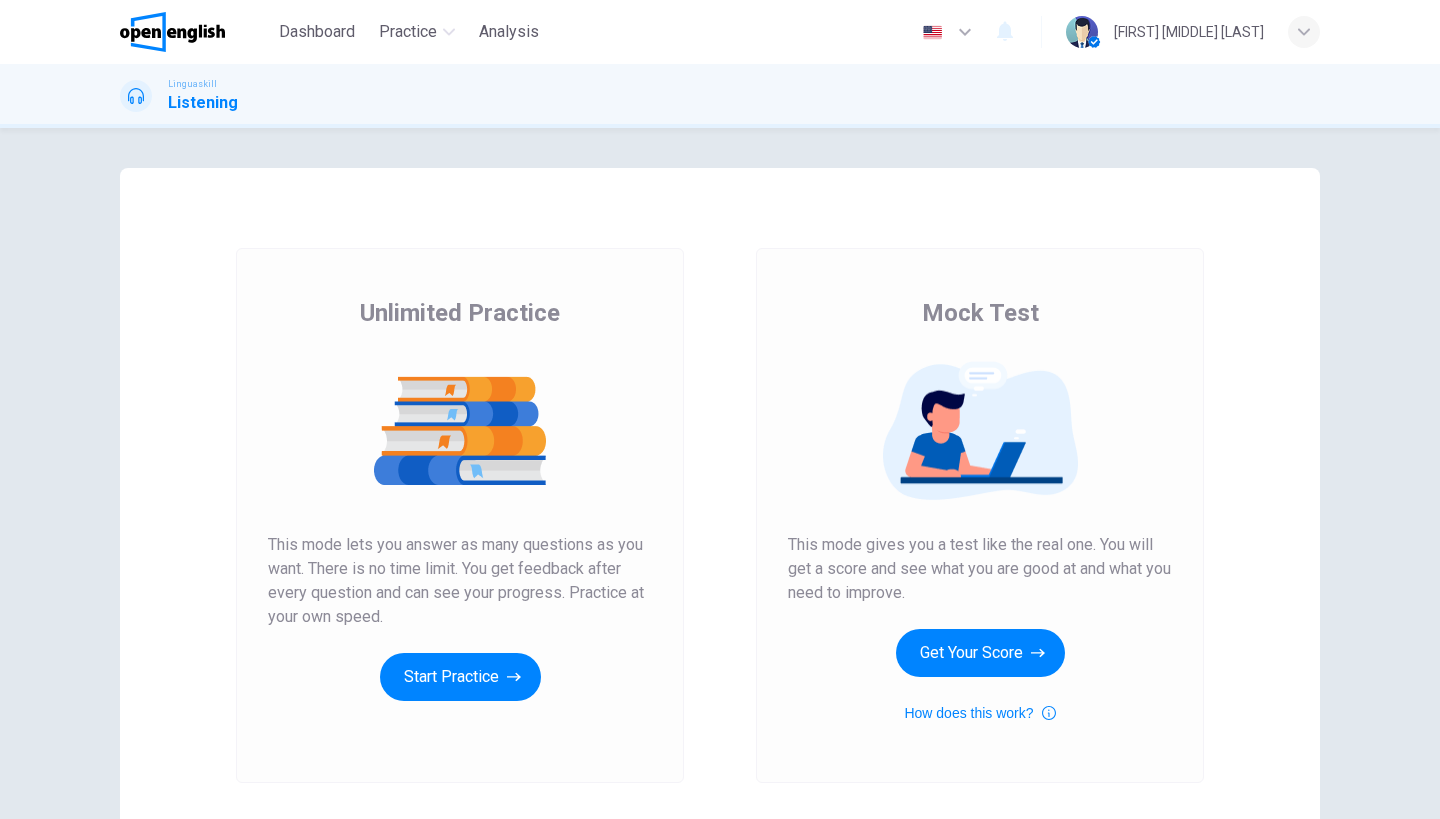 scroll, scrollTop: 0, scrollLeft: 0, axis: both 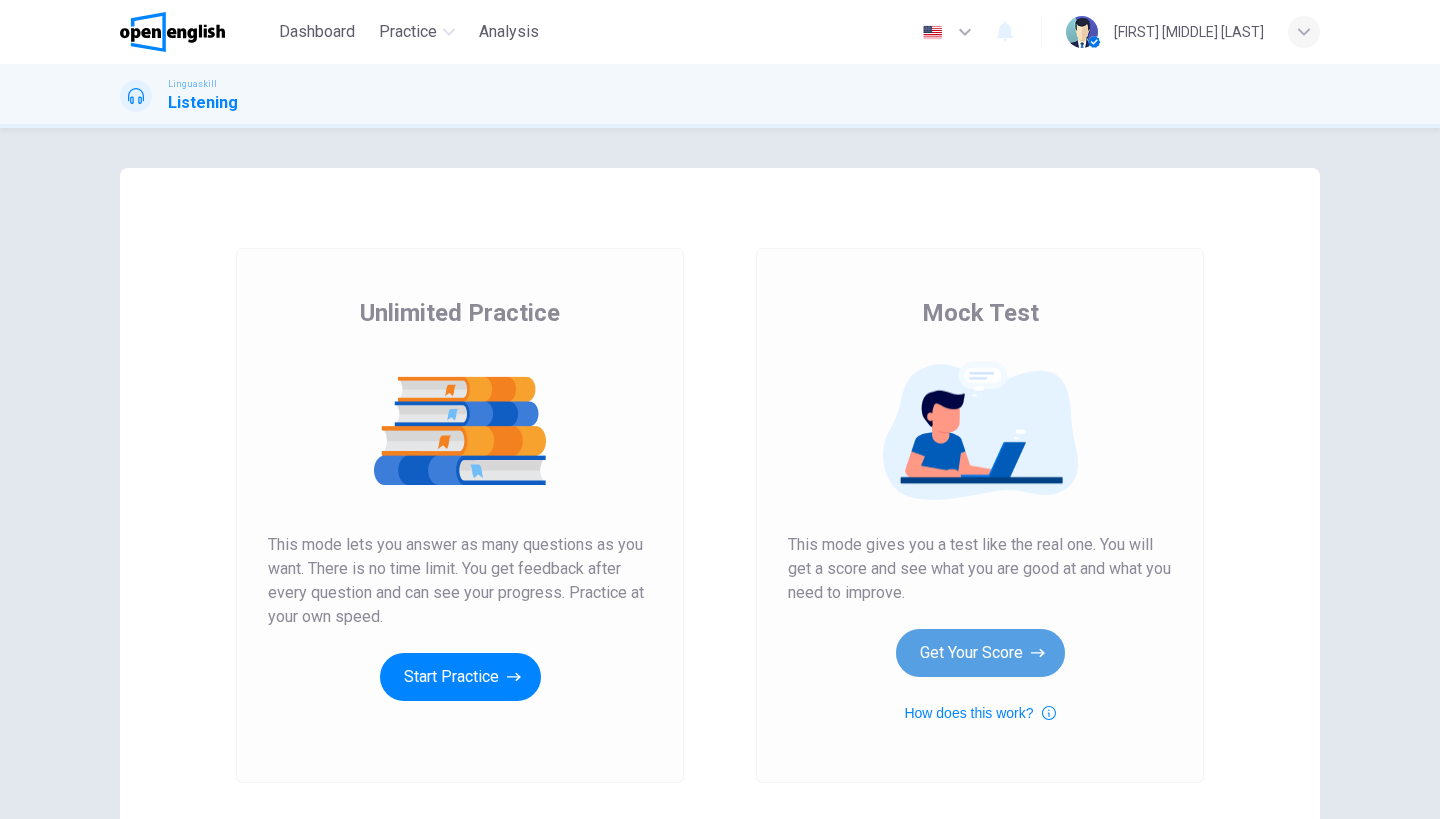 click on "Get Your Score" at bounding box center (980, 653) 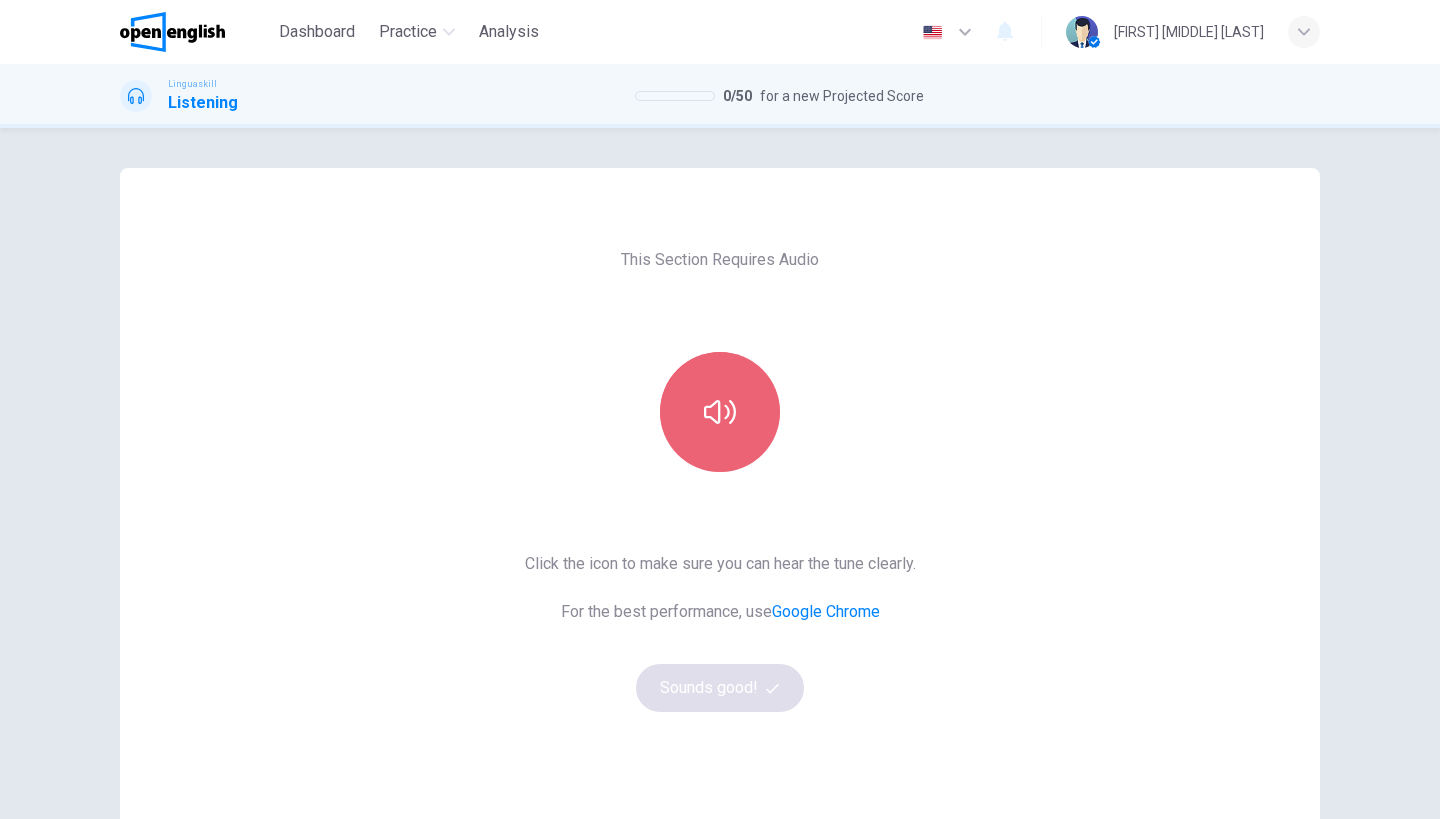 click at bounding box center [720, 412] 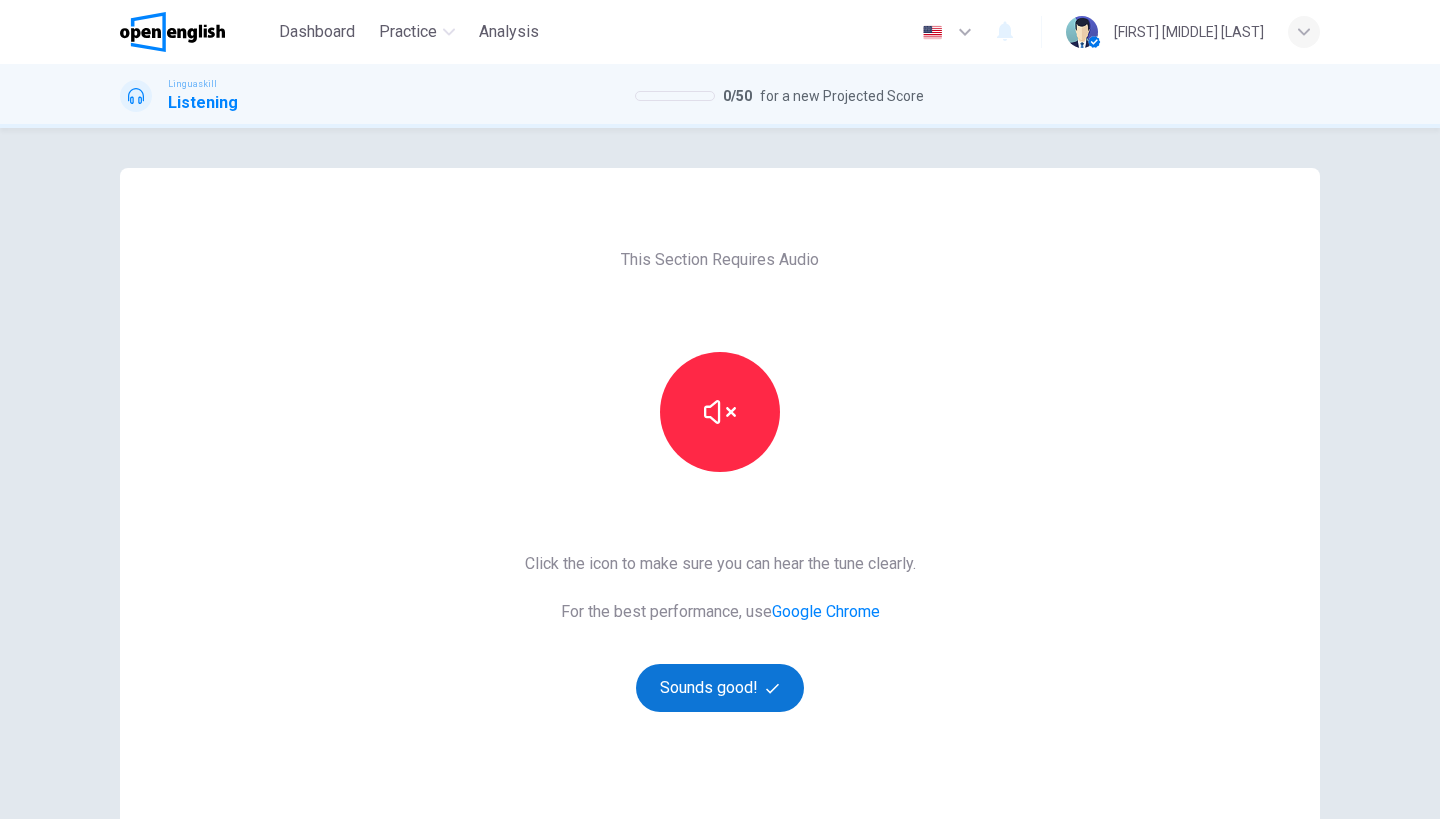 click on "Sounds good!" at bounding box center [720, 688] 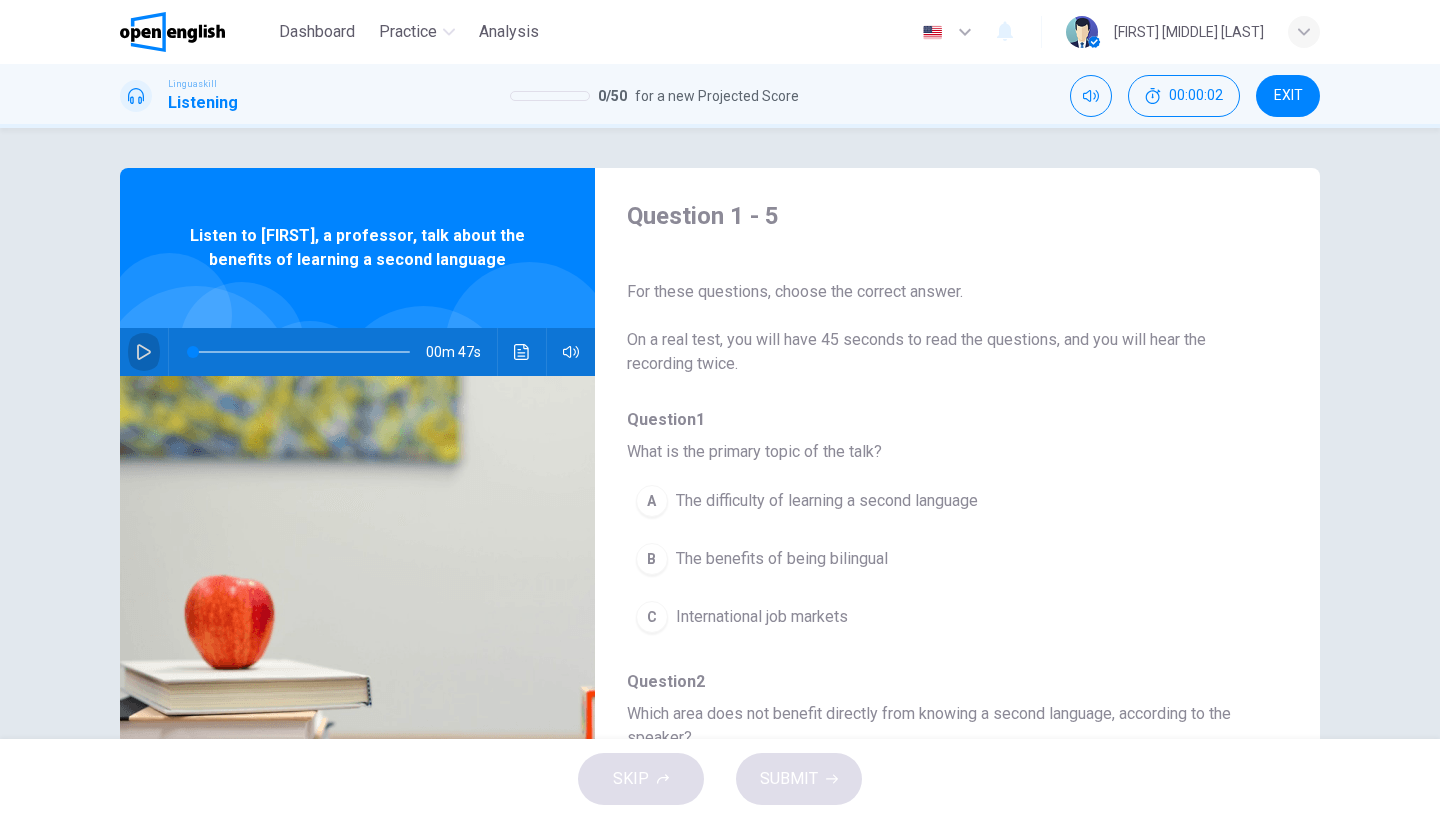 click at bounding box center [144, 352] 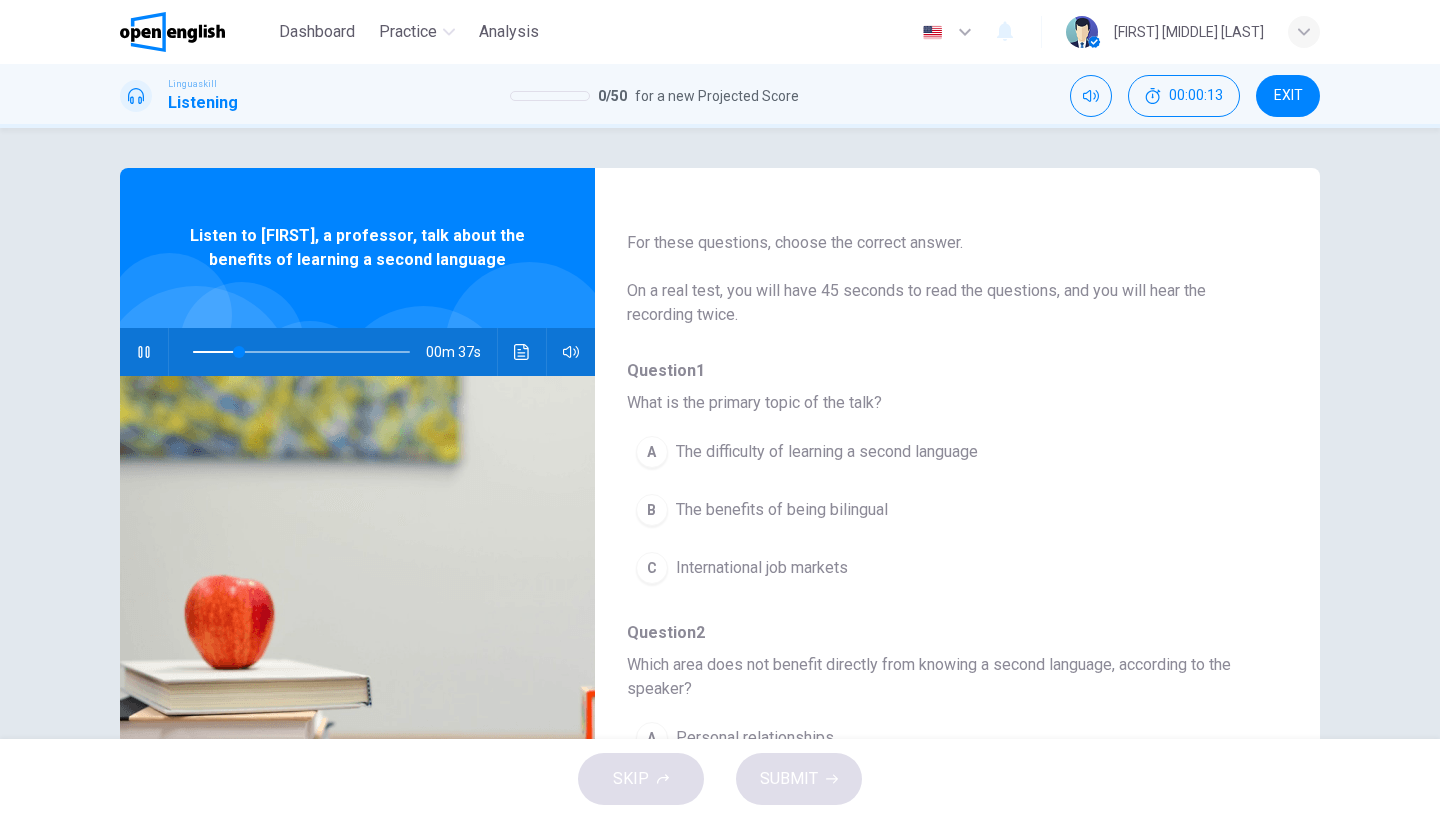 scroll, scrollTop: 51, scrollLeft: 0, axis: vertical 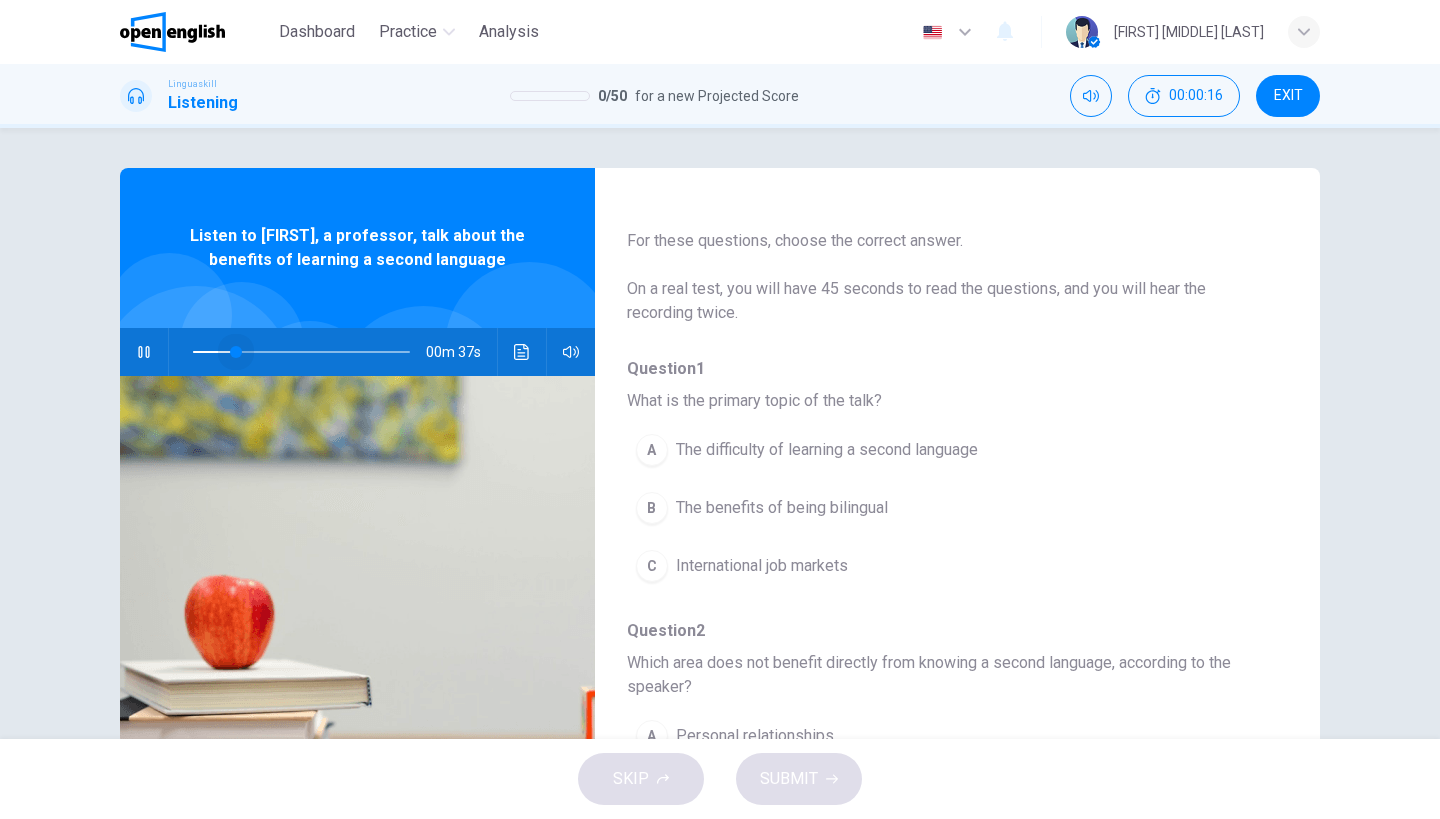 click at bounding box center (236, 352) 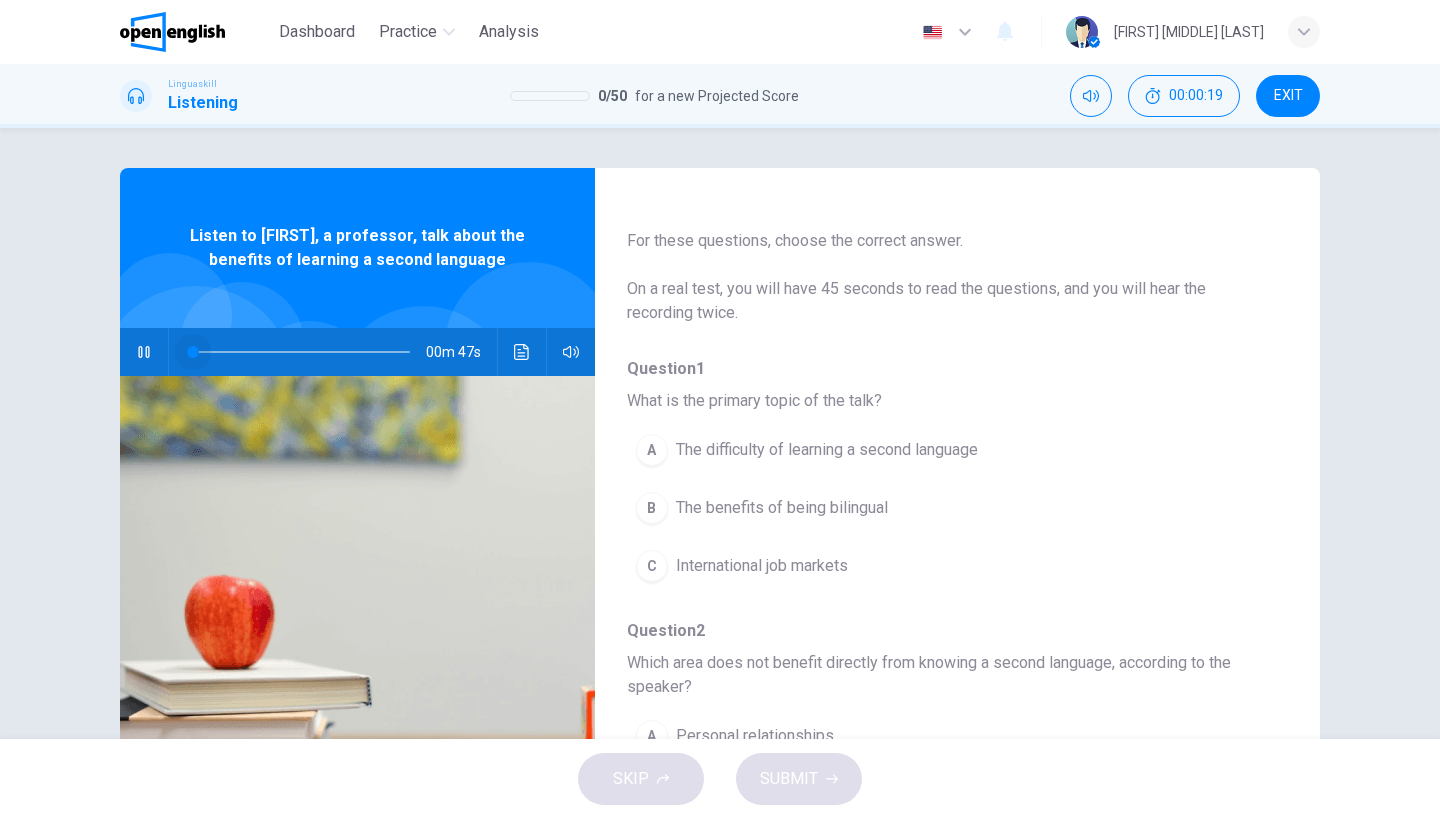 drag, startPoint x: 237, startPoint y: 352, endPoint x: 109, endPoint y: 352, distance: 128 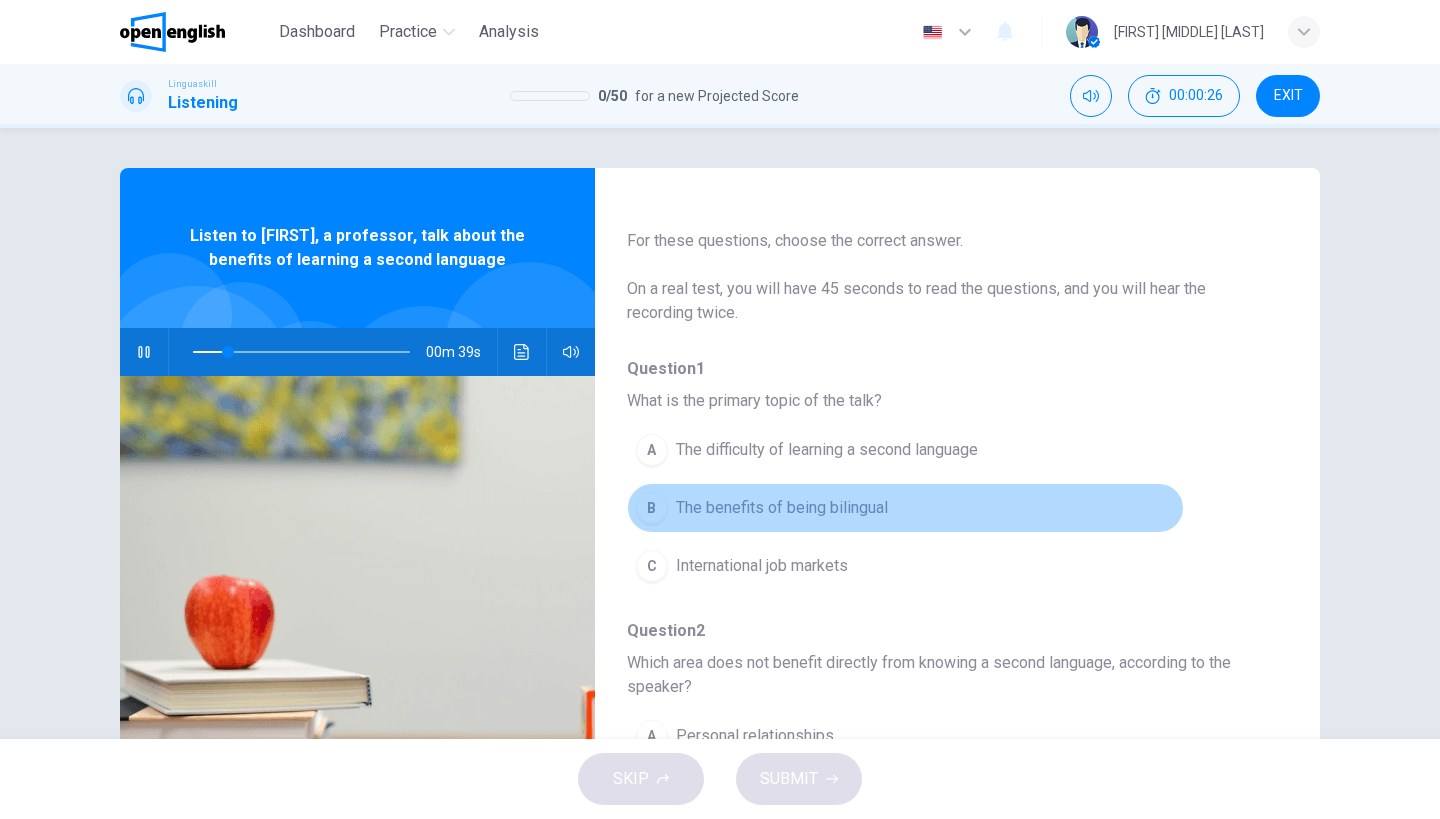 click on "B" at bounding box center [652, 508] 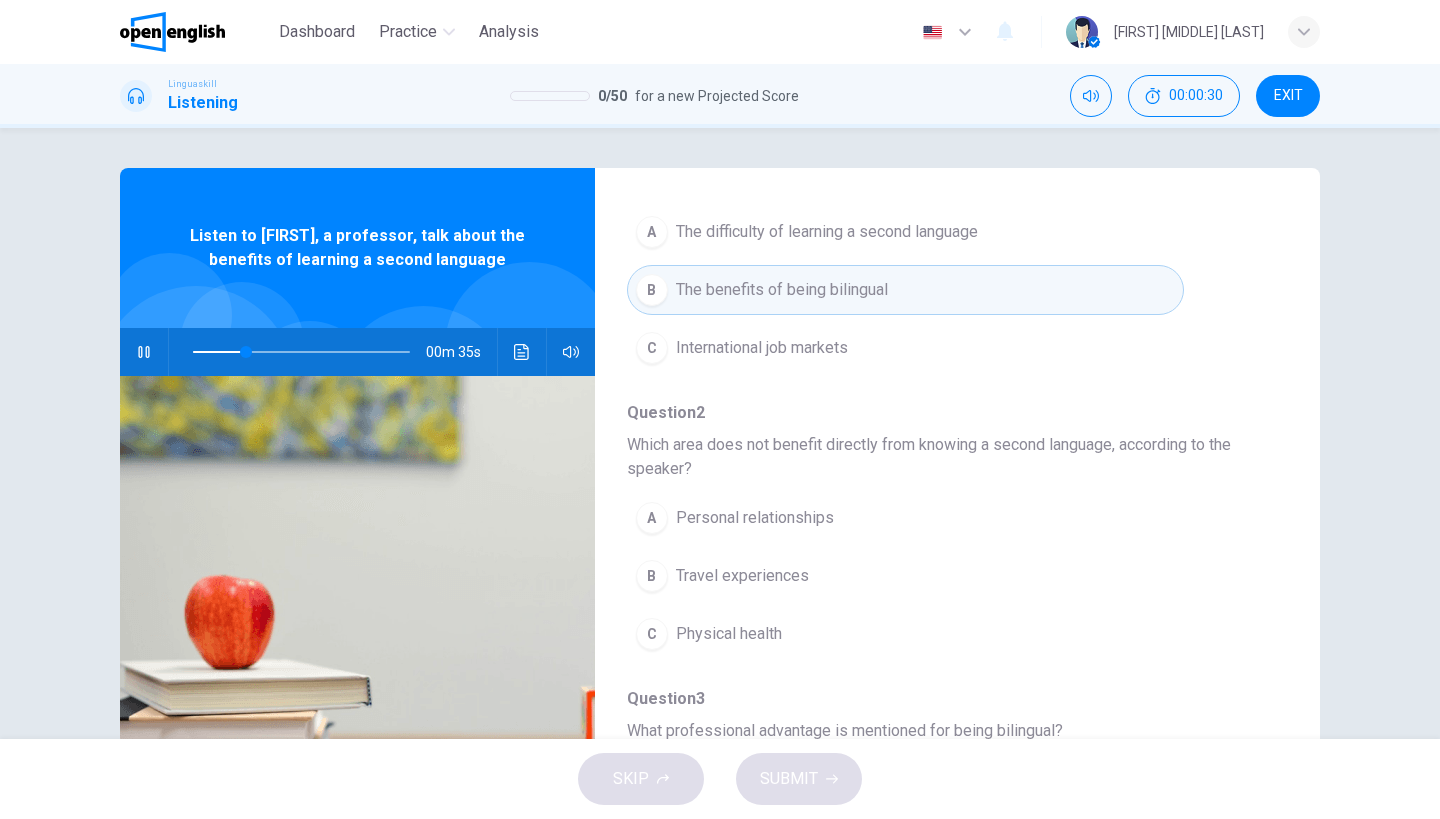 scroll, scrollTop: 278, scrollLeft: 0, axis: vertical 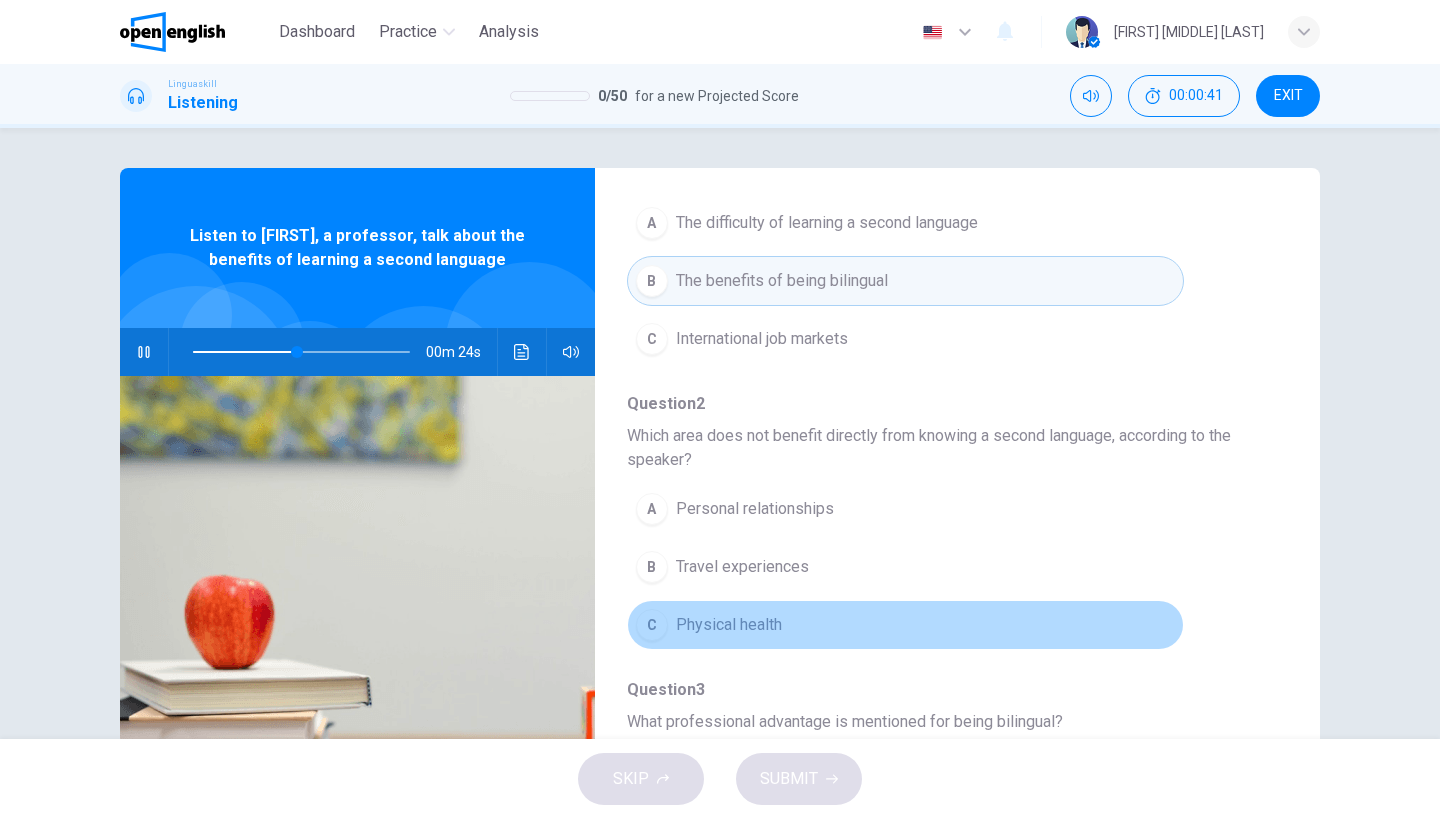 click on "Physical health" at bounding box center [729, 625] 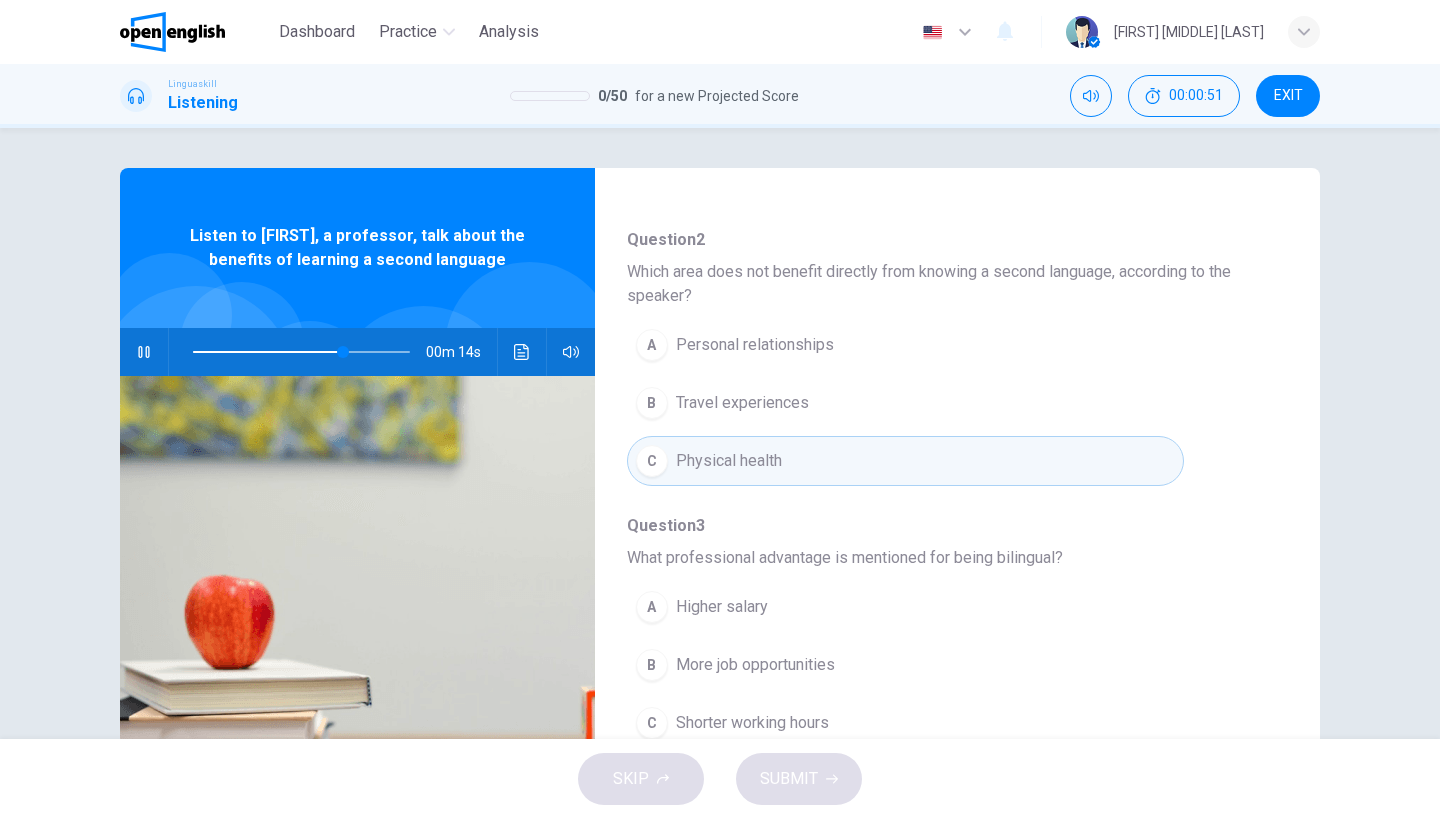 scroll, scrollTop: 447, scrollLeft: 0, axis: vertical 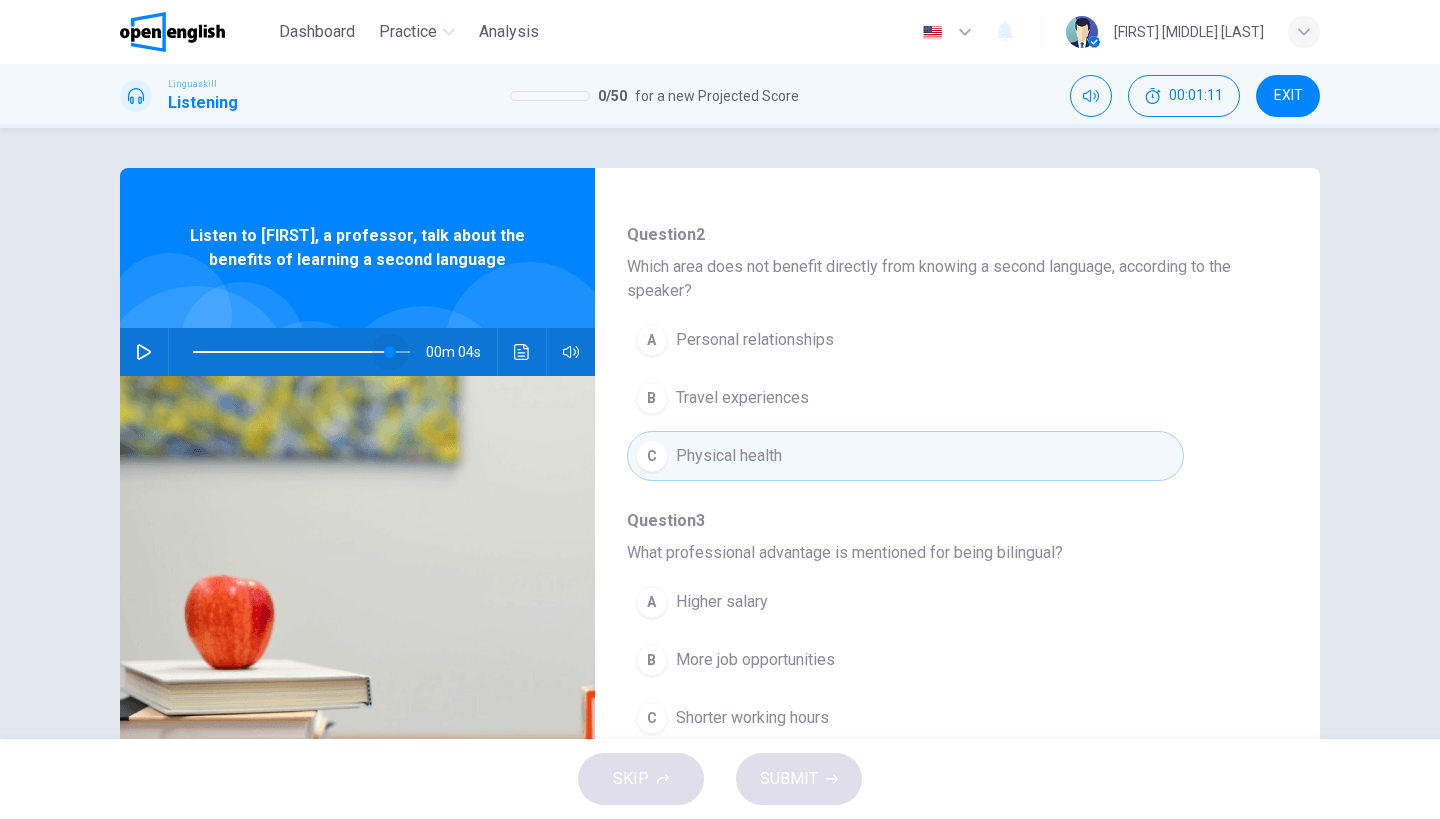 click at bounding box center [301, 352] 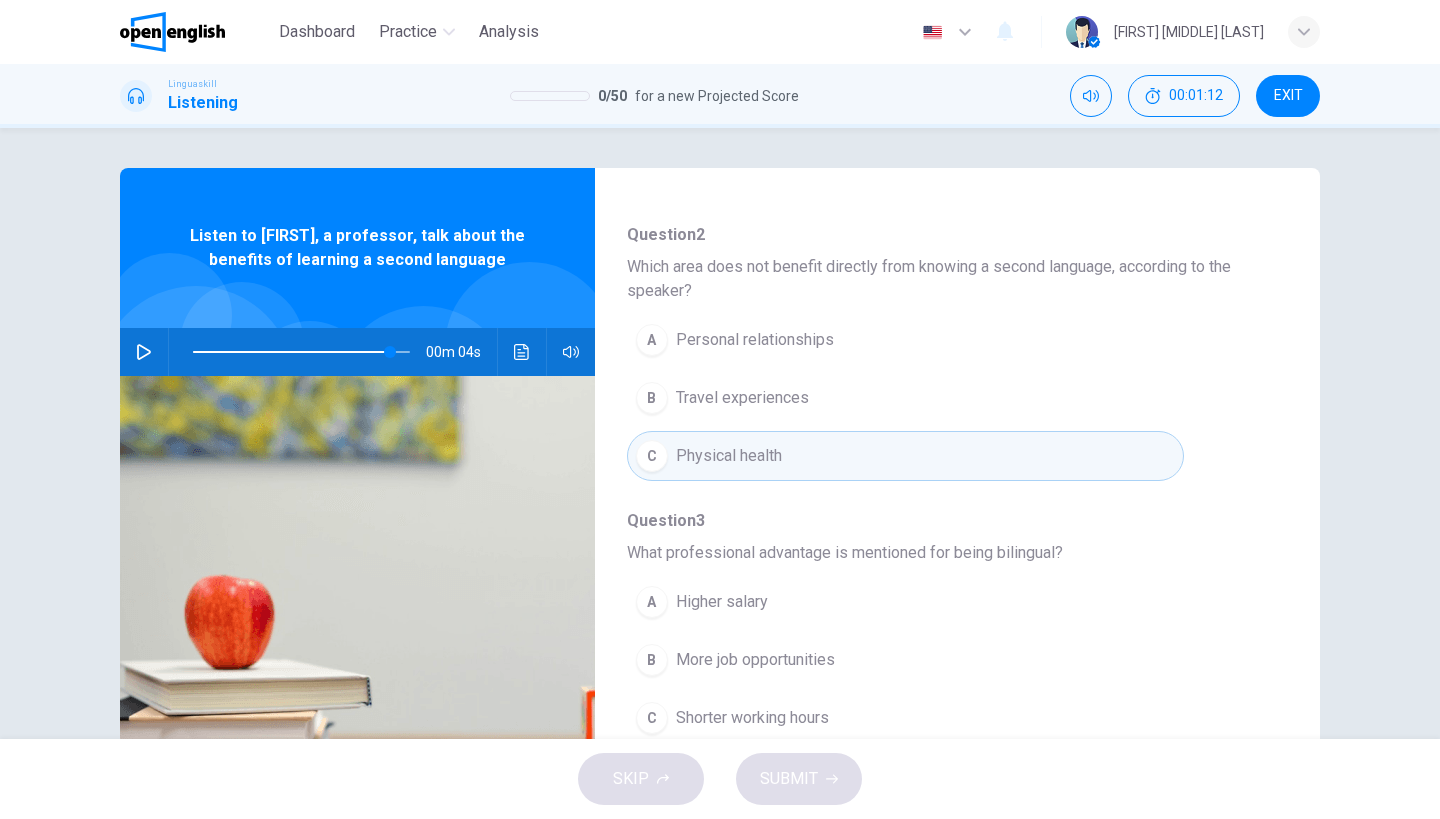 click on "00m 04s" at bounding box center [357, 352] 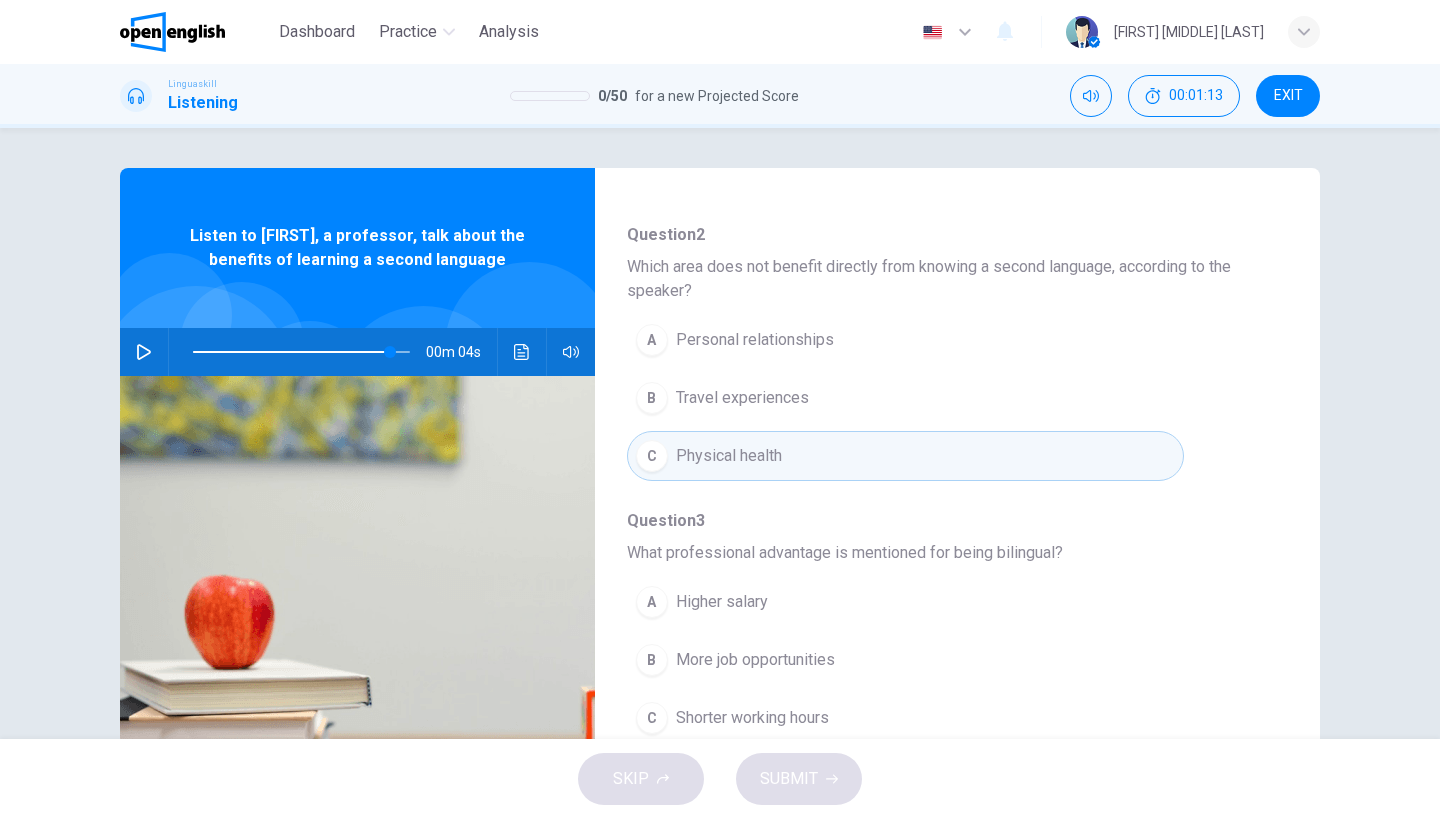 click 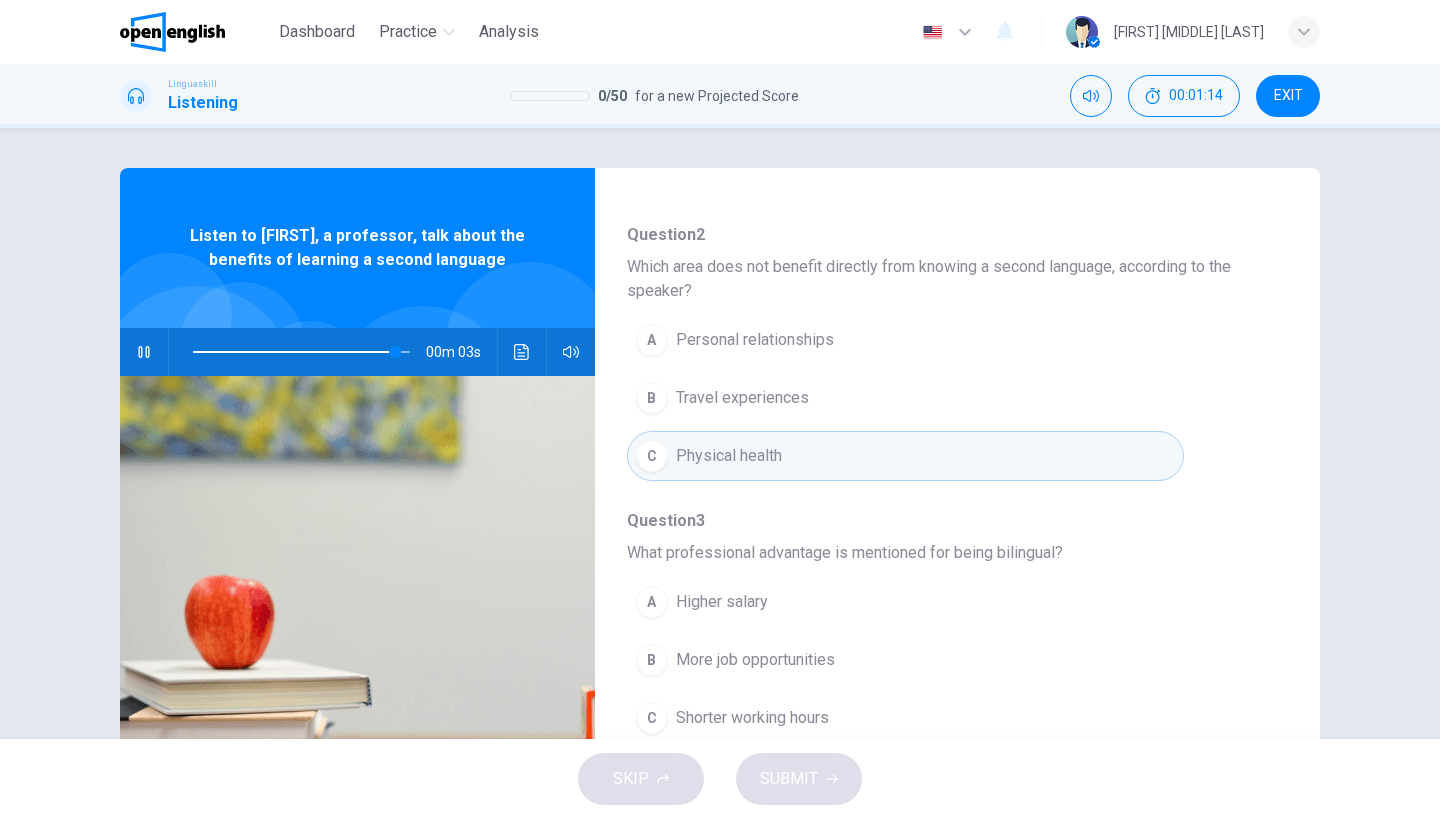 scroll, scrollTop: 9, scrollLeft: 0, axis: vertical 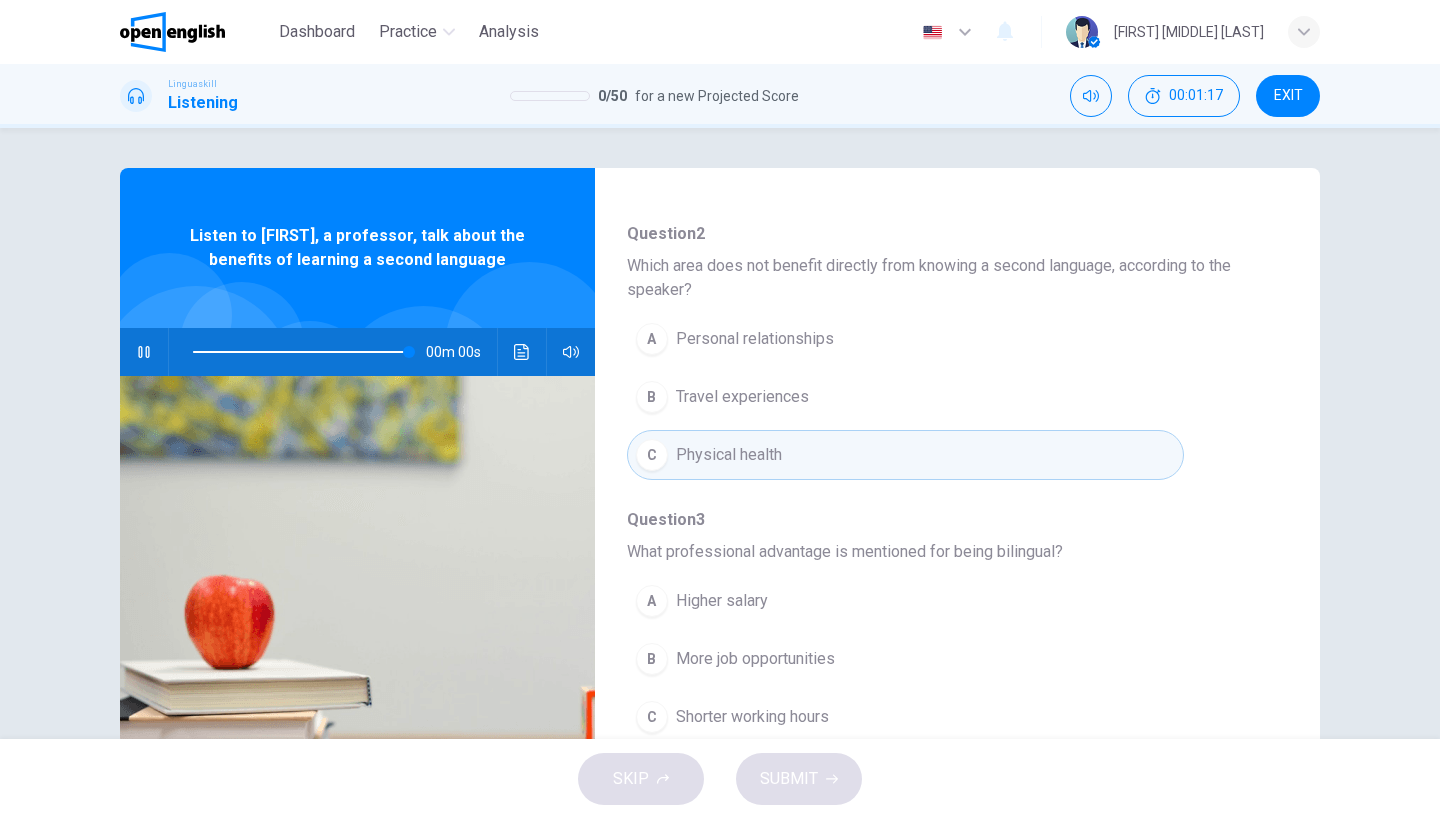 type on "*" 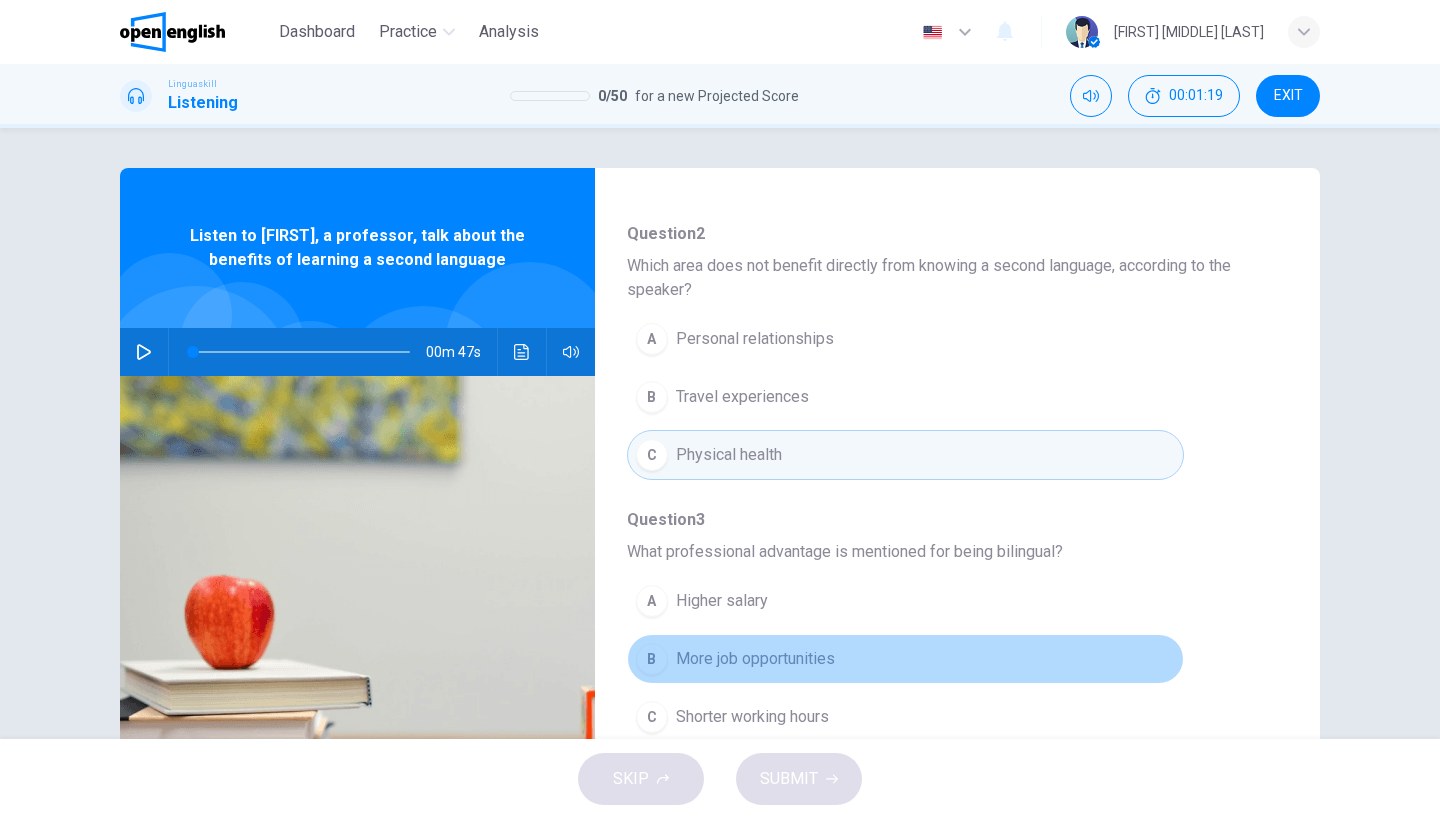 click on "B More job opportunities" at bounding box center [905, 659] 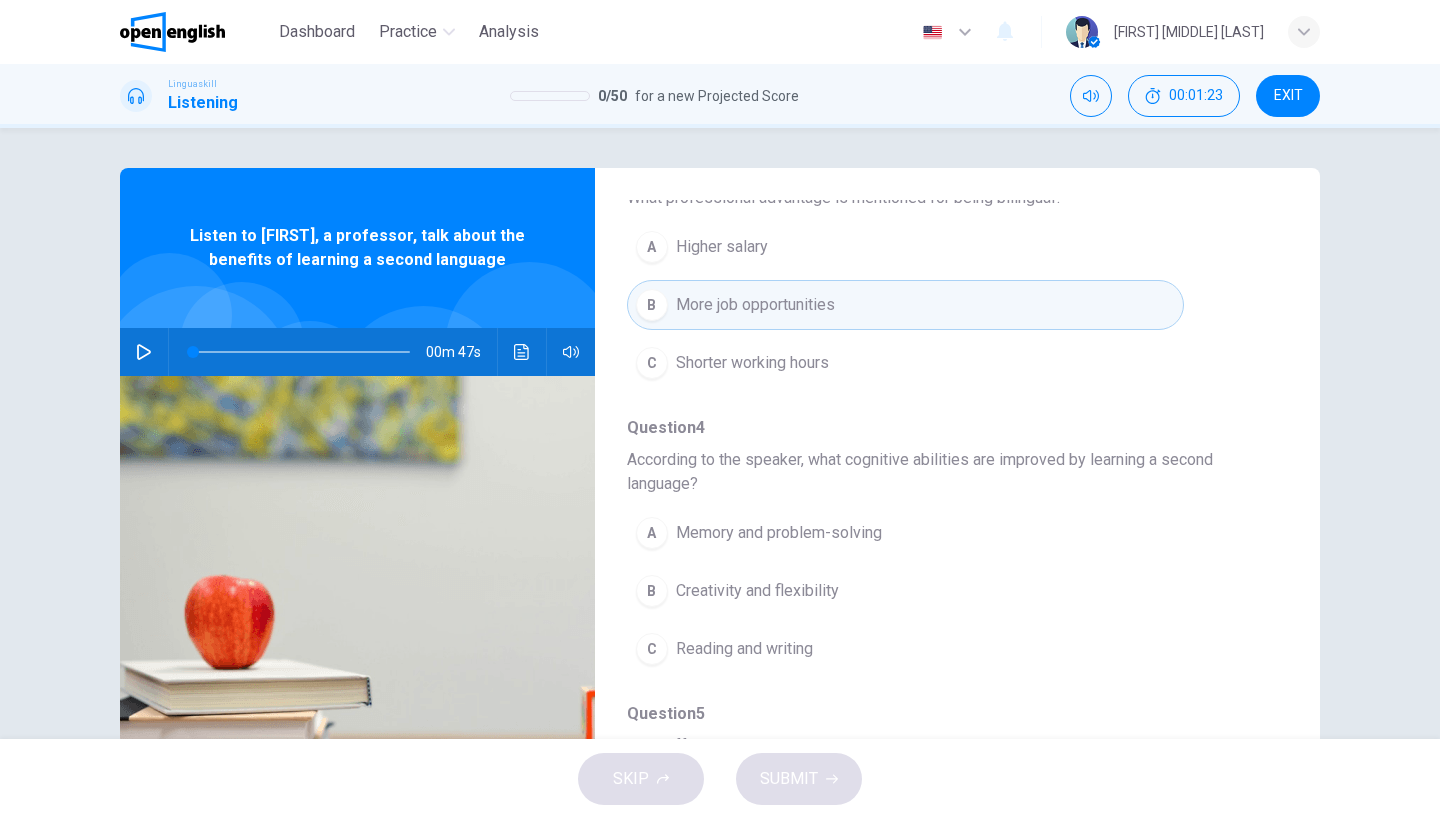 scroll, scrollTop: 803, scrollLeft: 0, axis: vertical 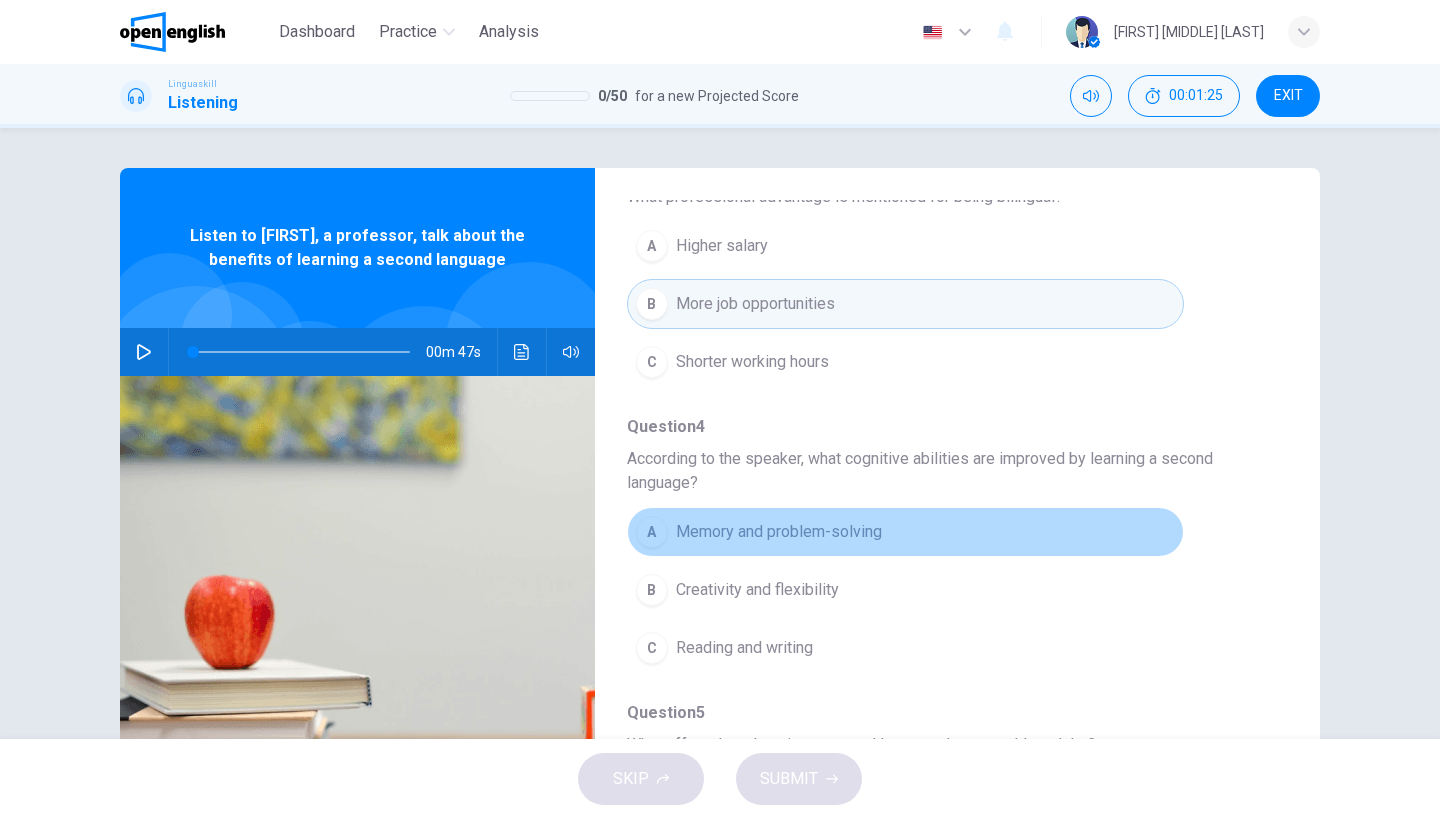 click on "A Memory and problem-solving" at bounding box center [905, 532] 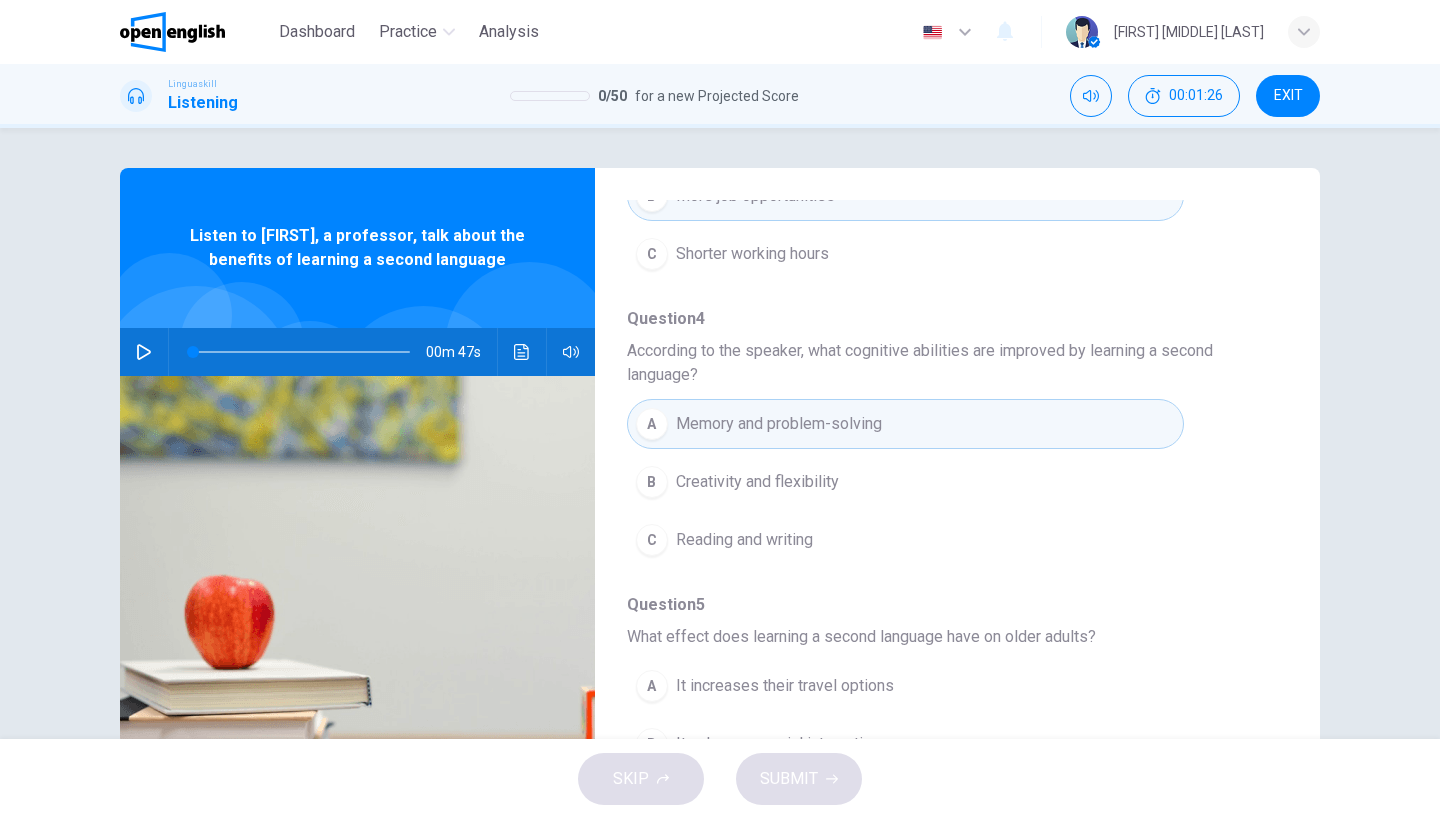scroll, scrollTop: 911, scrollLeft: 0, axis: vertical 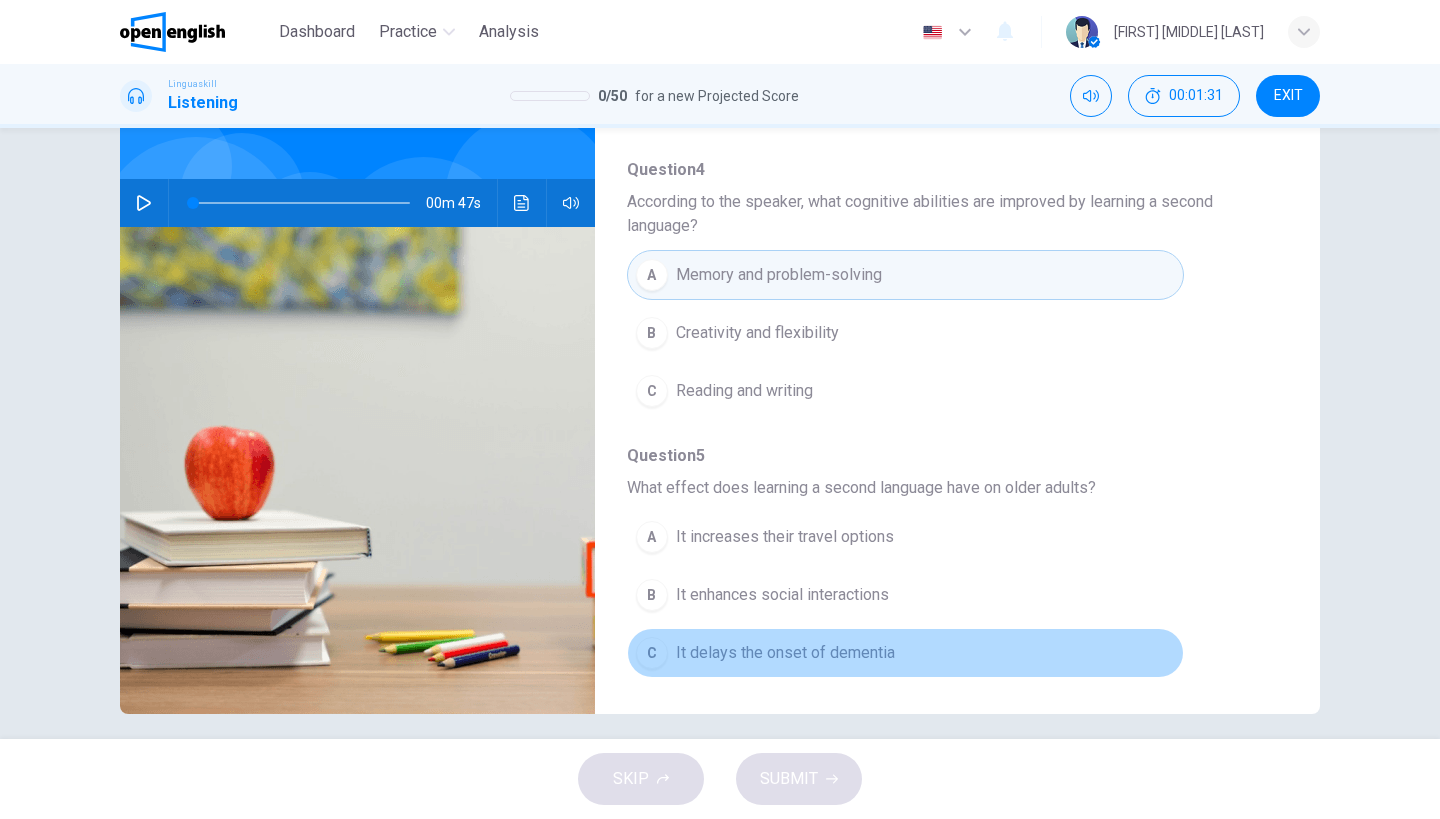 click on "It delays the onset of dementia" at bounding box center (785, 653) 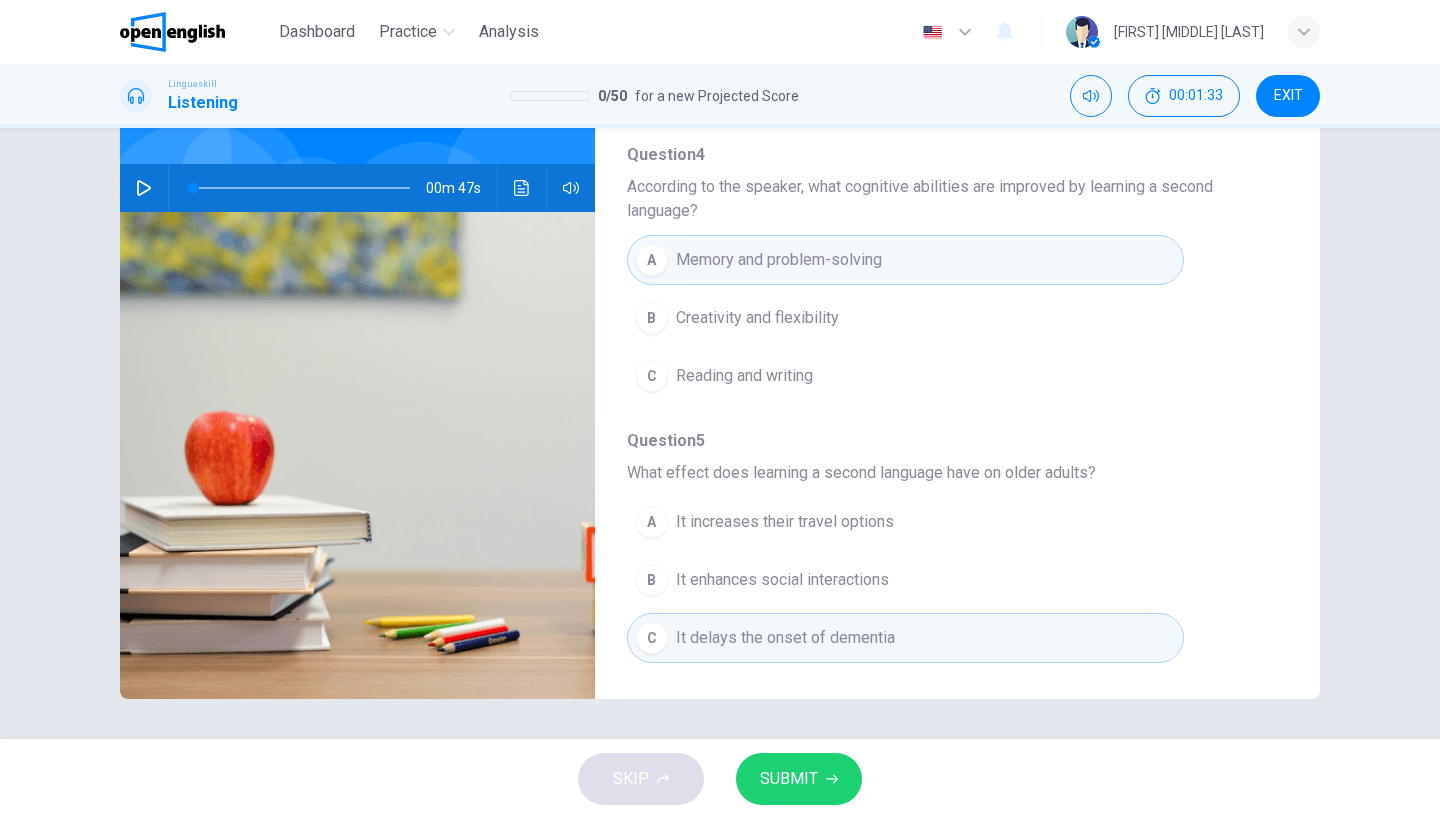 scroll, scrollTop: 164, scrollLeft: 0, axis: vertical 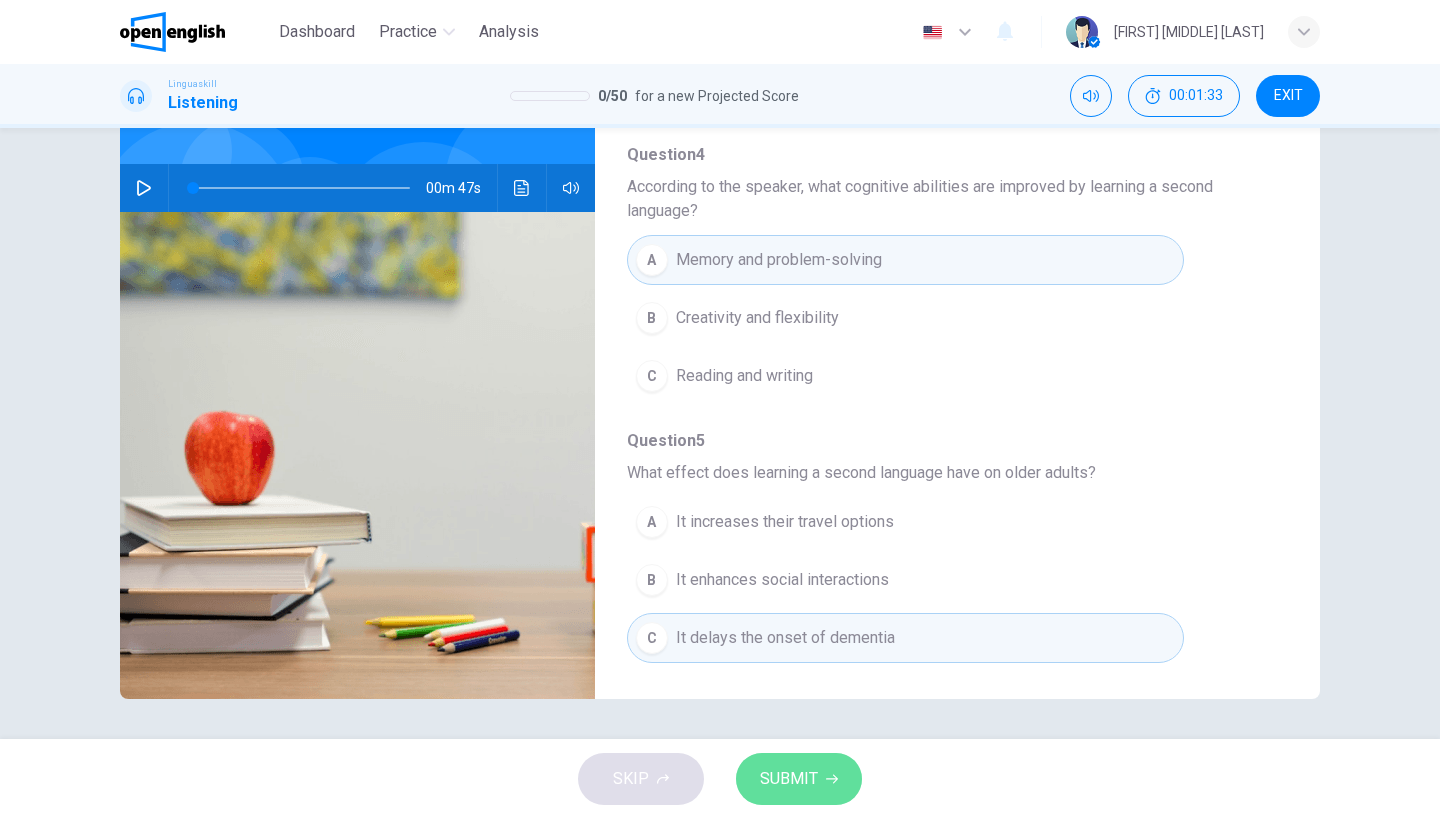 click on "SUBMIT" at bounding box center (799, 779) 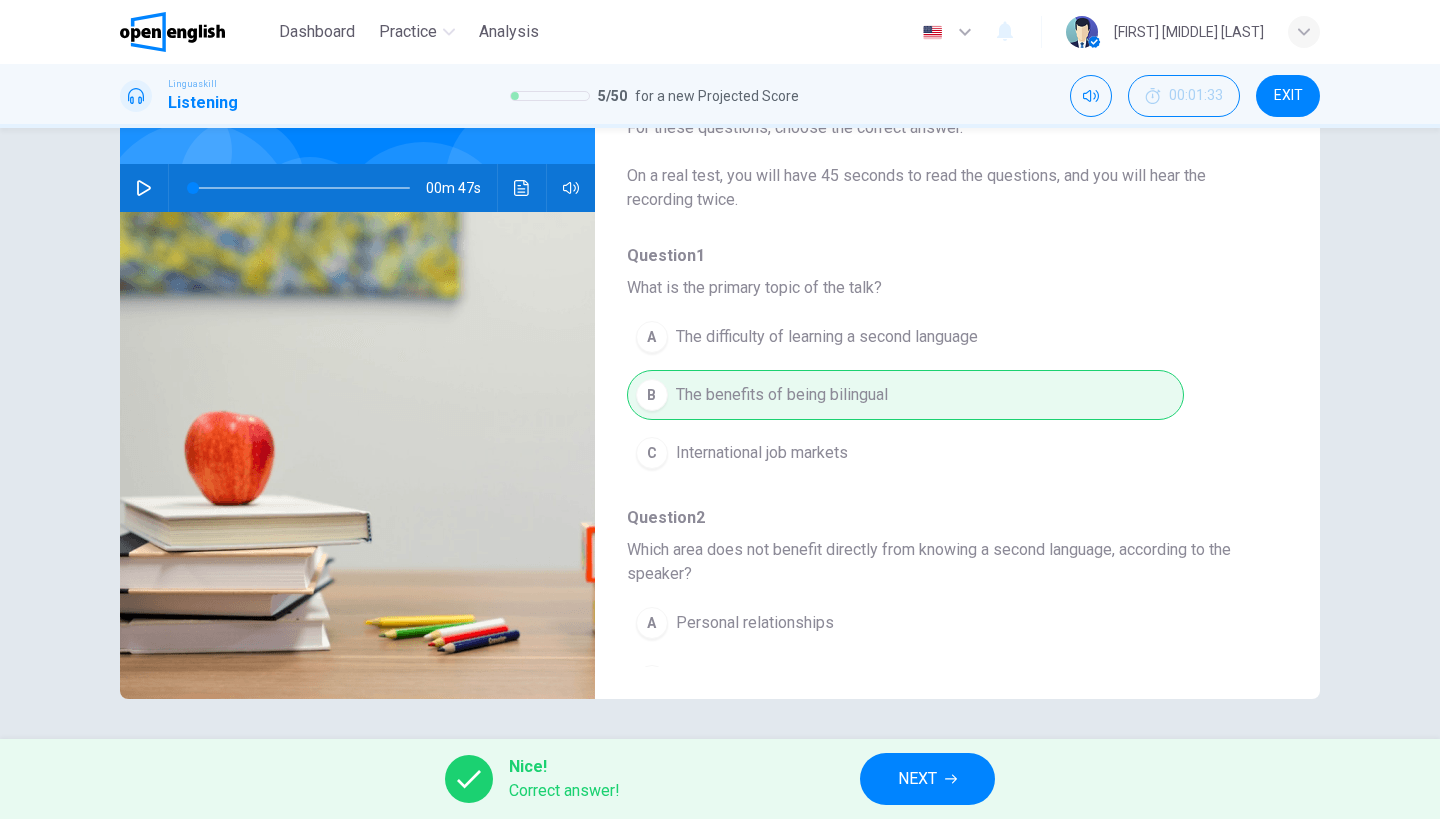 scroll, scrollTop: 0, scrollLeft: 0, axis: both 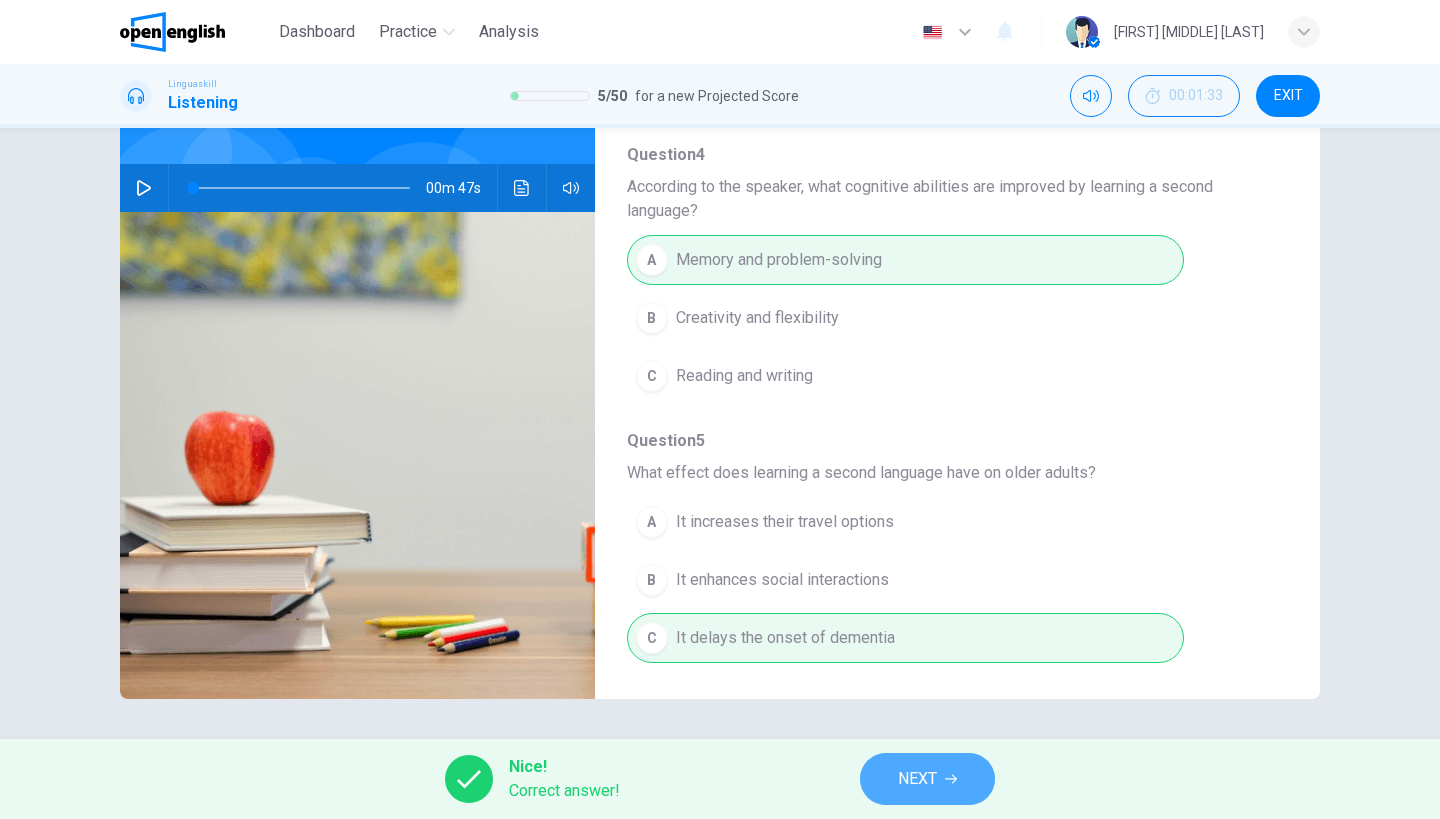 click on "NEXT" at bounding box center (927, 779) 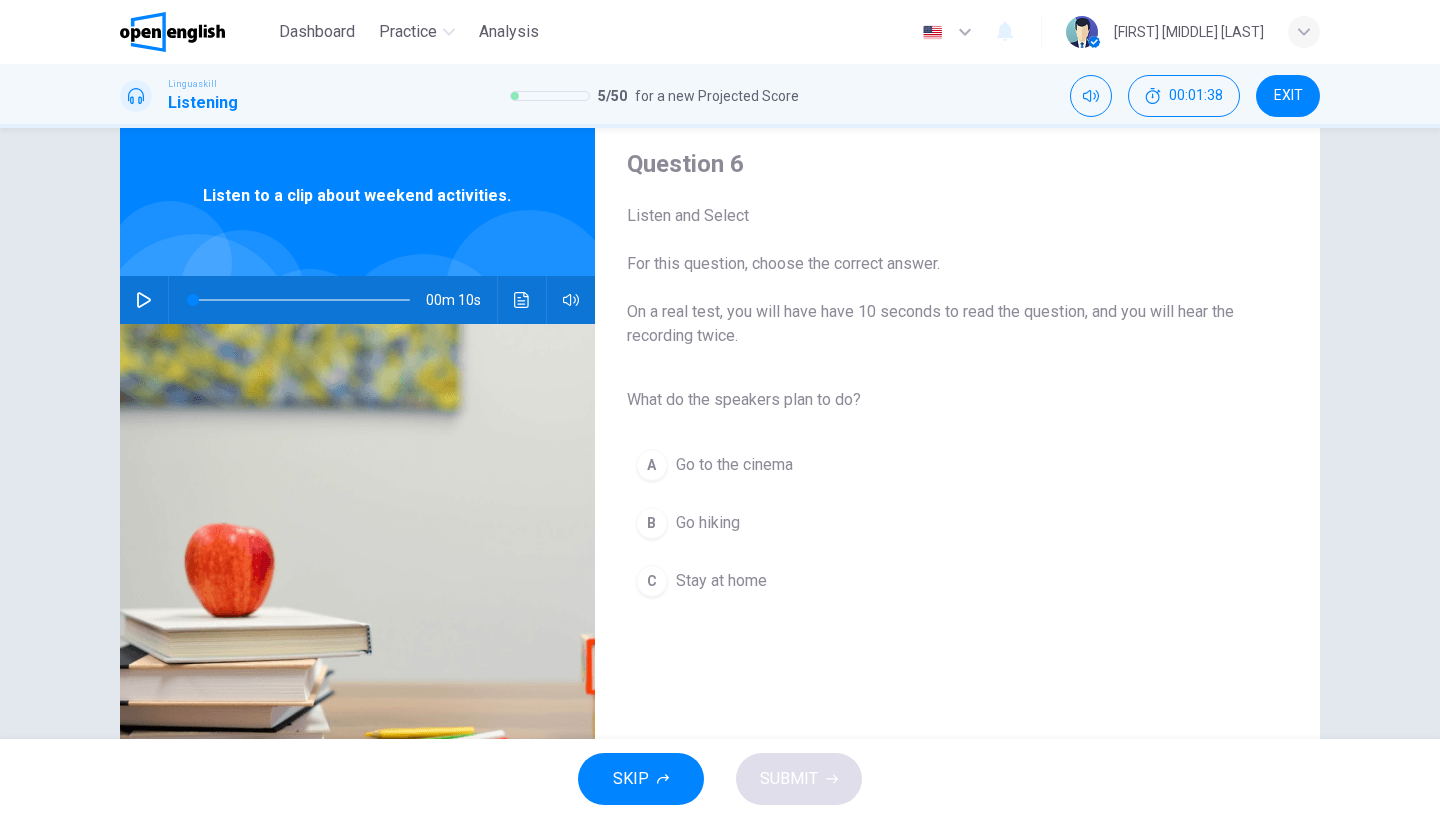 scroll, scrollTop: 67, scrollLeft: 0, axis: vertical 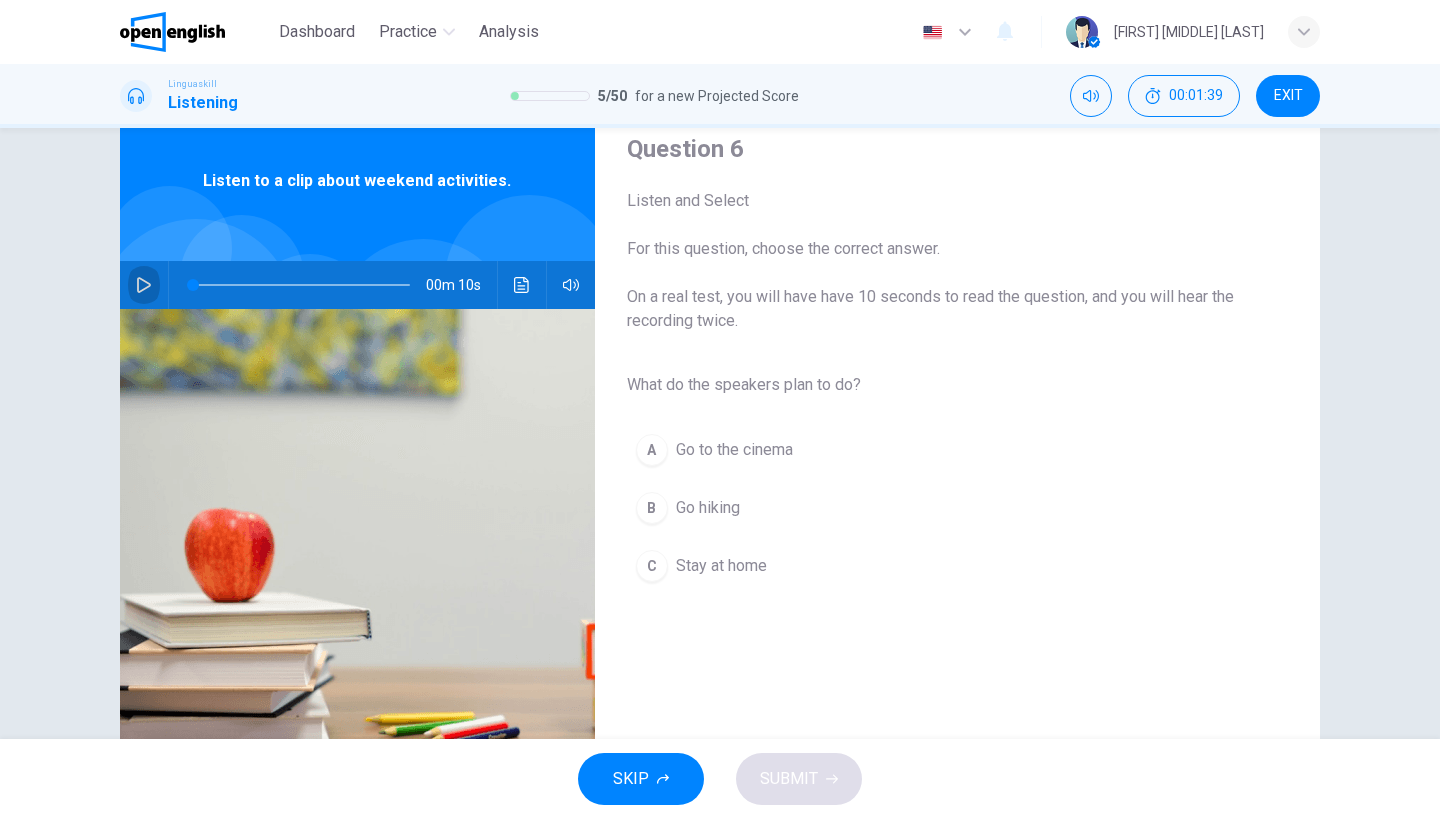 click at bounding box center (144, 285) 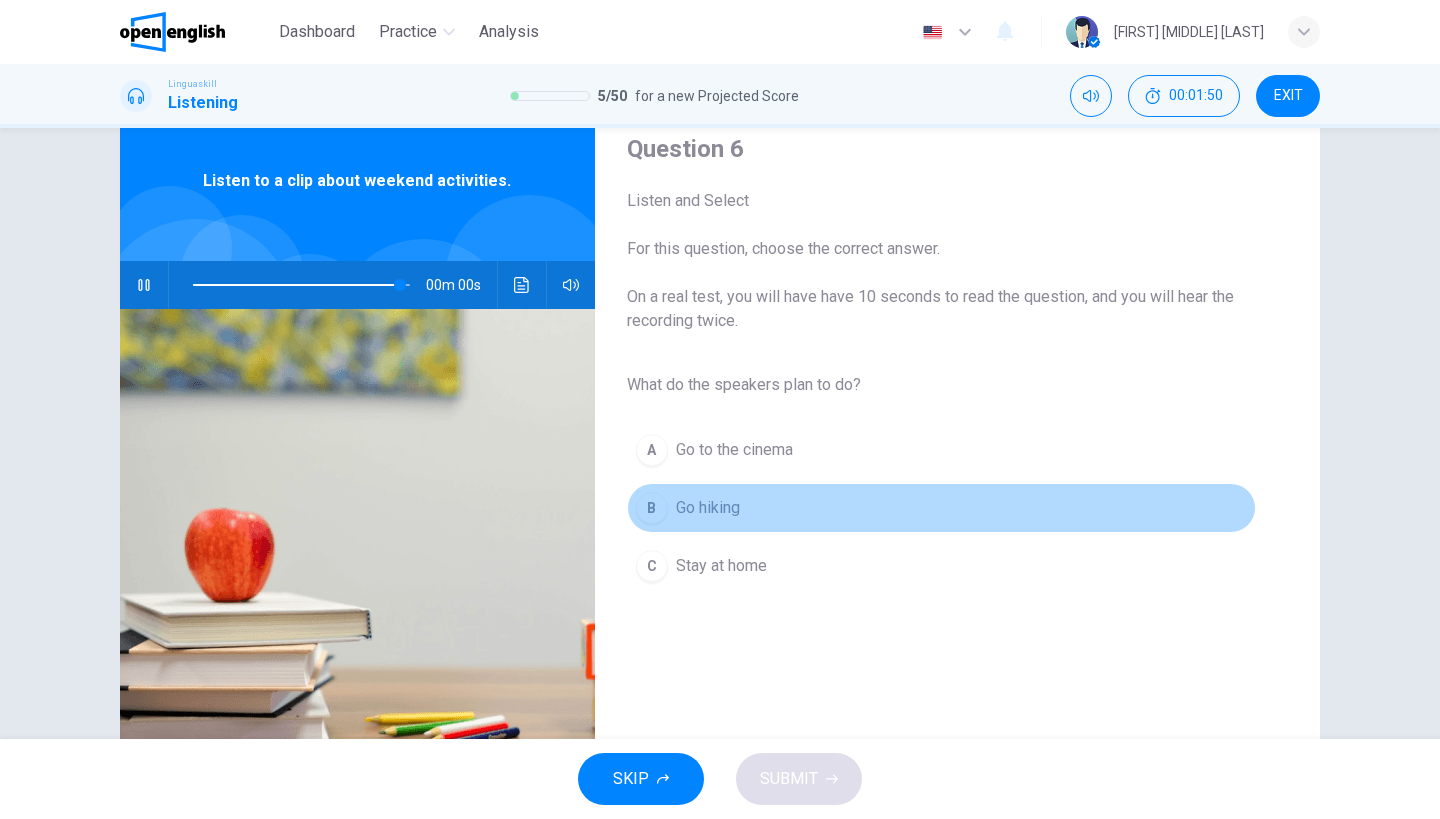 click on "B Go hiking" at bounding box center [941, 508] 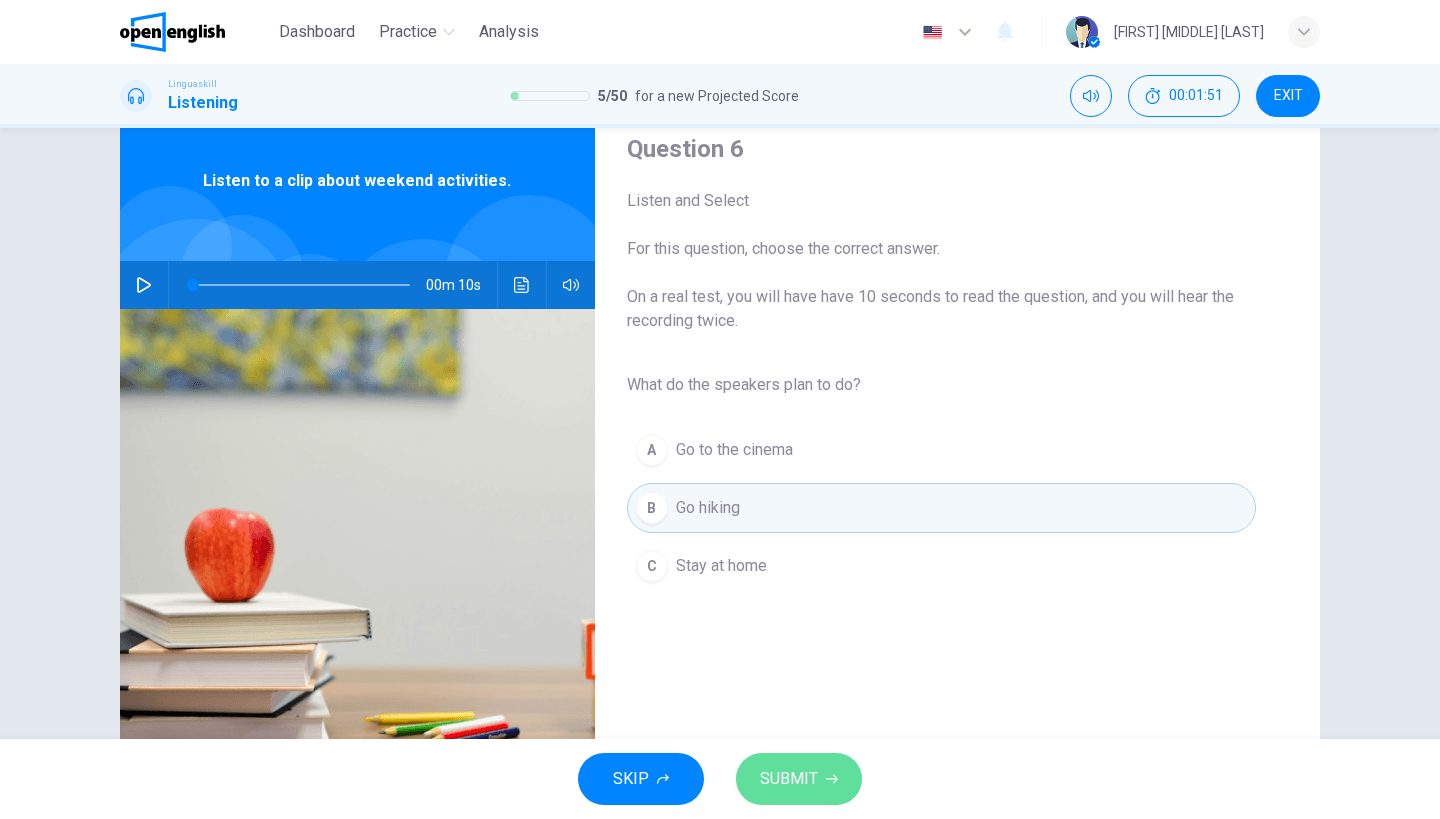 click on "SUBMIT" at bounding box center (799, 779) 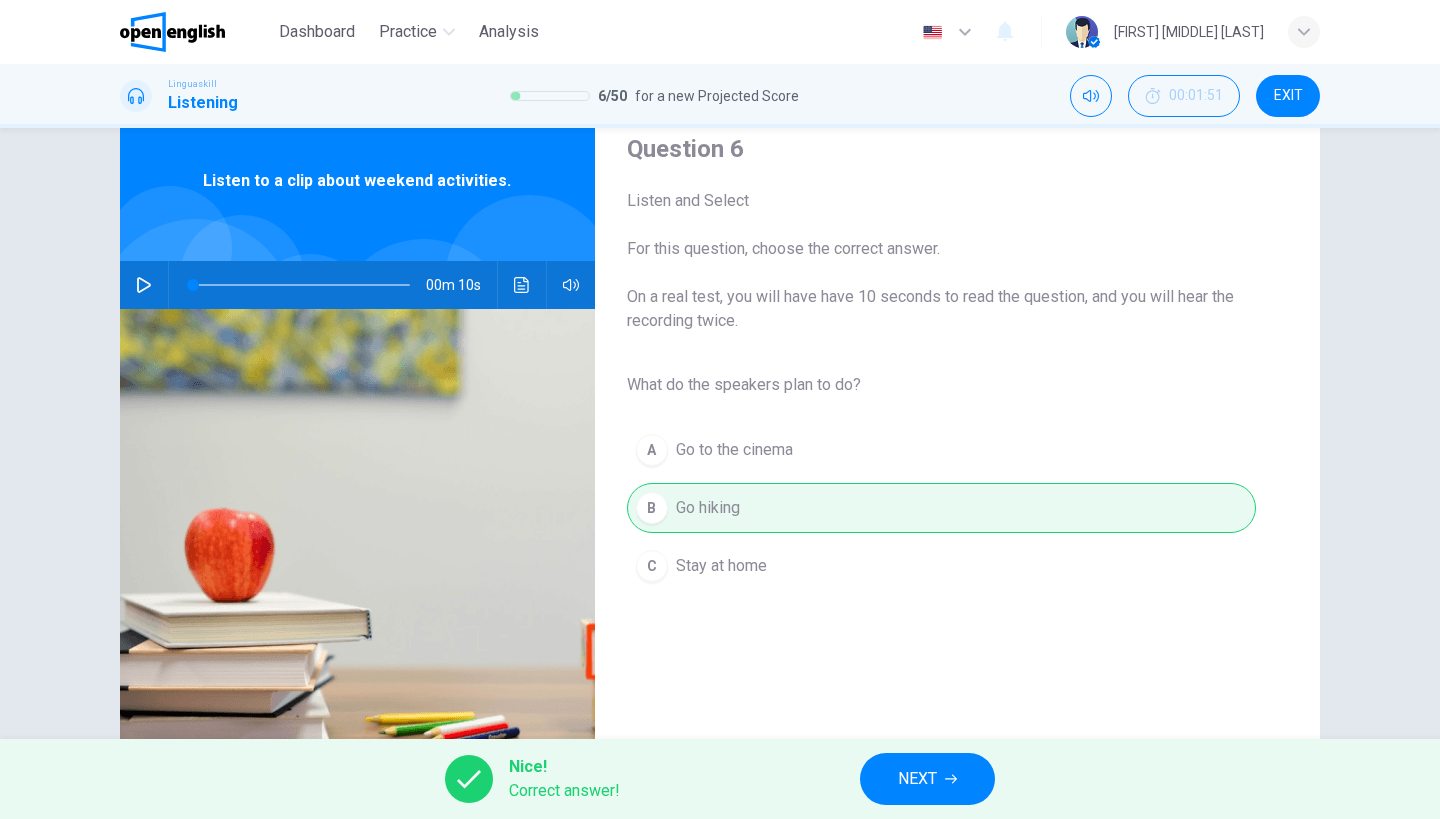click on "Nice! Correct answer! NEXT" at bounding box center [720, 779] 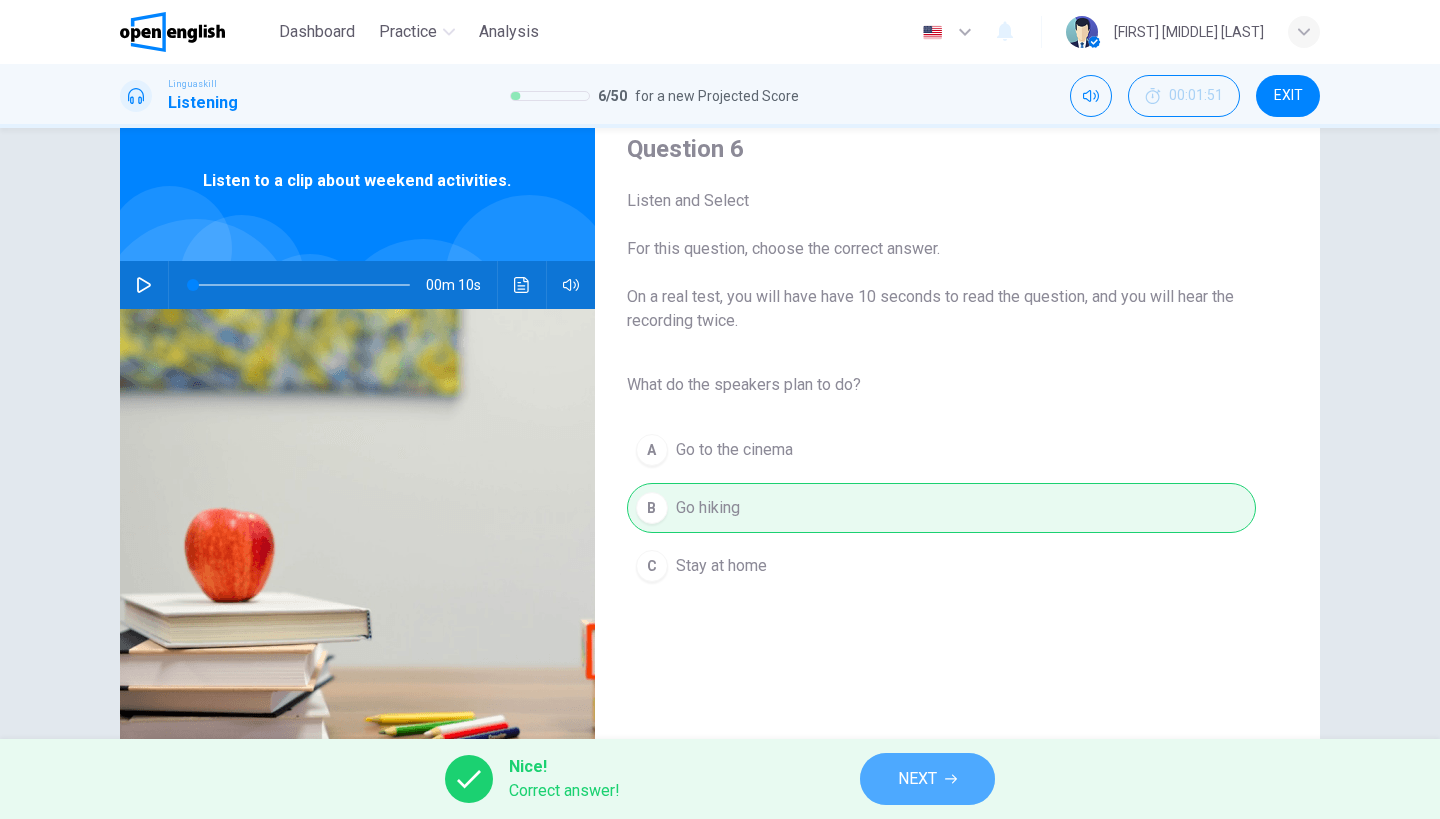 click on "NEXT" at bounding box center (917, 779) 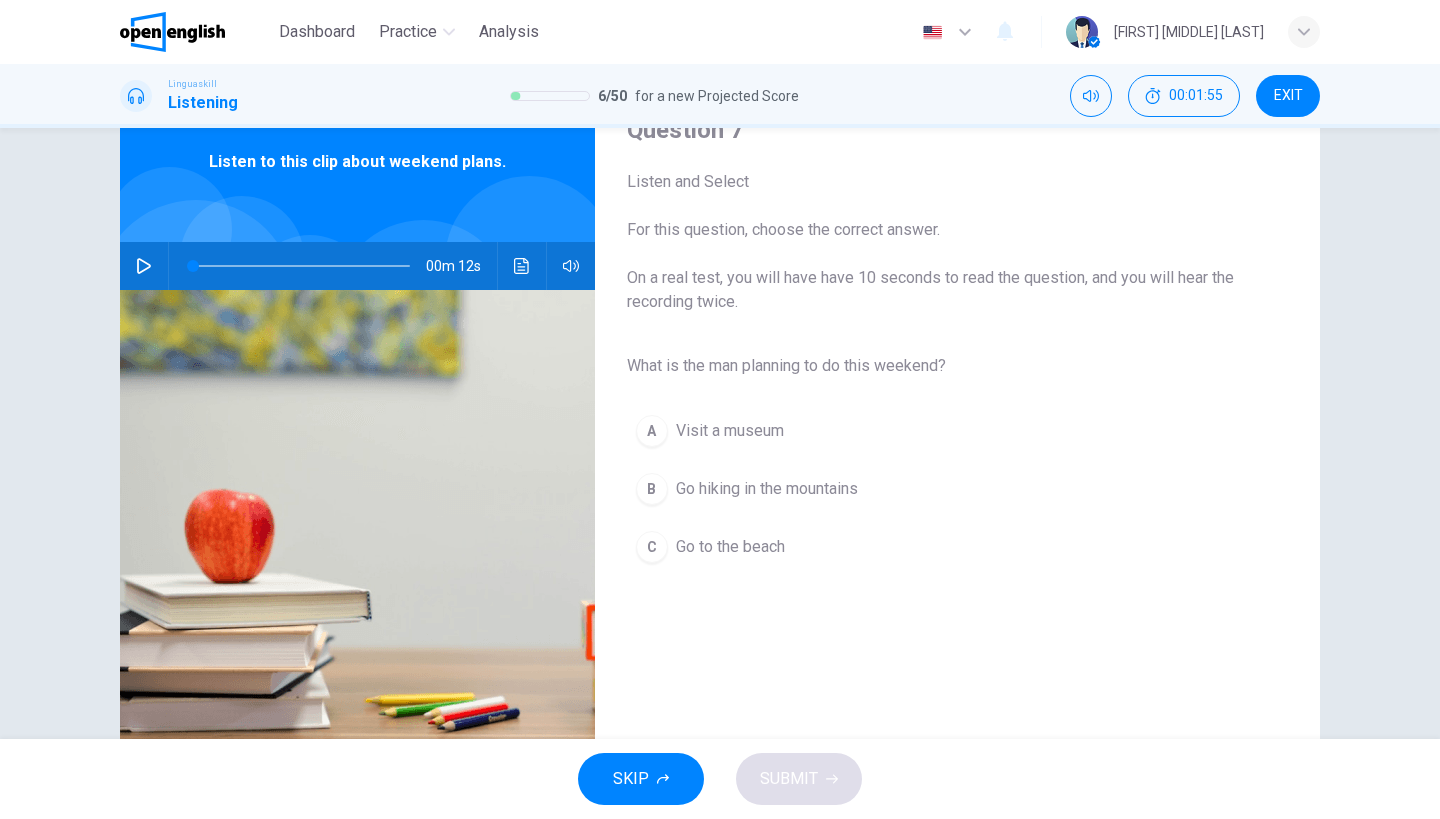 scroll, scrollTop: 100, scrollLeft: 0, axis: vertical 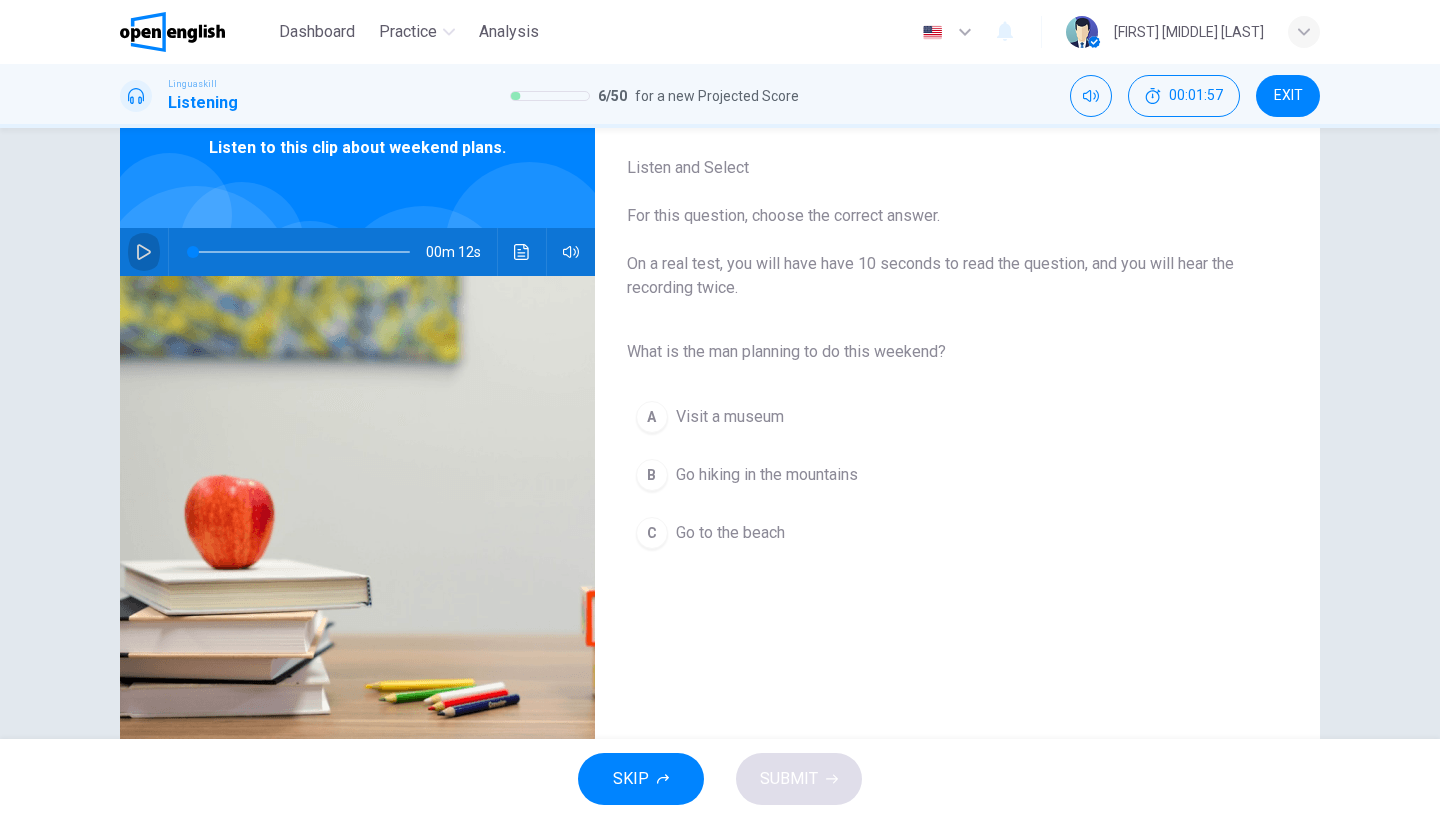 click at bounding box center (144, 252) 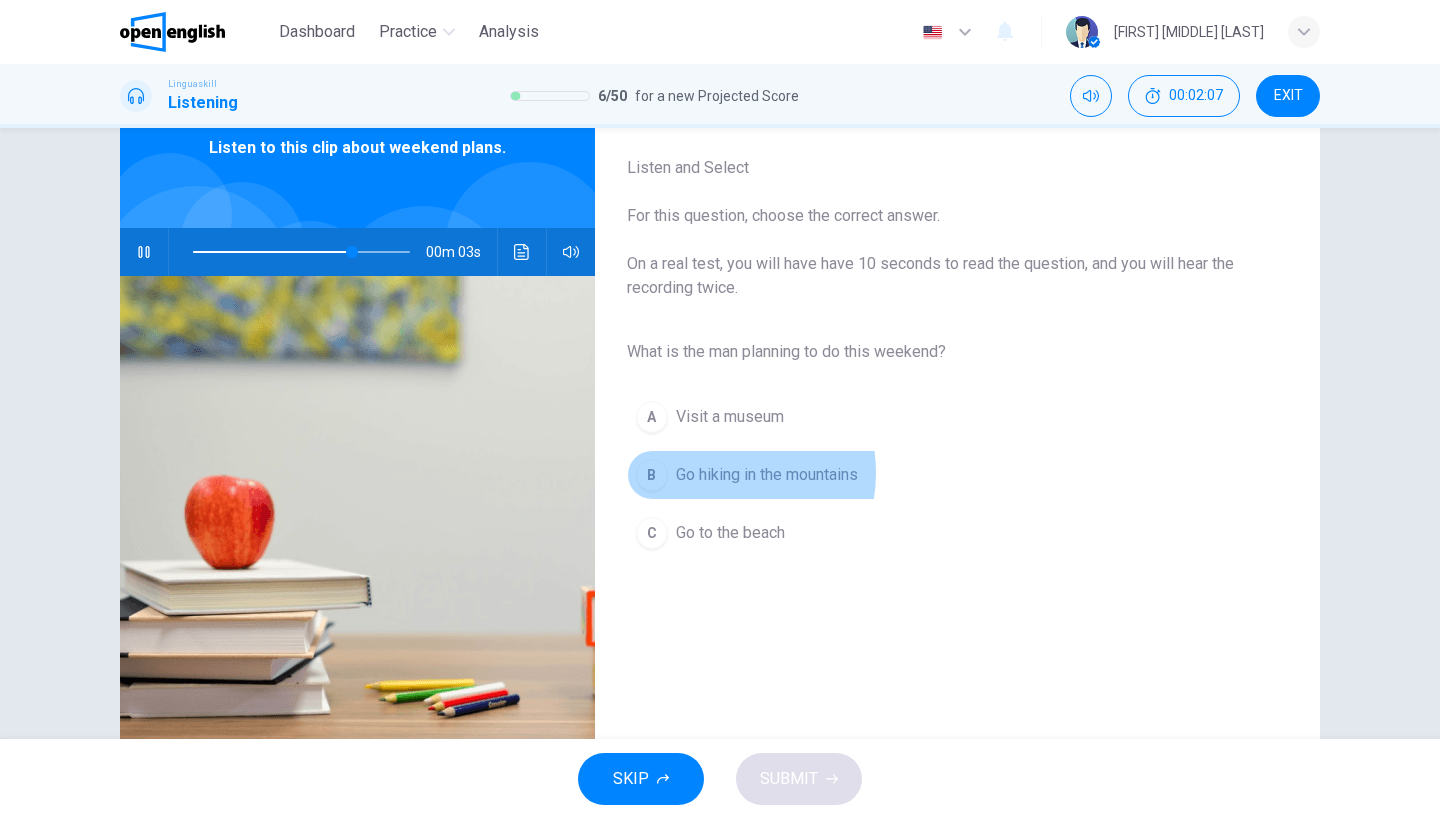 click on "Go hiking in the mountains" at bounding box center [767, 475] 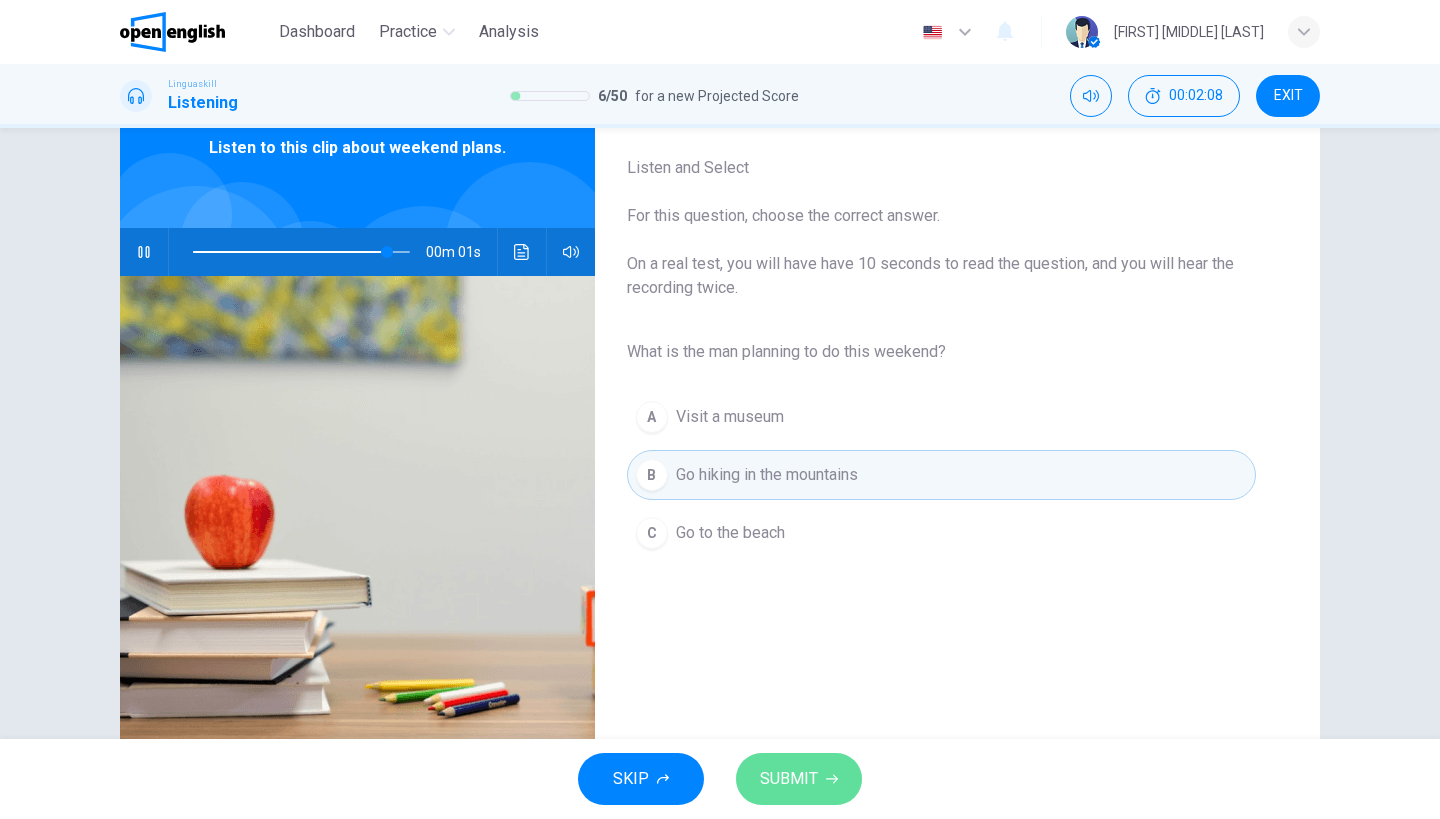 click on "SUBMIT" at bounding box center [799, 779] 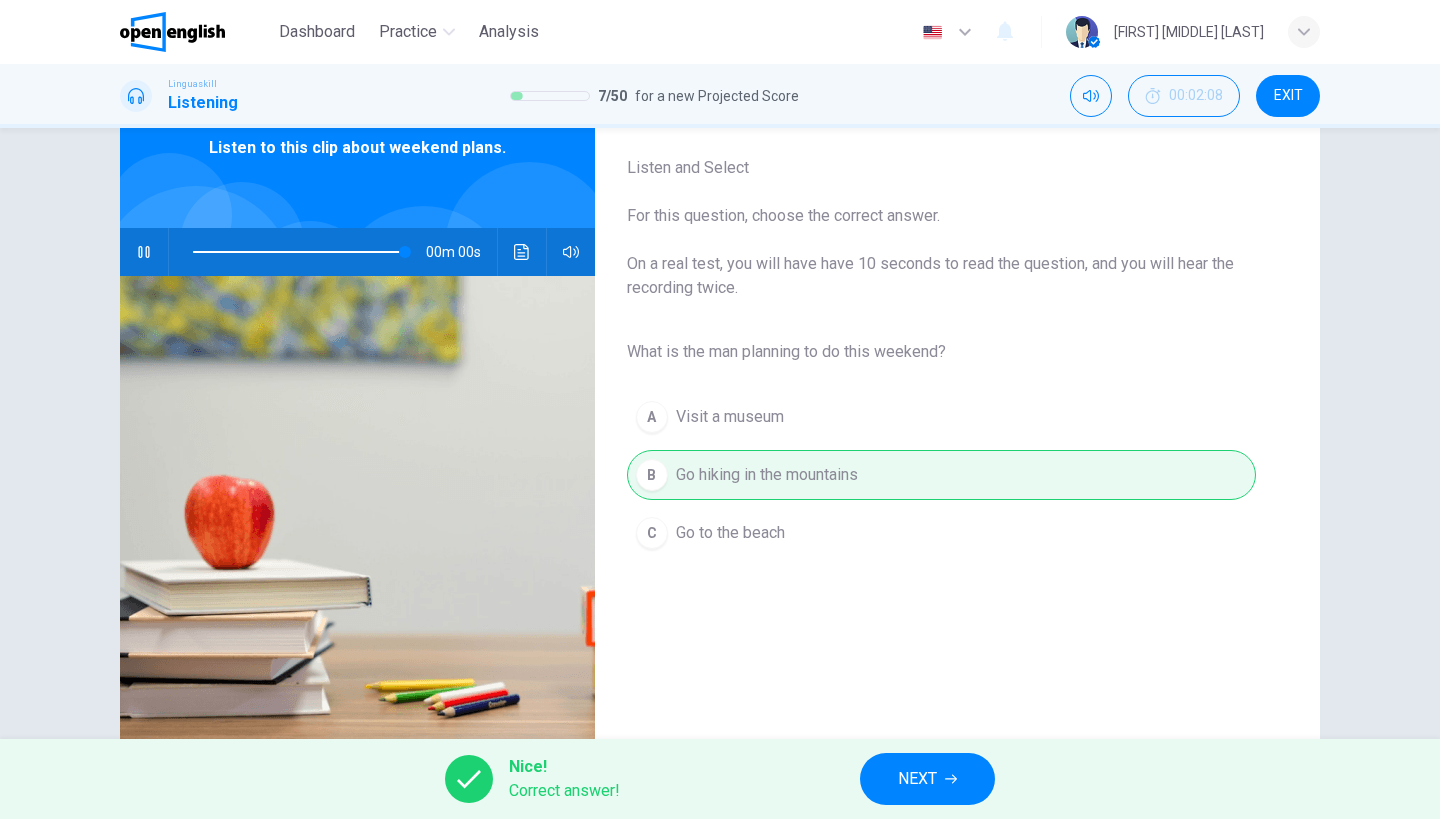type on "*" 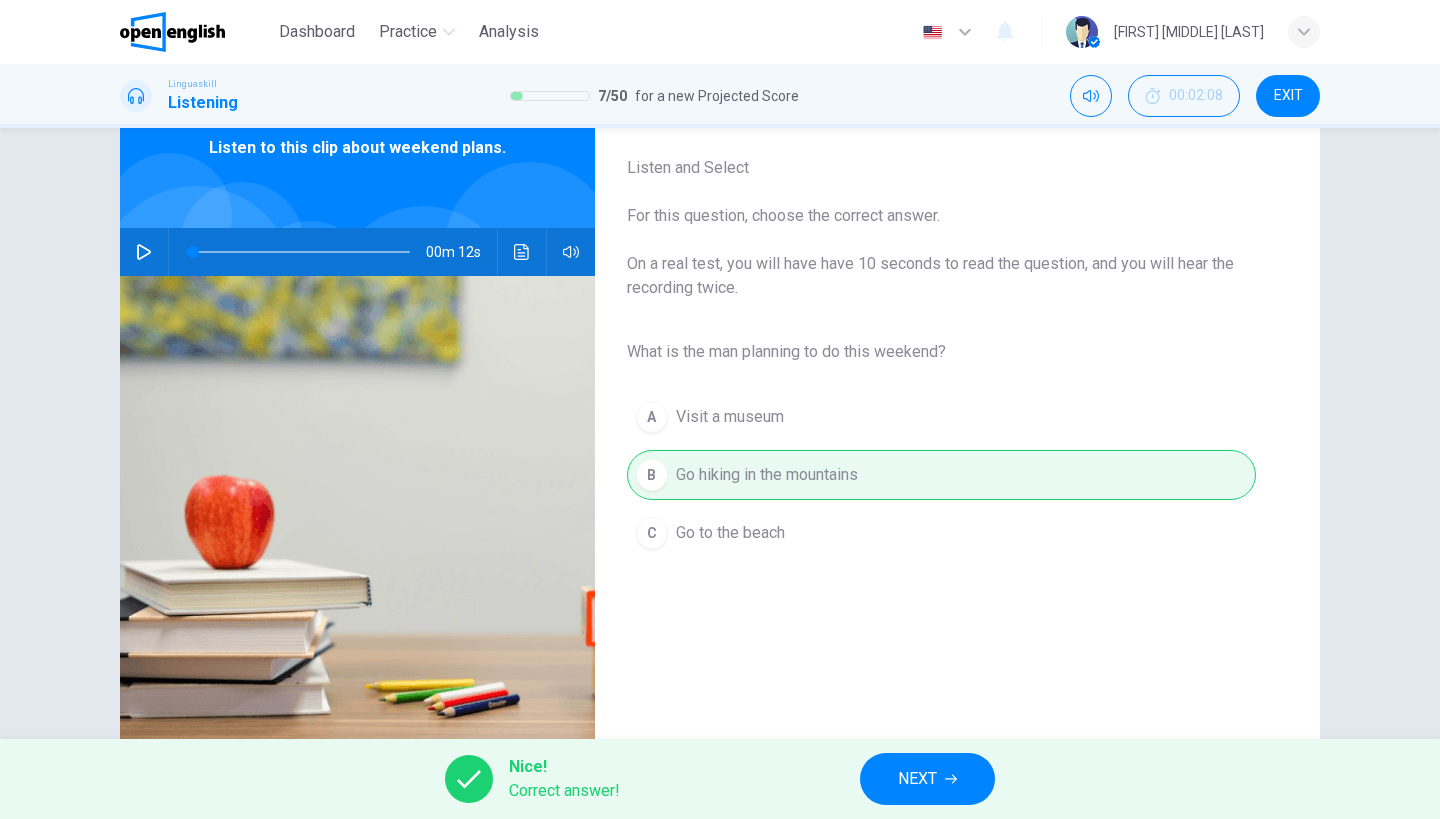 click on "NEXT" at bounding box center (917, 779) 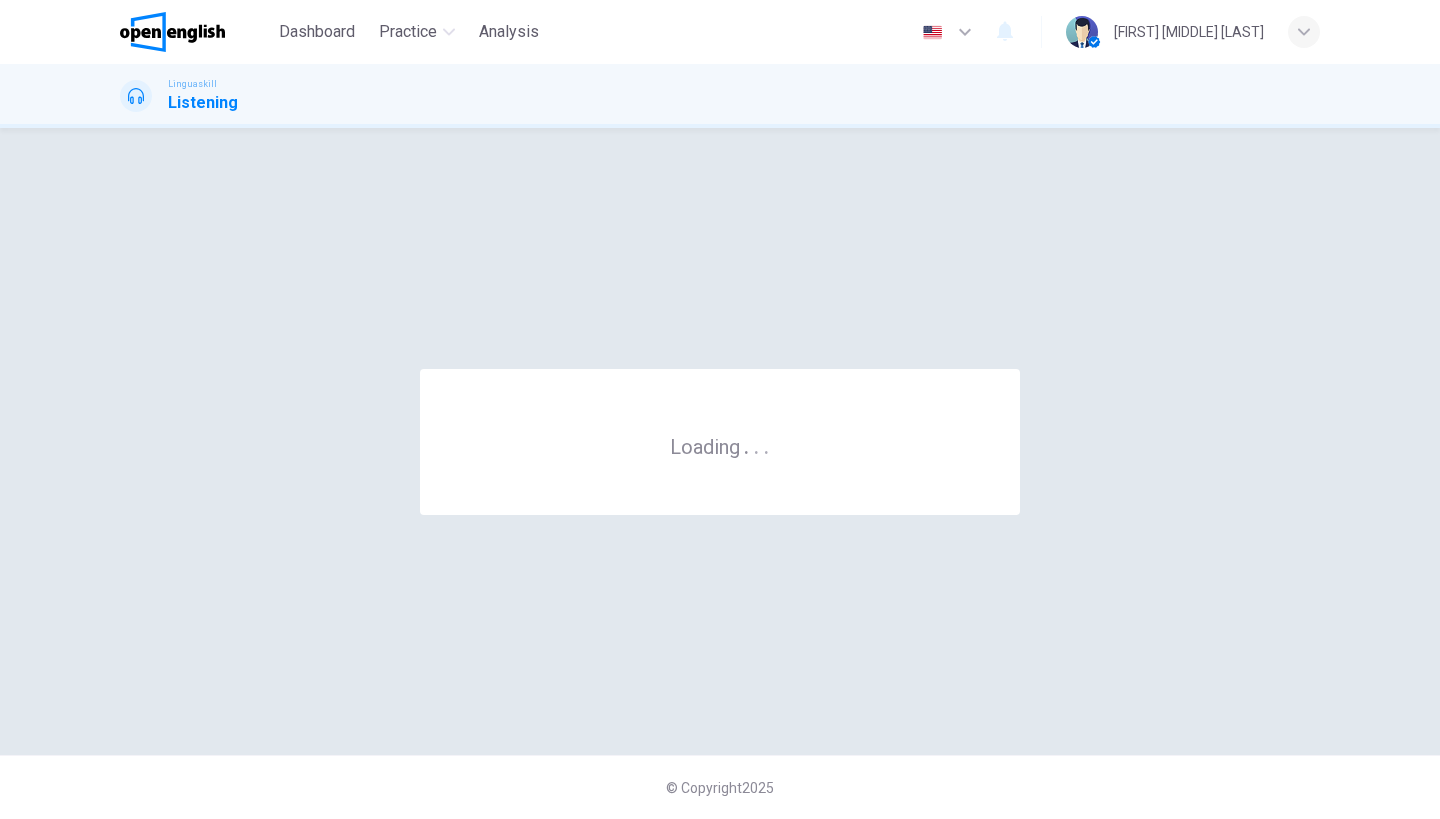 scroll, scrollTop: 0, scrollLeft: 0, axis: both 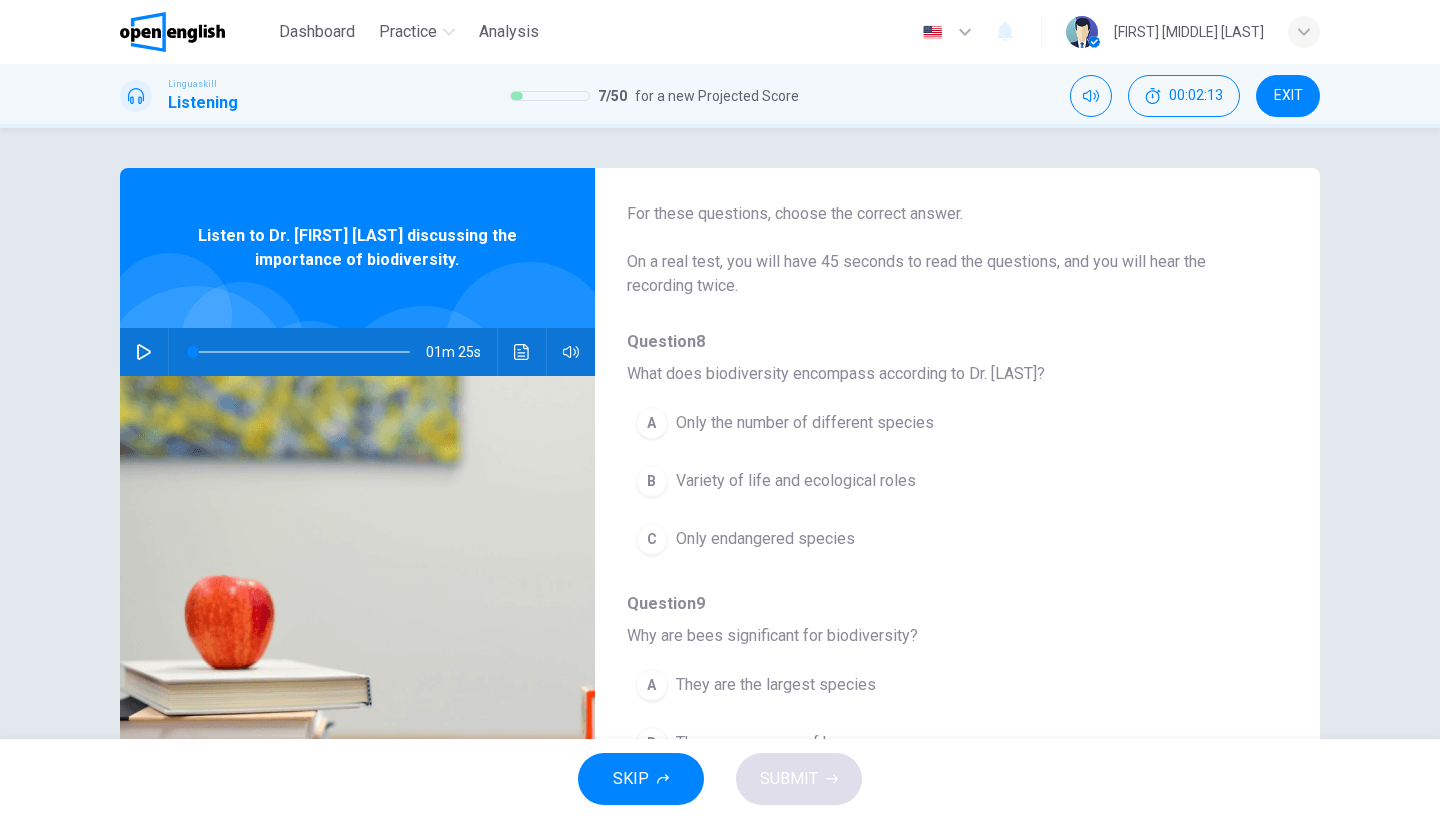 click on "01m 25s" at bounding box center [357, 352] 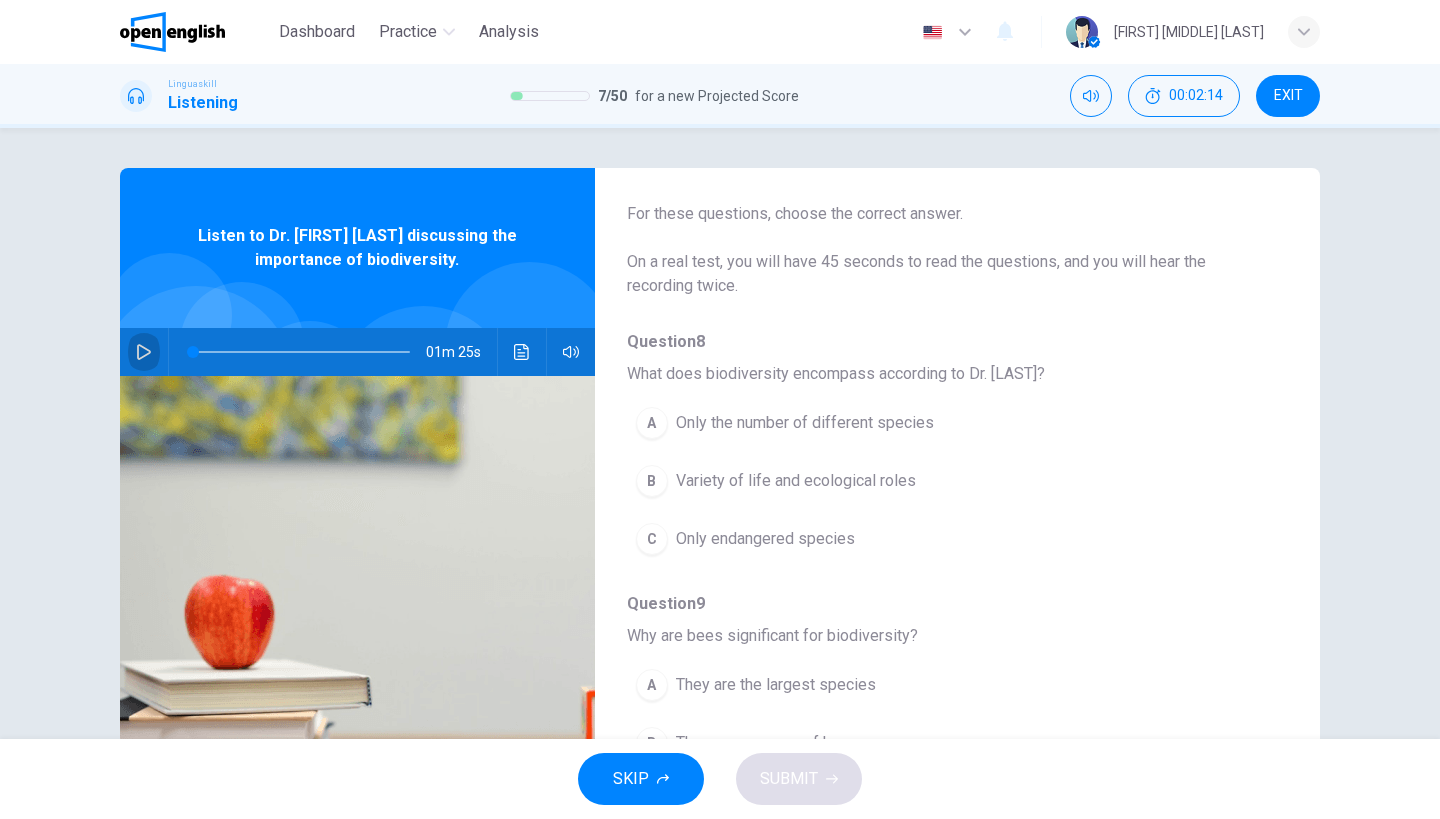 click at bounding box center (144, 352) 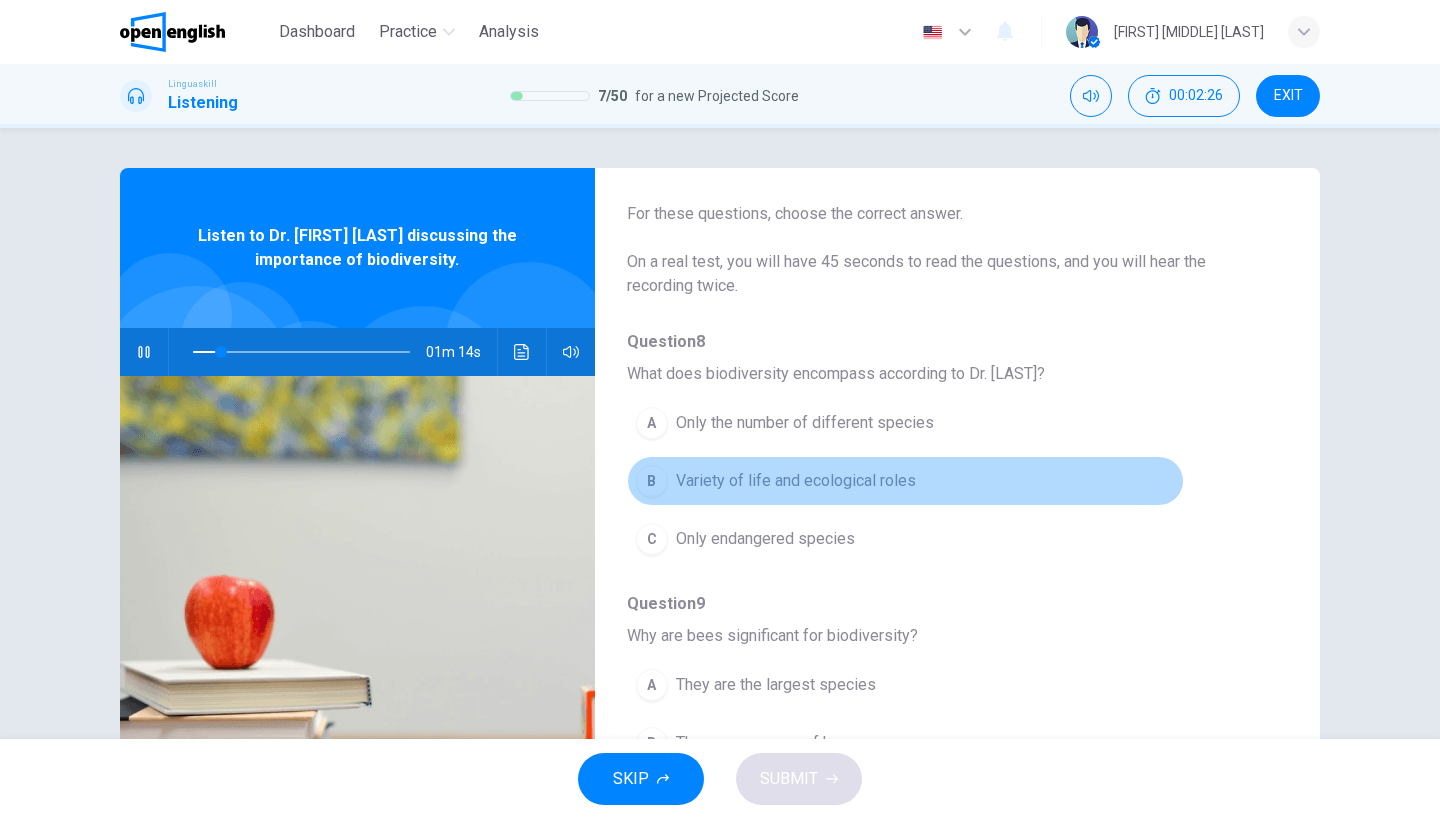 click on "Variety of life and ecological roles" at bounding box center [796, 481] 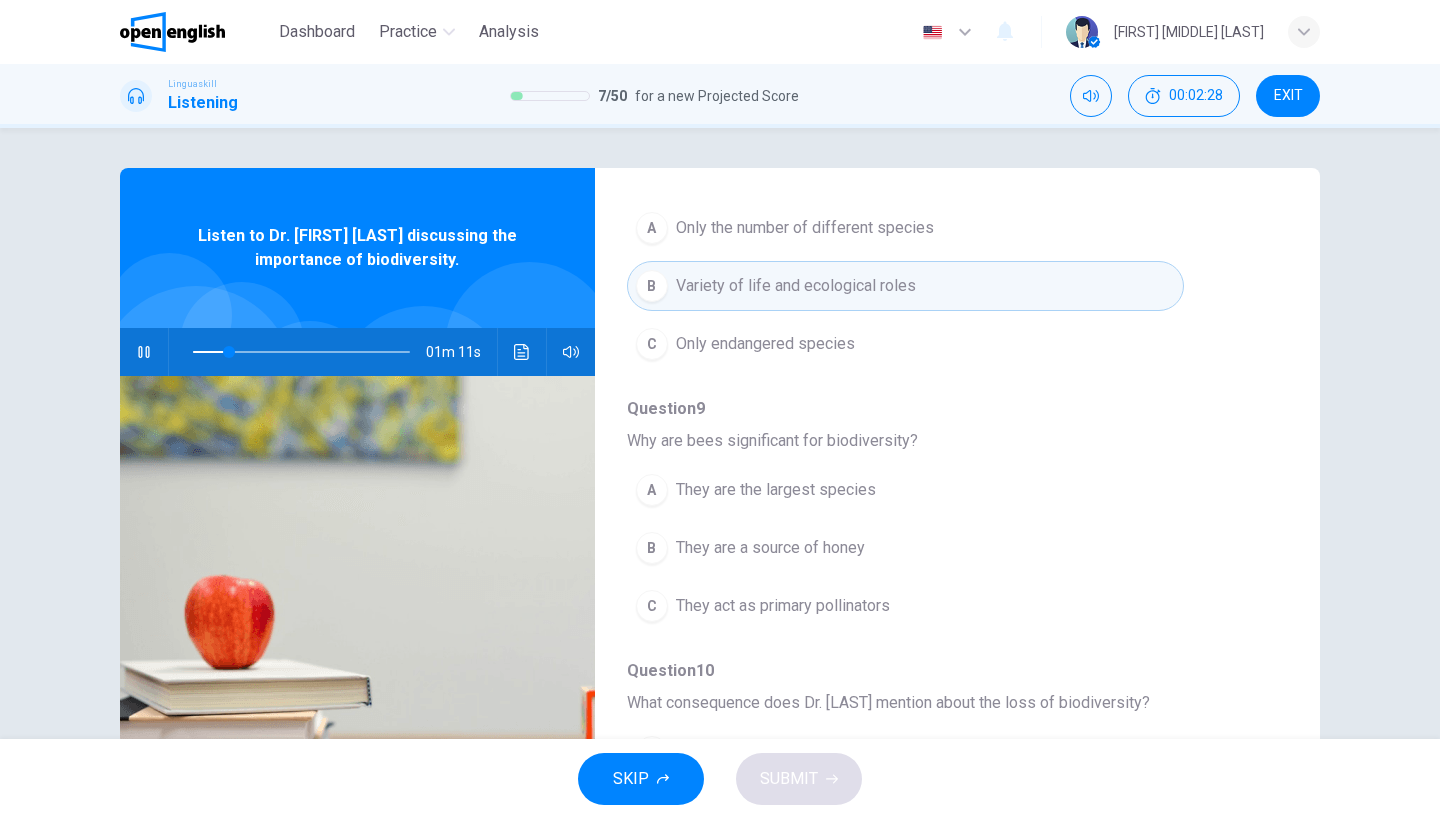 scroll, scrollTop: 275, scrollLeft: 0, axis: vertical 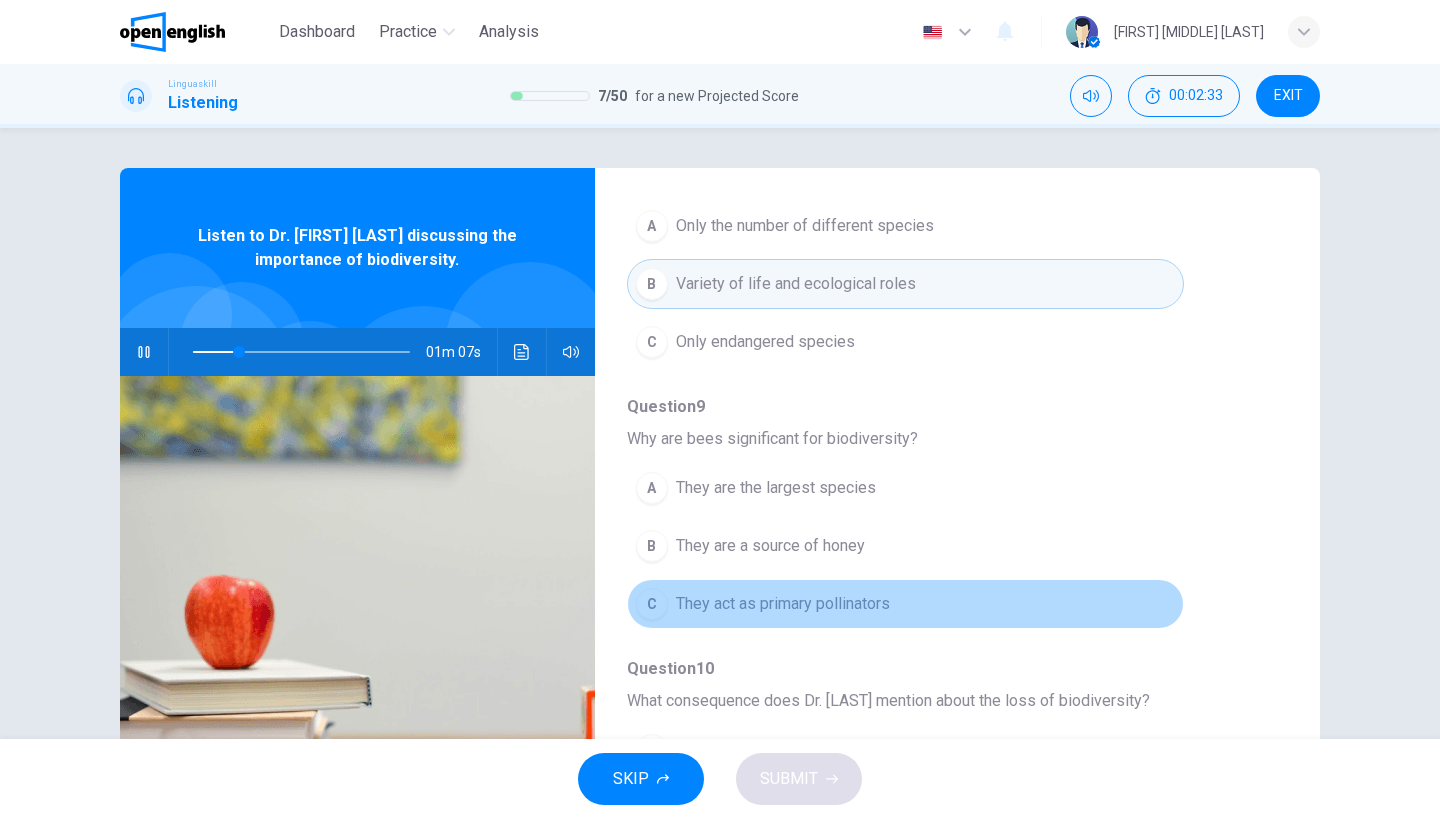 click on "They act as primary pollinators" at bounding box center [783, 604] 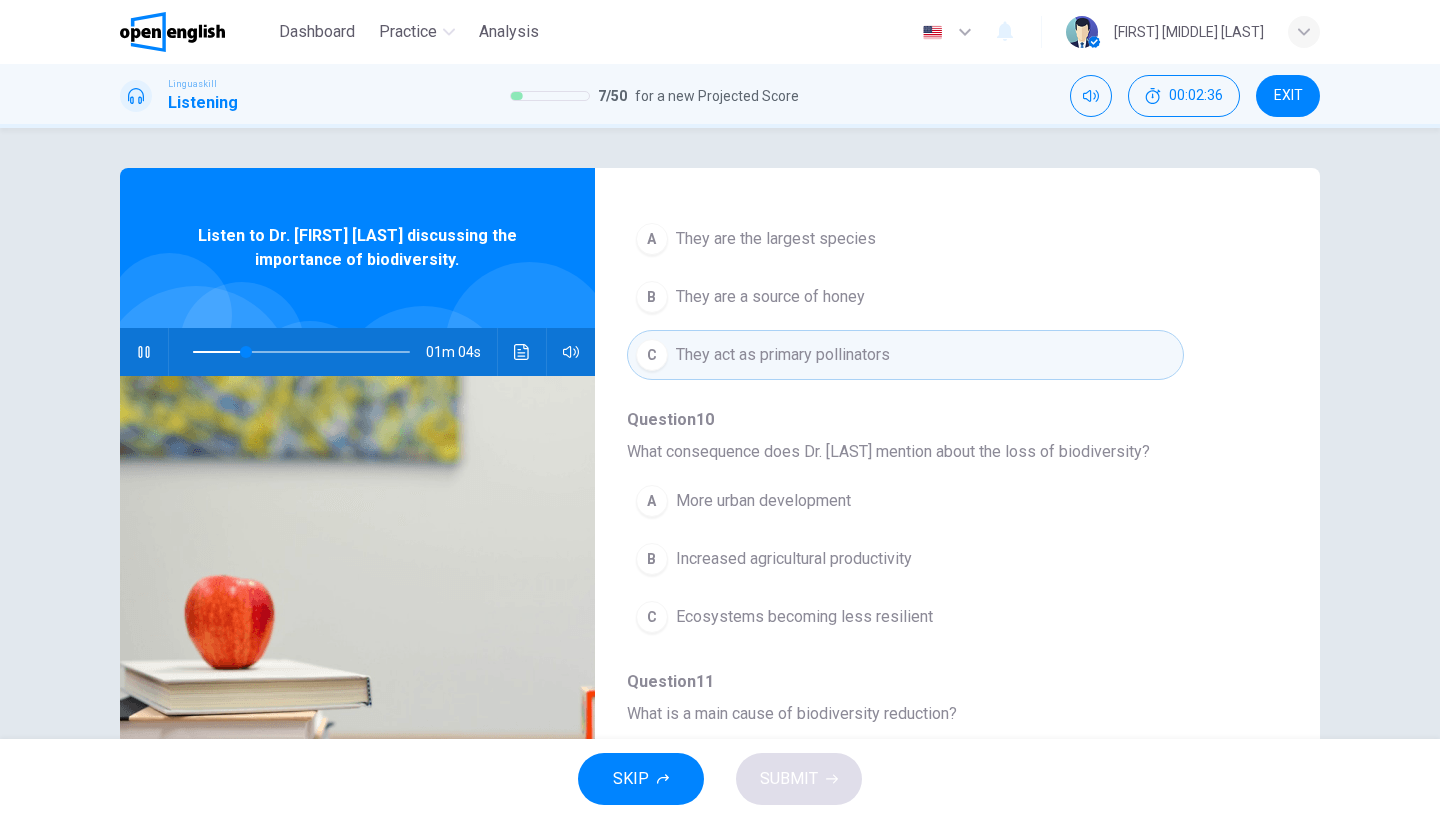 scroll, scrollTop: 525, scrollLeft: 0, axis: vertical 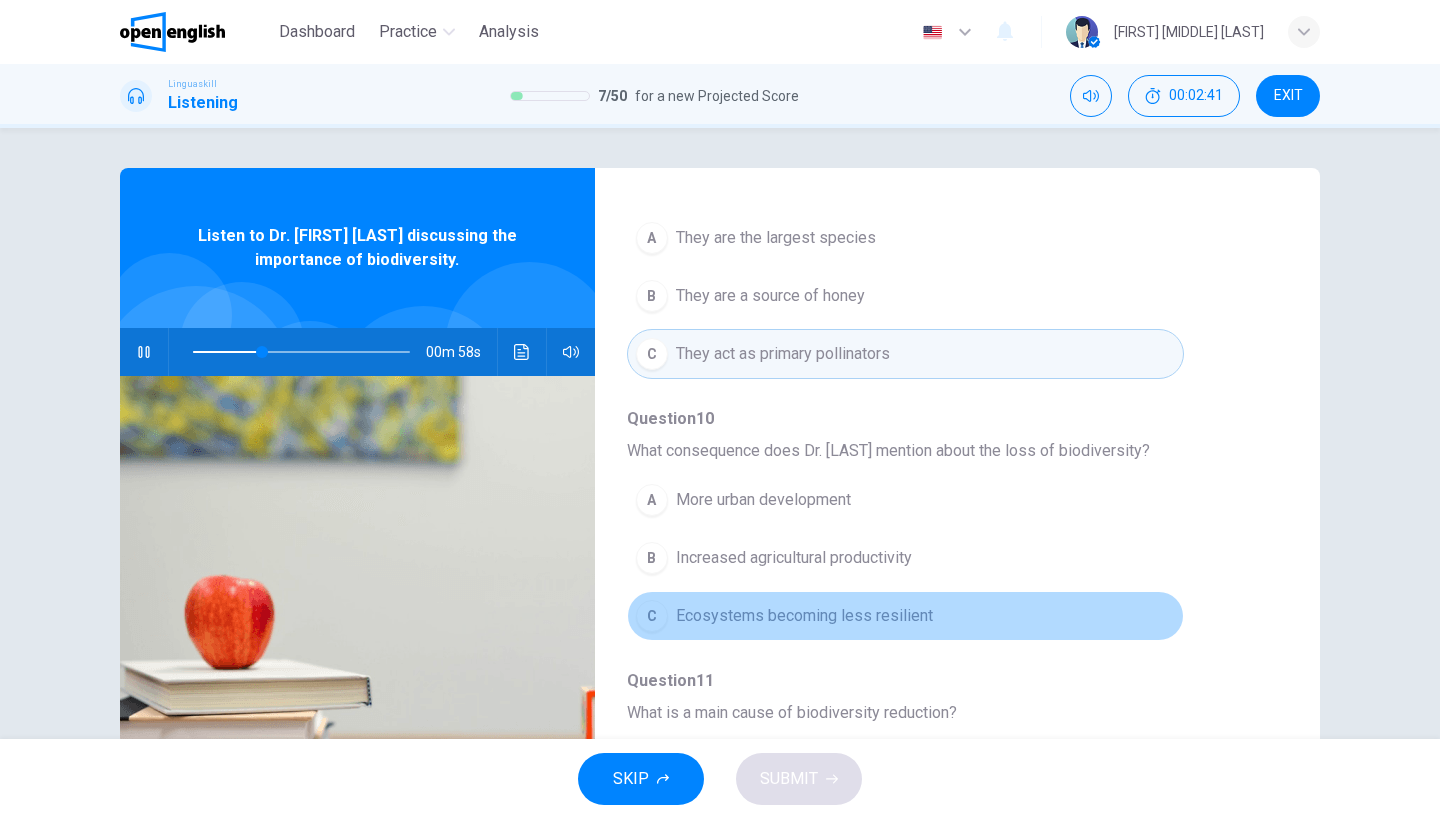 click on "Ecosystems becoming less resilient" at bounding box center (804, 616) 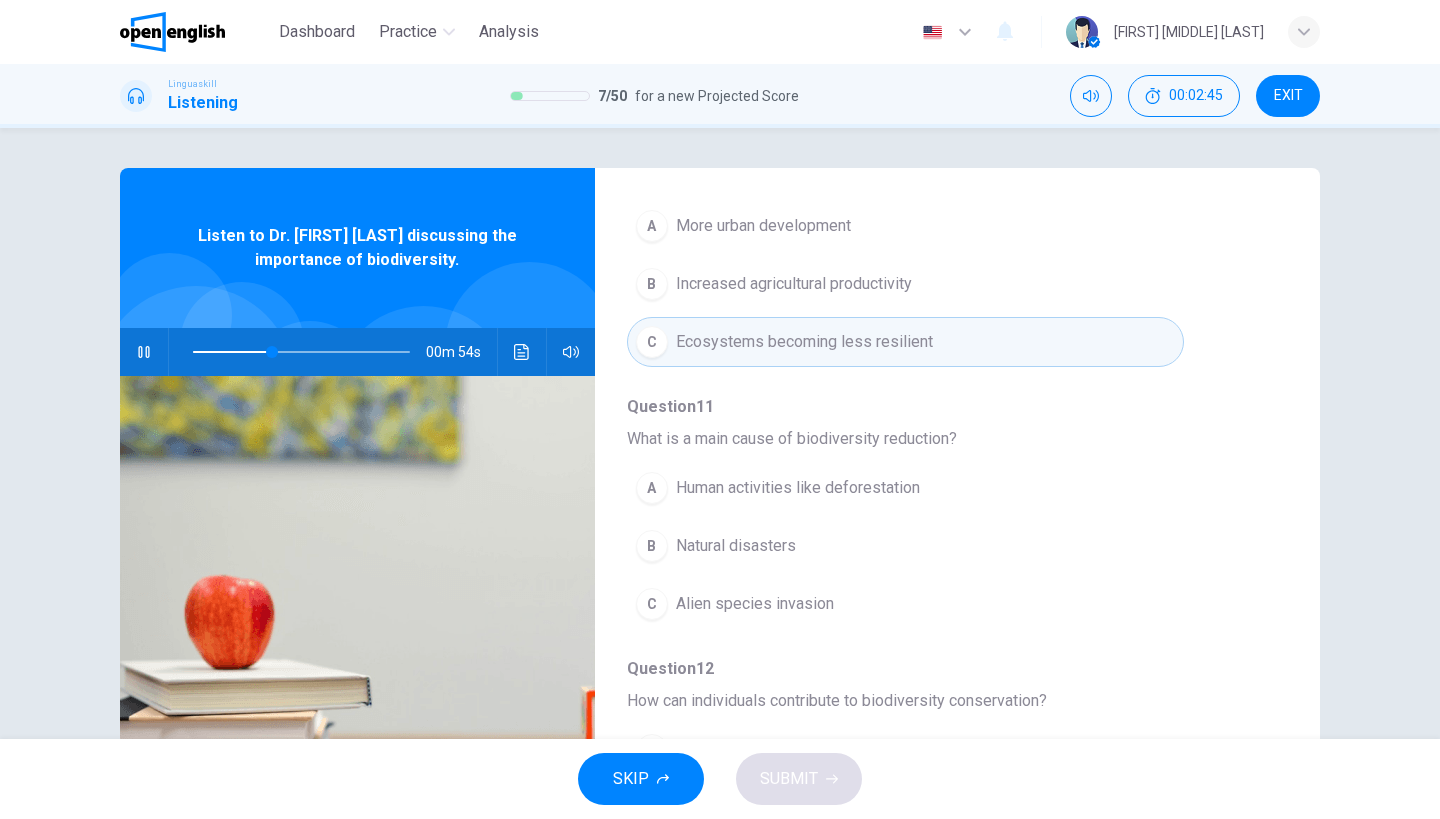 scroll, scrollTop: 800, scrollLeft: 0, axis: vertical 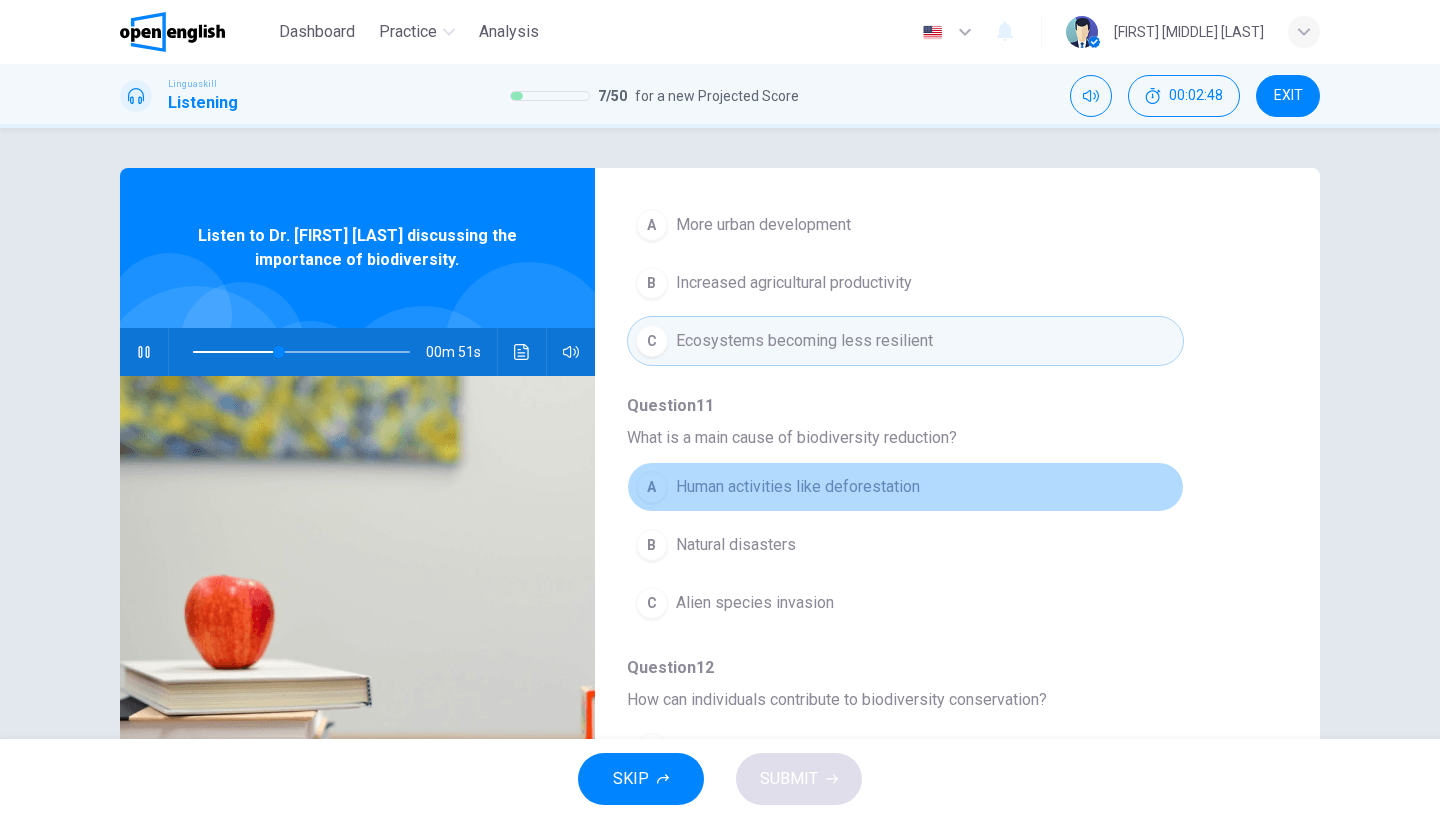 click on "A Human activities like deforestation" at bounding box center (905, 487) 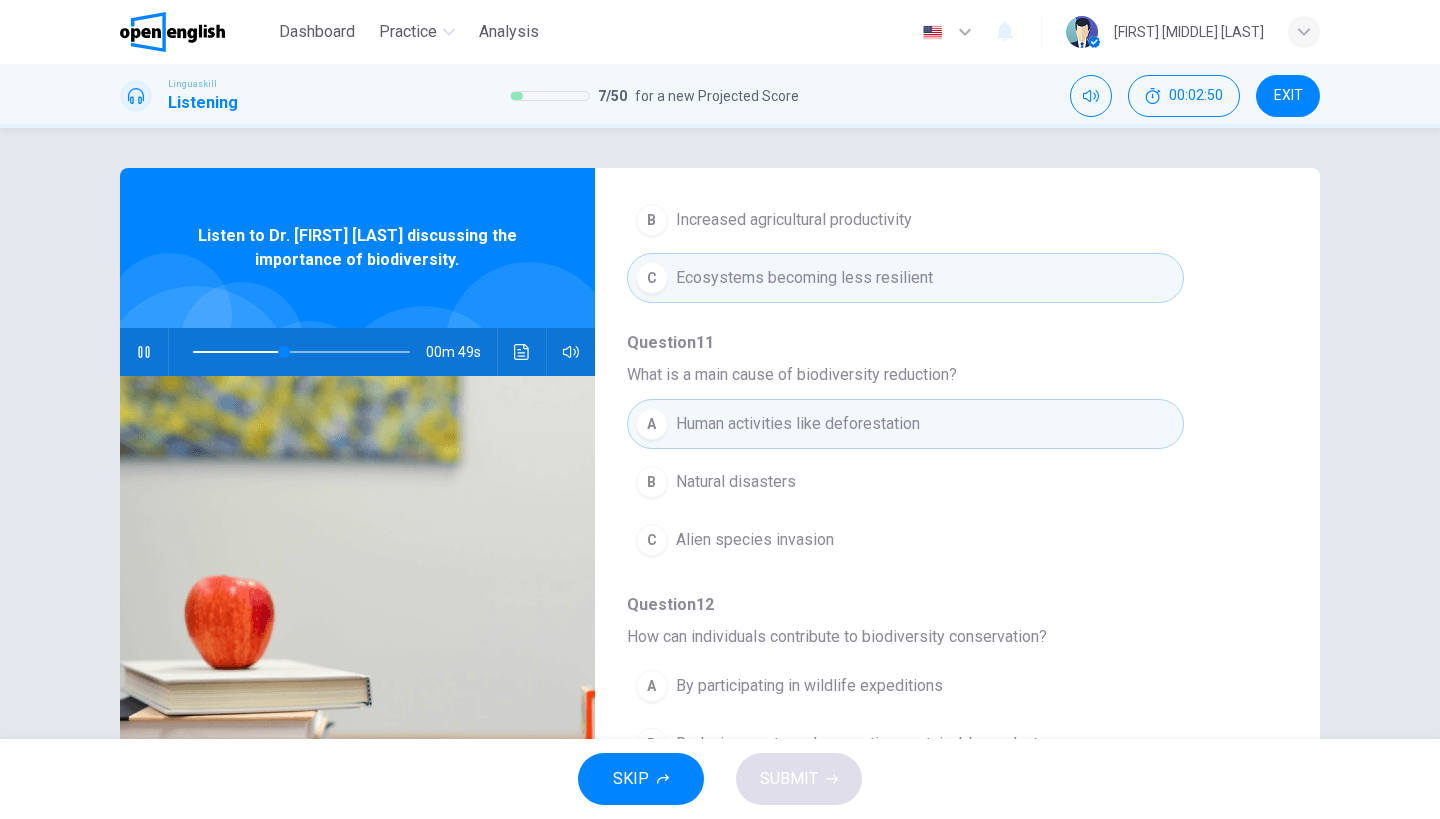 scroll, scrollTop: 865, scrollLeft: 0, axis: vertical 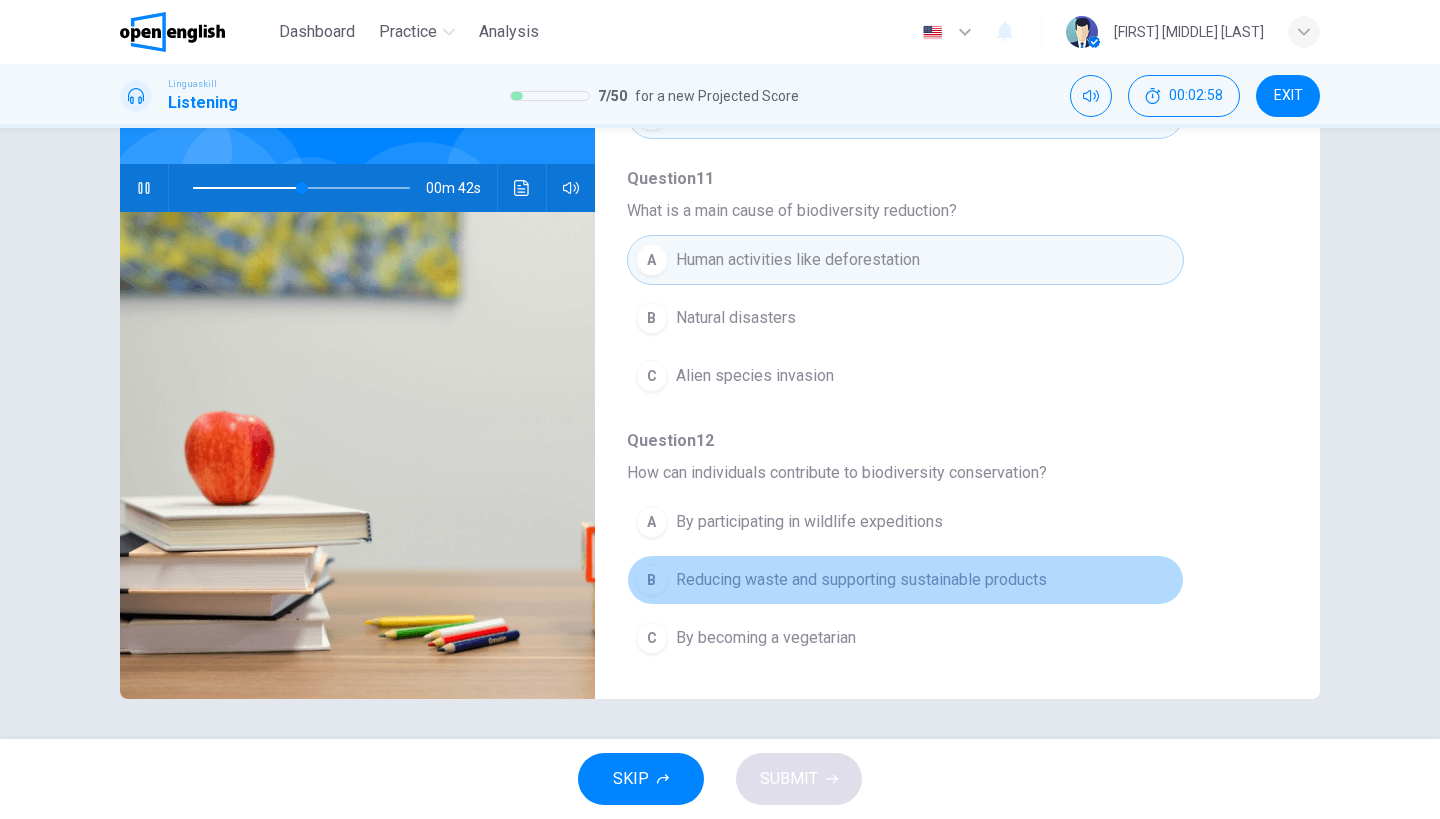 click on "Reducing waste and supporting sustainable products" at bounding box center (861, 580) 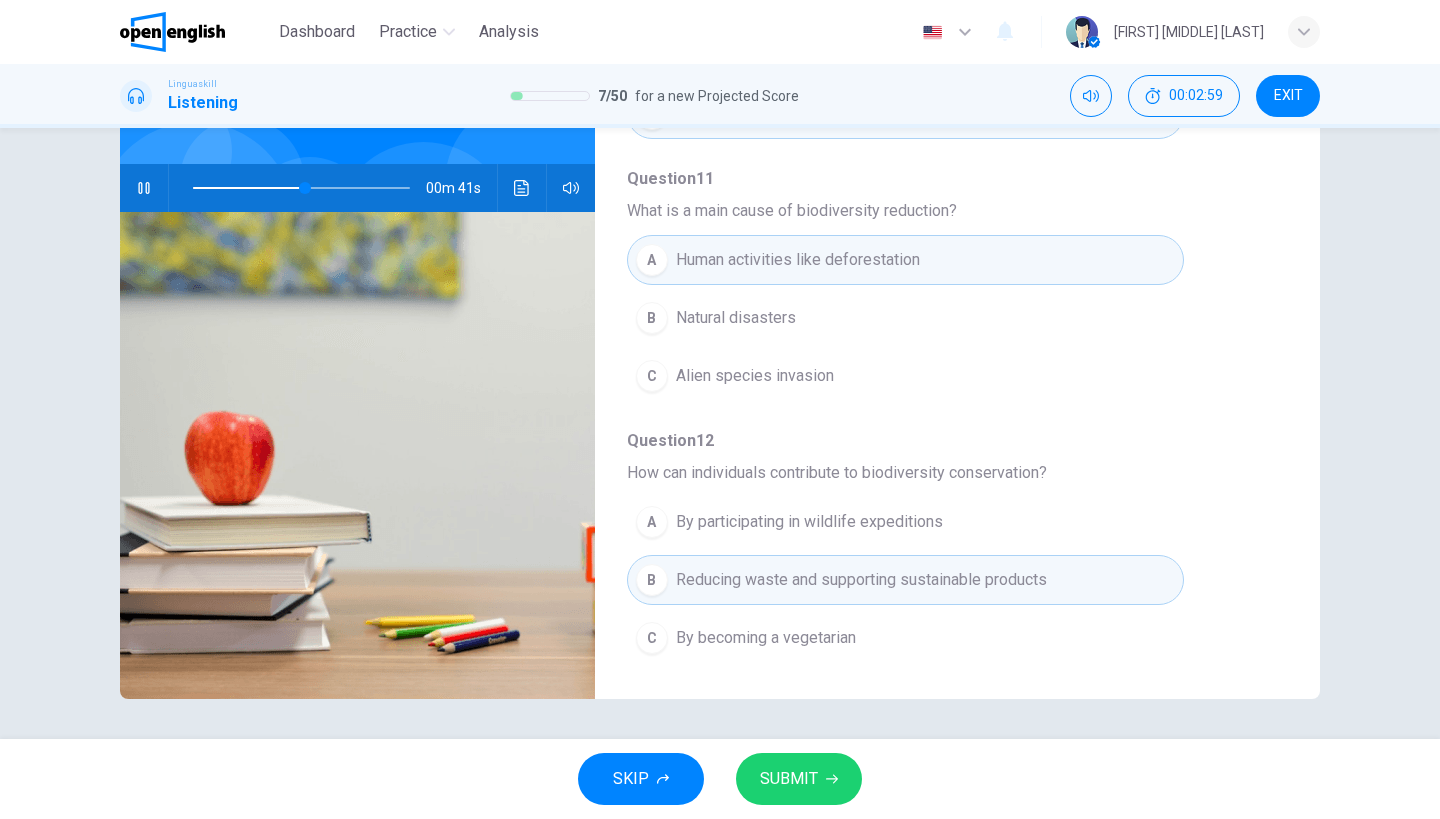 click on "SUBMIT" at bounding box center [799, 779] 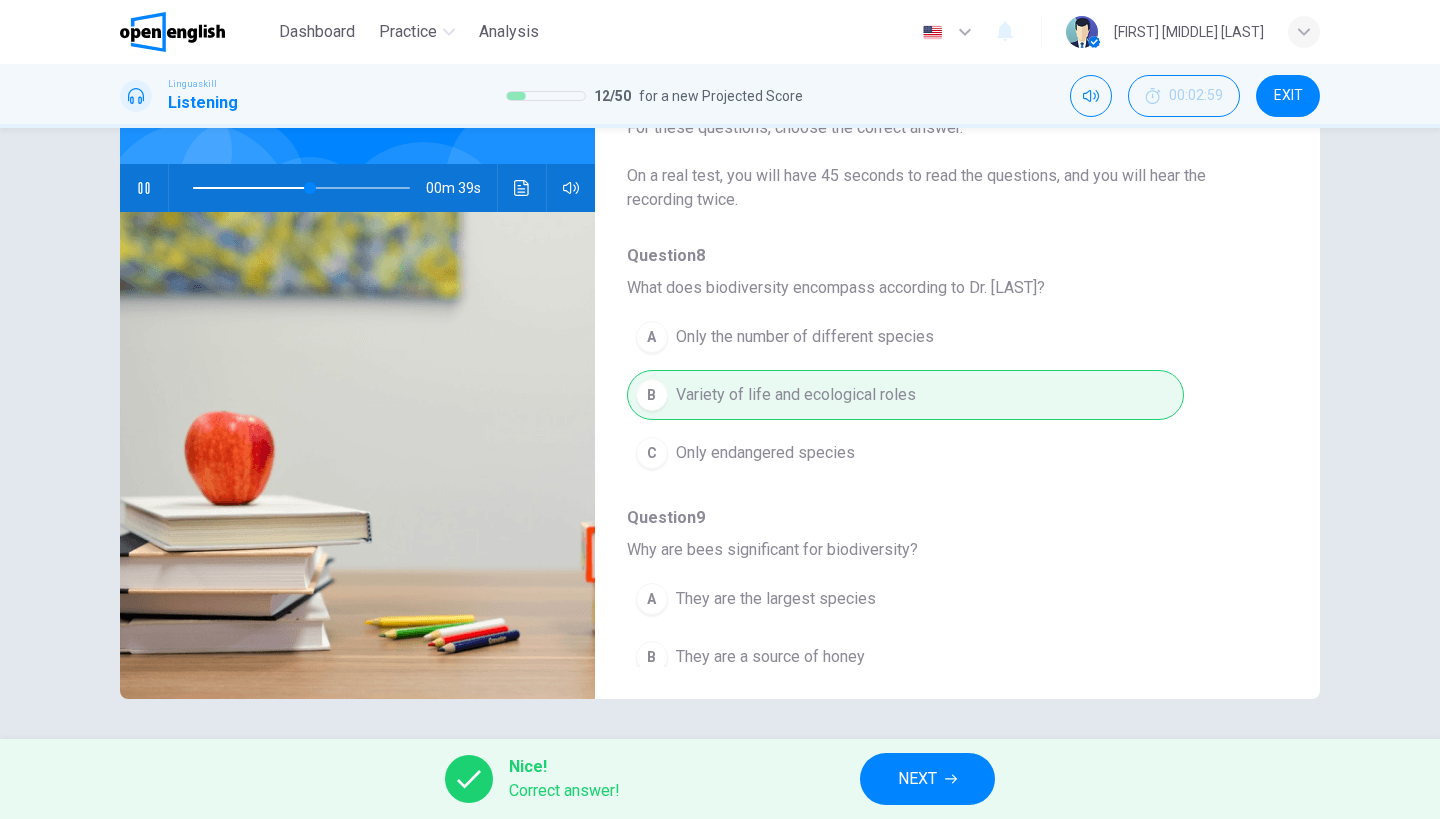 scroll, scrollTop: 0, scrollLeft: 0, axis: both 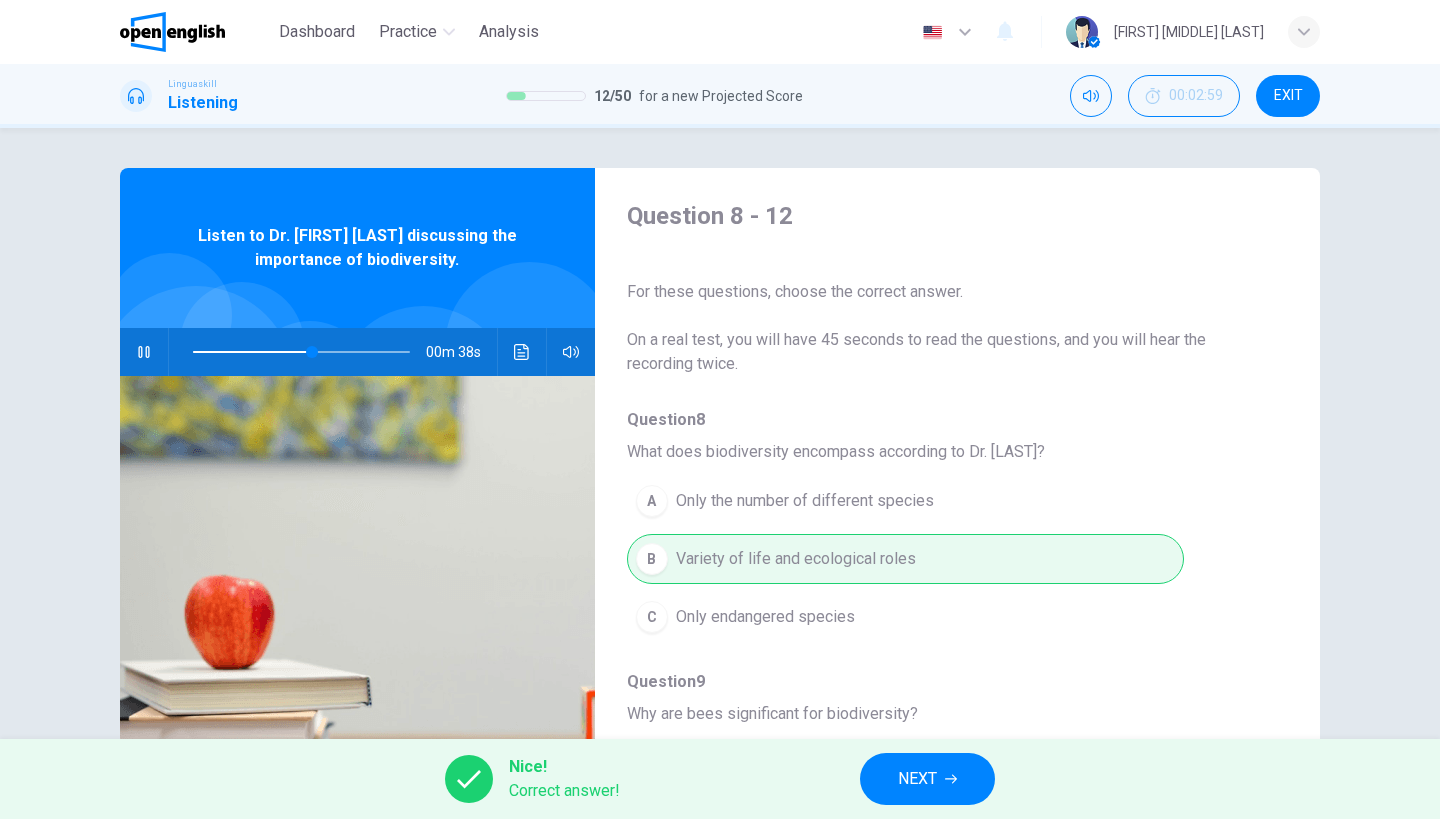 type on "**" 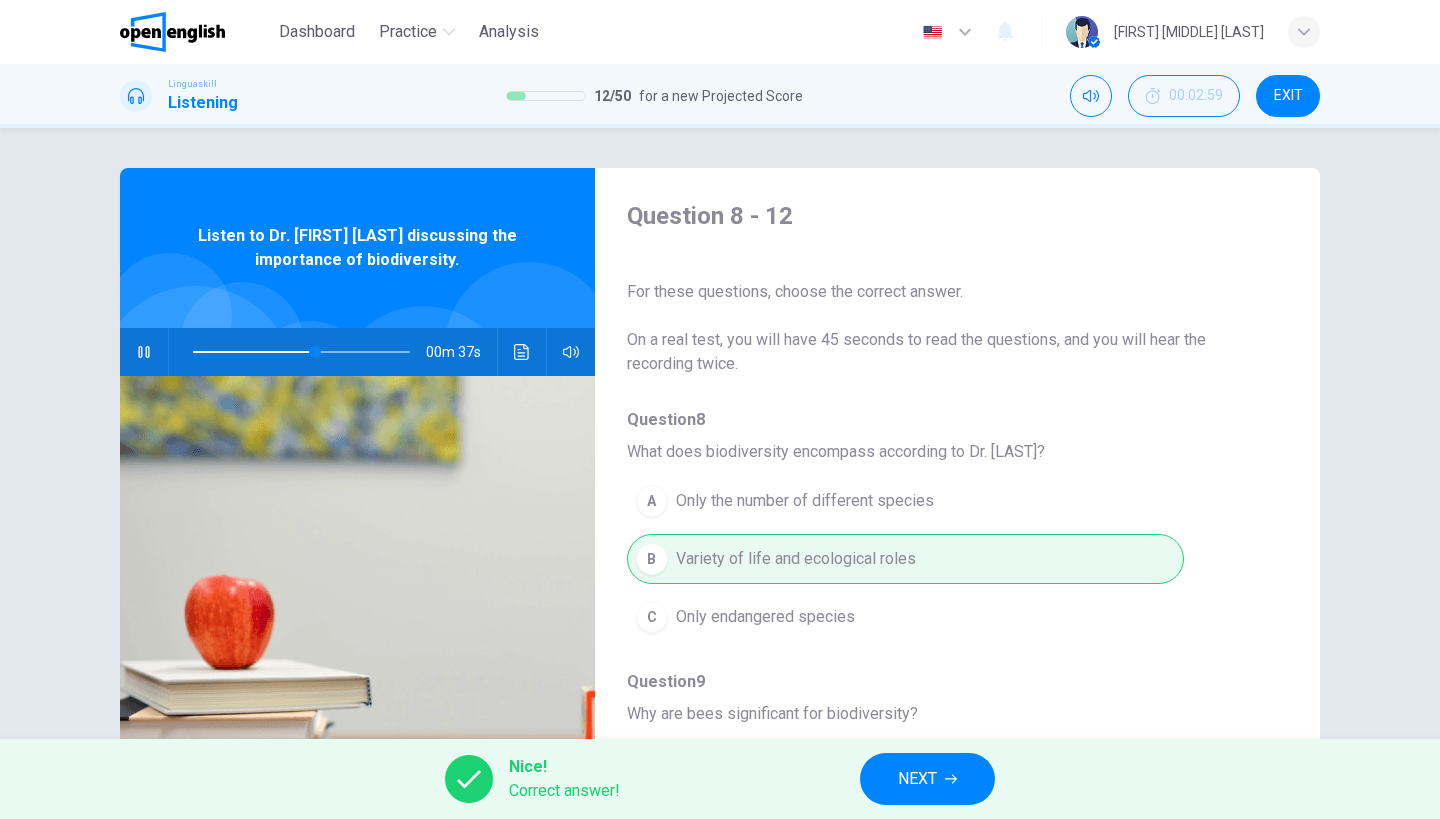 click on "NEXT" at bounding box center [927, 779] 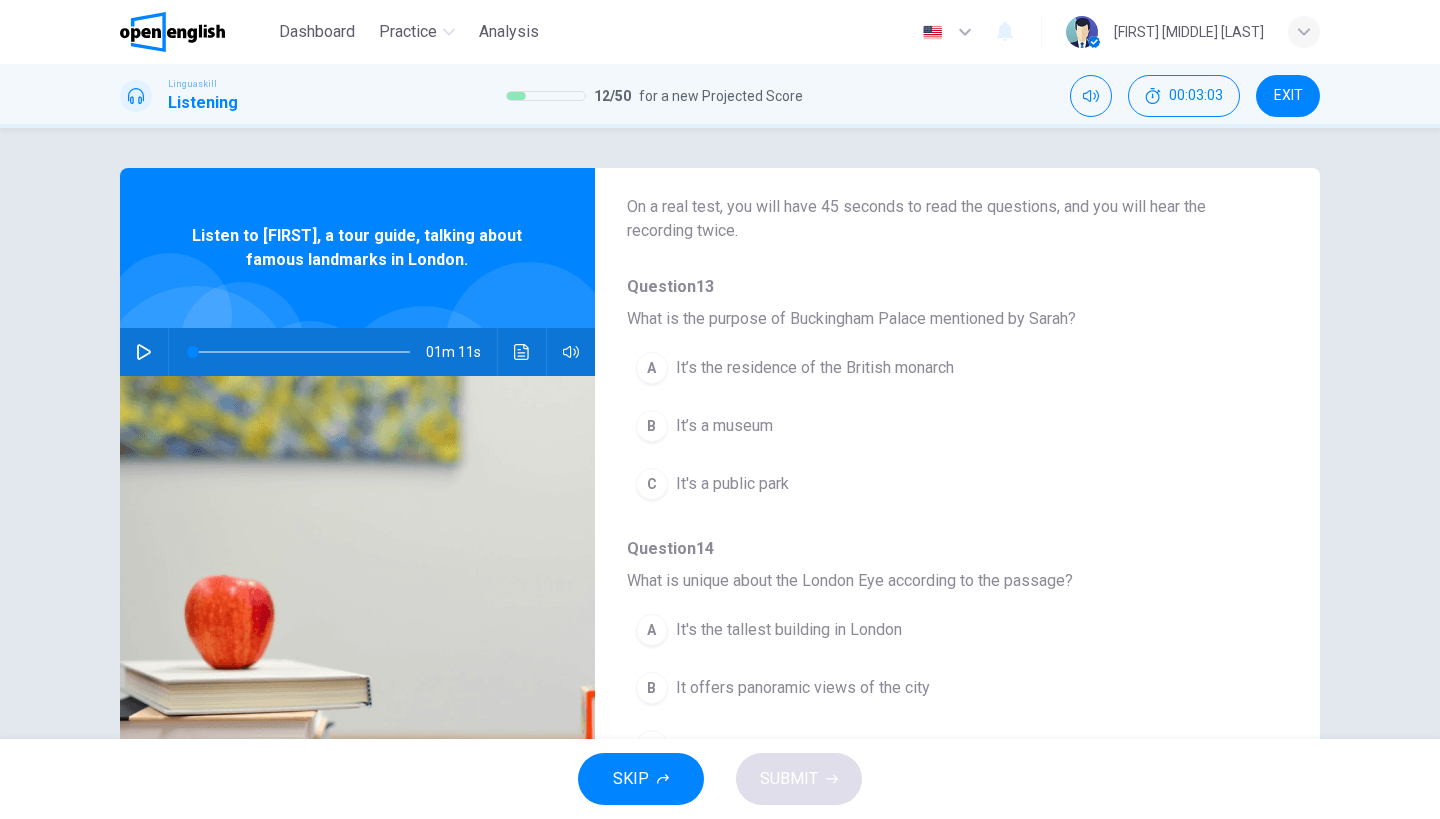 scroll, scrollTop: 142, scrollLeft: 0, axis: vertical 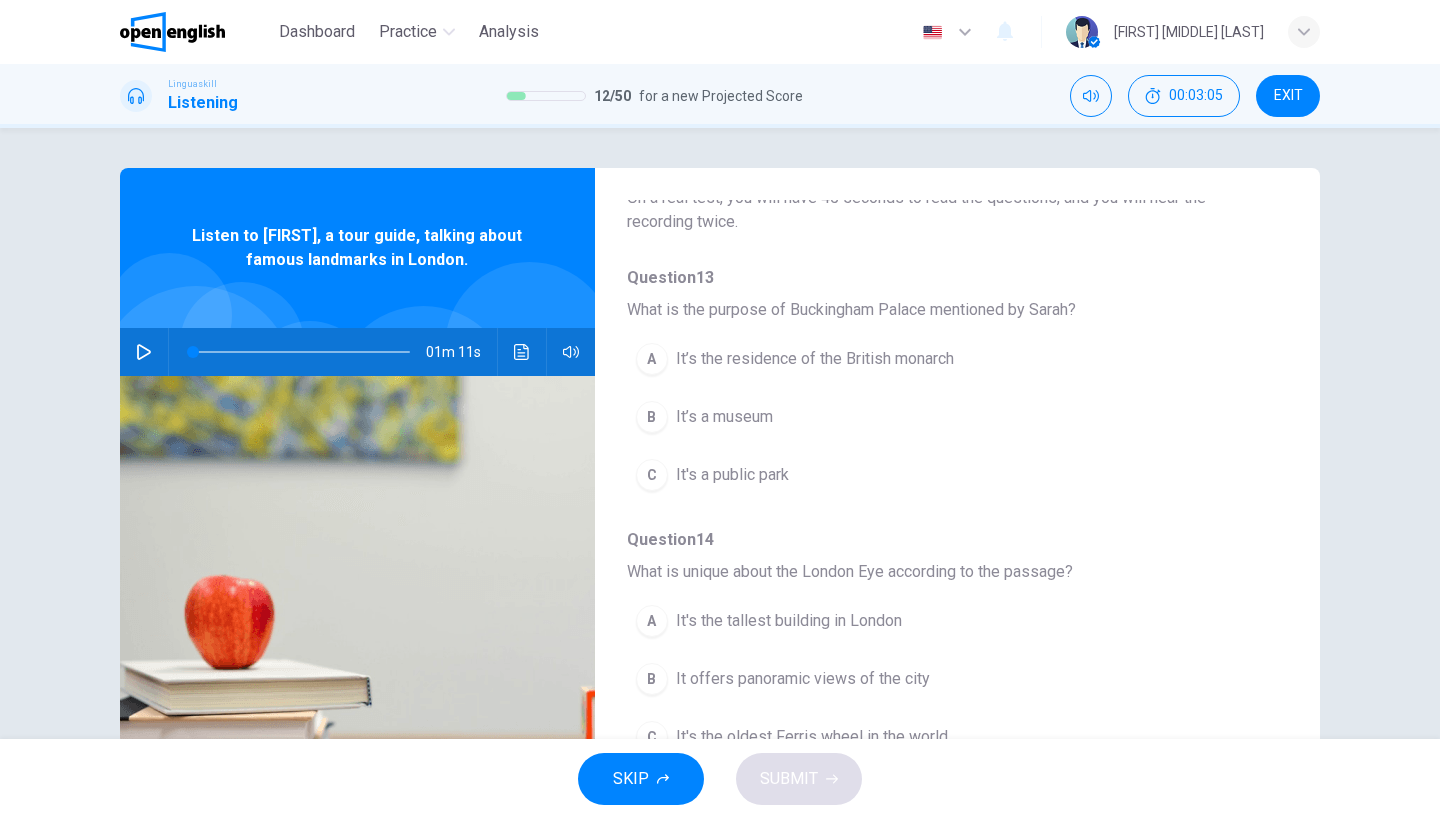 click at bounding box center (144, 352) 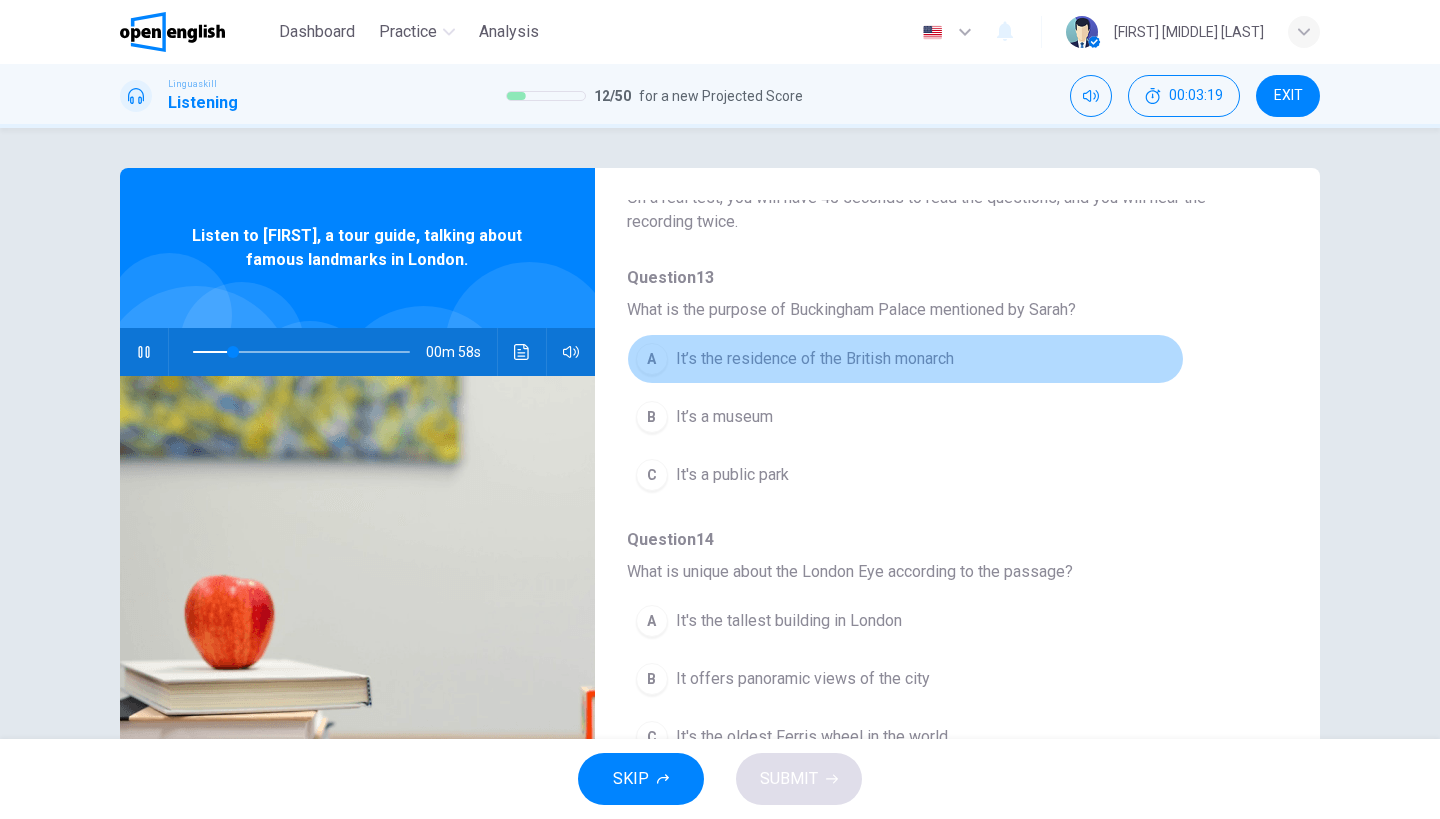 click on "It’s the residence of the British monarch" at bounding box center (815, 359) 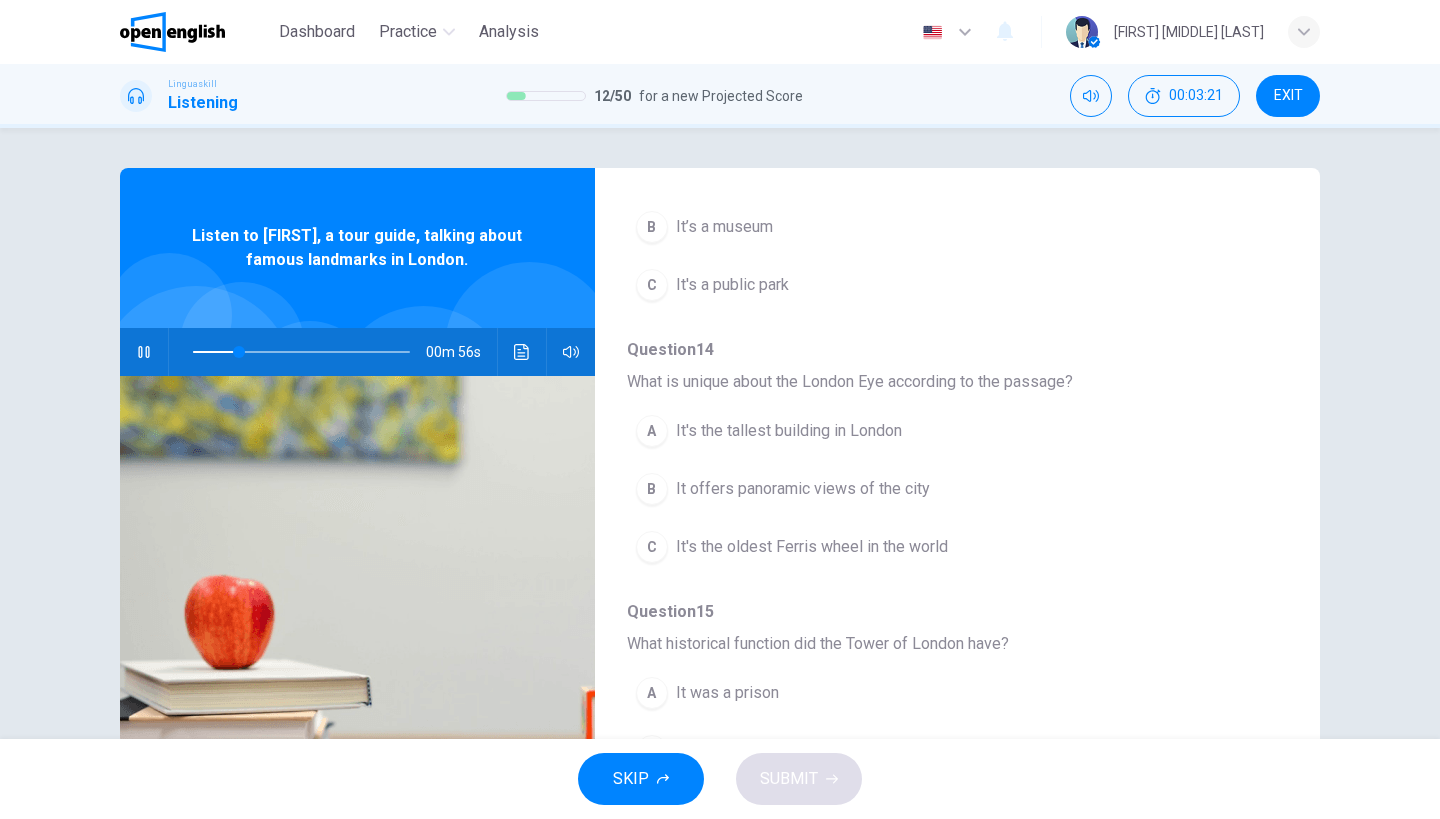 scroll, scrollTop: 341, scrollLeft: 0, axis: vertical 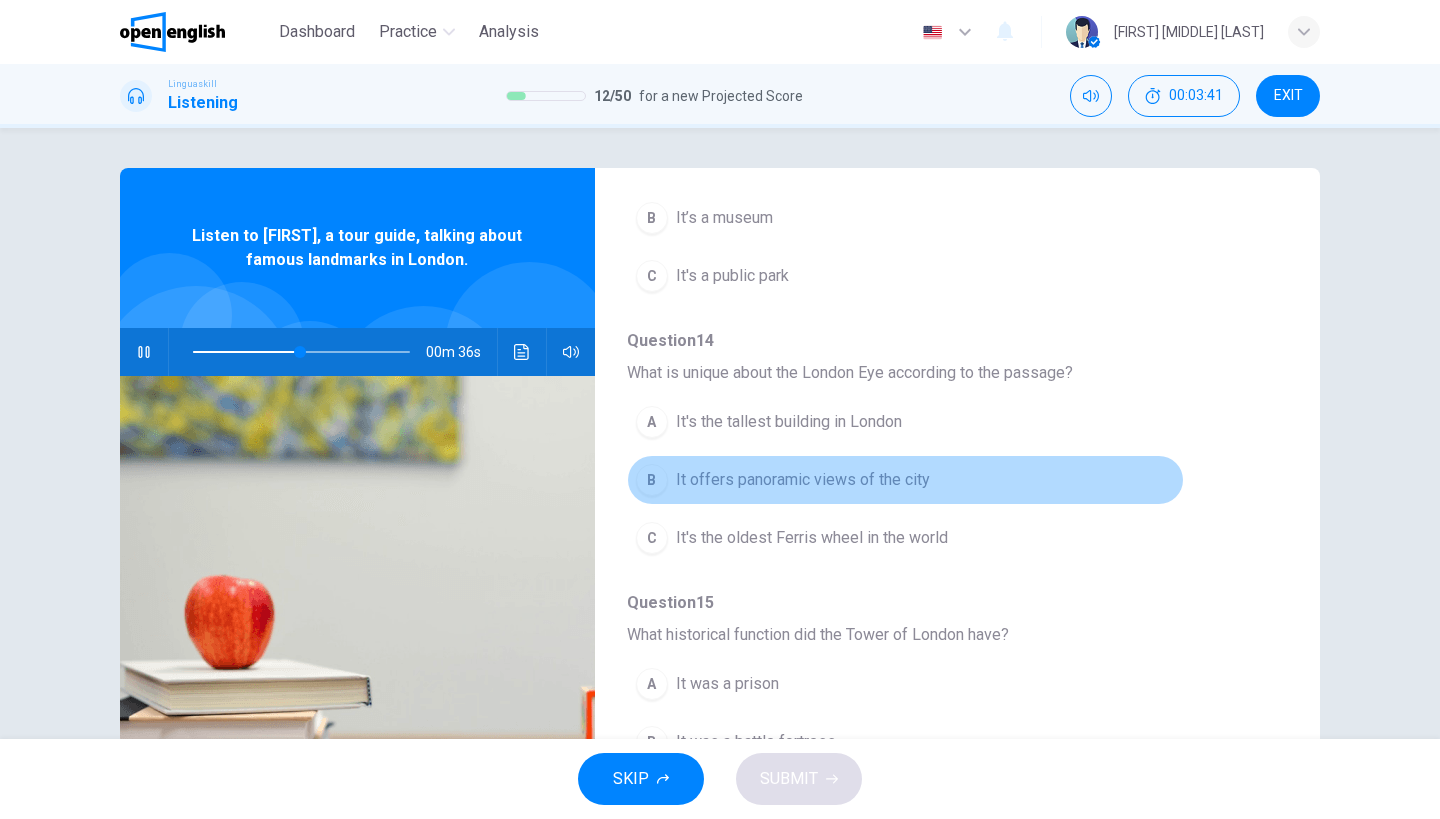click on "It offers panoramic views of the city" at bounding box center [803, 480] 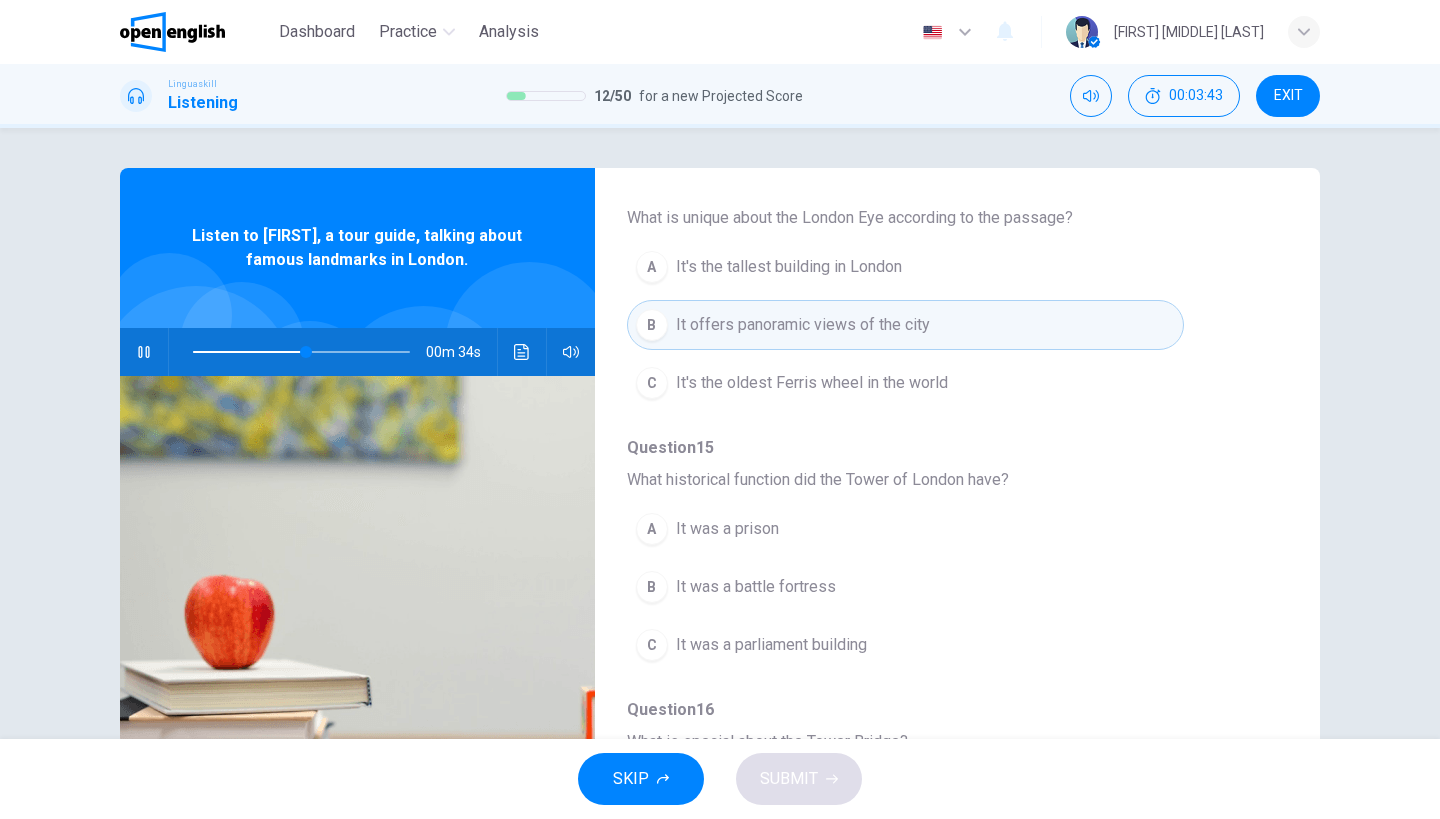 scroll, scrollTop: 502, scrollLeft: 0, axis: vertical 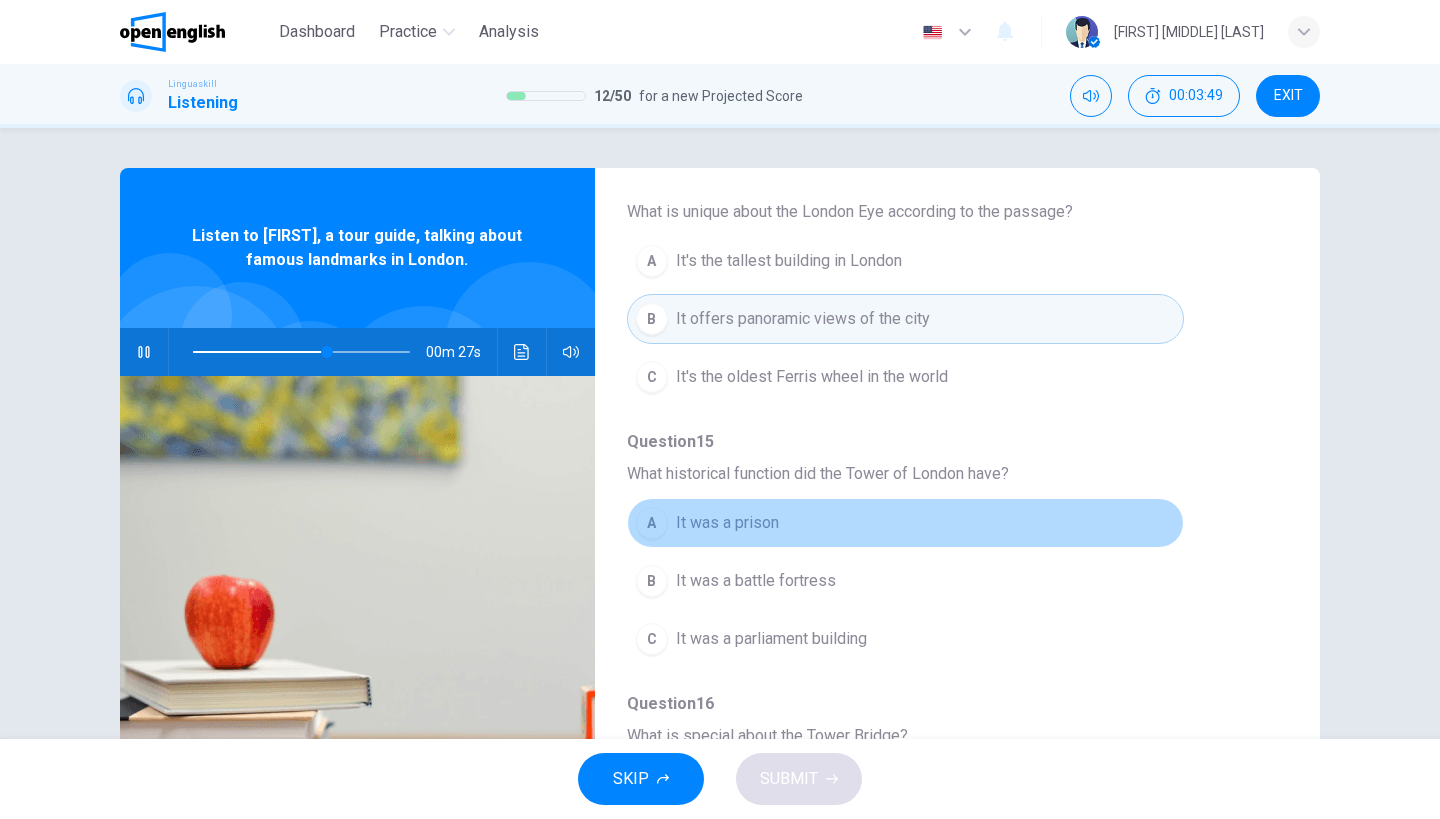 click on "A It was a prison" at bounding box center (905, 523) 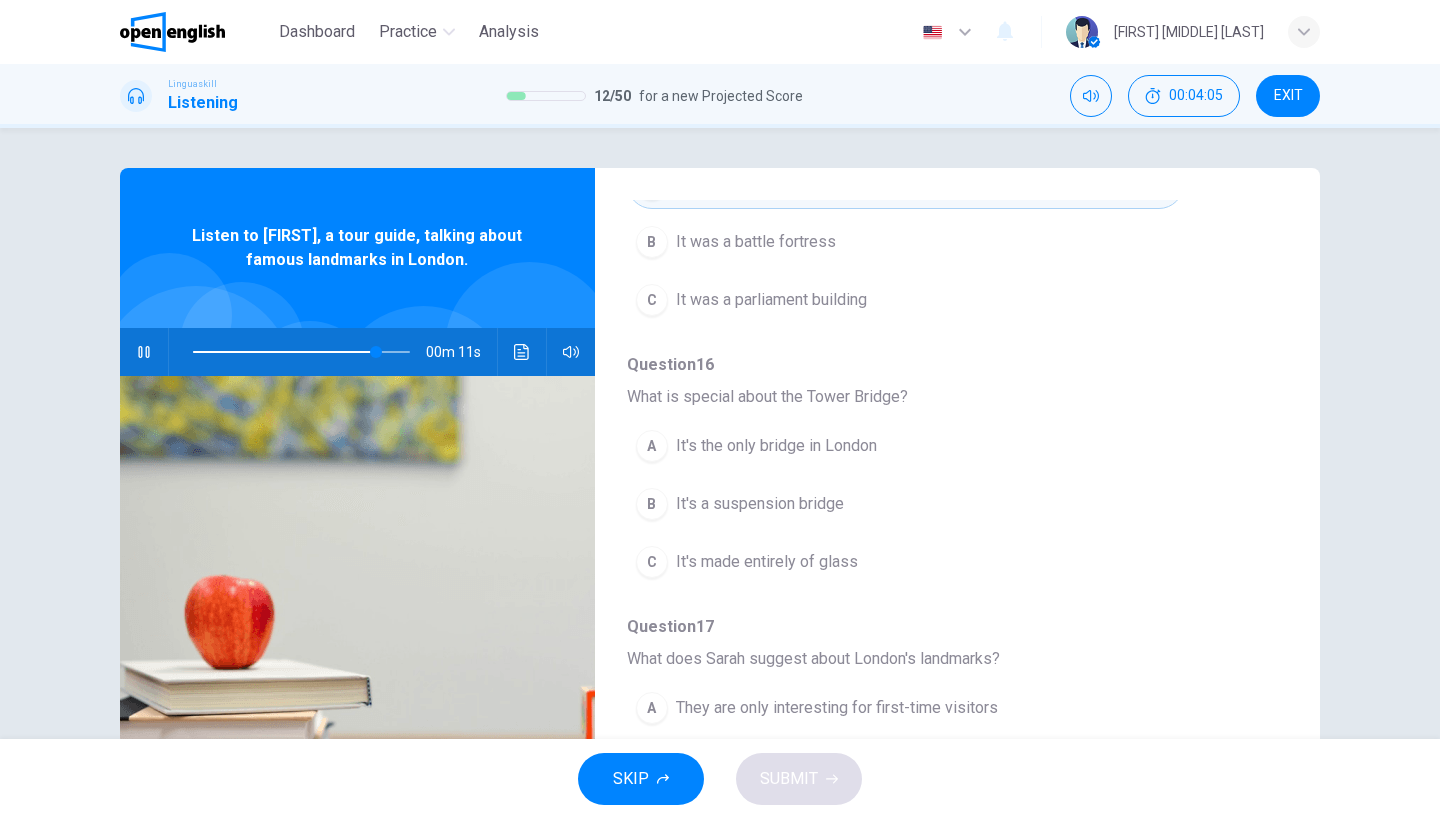 scroll, scrollTop: 841, scrollLeft: 0, axis: vertical 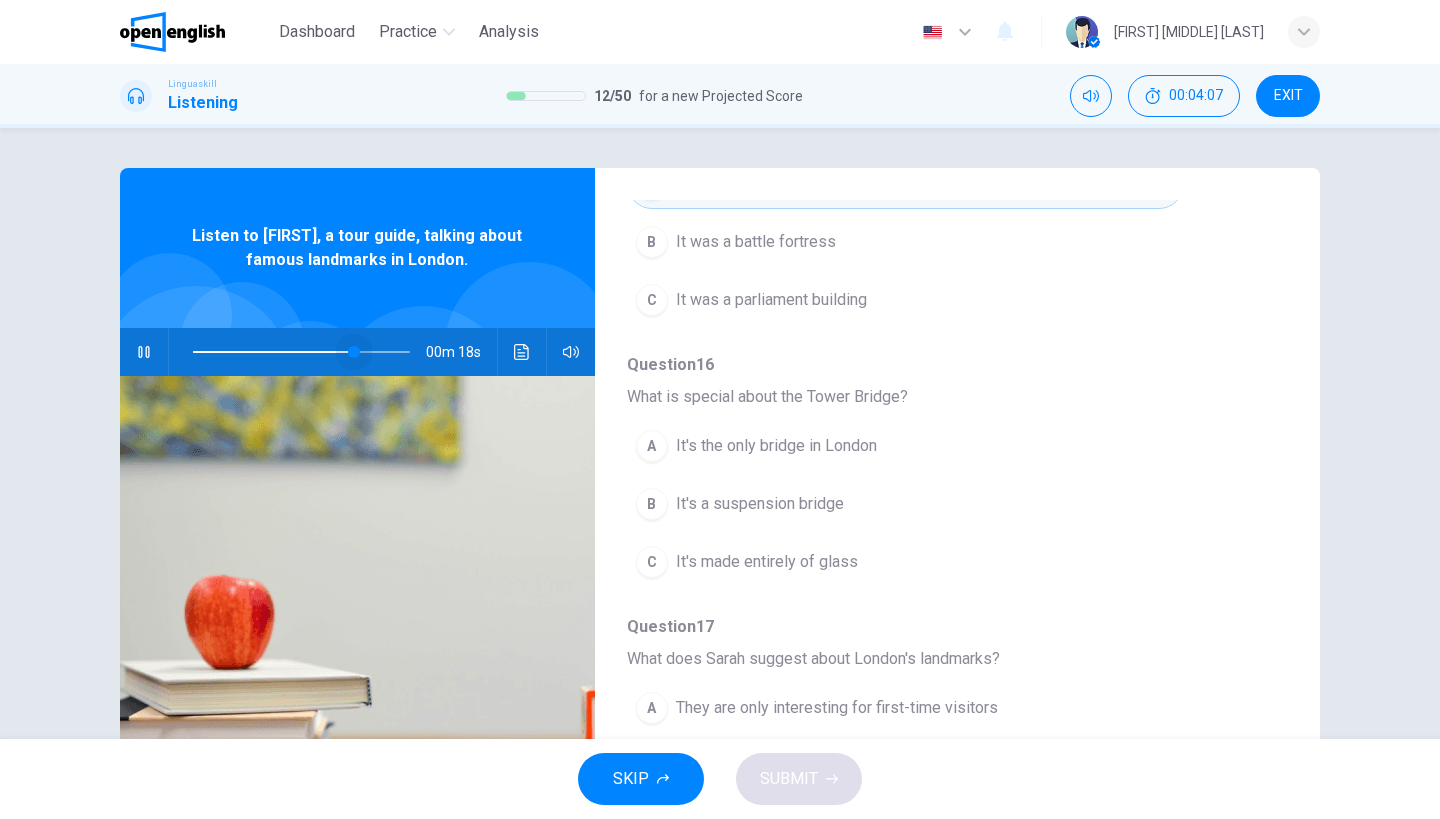 click at bounding box center [301, 352] 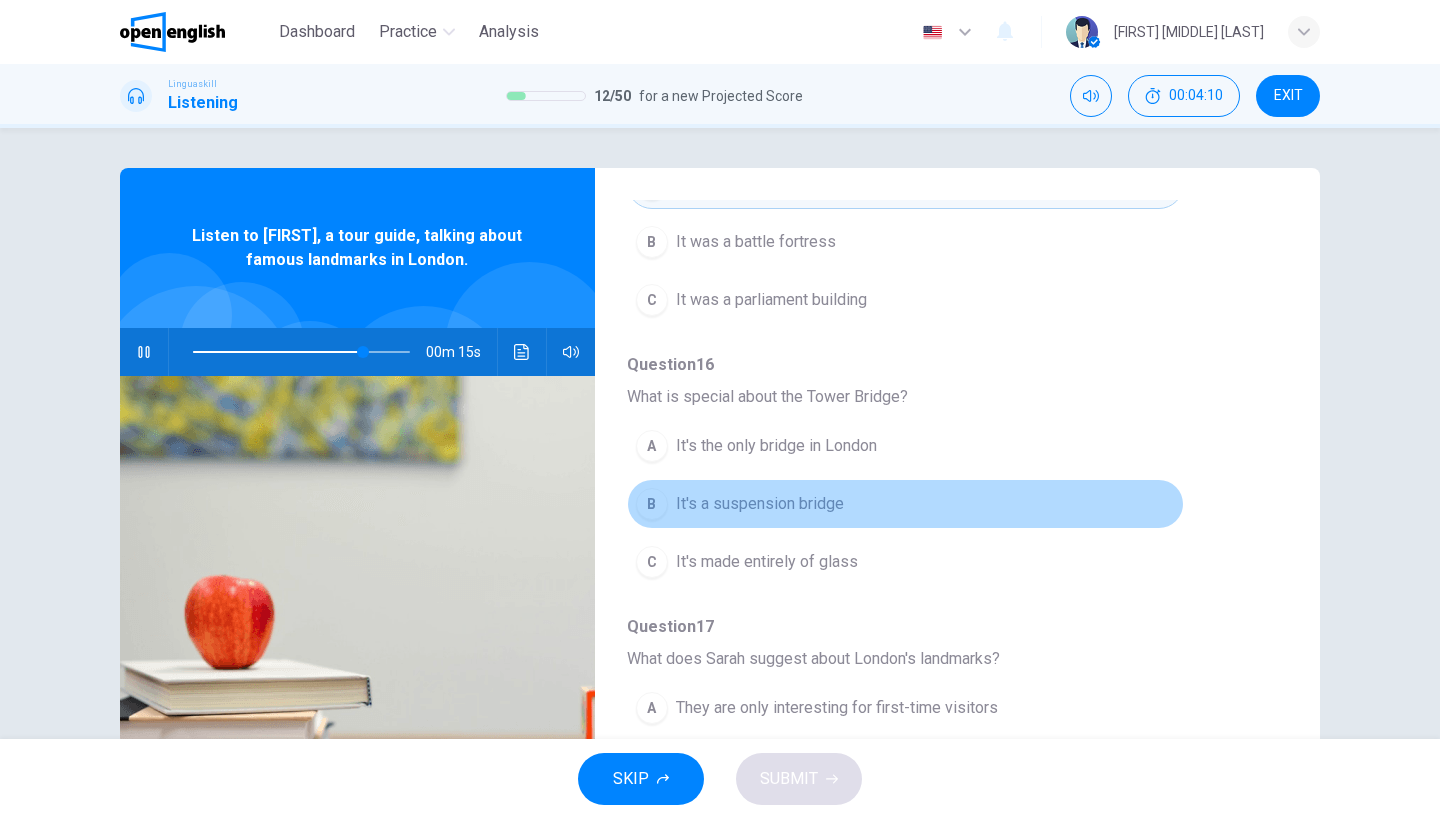 click on "It's a suspension bridge" at bounding box center (760, 504) 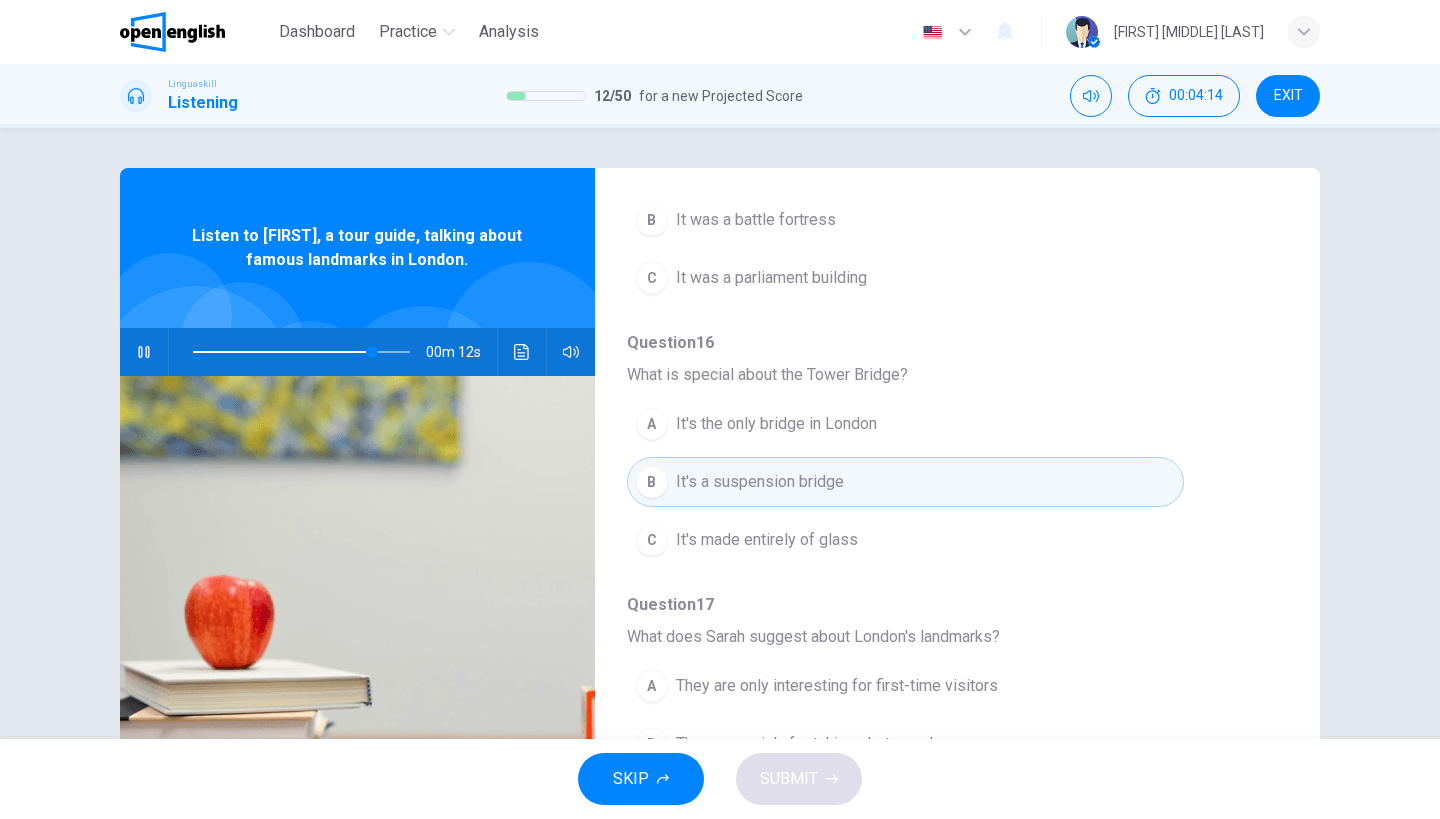 scroll, scrollTop: 863, scrollLeft: 0, axis: vertical 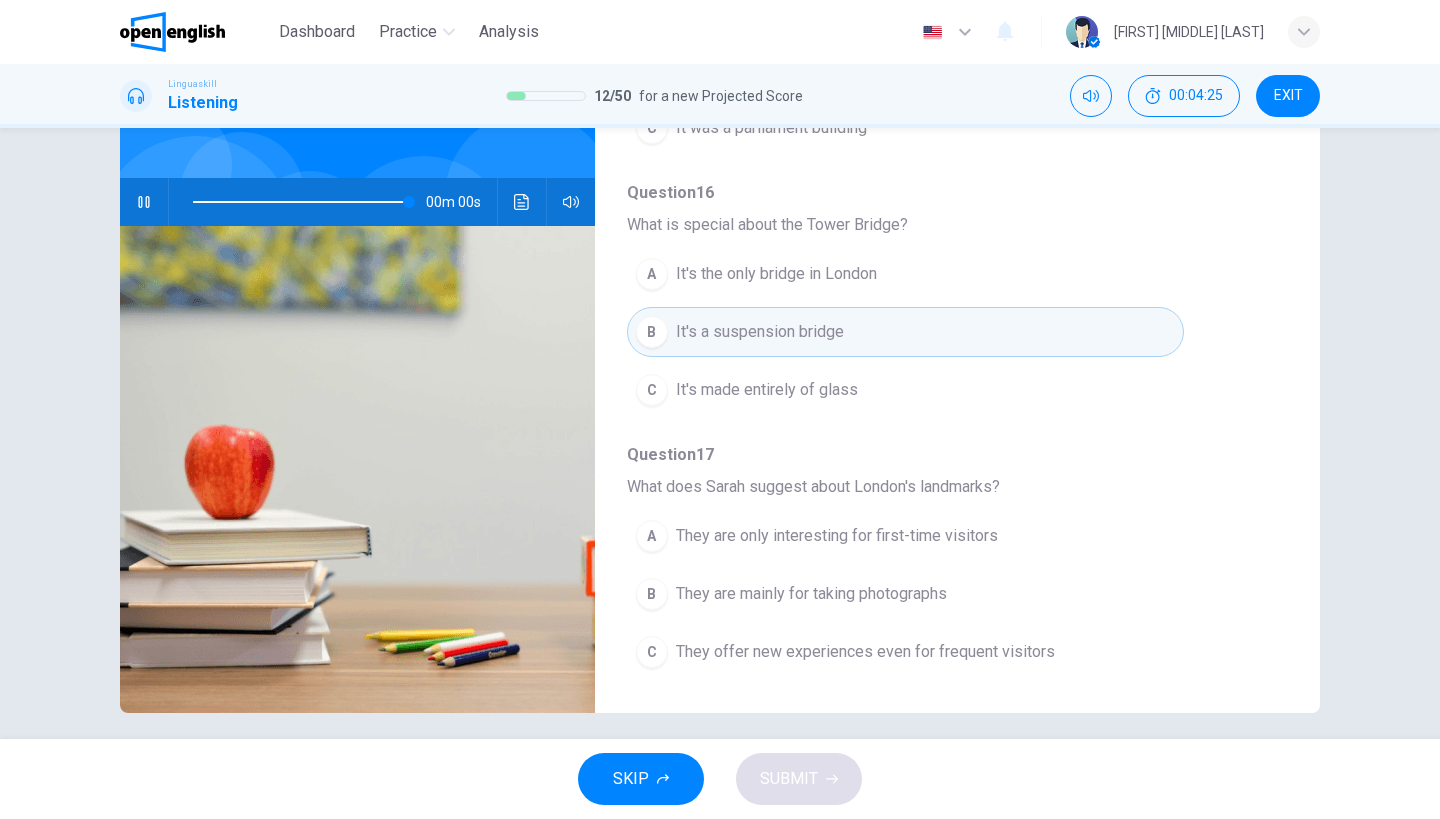 type on "*" 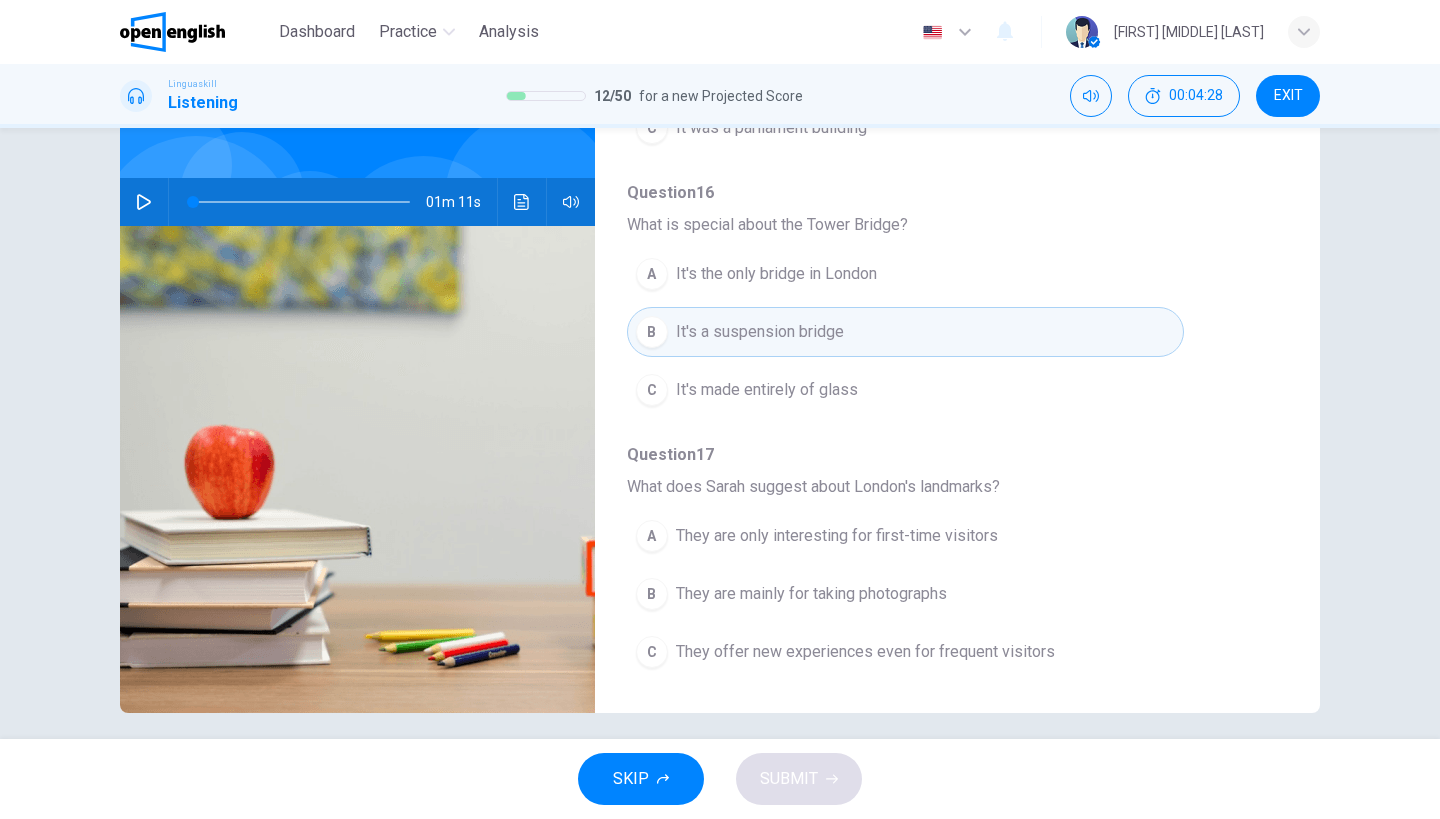 click on "They offer new experiences even for frequent visitors" at bounding box center [865, 652] 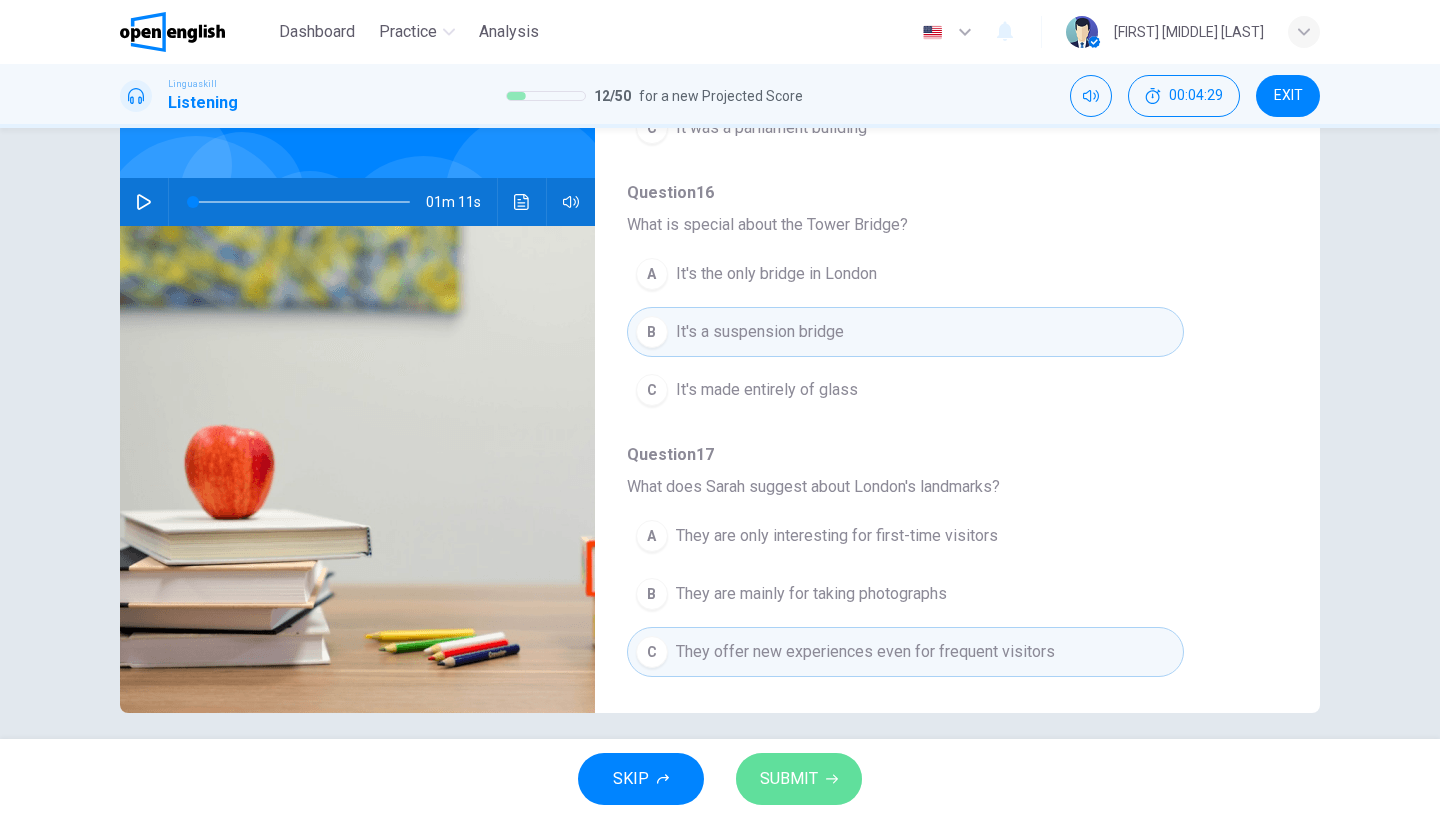 click 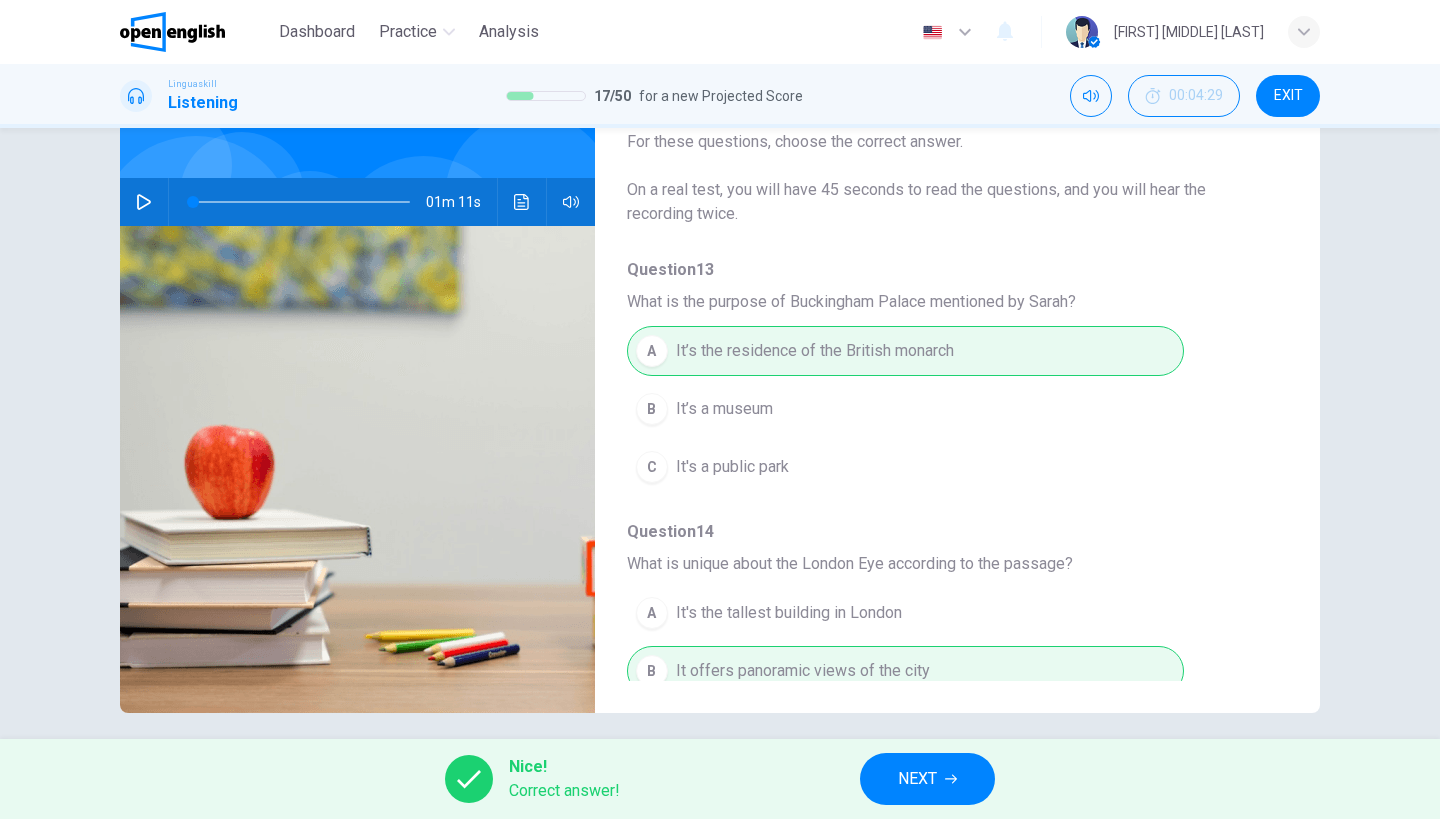 scroll, scrollTop: 0, scrollLeft: 0, axis: both 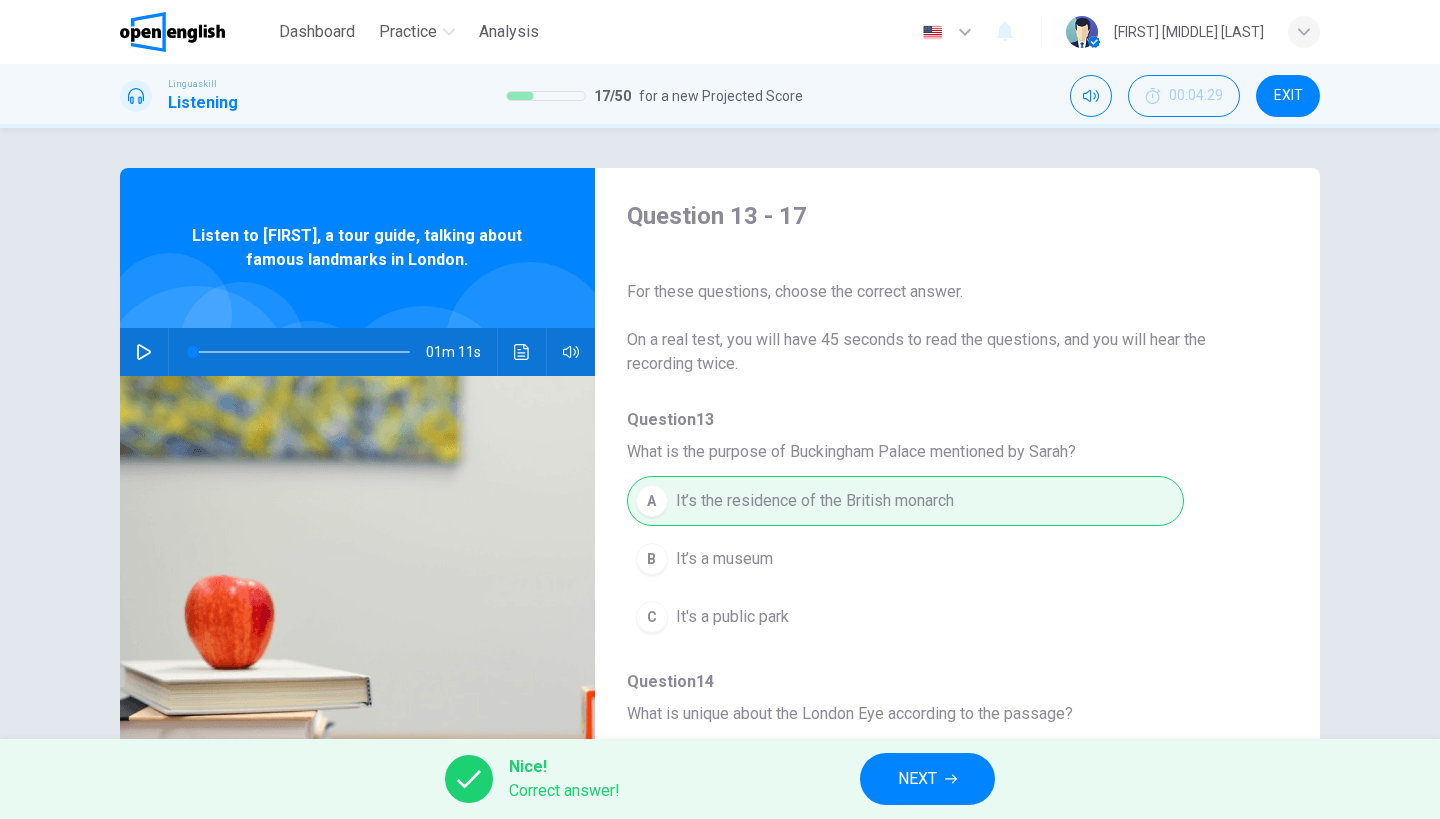click on "NEXT" at bounding box center (927, 779) 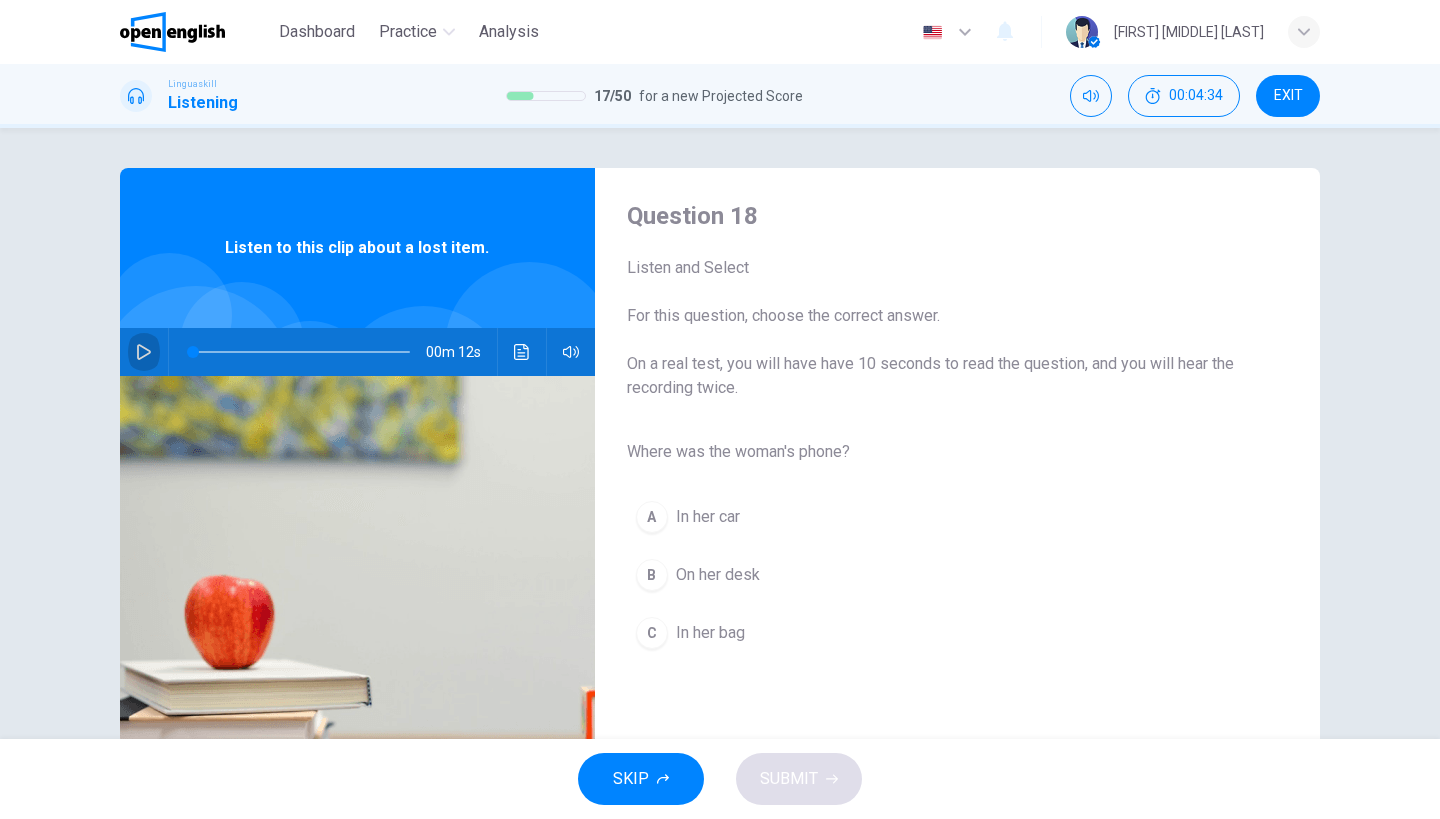 click 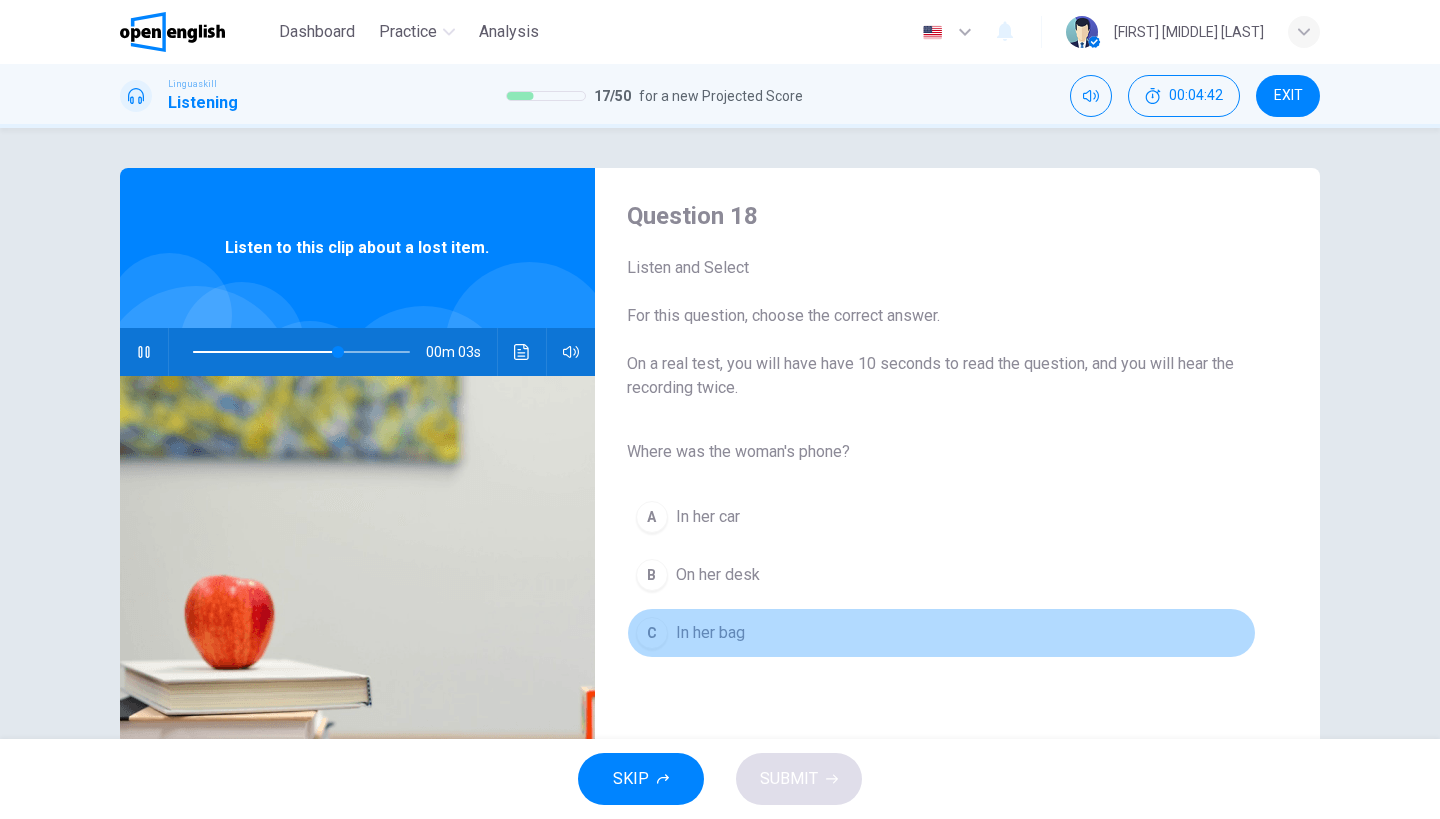 click on "In her bag" at bounding box center [710, 633] 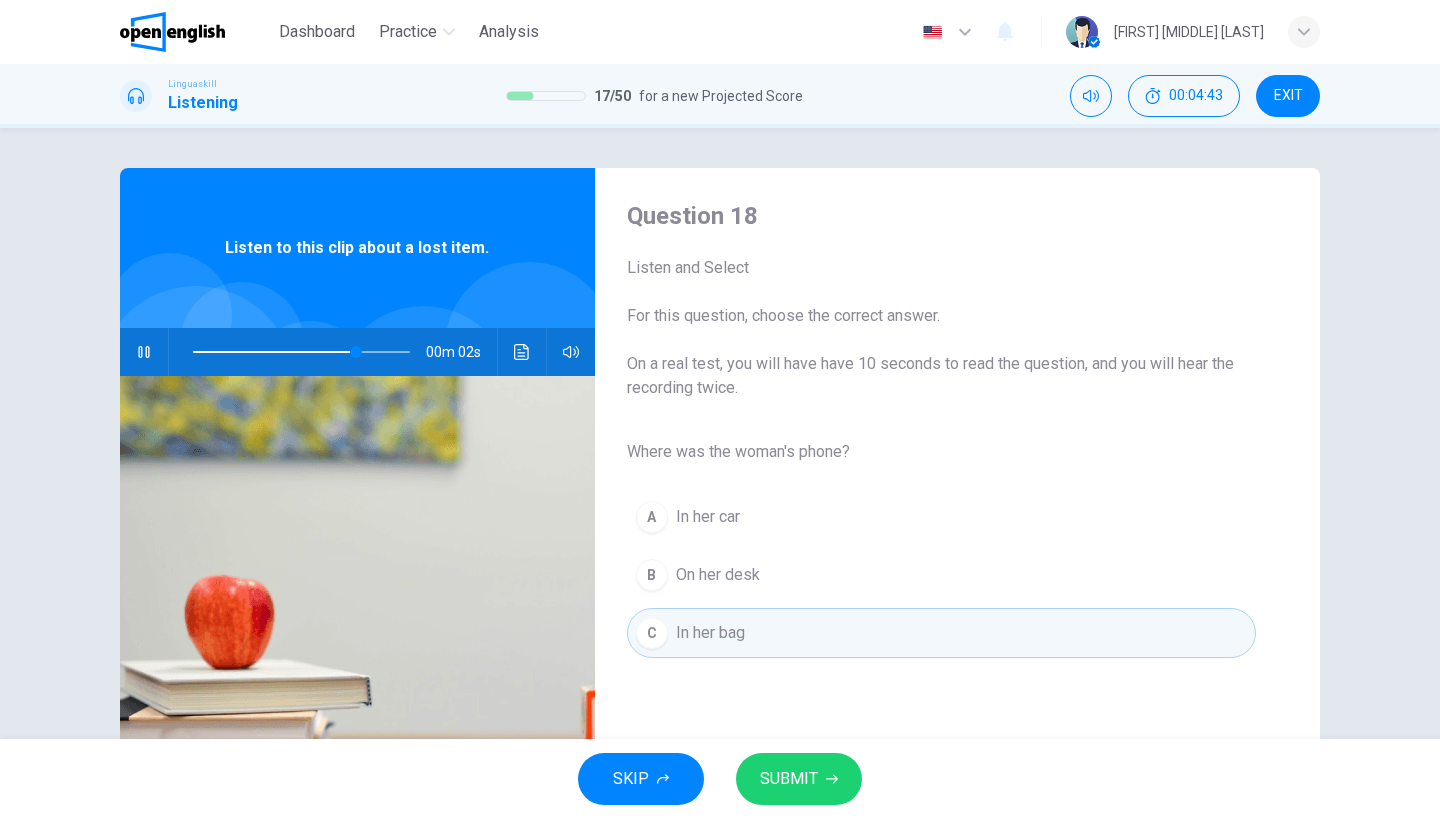 click on "SUBMIT" at bounding box center (799, 779) 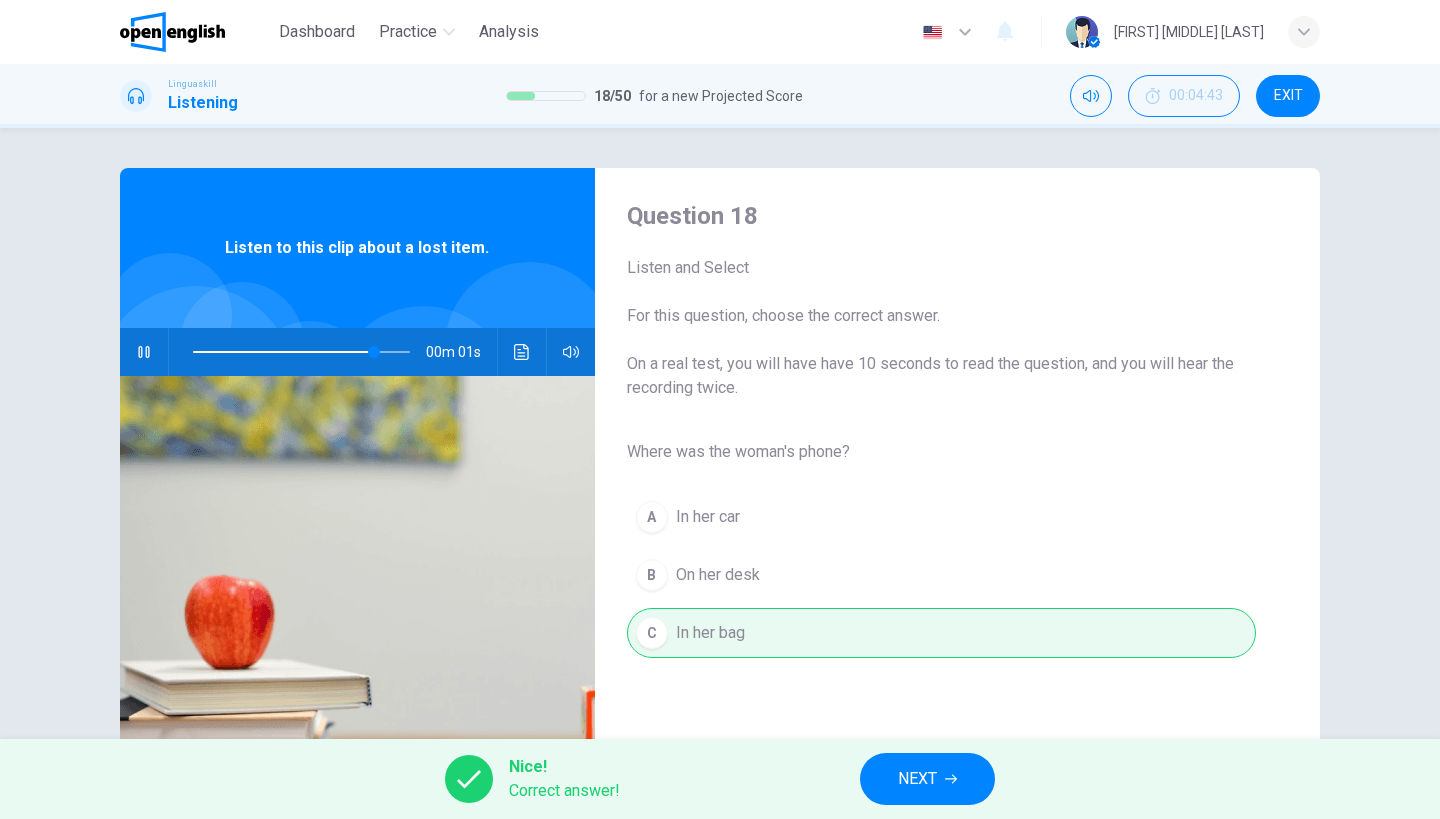 type on "**" 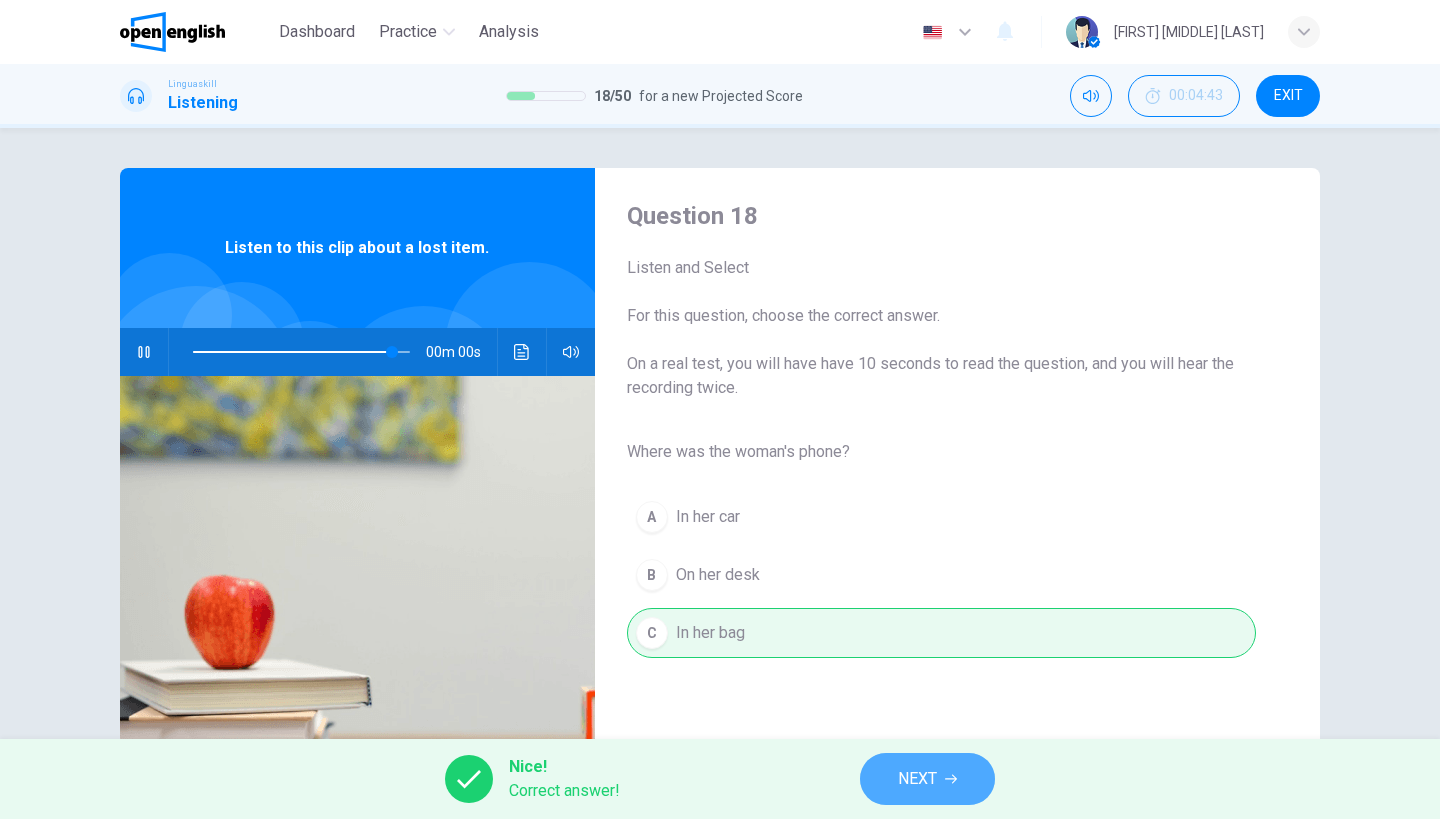 click on "NEXT" at bounding box center [927, 779] 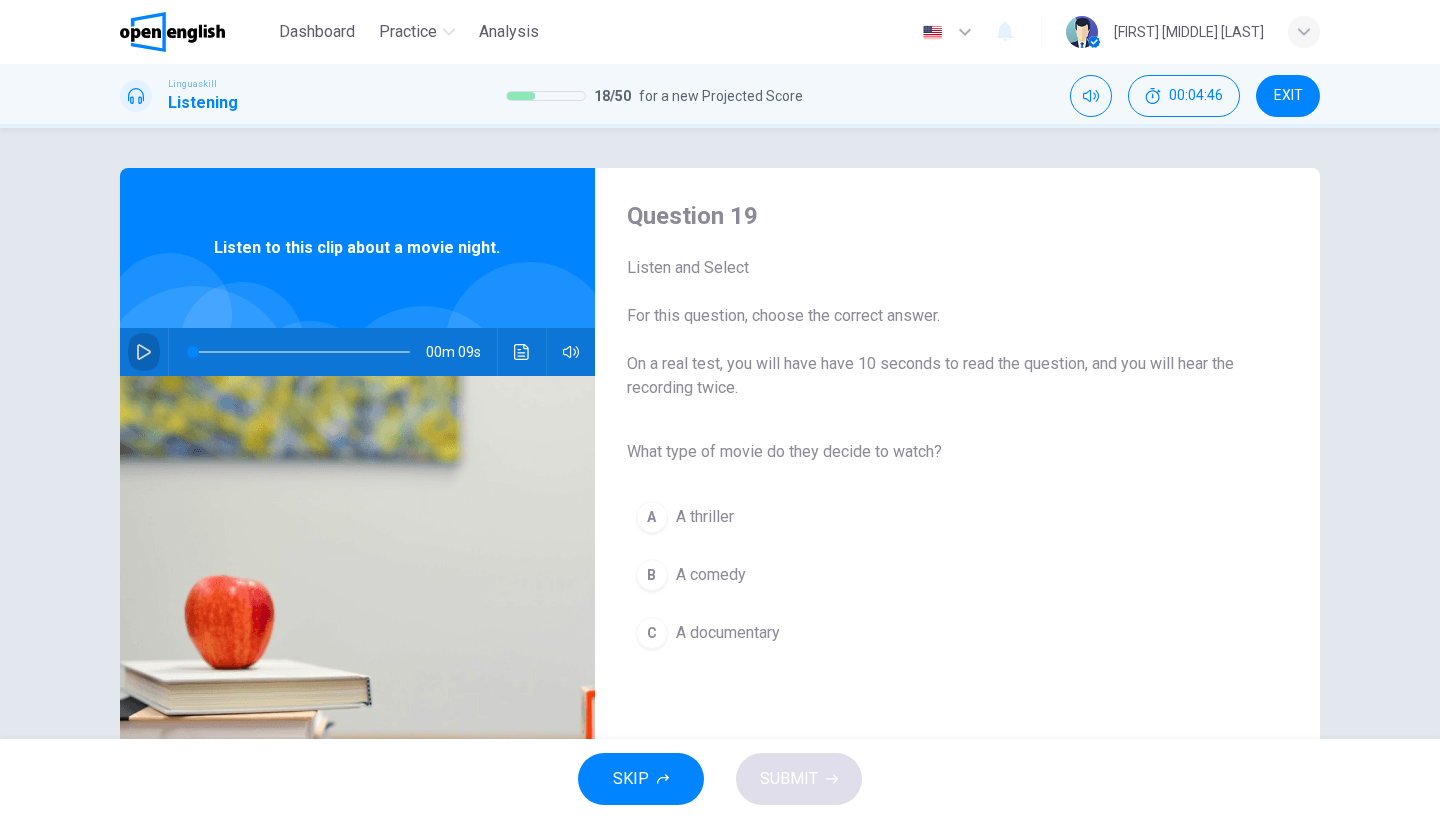 click 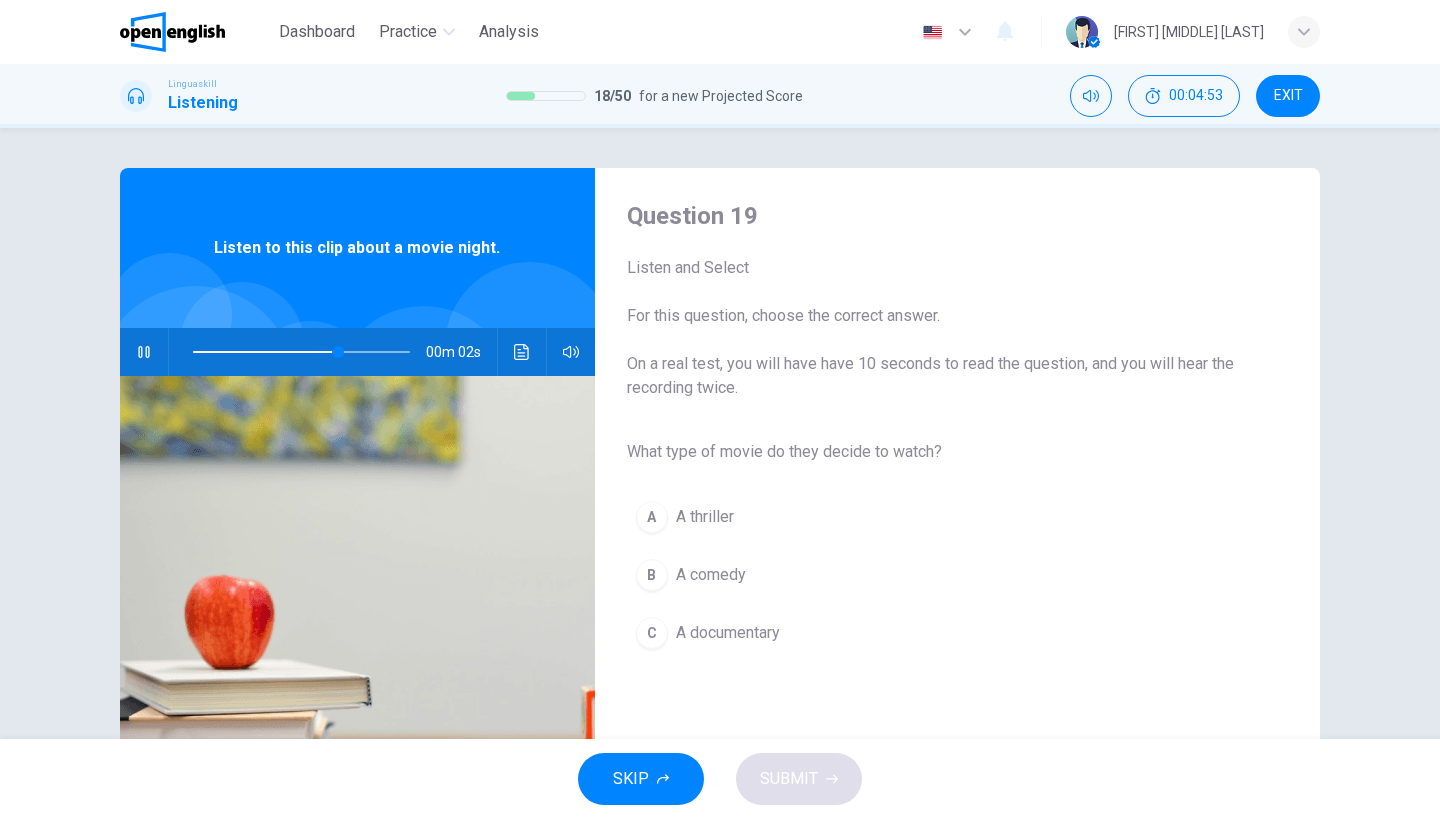 click on "A comedy" at bounding box center (711, 575) 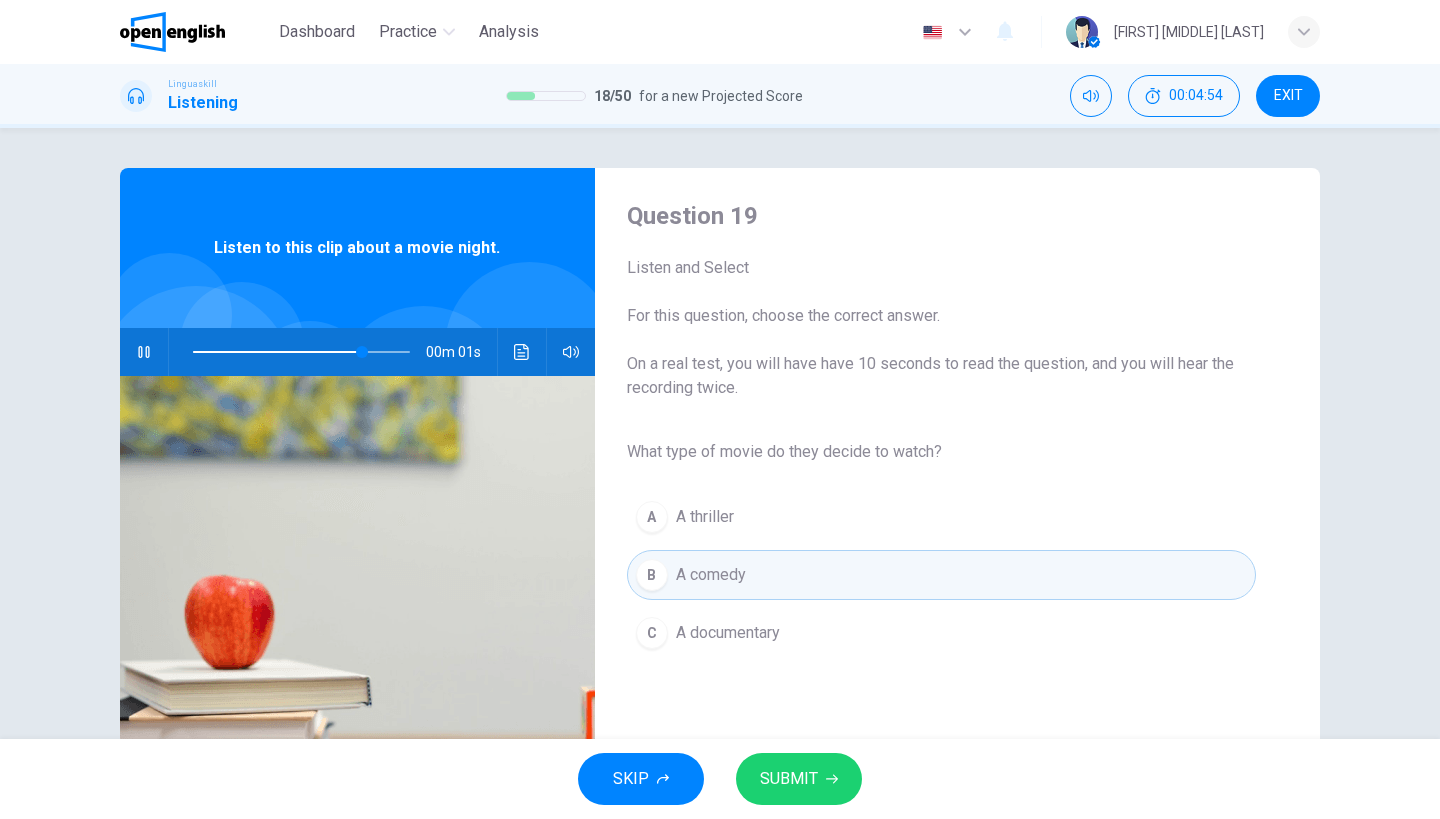 click on "SUBMIT" at bounding box center [789, 779] 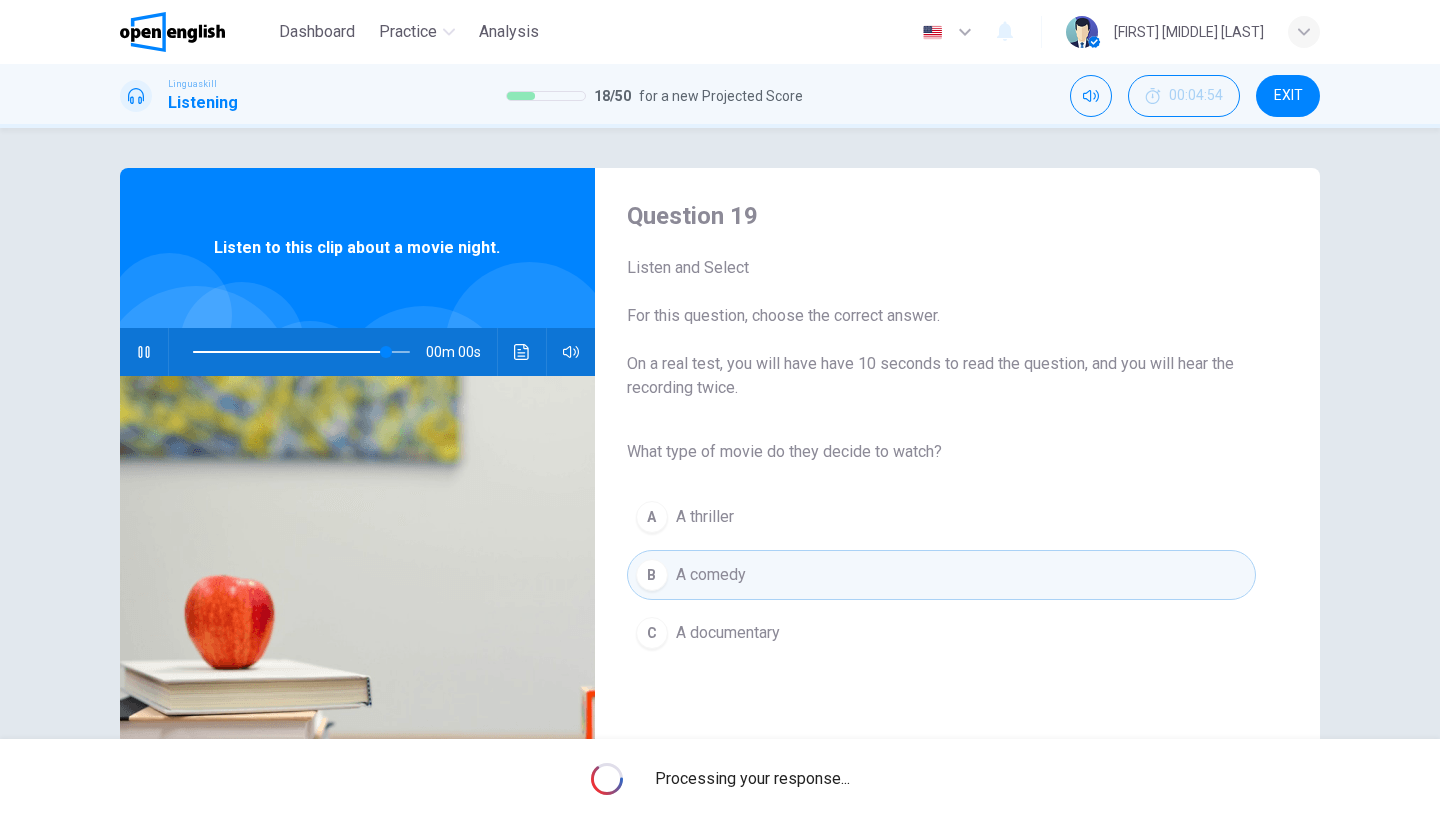 type on "**" 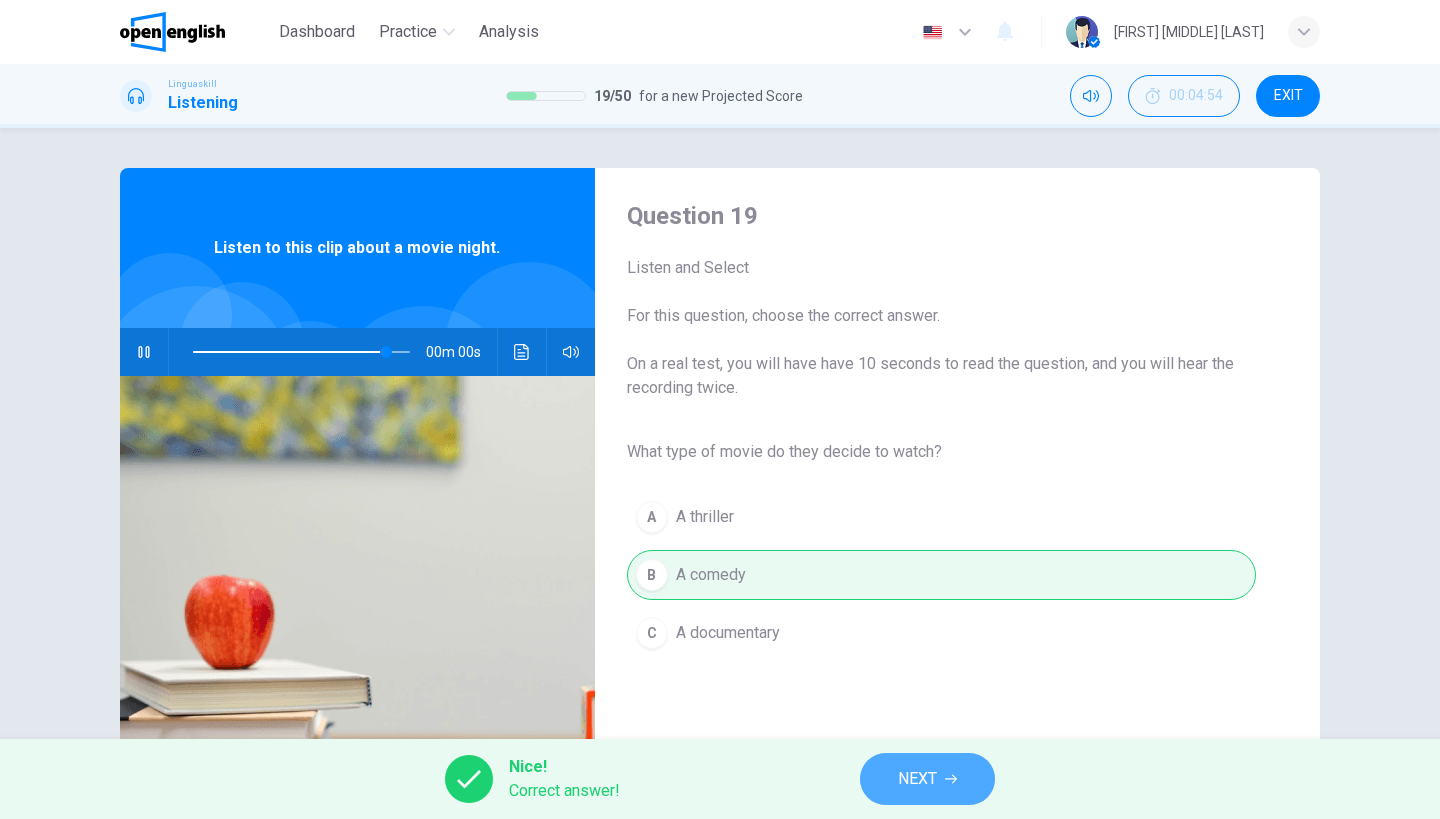 click on "NEXT" at bounding box center [927, 779] 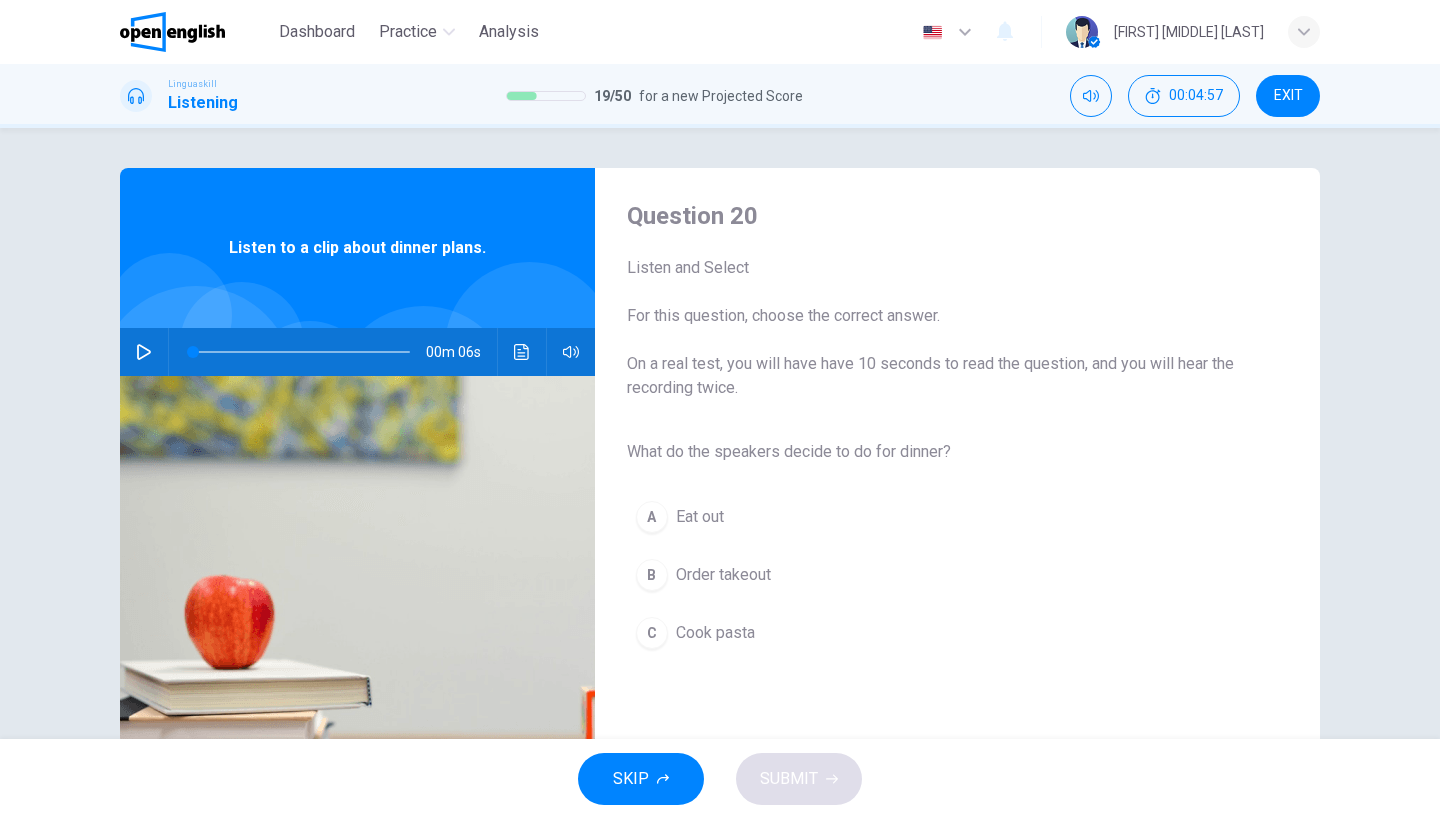 click at bounding box center (144, 352) 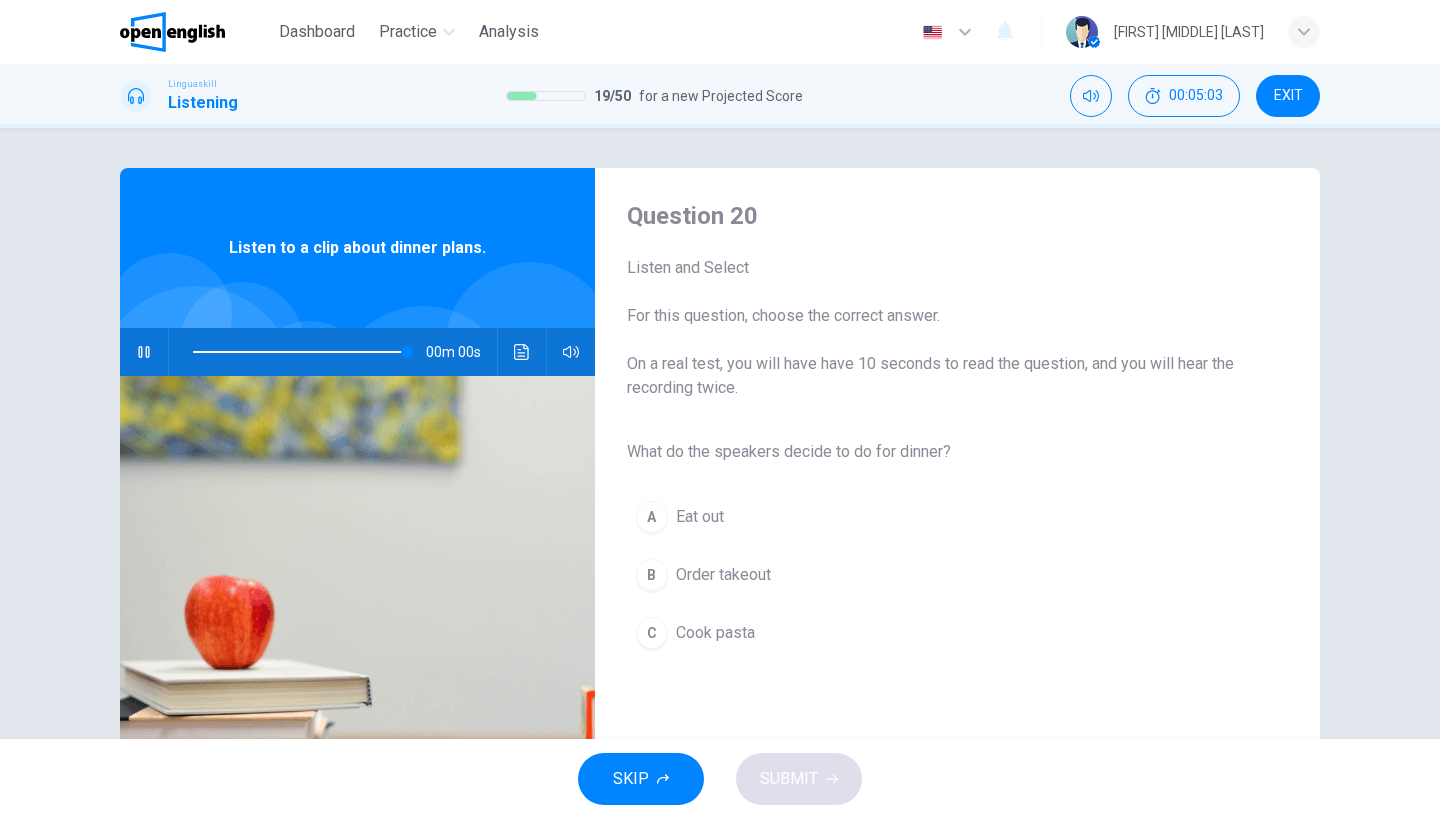 type on "*" 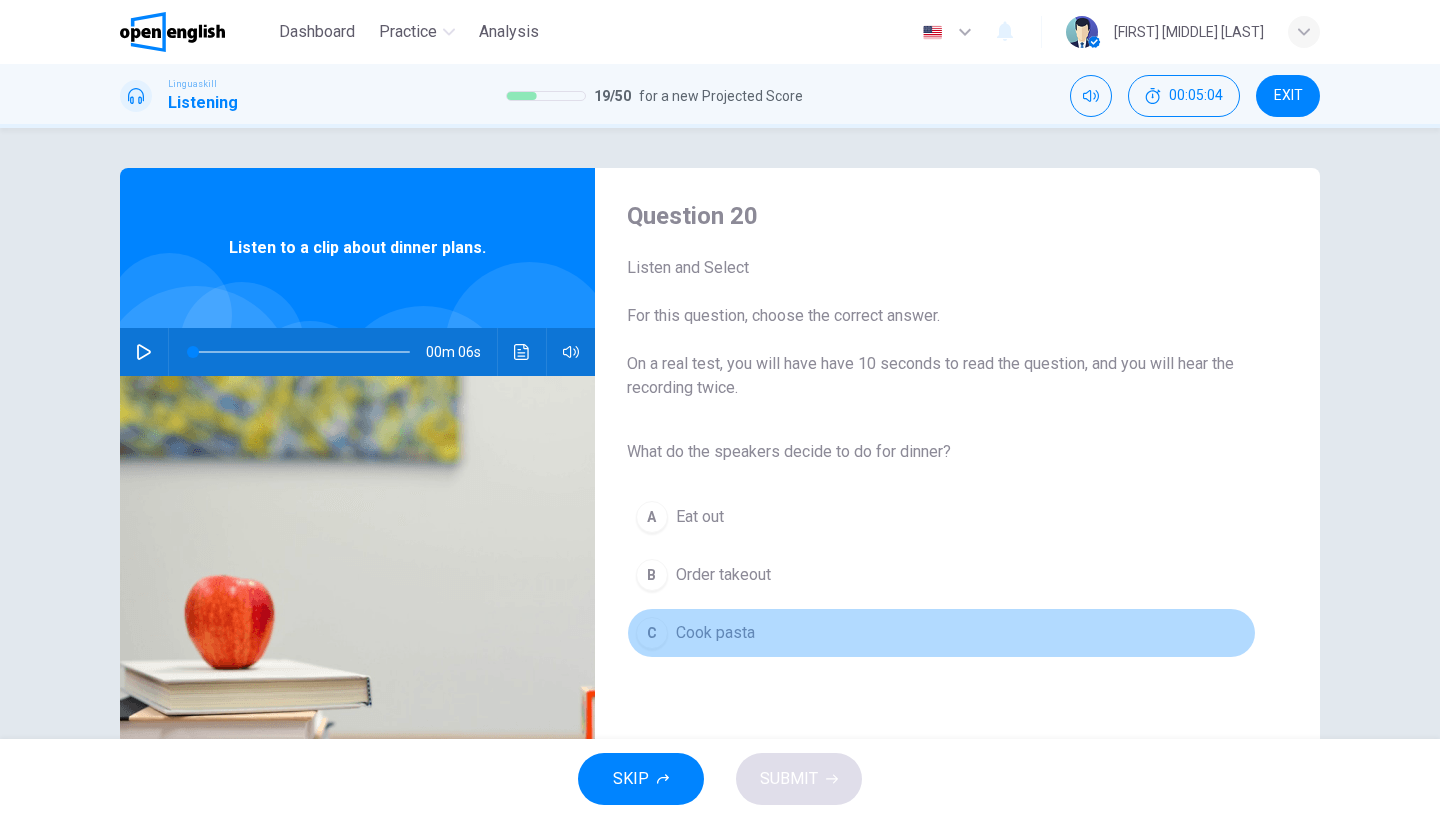 click on "Cook pasta" at bounding box center [715, 633] 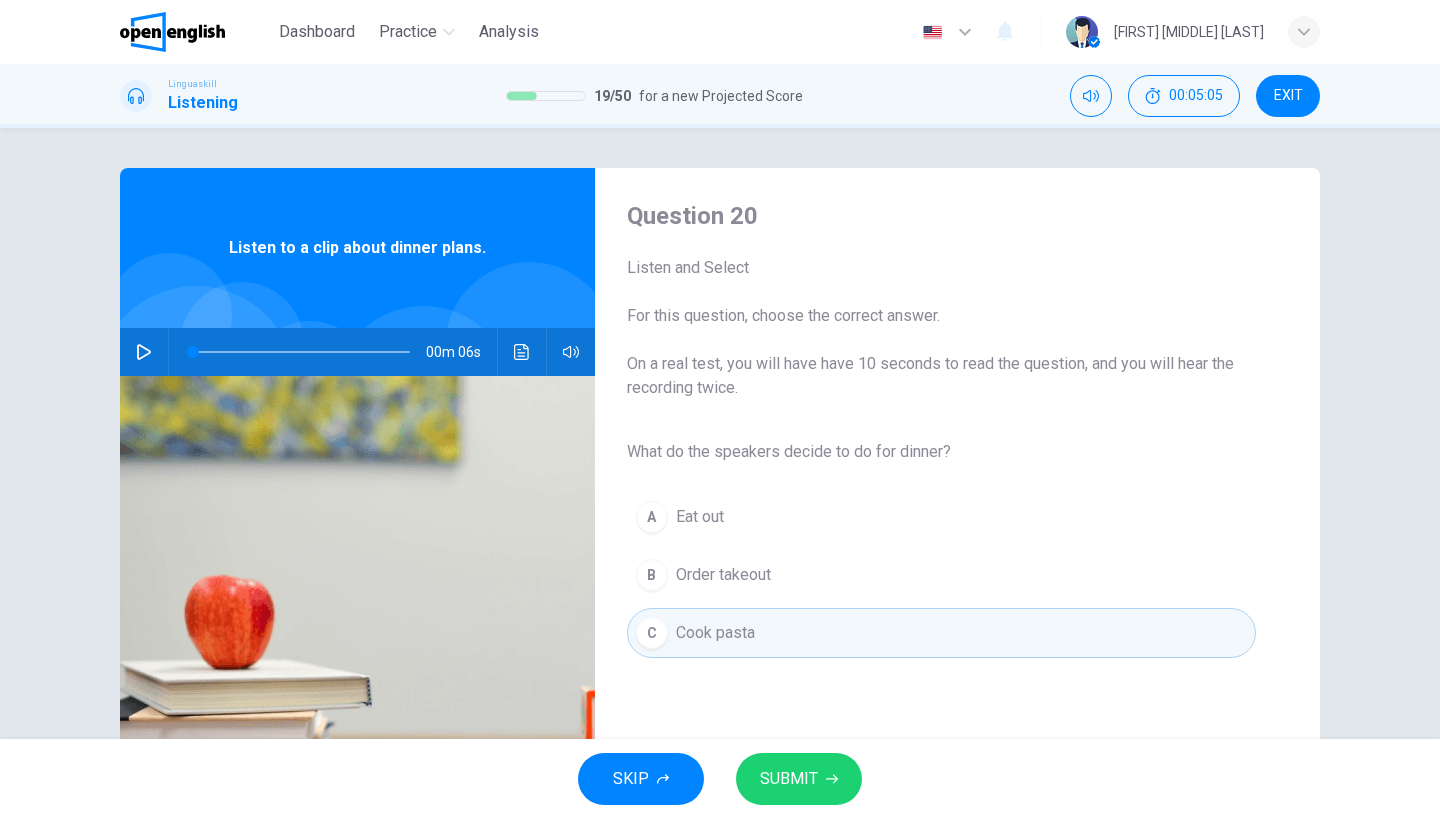 click on "SUBMIT" at bounding box center [789, 779] 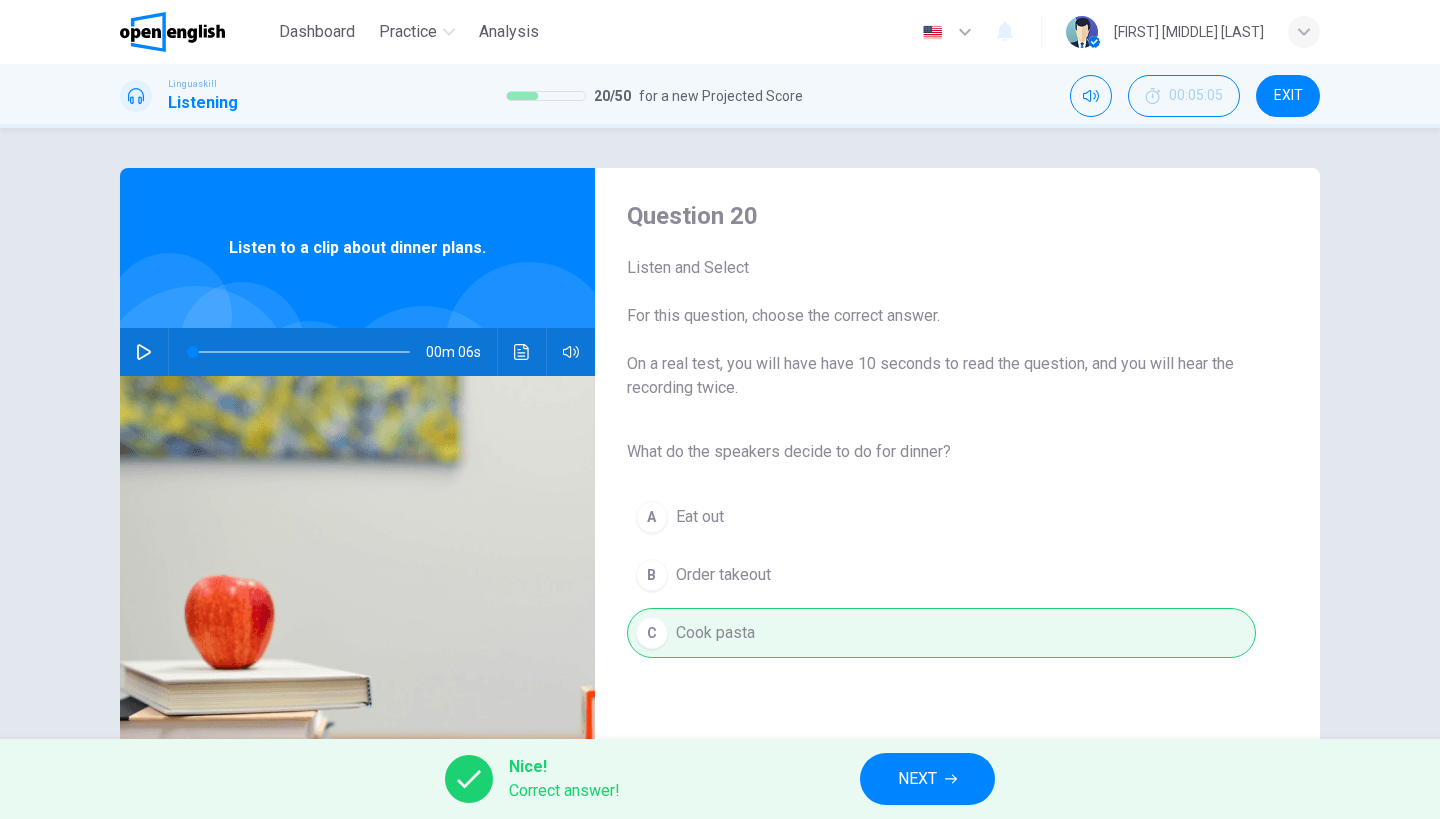 click on "NEXT" at bounding box center [917, 779] 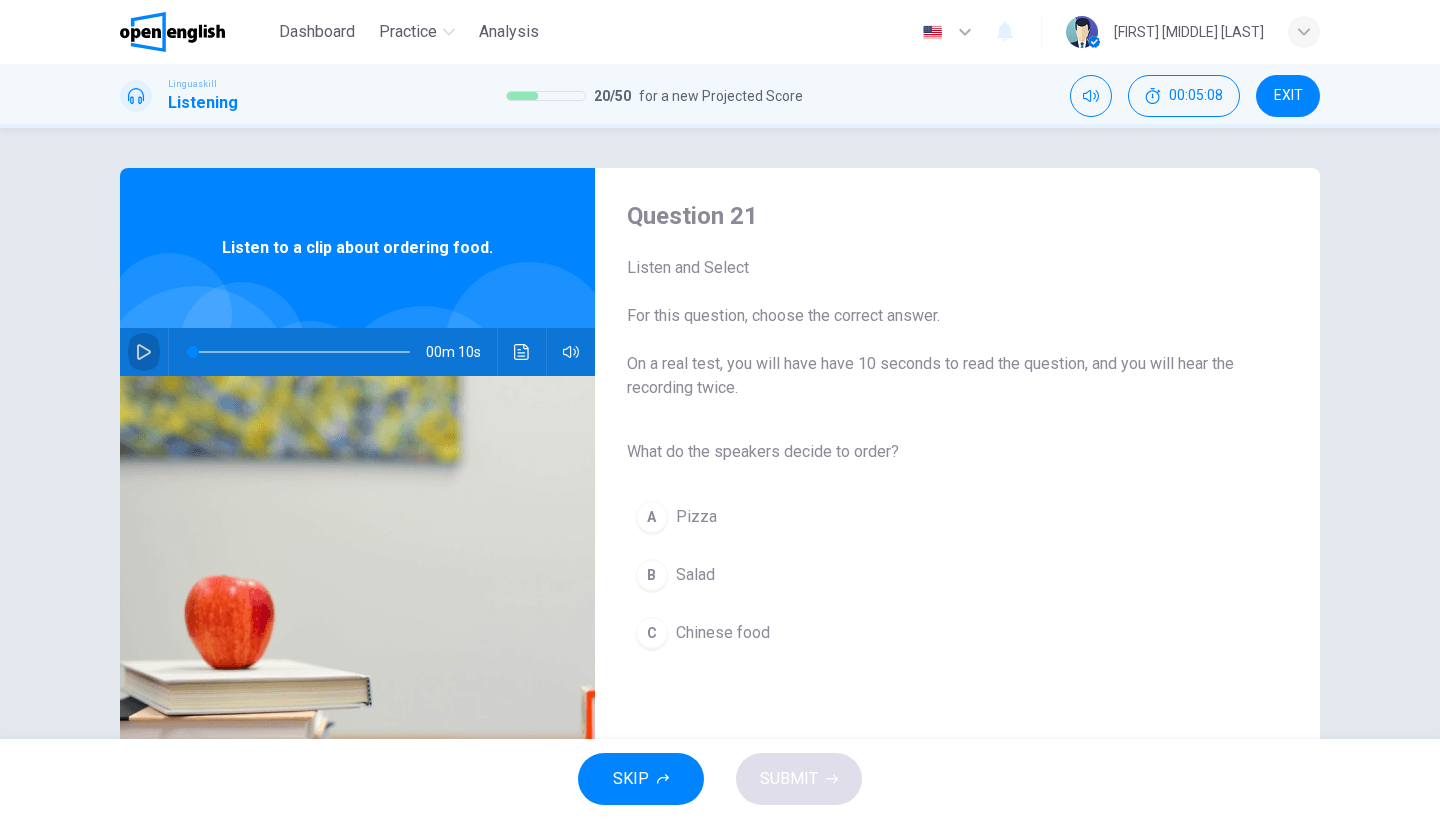 click 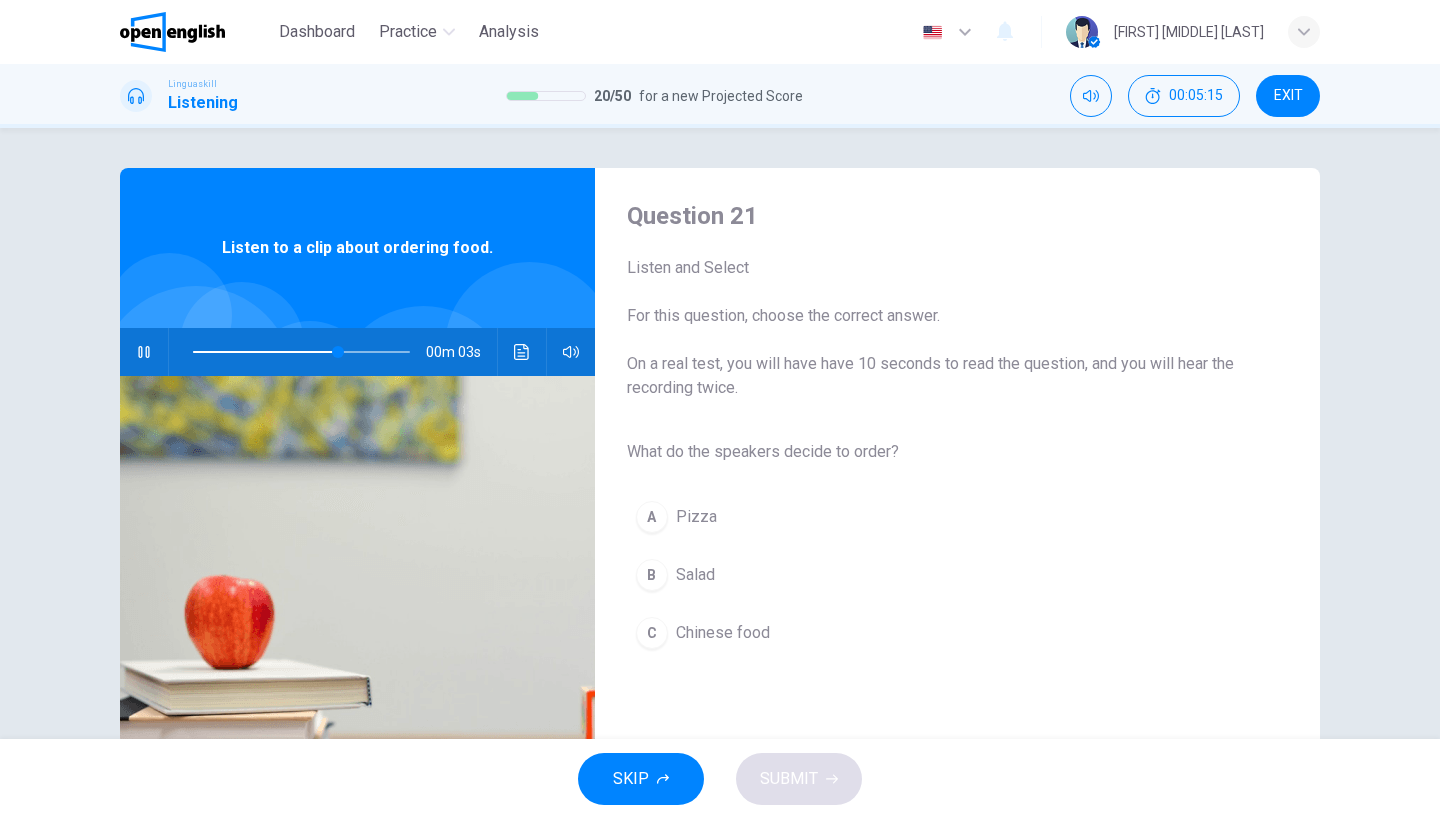 click on "Salad" at bounding box center [695, 575] 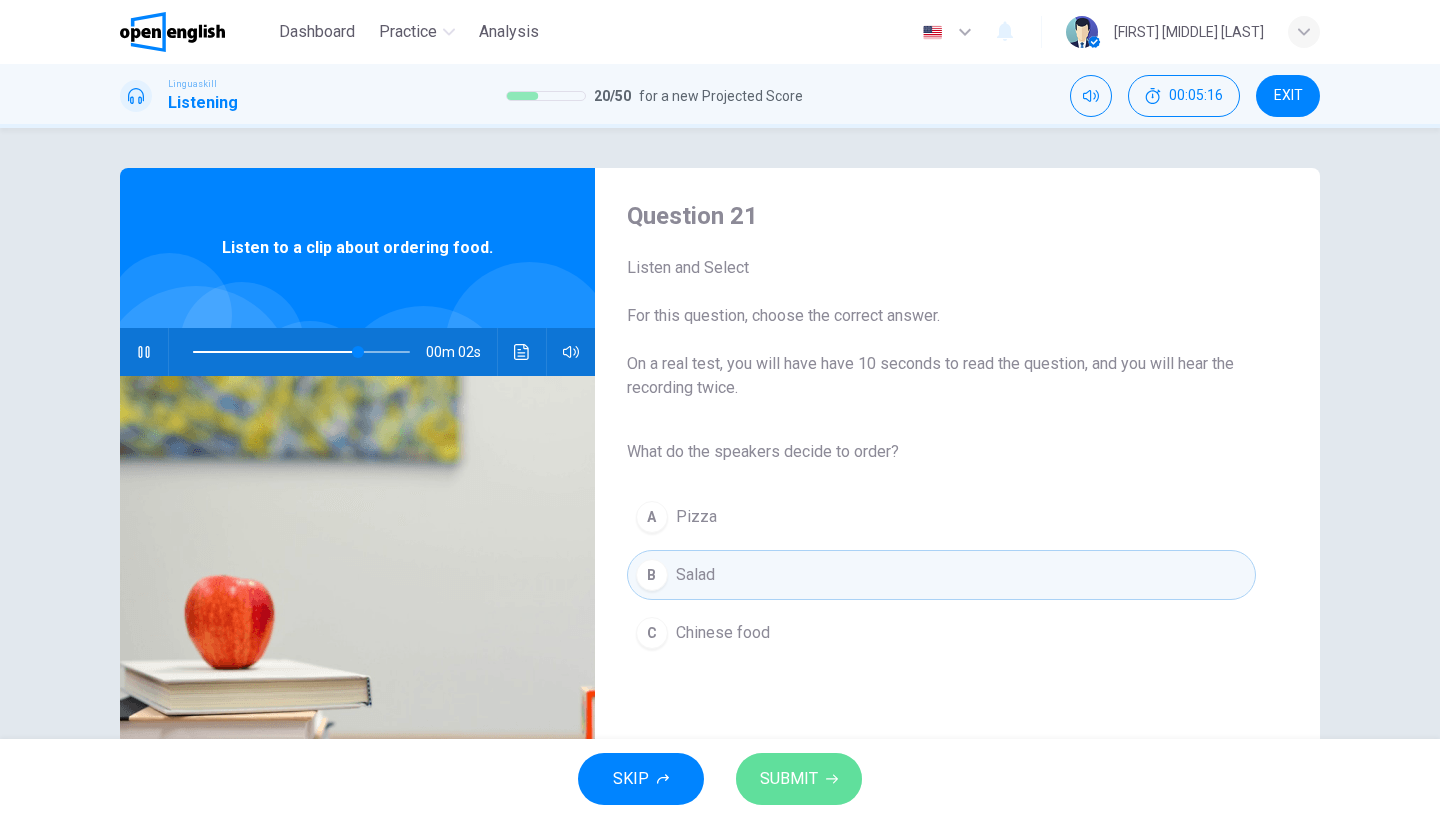 click on "SUBMIT" at bounding box center [799, 779] 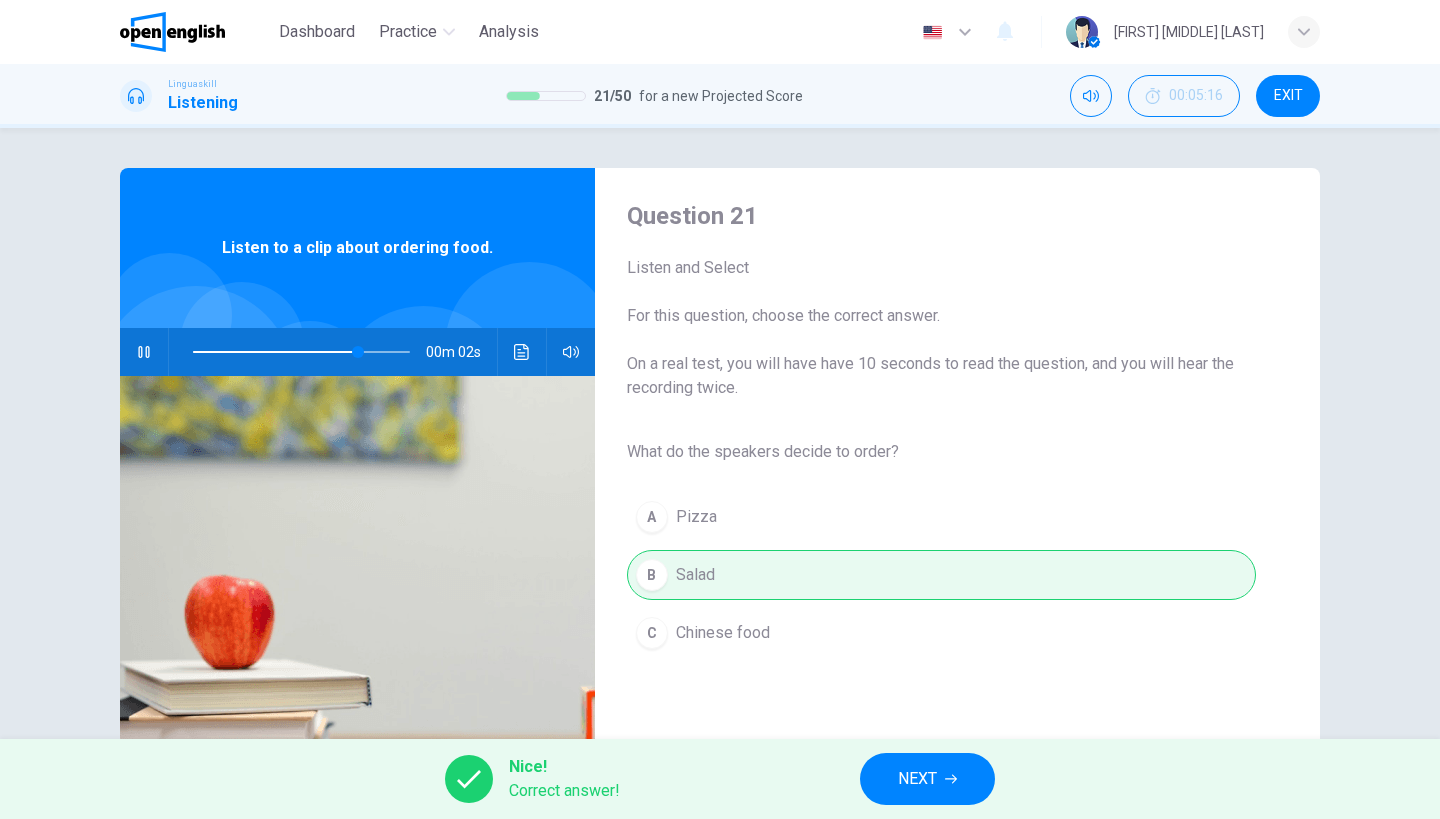 type on "**" 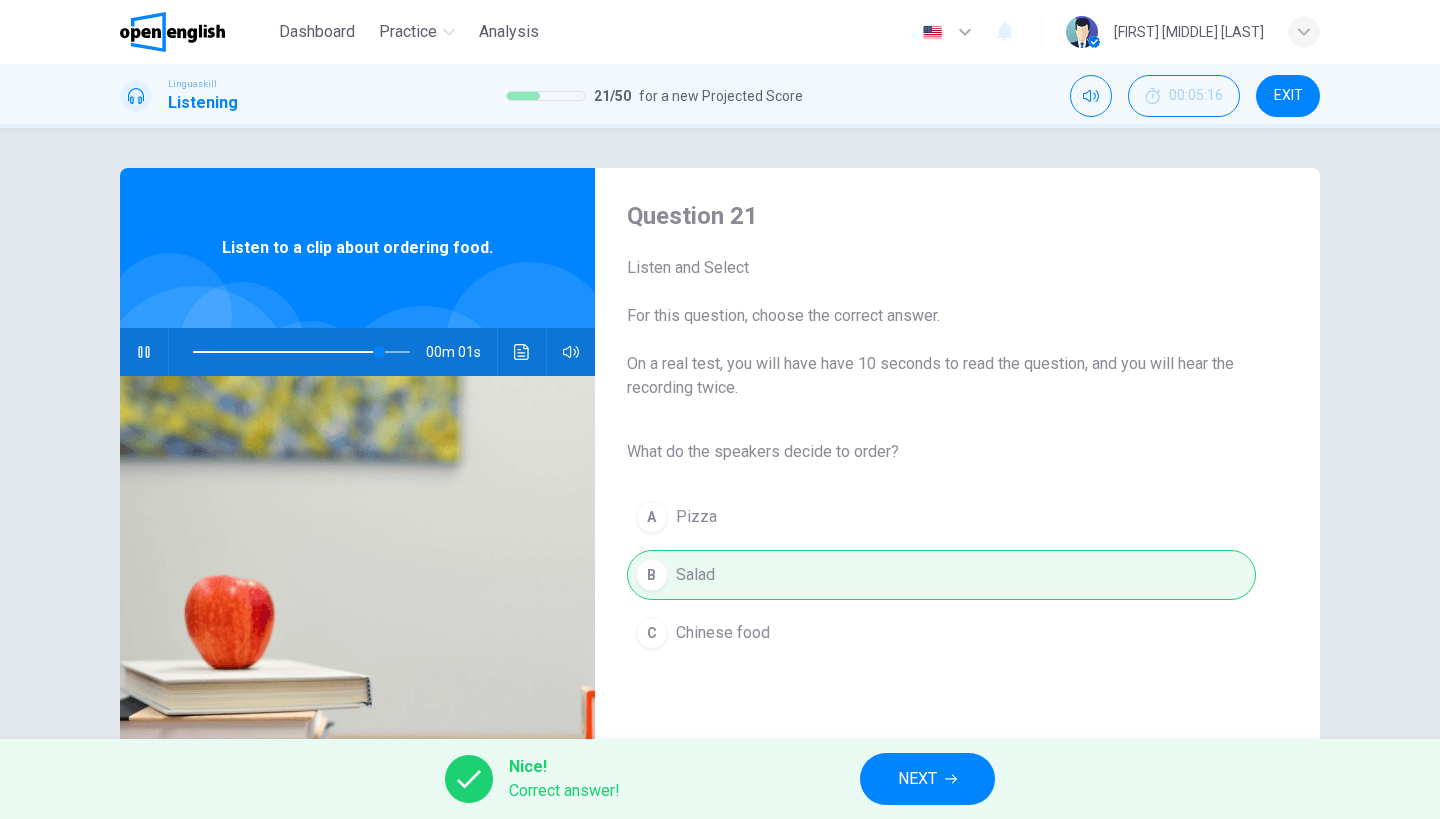 click on "NEXT" at bounding box center (917, 779) 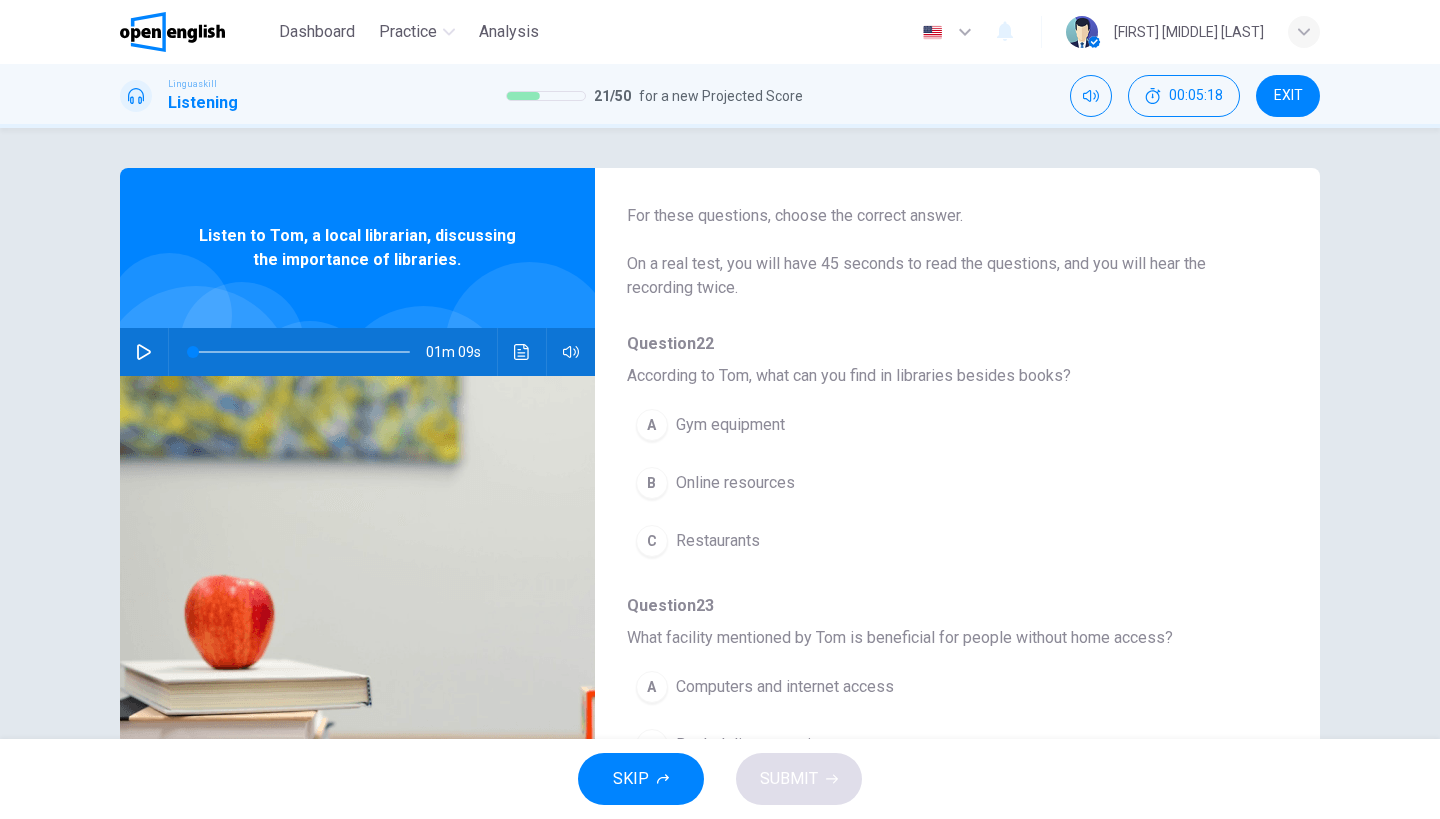 scroll, scrollTop: 78, scrollLeft: 0, axis: vertical 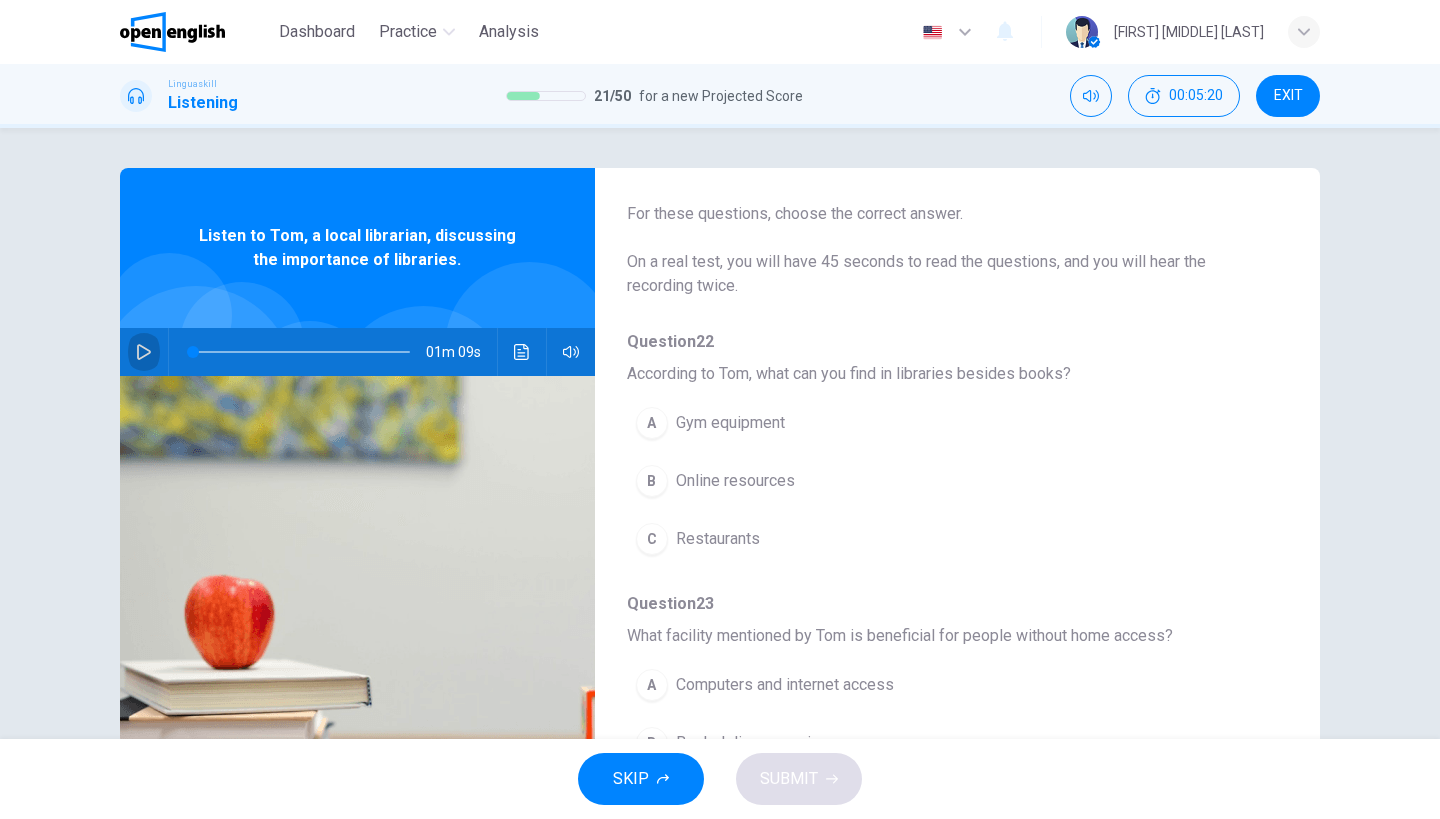 click at bounding box center [144, 352] 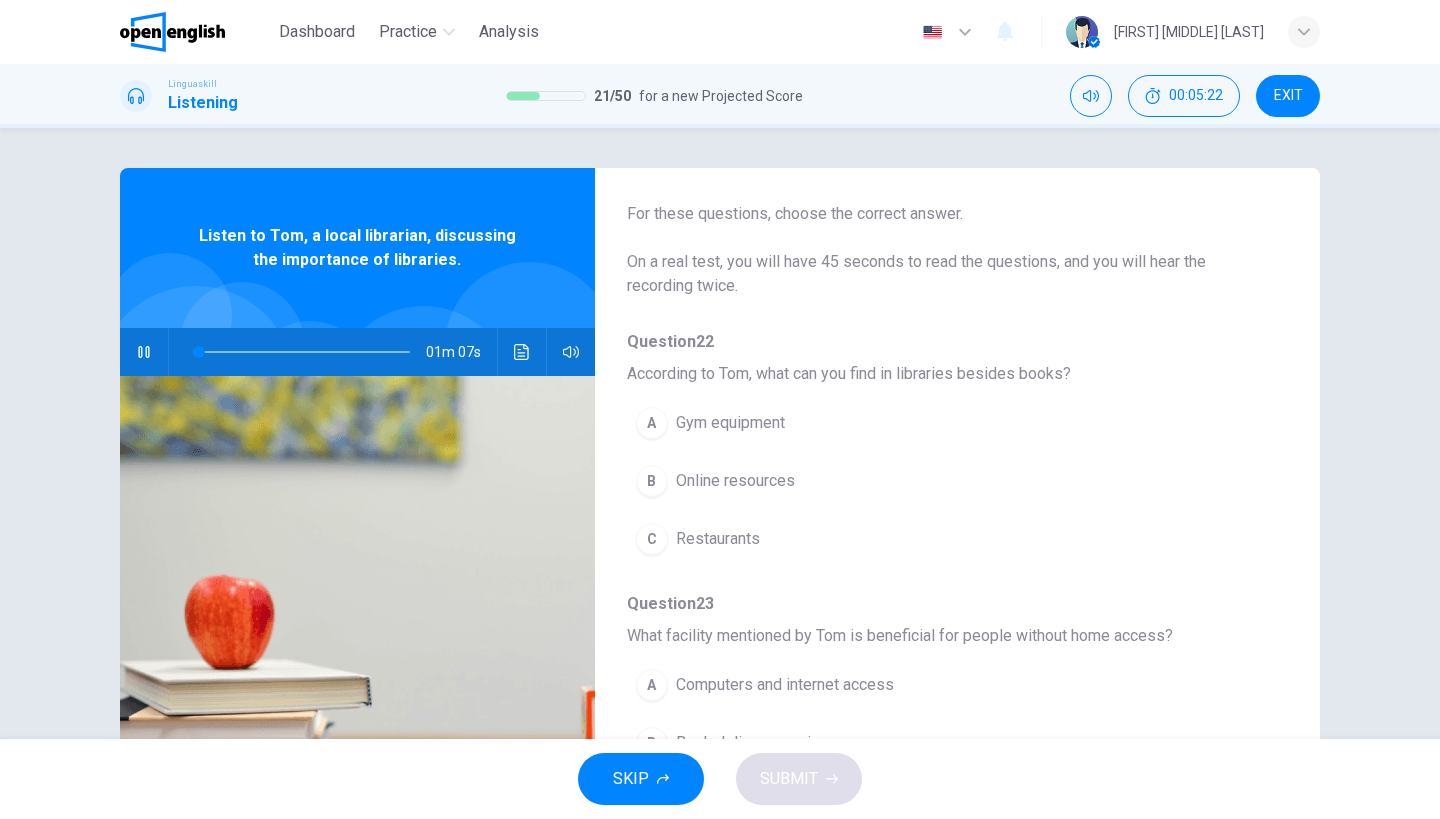 click on "Online resources" at bounding box center [735, 481] 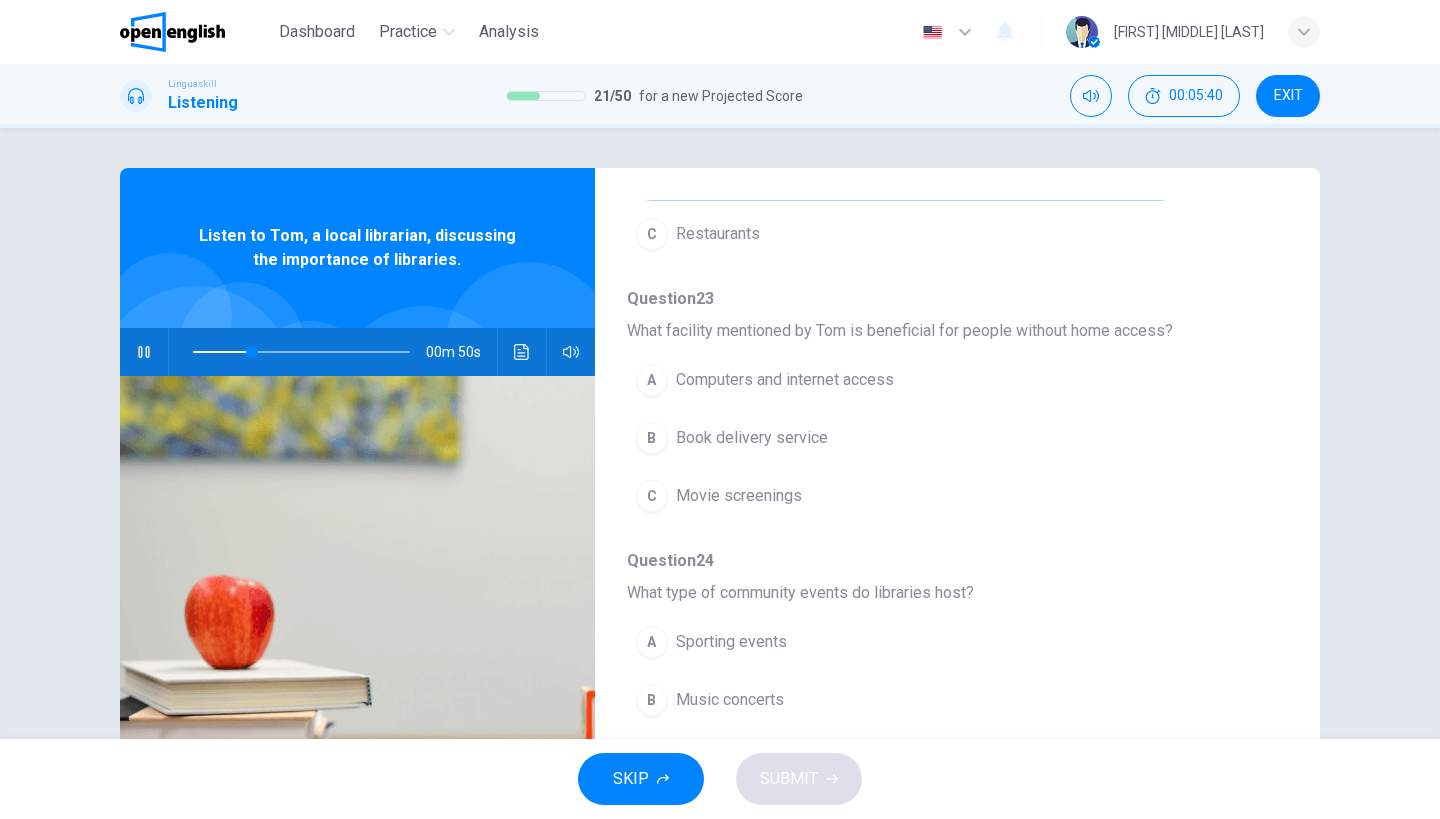 scroll, scrollTop: 384, scrollLeft: 0, axis: vertical 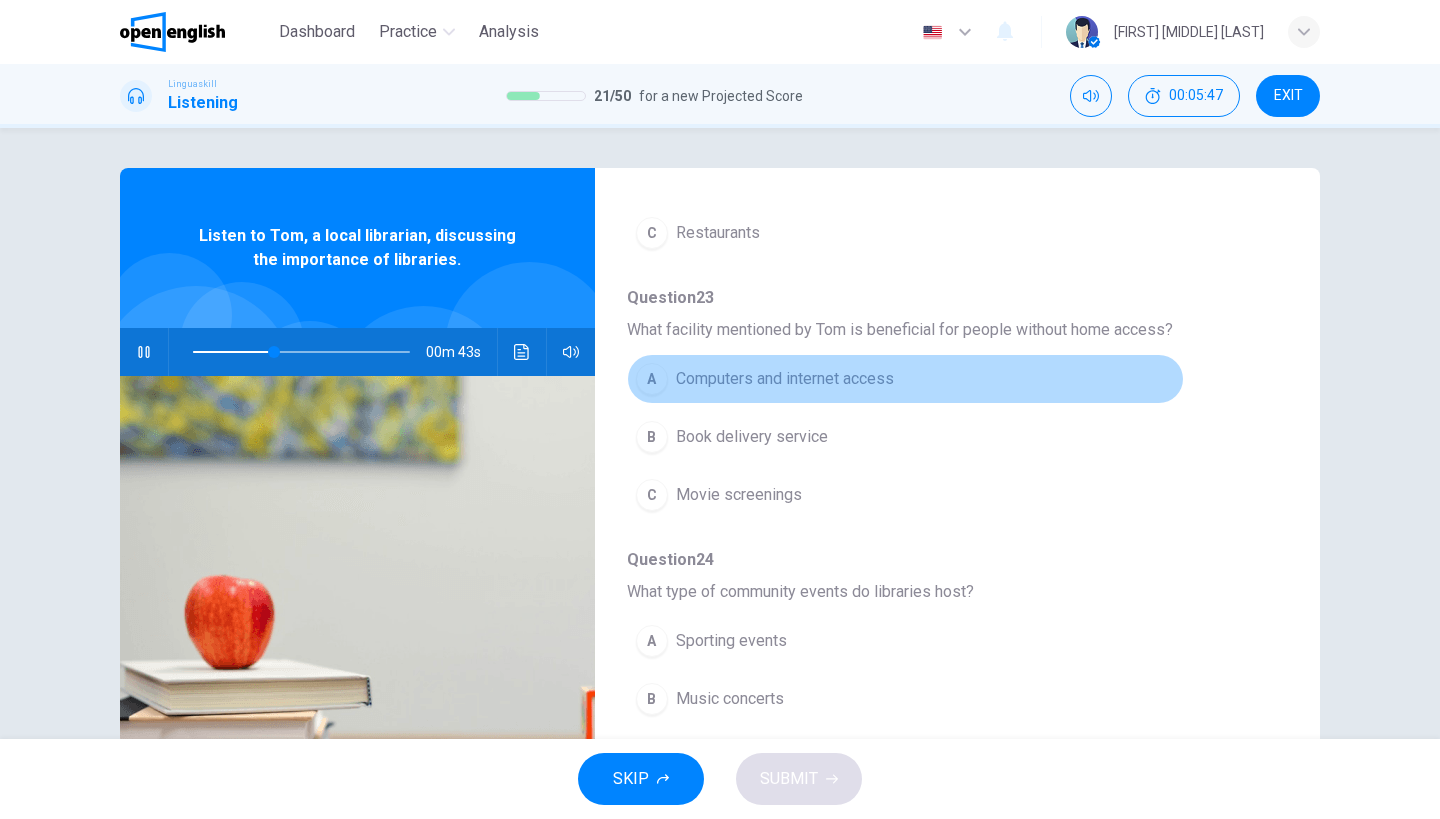 click on "Computers and internet access" at bounding box center [785, 379] 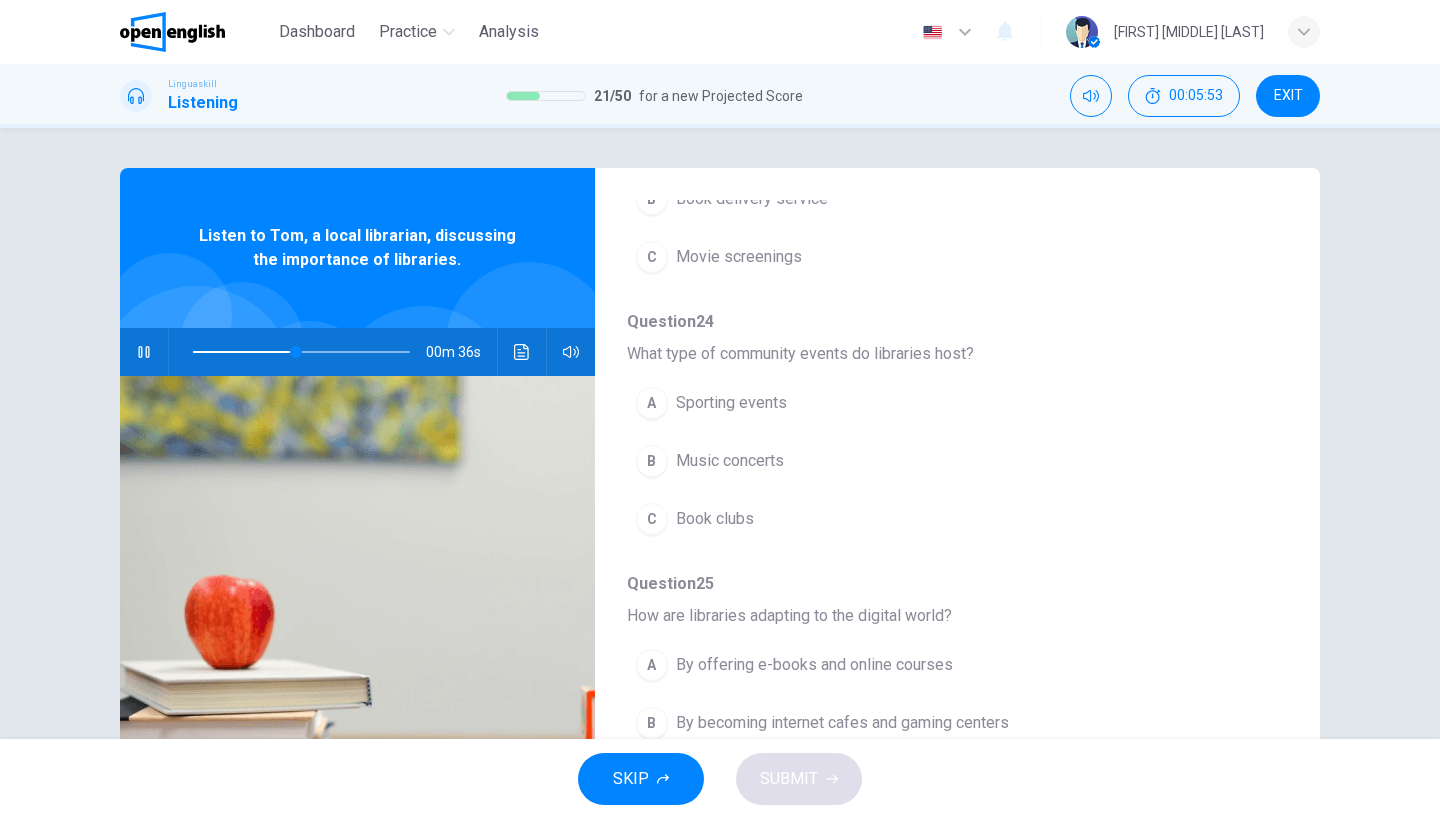 scroll, scrollTop: 622, scrollLeft: 0, axis: vertical 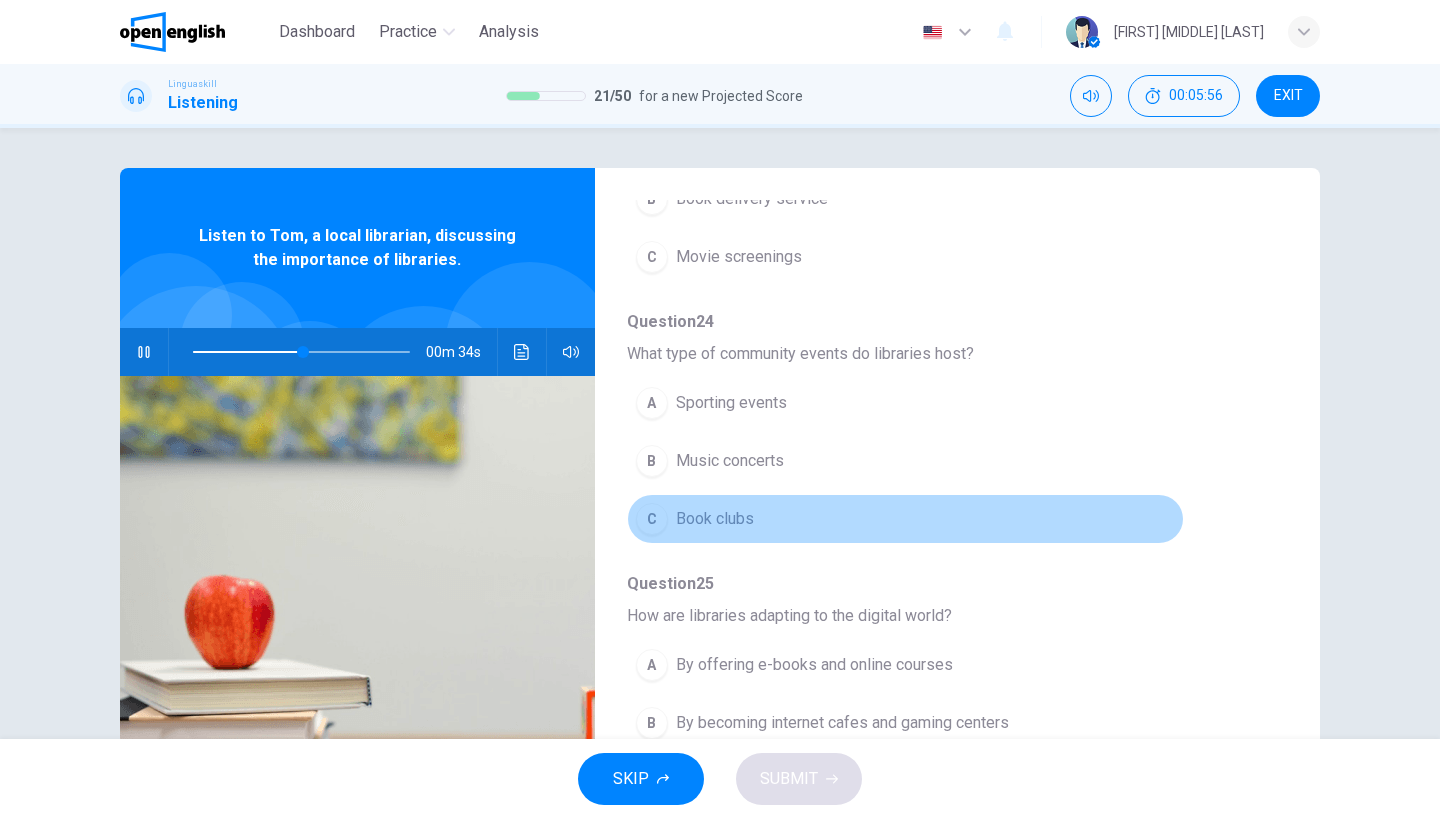 click on "C Book clubs" at bounding box center [905, 519] 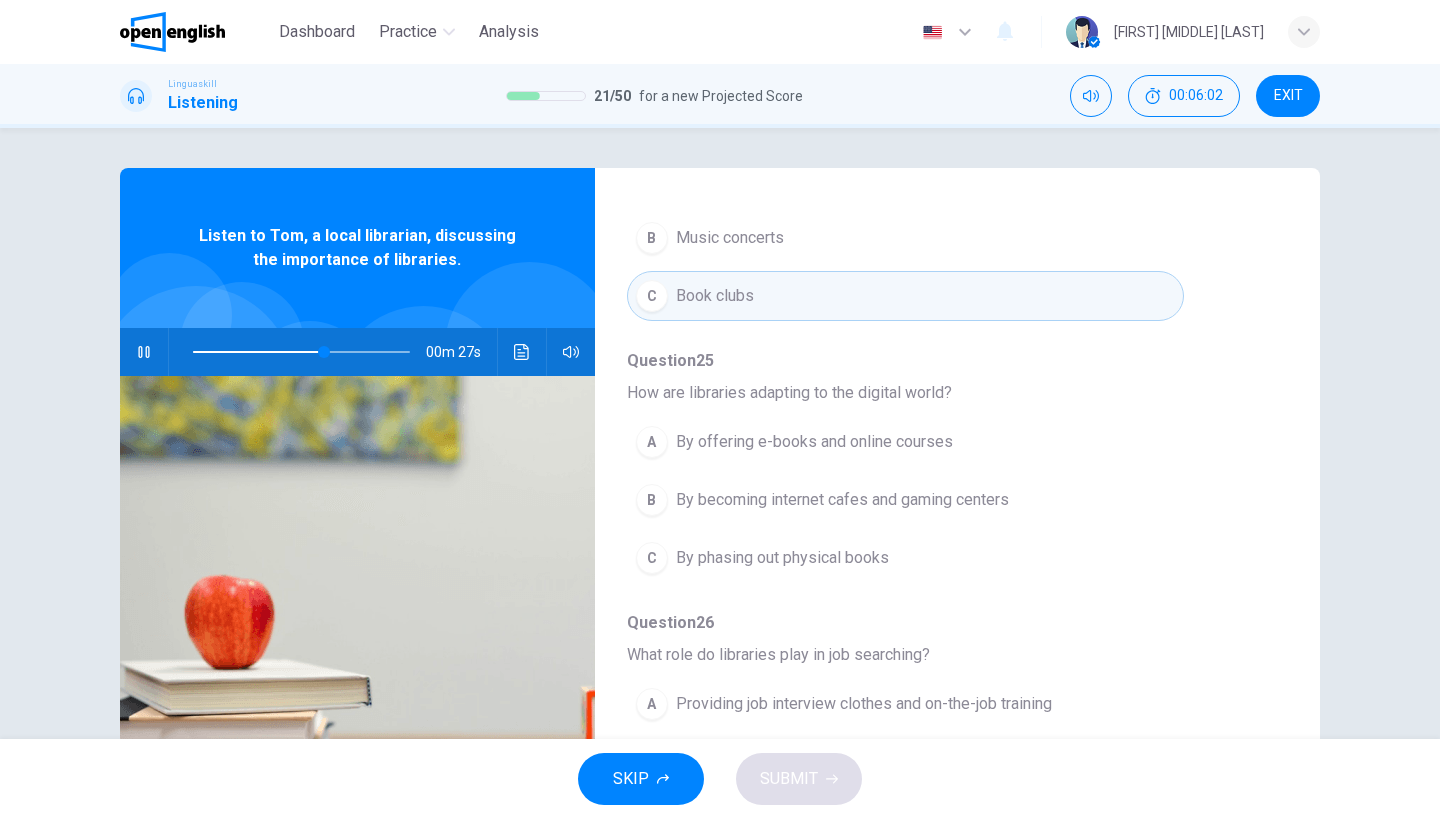scroll, scrollTop: 863, scrollLeft: 0, axis: vertical 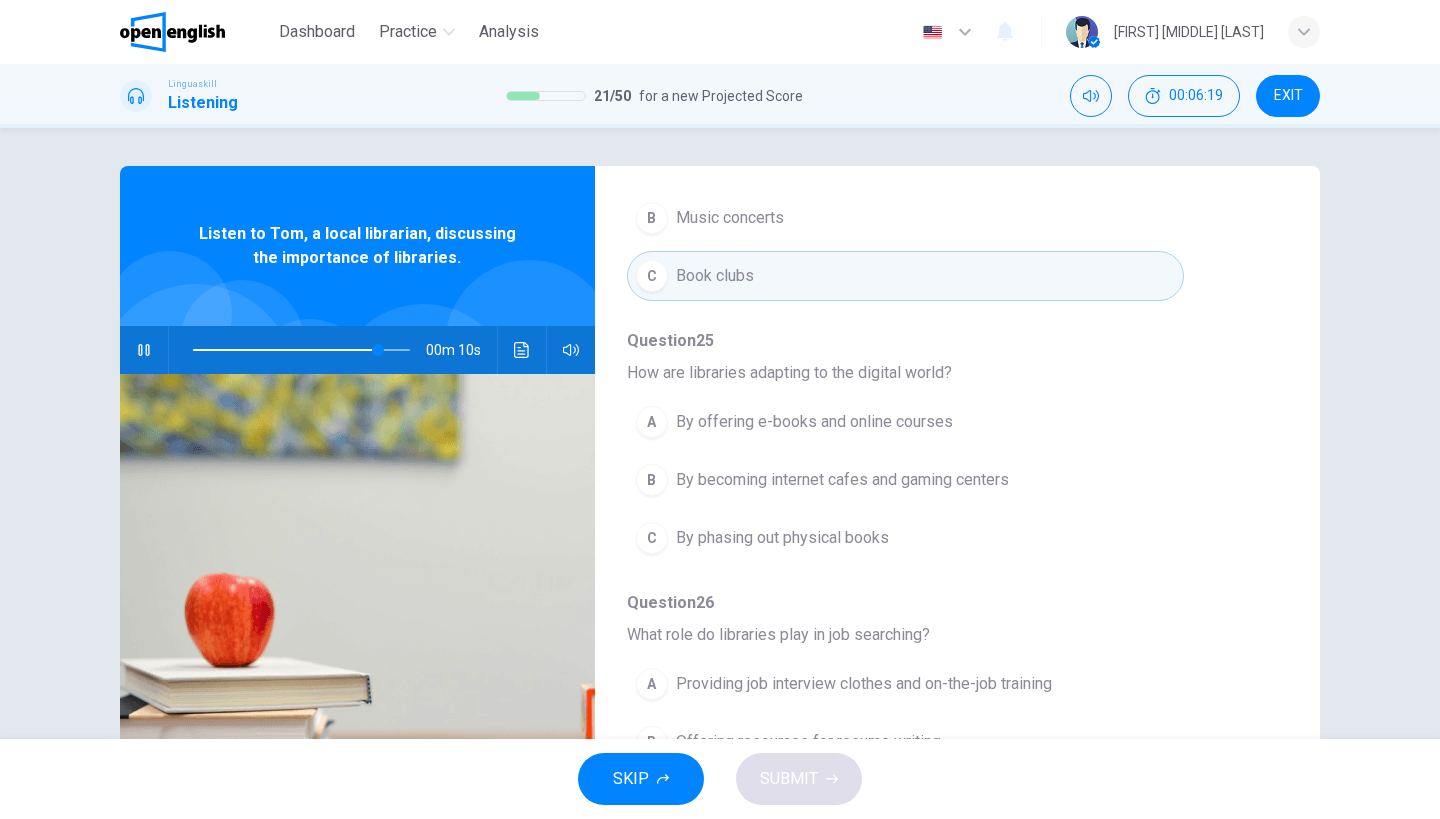 click on "By offering e-books and online courses" at bounding box center [814, 422] 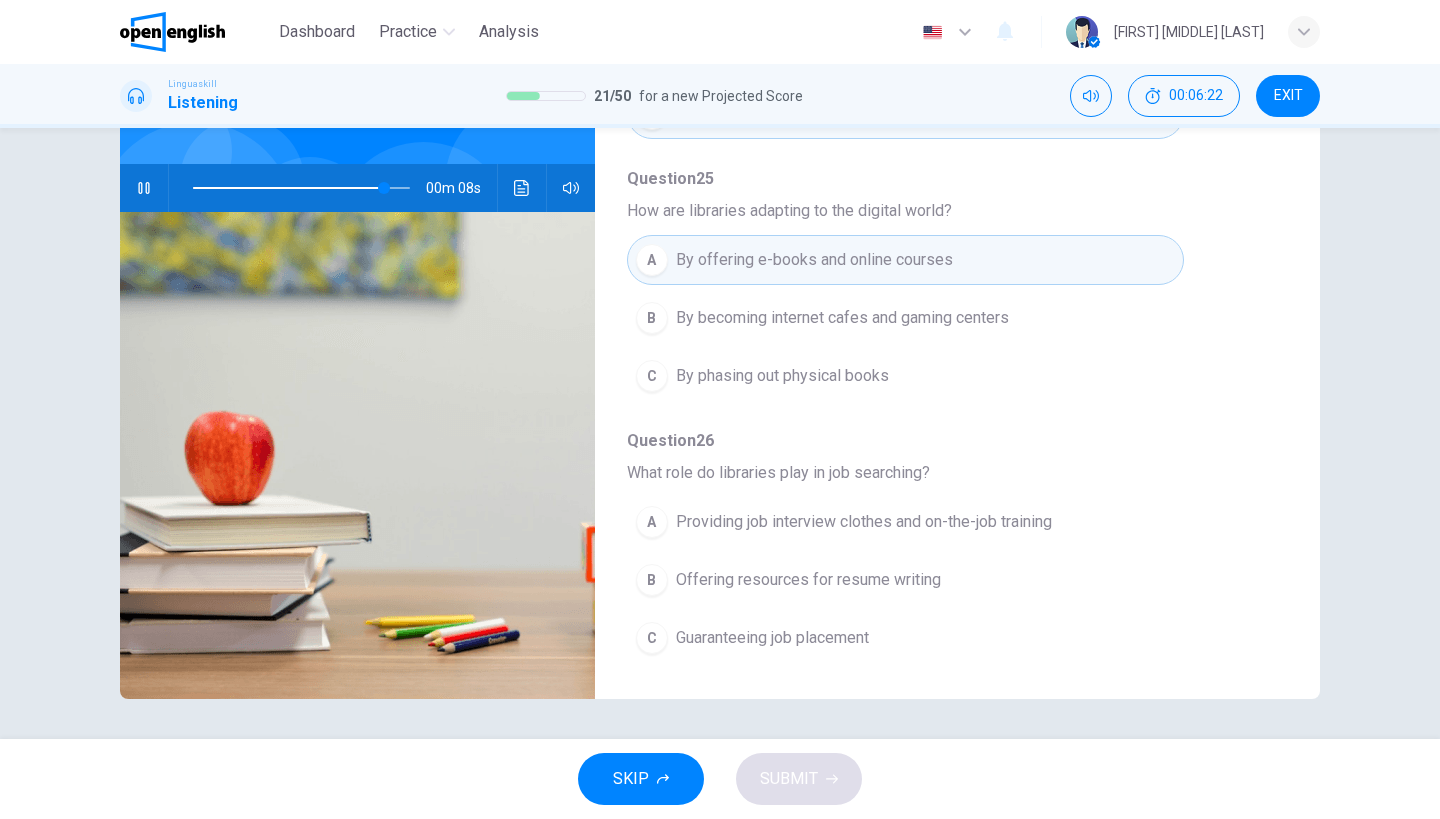 scroll, scrollTop: 164, scrollLeft: 0, axis: vertical 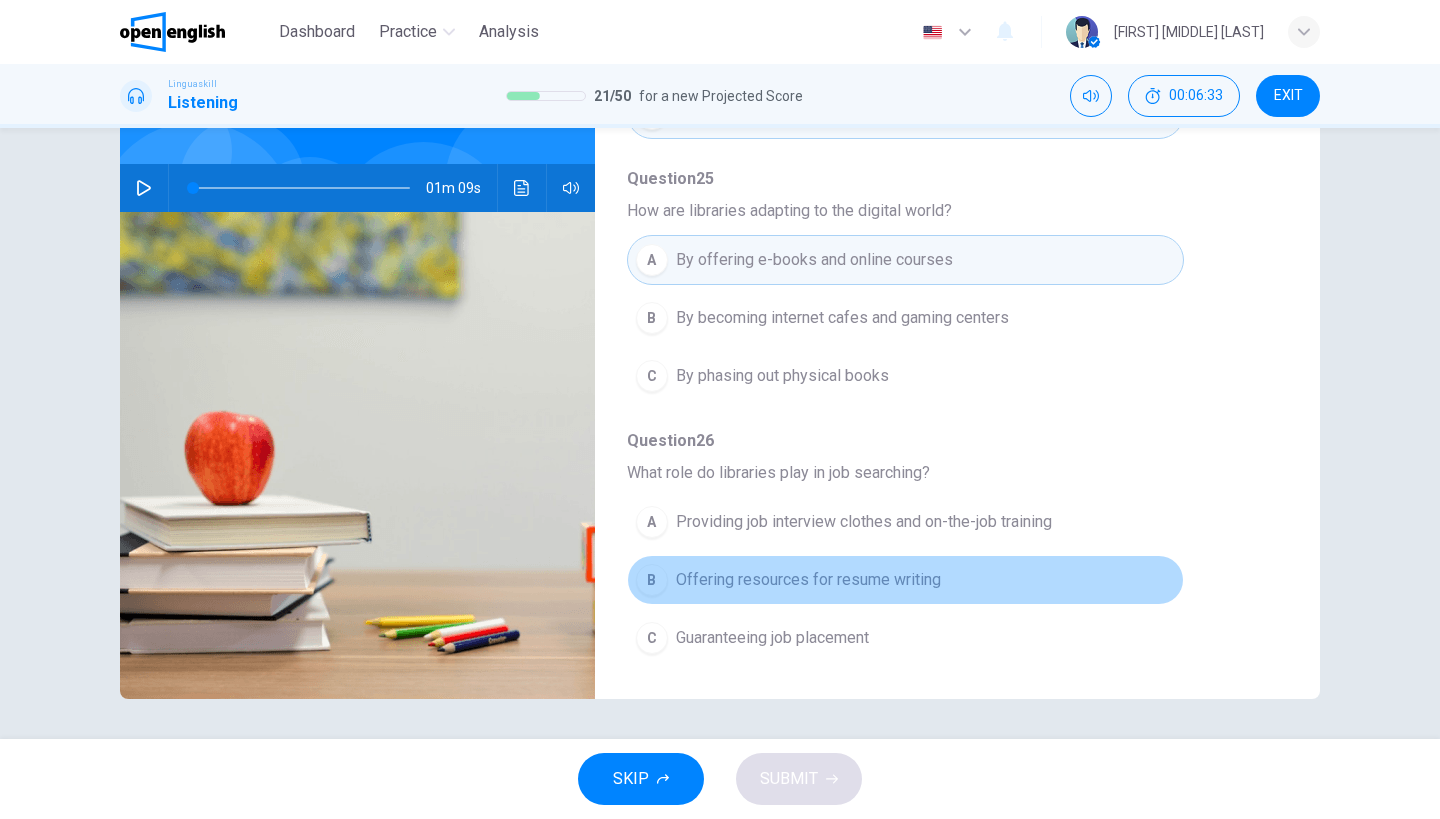 click on "Offering resources for resume writing" at bounding box center [808, 580] 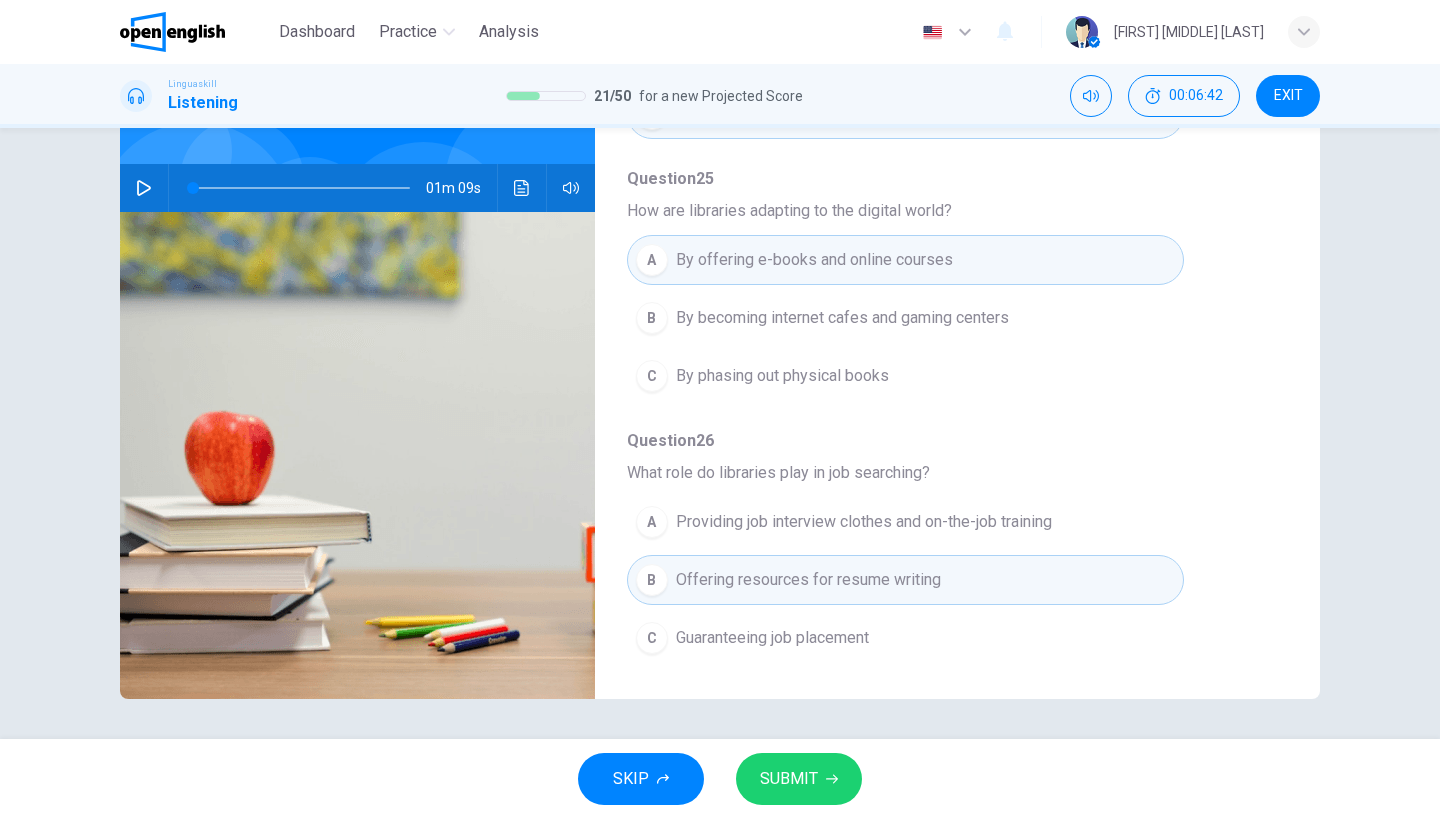 click at bounding box center [297, 188] 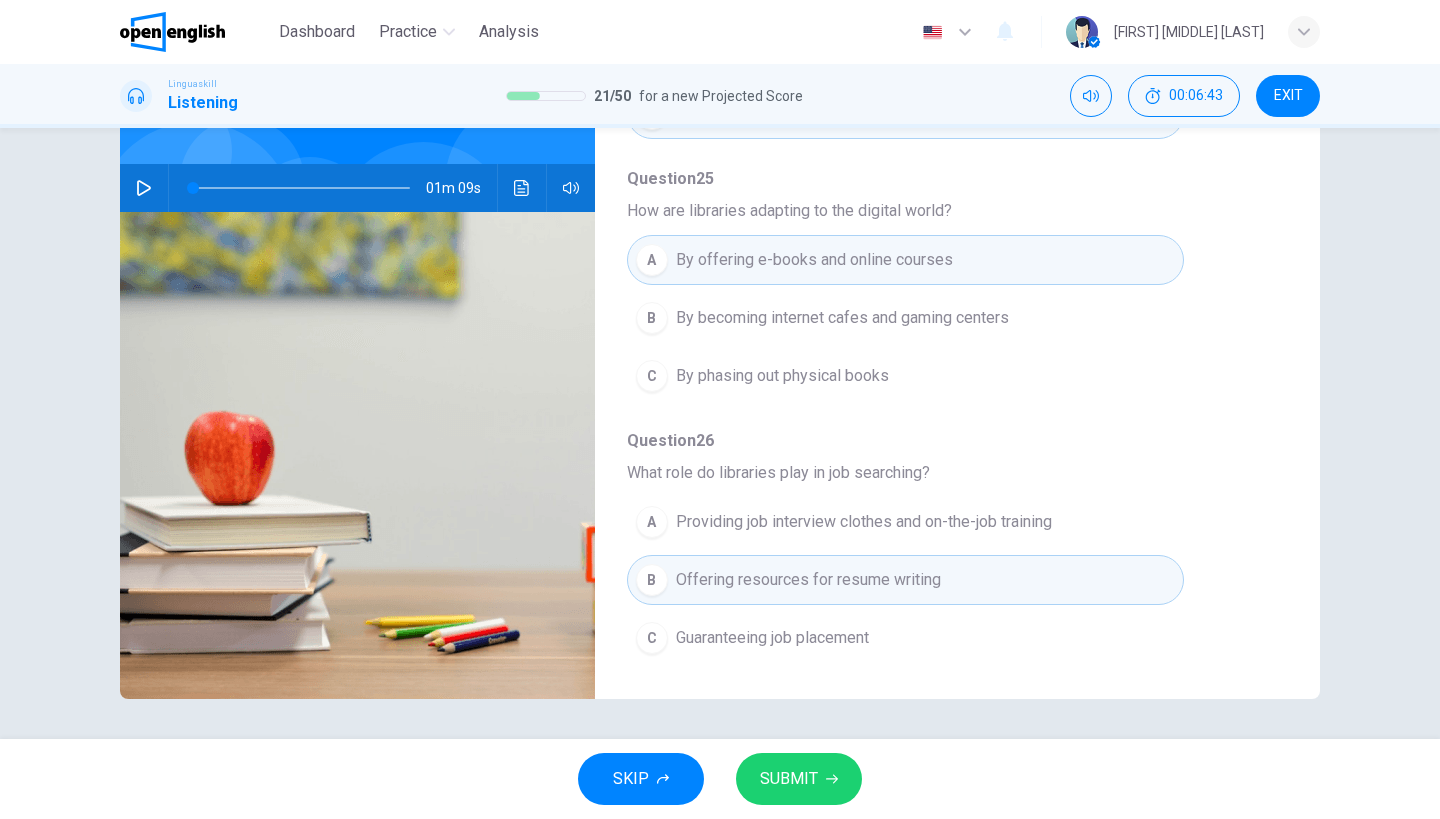 click at bounding box center [301, 188] 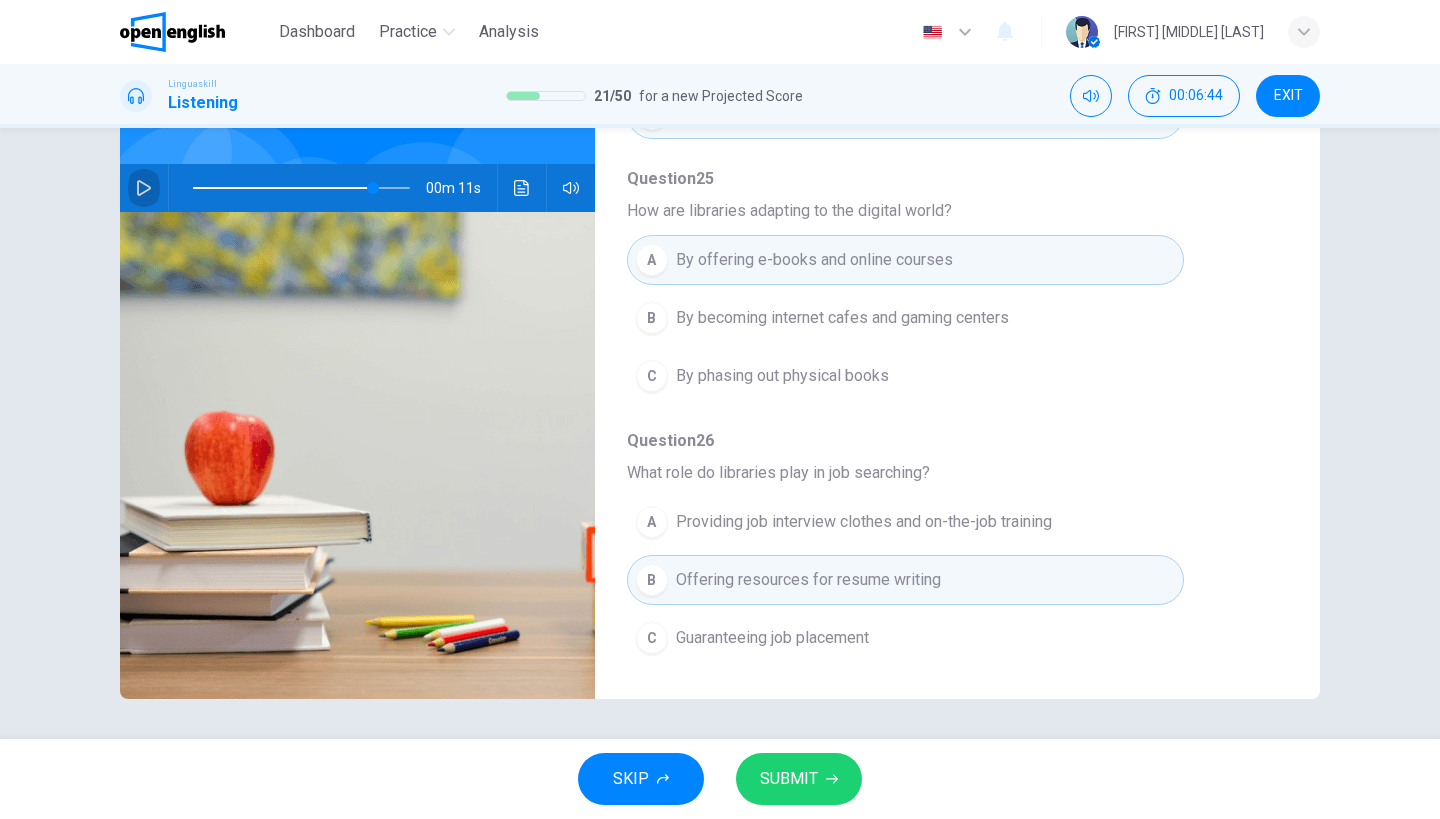 click at bounding box center (144, 188) 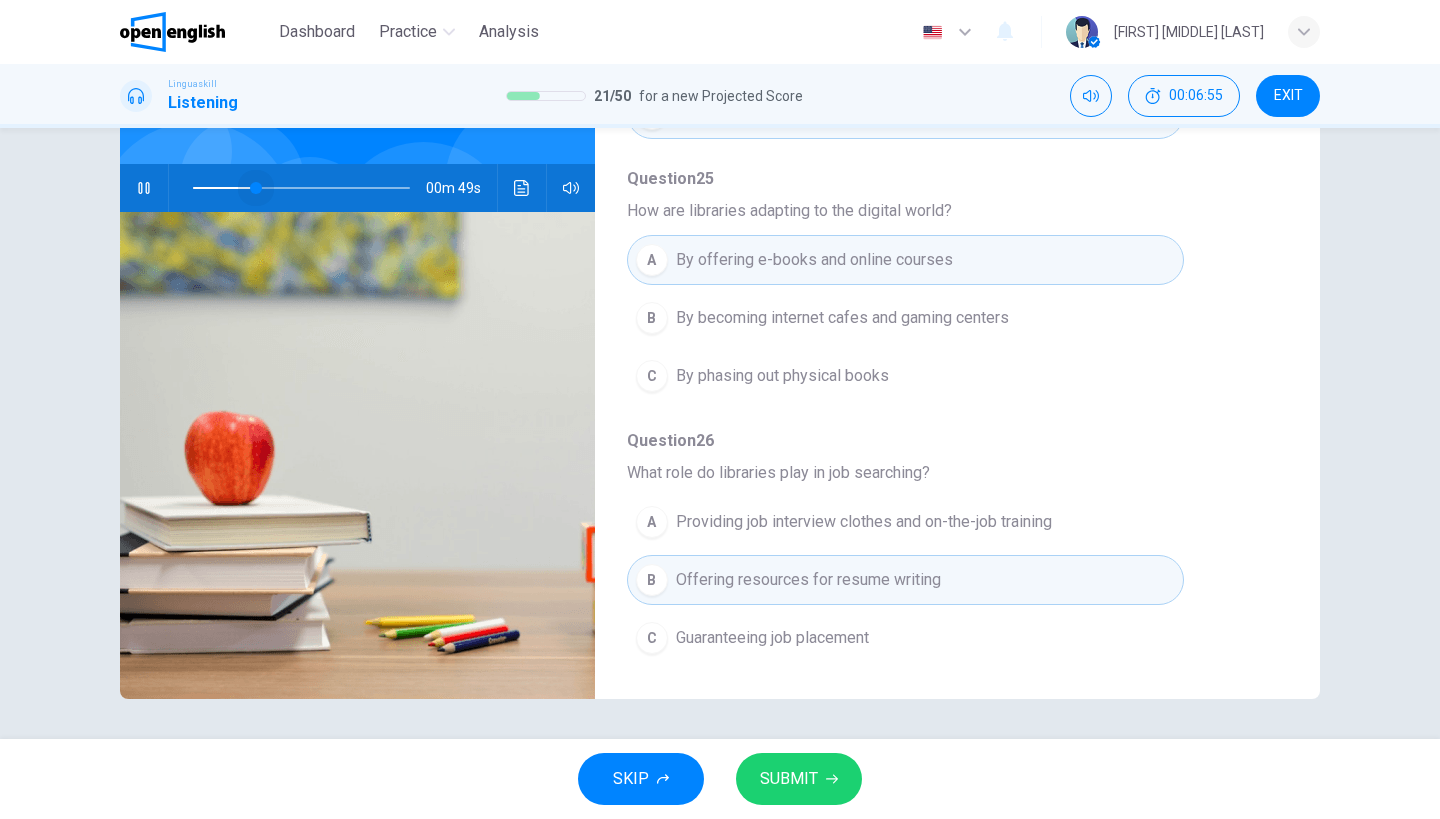 click at bounding box center [301, 188] 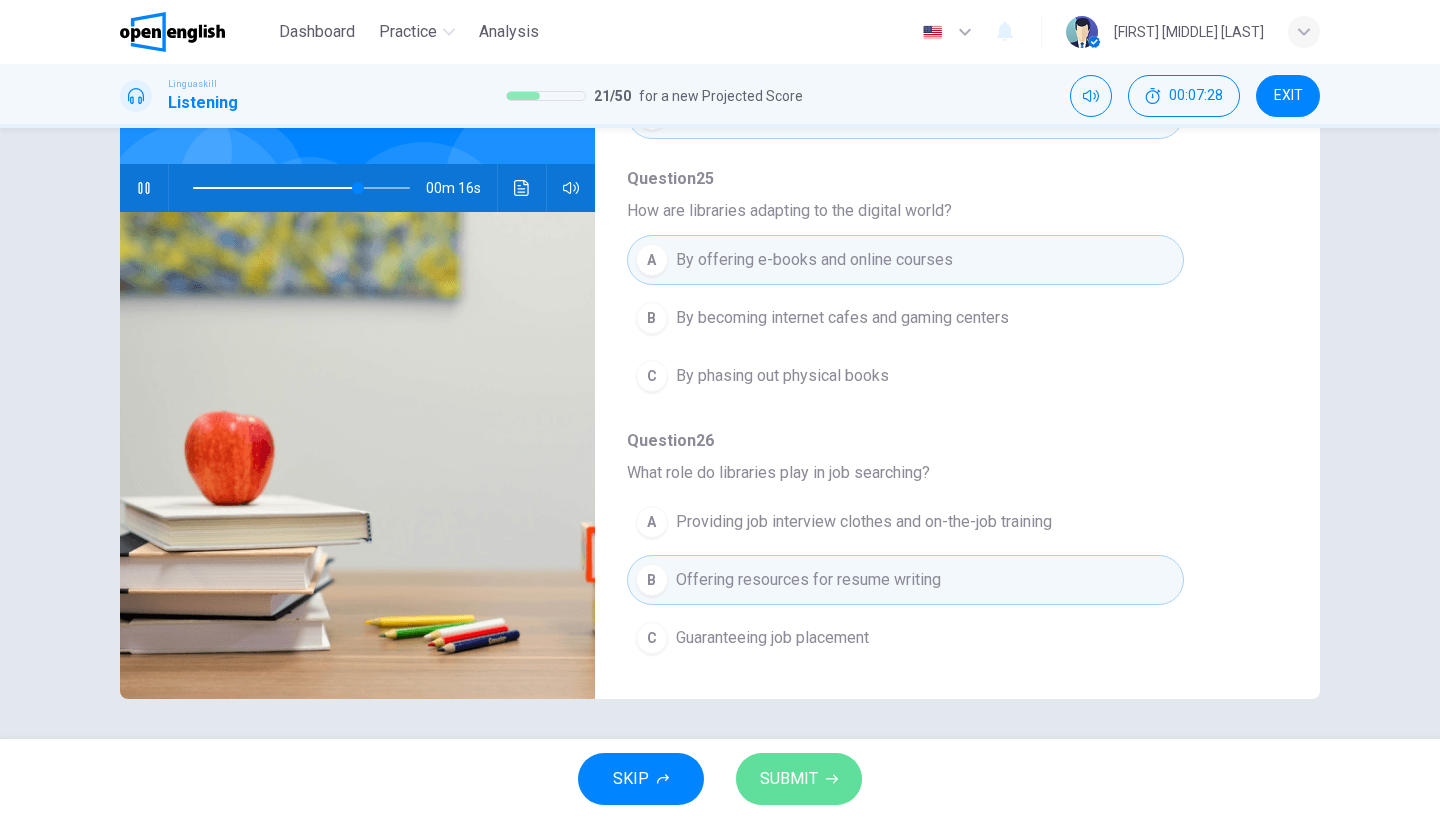 click on "SUBMIT" at bounding box center [789, 779] 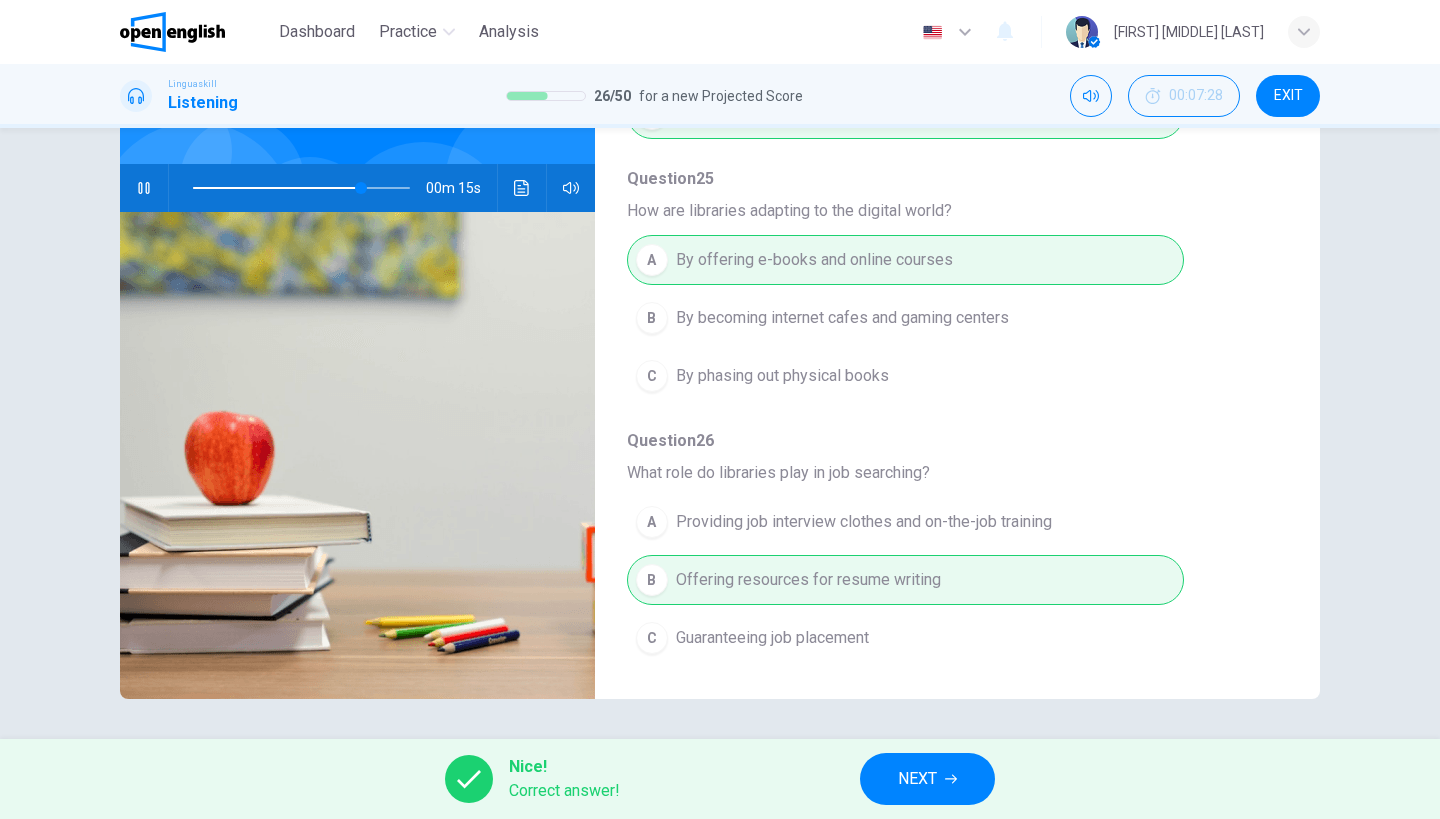 type on "**" 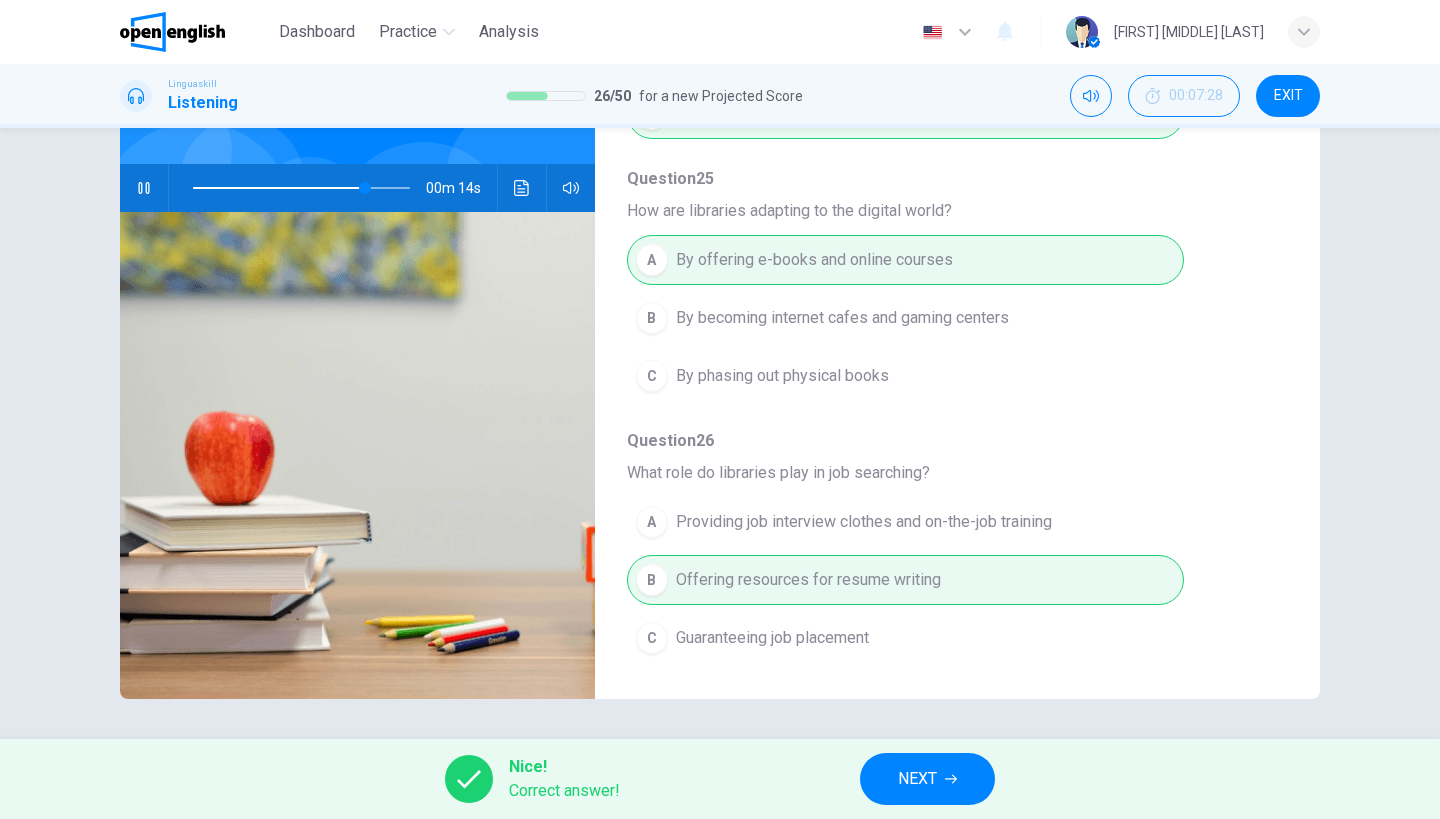 click 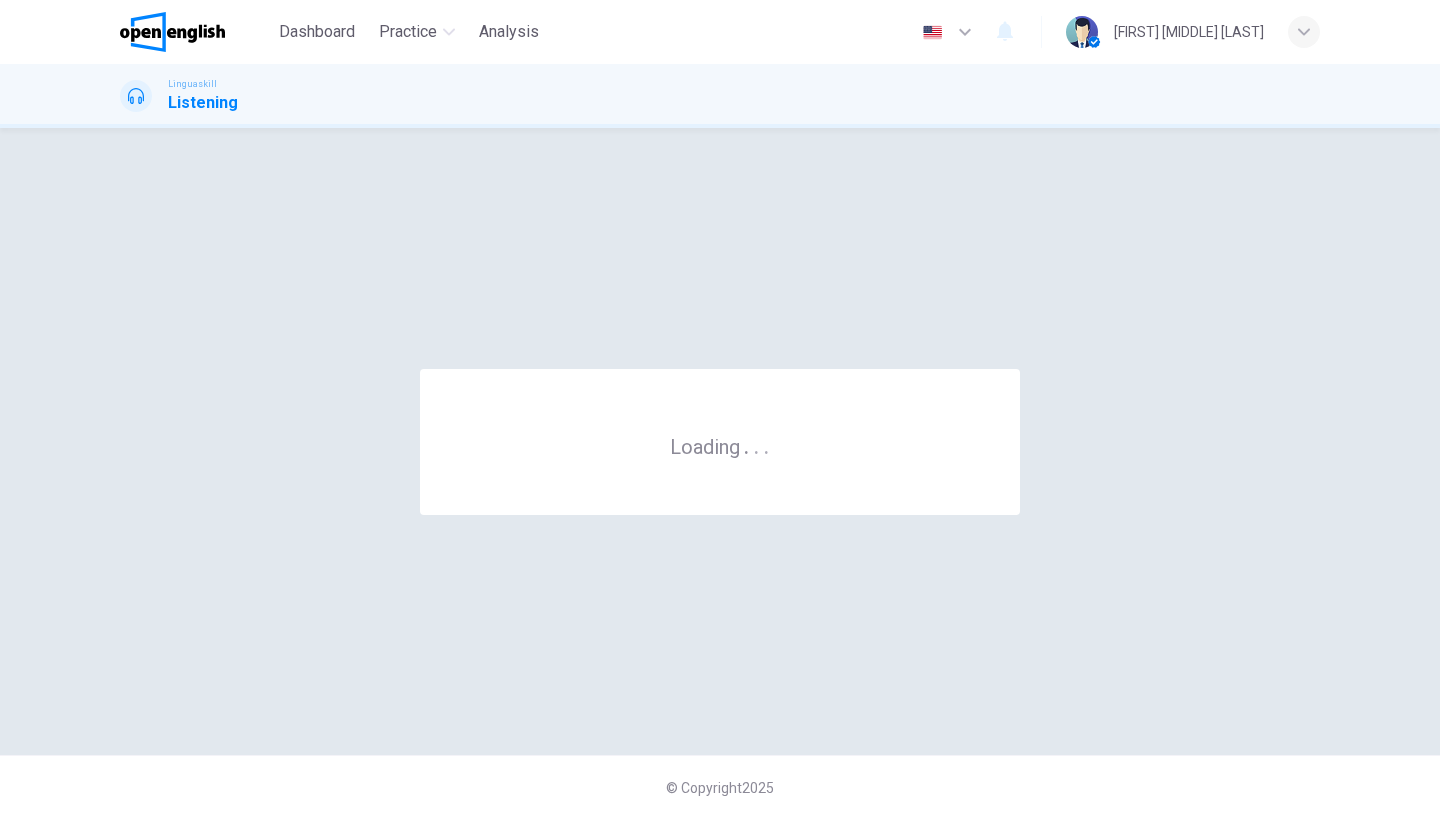 scroll, scrollTop: 0, scrollLeft: 0, axis: both 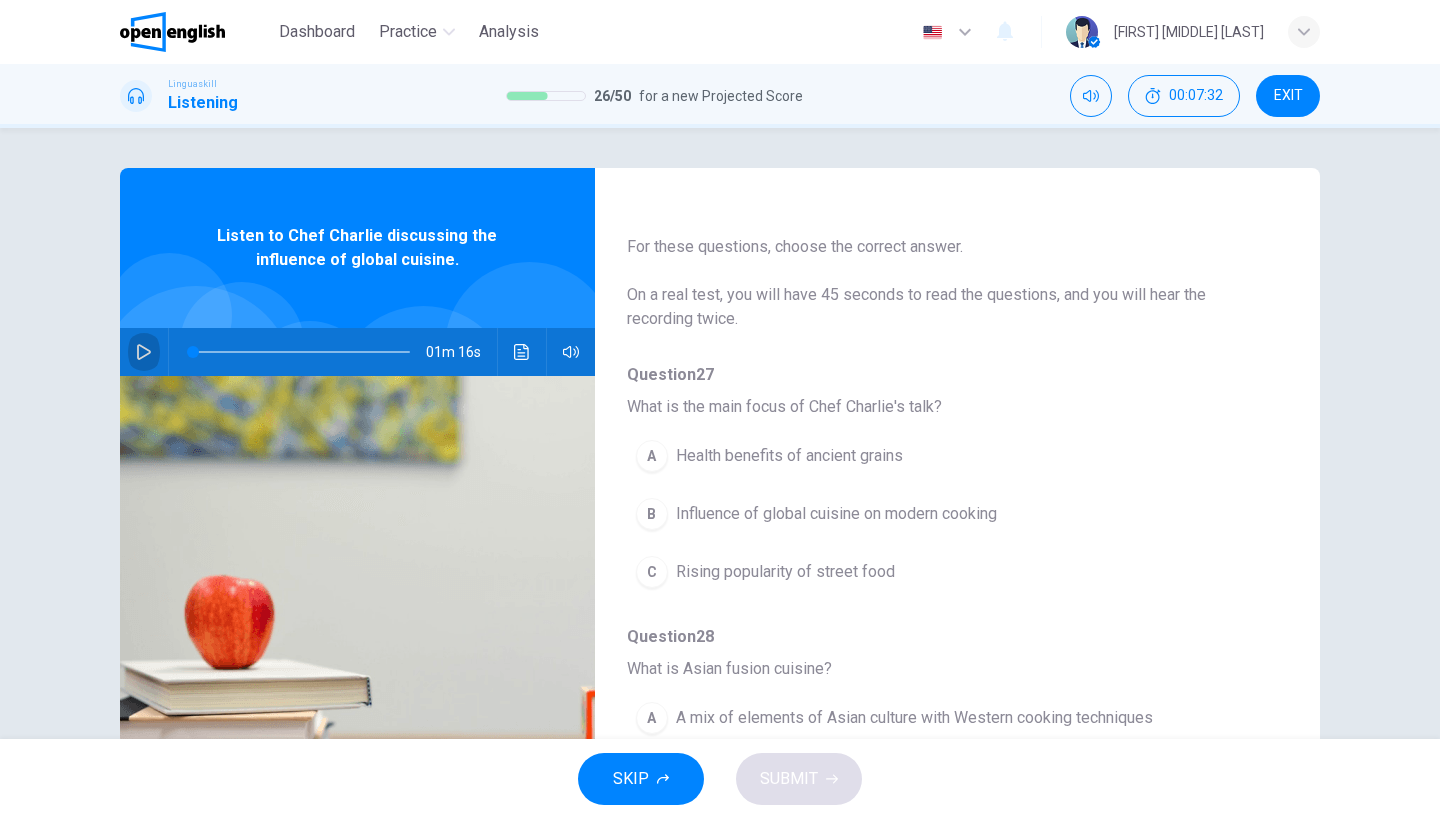 click at bounding box center (144, 352) 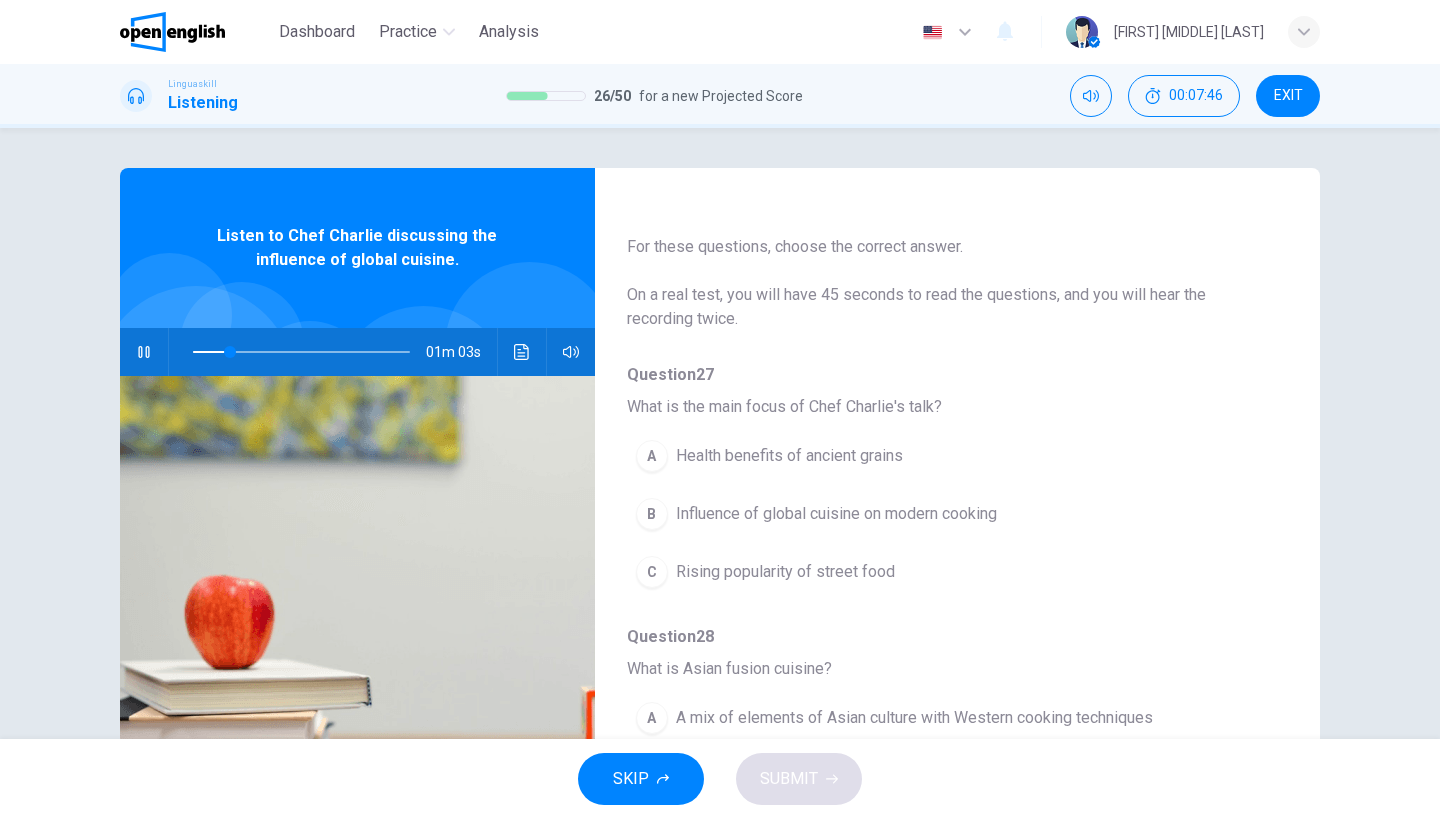 click at bounding box center (144, 352) 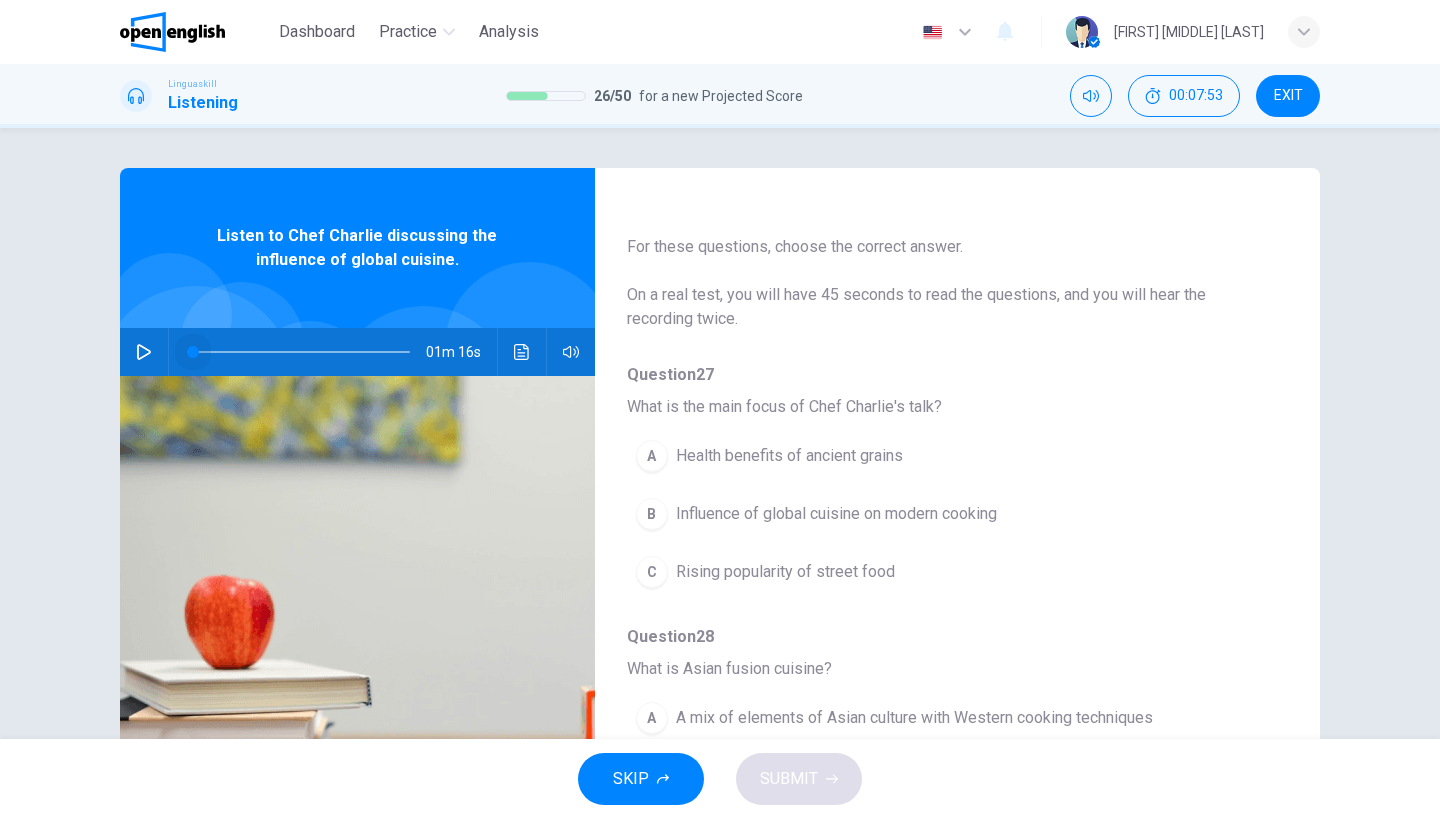 drag, startPoint x: 216, startPoint y: 356, endPoint x: 177, endPoint y: 339, distance: 42.544094 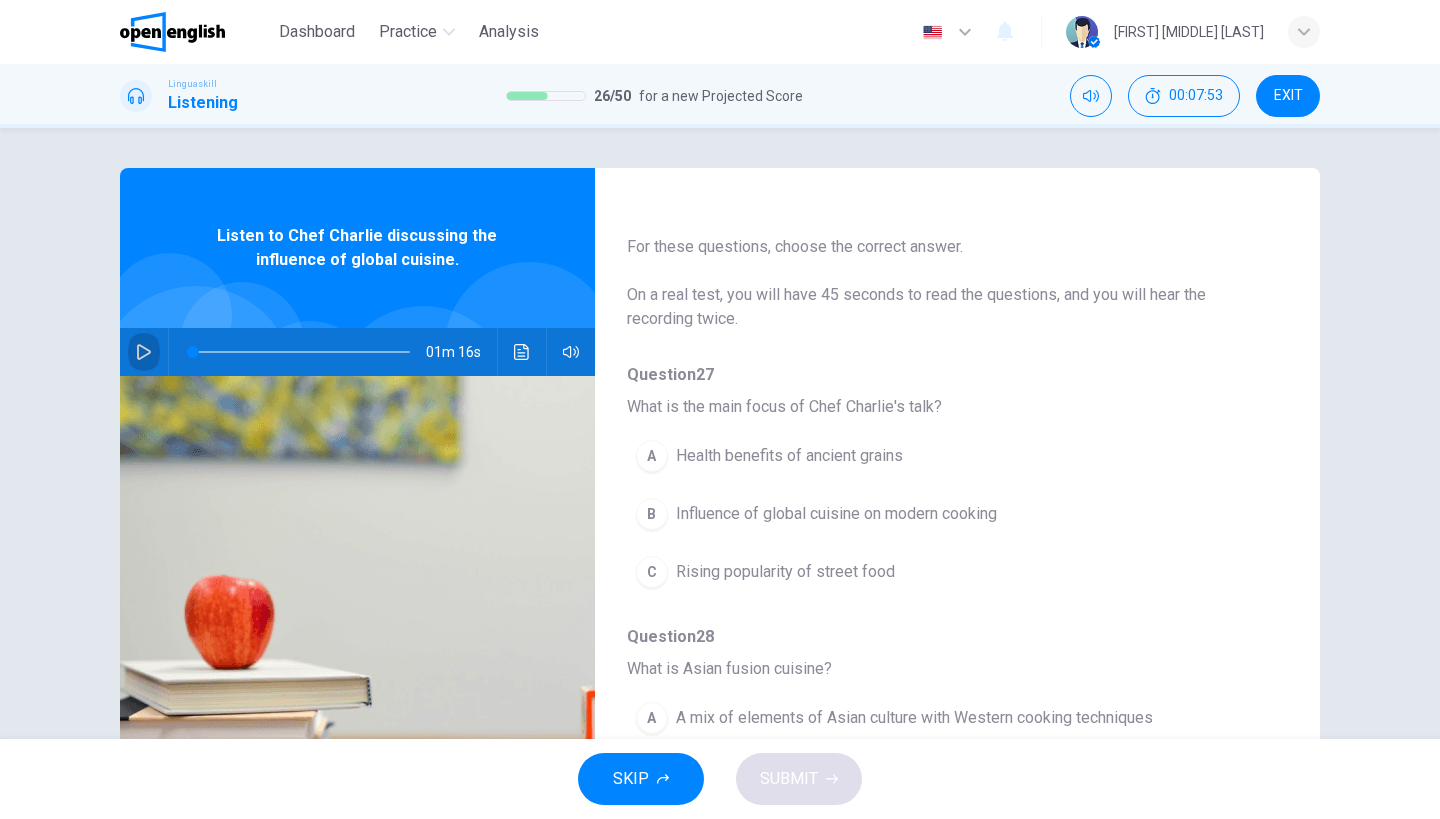click 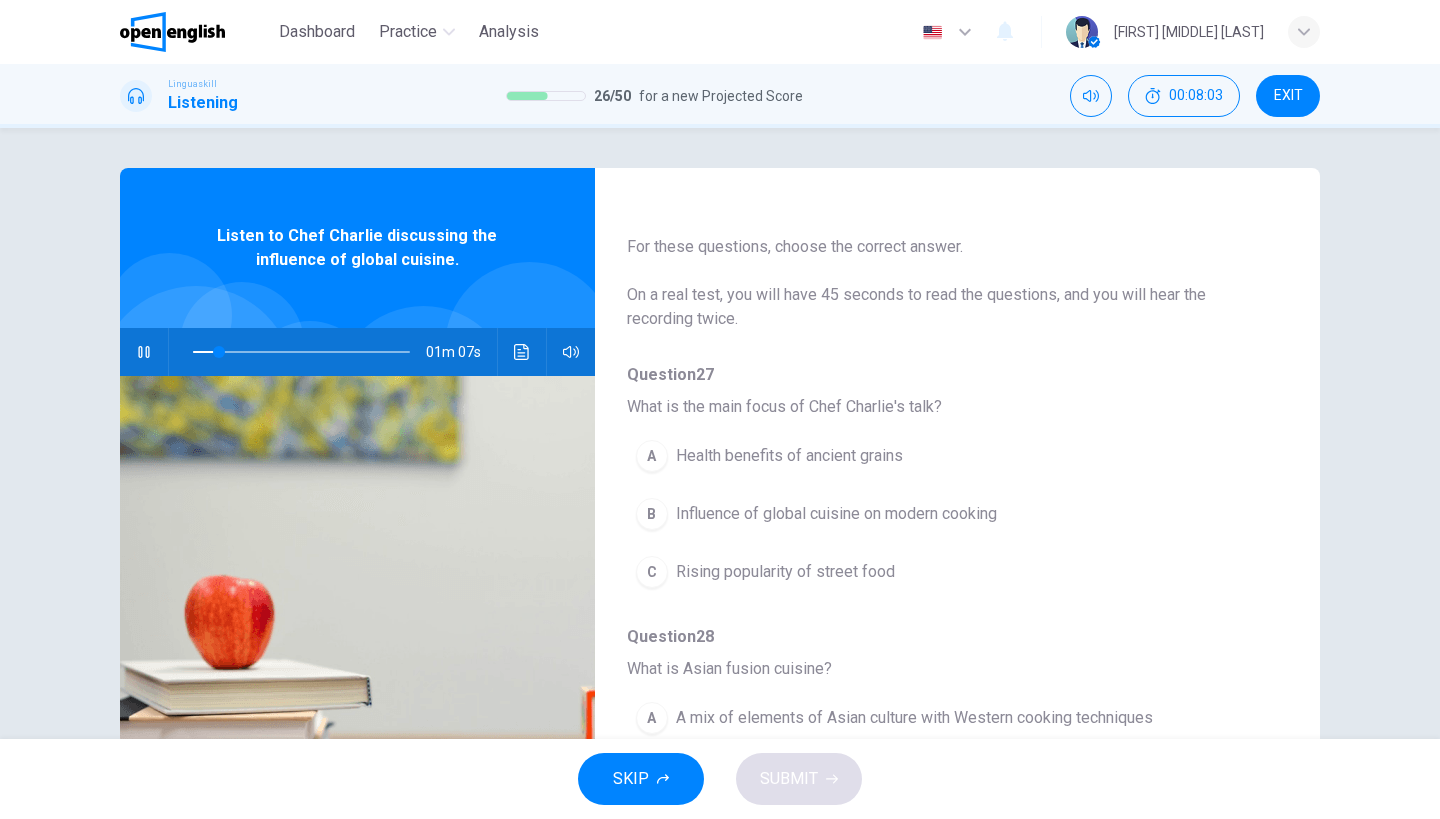 click on "Influence of global cuisine on modern cooking" at bounding box center [836, 514] 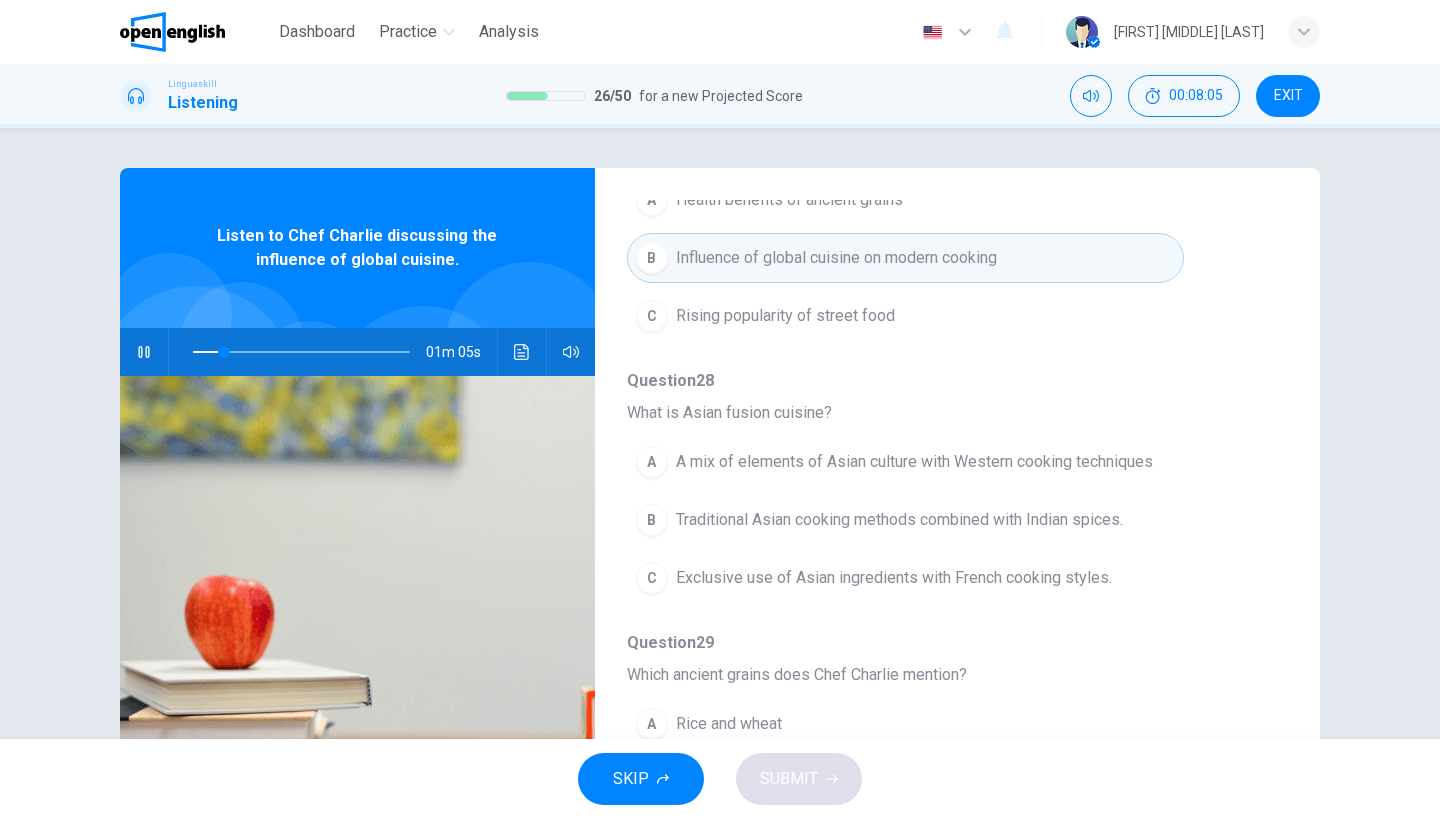 scroll, scrollTop: 304, scrollLeft: 0, axis: vertical 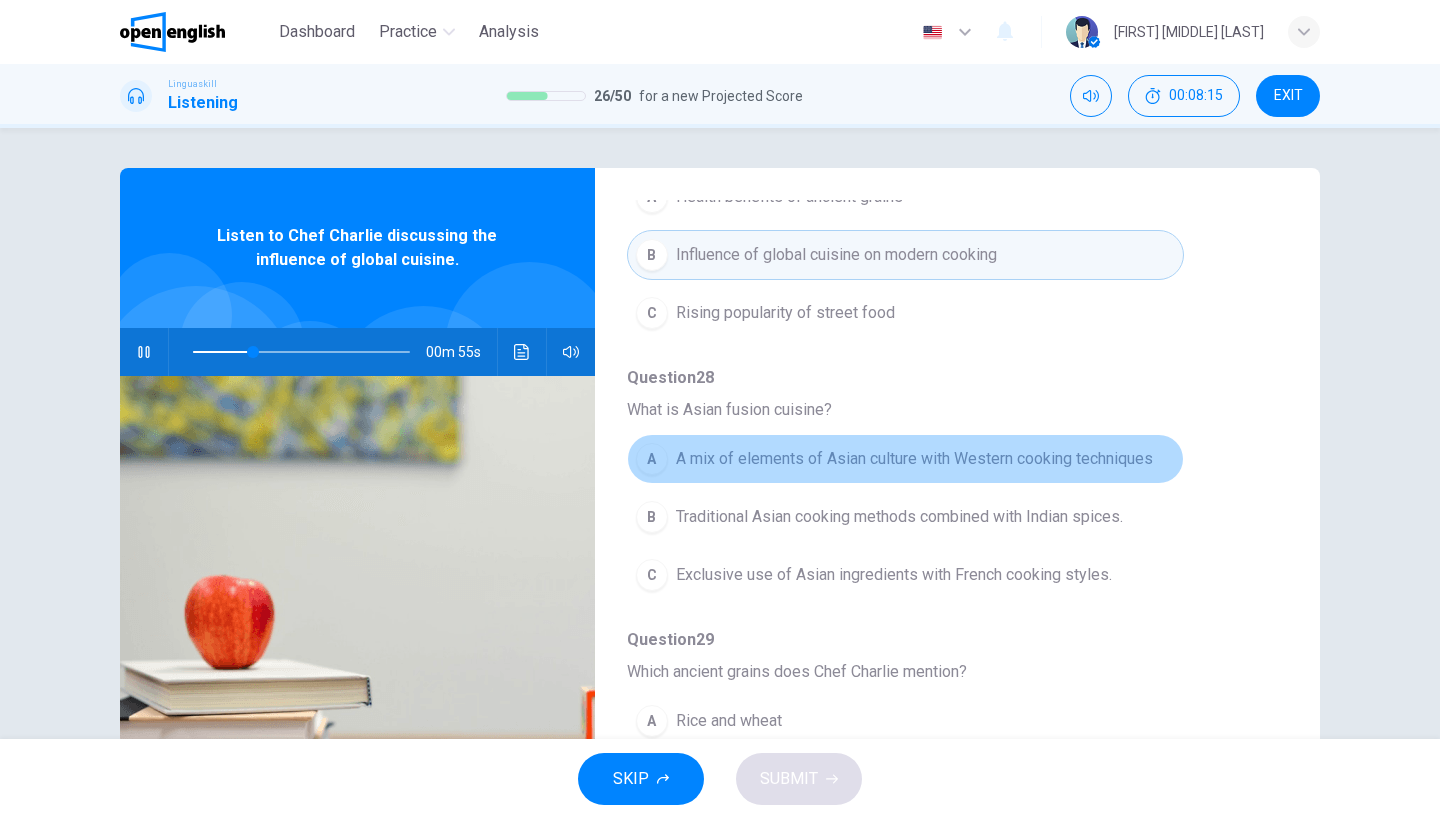 click on "A mix of elements of Asian culture with Western cooking techniques" at bounding box center [914, 459] 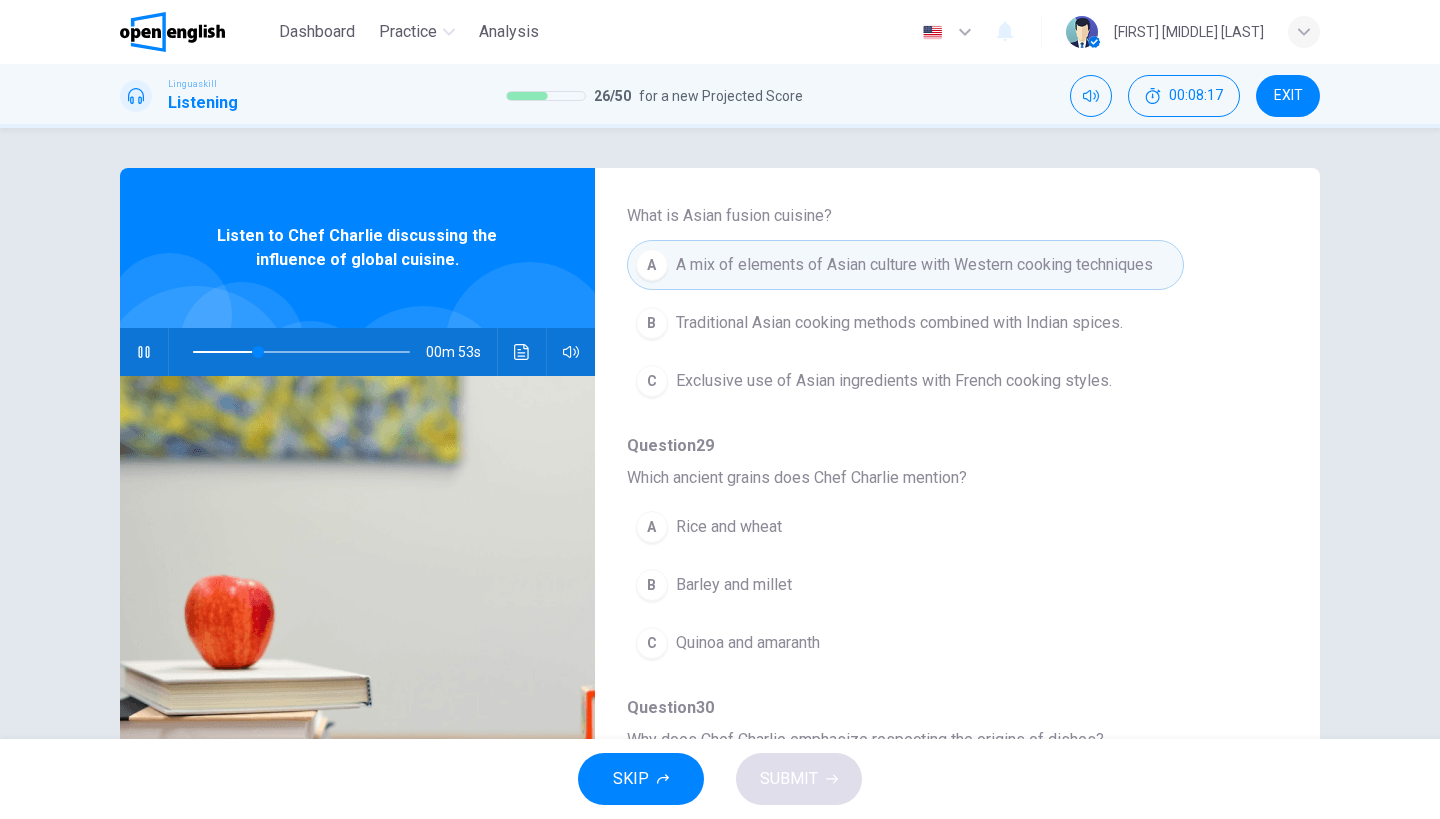 scroll, scrollTop: 499, scrollLeft: 0, axis: vertical 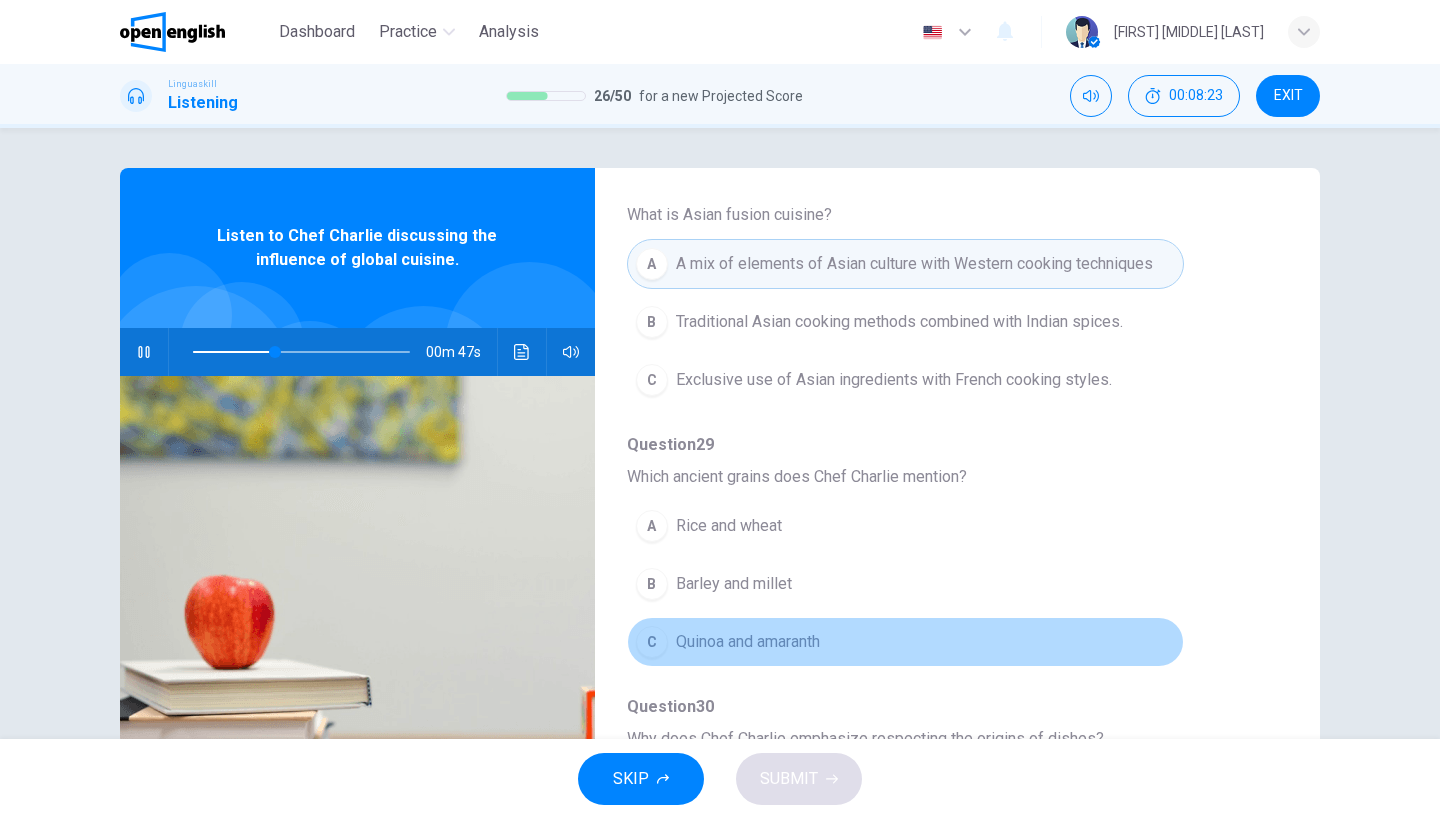 click on "Quinoa and amaranth" at bounding box center (748, 642) 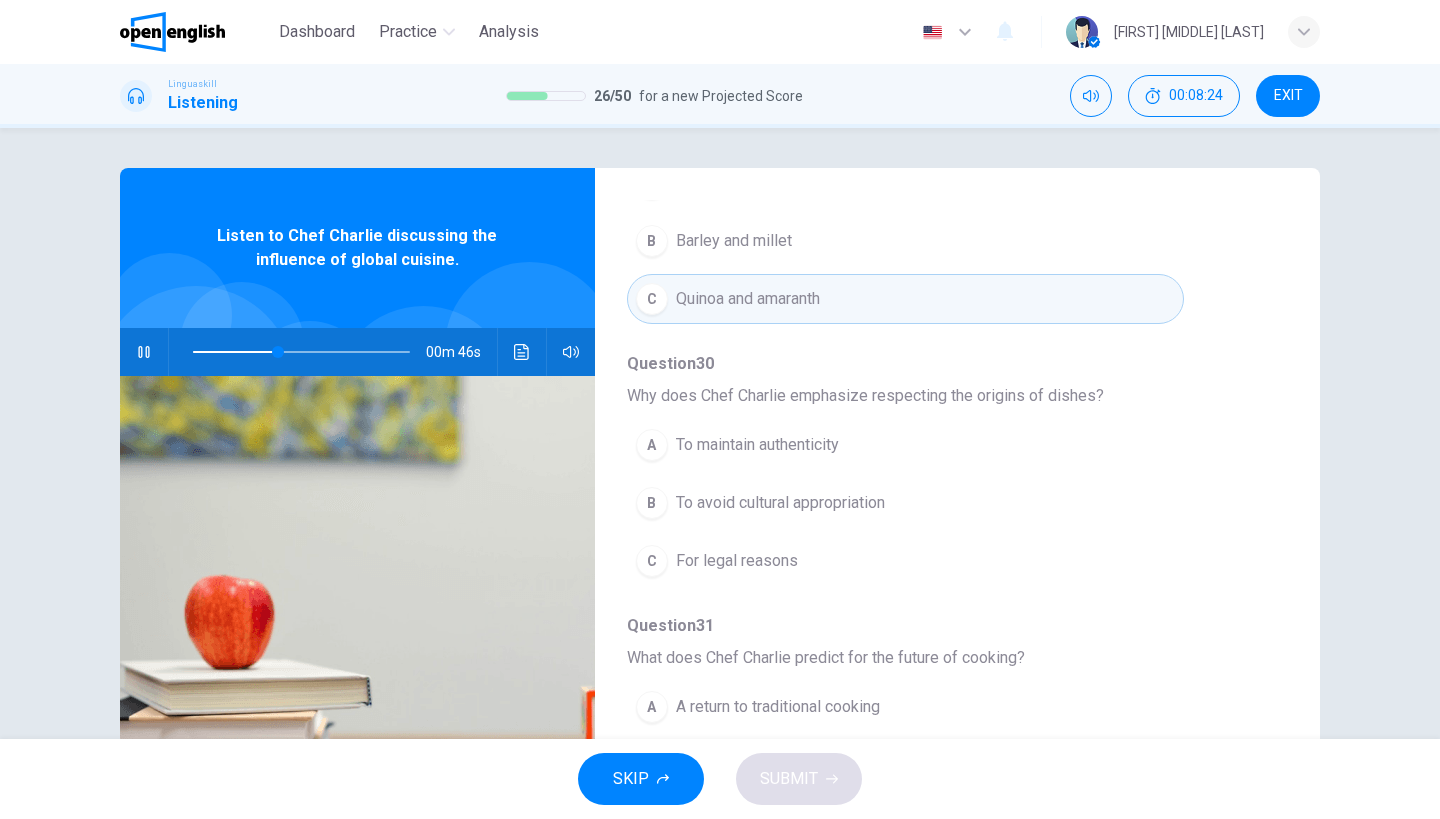 scroll, scrollTop: 851, scrollLeft: 0, axis: vertical 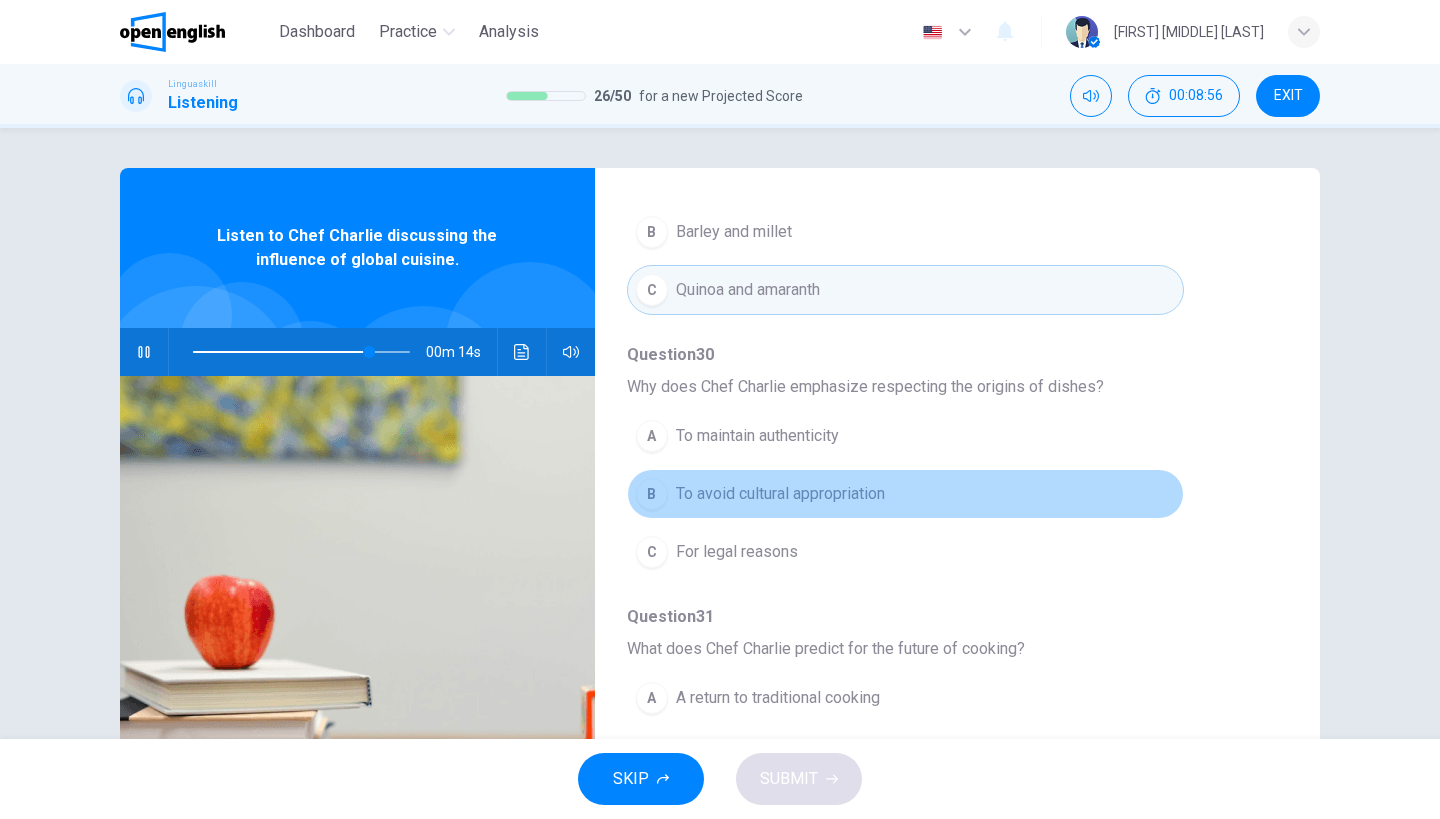 click on "To avoid cultural appropriation" at bounding box center (780, 494) 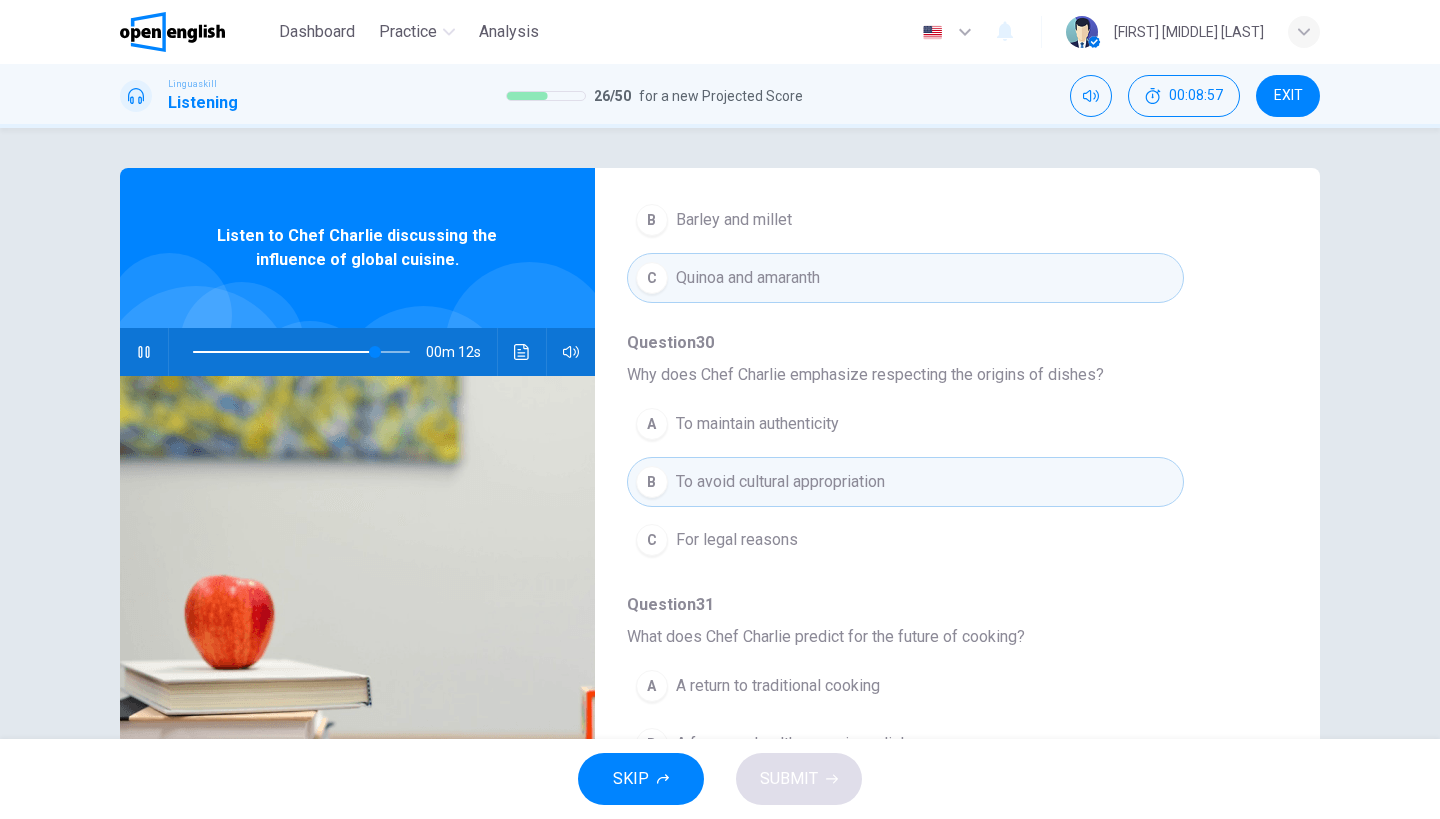 scroll, scrollTop: 863, scrollLeft: 0, axis: vertical 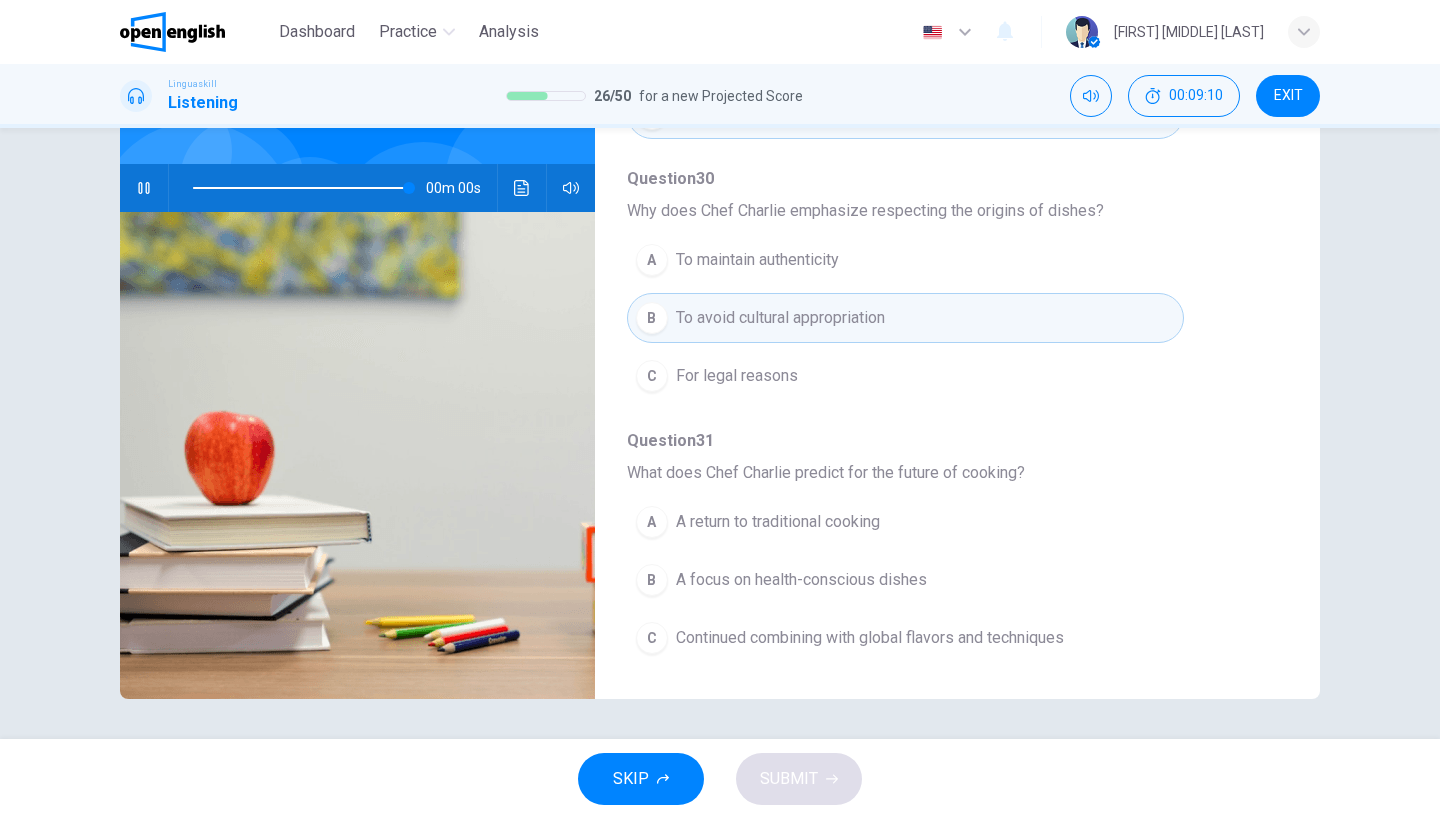 type on "*" 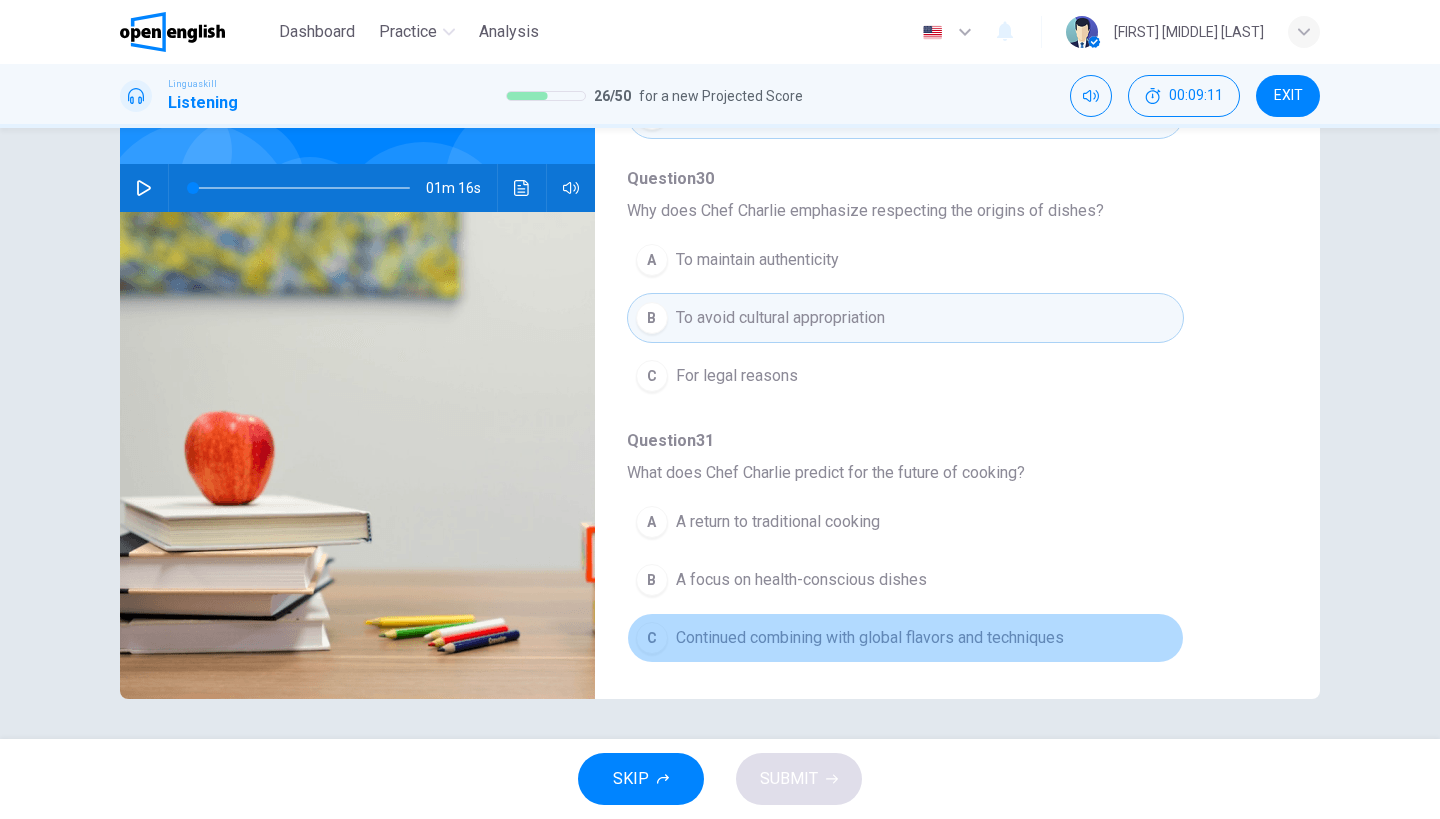 click on "C Continued combining with global flavors and techniques" at bounding box center (905, 638) 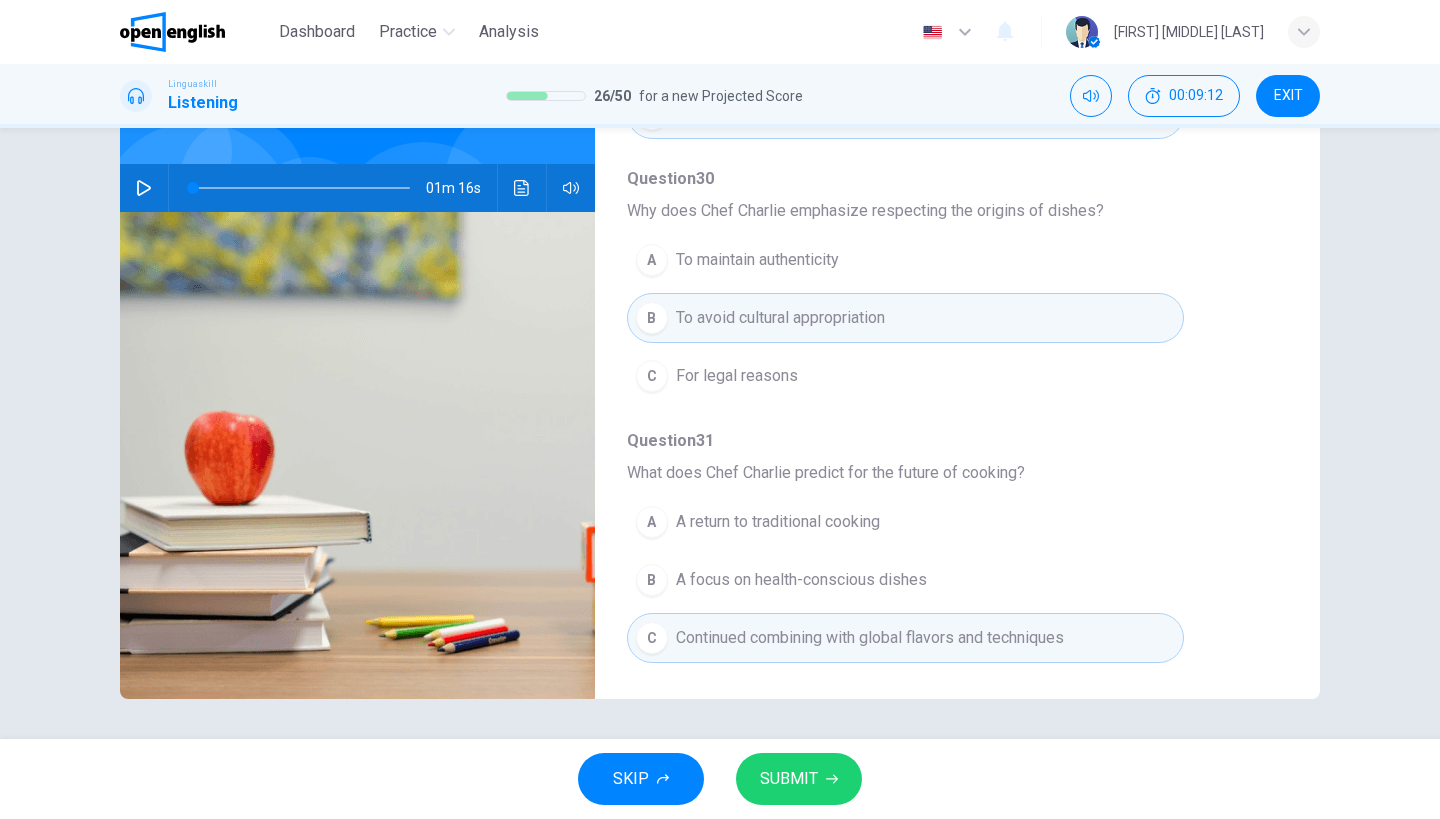 click 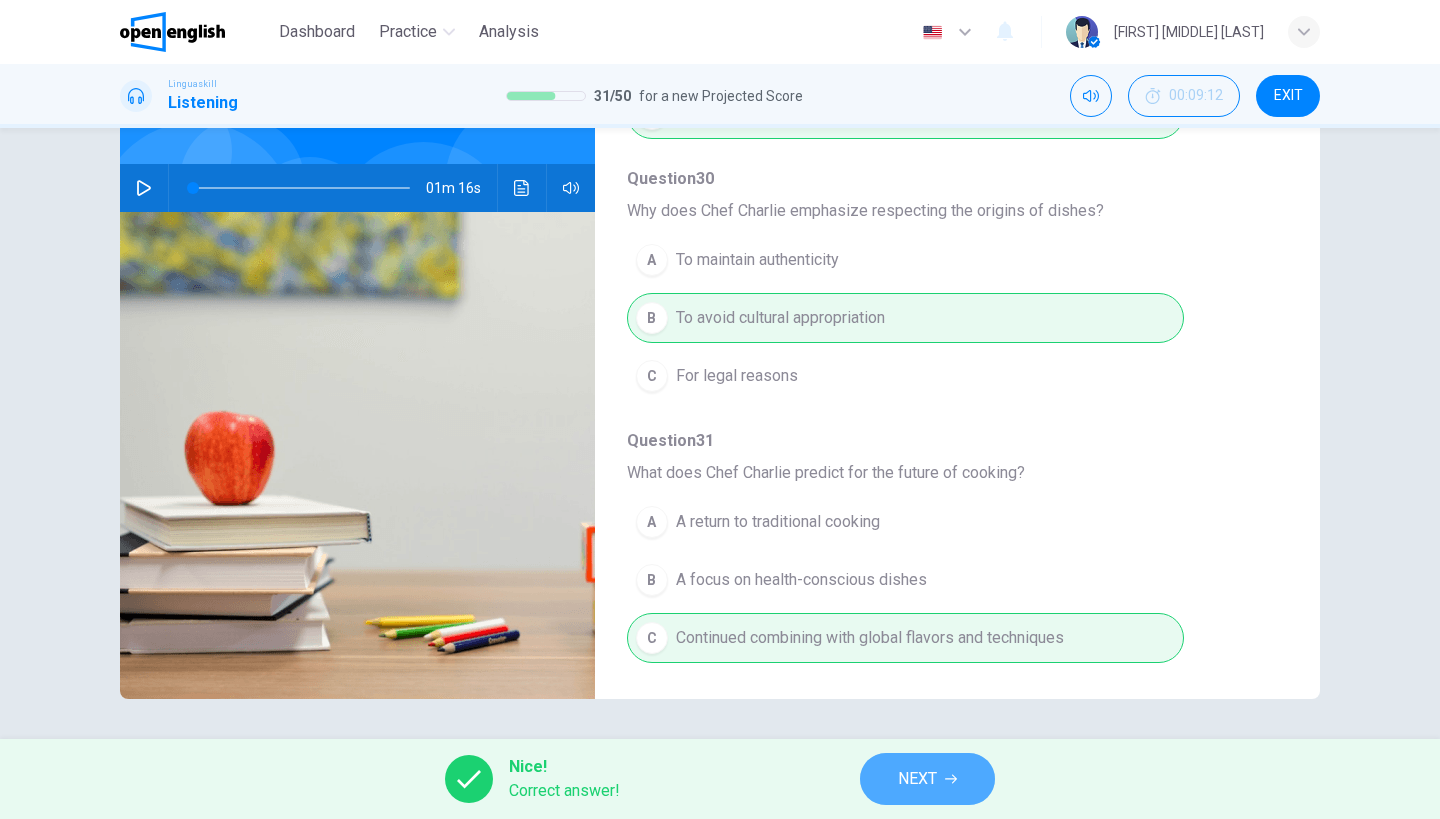 click on "NEXT" at bounding box center (917, 779) 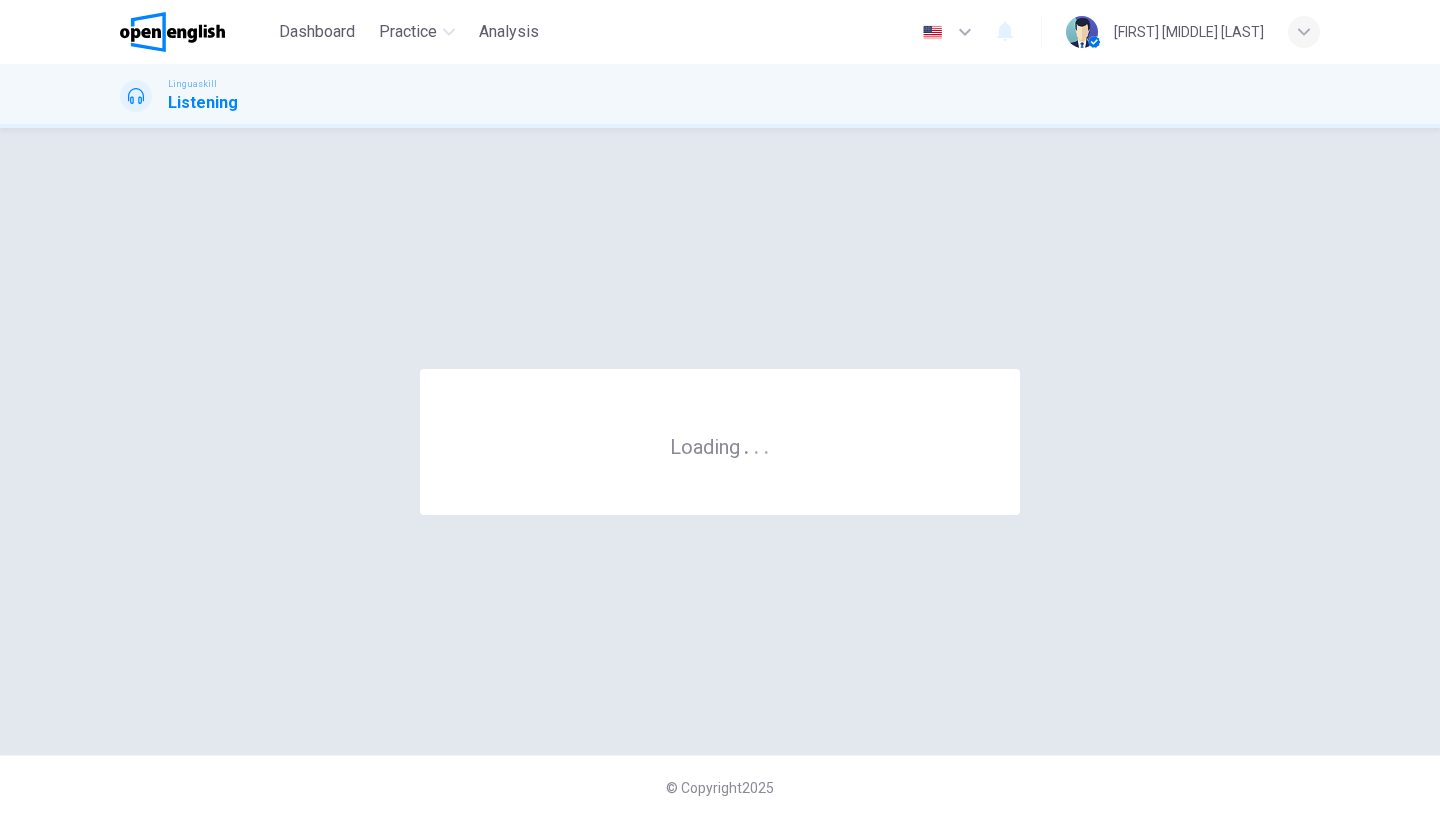 scroll, scrollTop: 0, scrollLeft: 0, axis: both 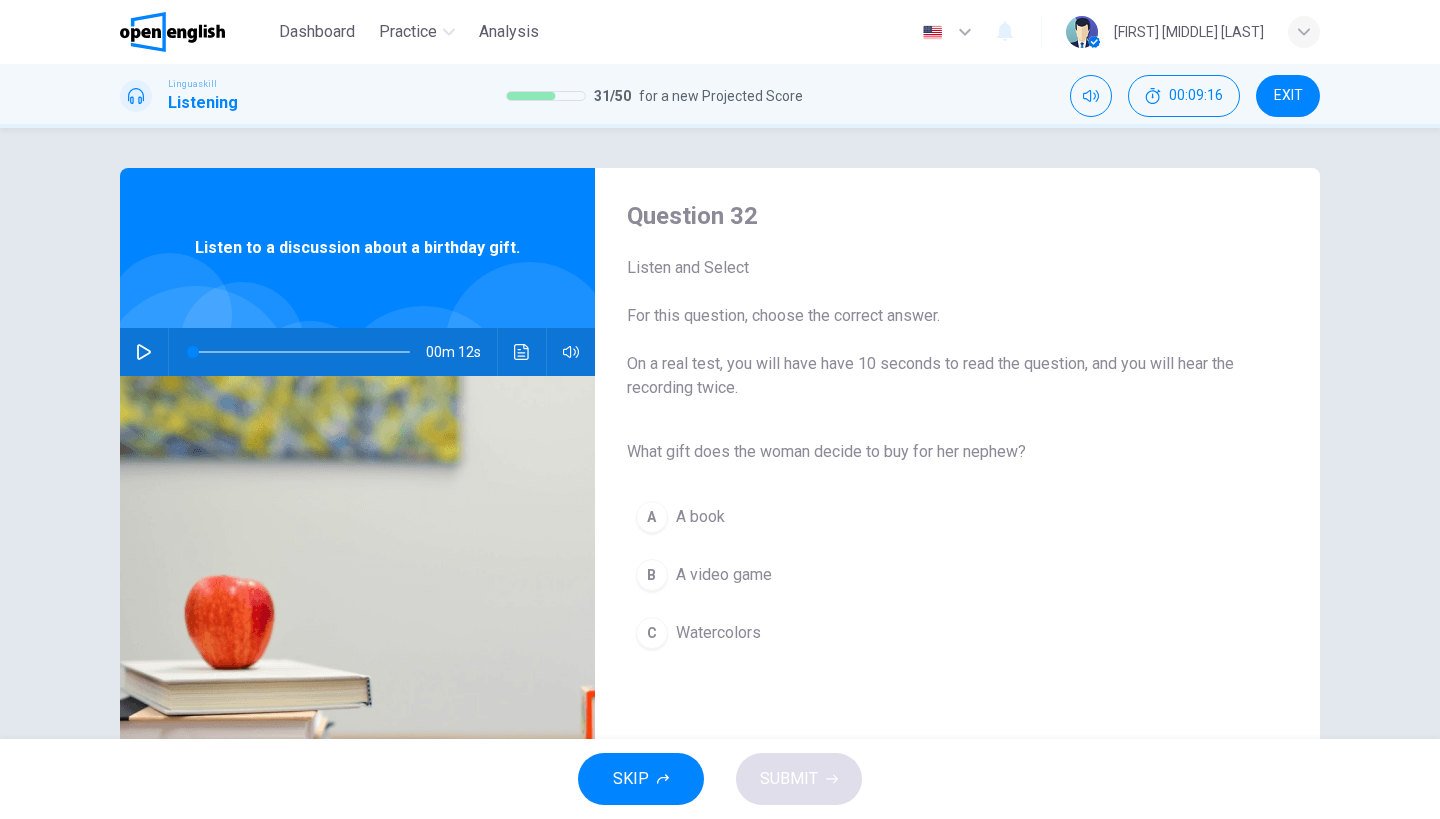 click 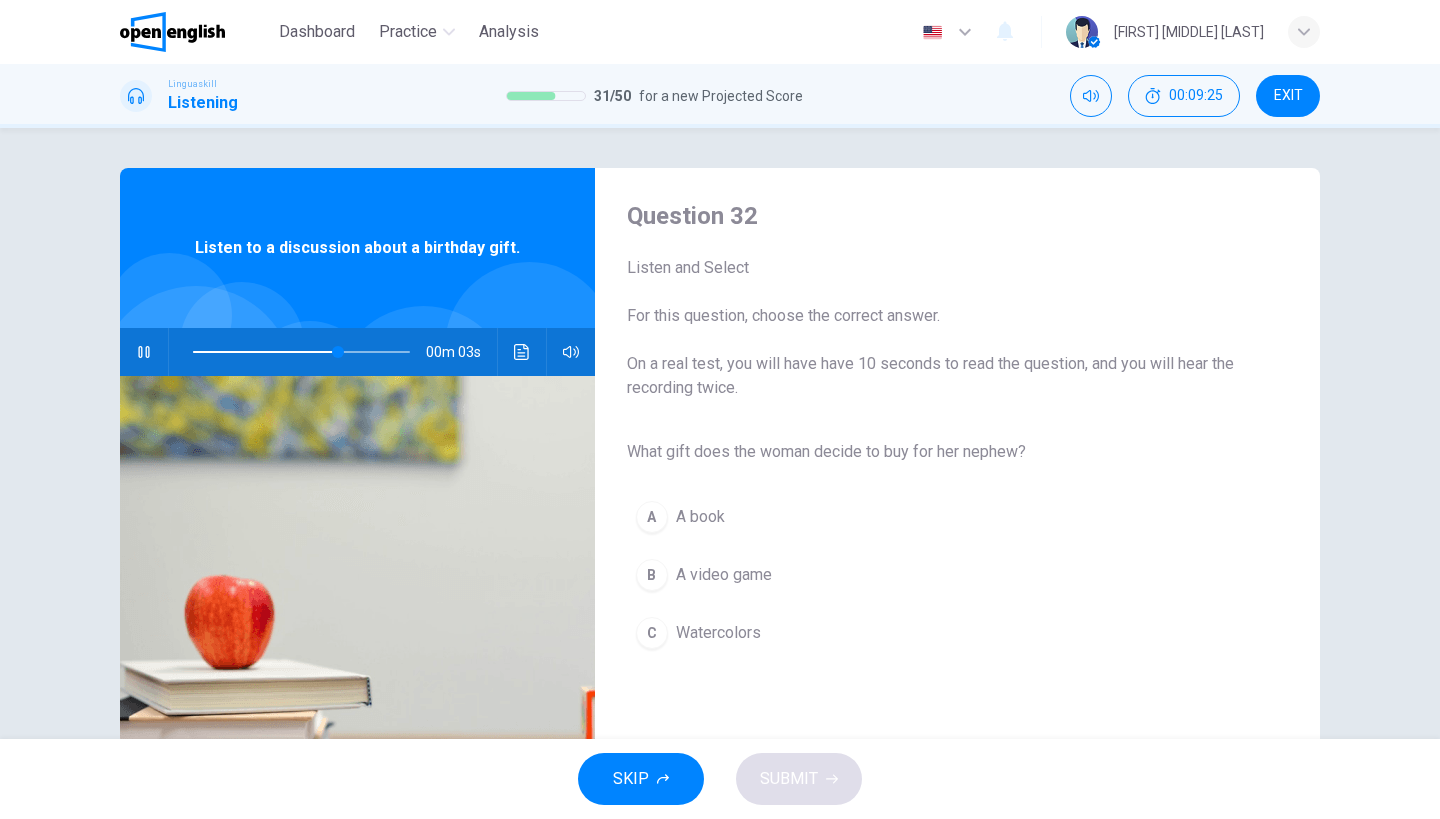 click on "Watercolors" at bounding box center (718, 633) 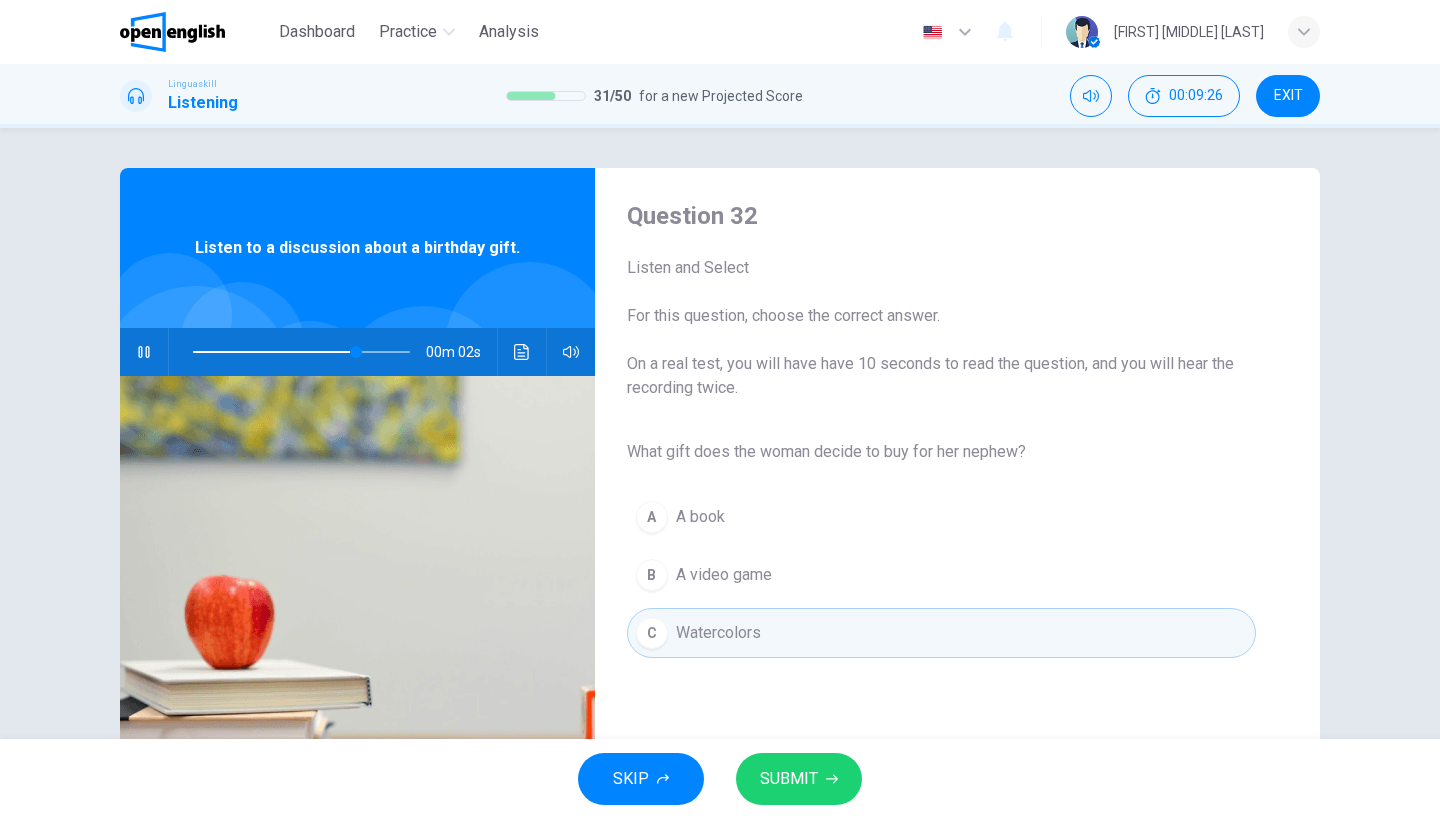 click on "SUBMIT" at bounding box center [789, 779] 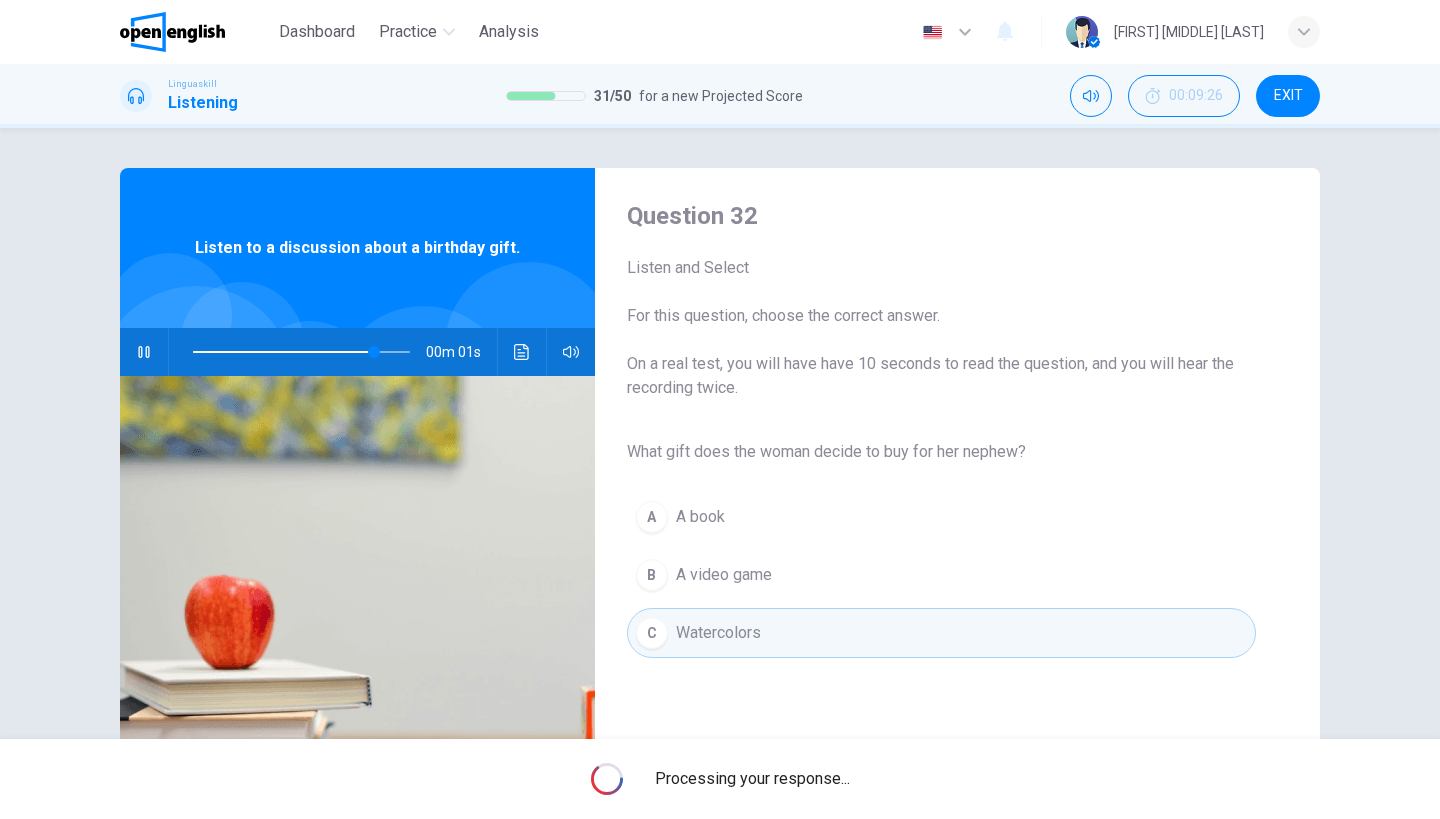type on "**" 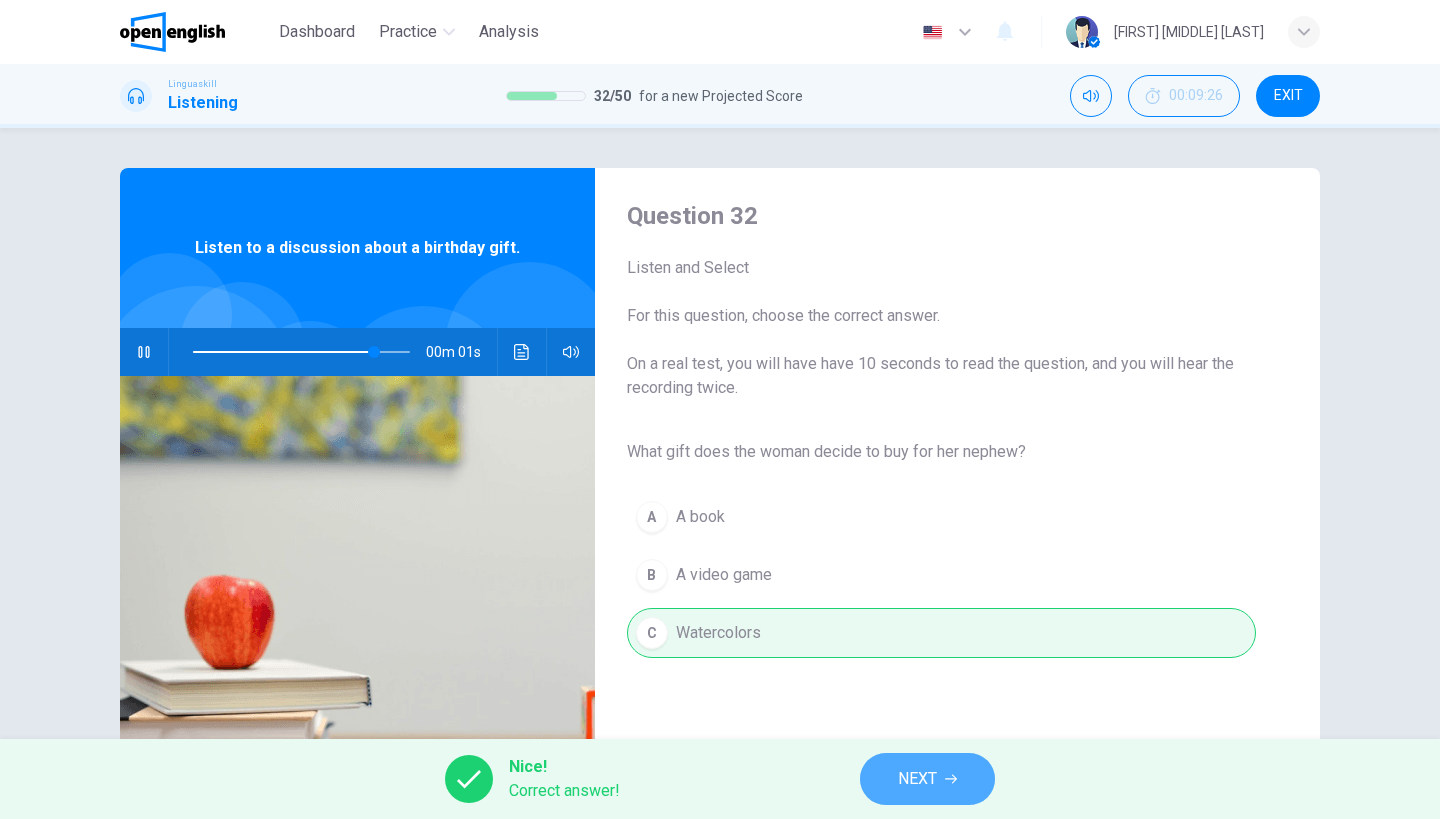 click on "NEXT" at bounding box center [927, 779] 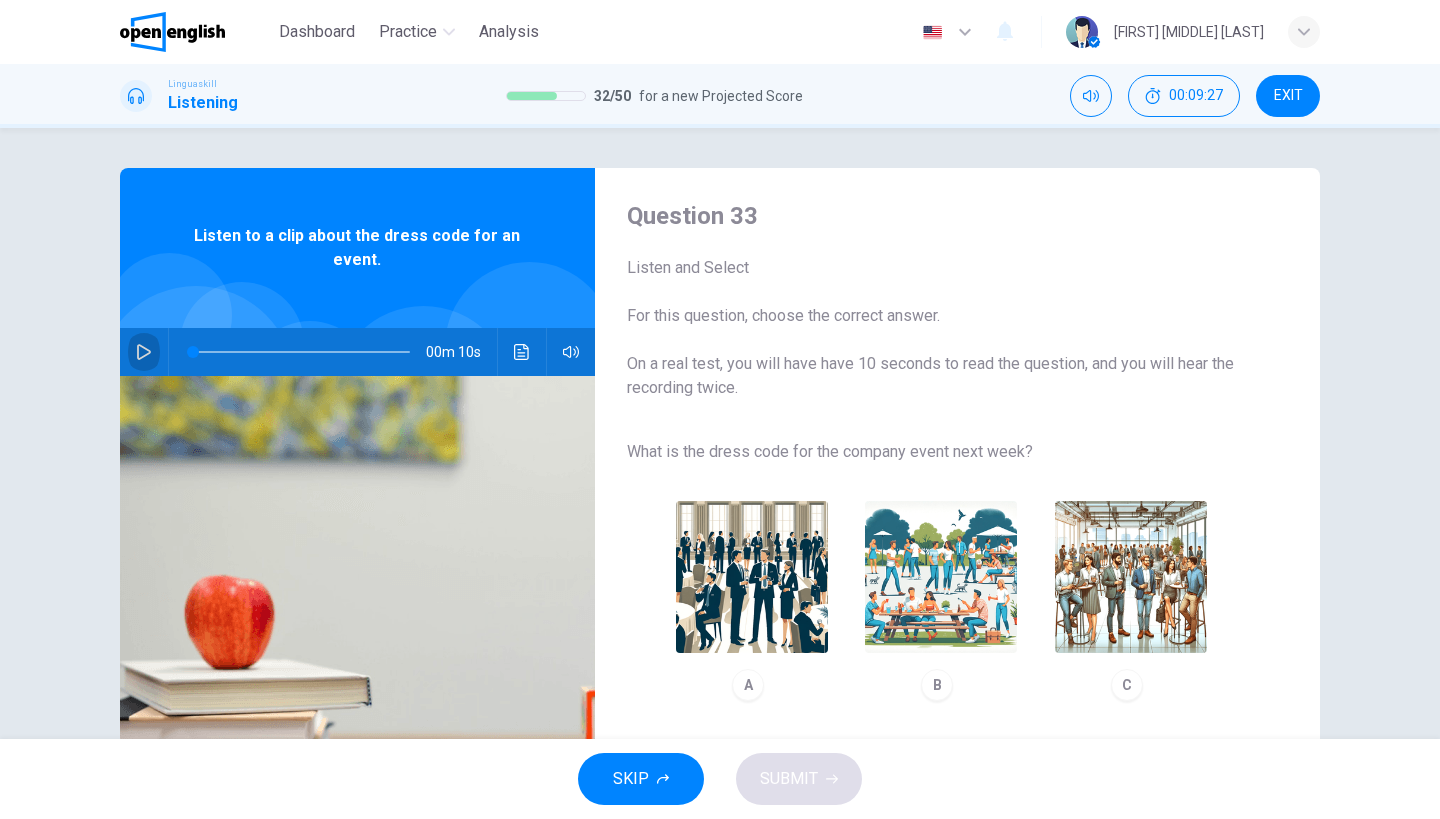 click 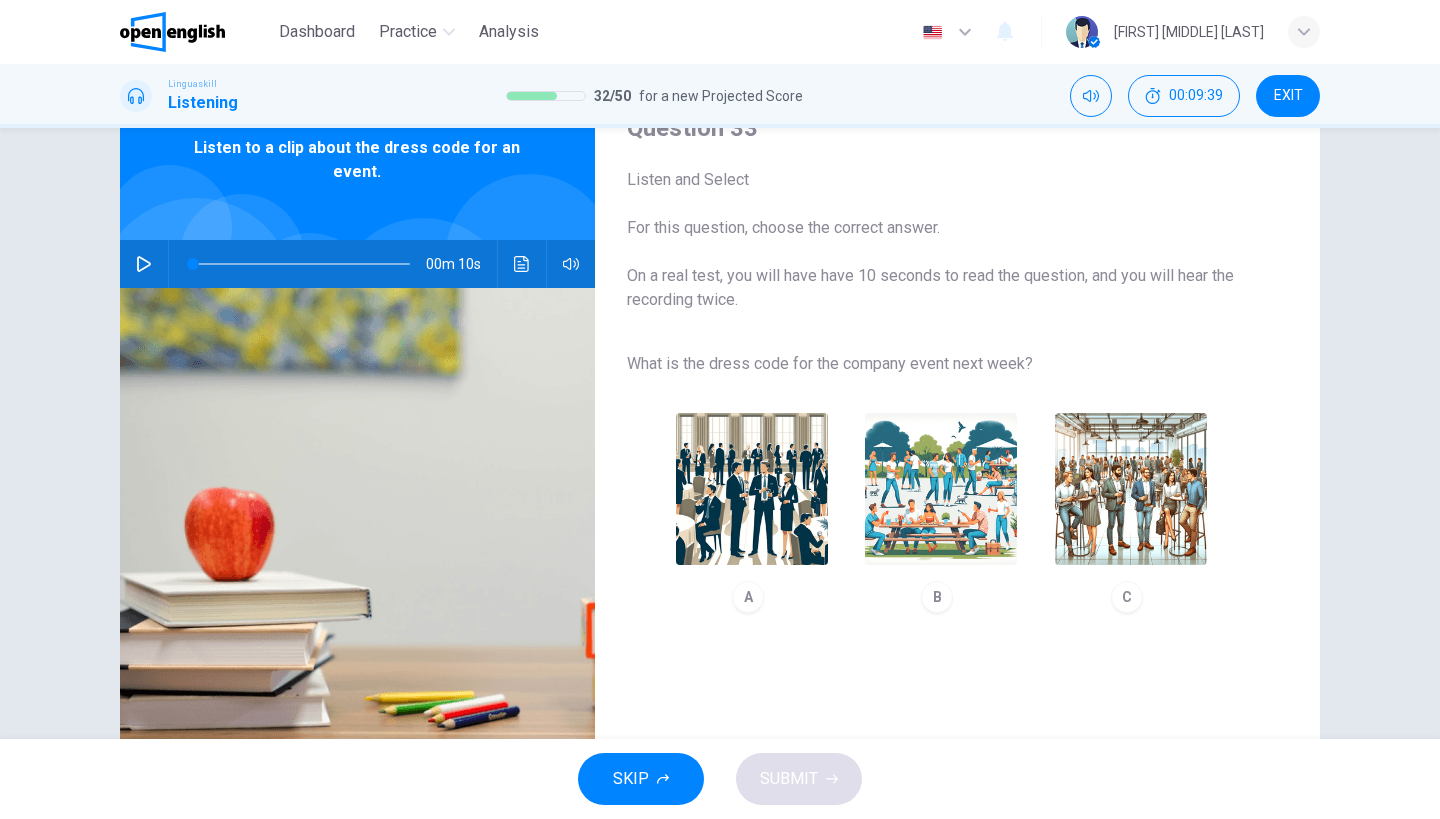 scroll, scrollTop: 89, scrollLeft: 0, axis: vertical 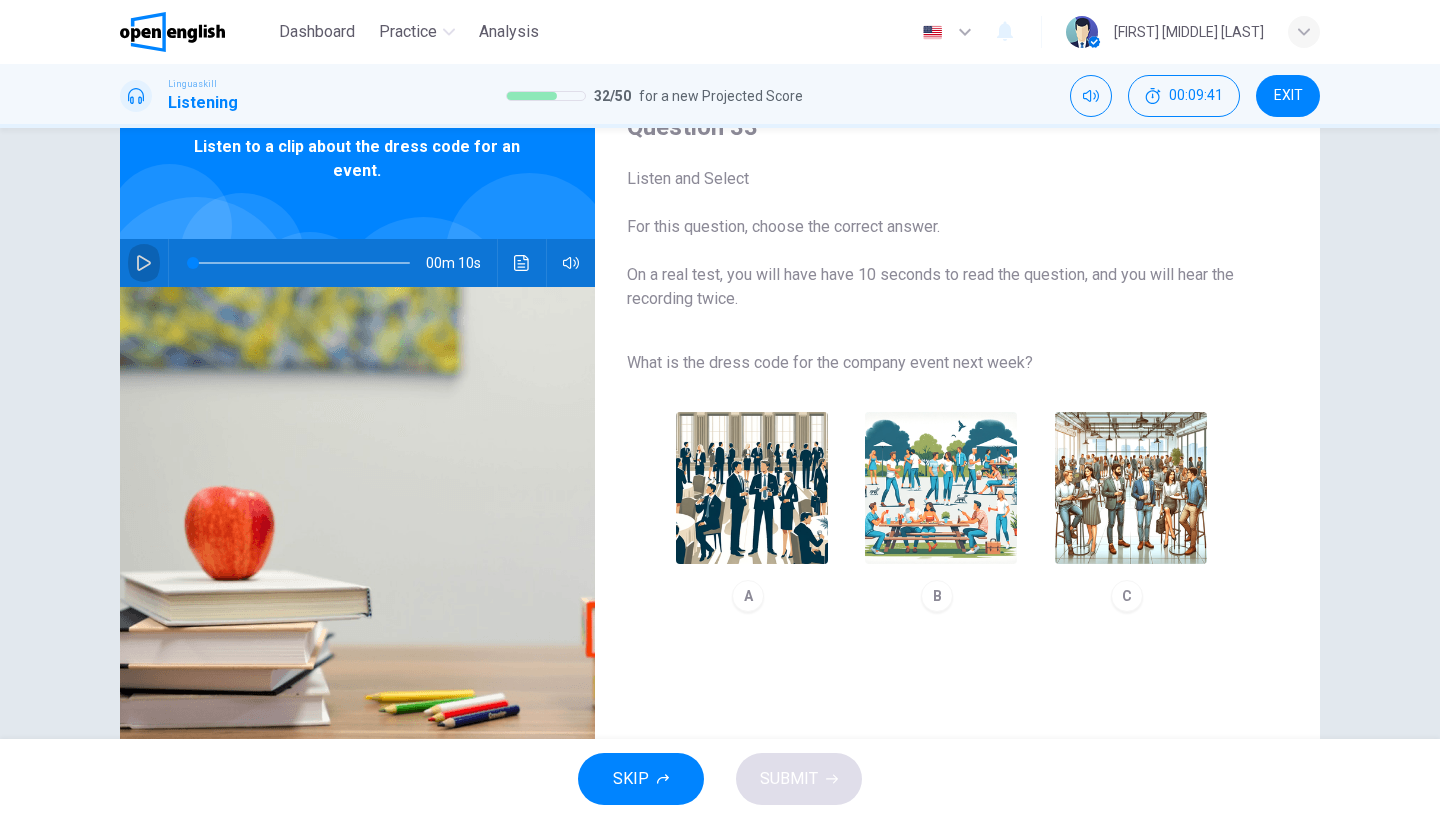 click 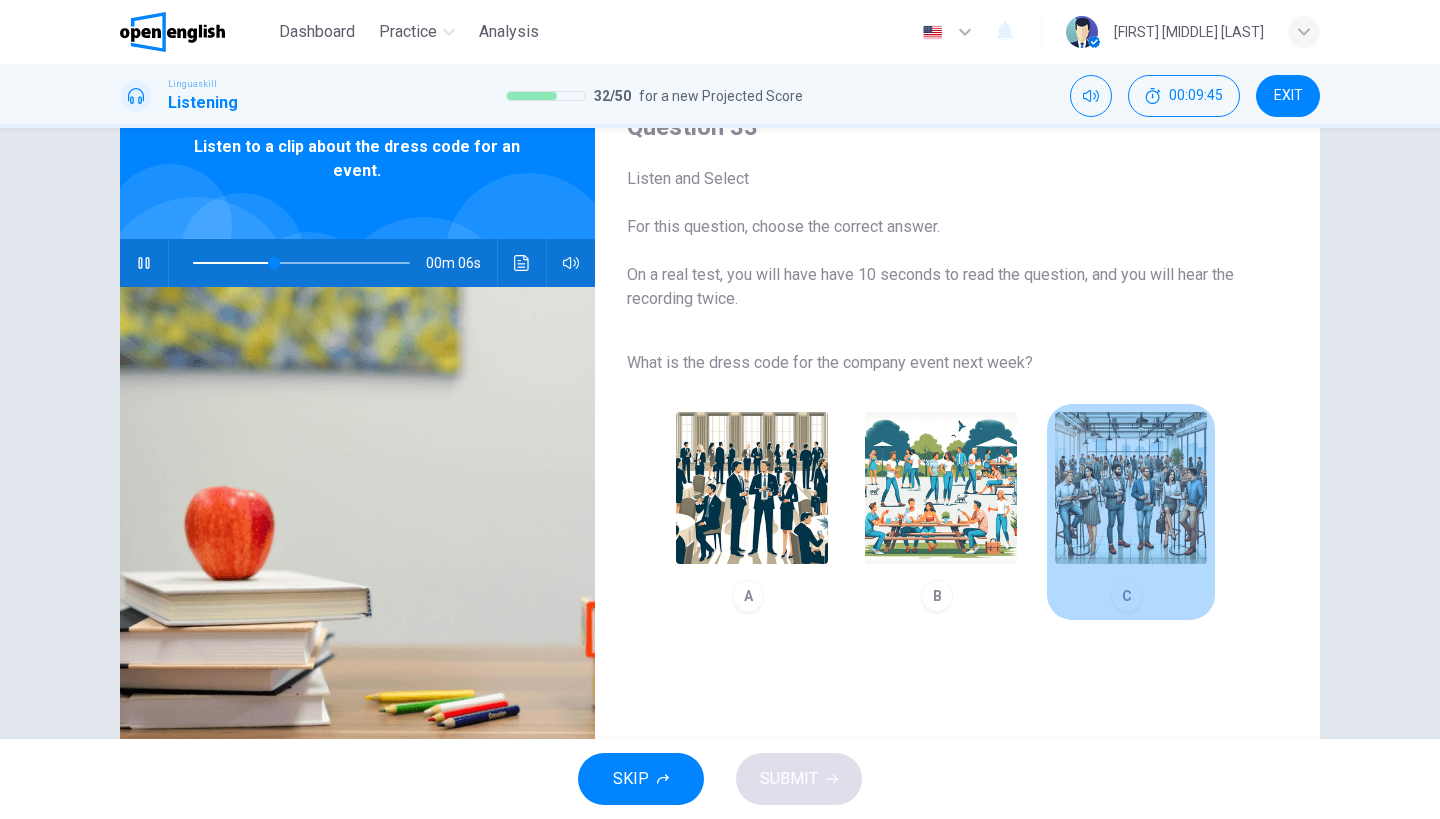 click at bounding box center [1131, 488] 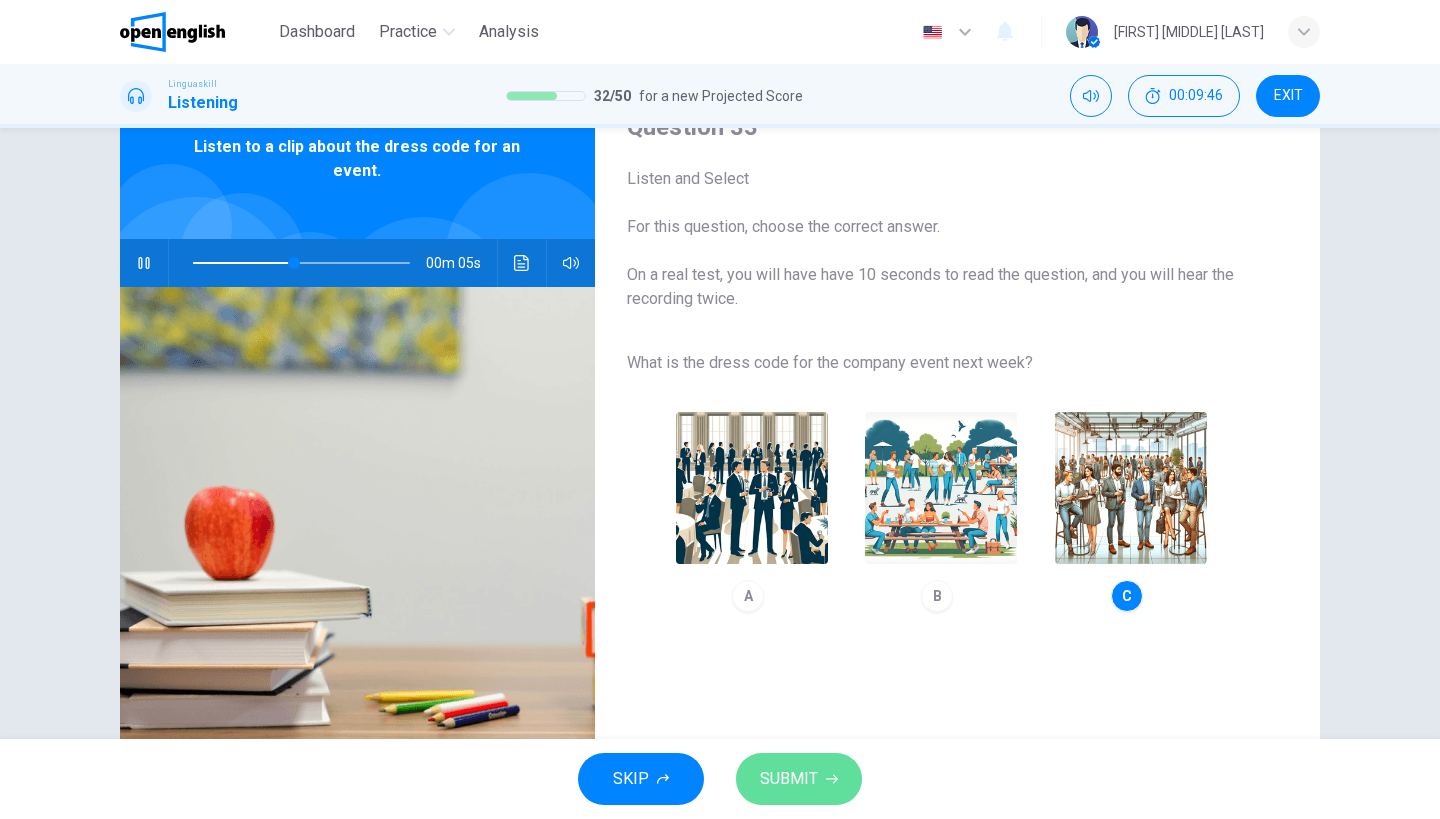 click on "SUBMIT" at bounding box center (799, 779) 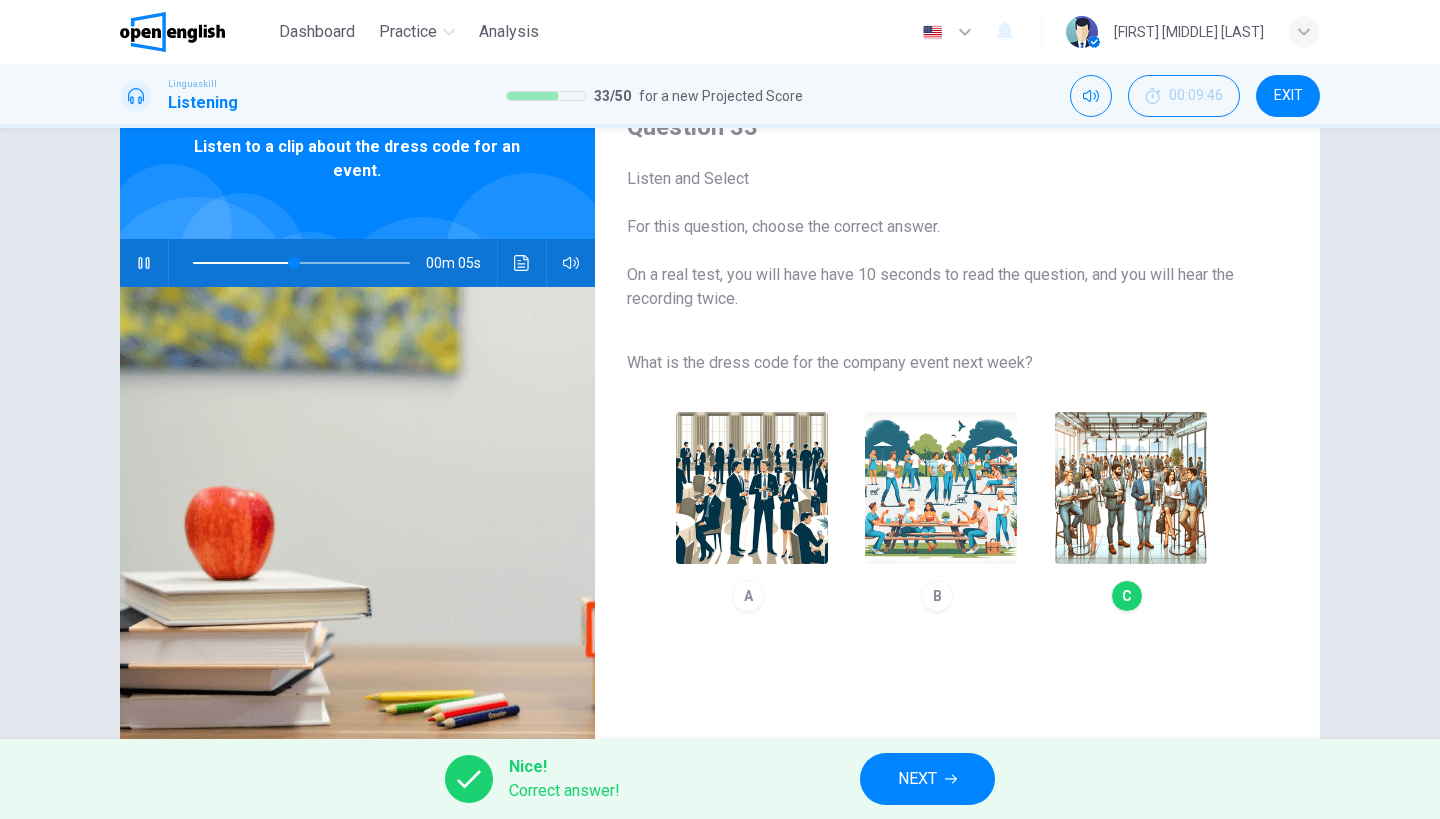 type on "**" 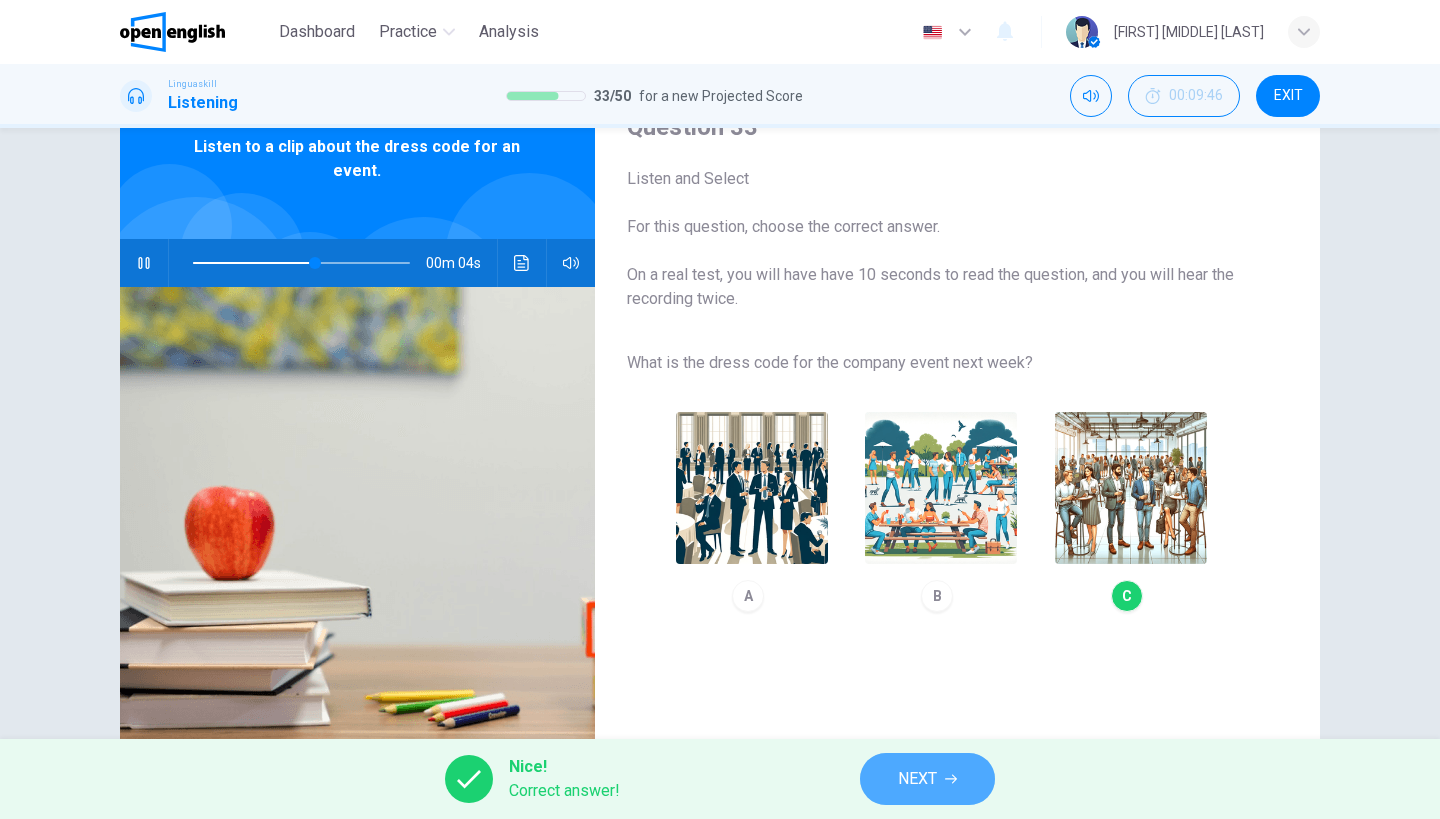 click on "NEXT" at bounding box center (927, 779) 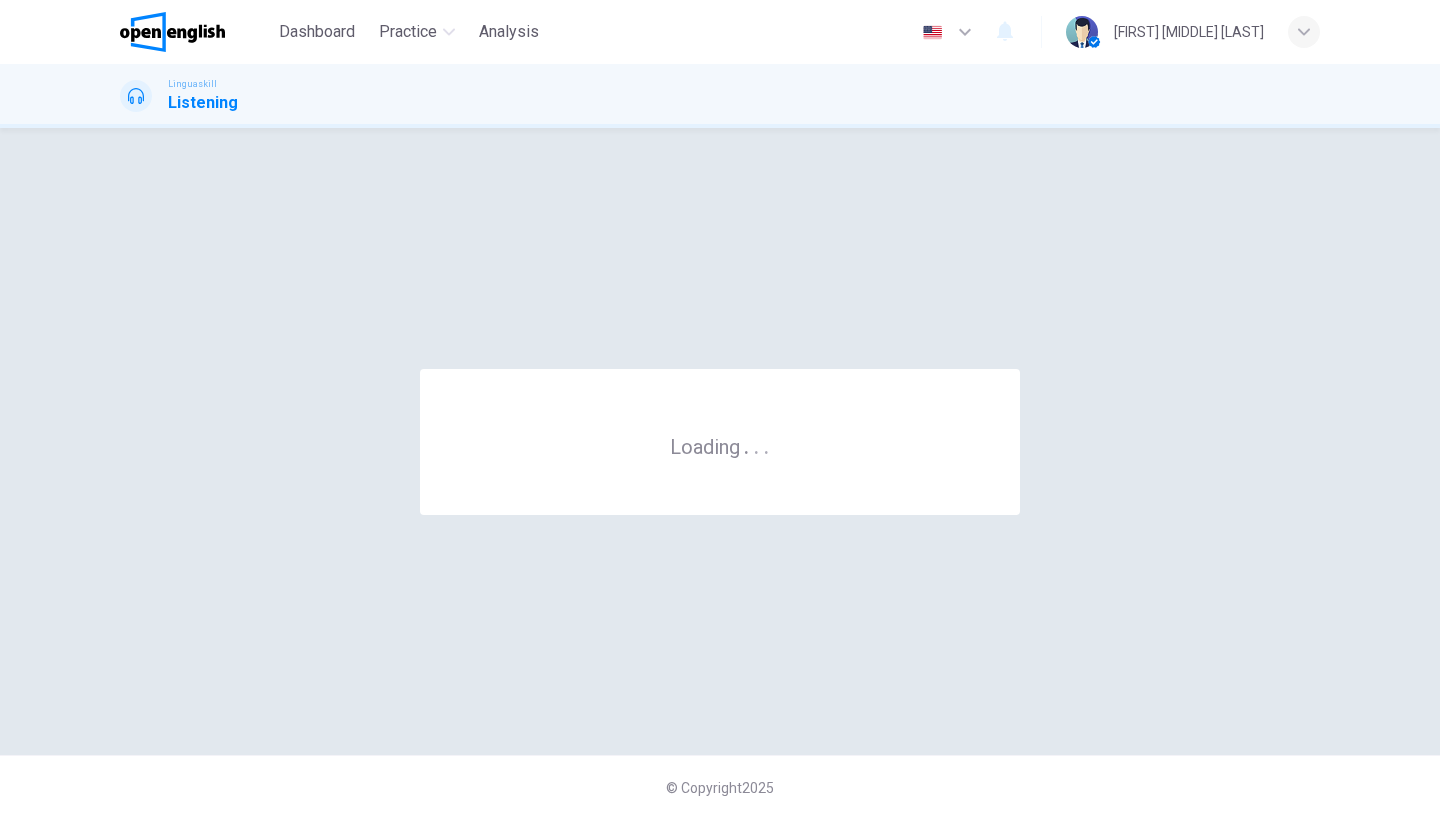 scroll, scrollTop: 0, scrollLeft: 0, axis: both 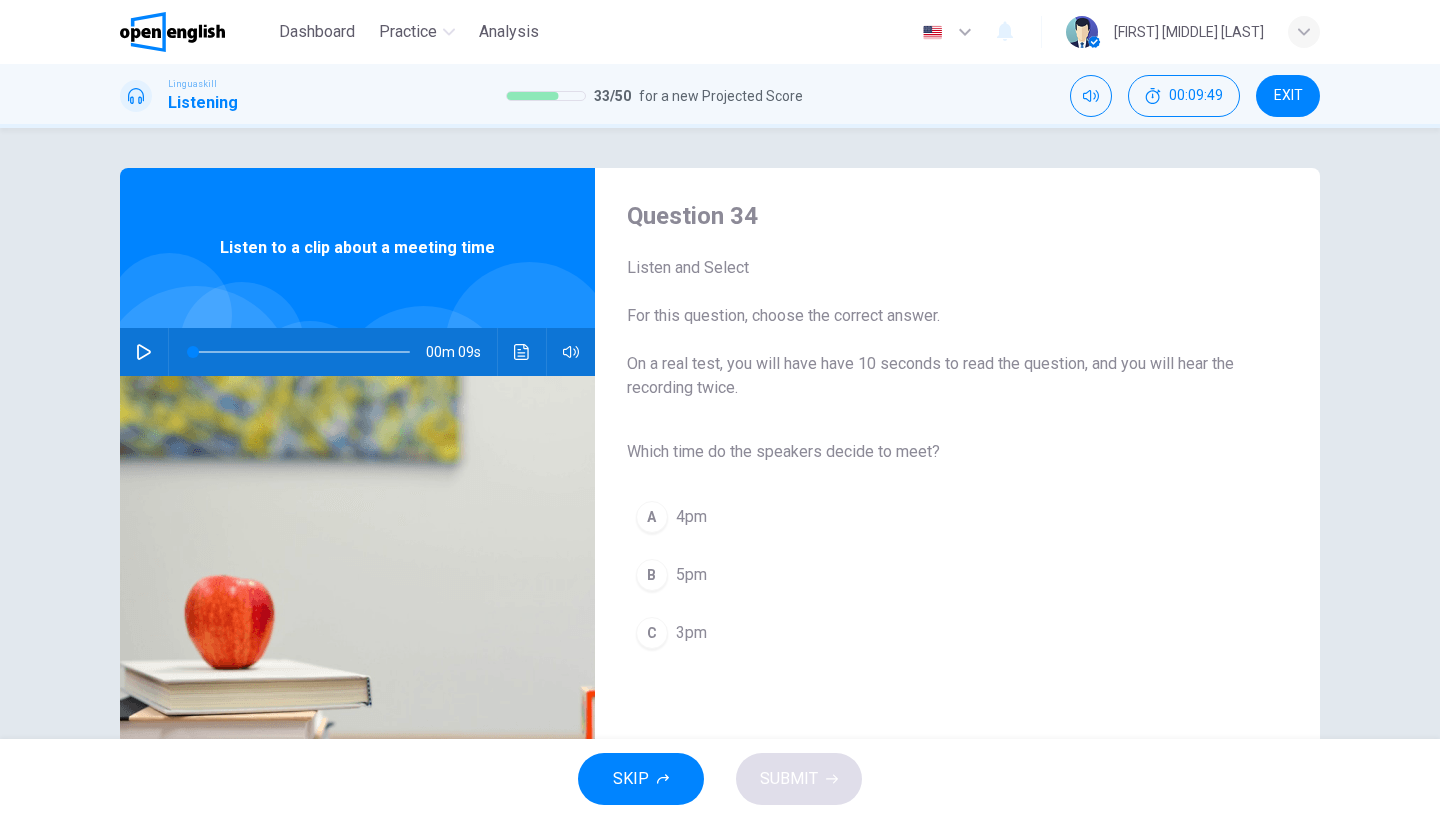 click at bounding box center (144, 352) 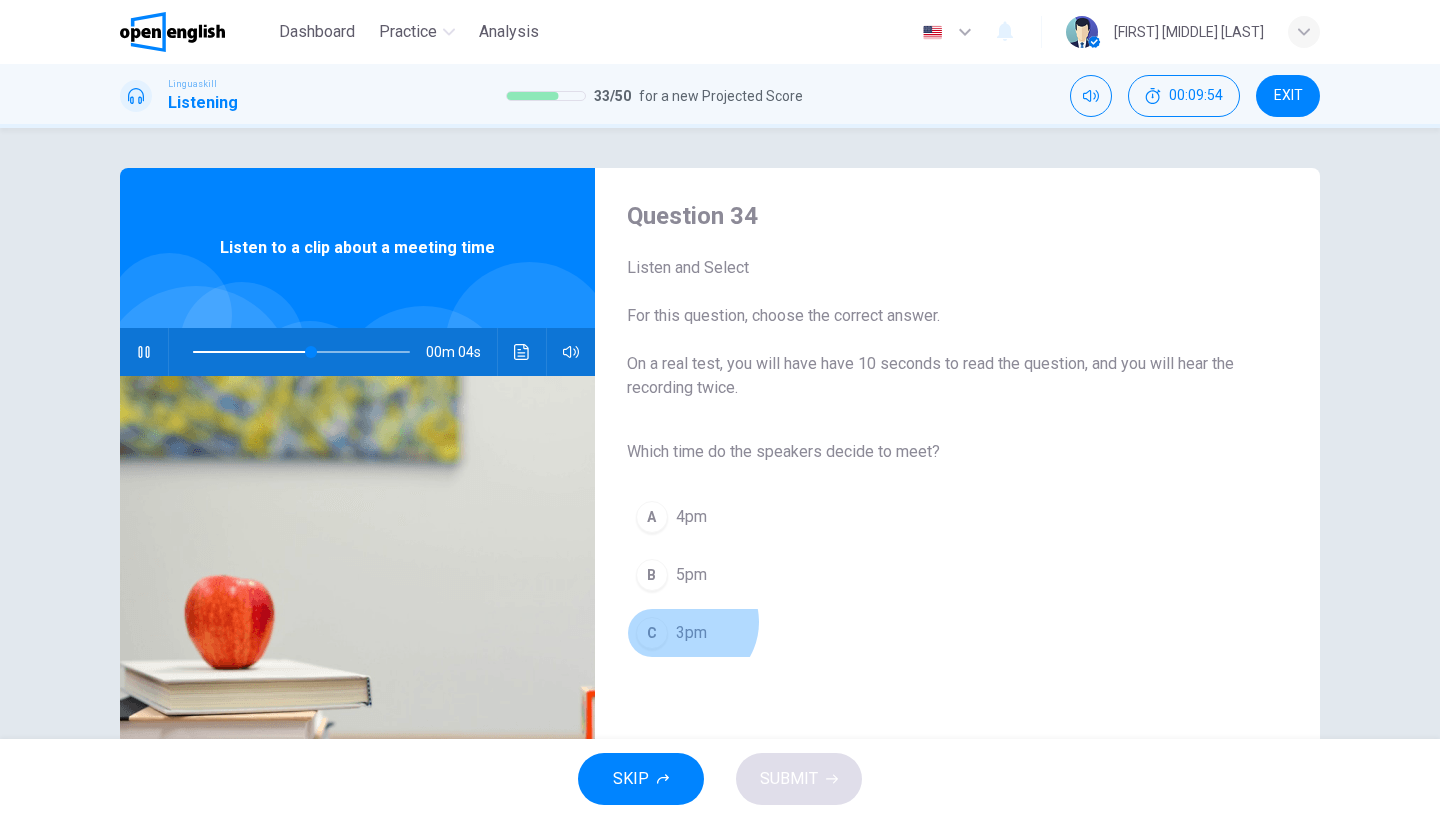 click on "3pm" at bounding box center [691, 633] 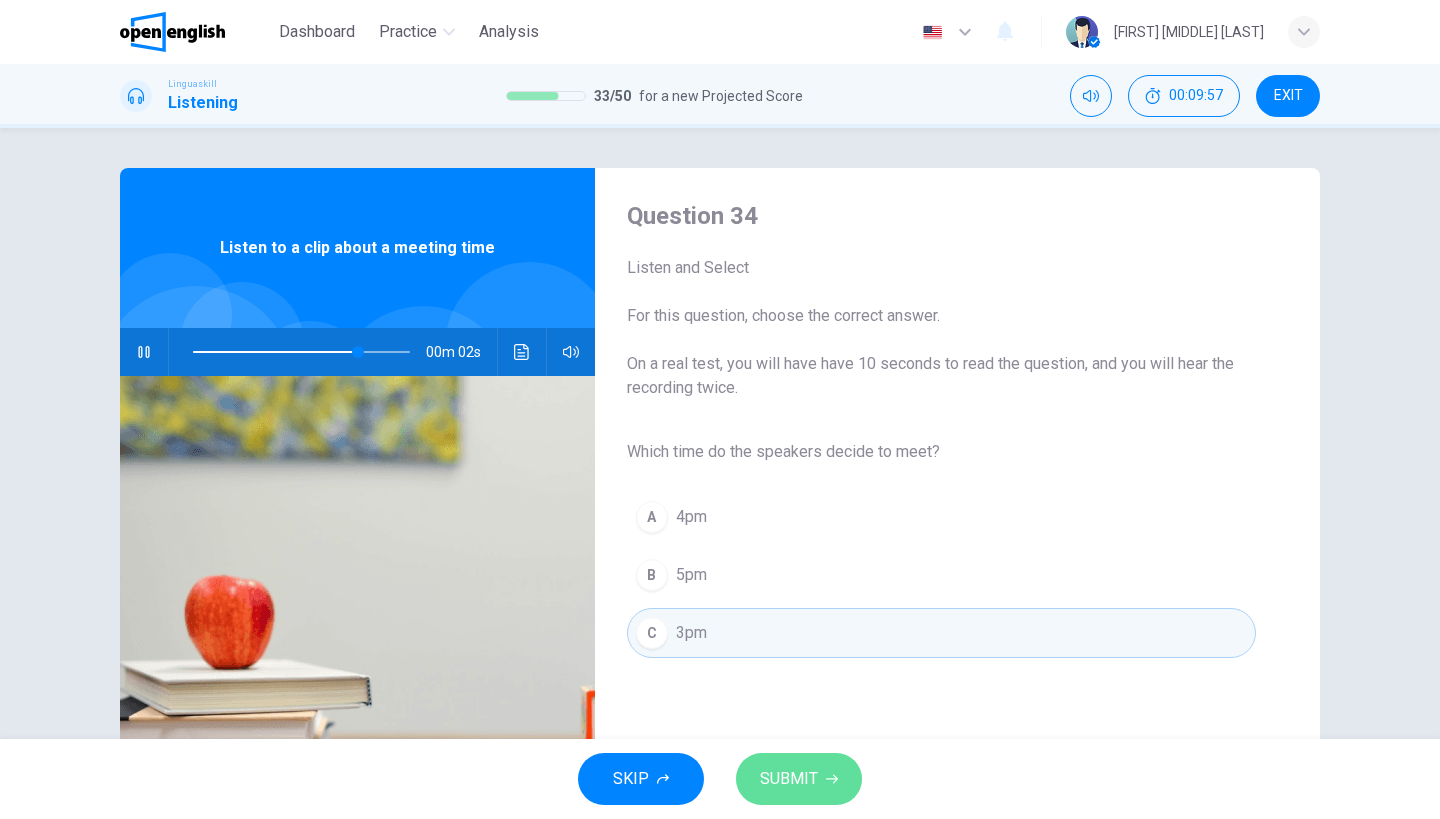 click on "SUBMIT" at bounding box center (799, 779) 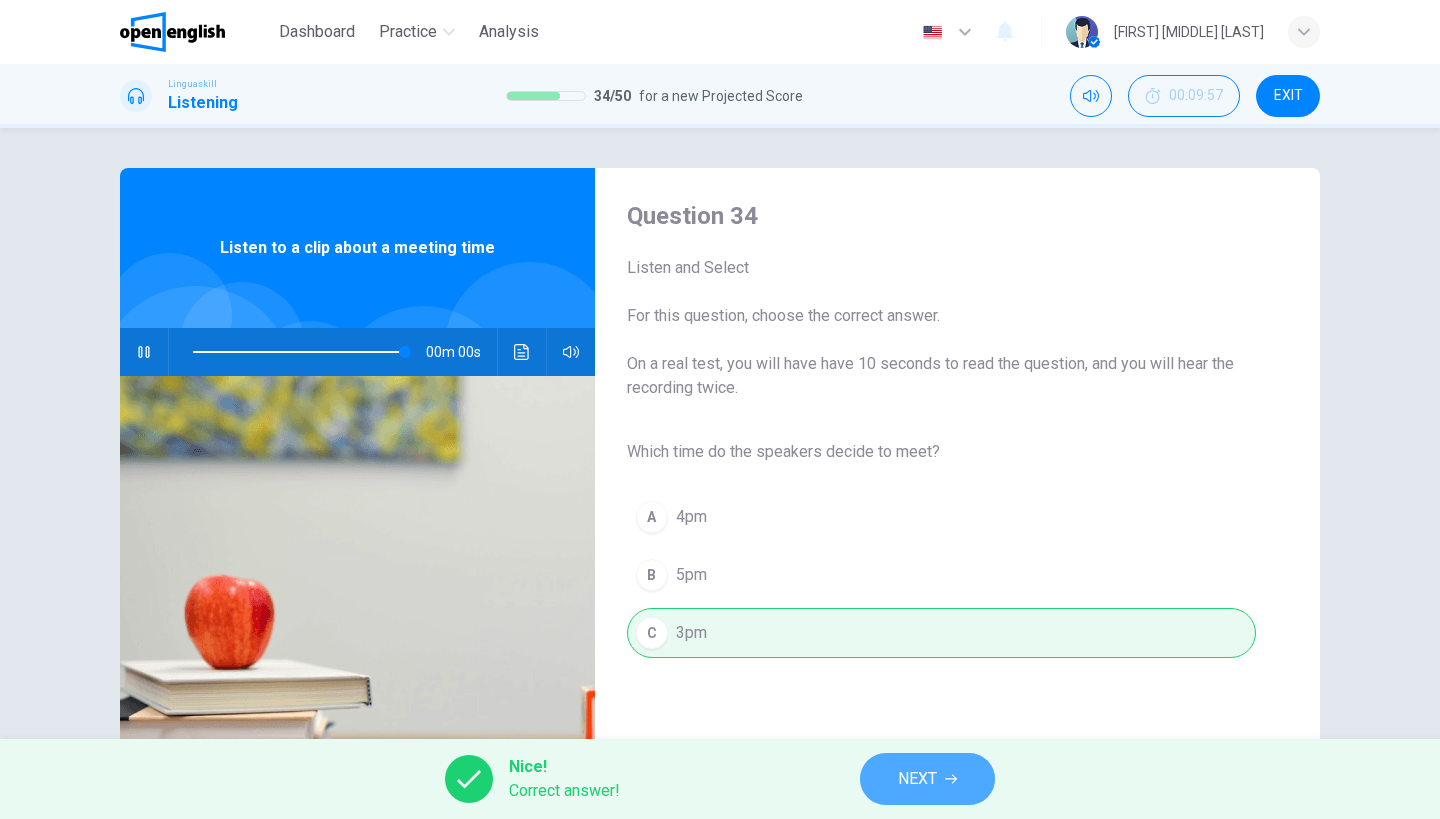 click on "NEXT" at bounding box center [917, 779] 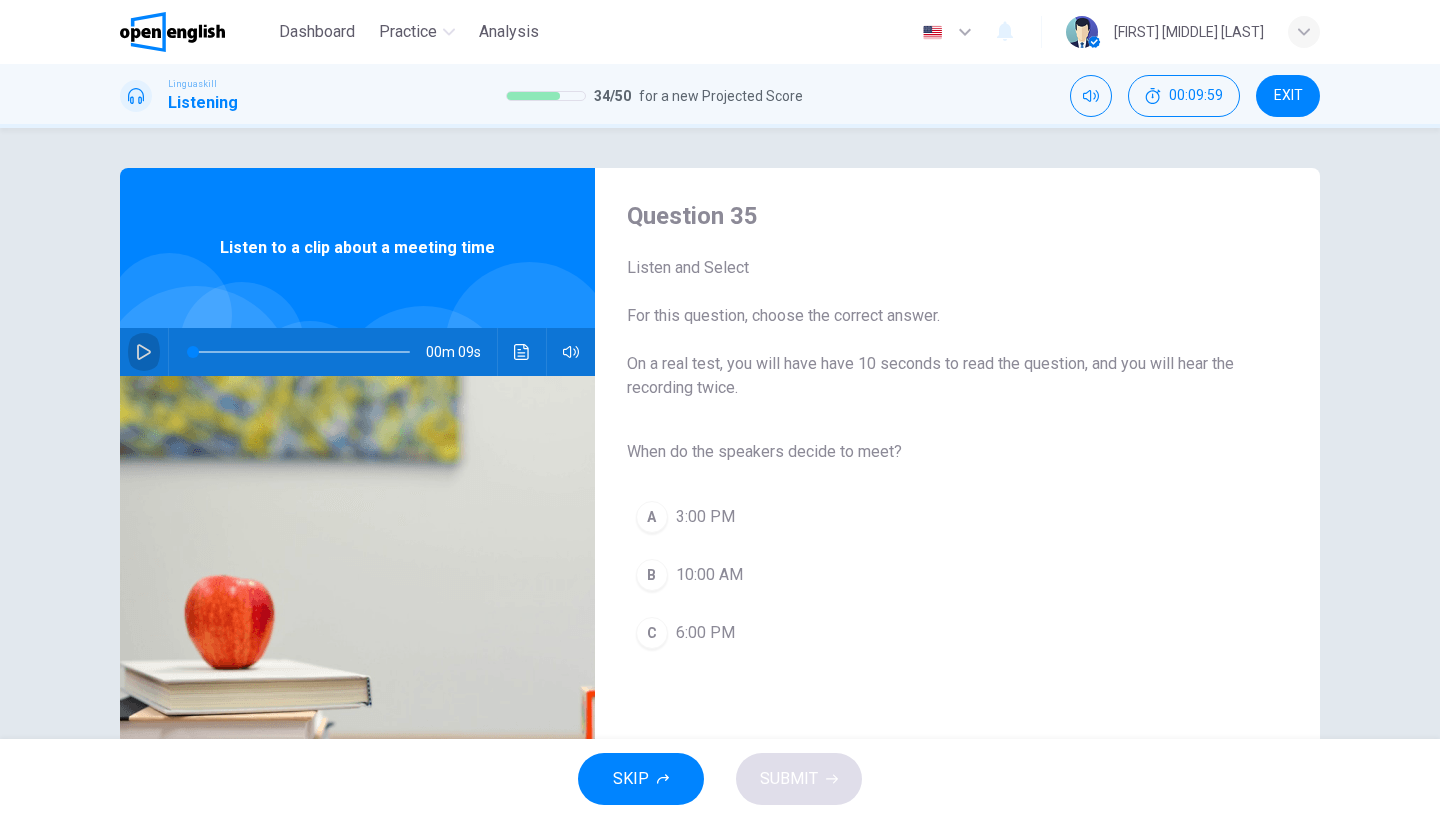 click at bounding box center (144, 352) 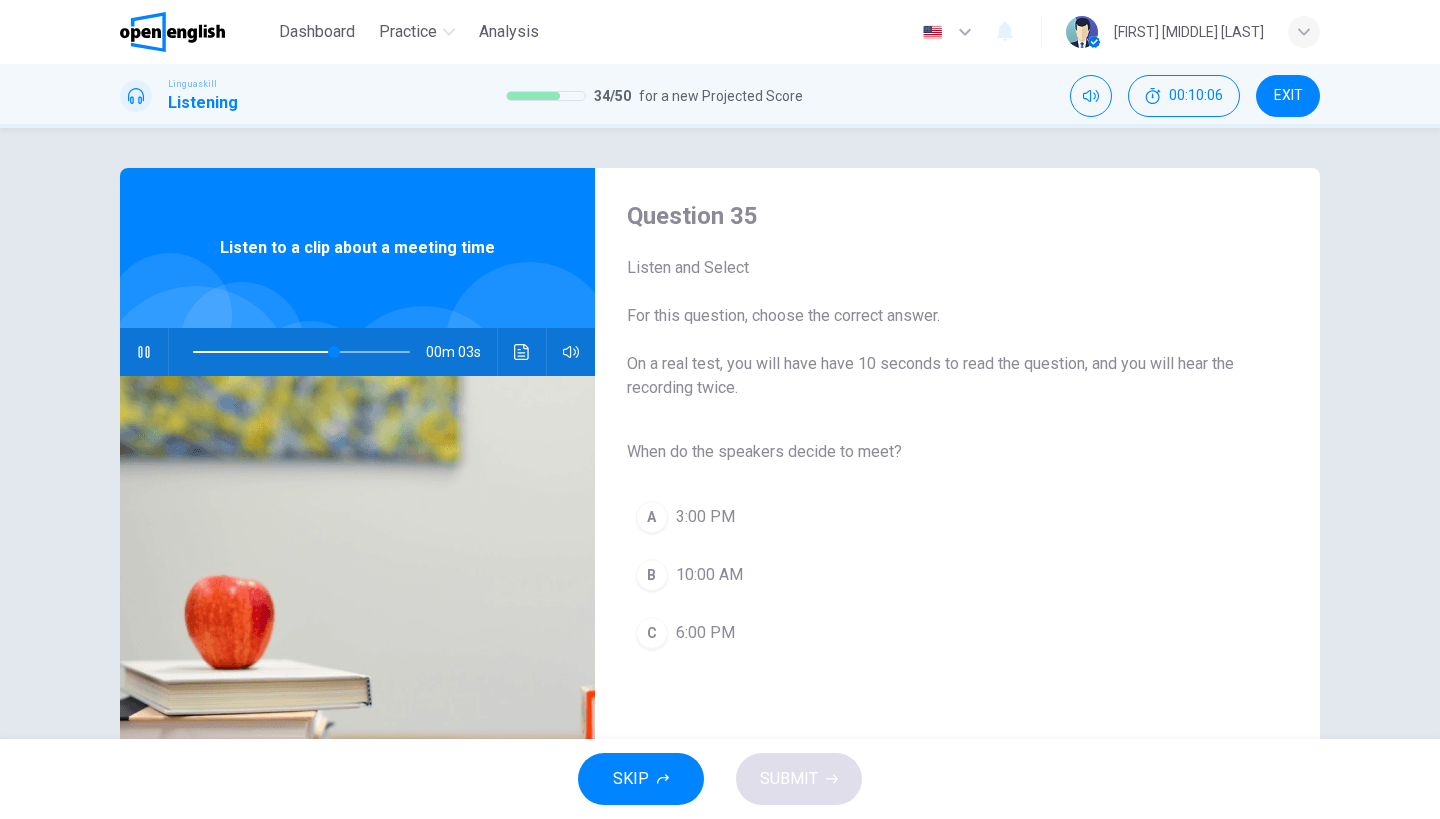 click on "3:00 PM" at bounding box center (705, 517) 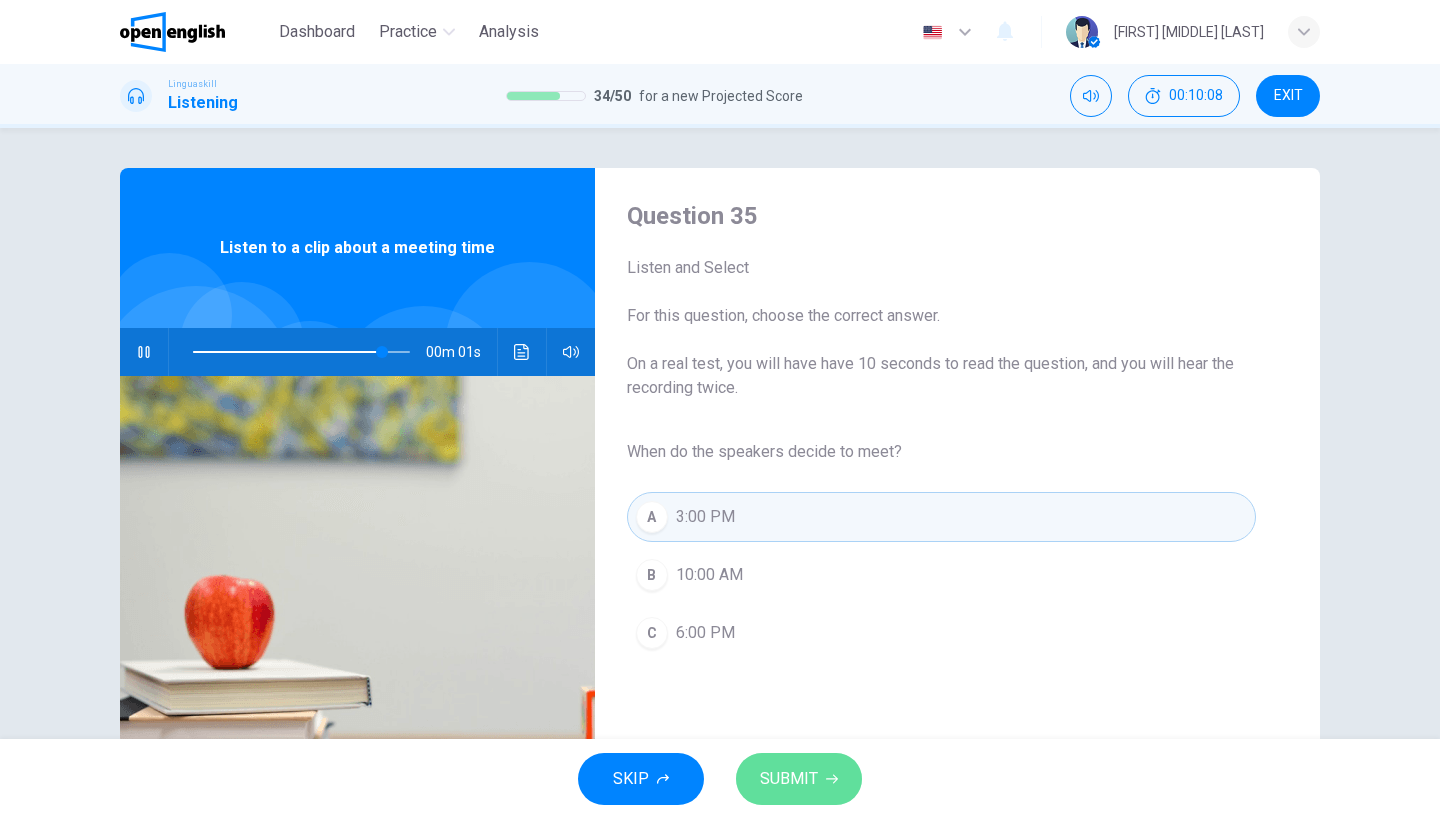 click on "SUBMIT" at bounding box center (799, 779) 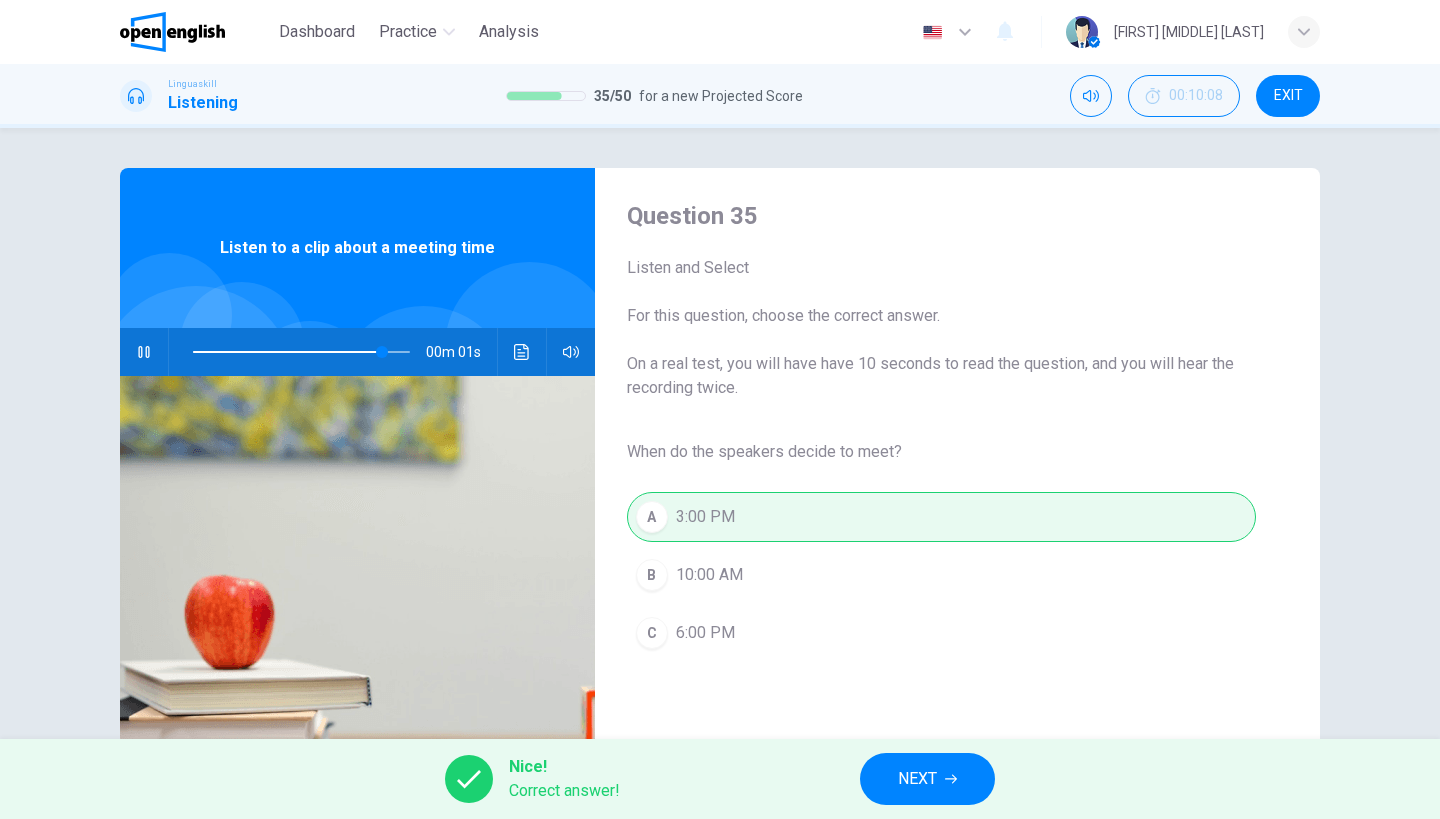 type on "**" 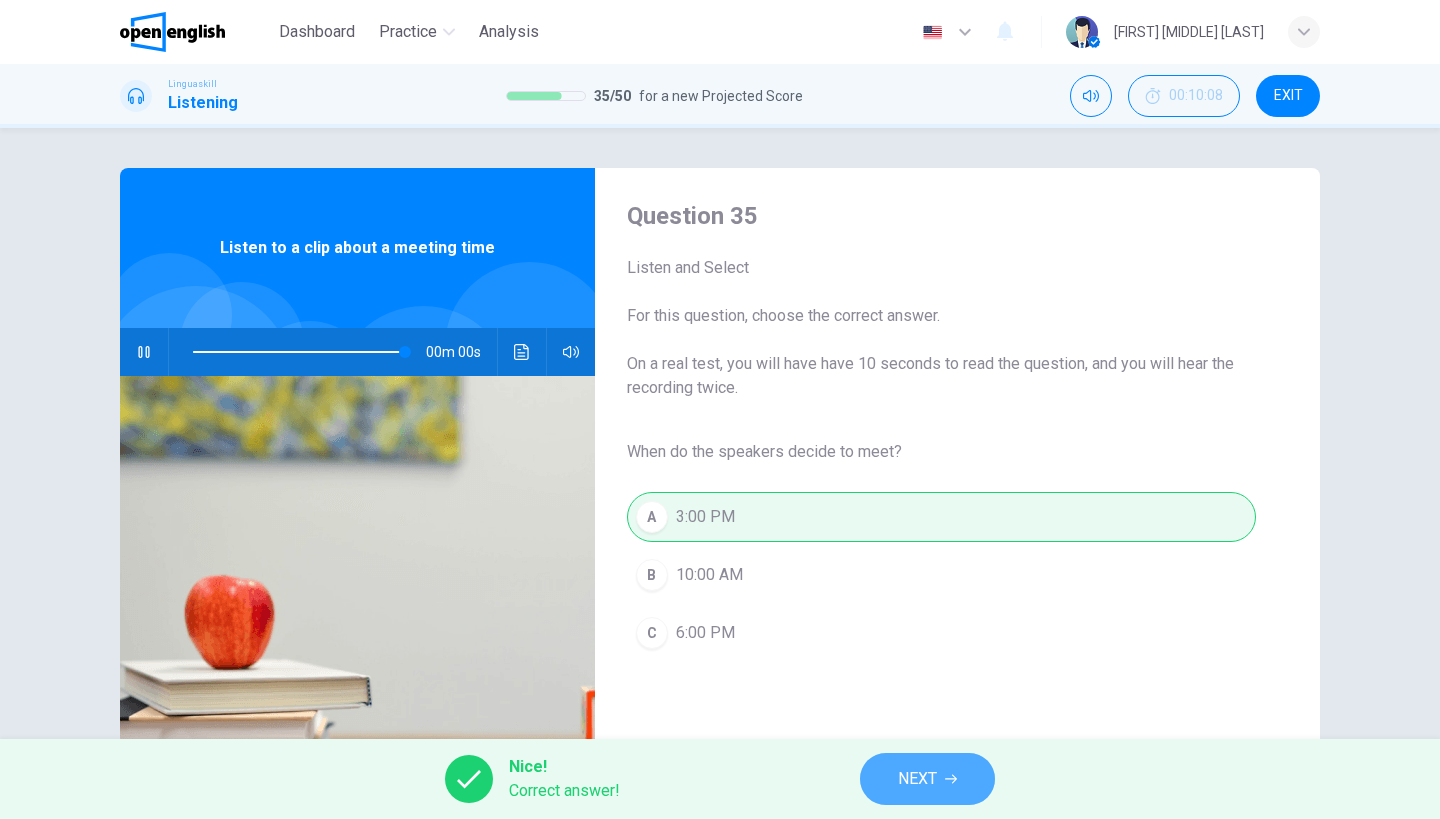 click on "NEXT" at bounding box center [927, 779] 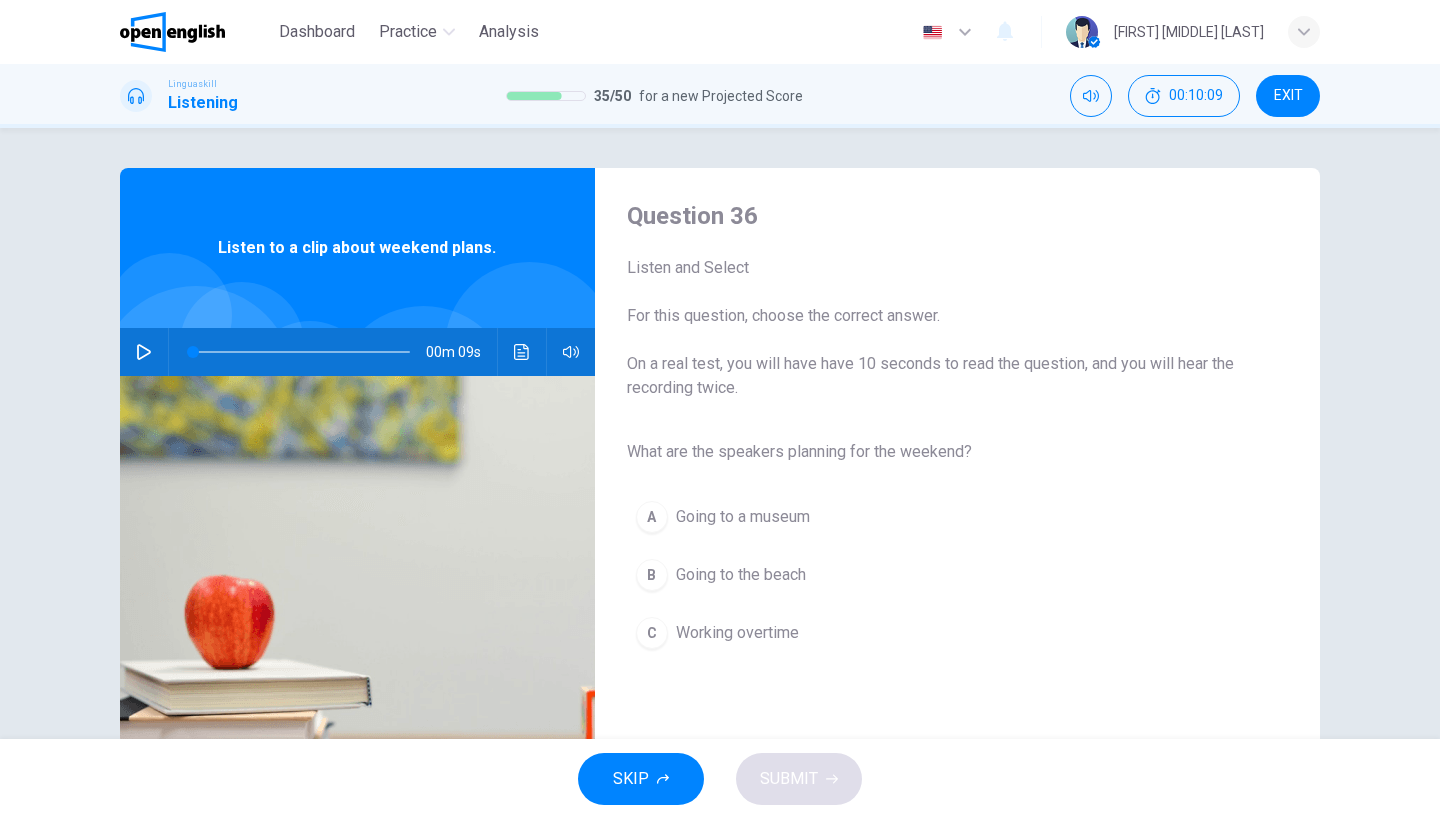 click 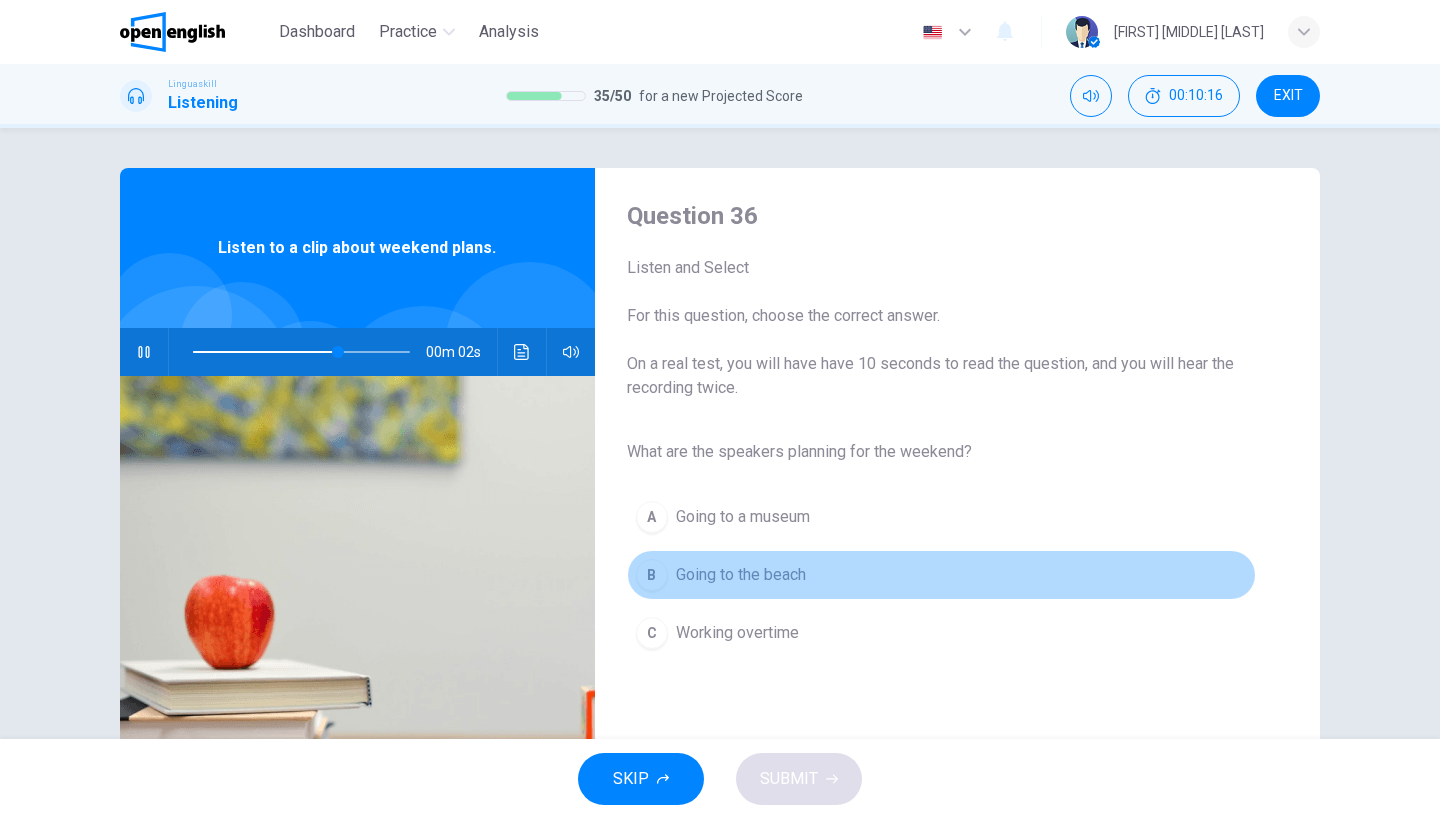 click on "B Going to the beach" at bounding box center (941, 575) 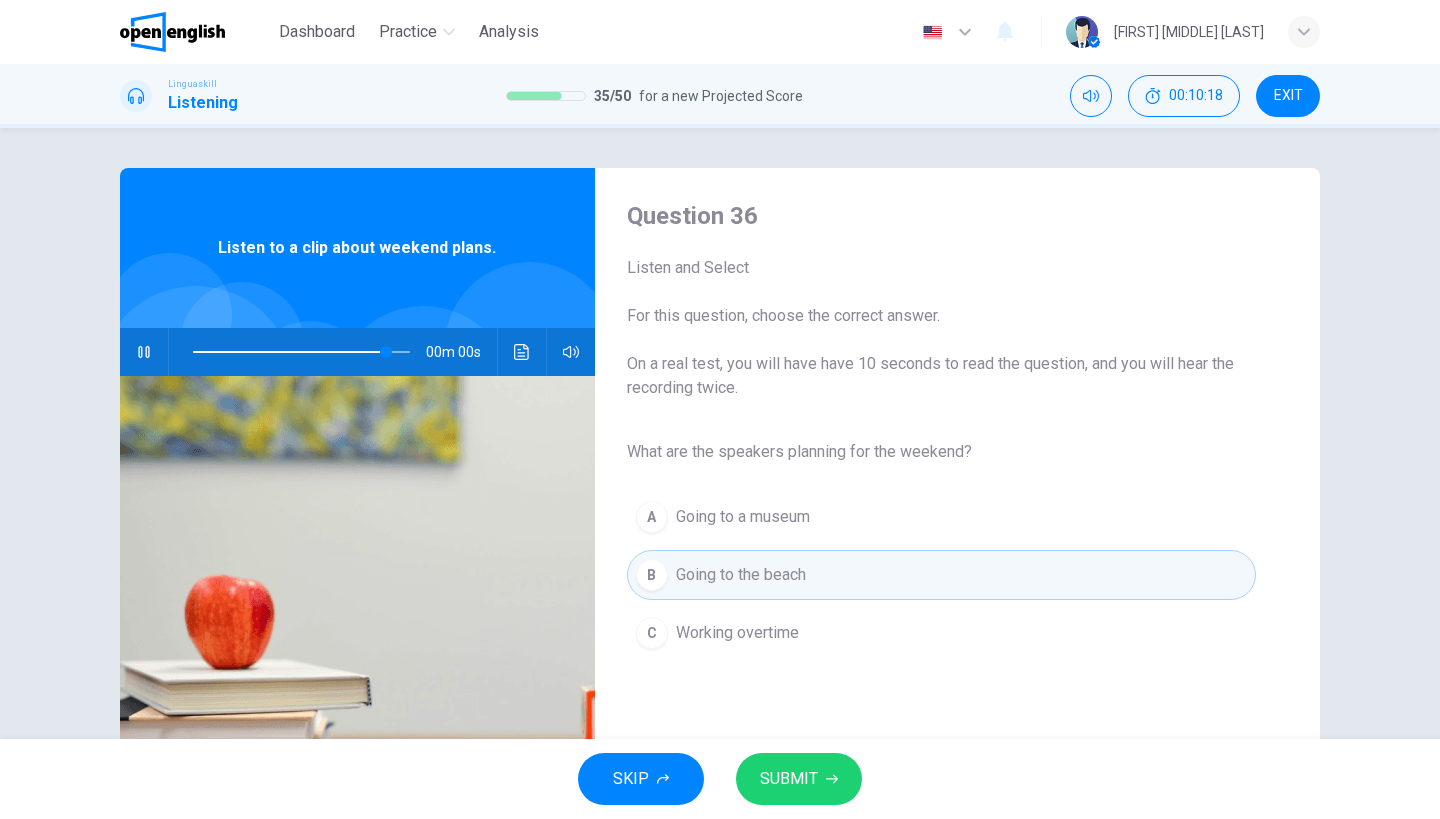 type on "*" 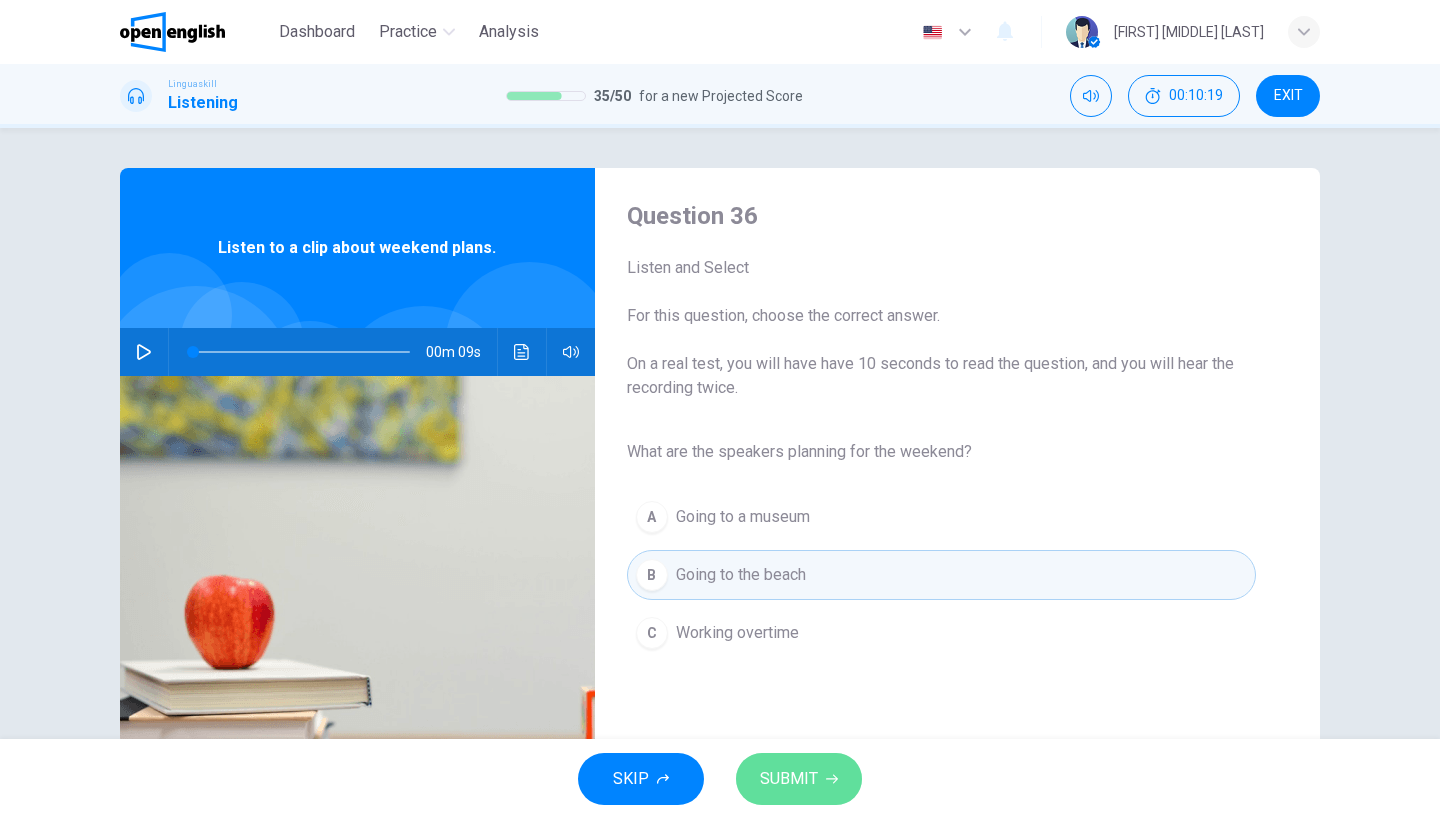 click on "SUBMIT" at bounding box center (799, 779) 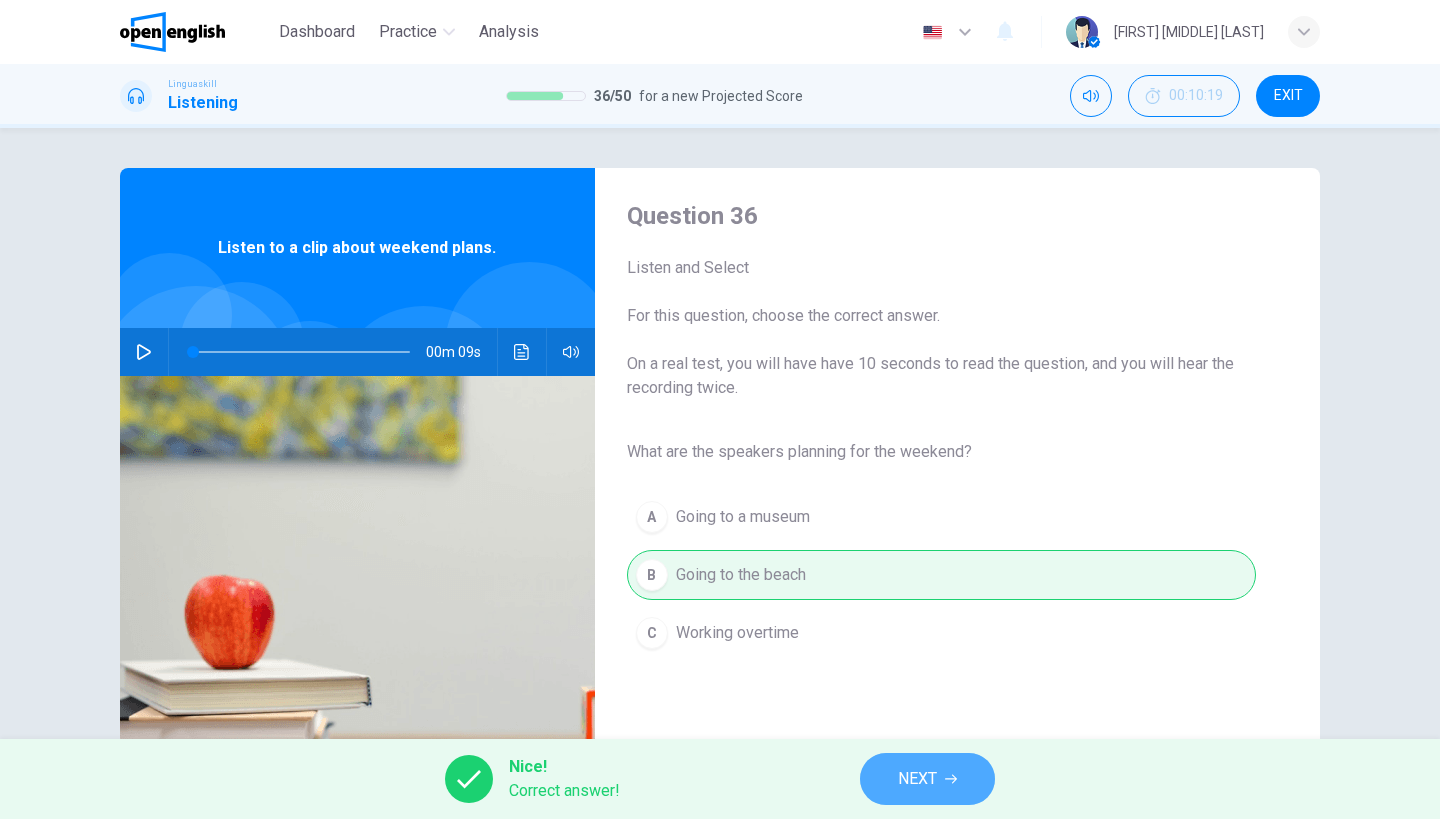 click on "NEXT" at bounding box center [917, 779] 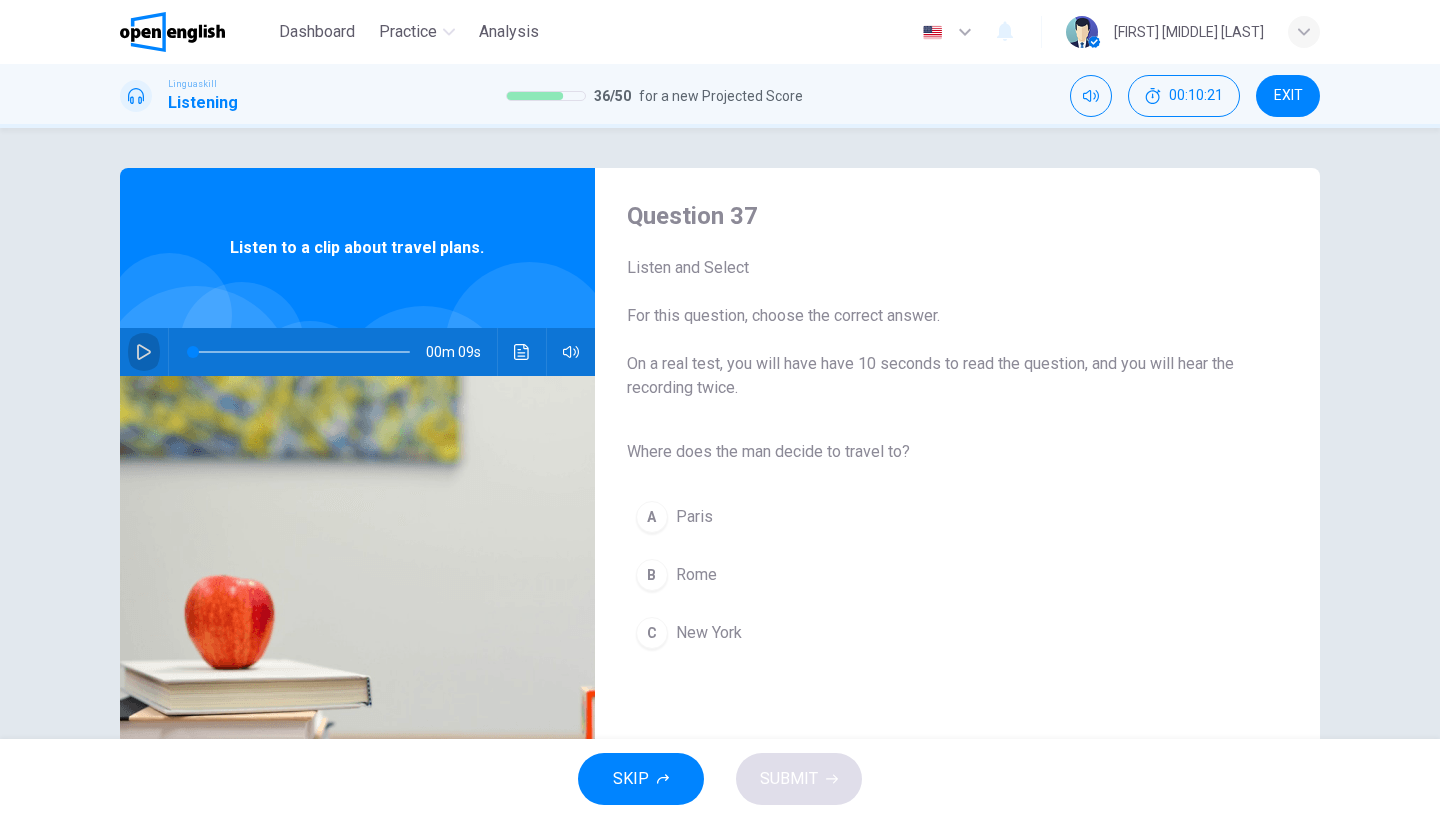click 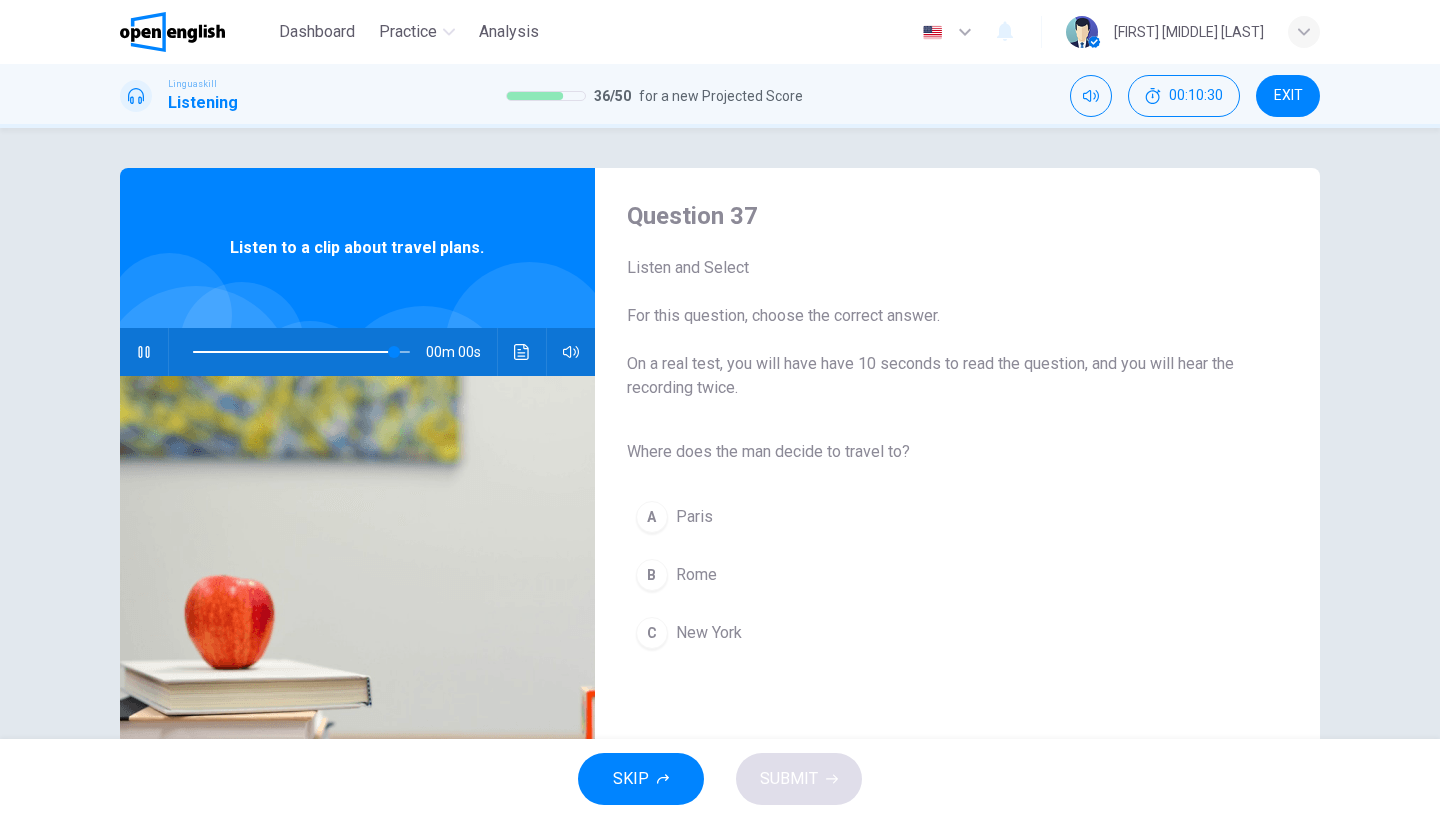 type on "*" 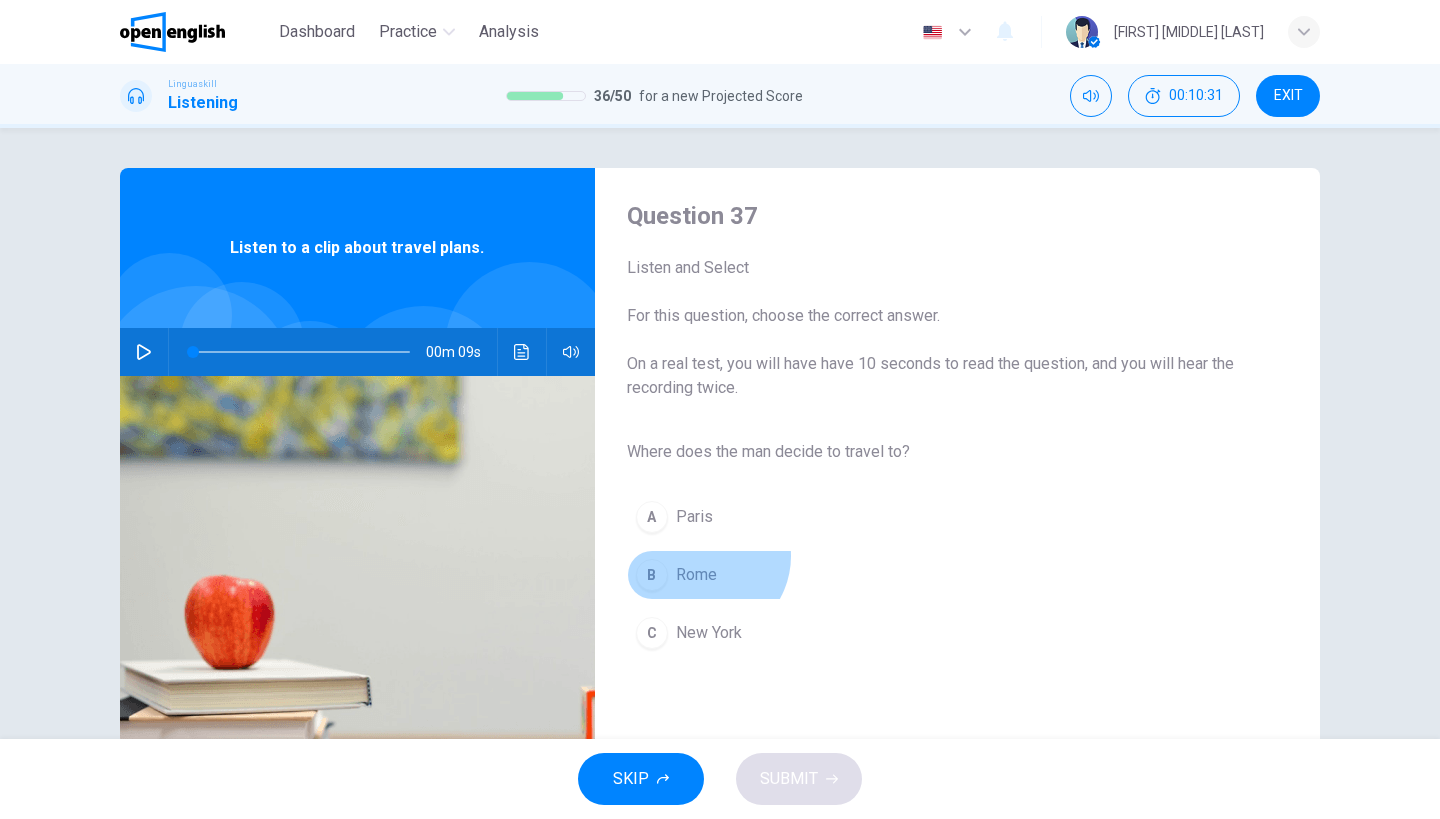 click on "B Rome" at bounding box center (941, 575) 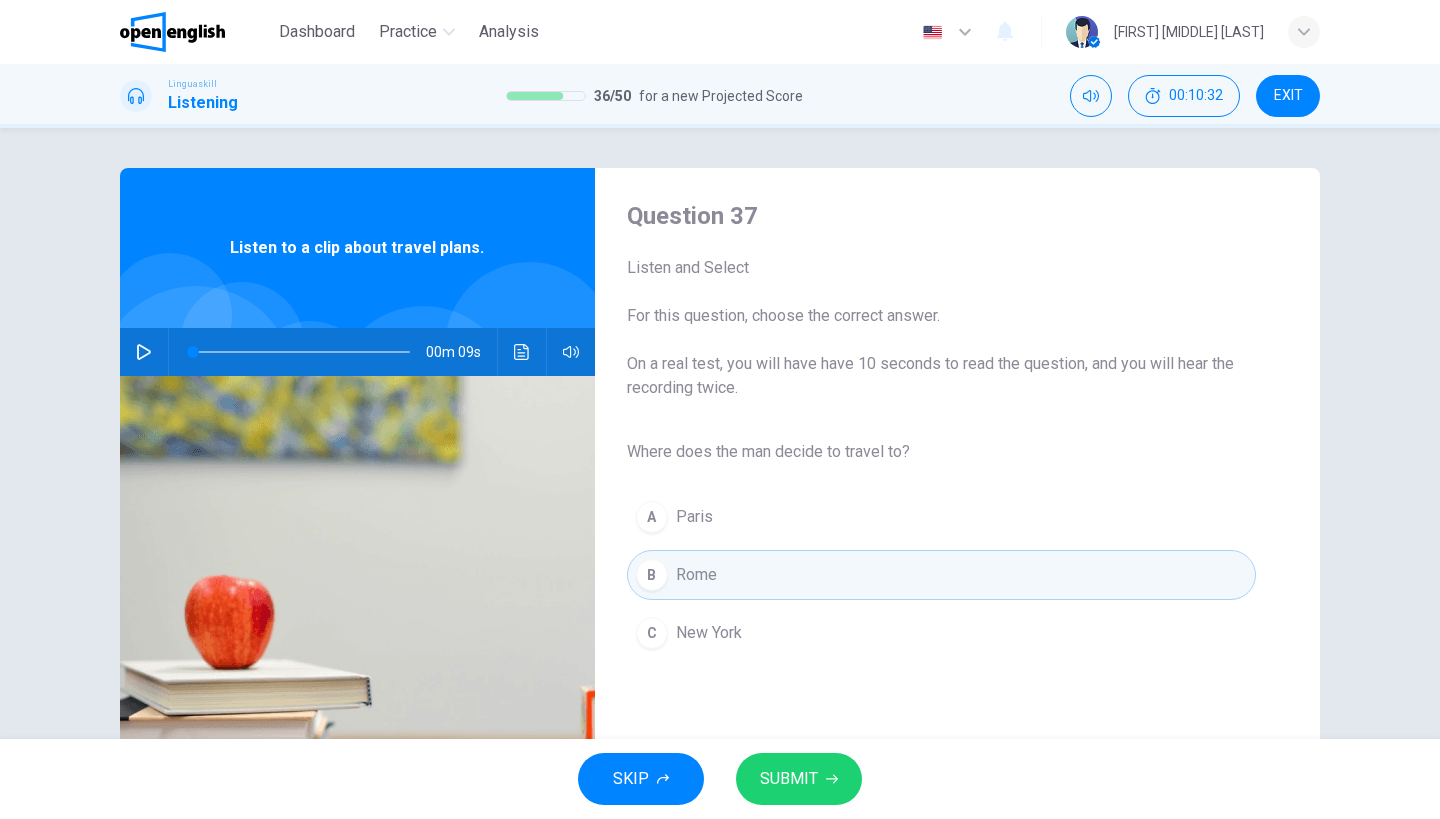 click on "SKIP SUBMIT" at bounding box center [720, 779] 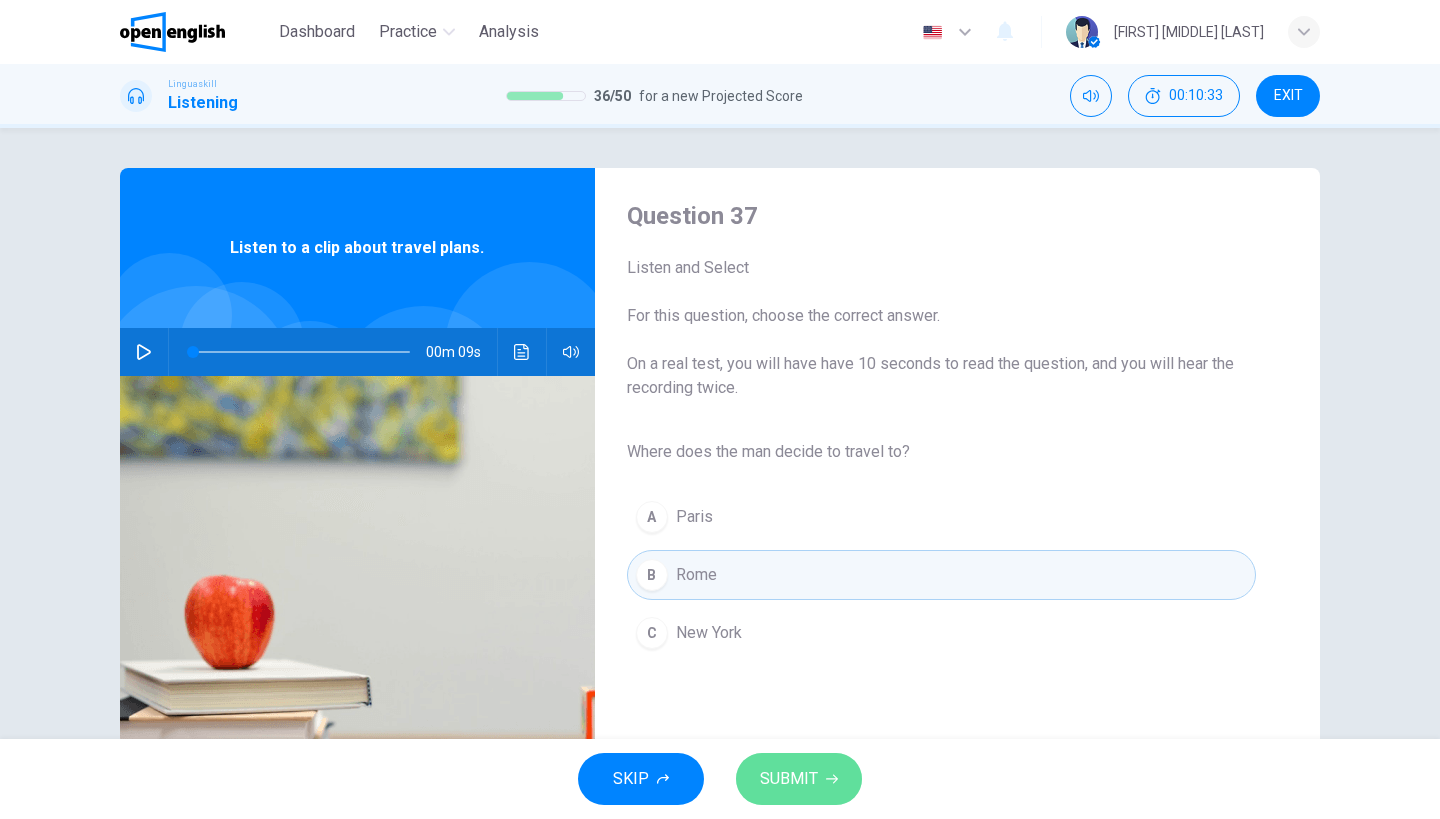 click on "SUBMIT" at bounding box center [789, 779] 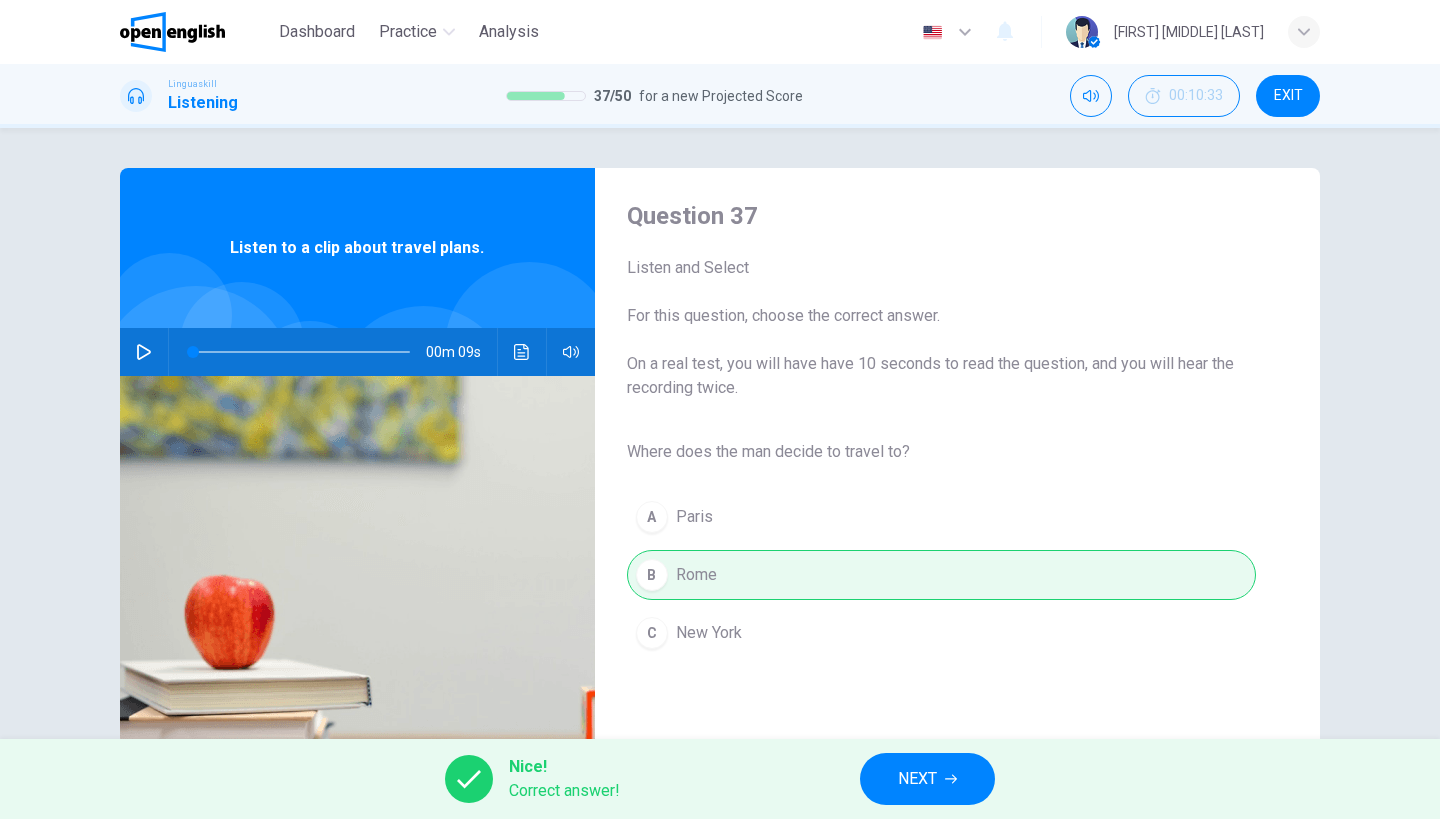 click on "NEXT" at bounding box center [917, 779] 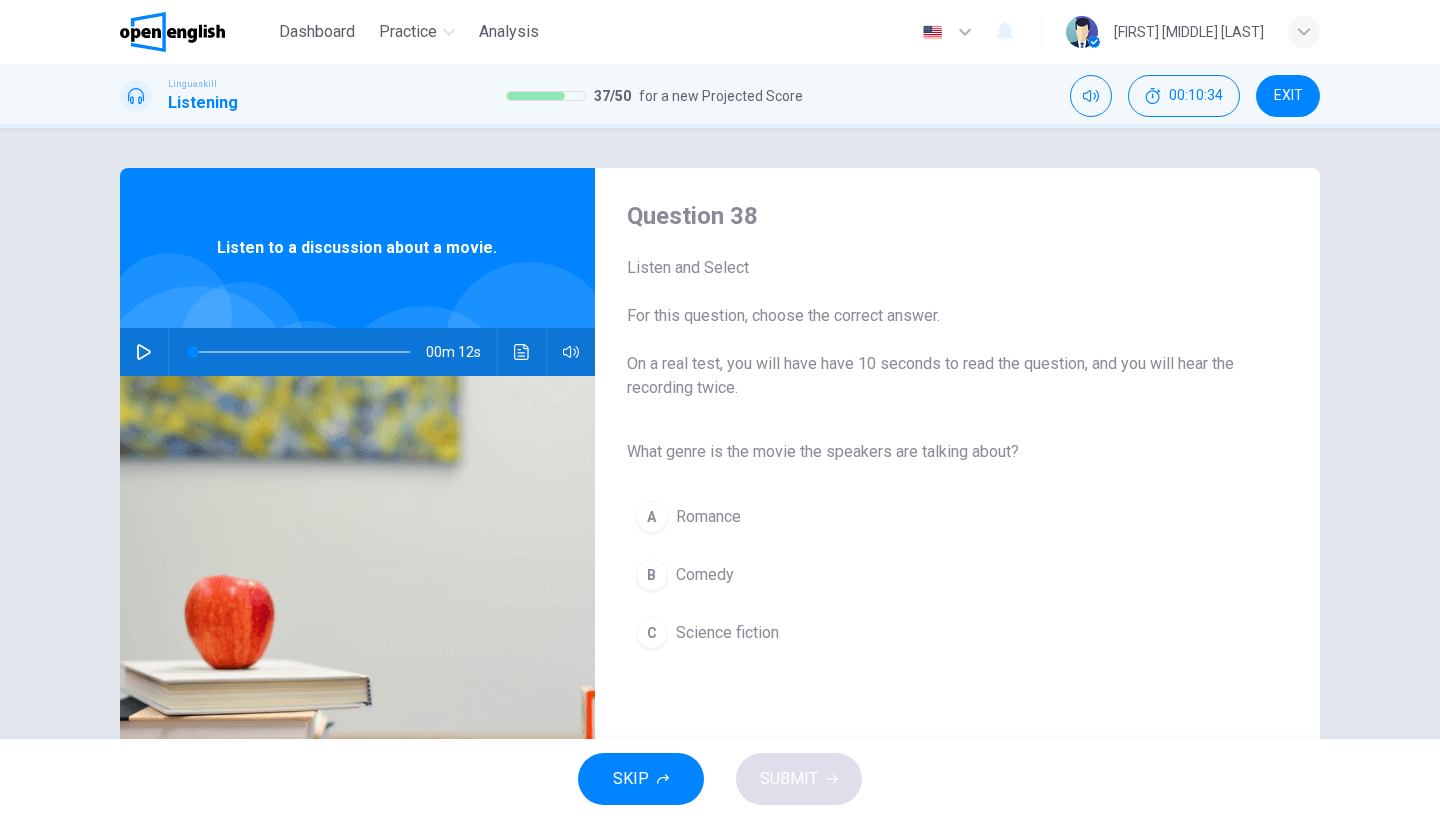 click 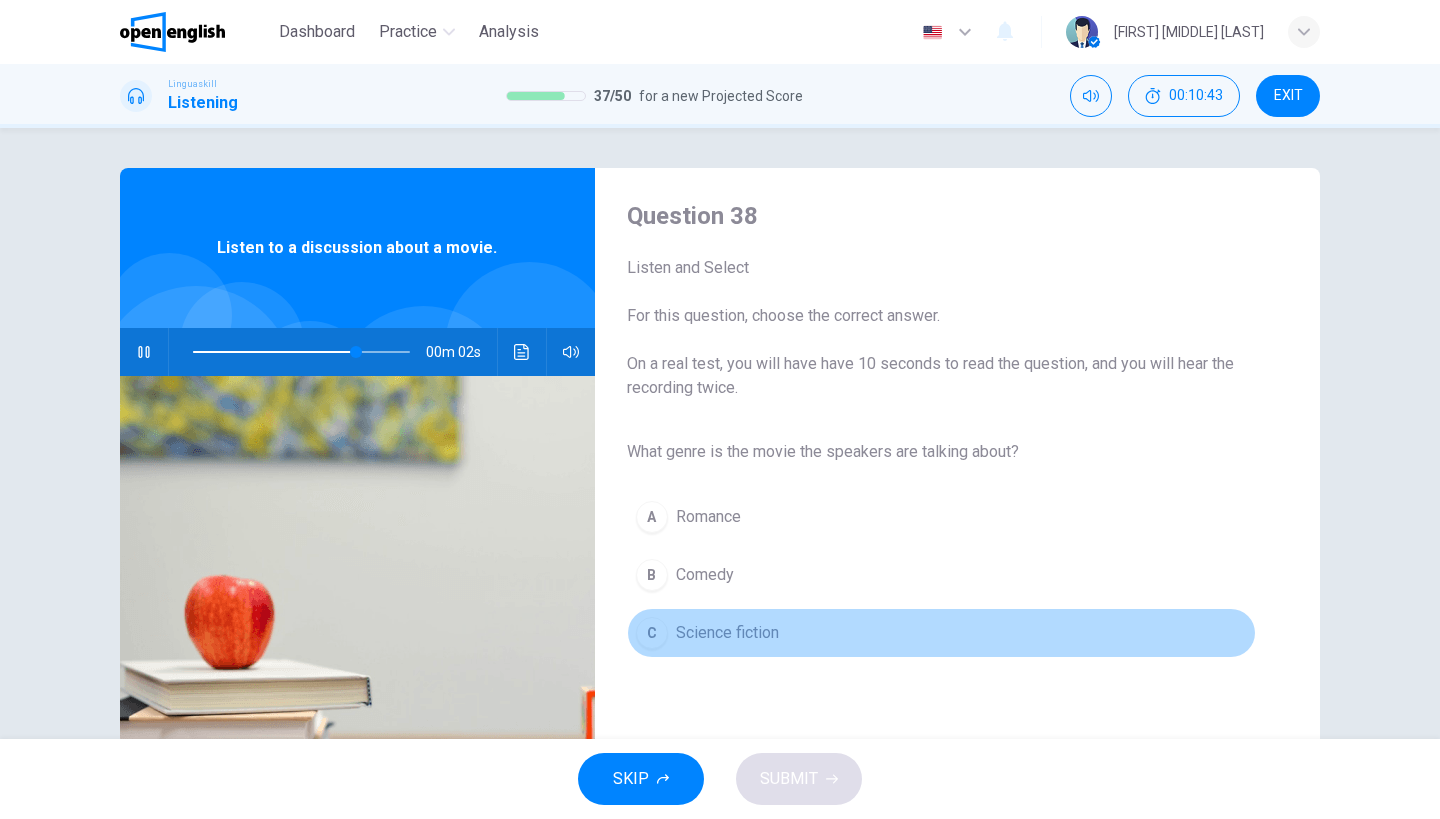 click on "Science fiction" at bounding box center [727, 633] 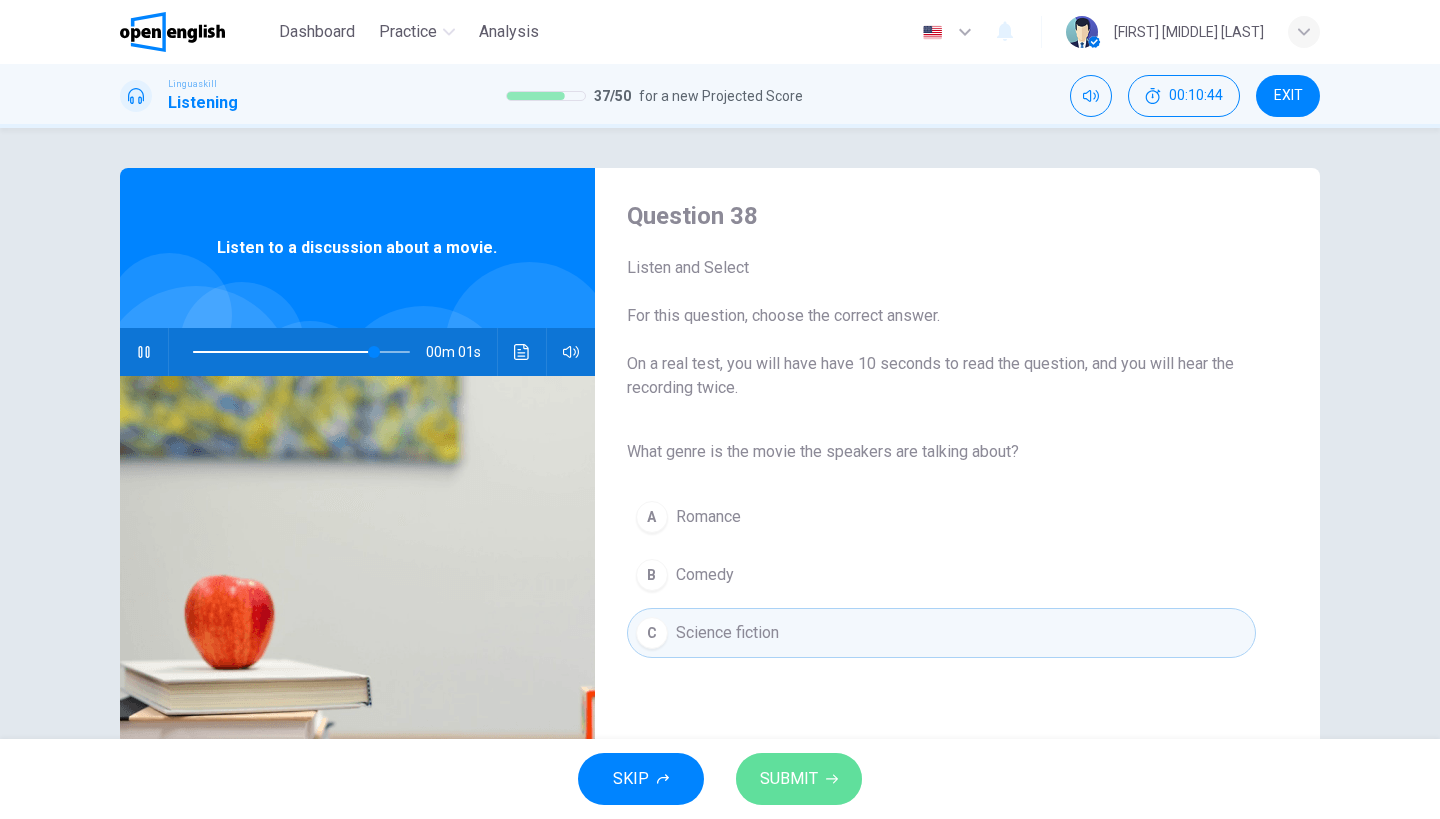 click on "SUBMIT" at bounding box center (789, 779) 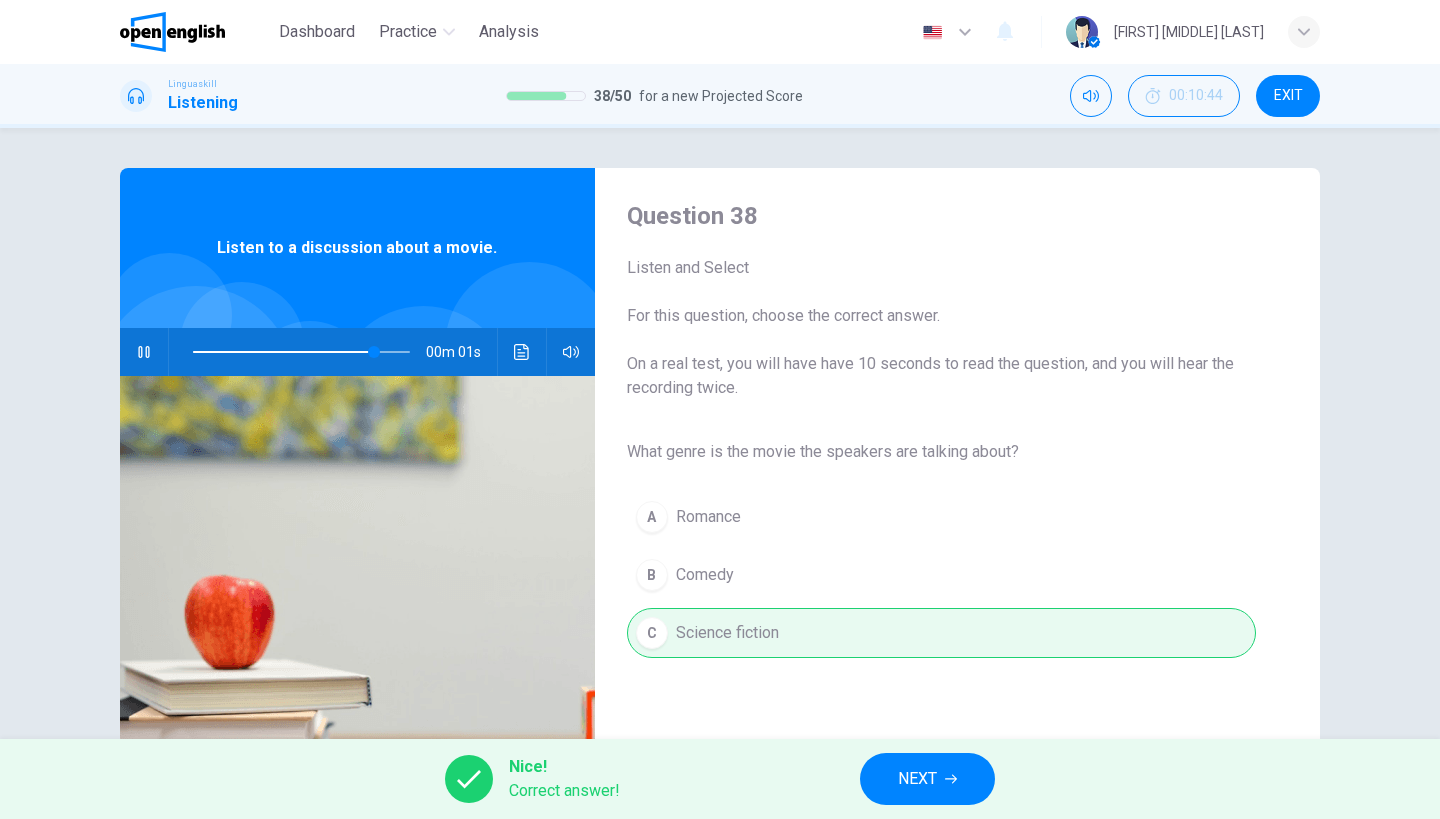 type on "**" 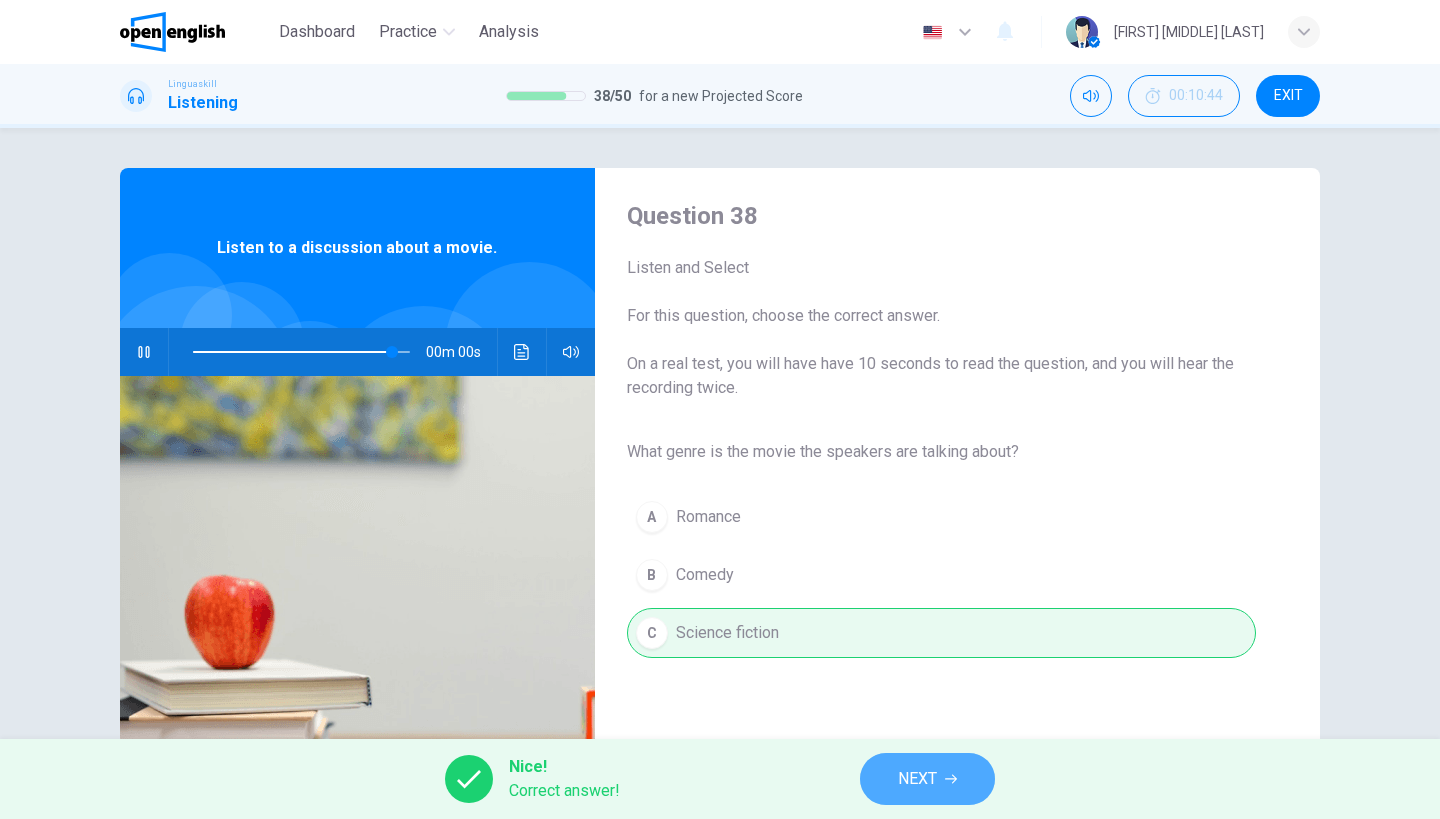 click on "NEXT" at bounding box center (927, 779) 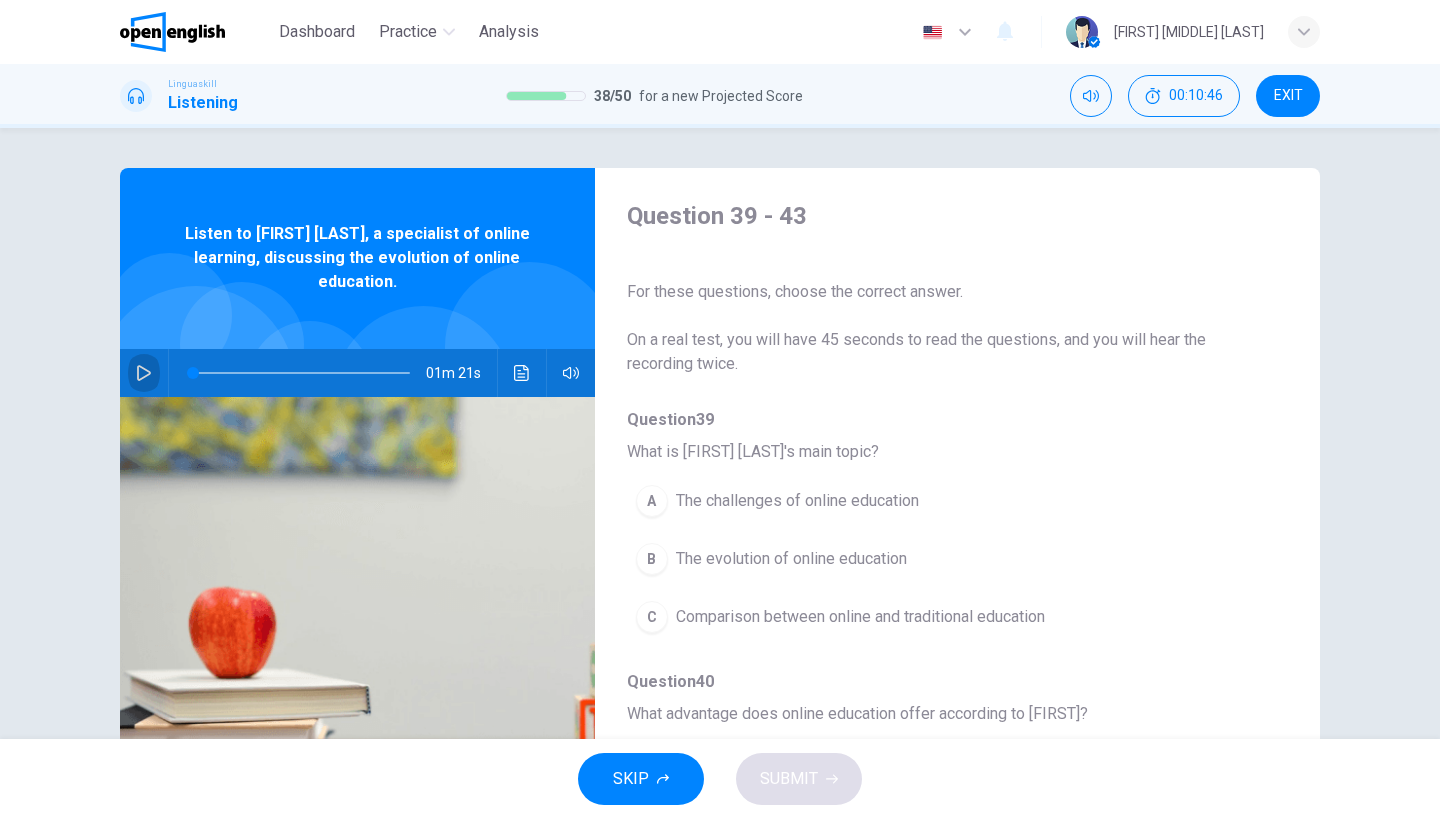 click 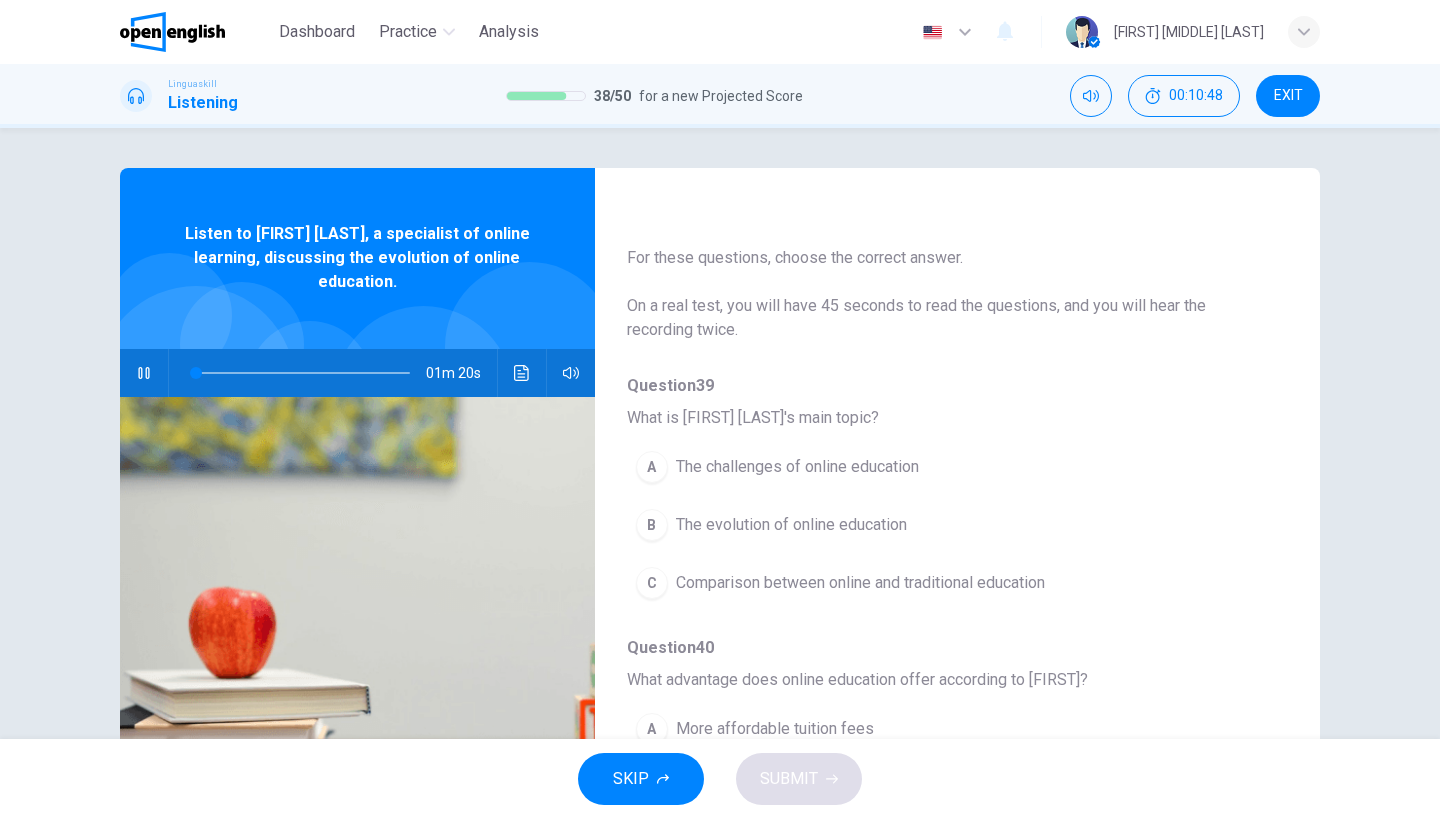 scroll, scrollTop: 36, scrollLeft: 0, axis: vertical 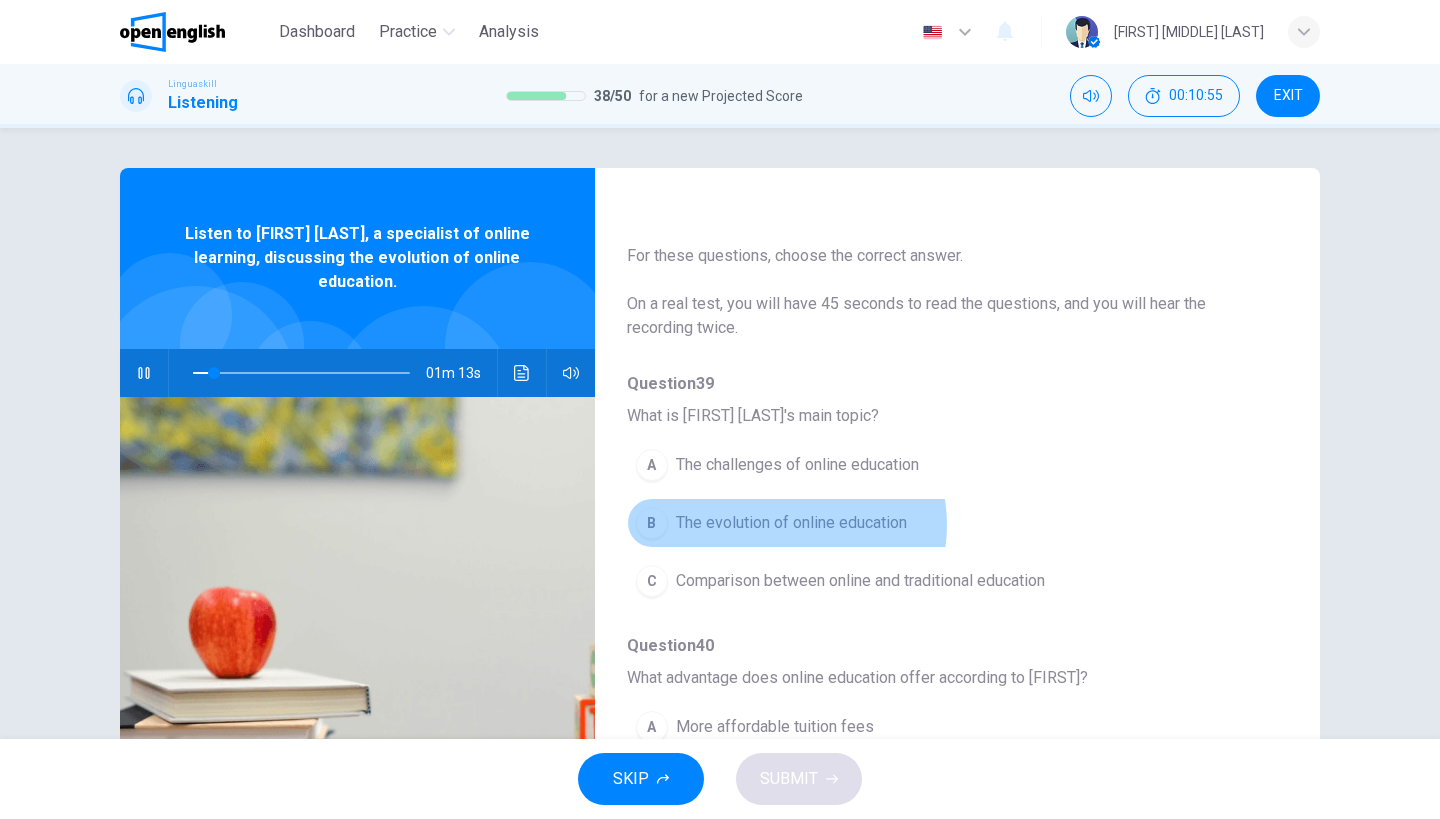 click on "The evolution of online education" at bounding box center (791, 523) 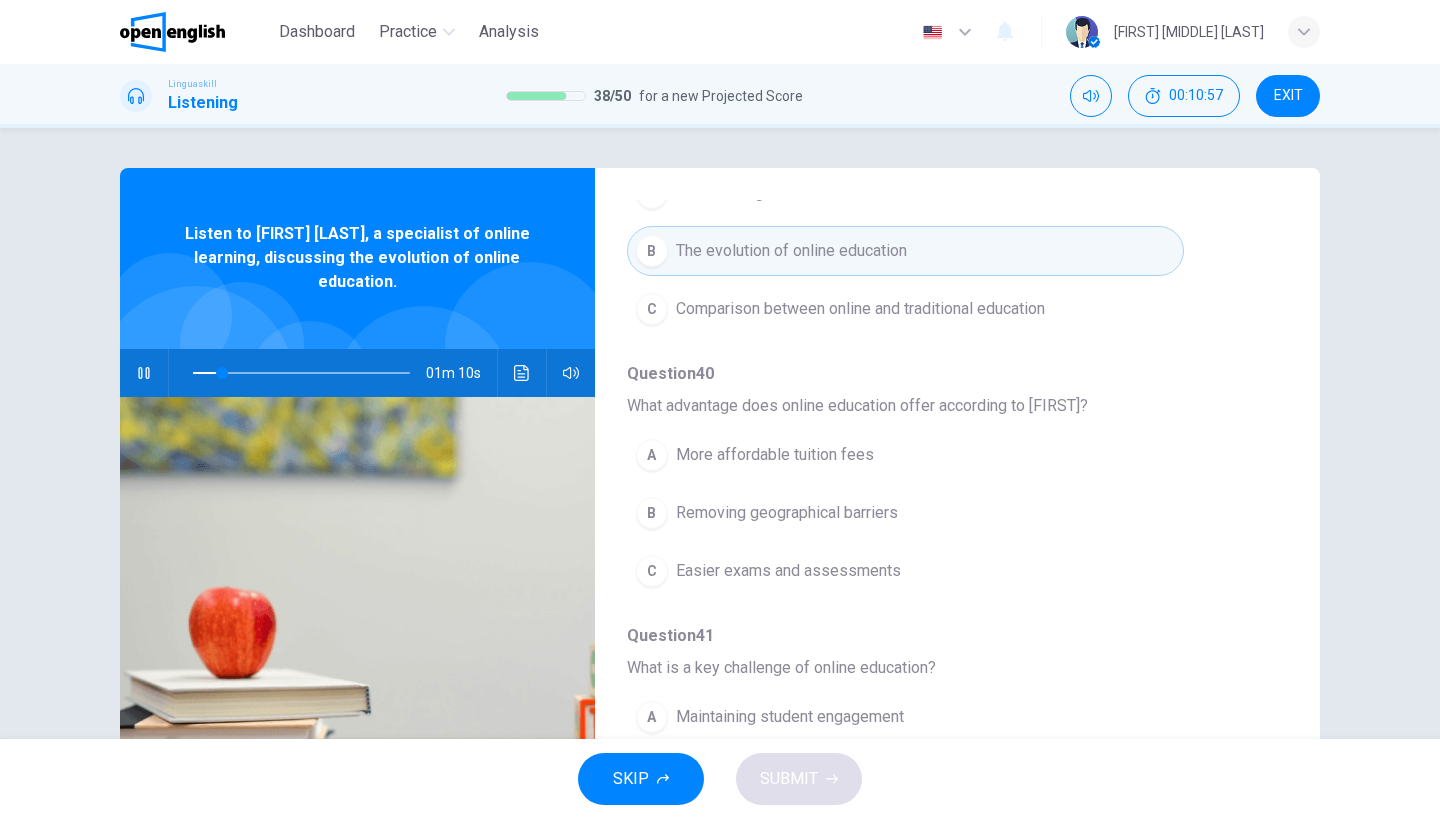 scroll, scrollTop: 309, scrollLeft: 0, axis: vertical 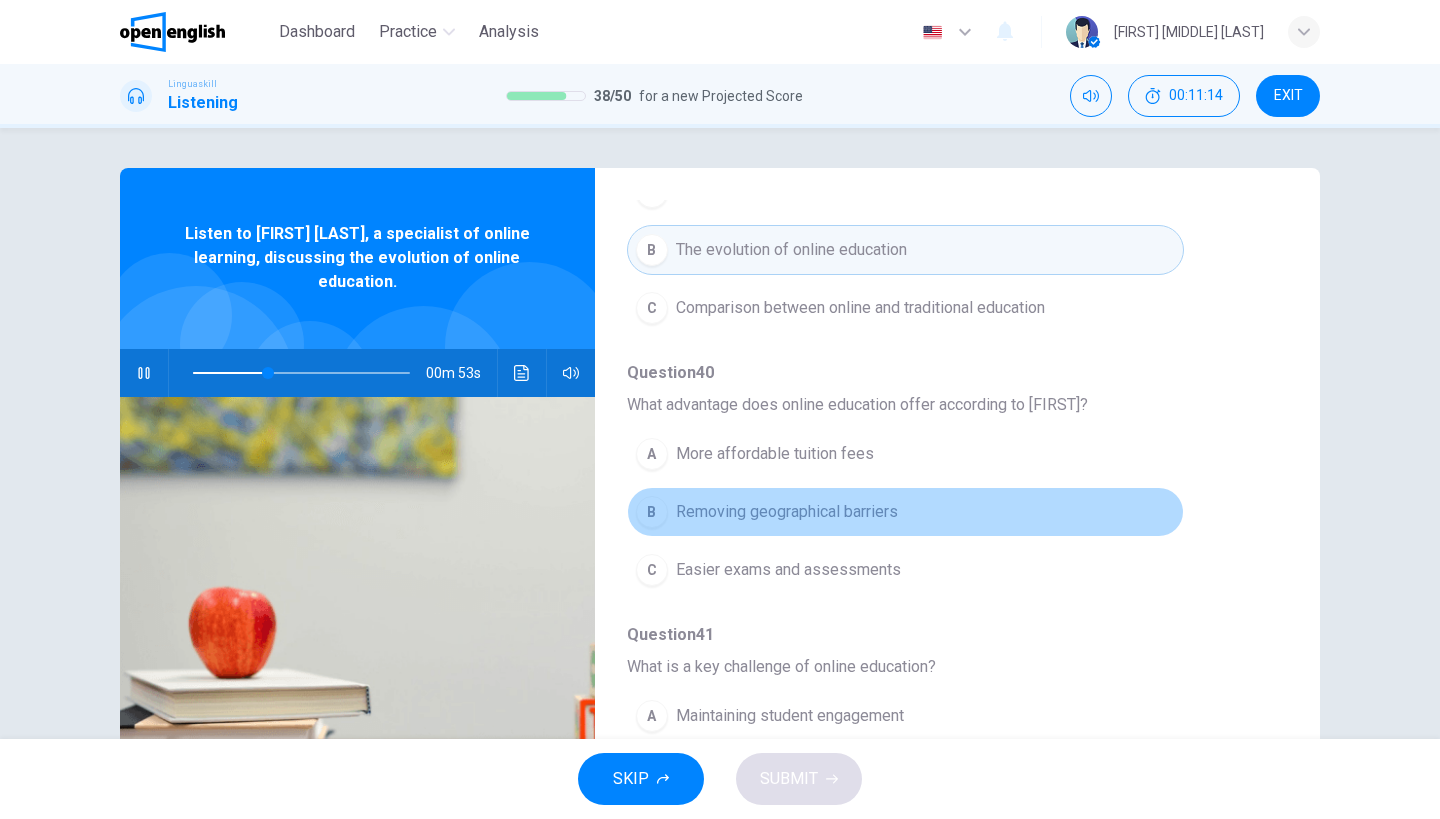 click on "B Removing geographical barriers" at bounding box center (905, 512) 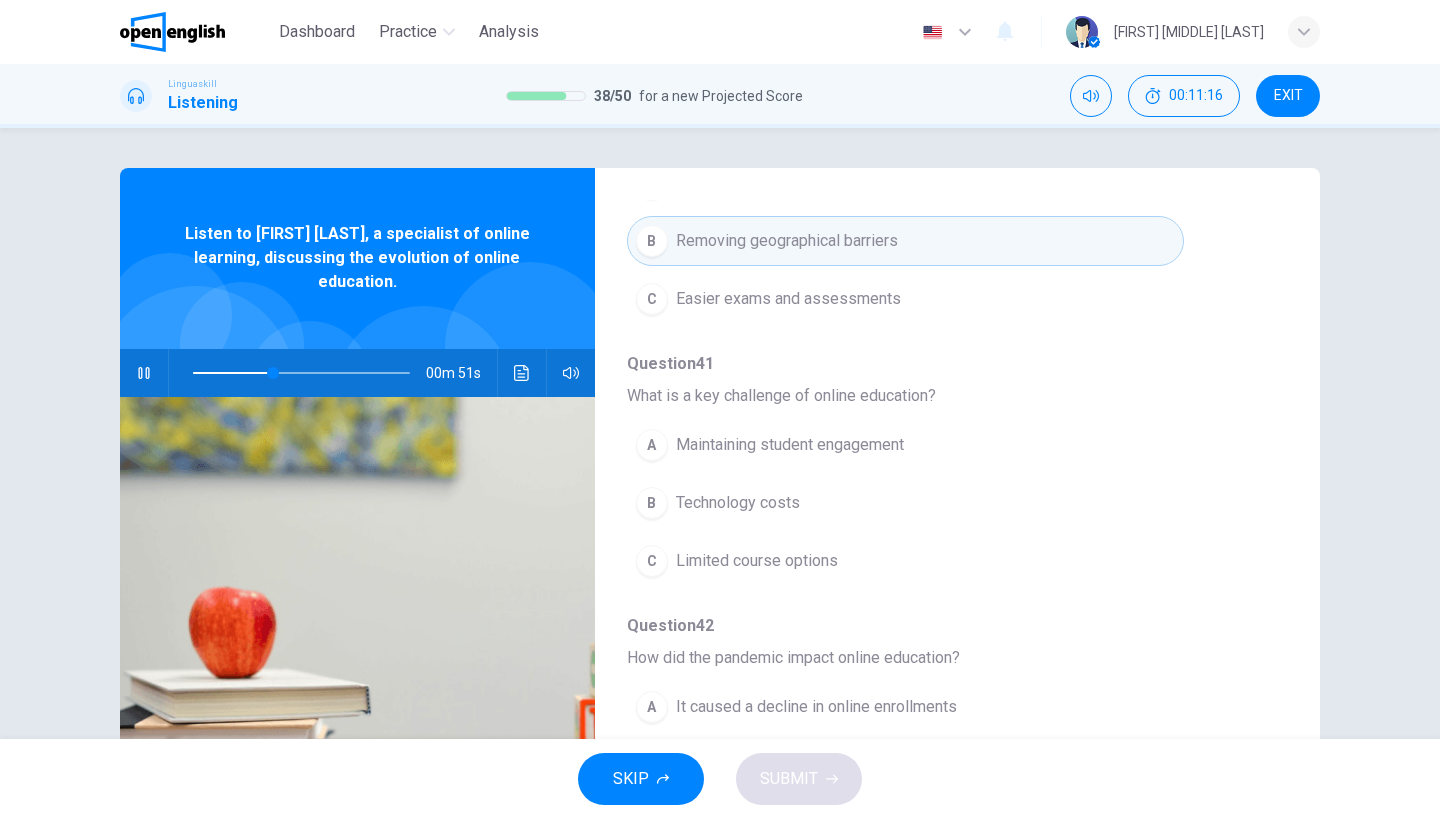 scroll, scrollTop: 579, scrollLeft: 0, axis: vertical 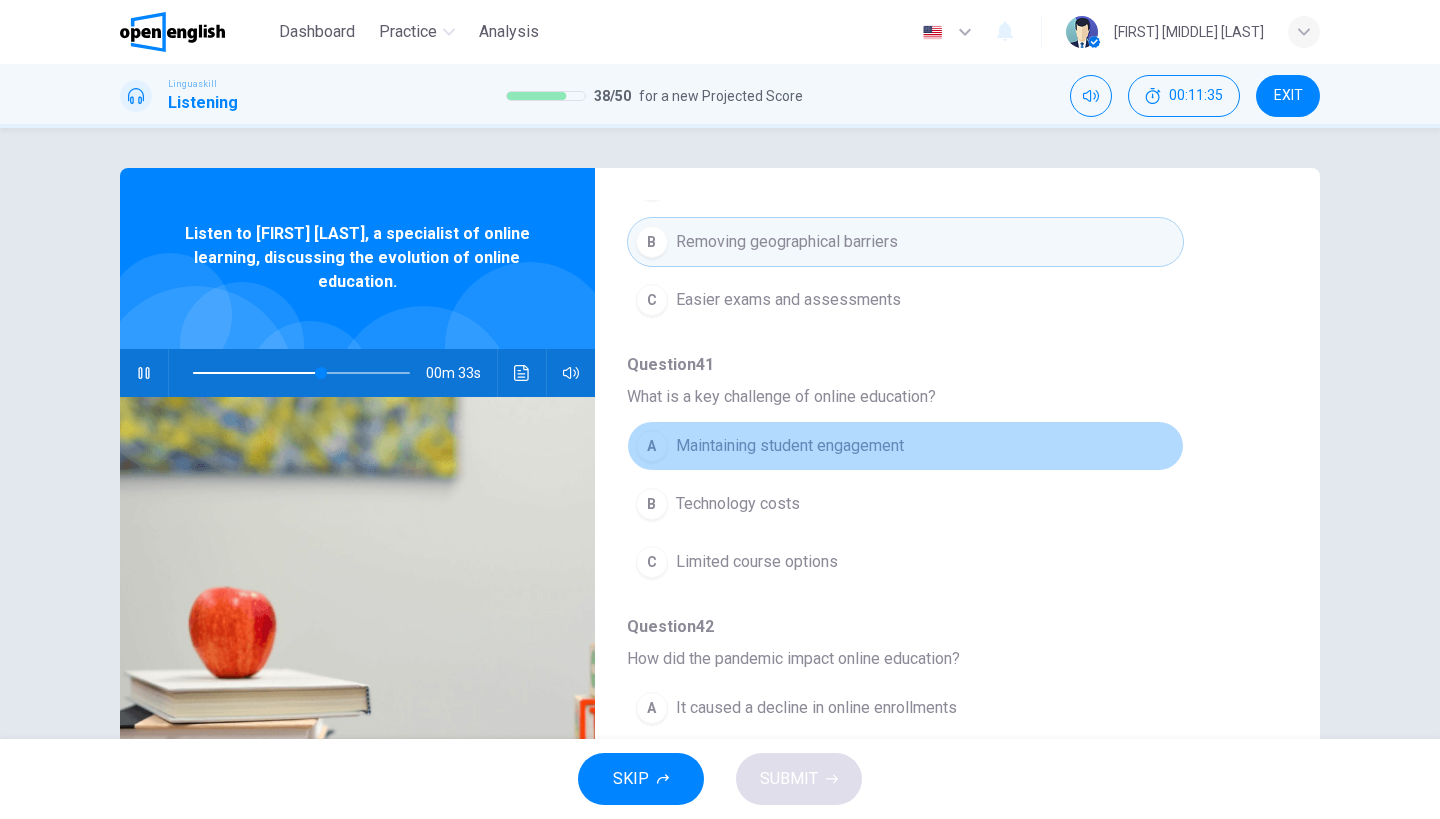 click on "Maintaining student engagement" at bounding box center (790, 446) 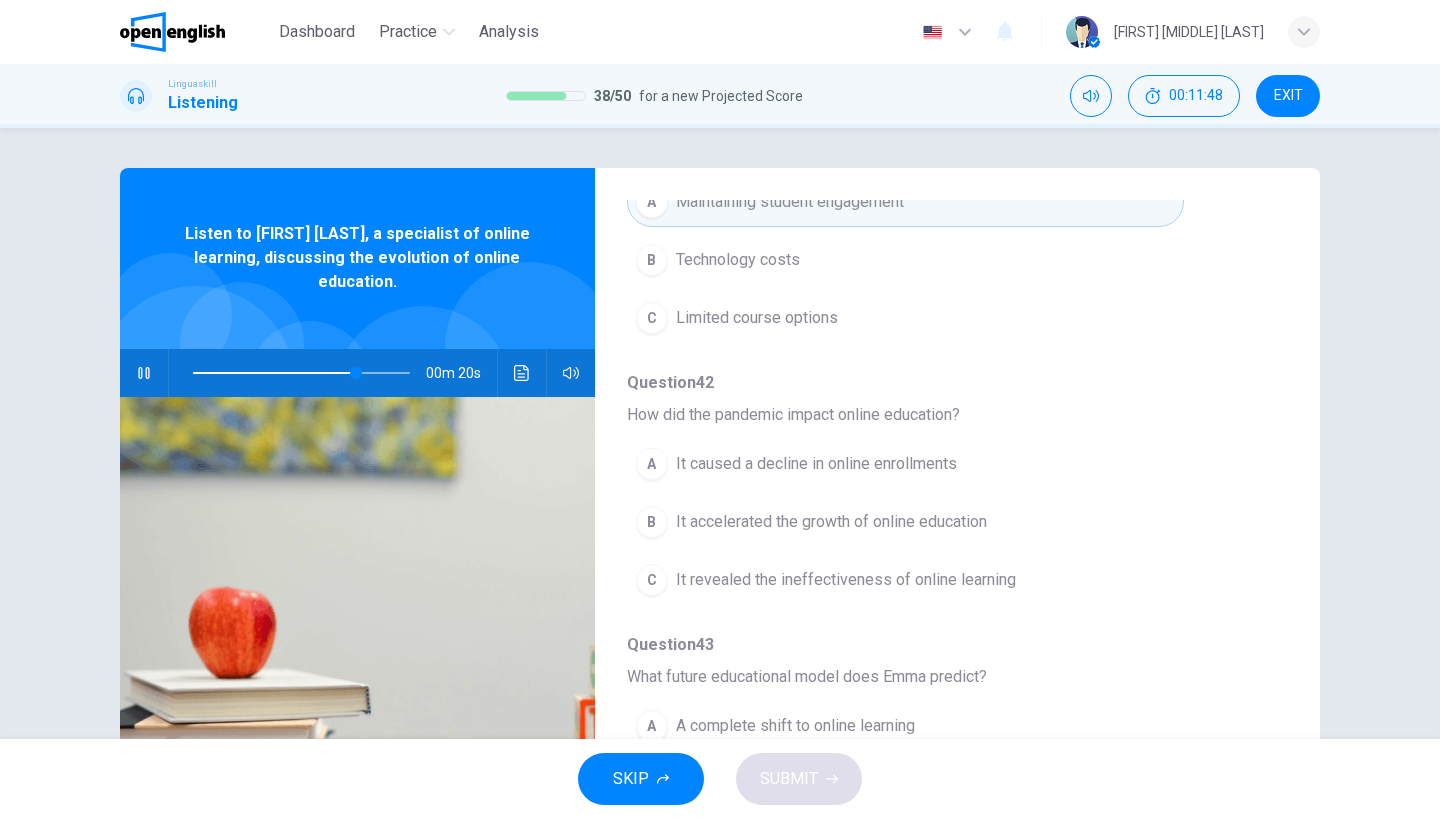 scroll, scrollTop: 832, scrollLeft: 0, axis: vertical 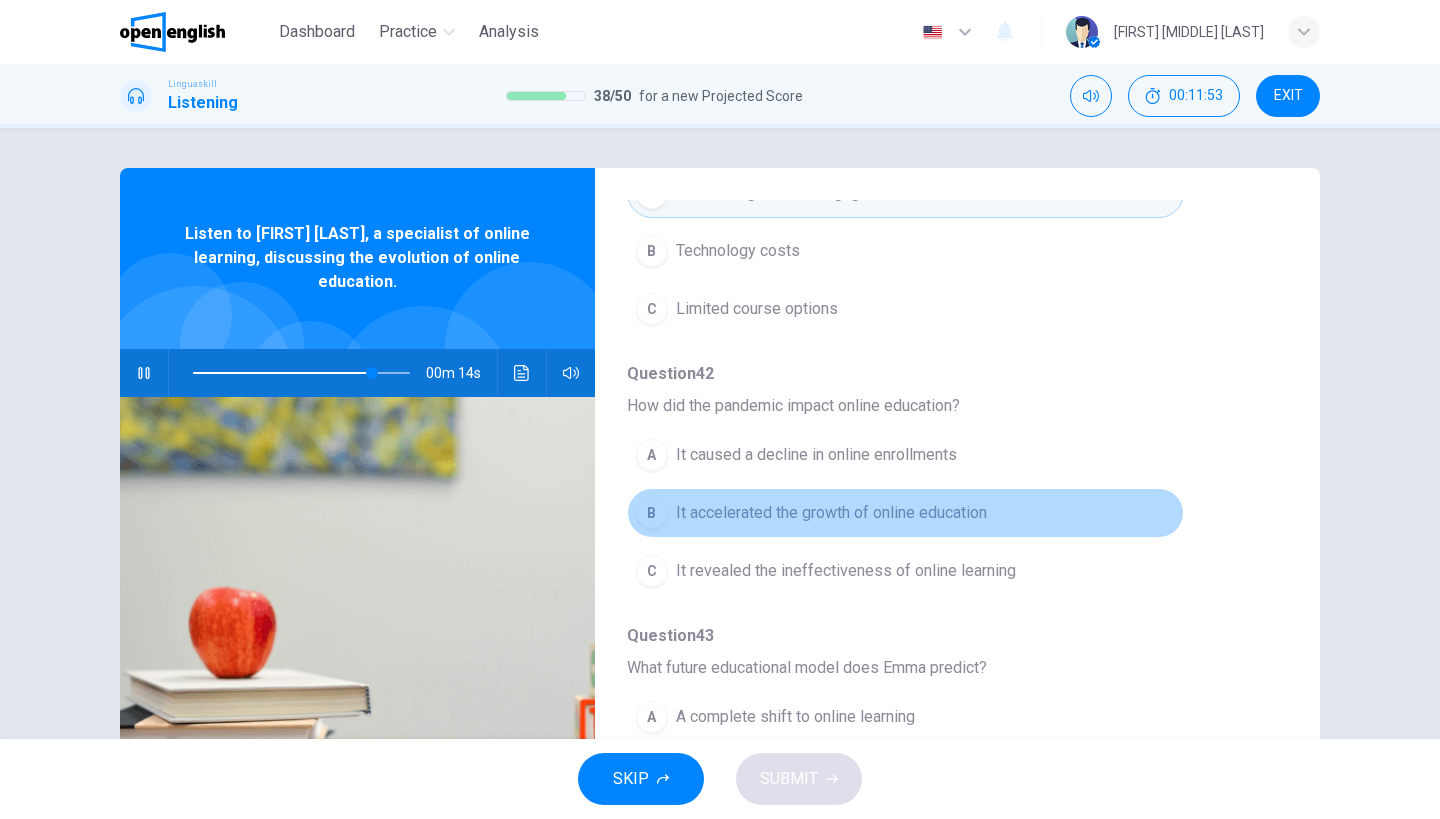 click on "It accelerated the growth of online education" at bounding box center [831, 513] 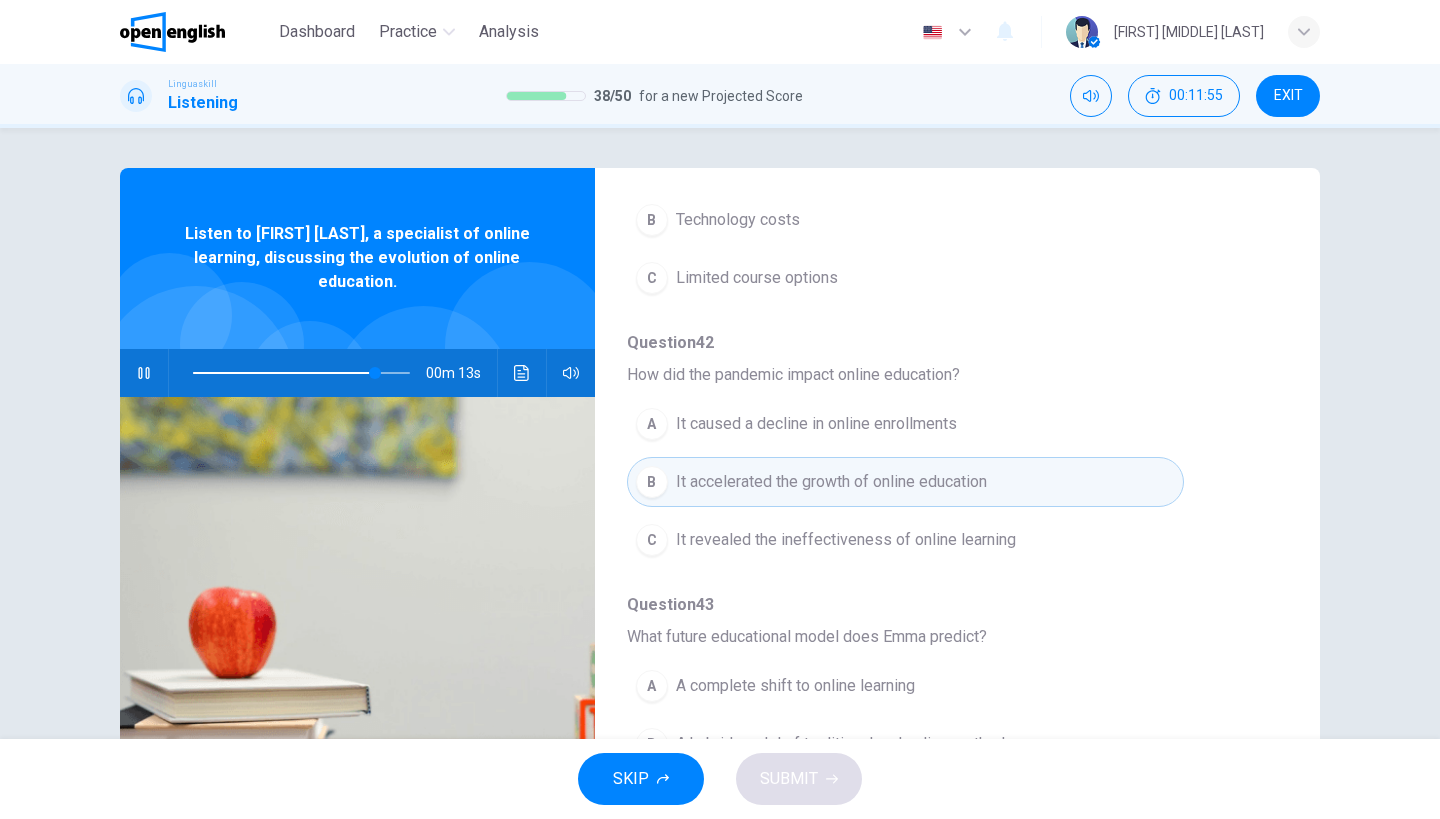 scroll, scrollTop: 863, scrollLeft: 0, axis: vertical 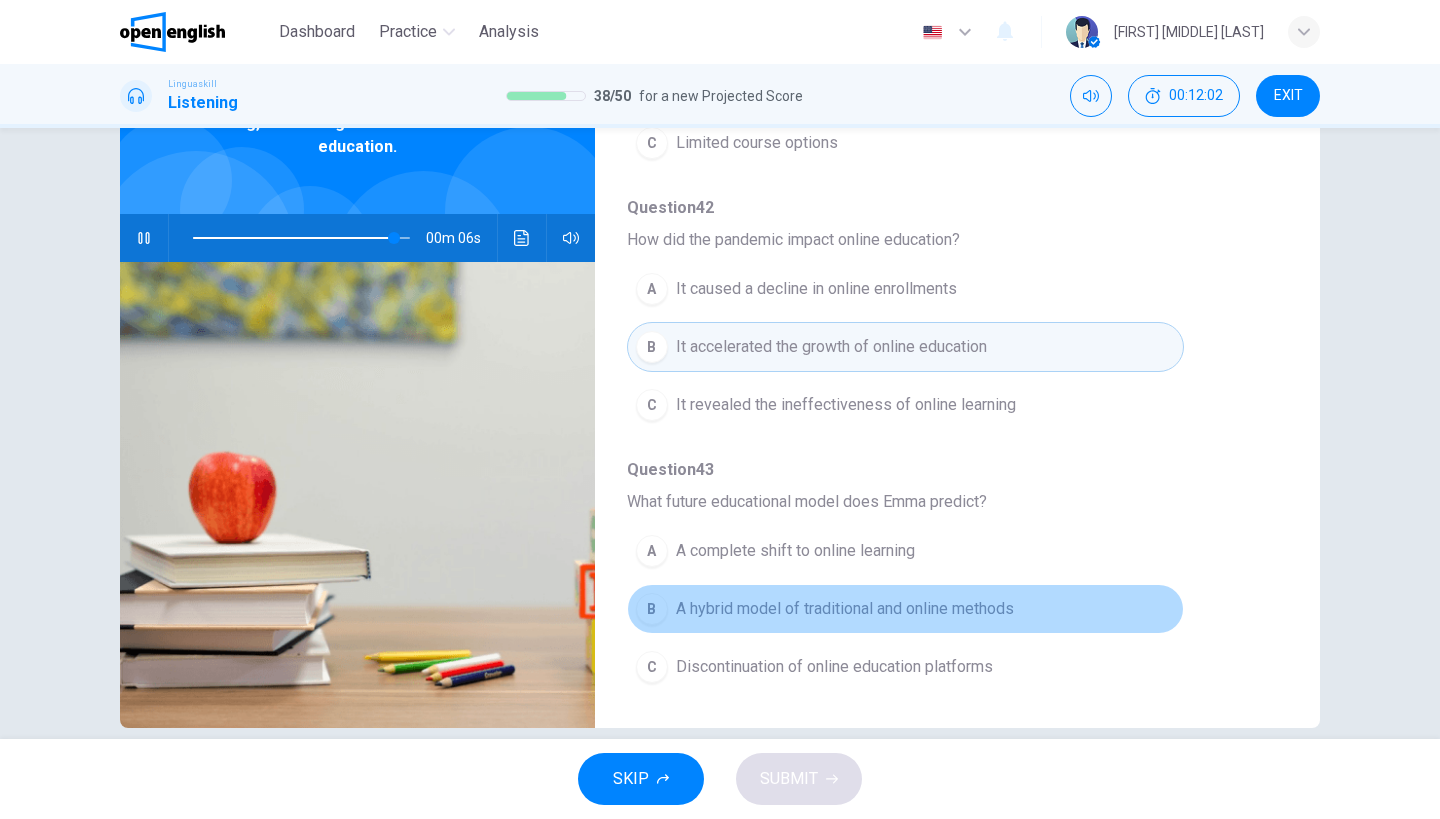 click on "A hybrid model of traditional and online methods" at bounding box center (845, 609) 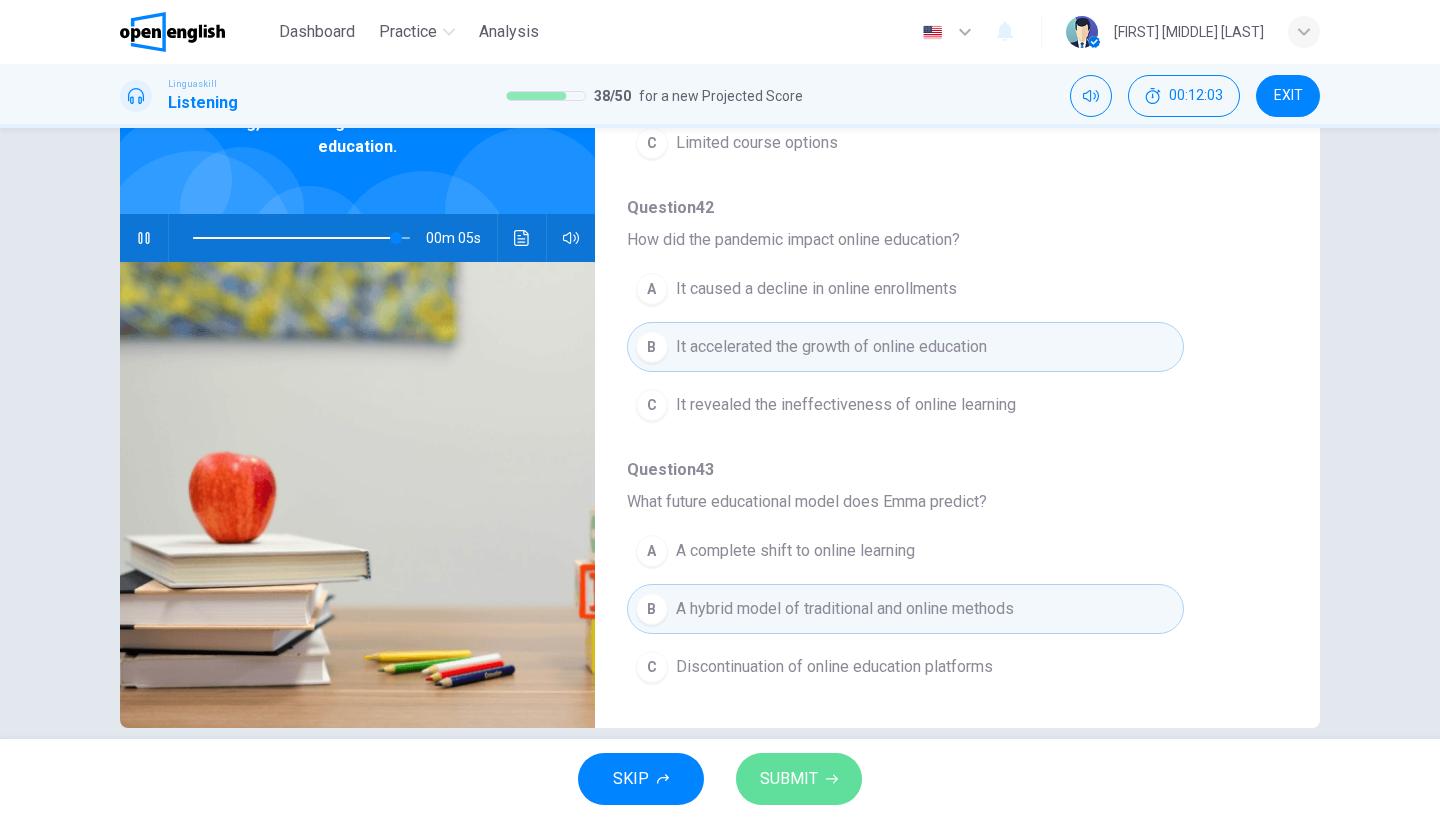 click on "SUBMIT" at bounding box center [789, 779] 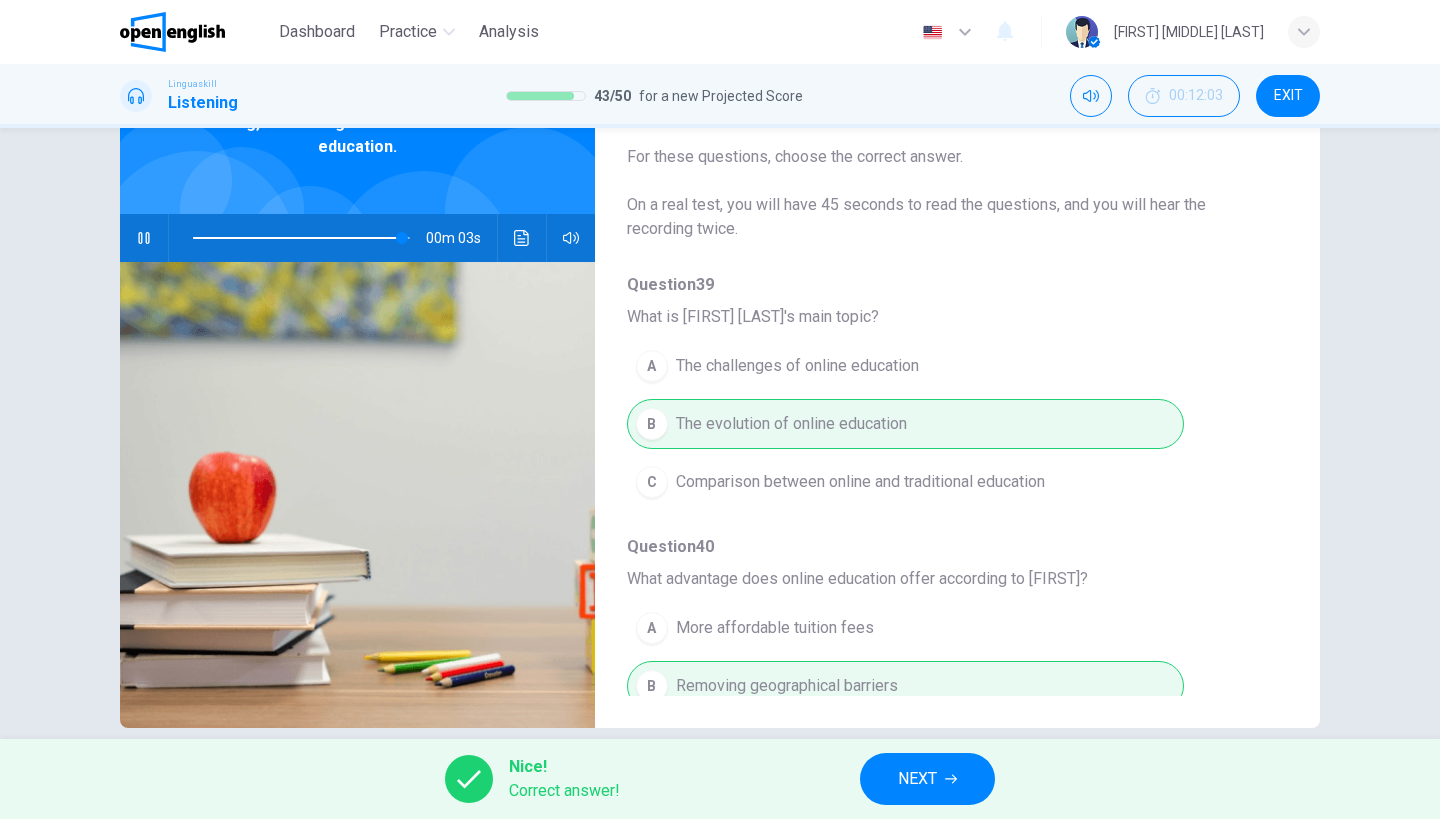 scroll, scrollTop: 0, scrollLeft: 0, axis: both 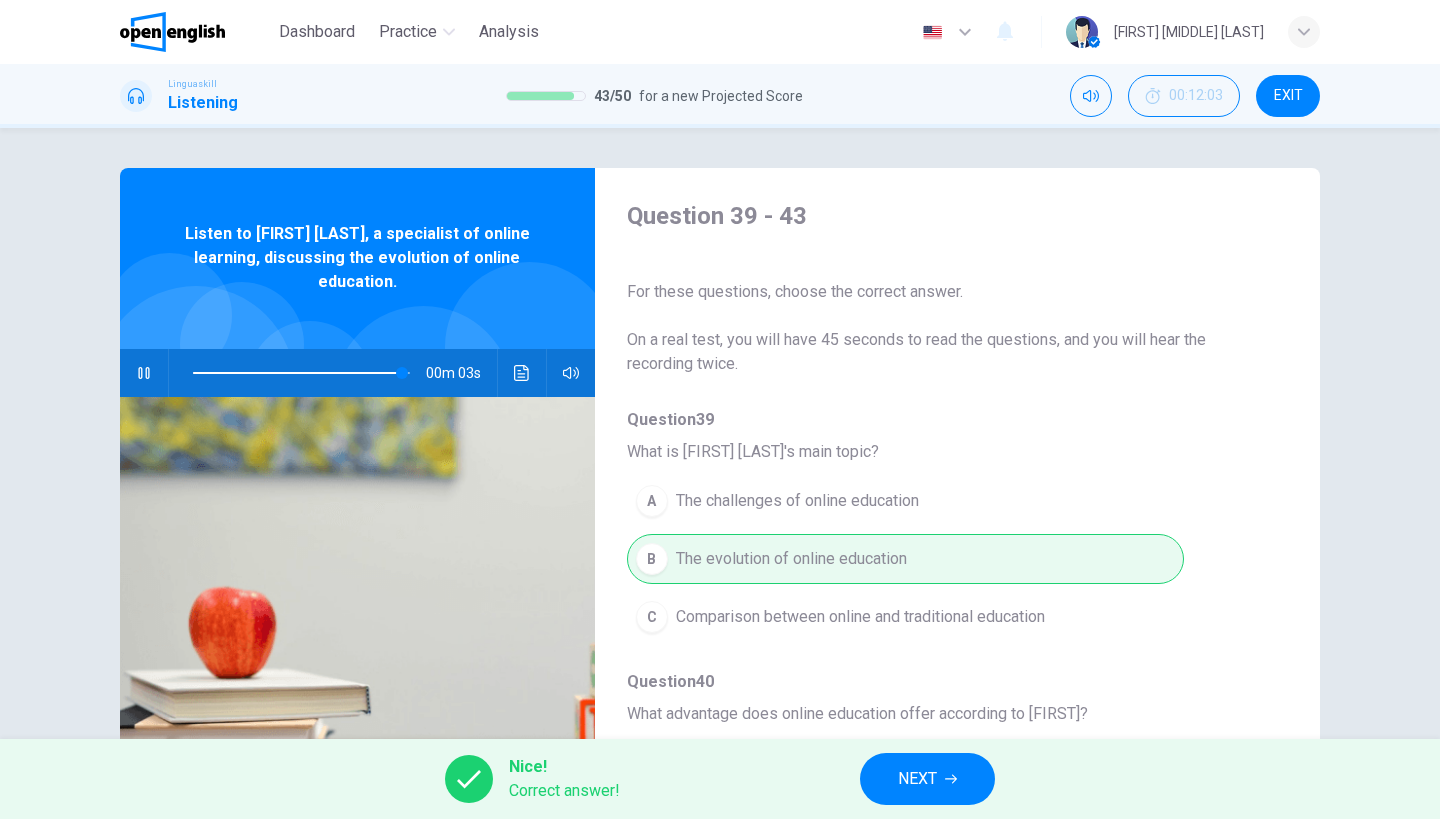 type on "**" 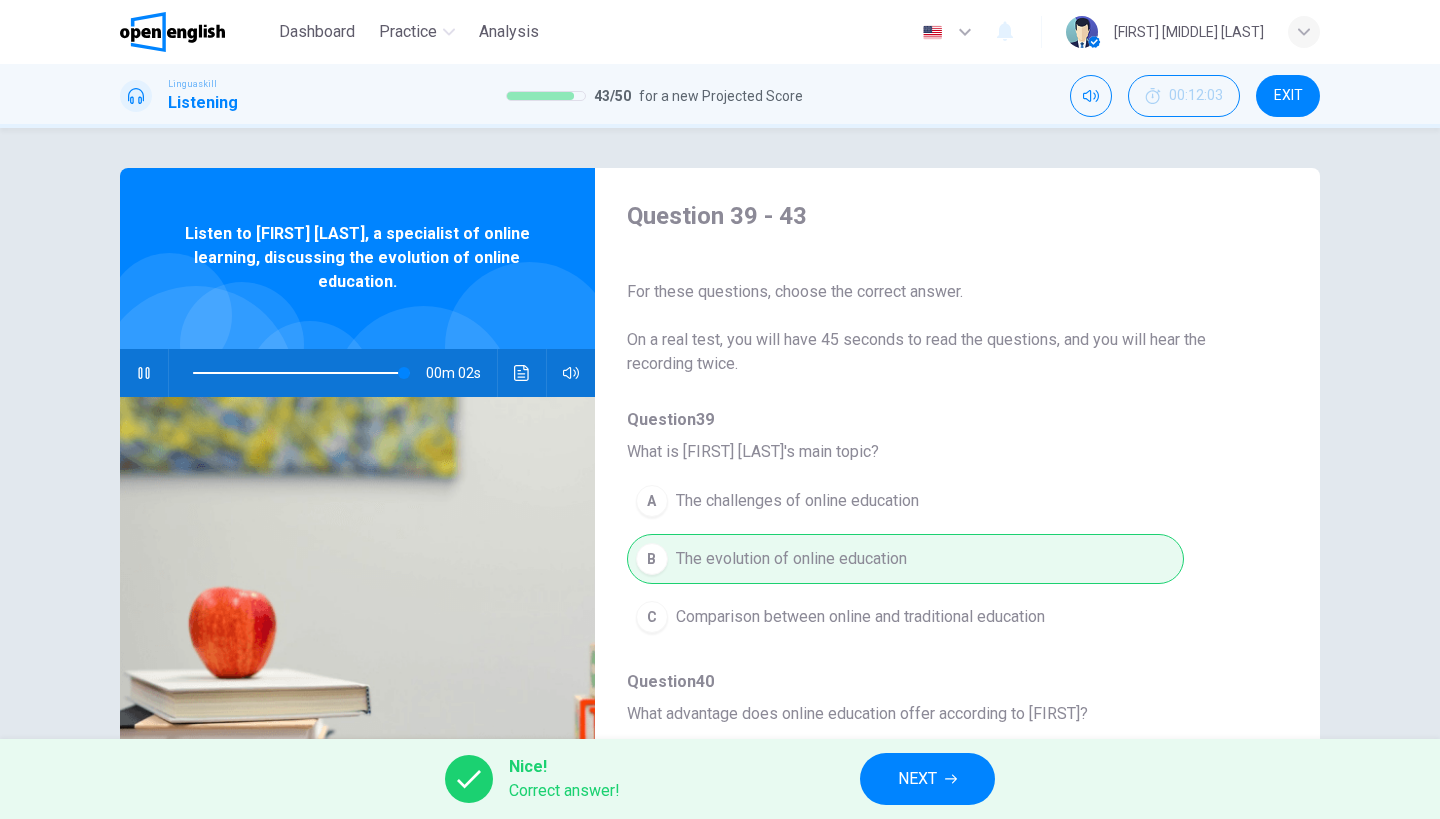 scroll, scrollTop: 0, scrollLeft: 0, axis: both 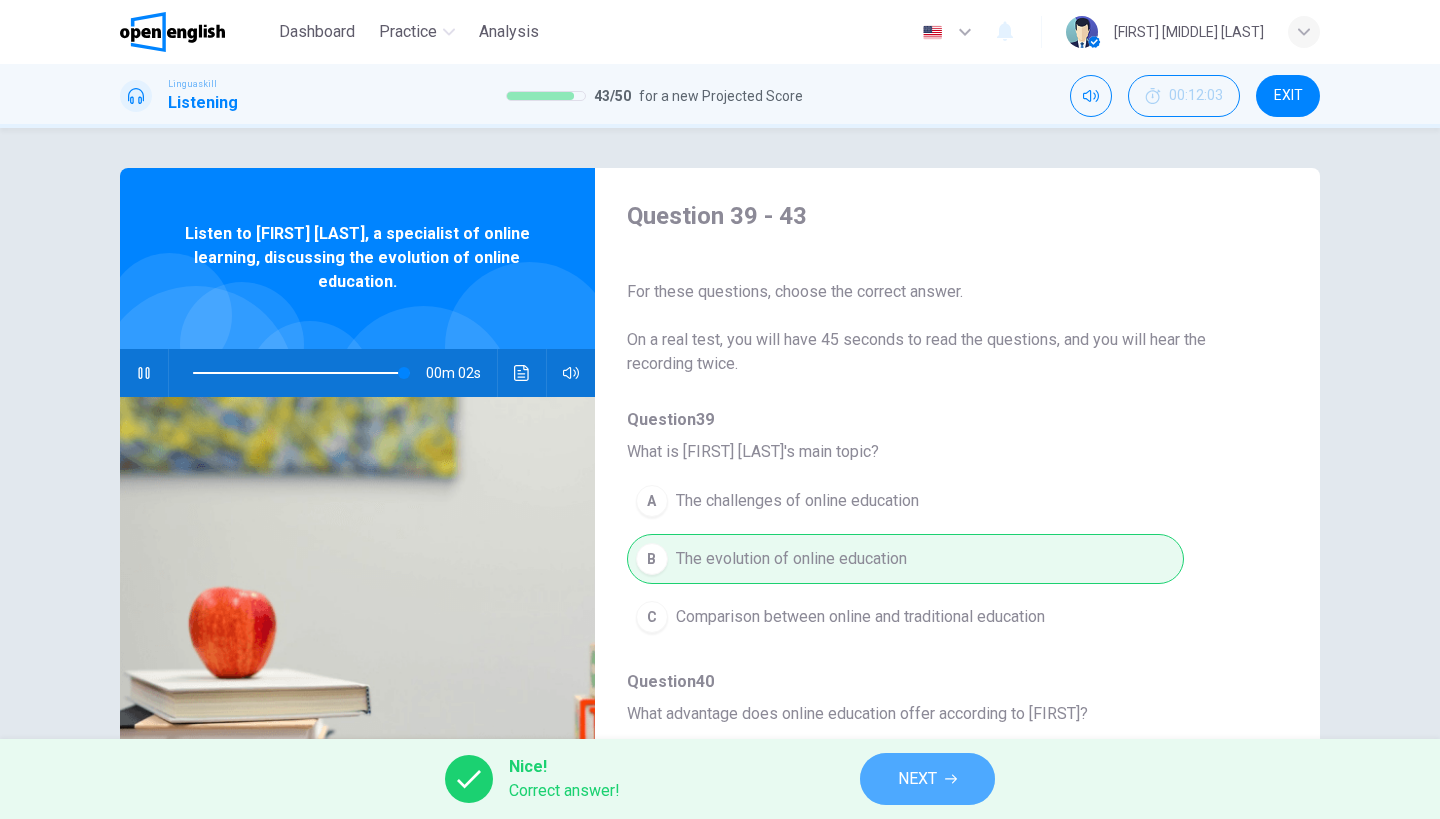 click on "NEXT" at bounding box center [917, 779] 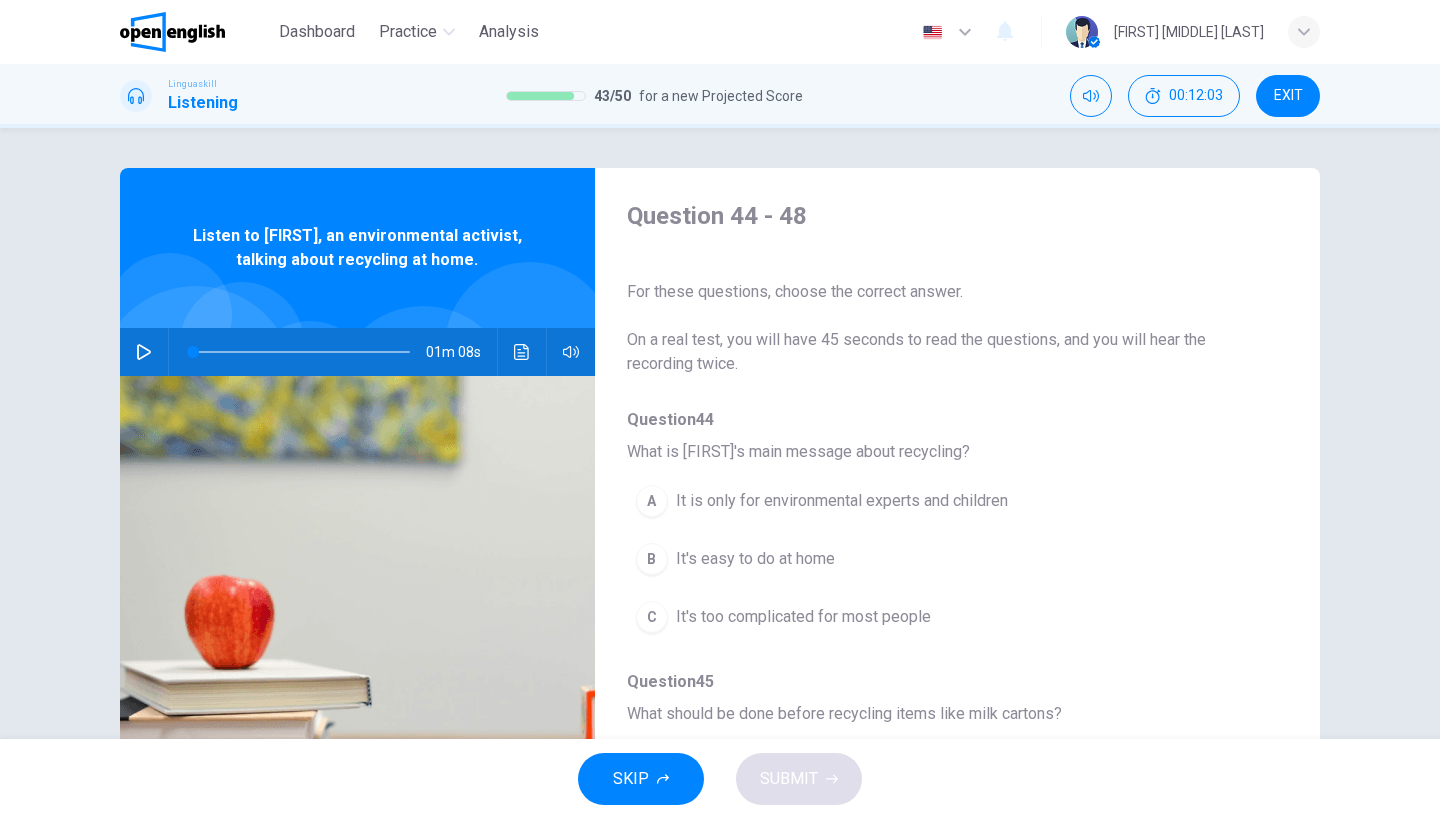 scroll, scrollTop: 0, scrollLeft: 0, axis: both 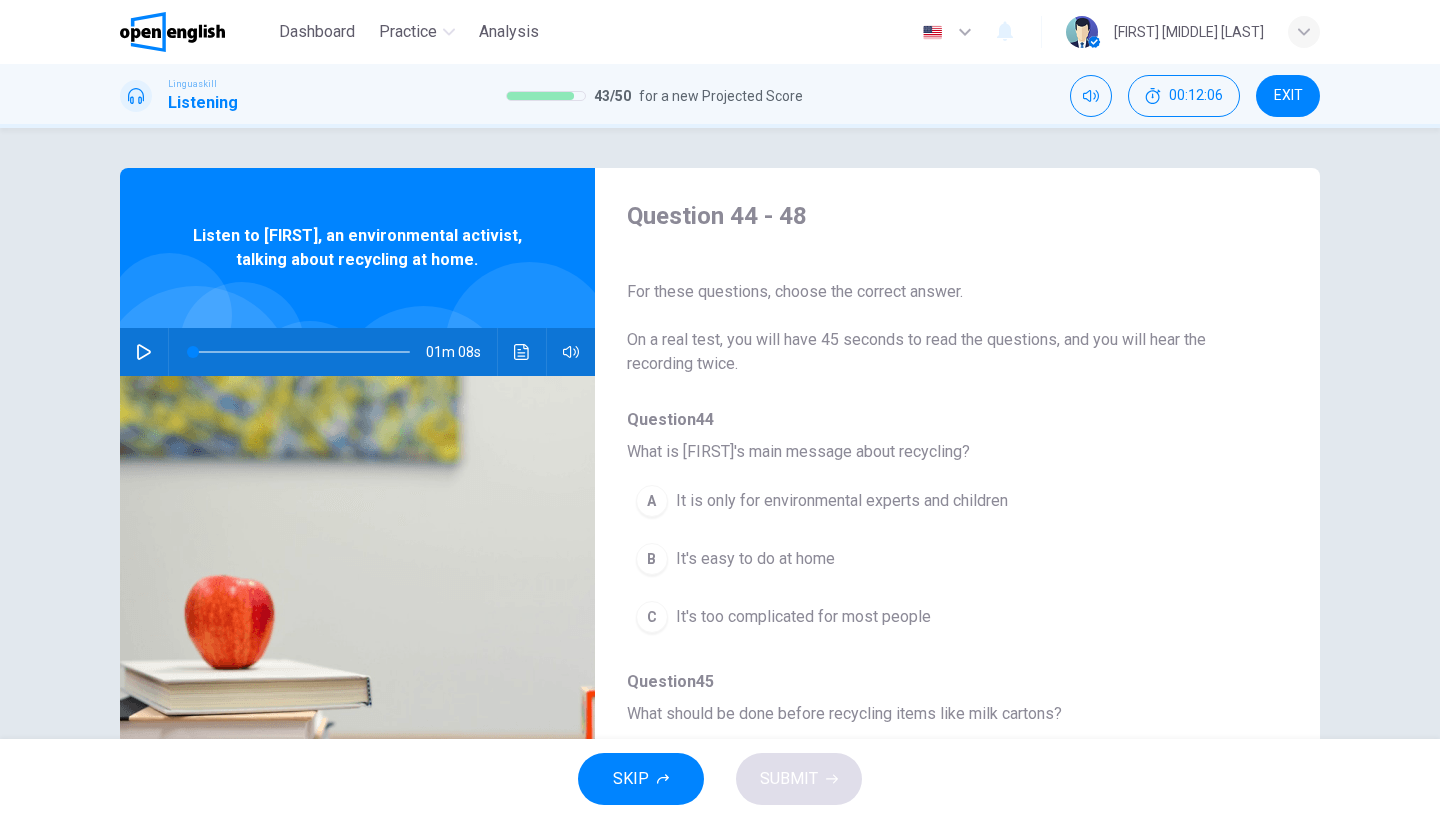 click at bounding box center [144, 352] 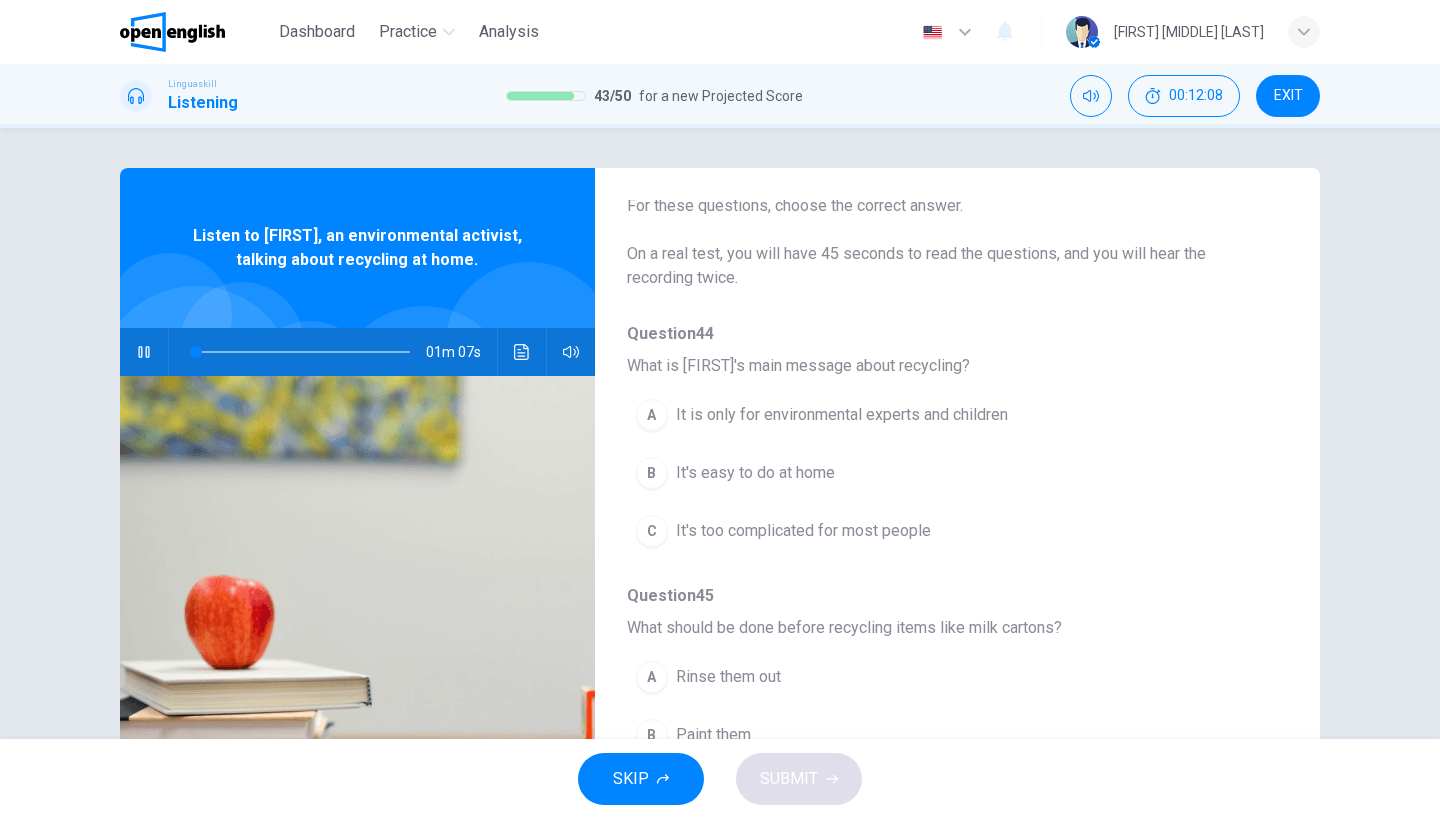 scroll, scrollTop: 86, scrollLeft: 0, axis: vertical 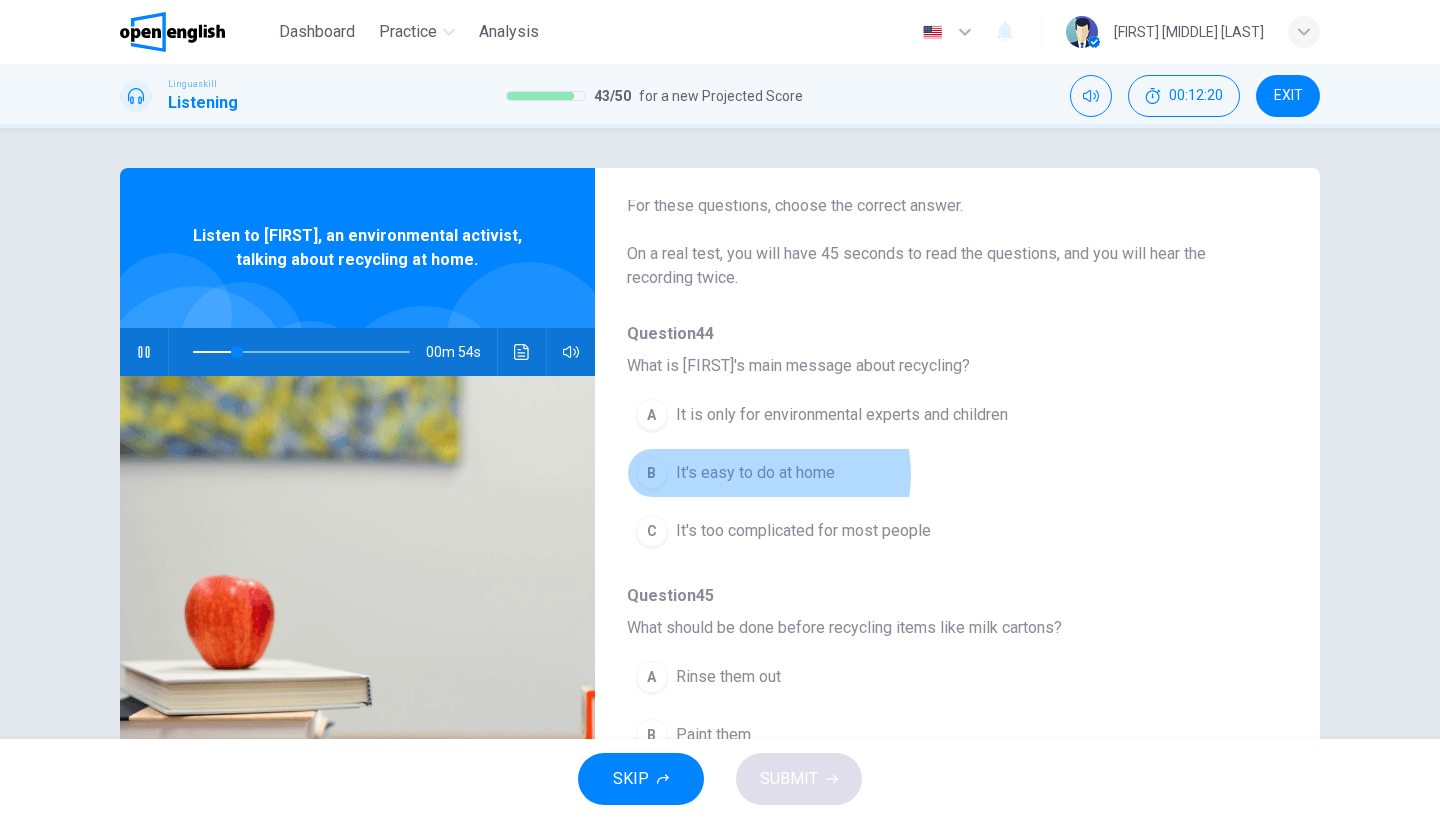 click on "It's easy to do at home" at bounding box center [755, 473] 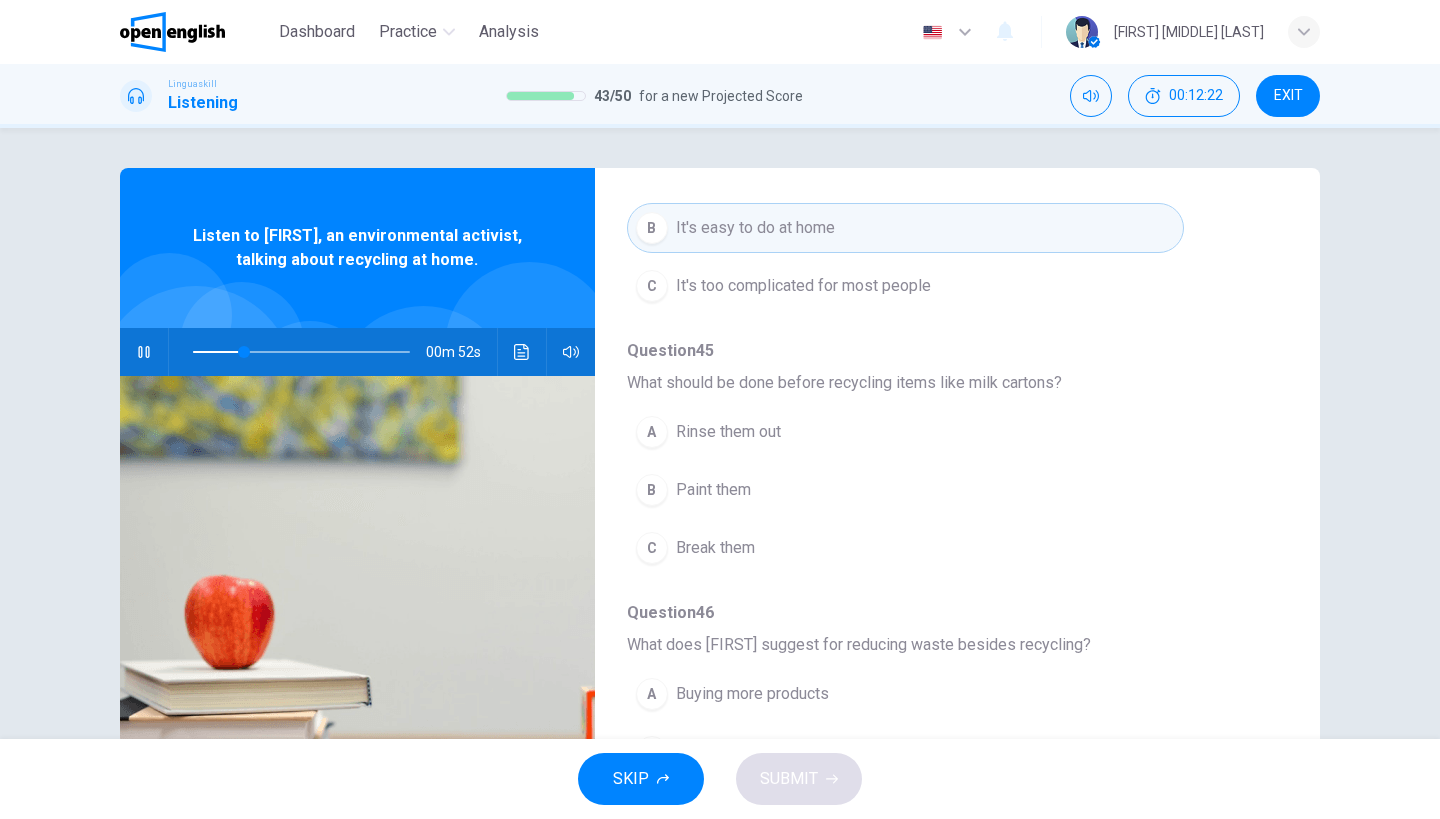 scroll, scrollTop: 330, scrollLeft: 0, axis: vertical 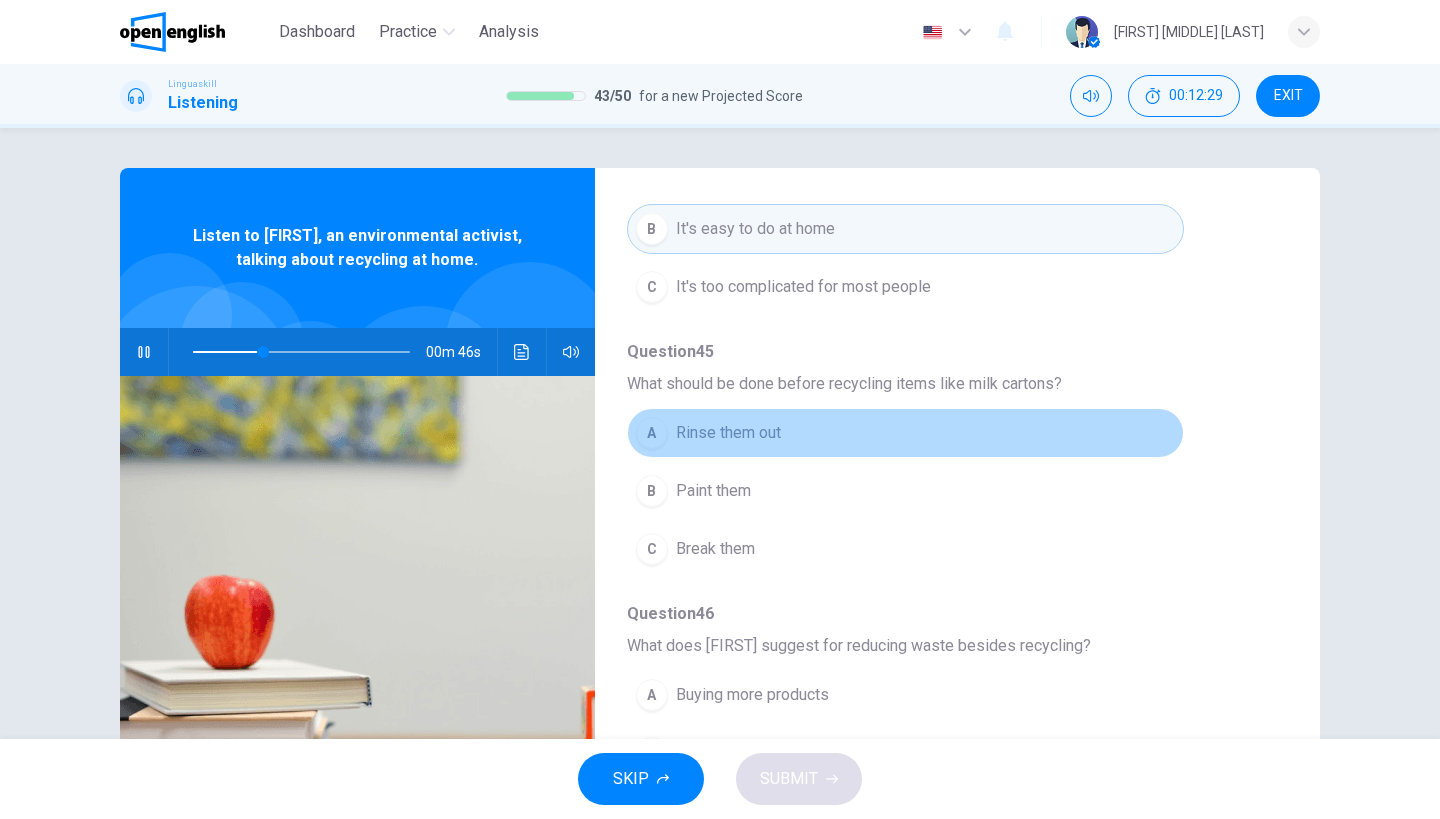 click on "Rinse them out" at bounding box center (728, 433) 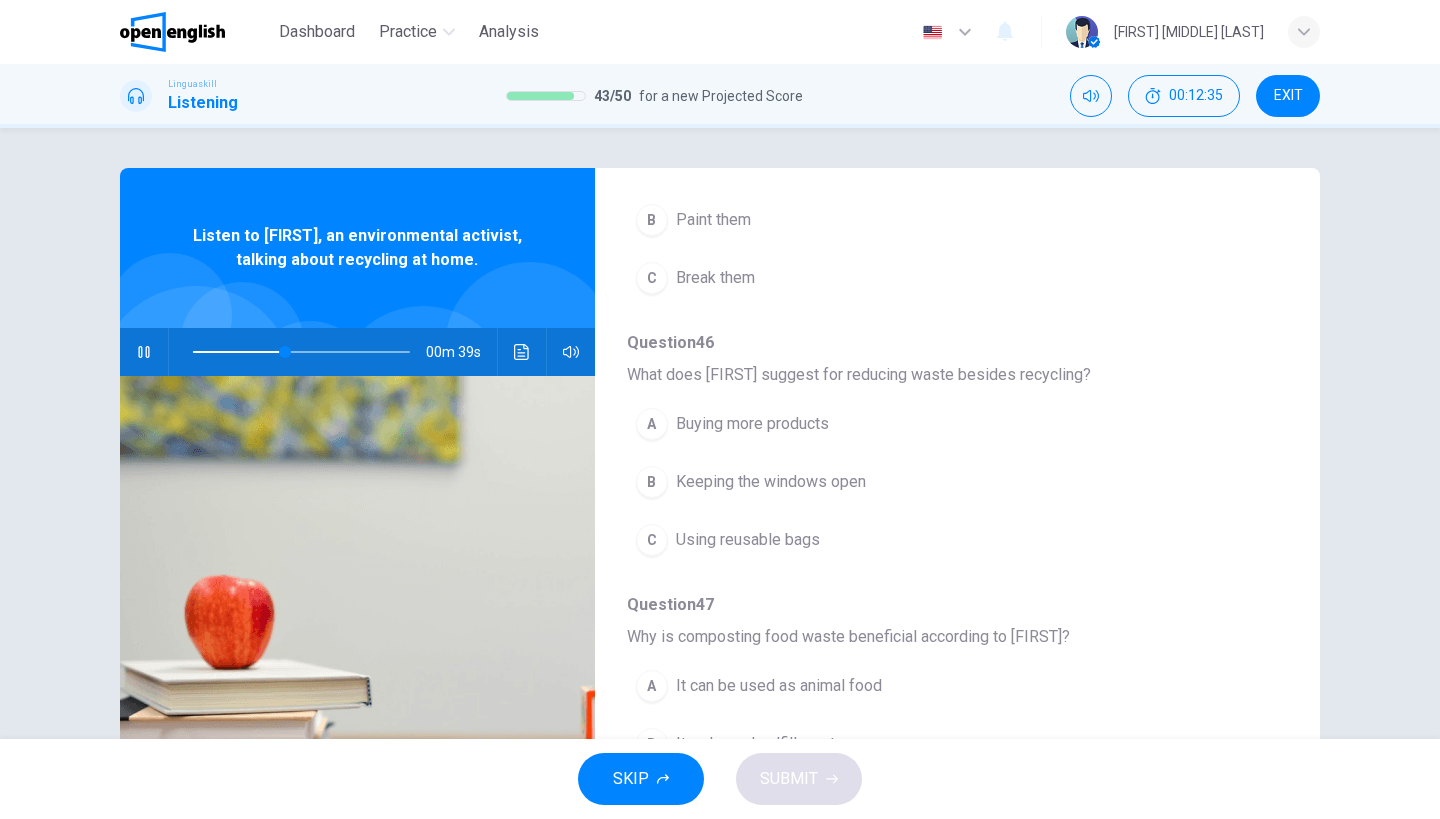 scroll, scrollTop: 612, scrollLeft: 0, axis: vertical 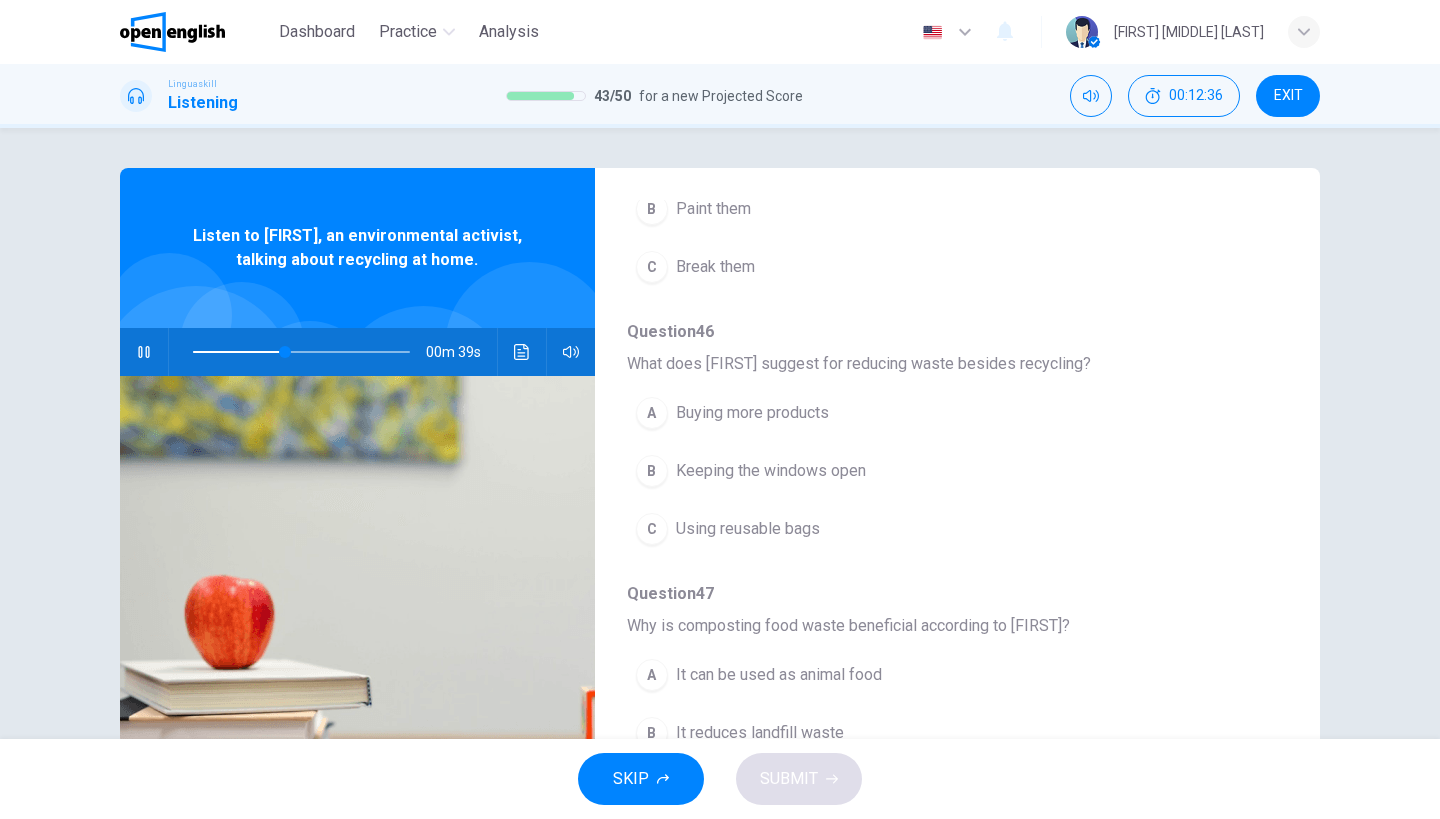 click on "Using reusable bags" at bounding box center (748, 529) 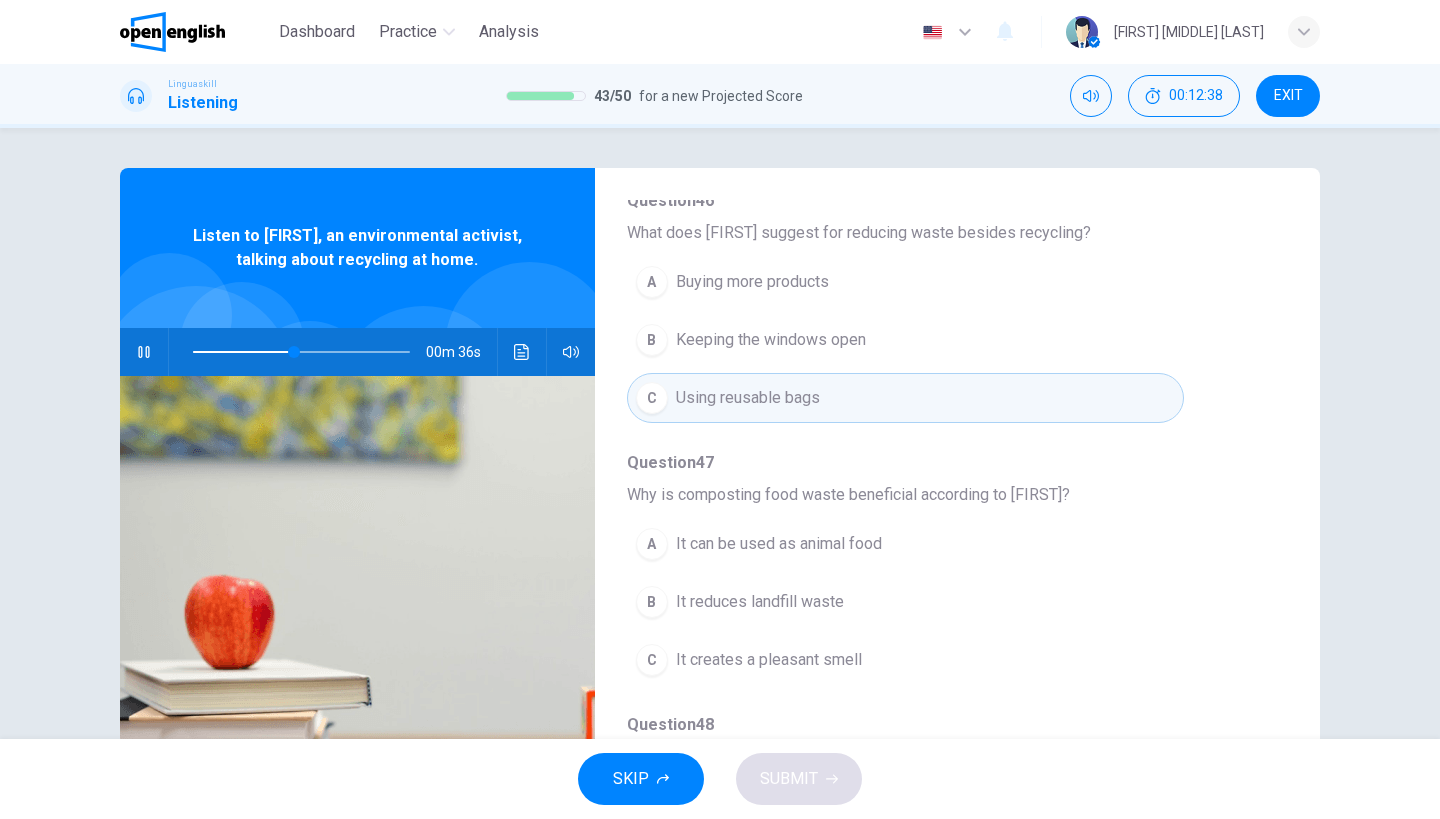 scroll, scrollTop: 754, scrollLeft: 0, axis: vertical 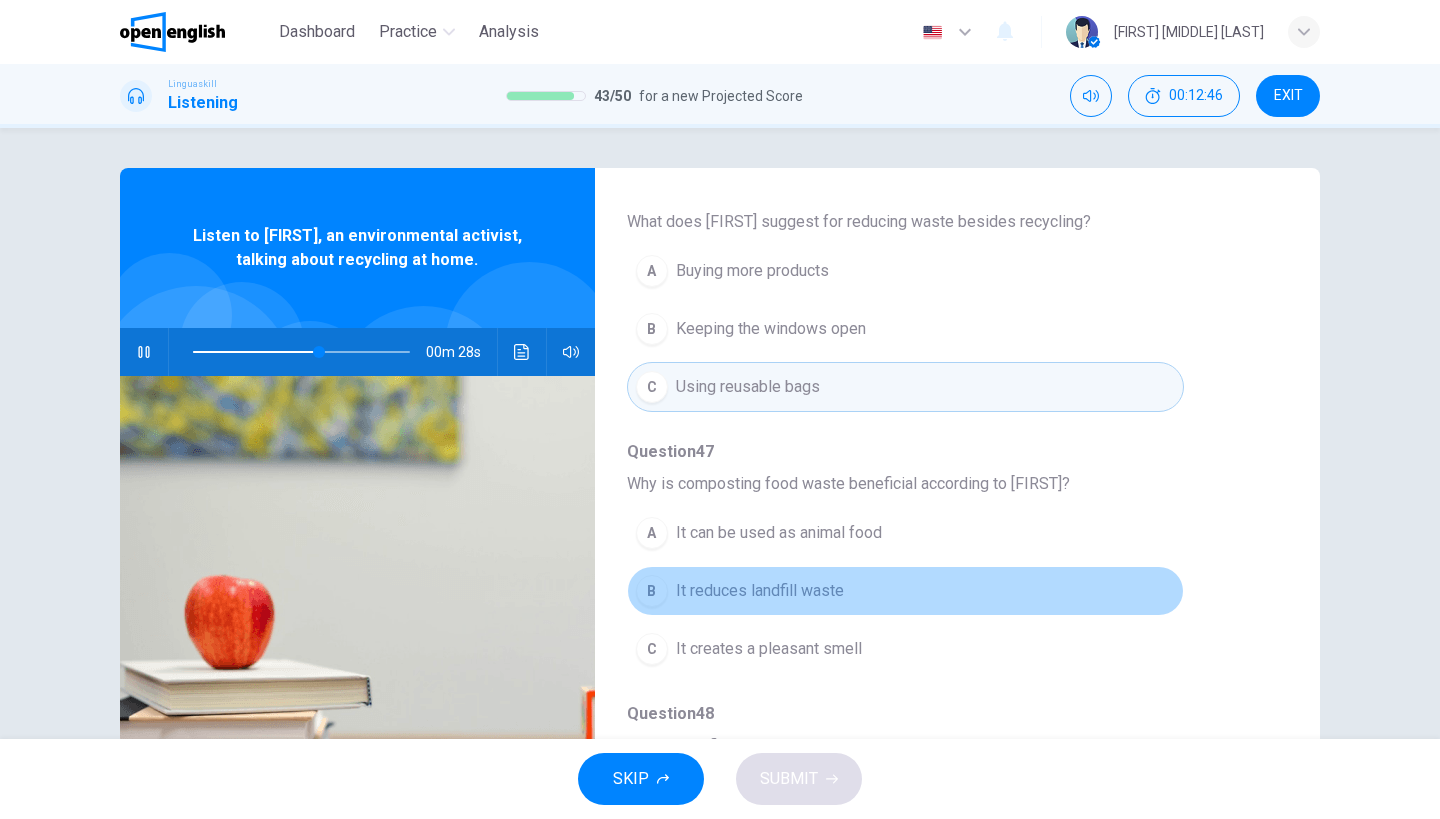 click on "It reduces landfill waste" at bounding box center (760, 591) 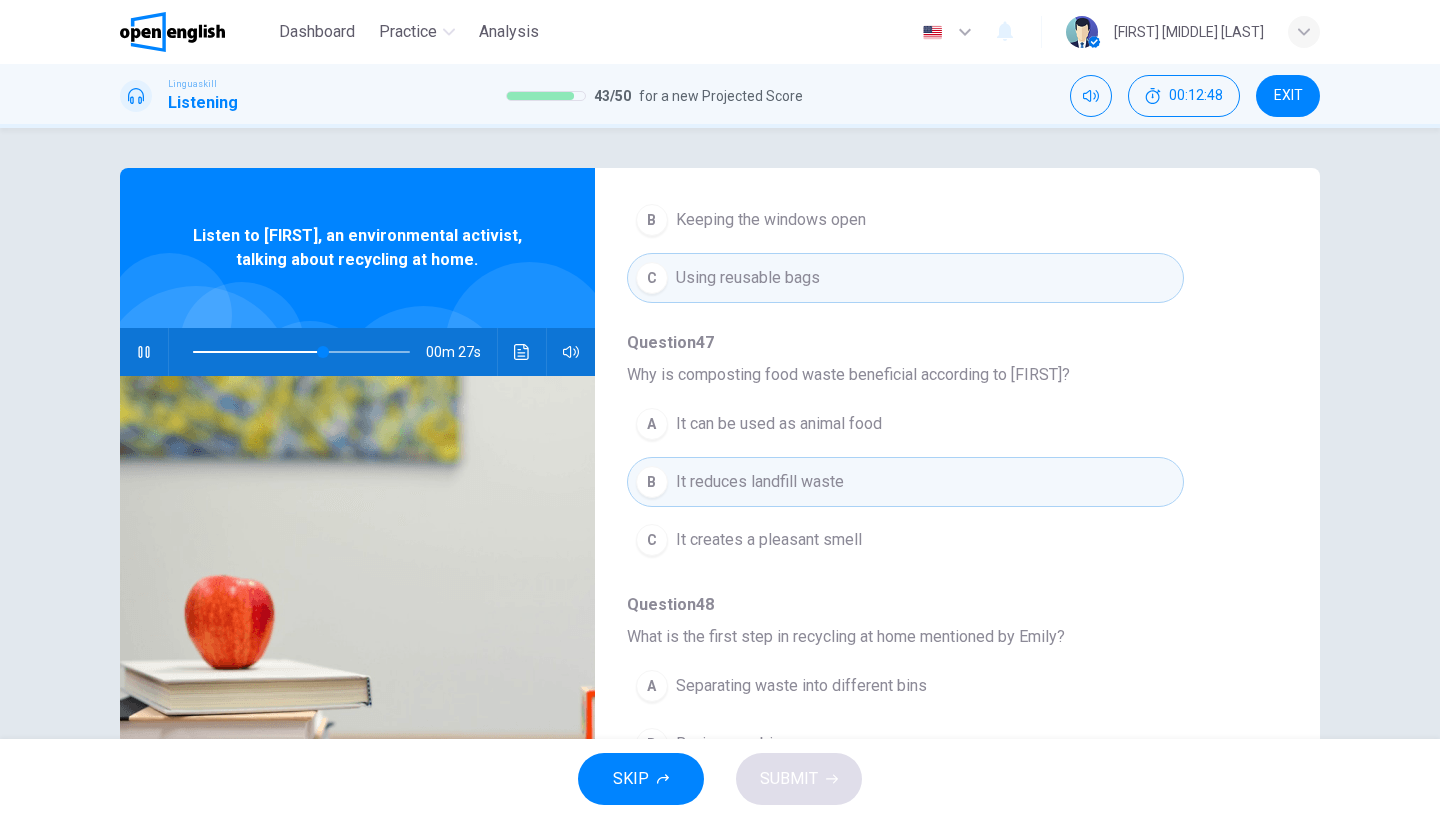 scroll, scrollTop: 863, scrollLeft: 0, axis: vertical 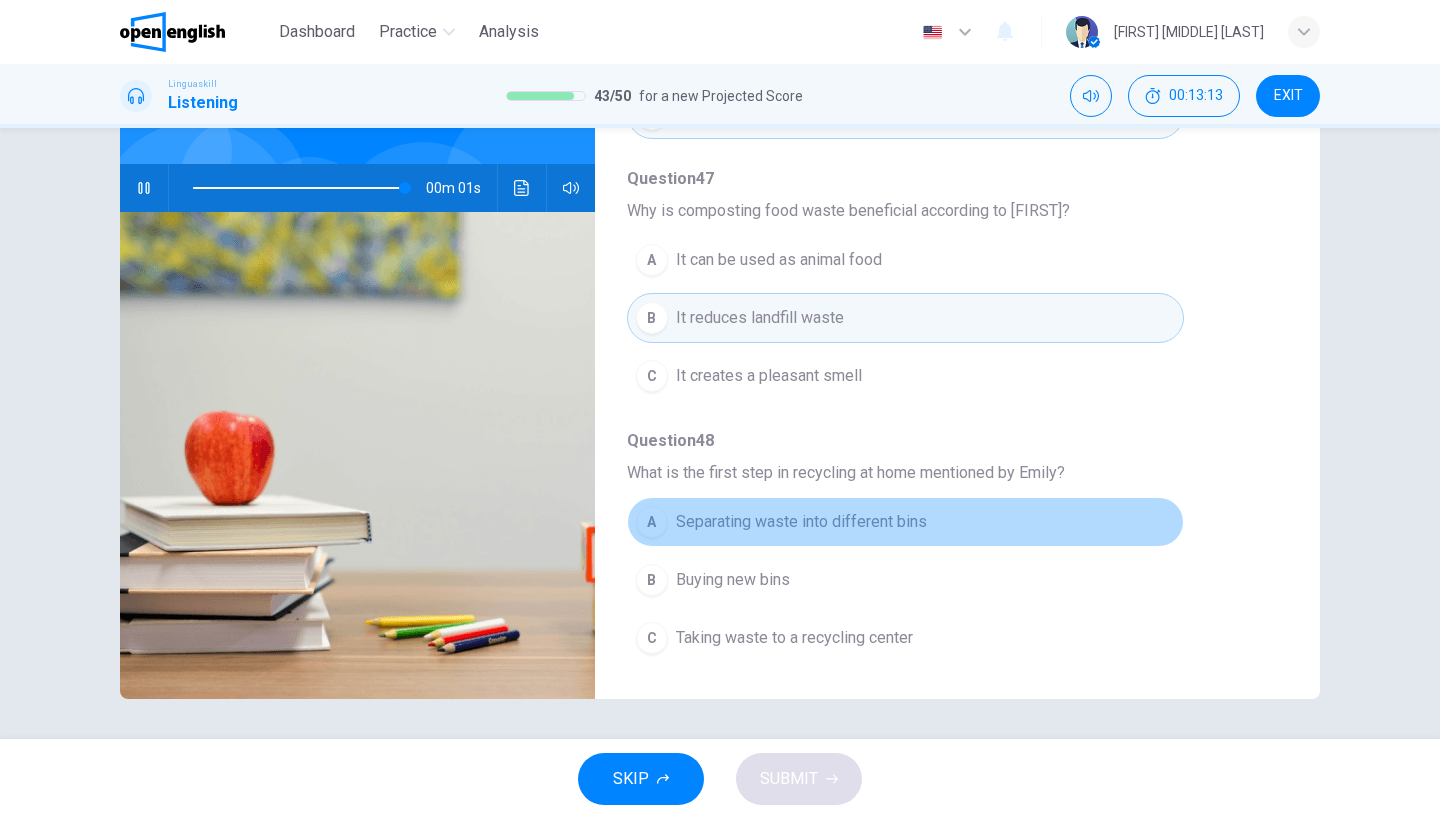 click on "Separating waste into different bins" at bounding box center (801, 522) 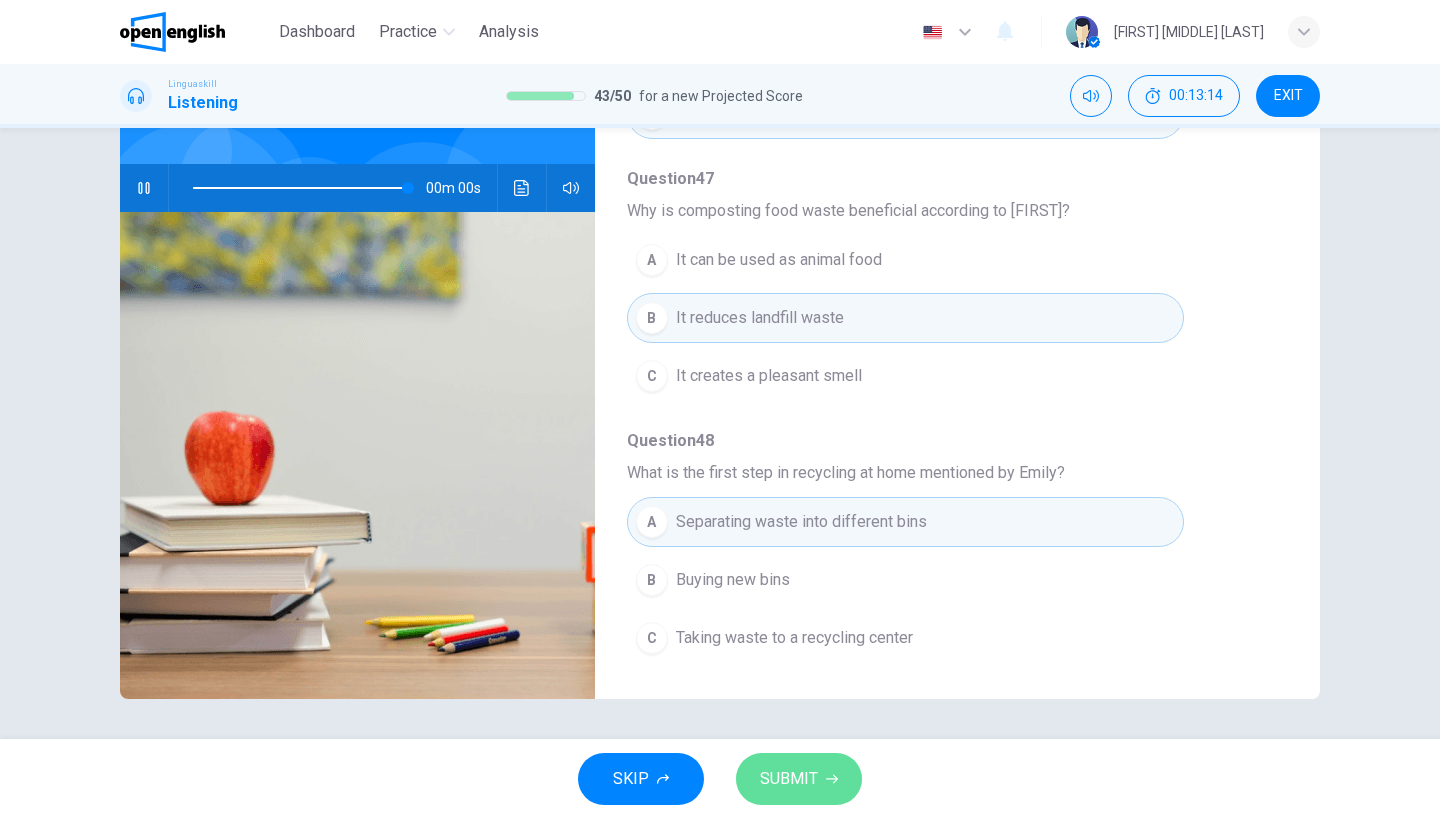 click on "SUBMIT" at bounding box center [789, 779] 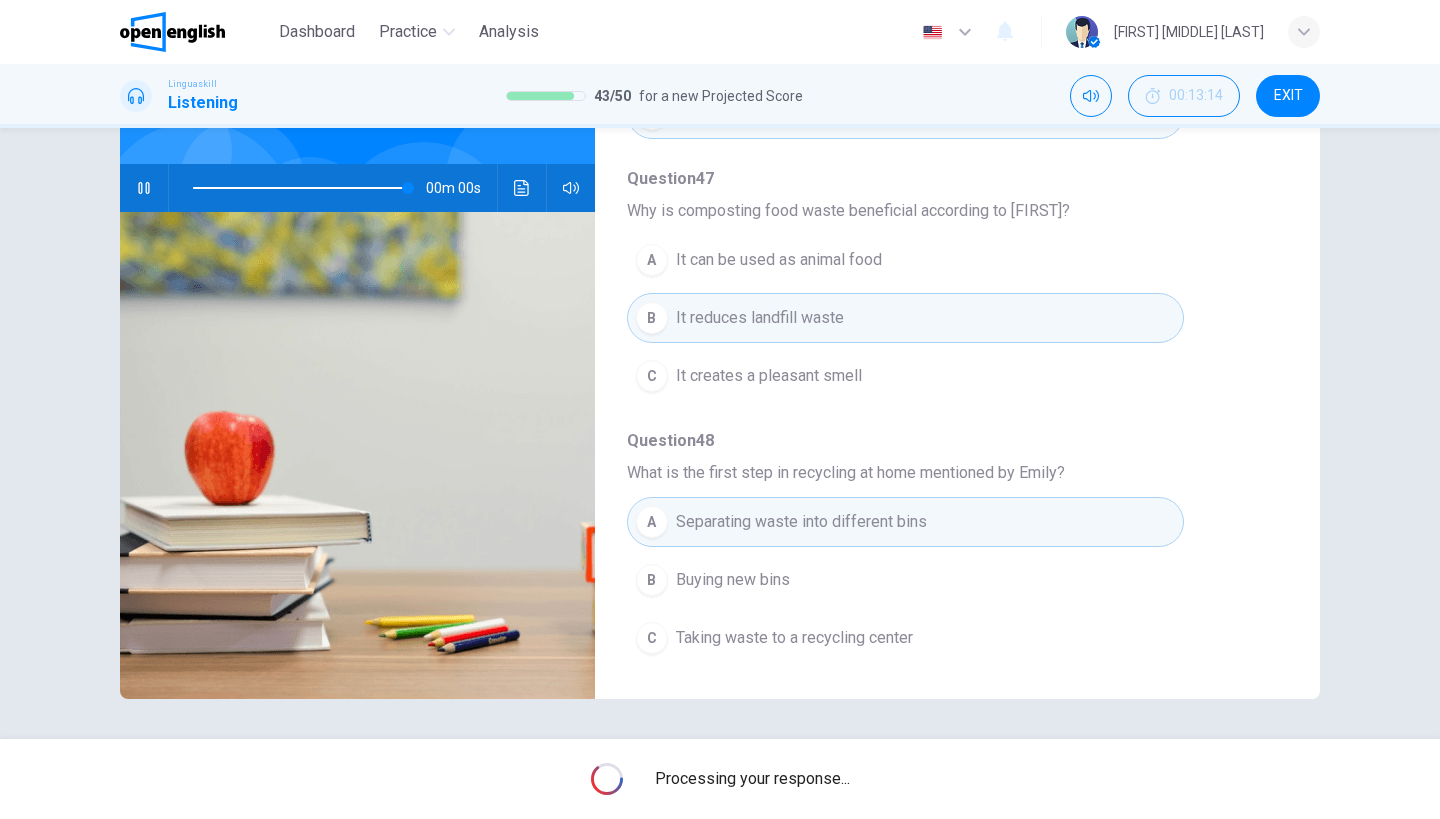 type on "*" 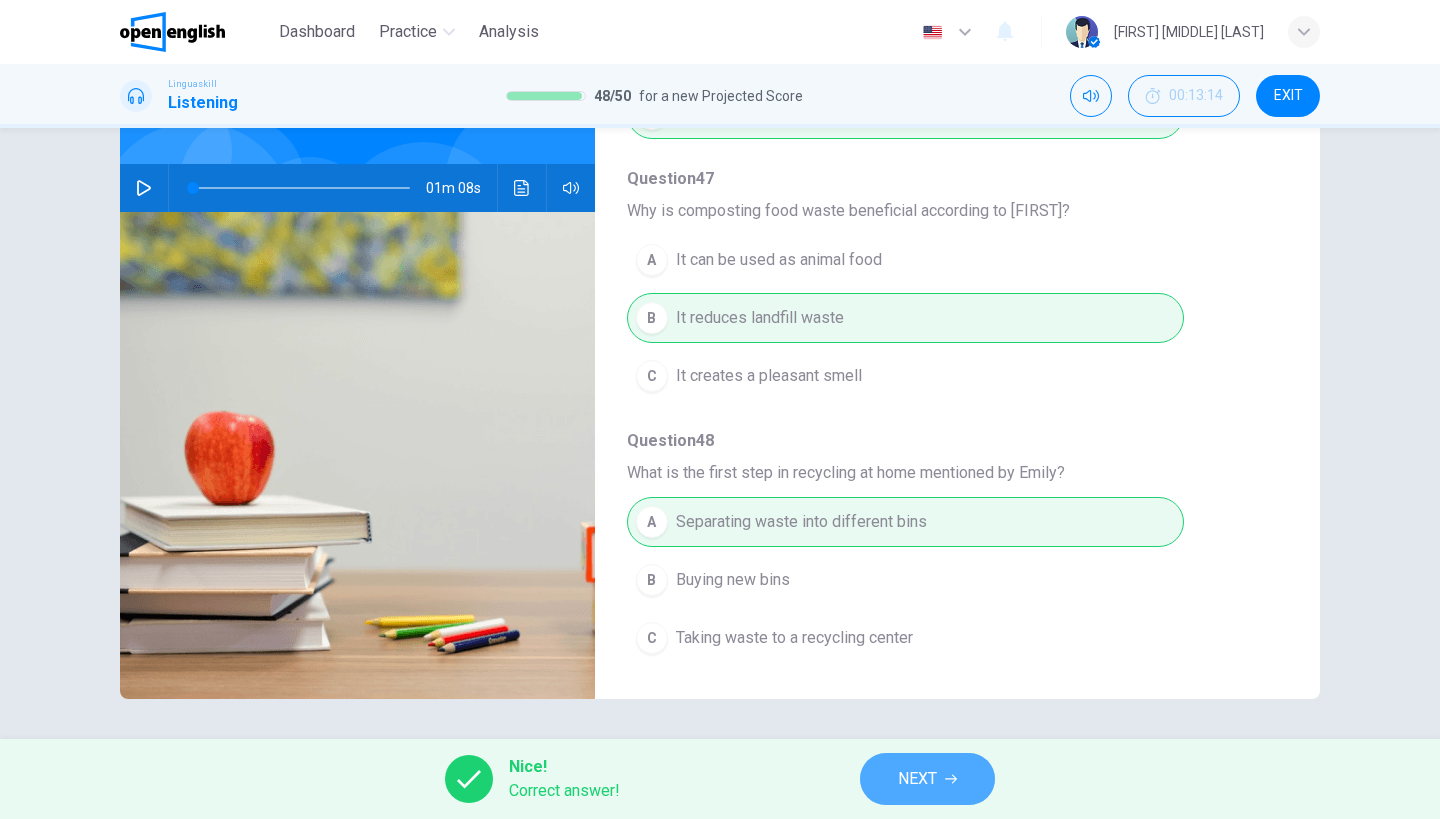 click on "NEXT" at bounding box center [917, 779] 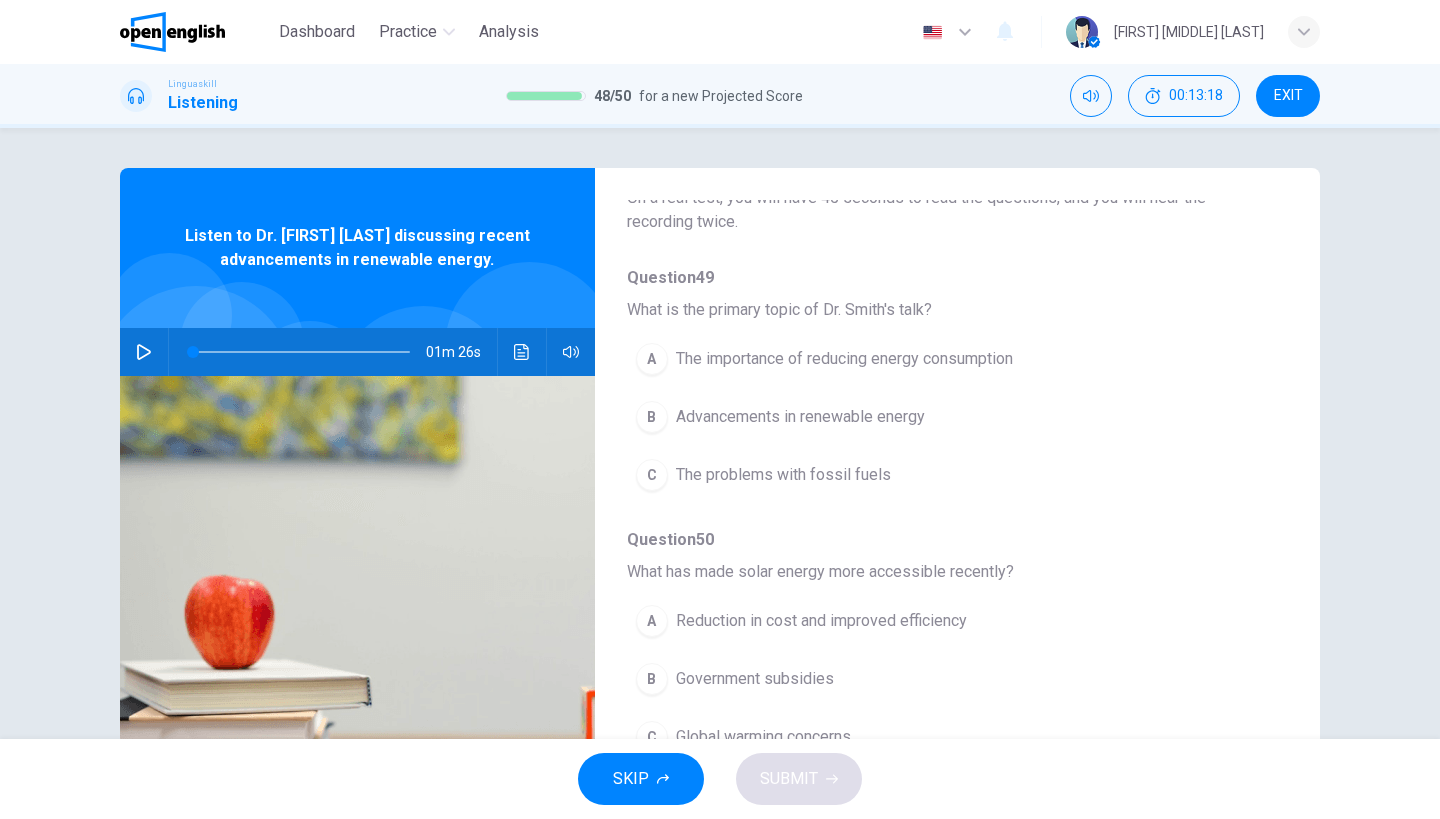 scroll, scrollTop: 121, scrollLeft: 0, axis: vertical 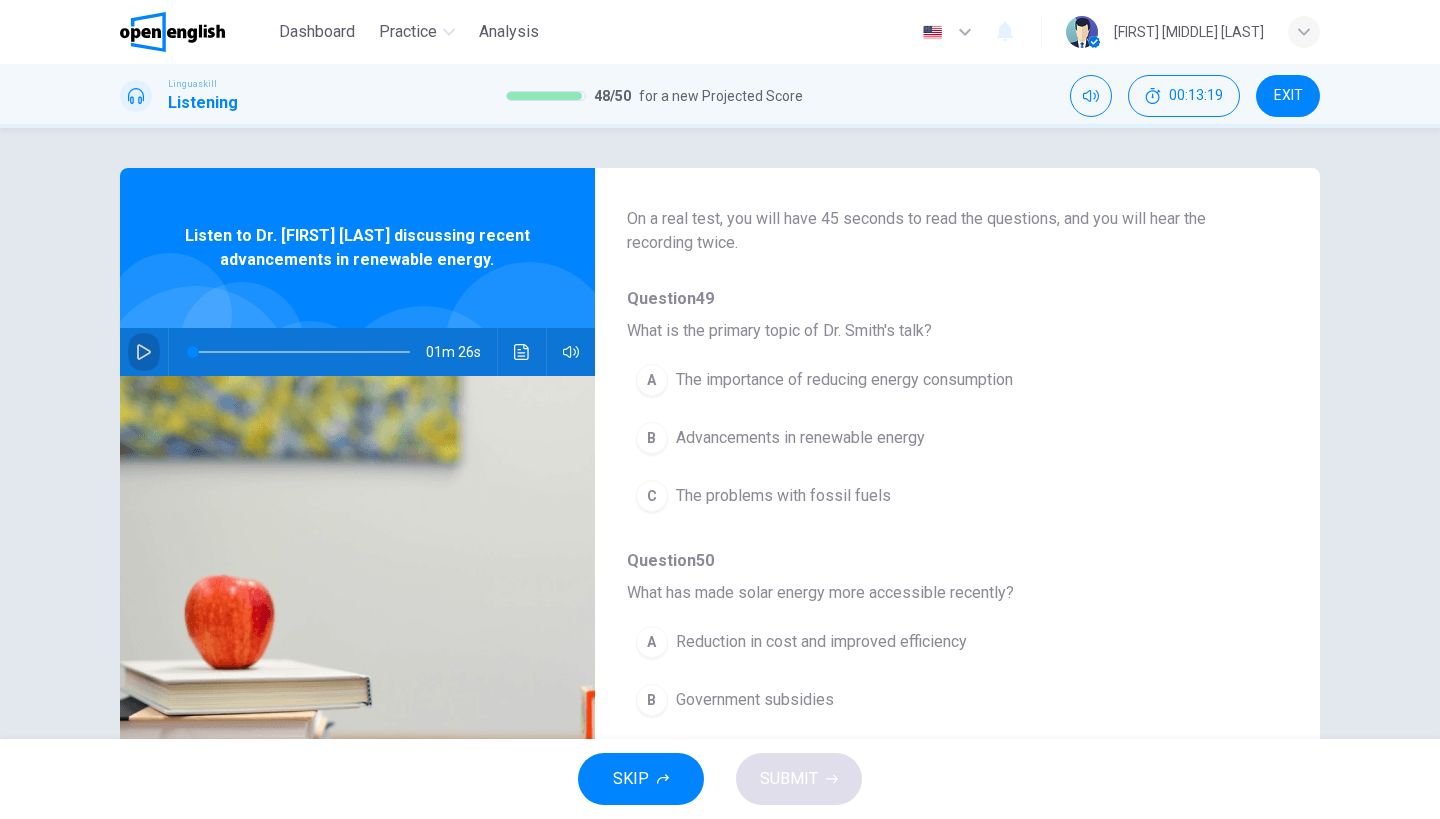 click 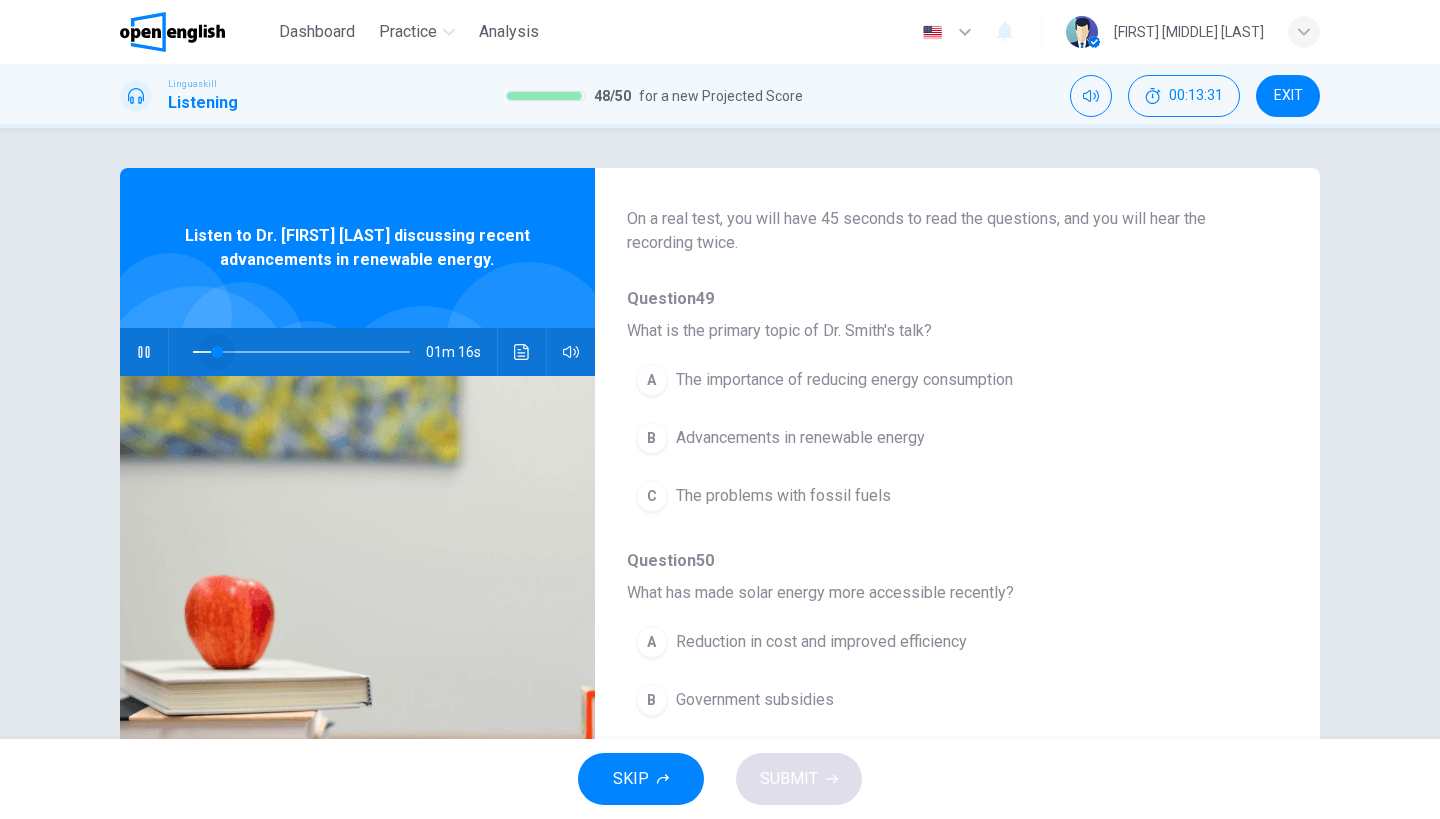 drag, startPoint x: 216, startPoint y: 349, endPoint x: 196, endPoint y: 347, distance: 20.09975 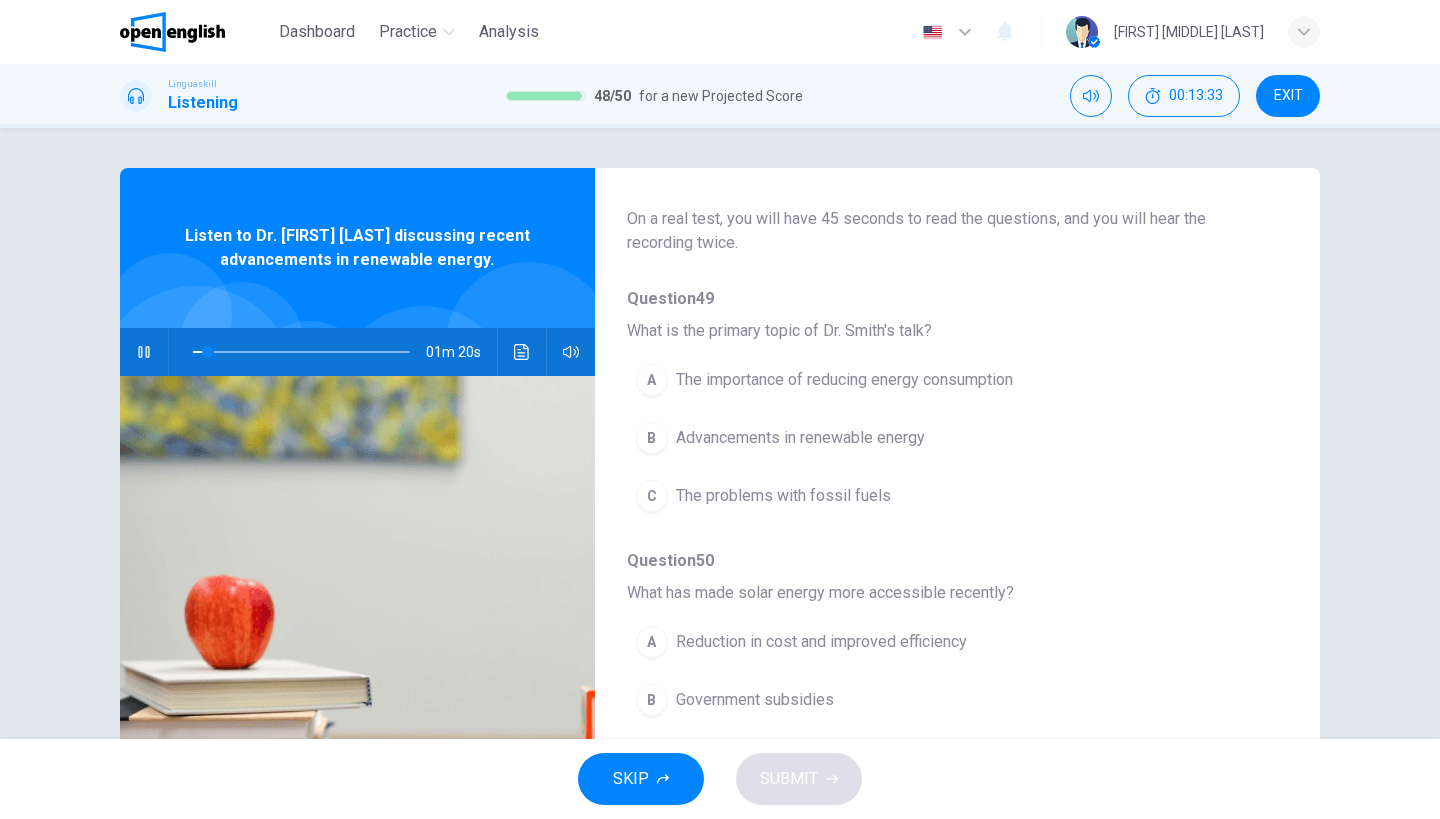 click on "Advancements in renewable energy" at bounding box center (800, 438) 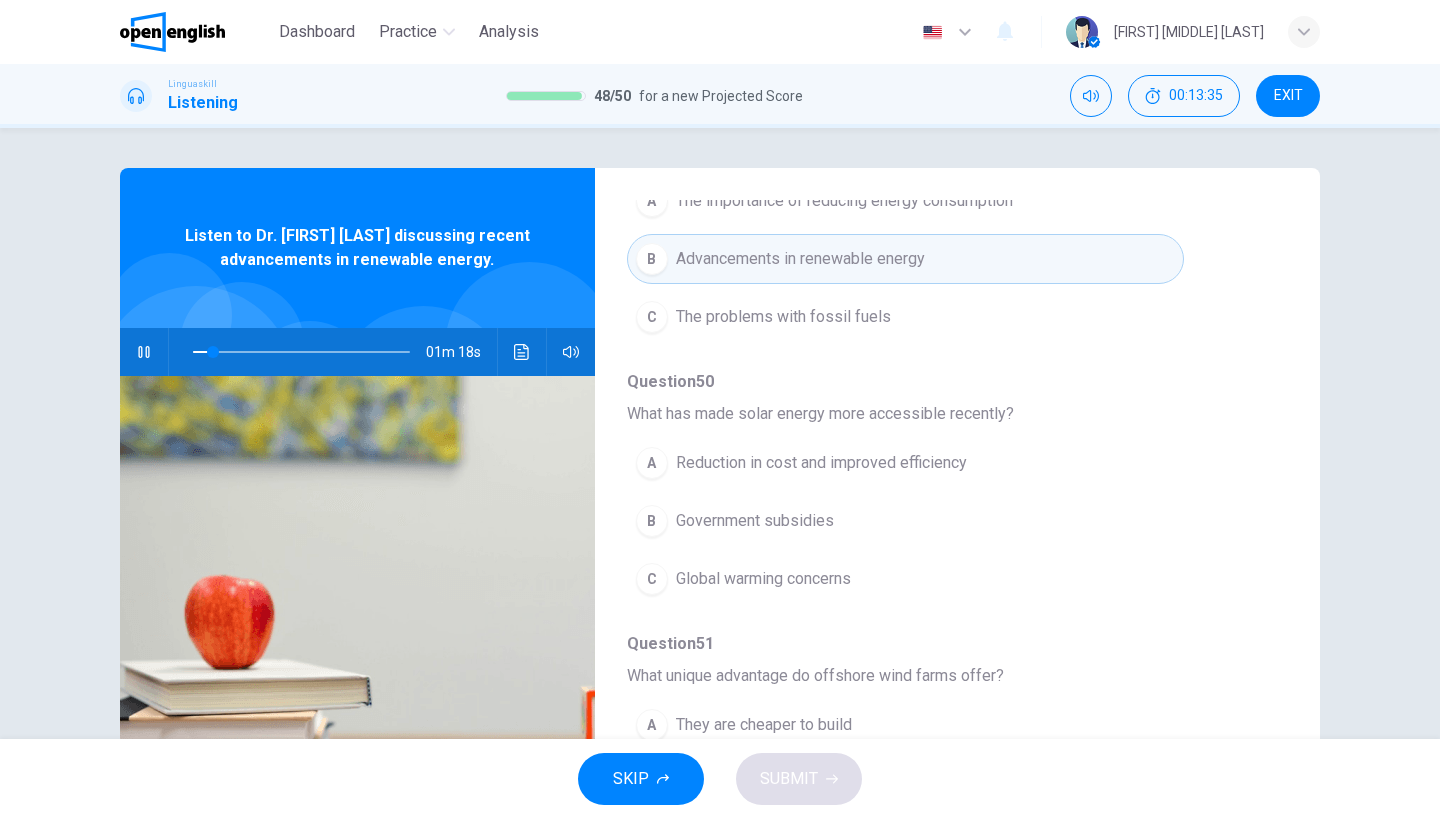 scroll, scrollTop: 304, scrollLeft: 0, axis: vertical 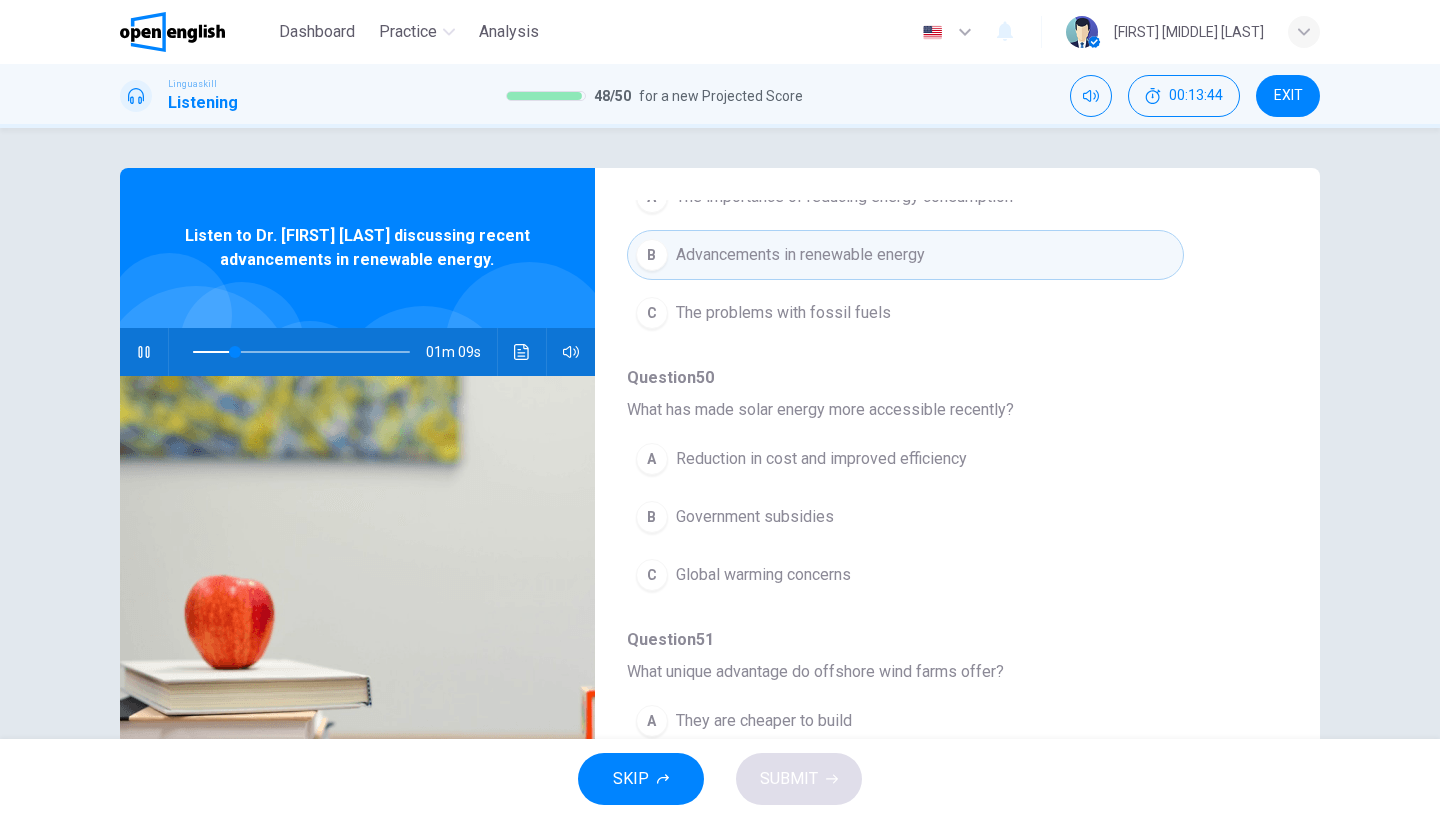 click on "Reduction in cost and improved efficiency" at bounding box center [821, 459] 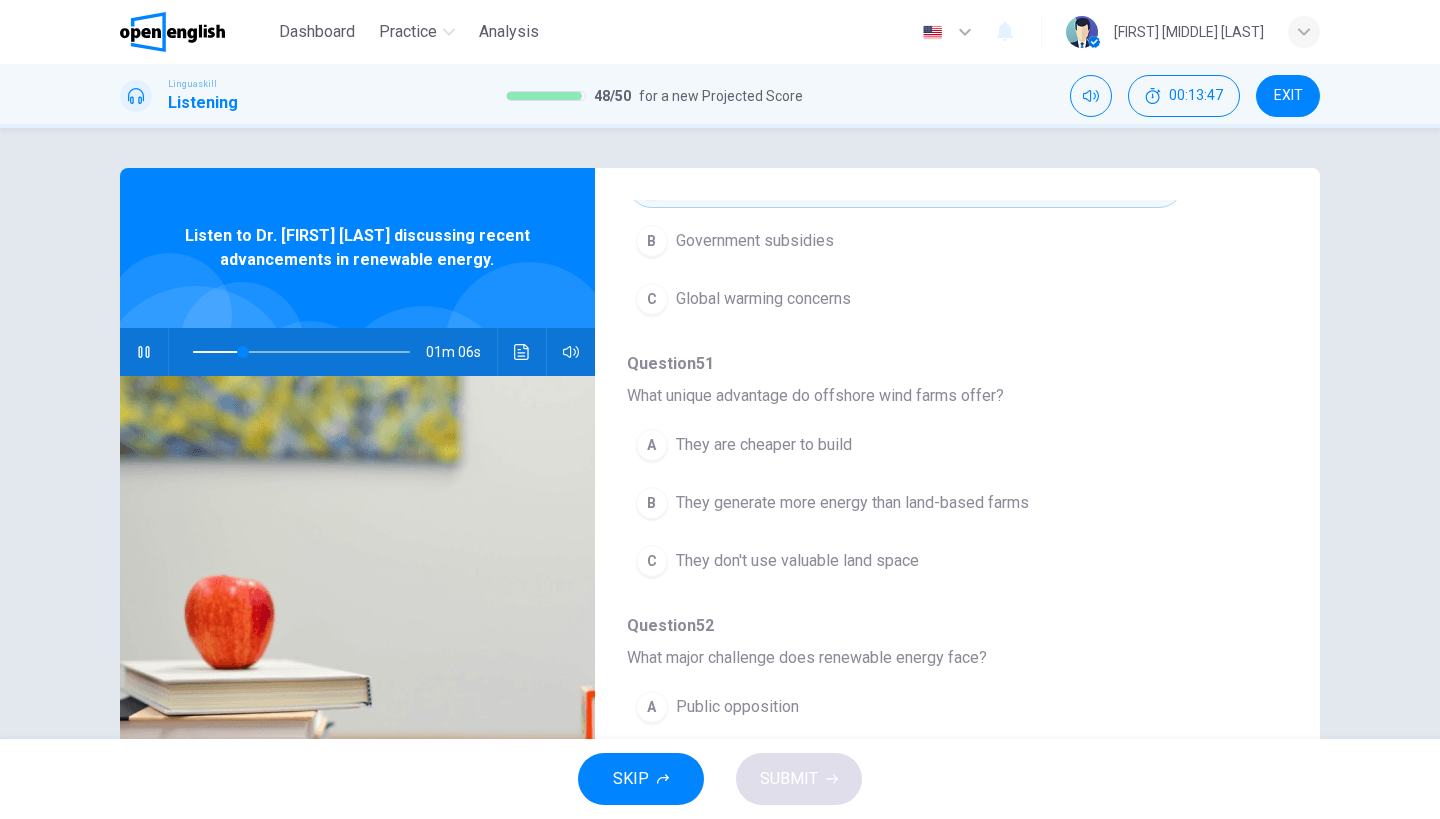 scroll, scrollTop: 581, scrollLeft: 0, axis: vertical 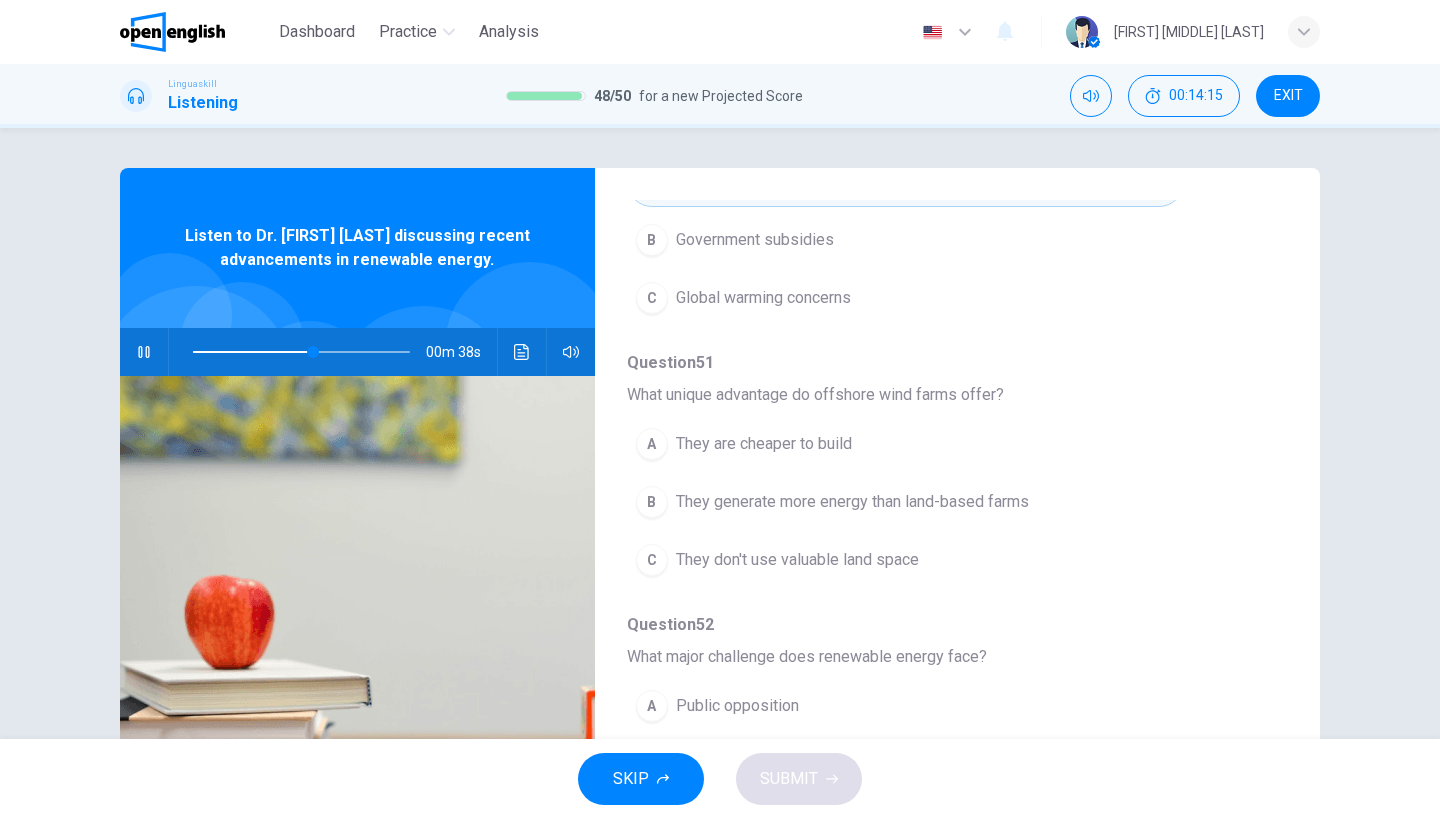 click at bounding box center (301, 352) 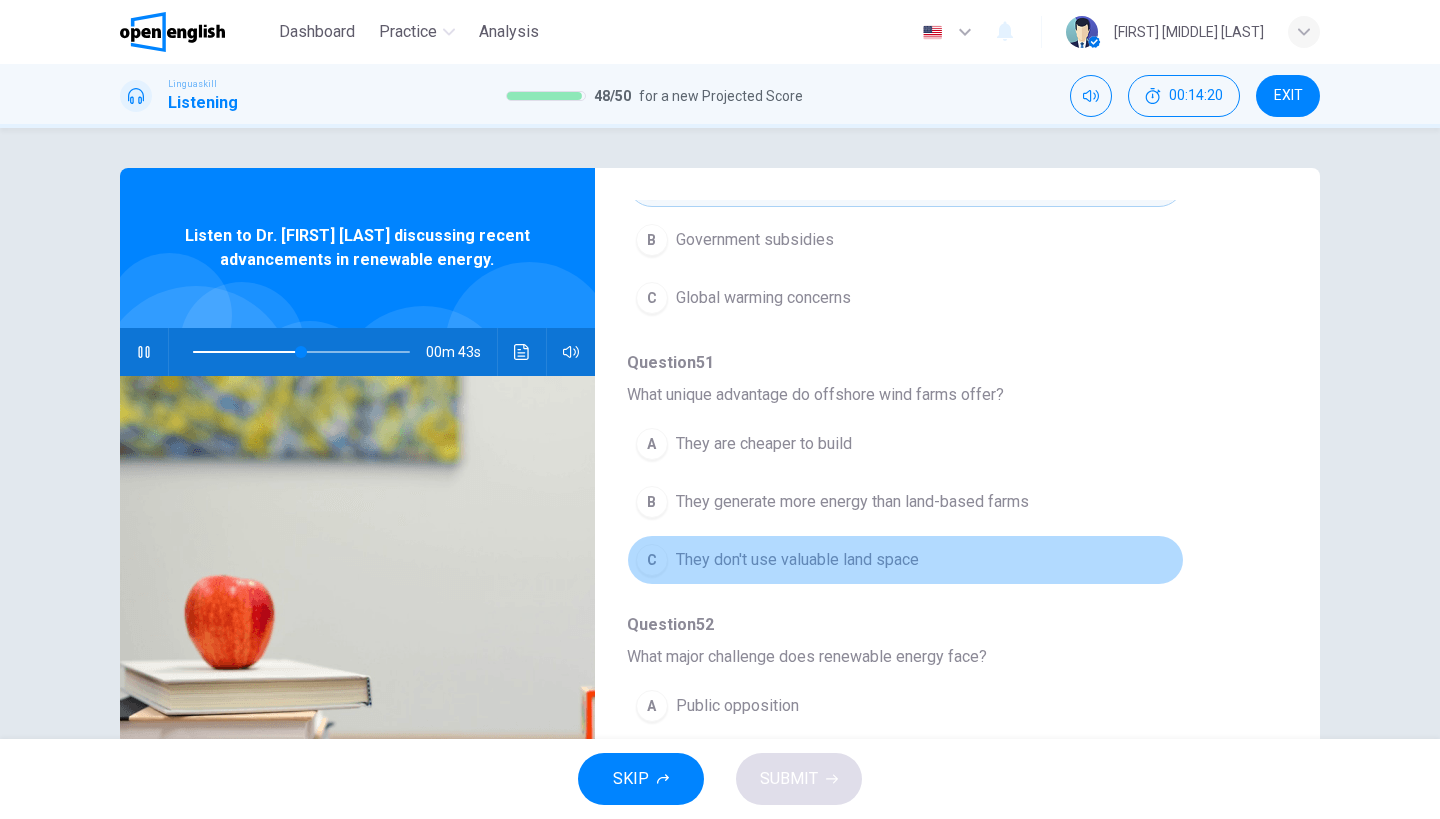 click on "They don't use valuable land space" at bounding box center (797, 560) 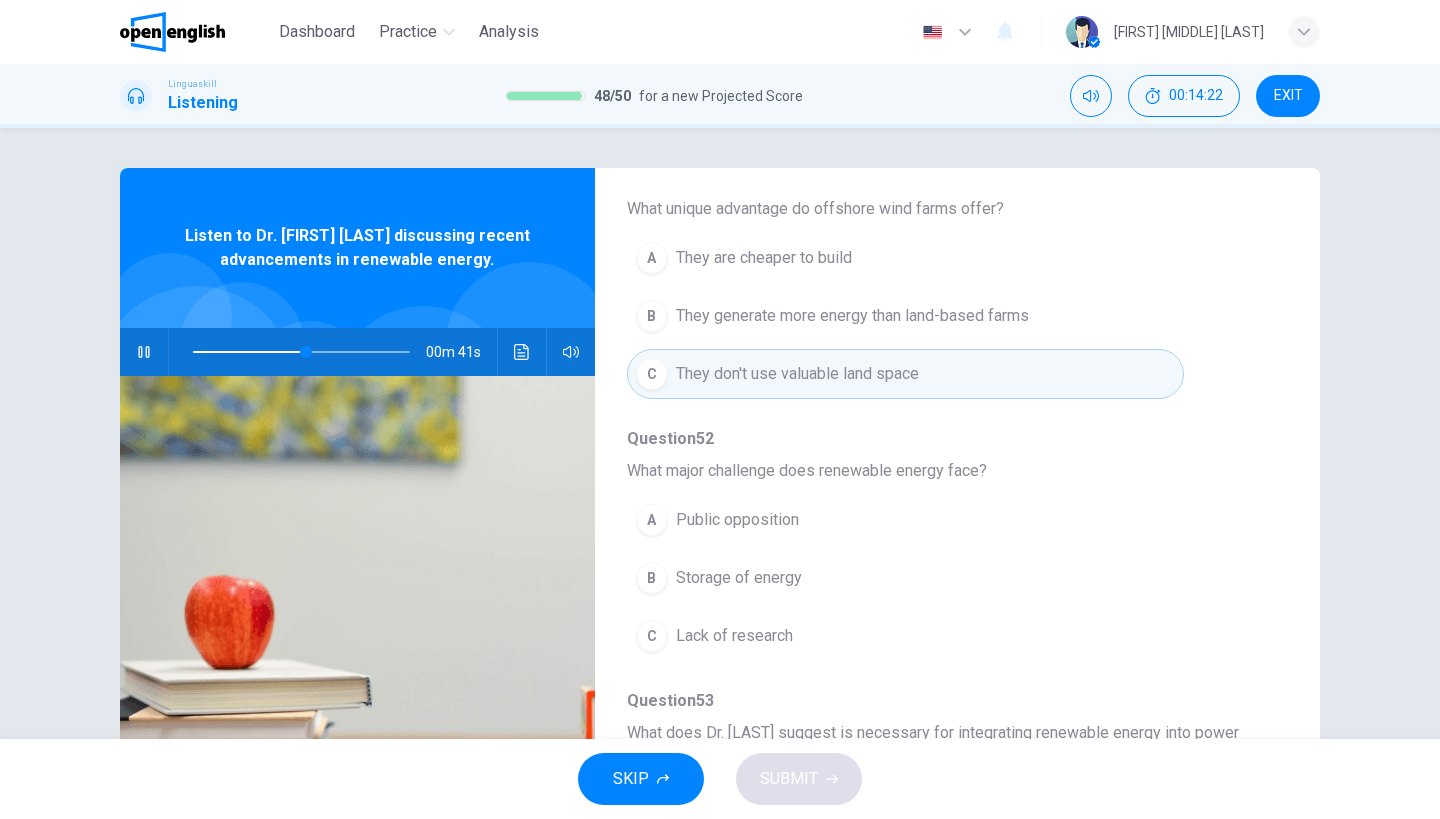 scroll, scrollTop: 772, scrollLeft: 0, axis: vertical 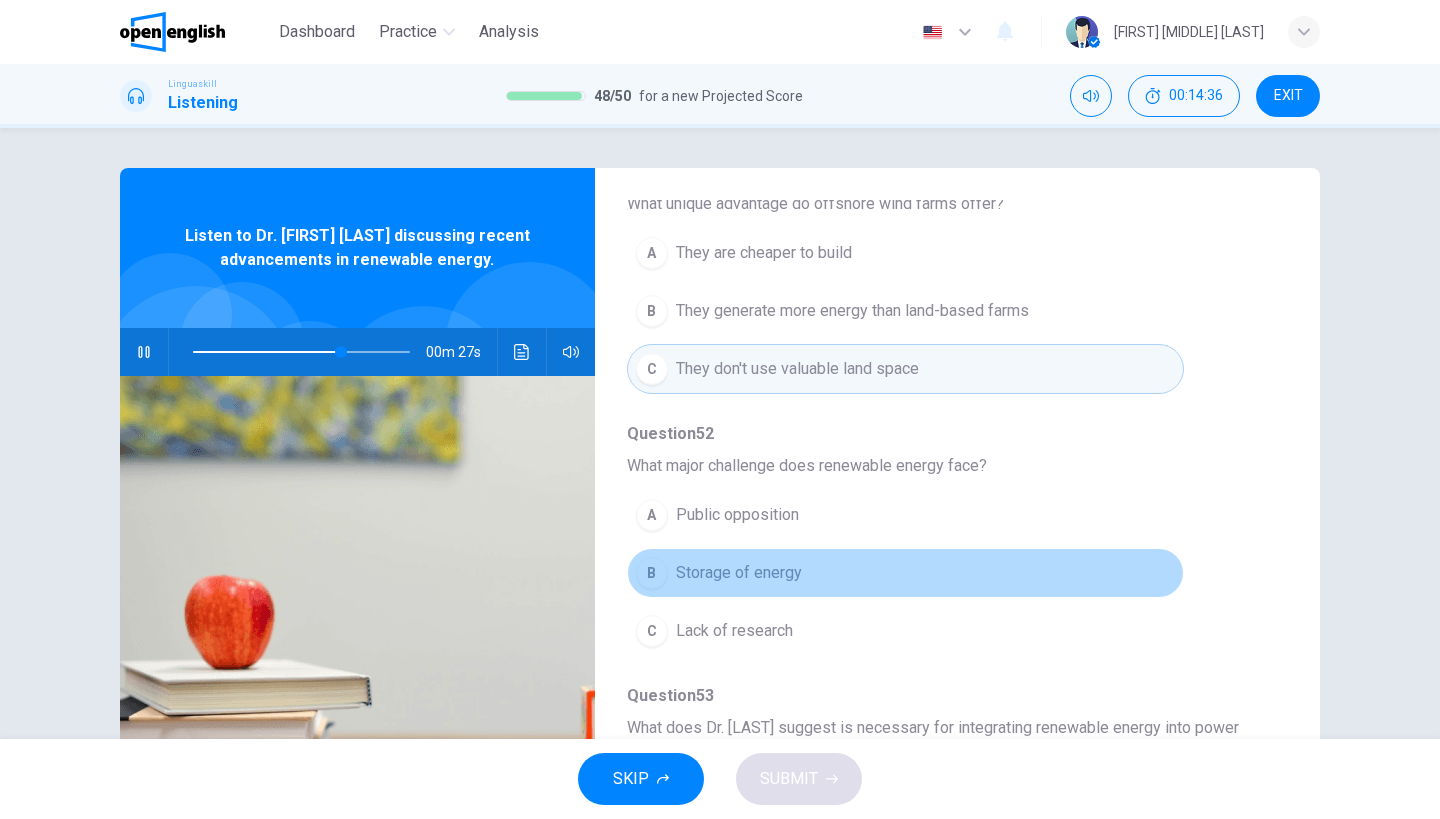 click on "Storage of energy" at bounding box center (739, 573) 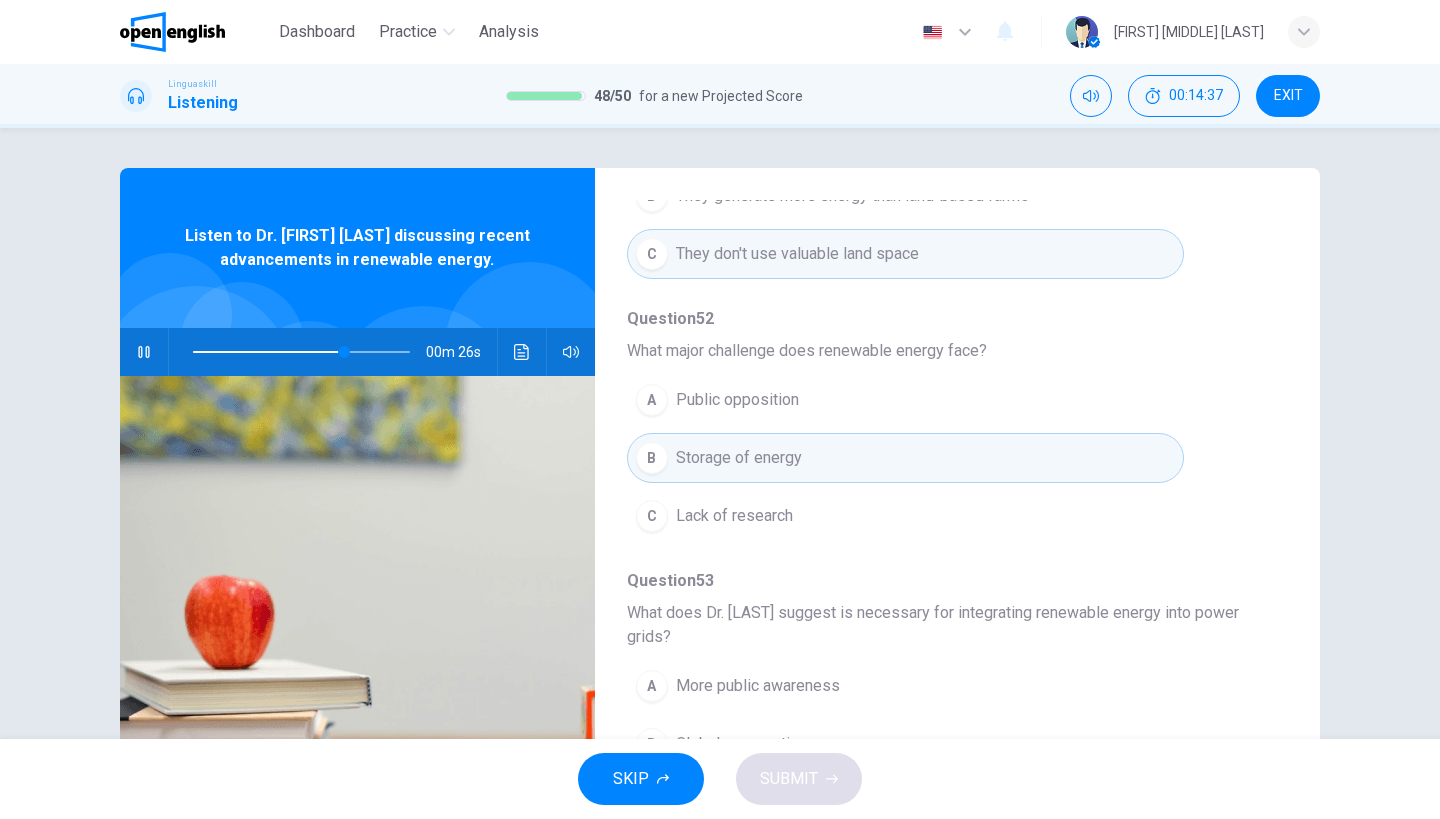 scroll, scrollTop: 887, scrollLeft: 0, axis: vertical 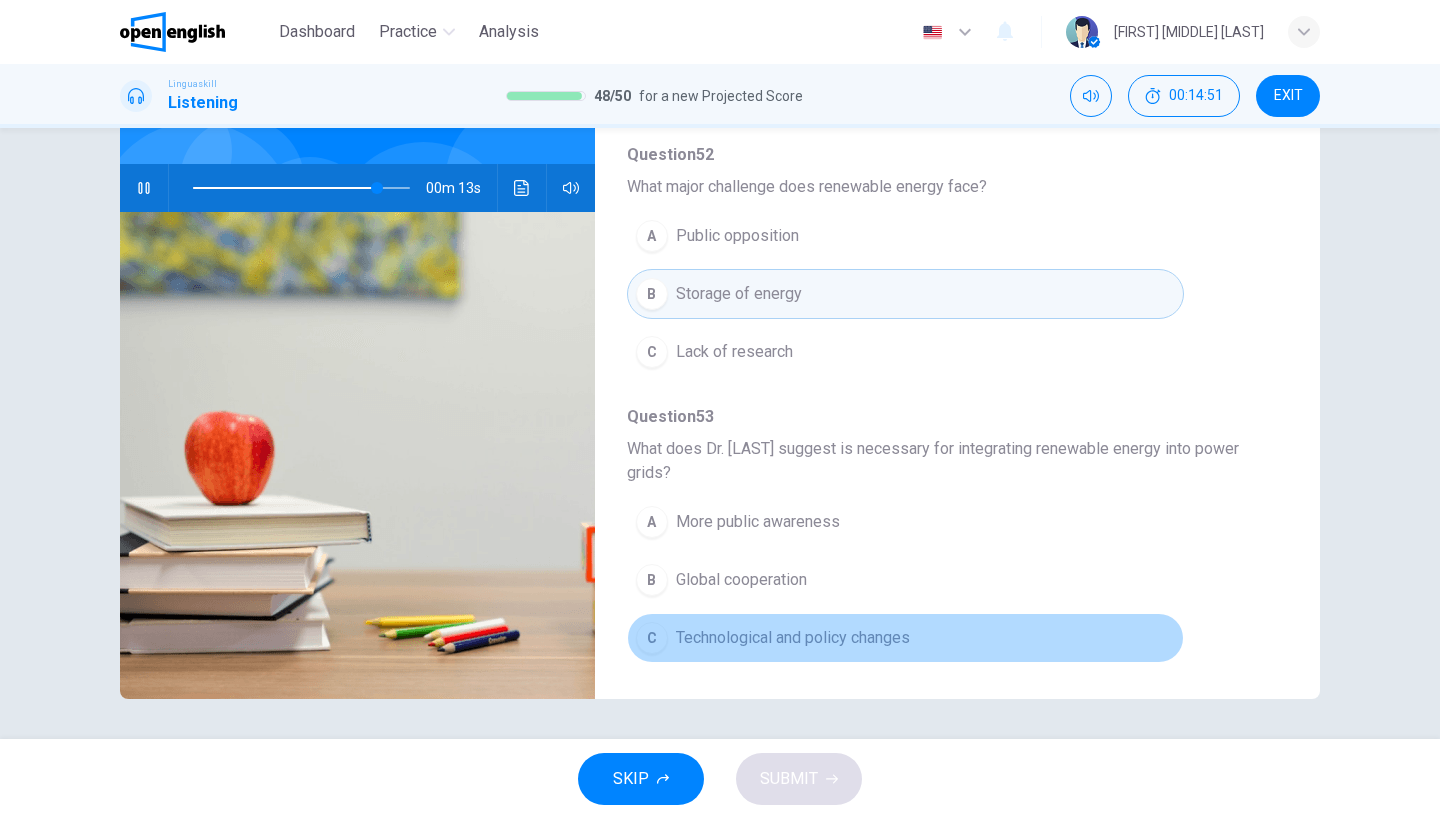 click on "Technological and policy changes" at bounding box center (793, 638) 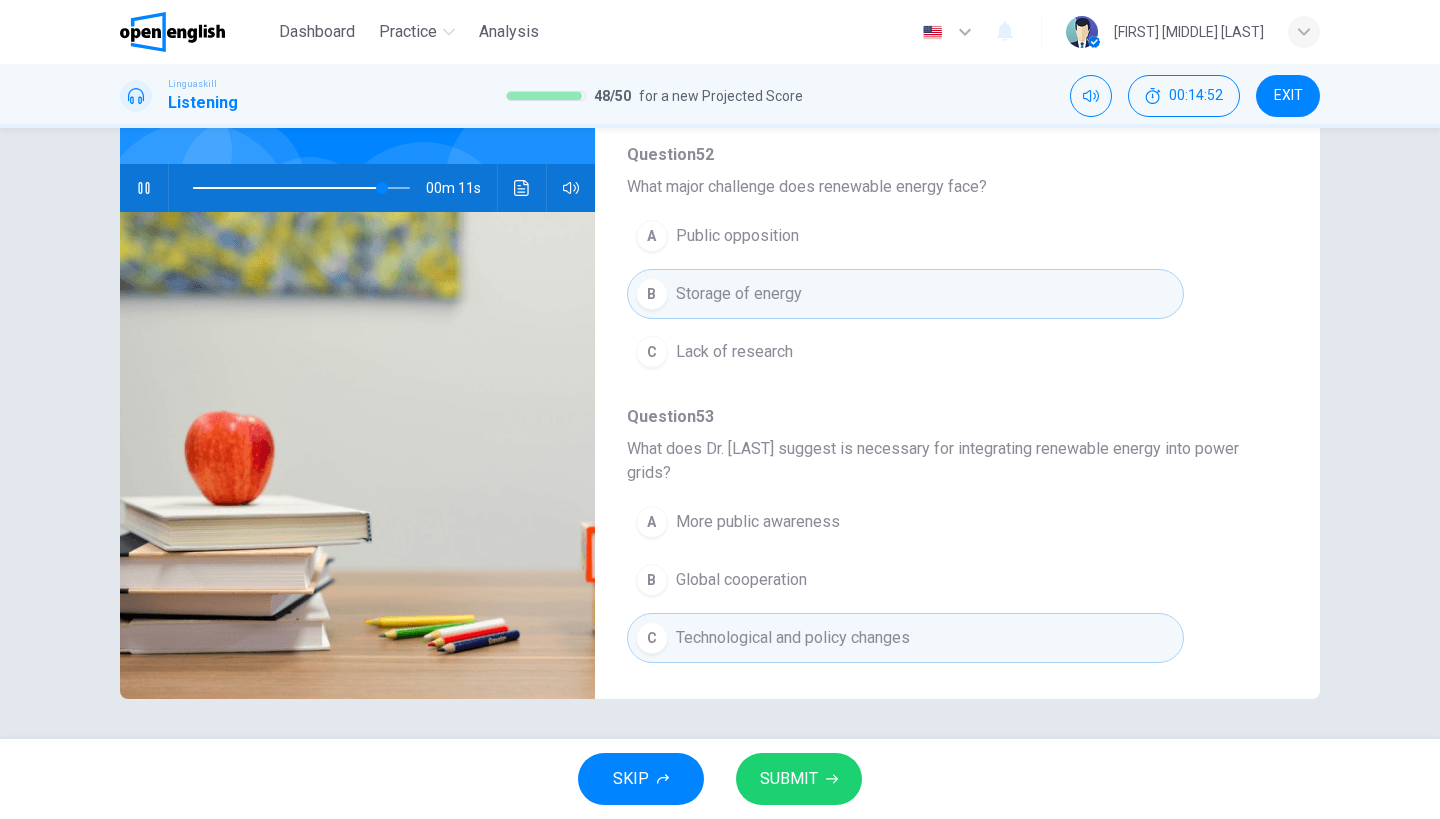 click on "SUBMIT" at bounding box center (789, 779) 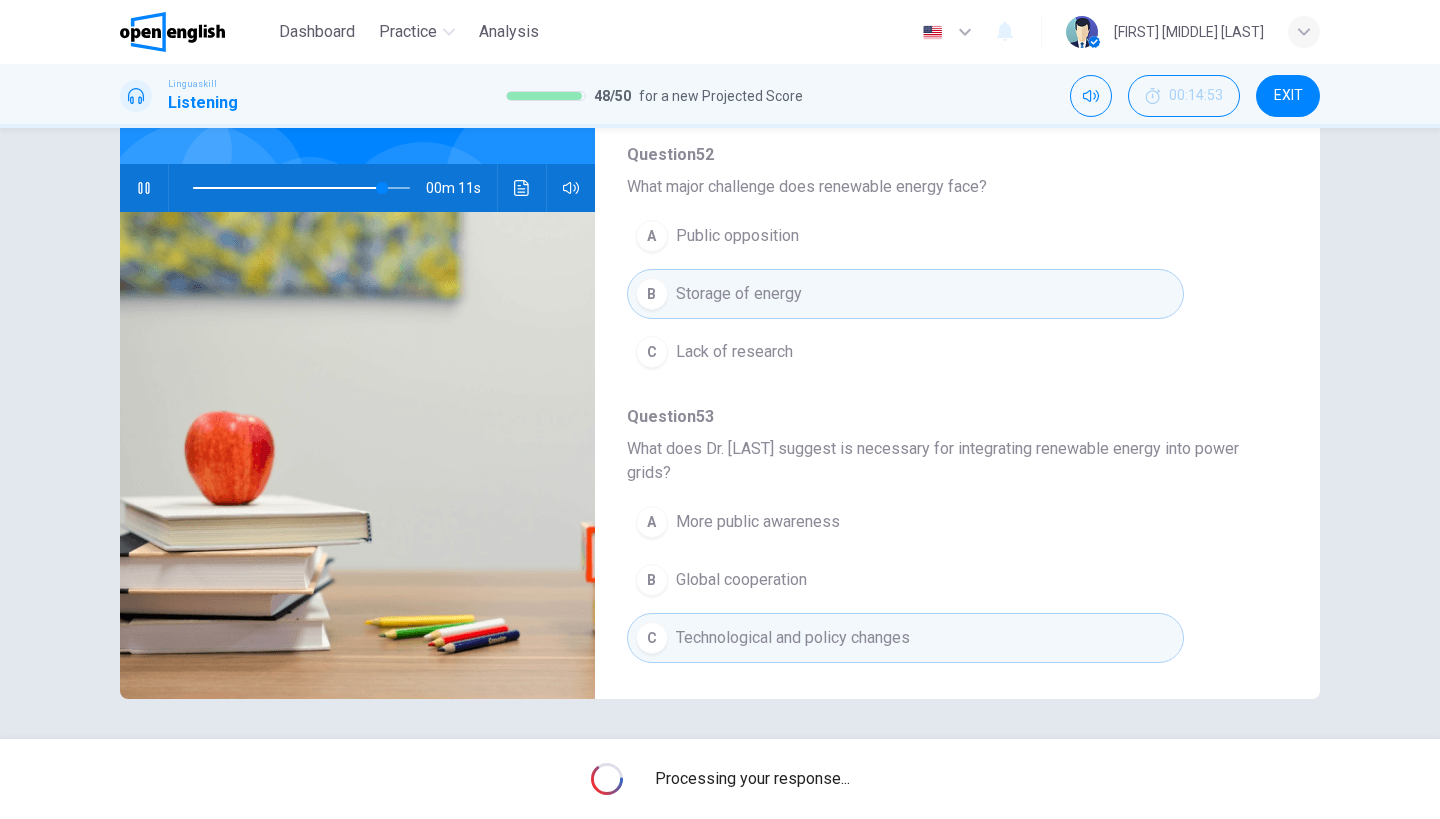 type on "**" 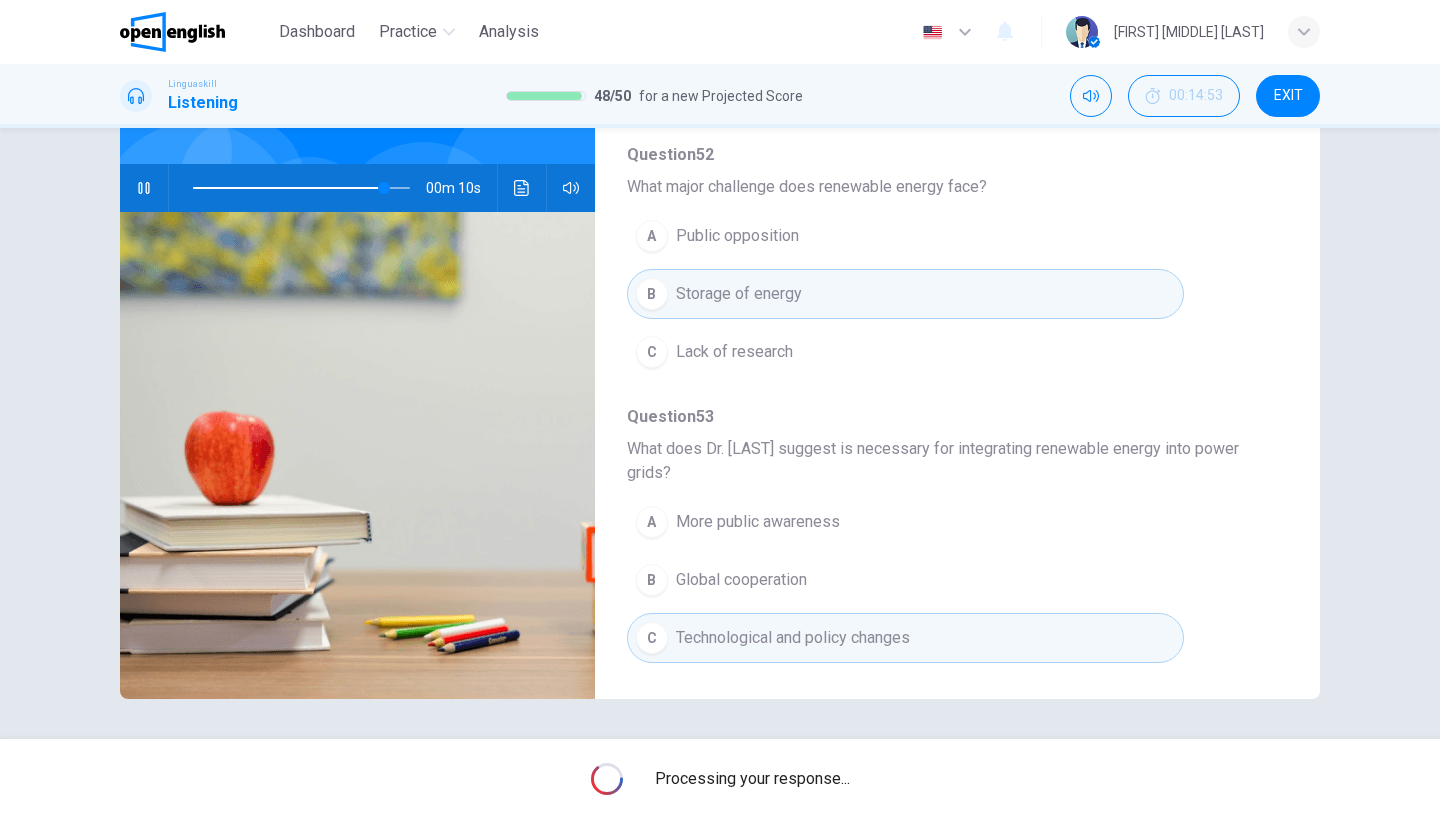 scroll, scrollTop: 0, scrollLeft: 0, axis: both 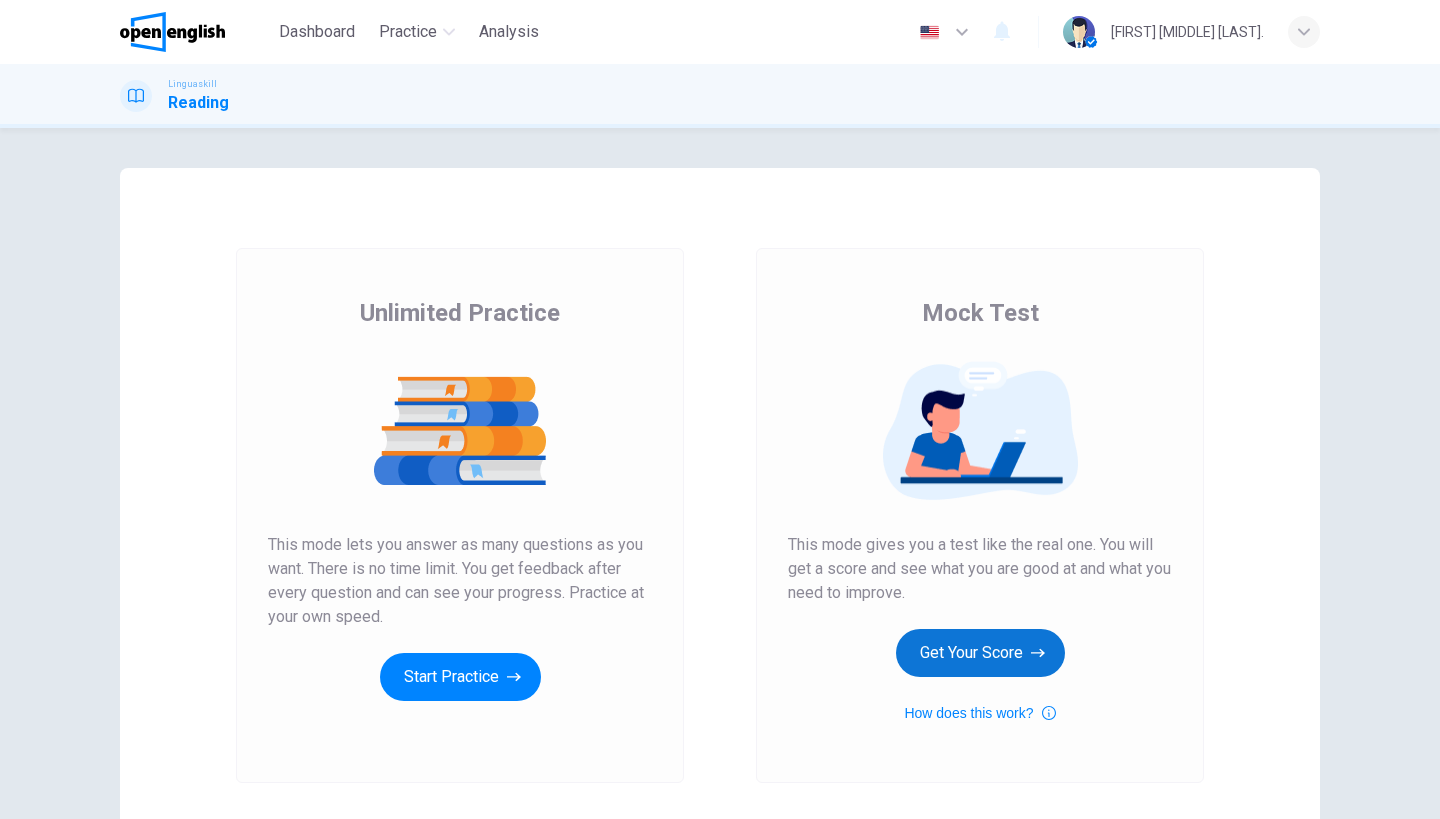 click on "Get Your Score" at bounding box center (980, 653) 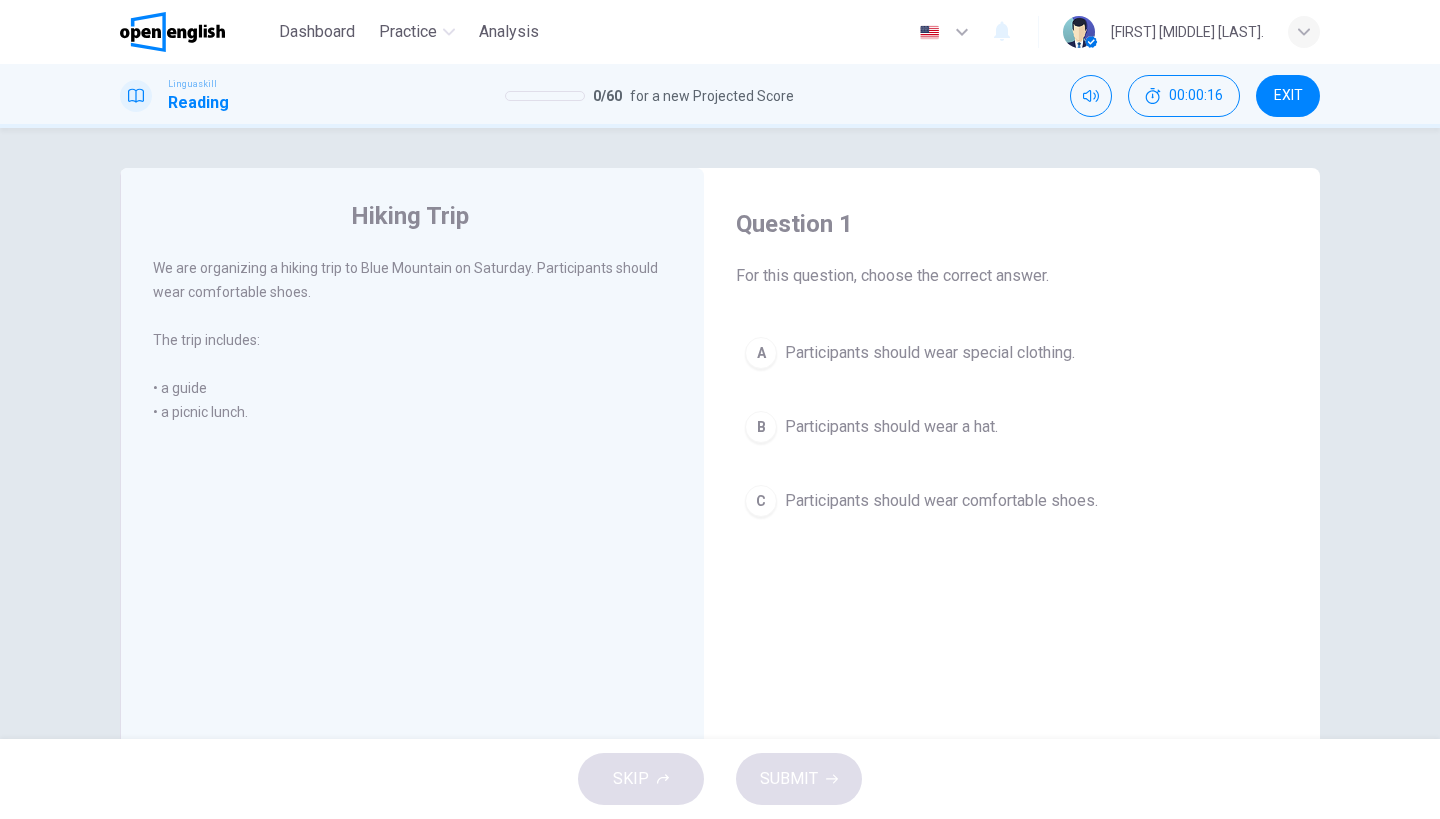 click on "Participants should wear comfortable shoes." at bounding box center [941, 501] 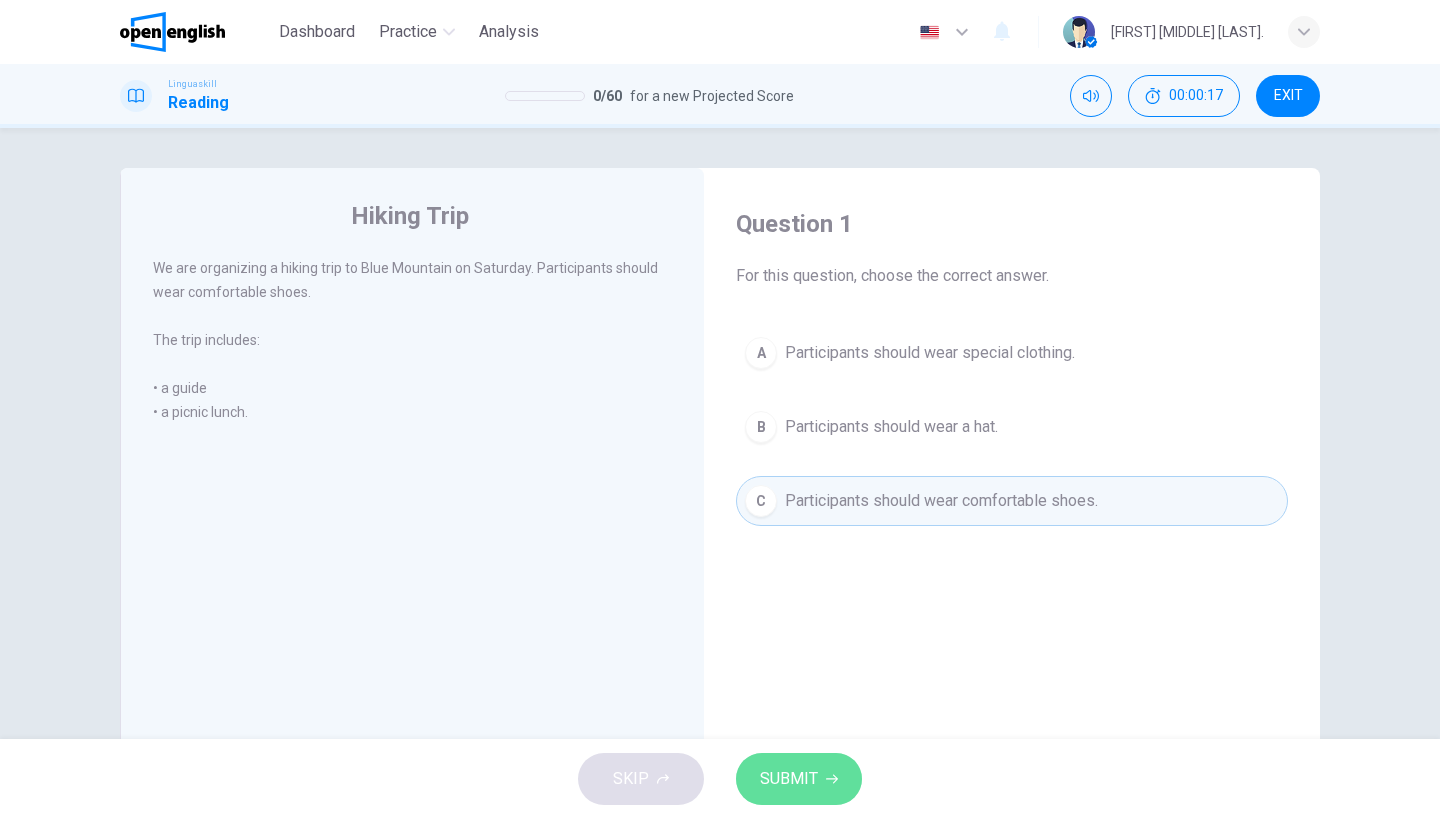 click on "SUBMIT" at bounding box center [789, 779] 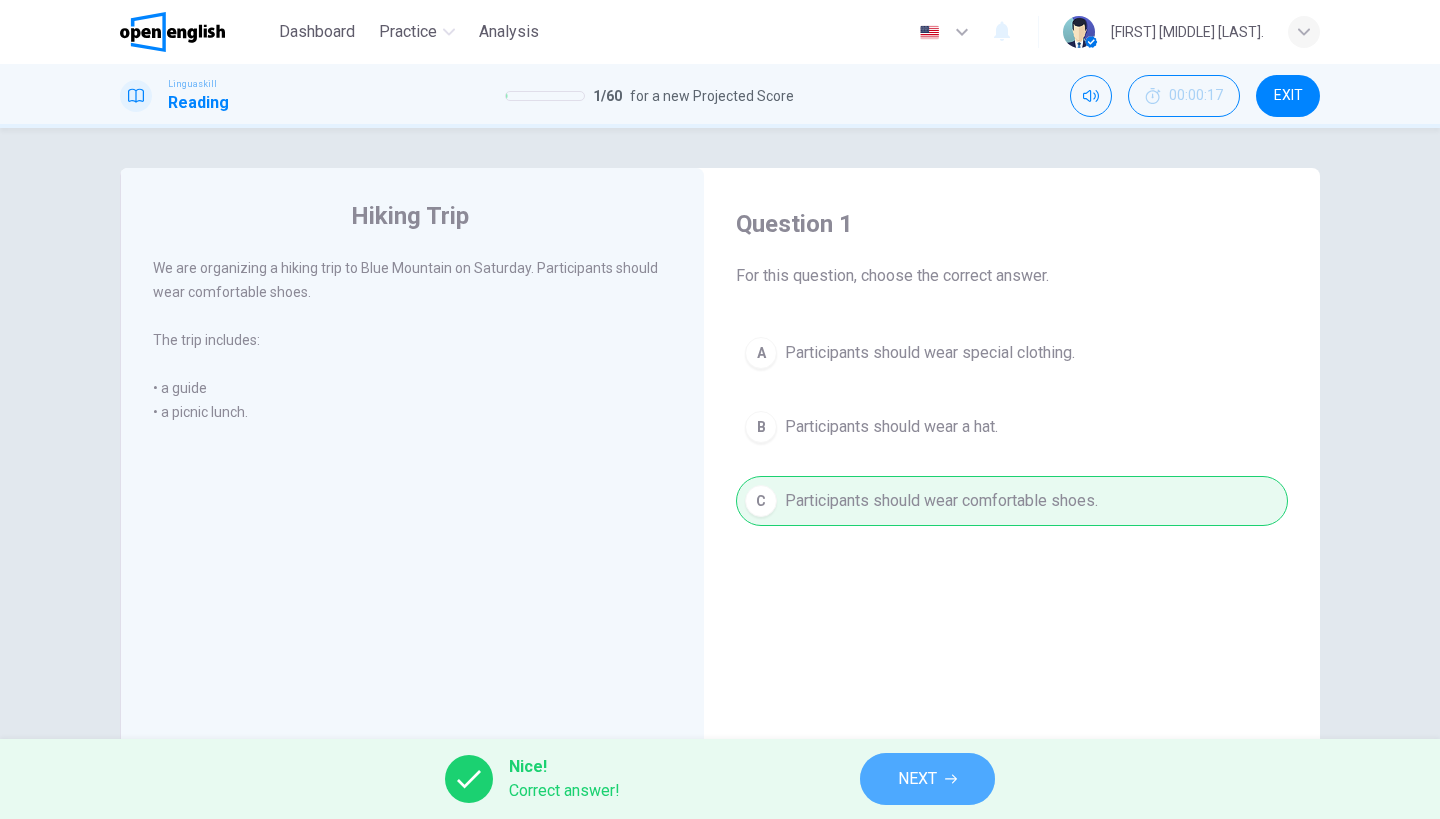 click on "NEXT" at bounding box center (917, 779) 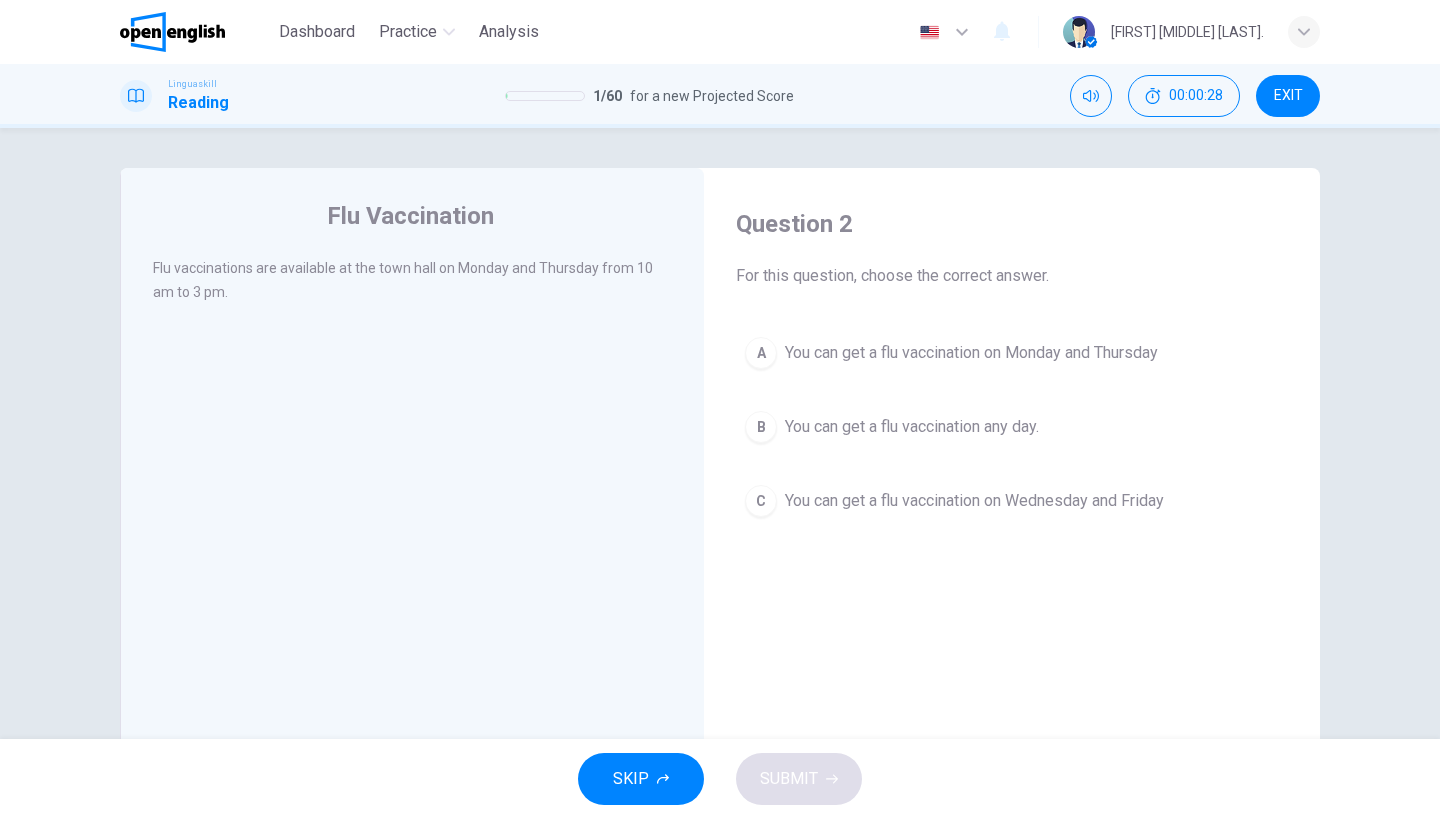 click on "Question 2 For this question, choose the correct answer. A You can get a flu vaccination on Monday and Thursday B You can get a flu vaccination any day. C You can get a flu vaccination on Wednesday and Friday" at bounding box center [1012, 367] 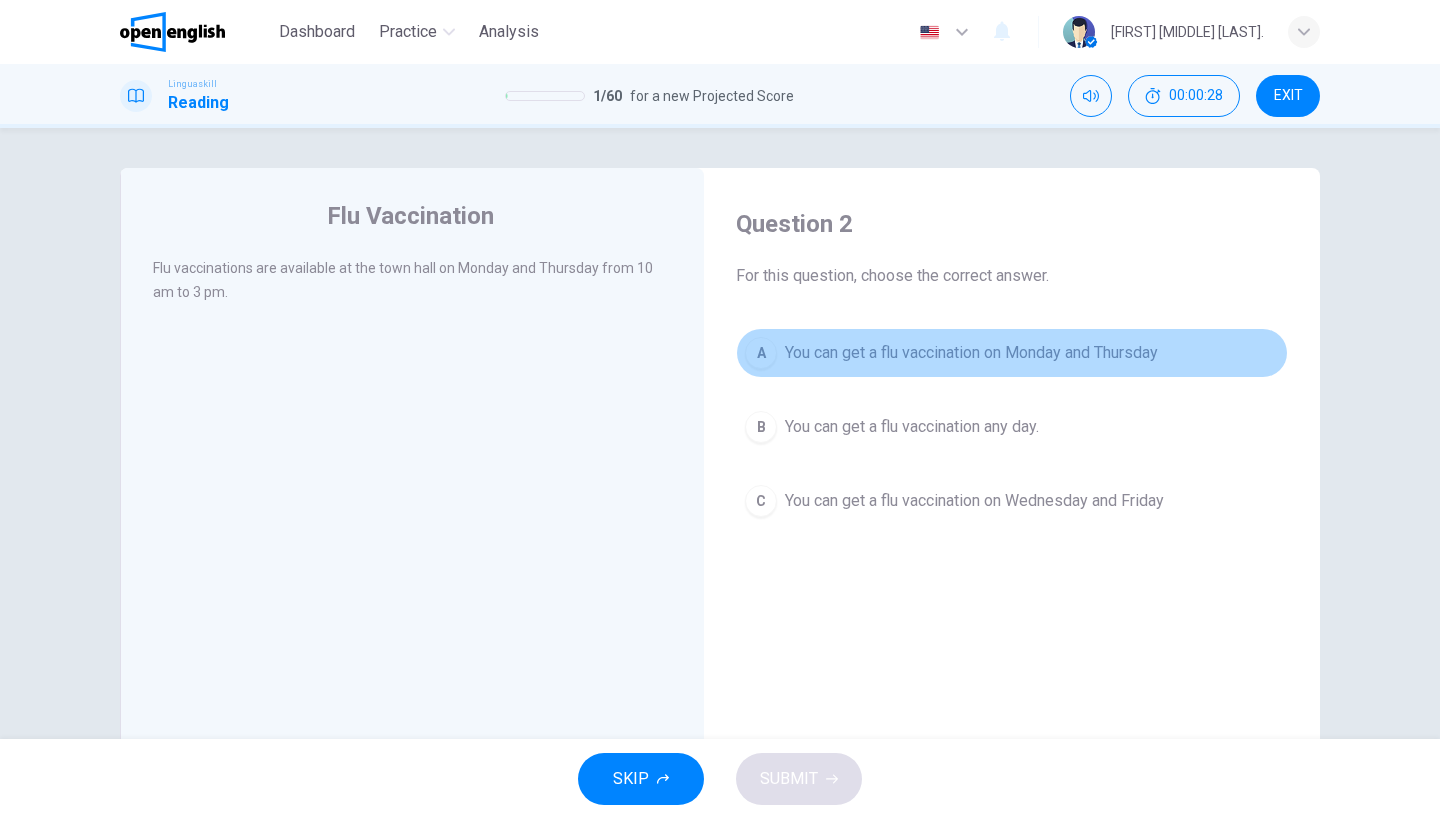 click on "You can get a flu vaccination on Monday and Thursday" at bounding box center (971, 353) 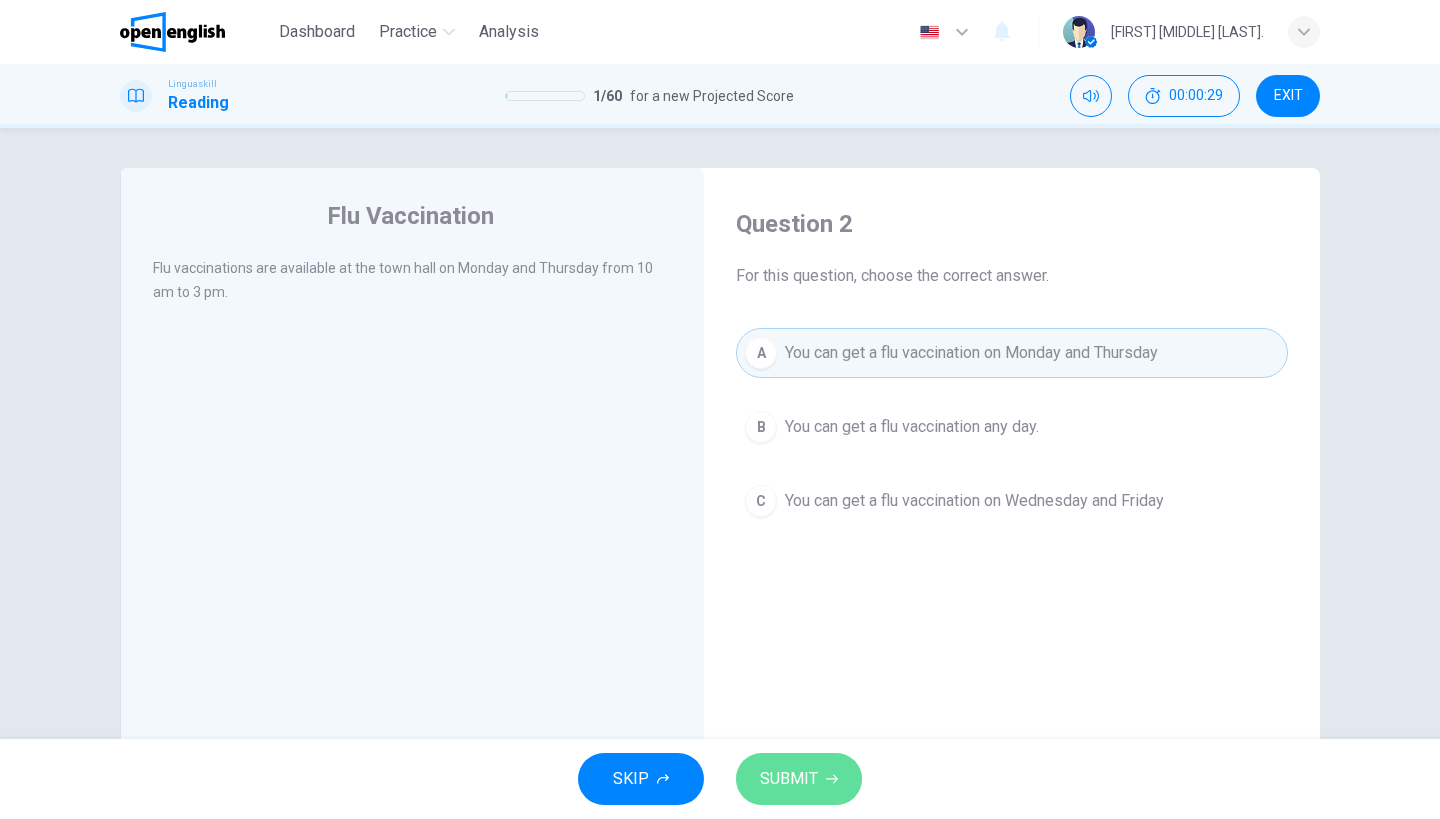 click on "SUBMIT" at bounding box center [799, 779] 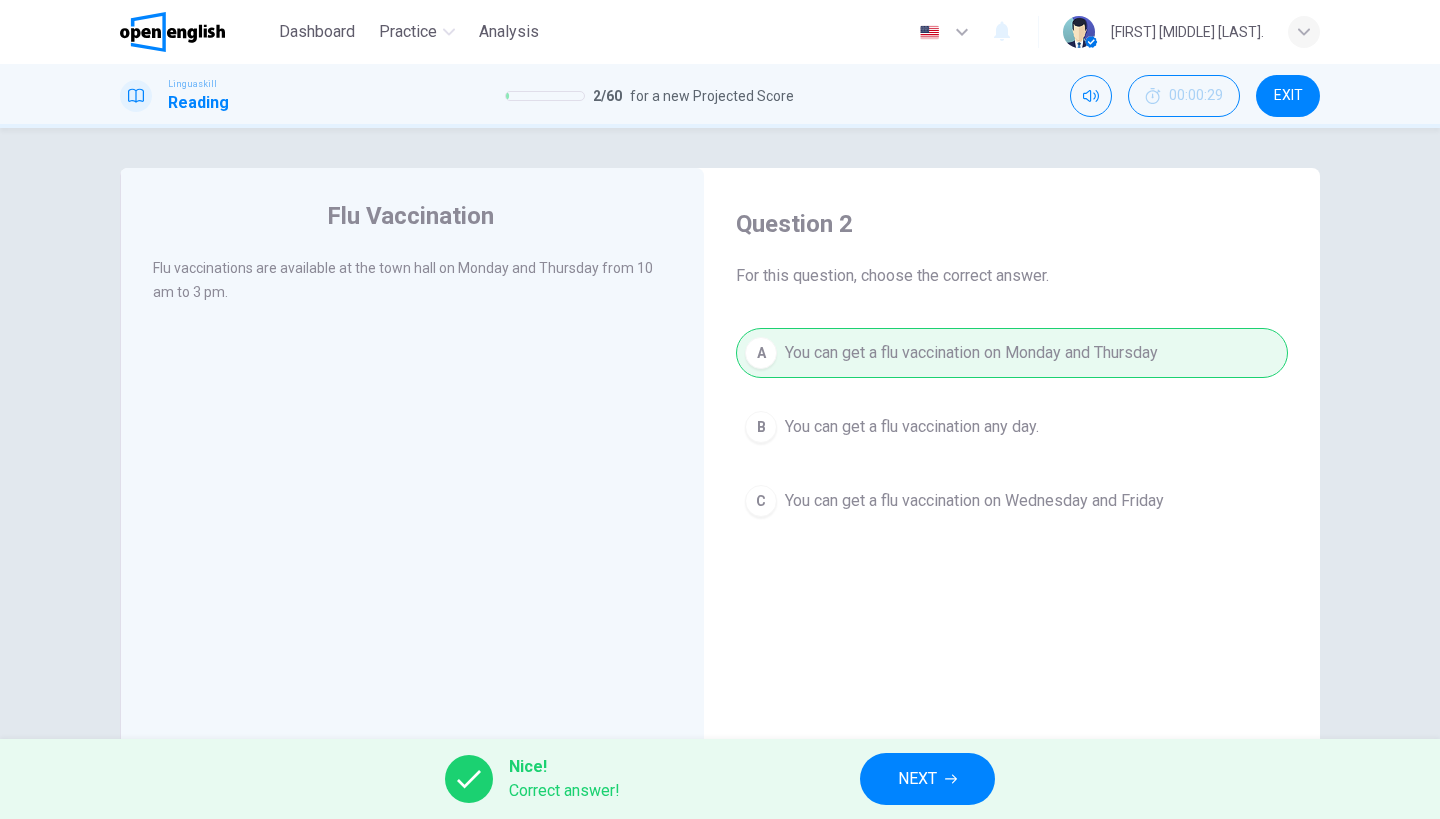 click on "NEXT" at bounding box center [917, 779] 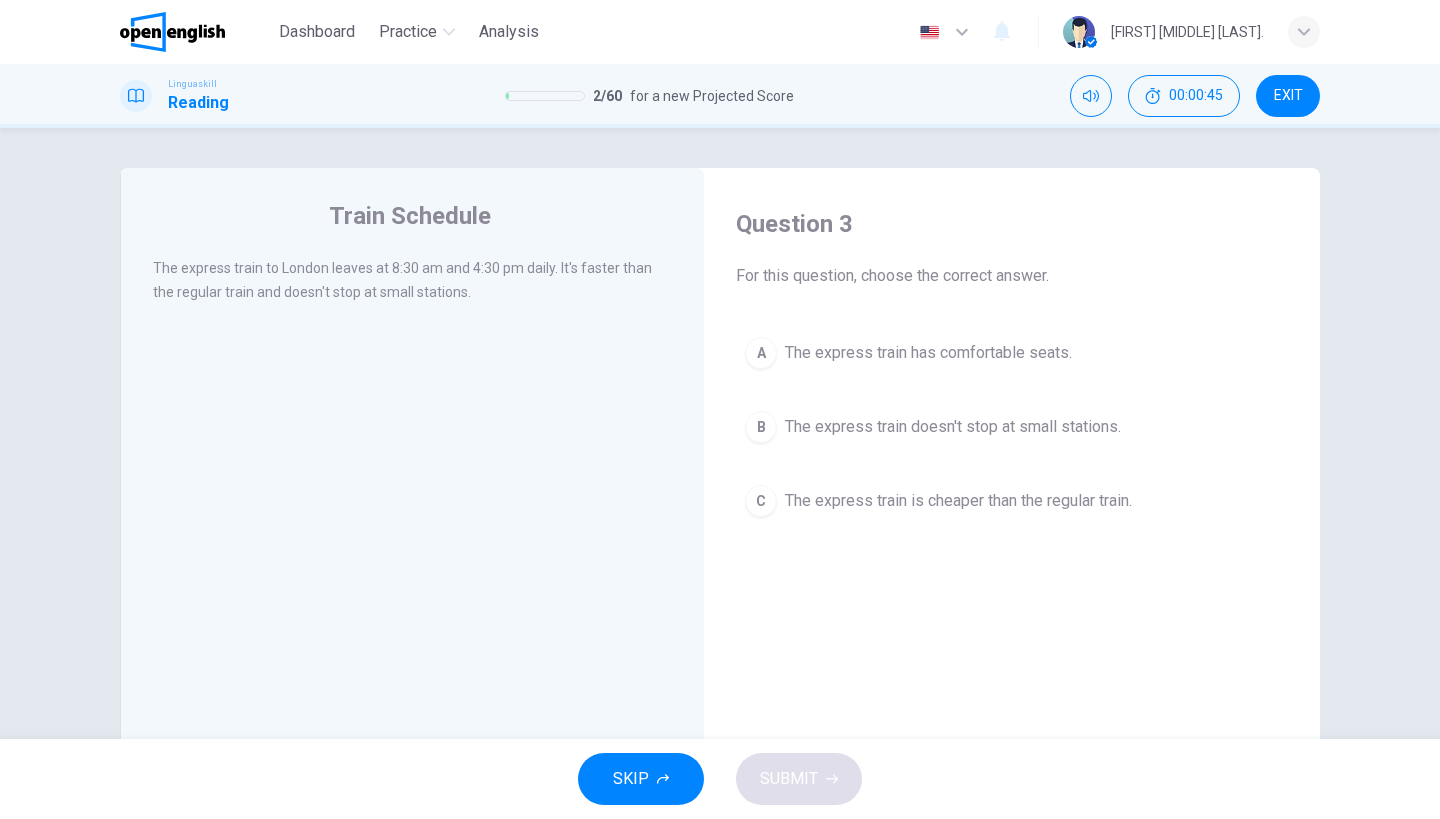 click on "The express train doesn't stop at small stations." at bounding box center [953, 427] 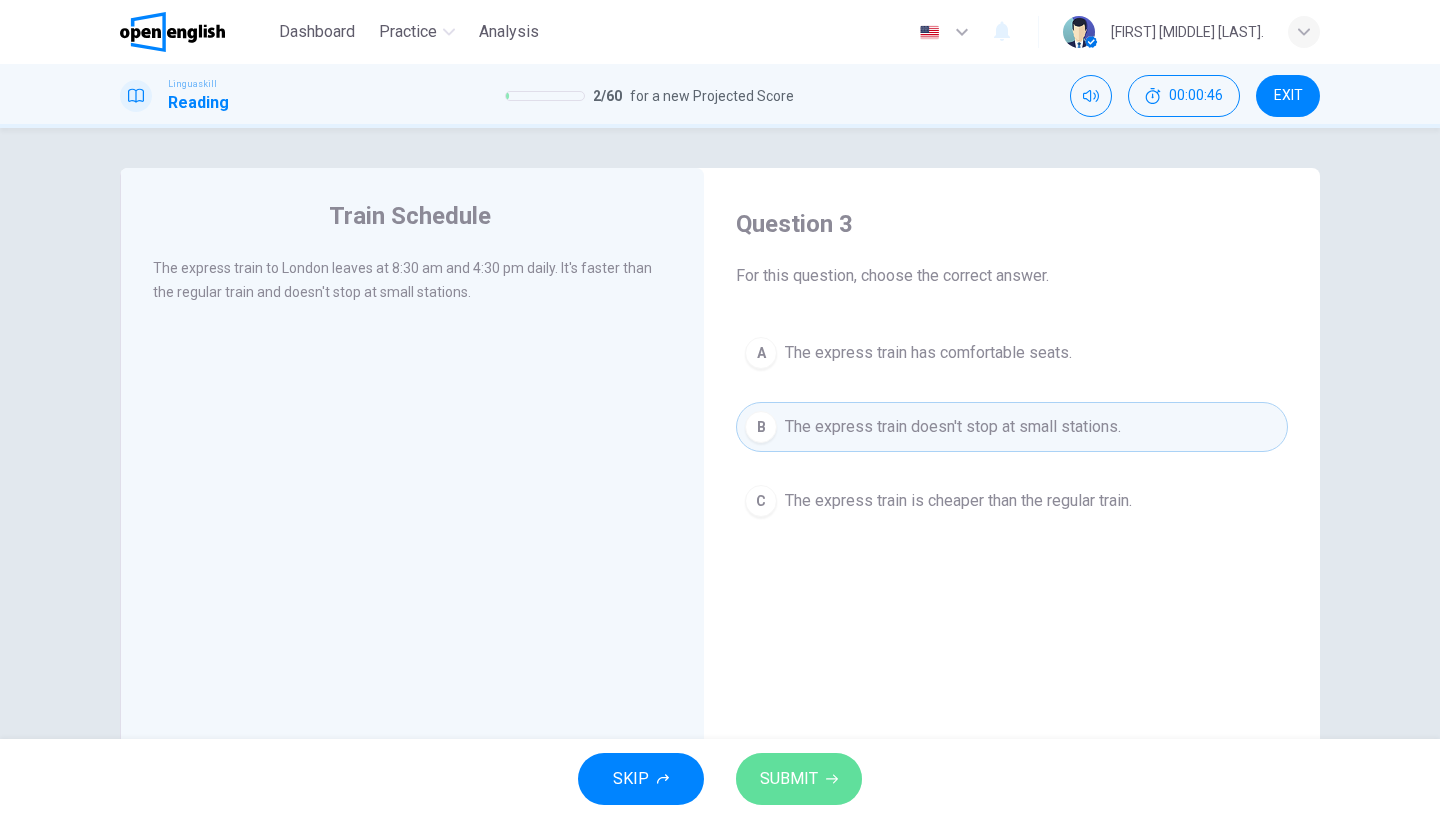 click on "SUBMIT" at bounding box center (789, 779) 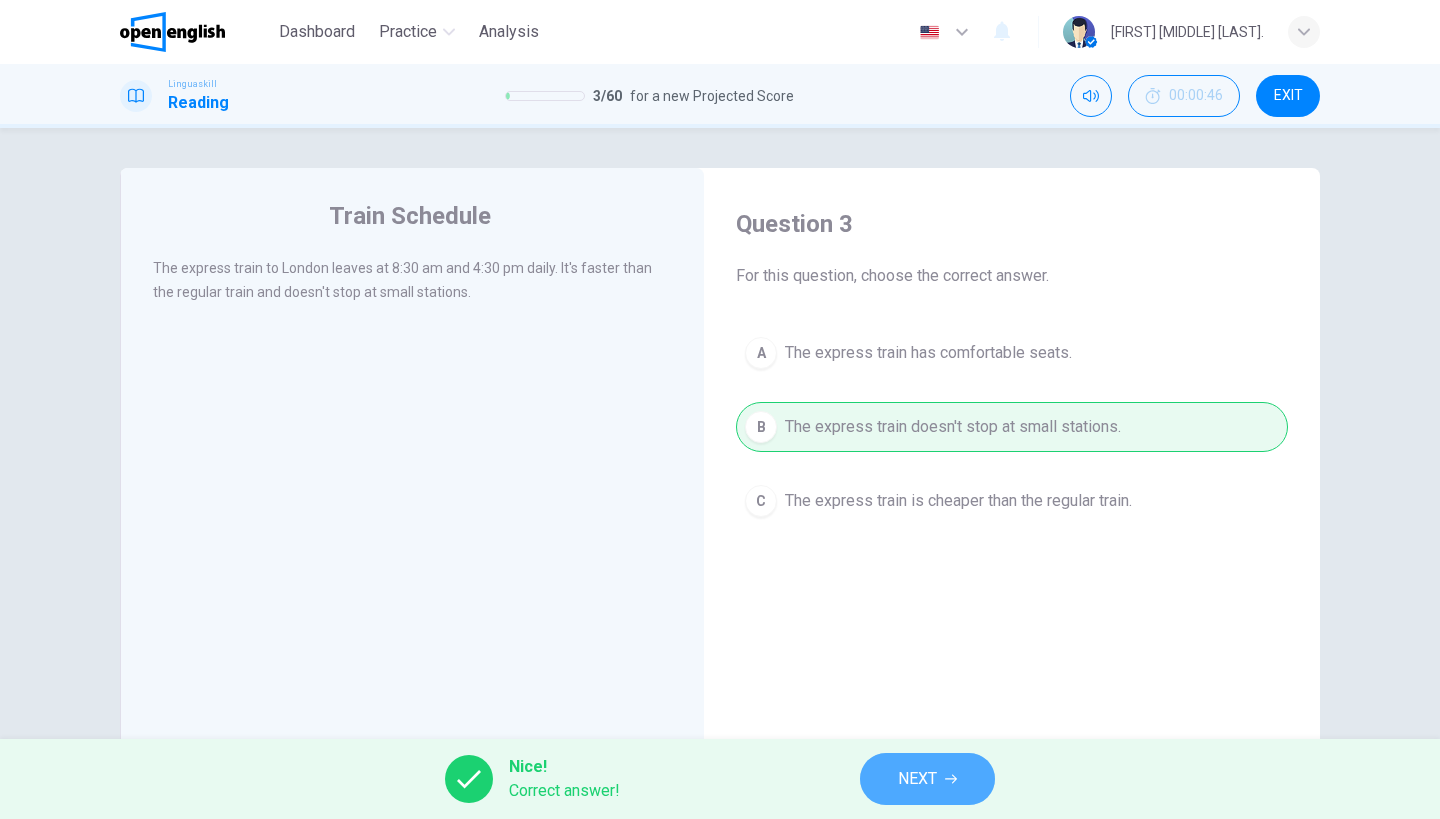 click on "NEXT" at bounding box center [927, 779] 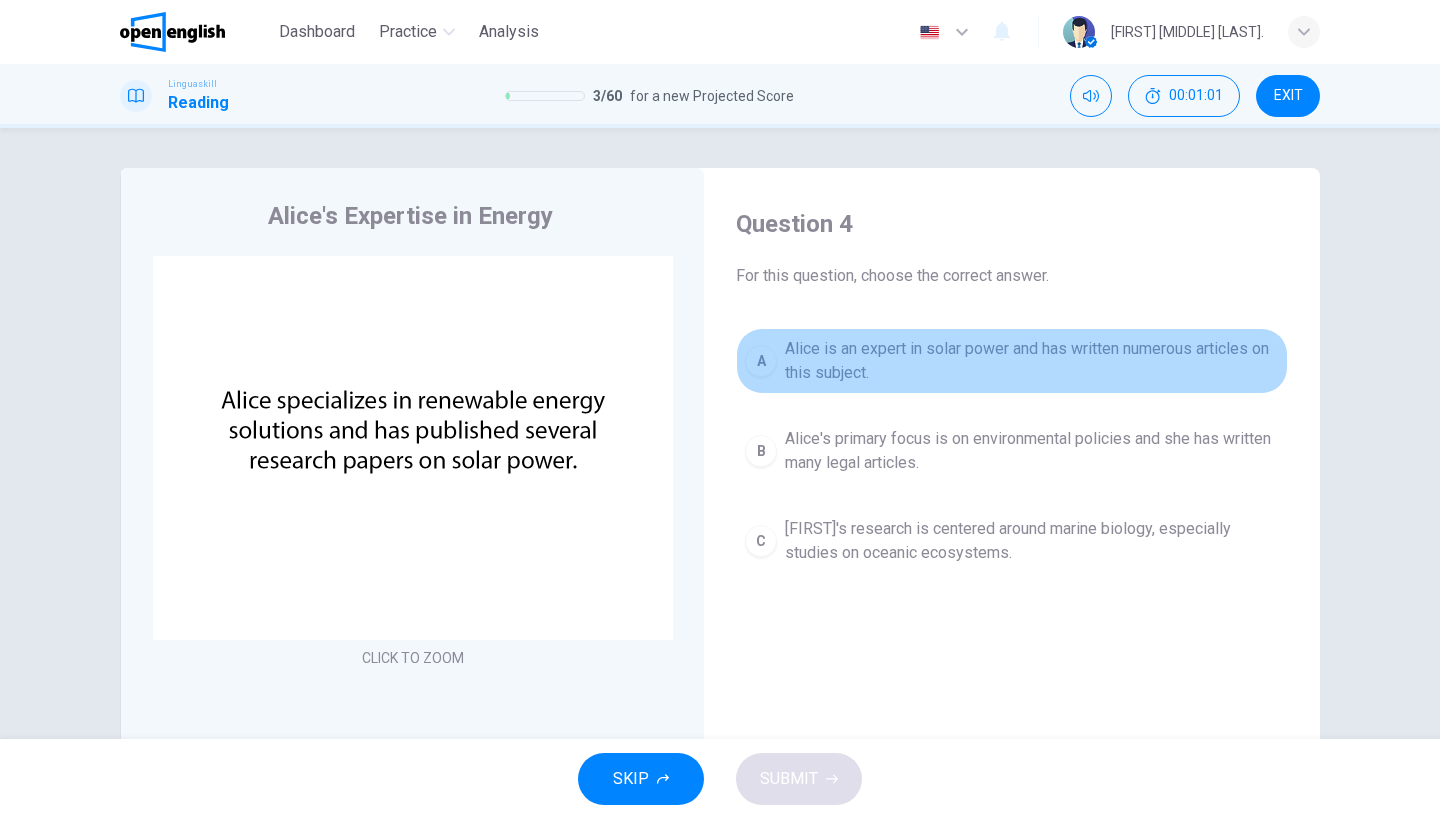 click on "Alice is an expert in solar power and has written numerous articles on this subject." at bounding box center (1032, 361) 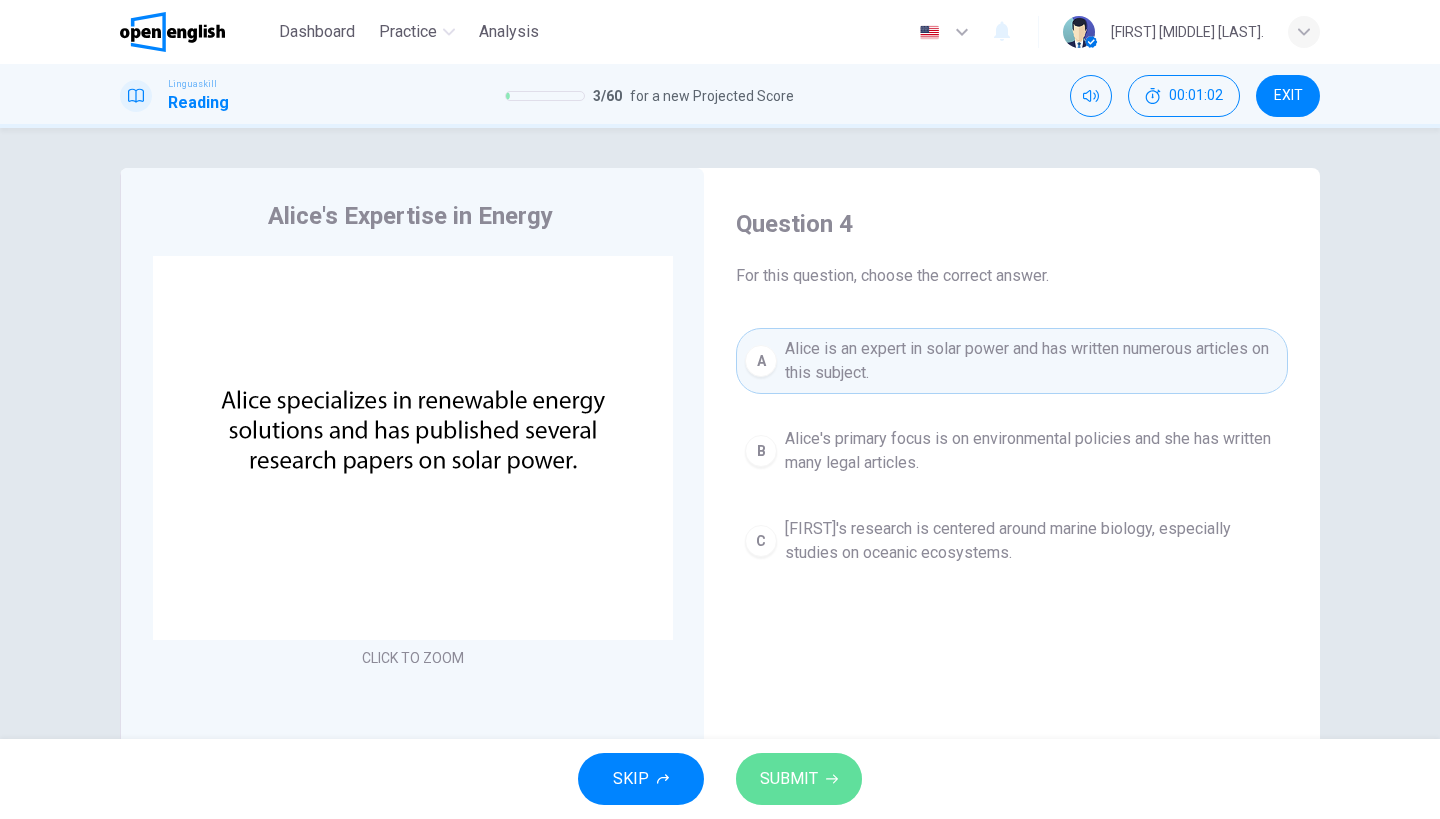 click on "SUBMIT" at bounding box center [789, 779] 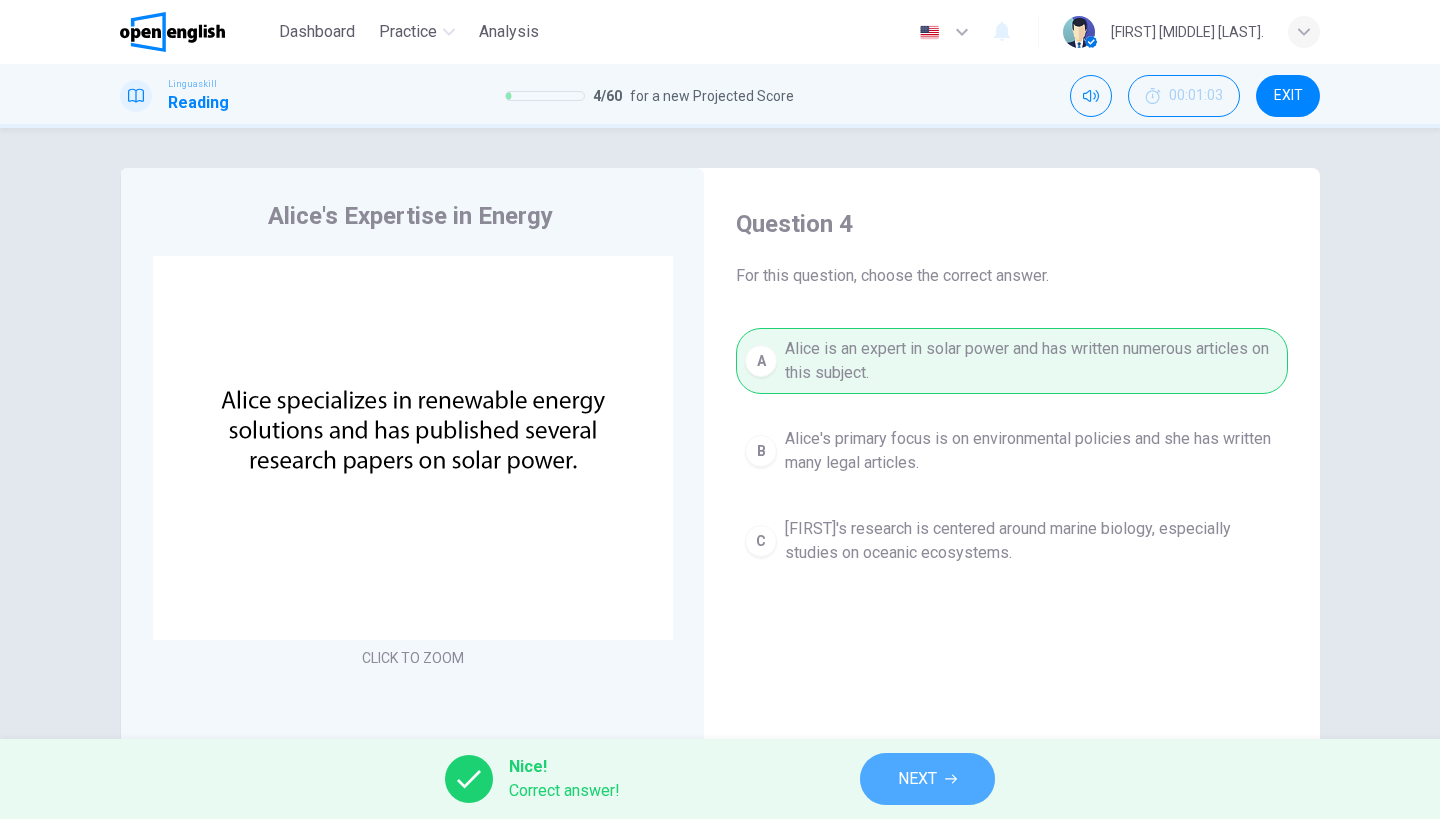click on "NEXT" at bounding box center (927, 779) 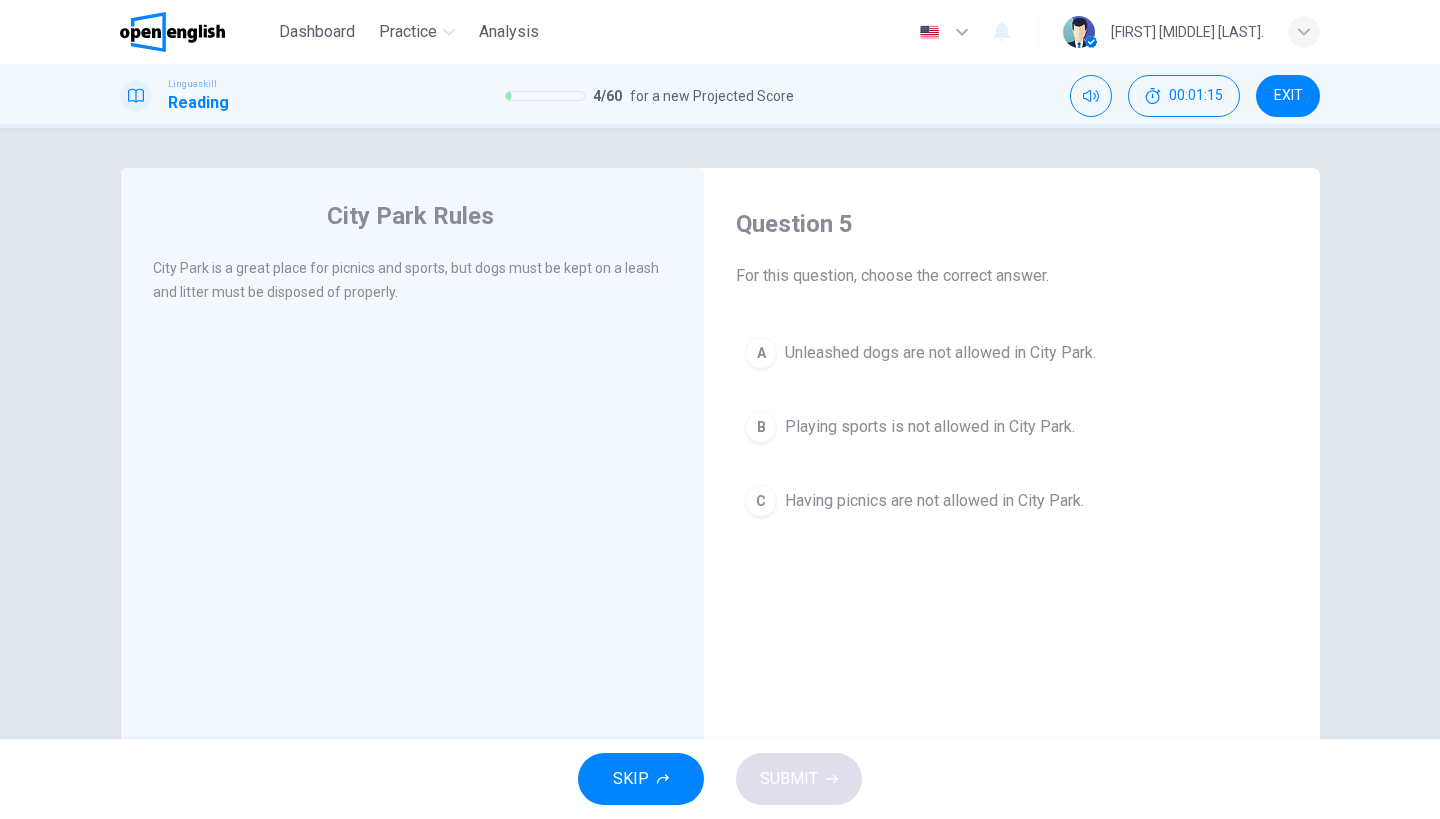 click on "Unleashed dogs are not allowed in City Park." at bounding box center [940, 353] 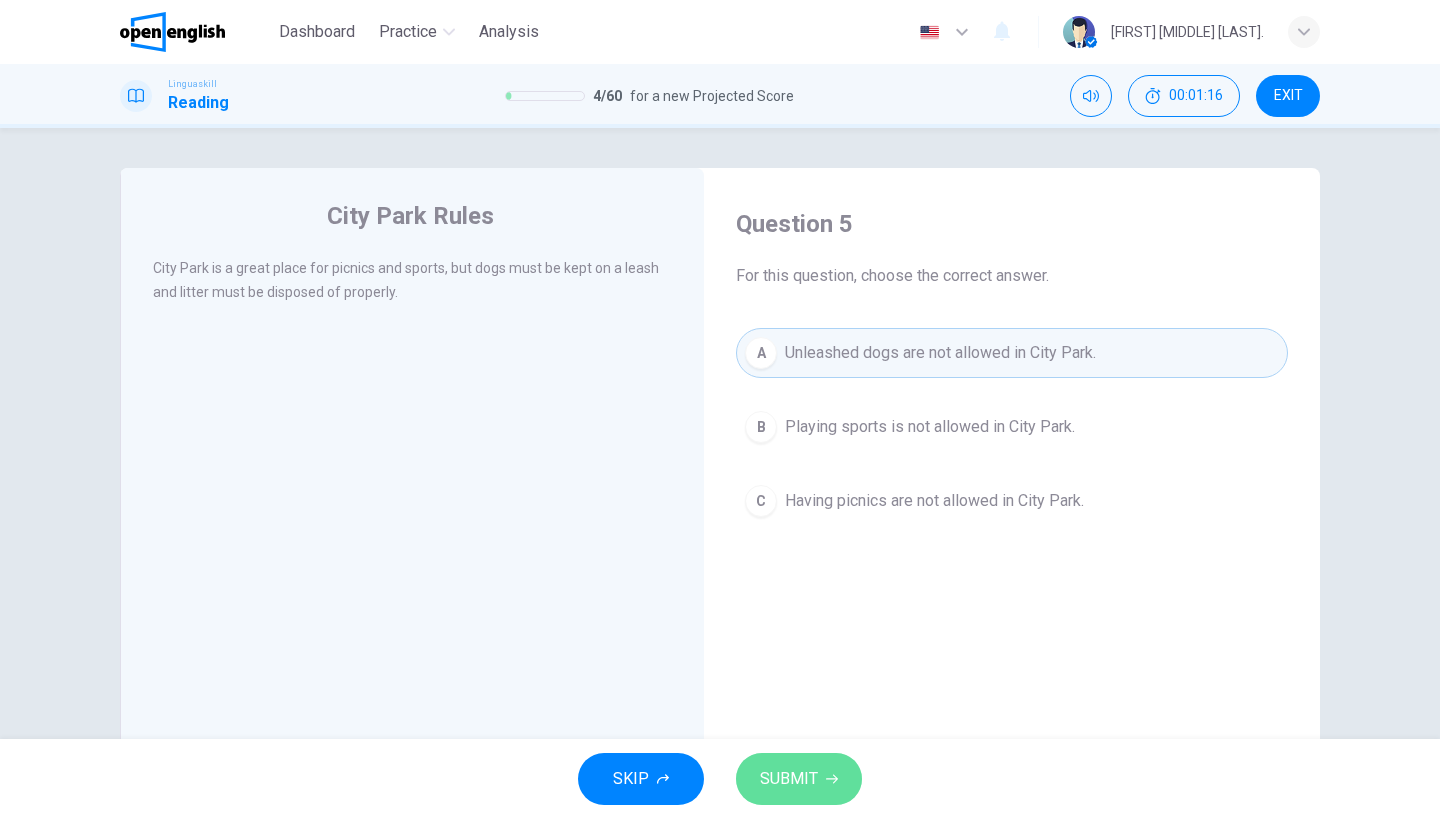 click on "SUBMIT" at bounding box center (799, 779) 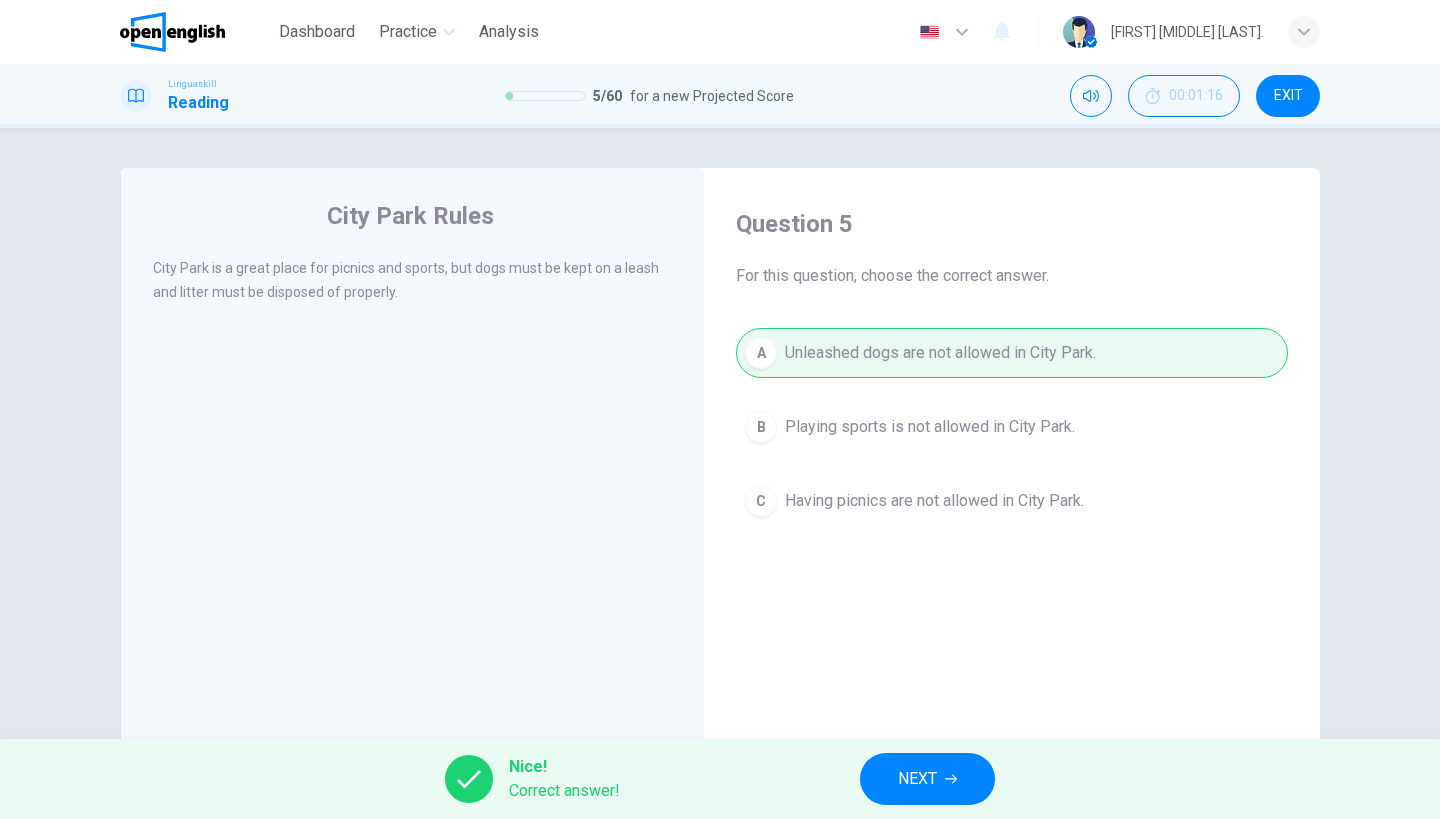 click on "NEXT" at bounding box center (927, 779) 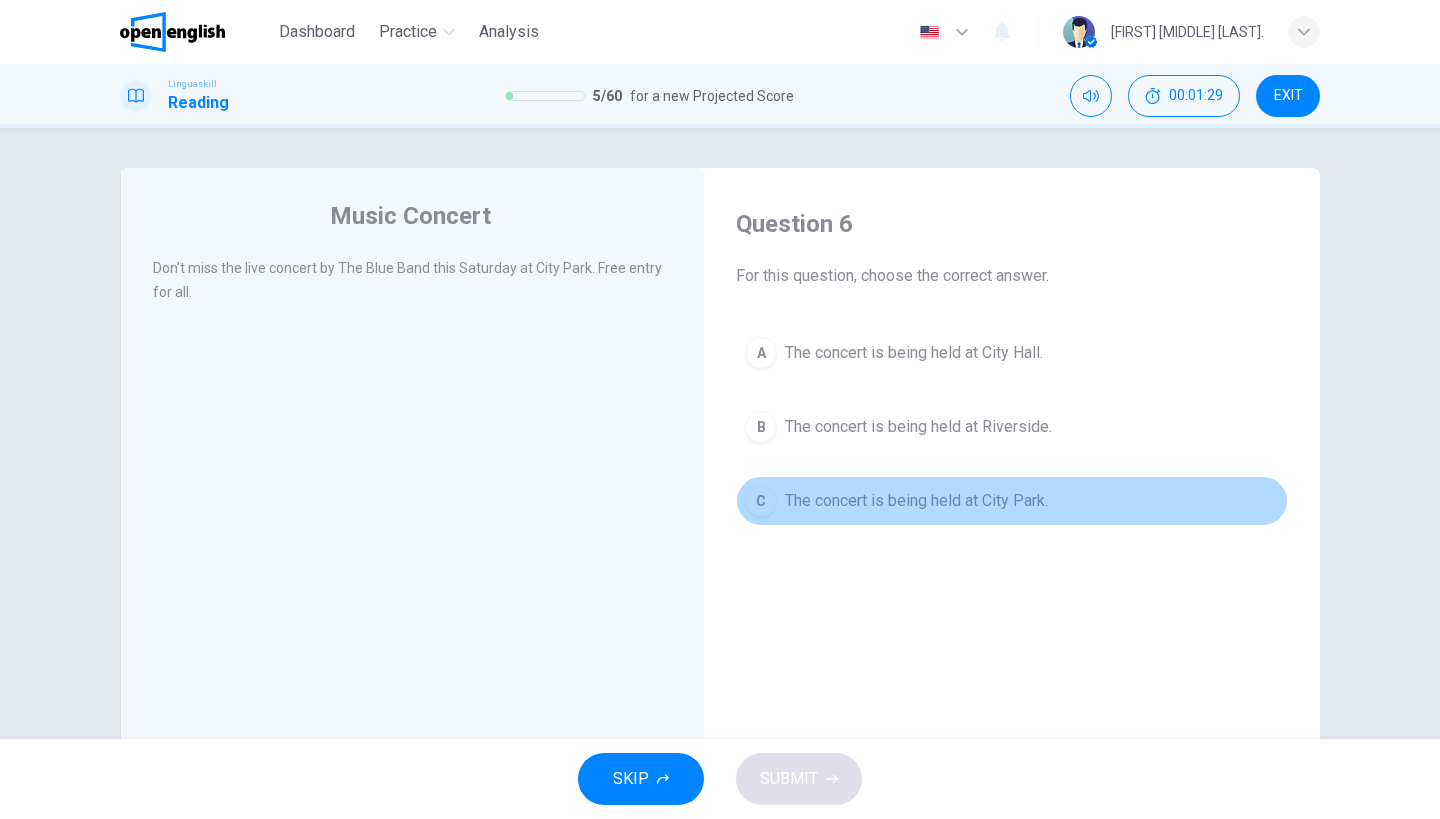 click on "The concert is being held at City Park." at bounding box center (916, 501) 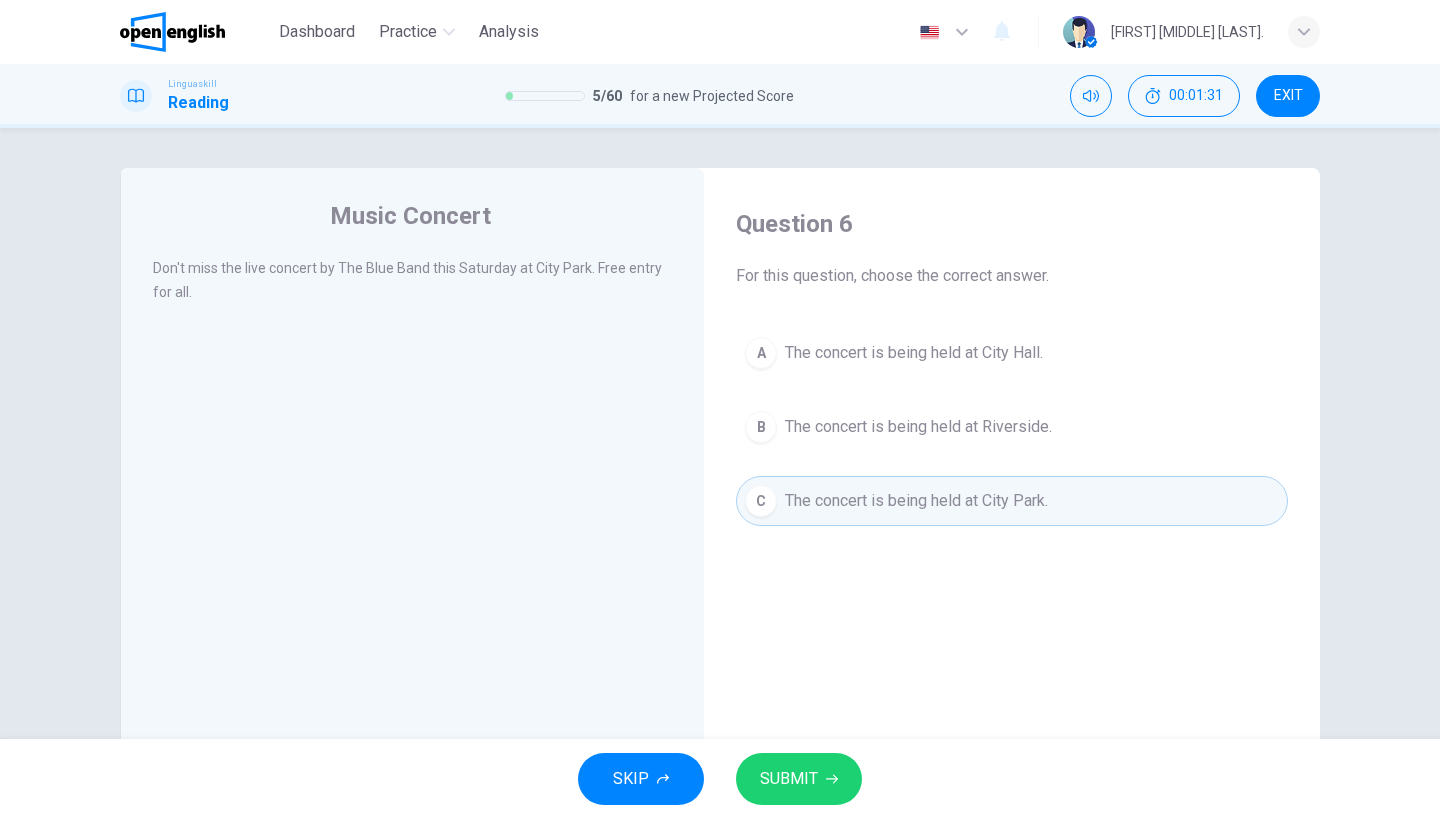 click on "SUBMIT" at bounding box center [789, 779] 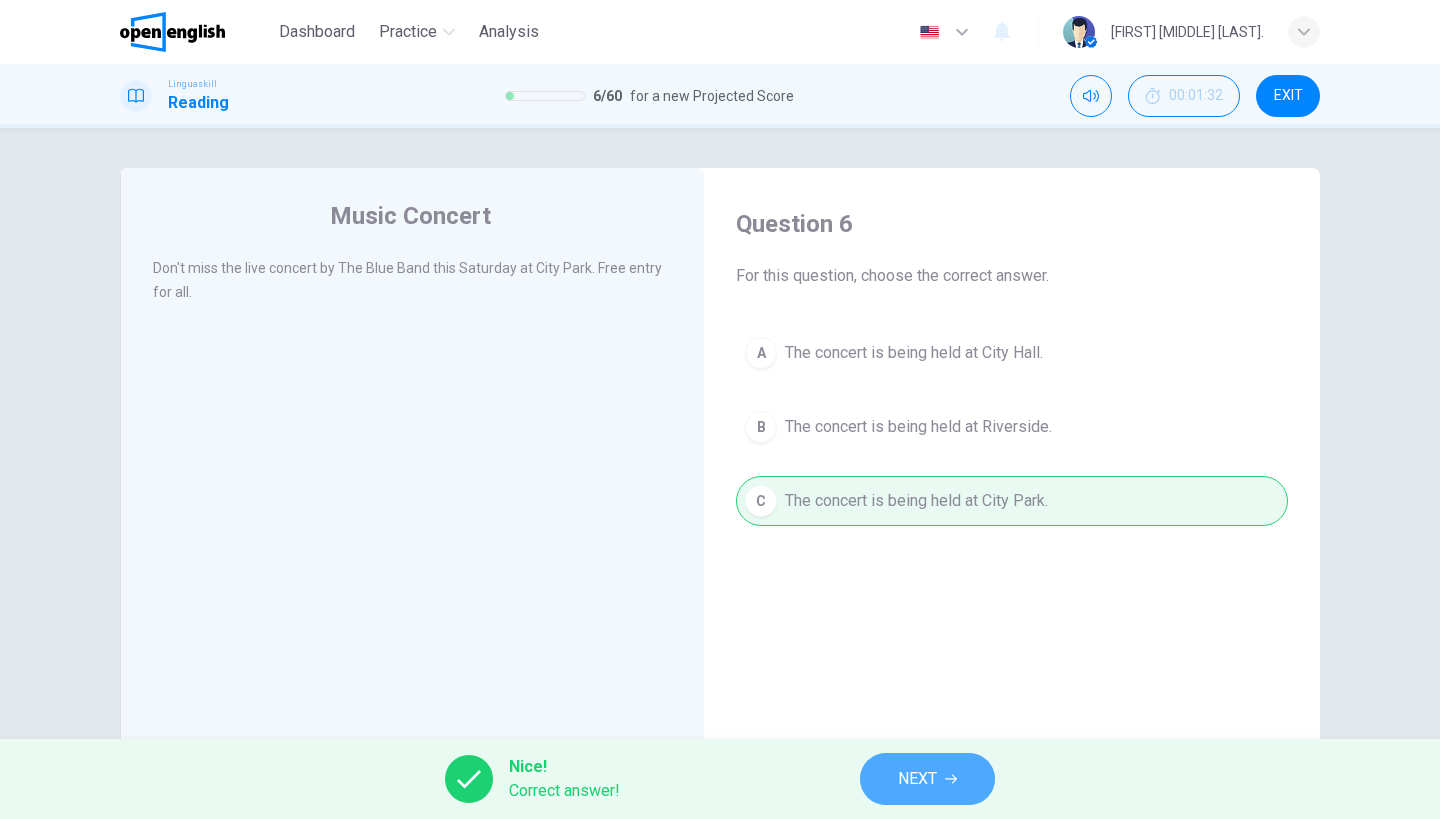 click on "NEXT" at bounding box center (917, 779) 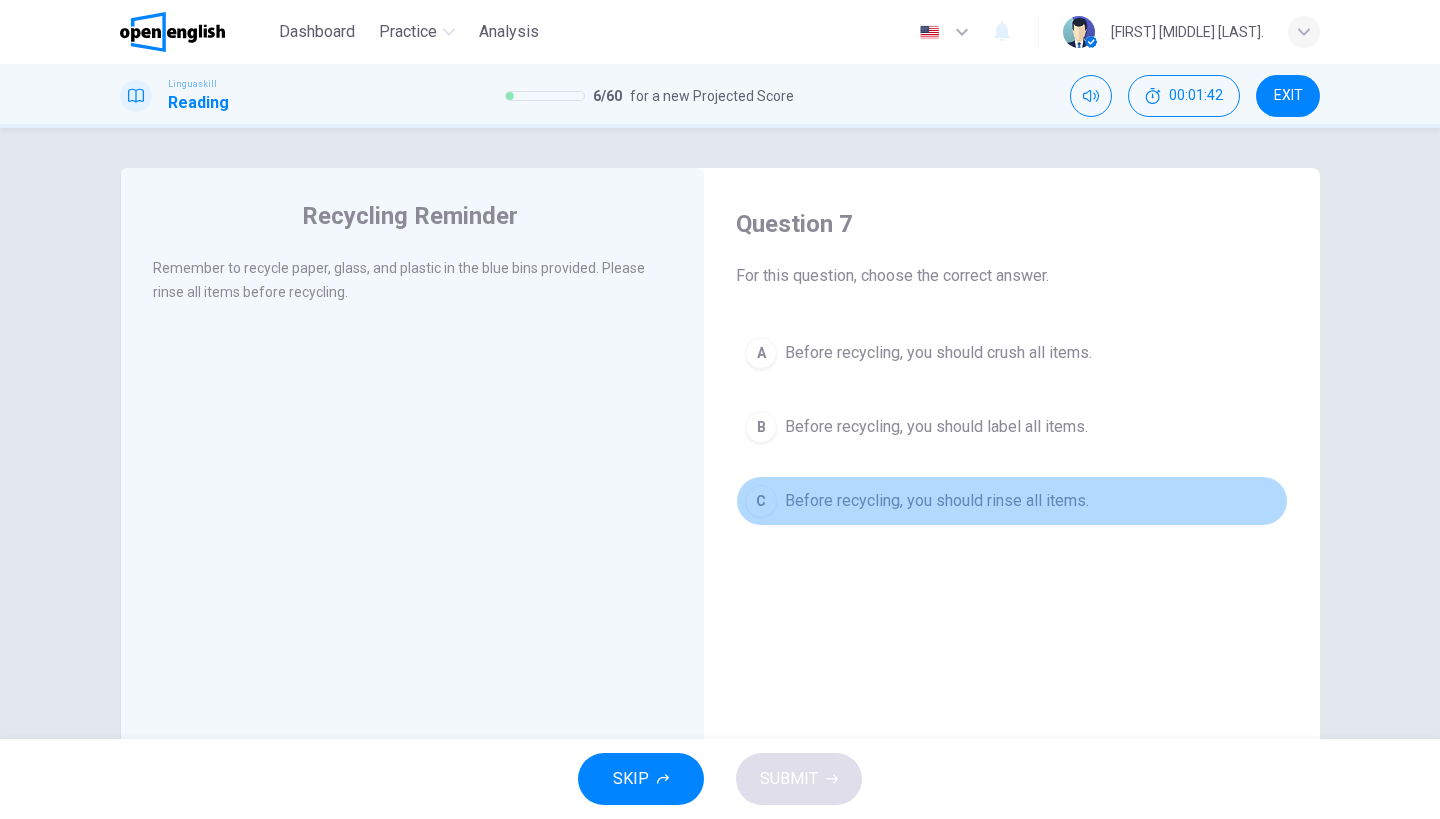 click on "Before recycling, you should rinse all items." at bounding box center [937, 501] 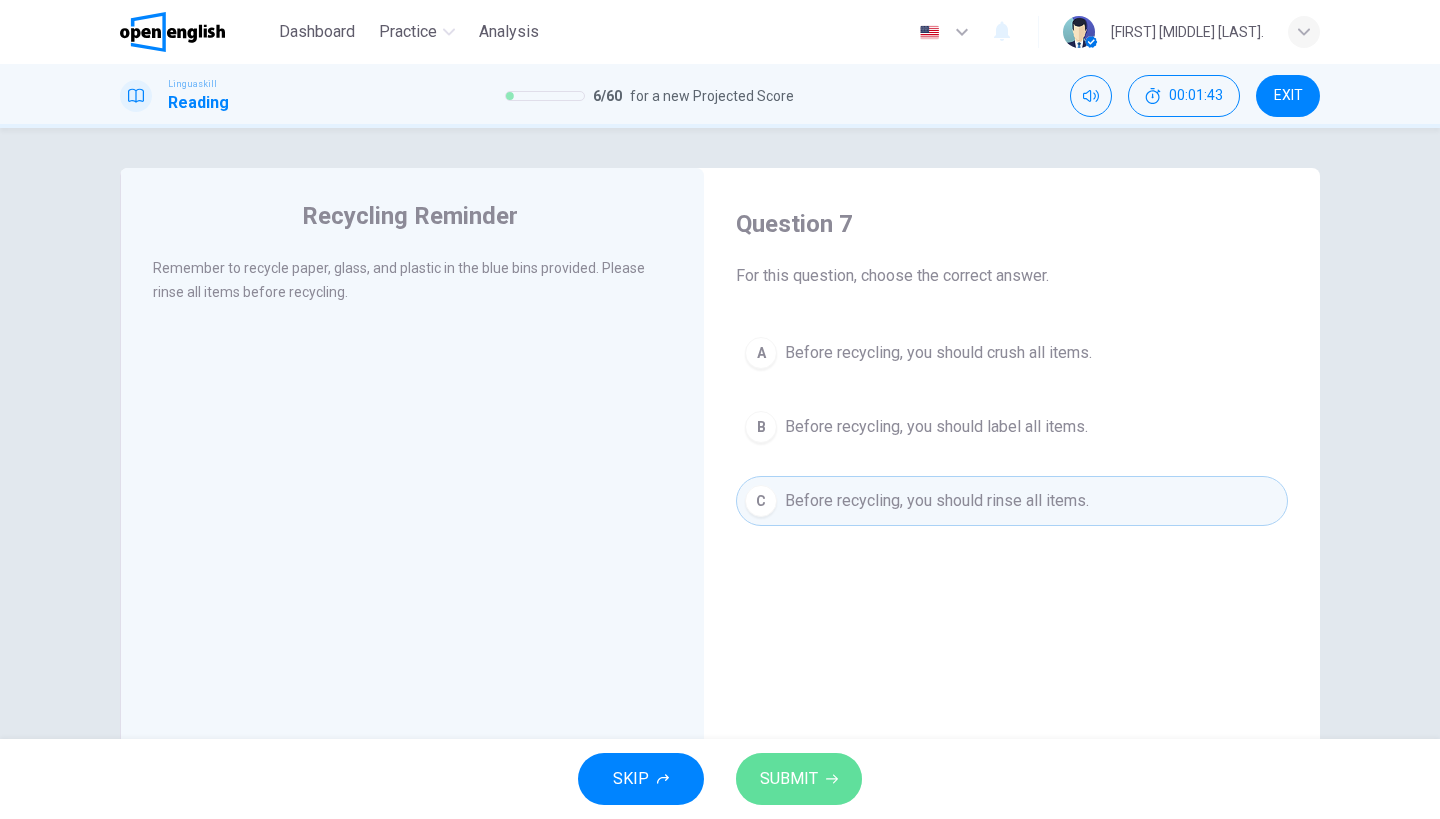 click on "SUBMIT" at bounding box center (789, 779) 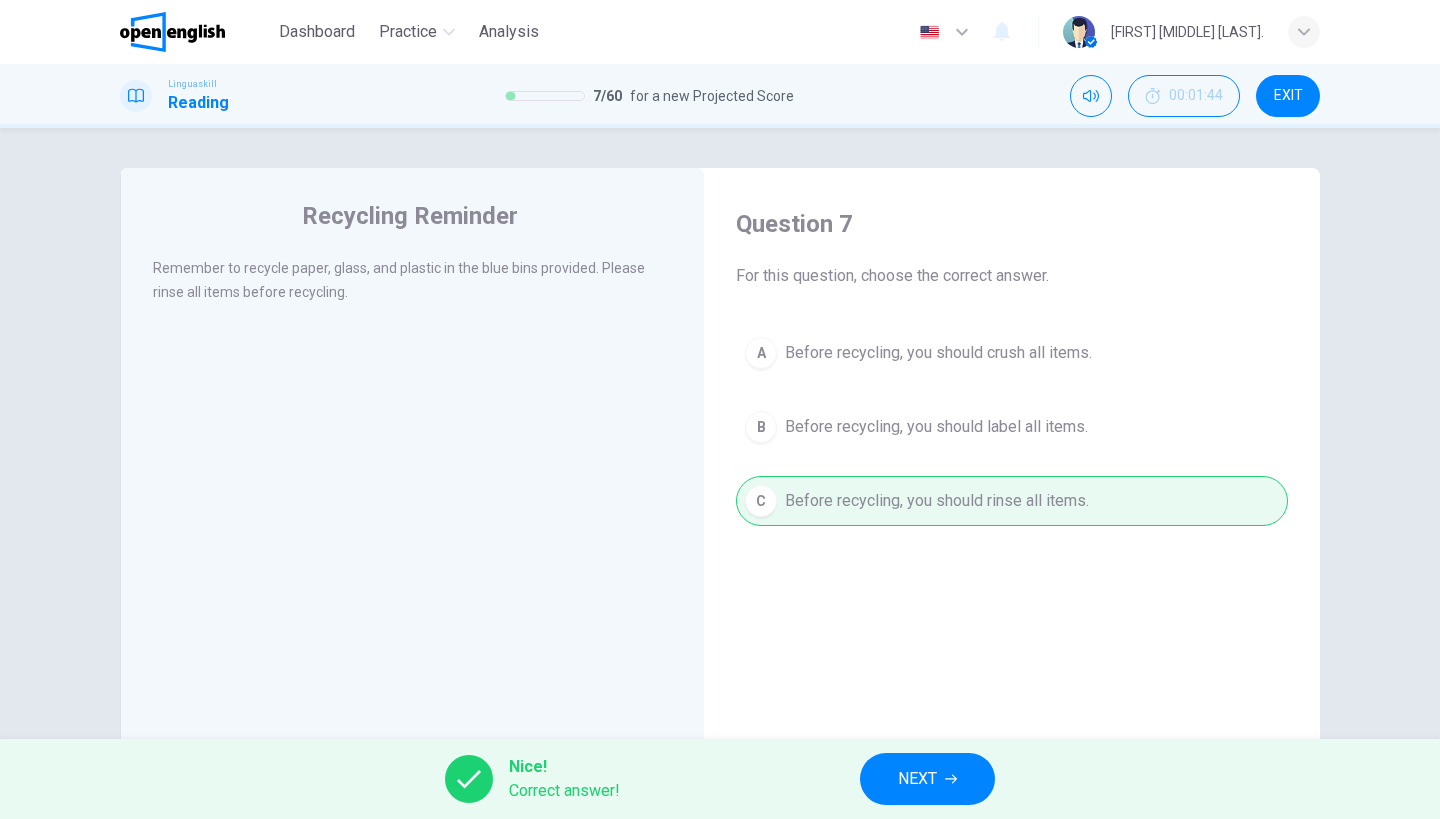 click on "NEXT" at bounding box center [927, 779] 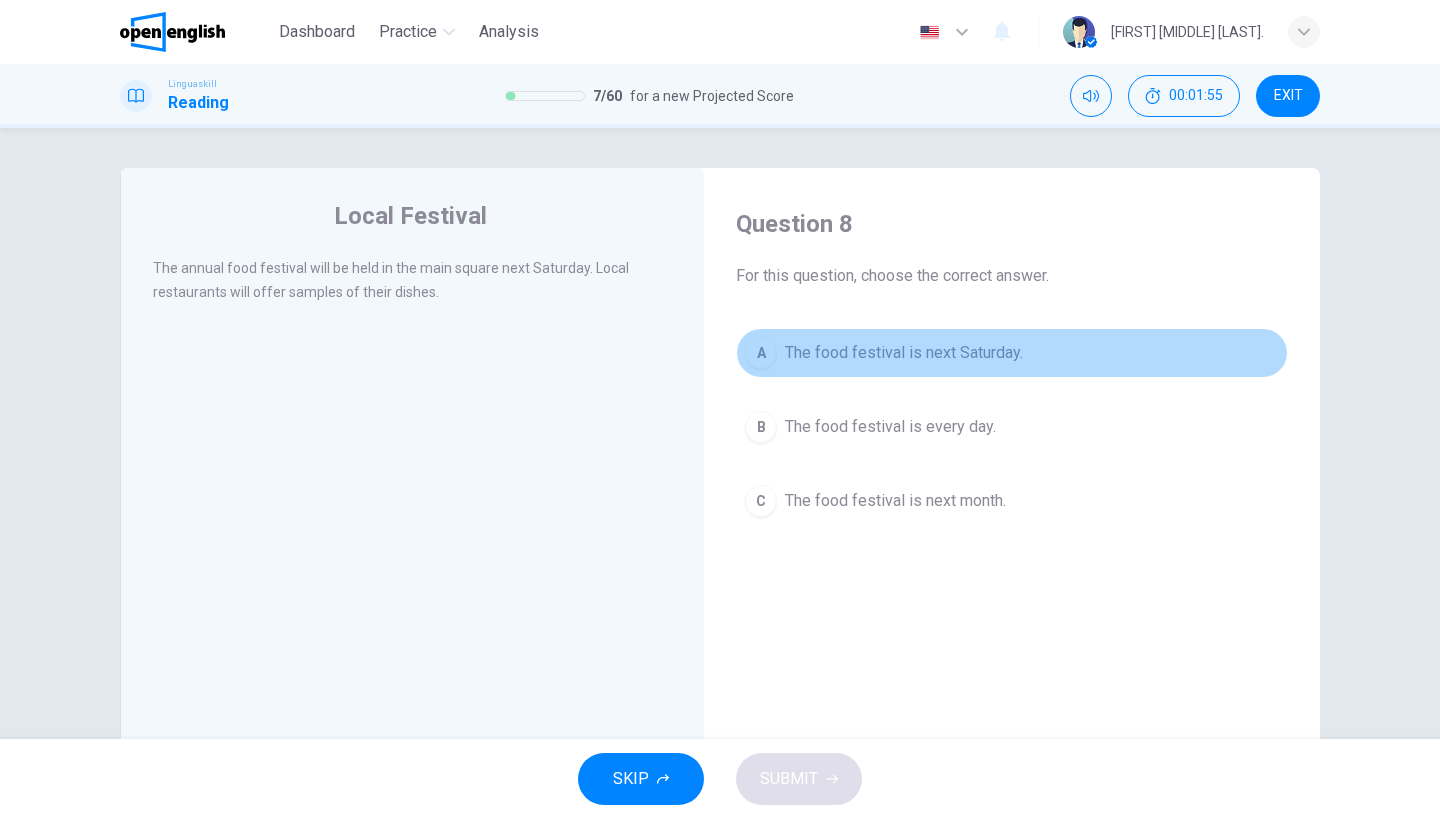 click on "A The food festival is next Saturday." at bounding box center (1012, 353) 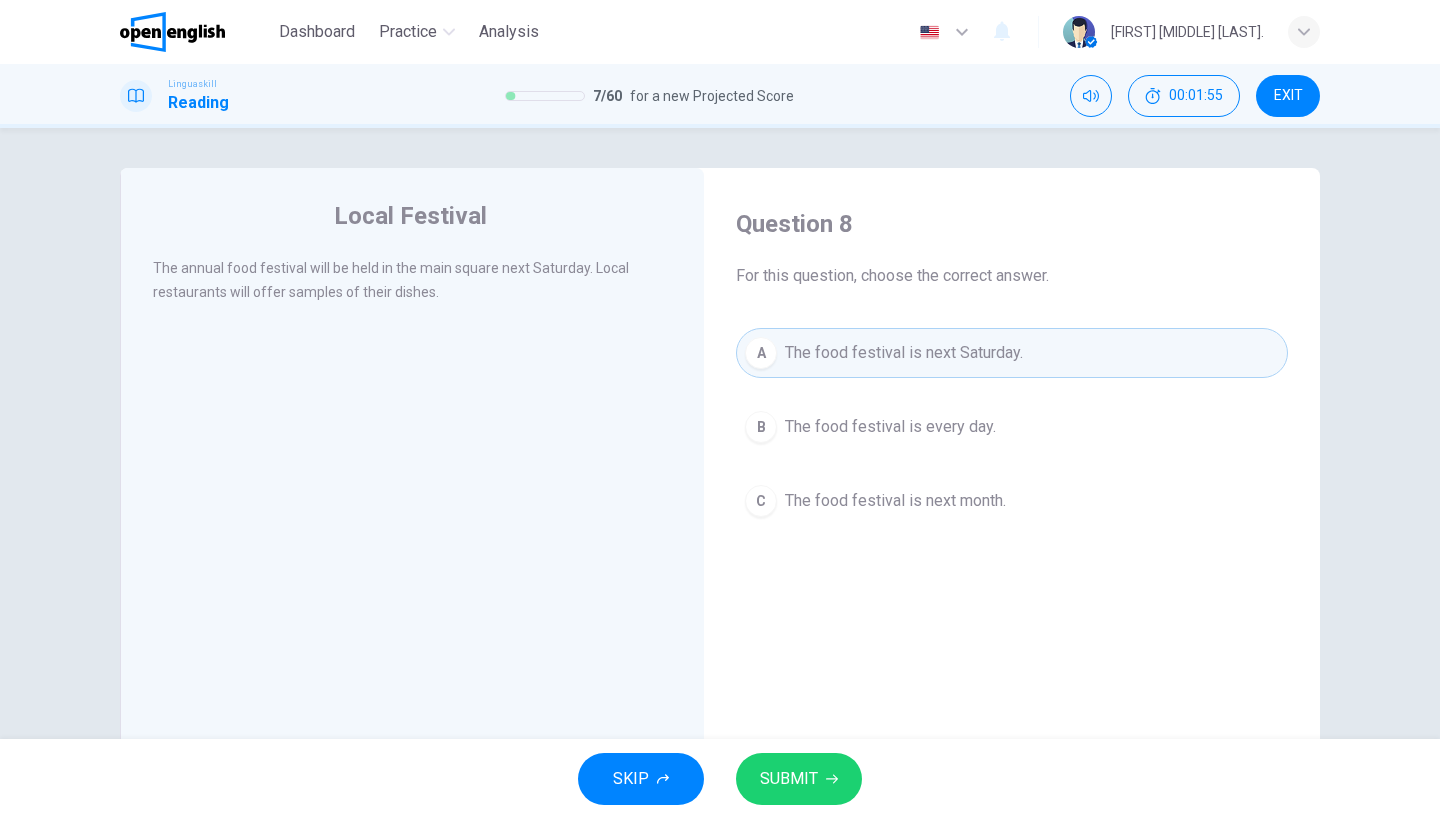click on "SUBMIT" at bounding box center [789, 779] 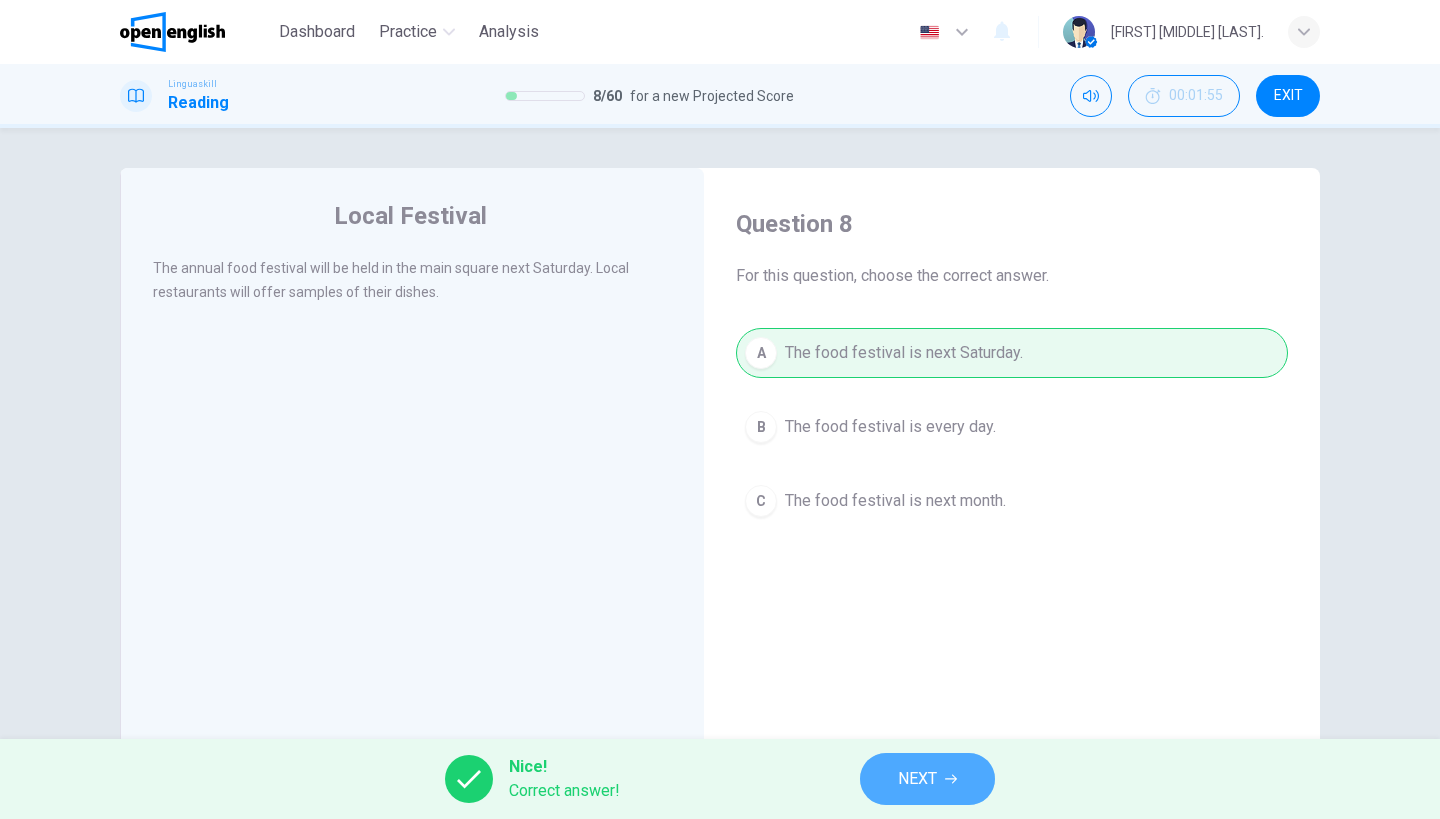 click on "NEXT" at bounding box center (917, 779) 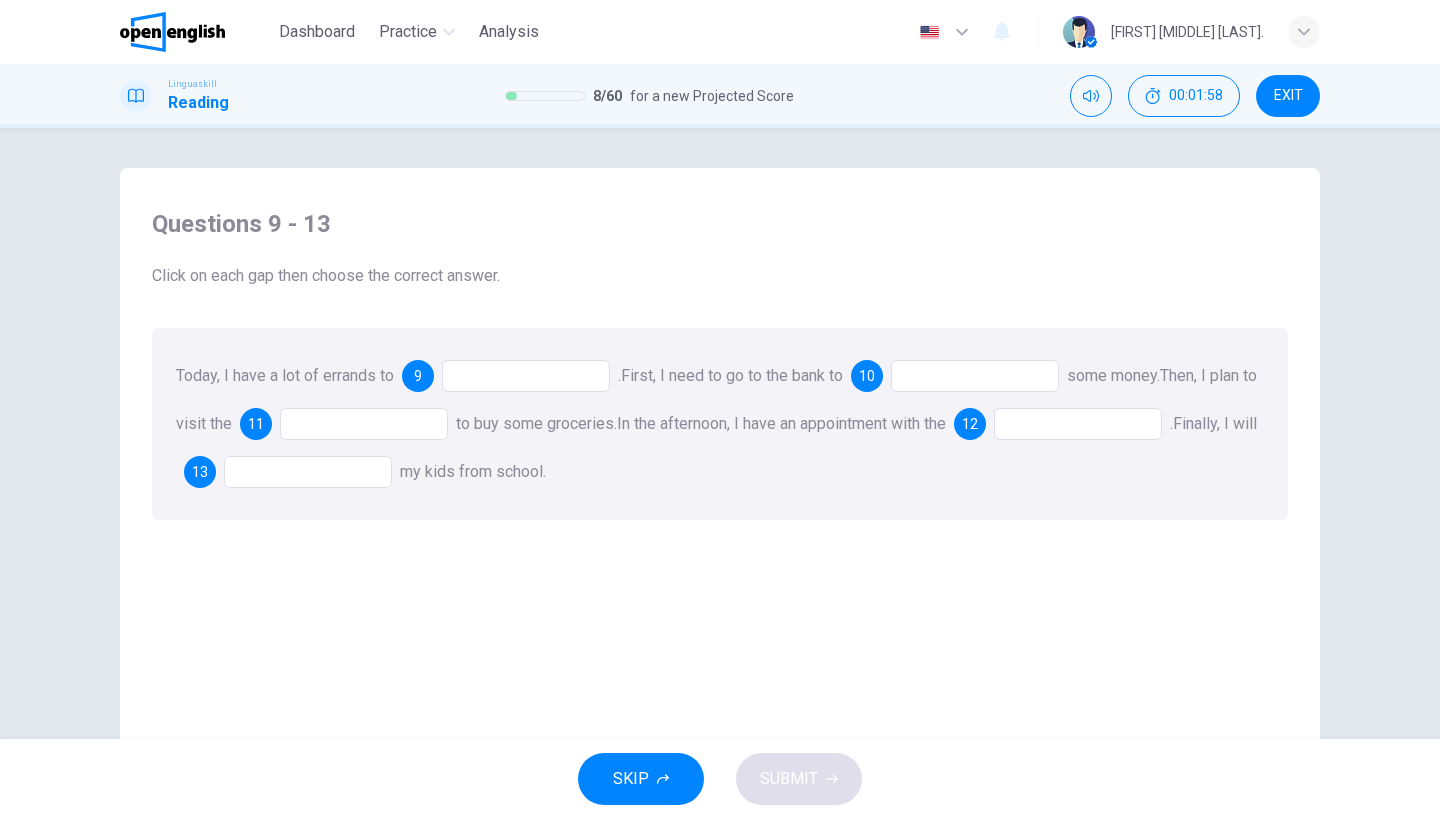 click at bounding box center (526, 376) 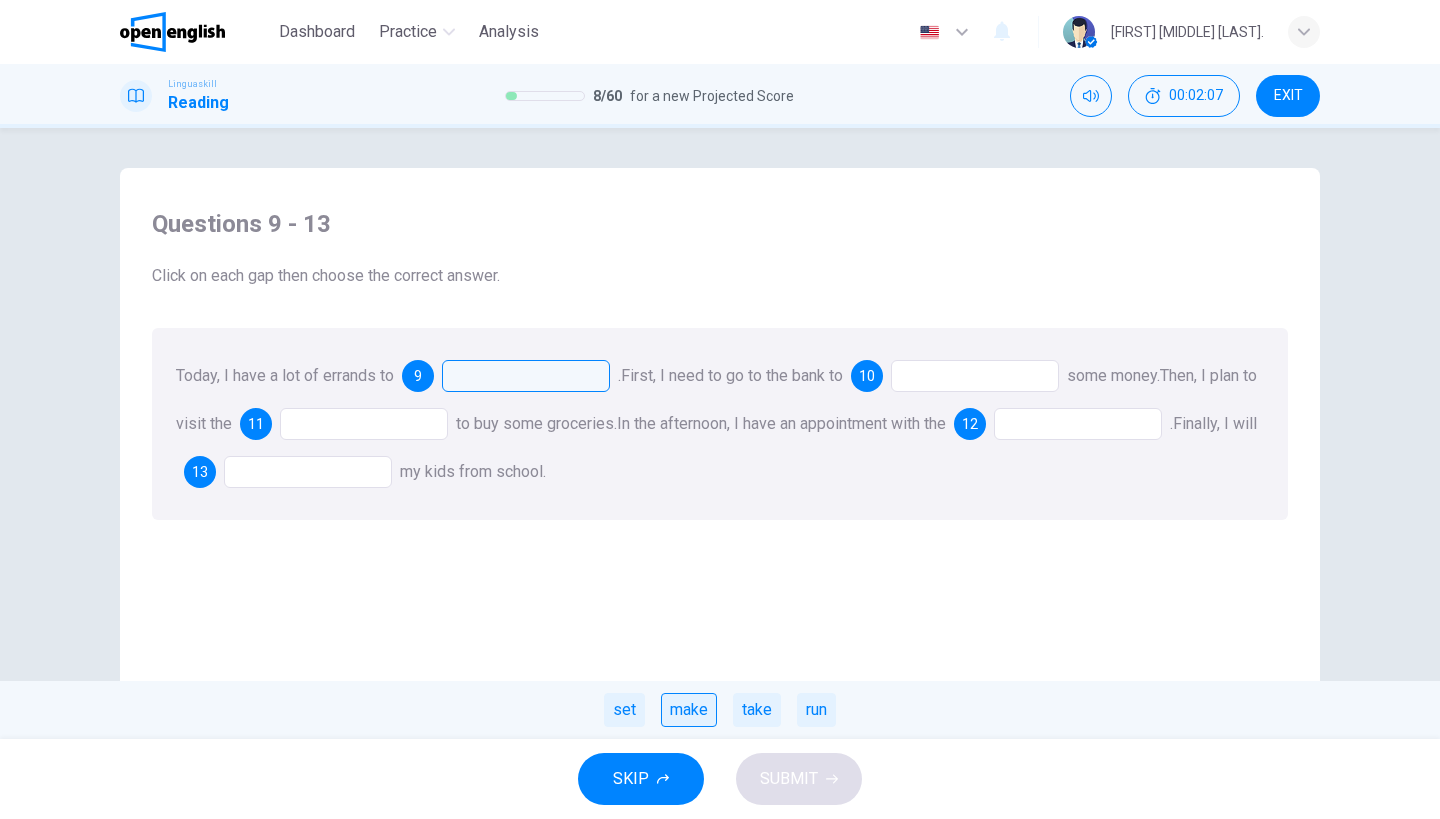 click on "make" at bounding box center (689, 710) 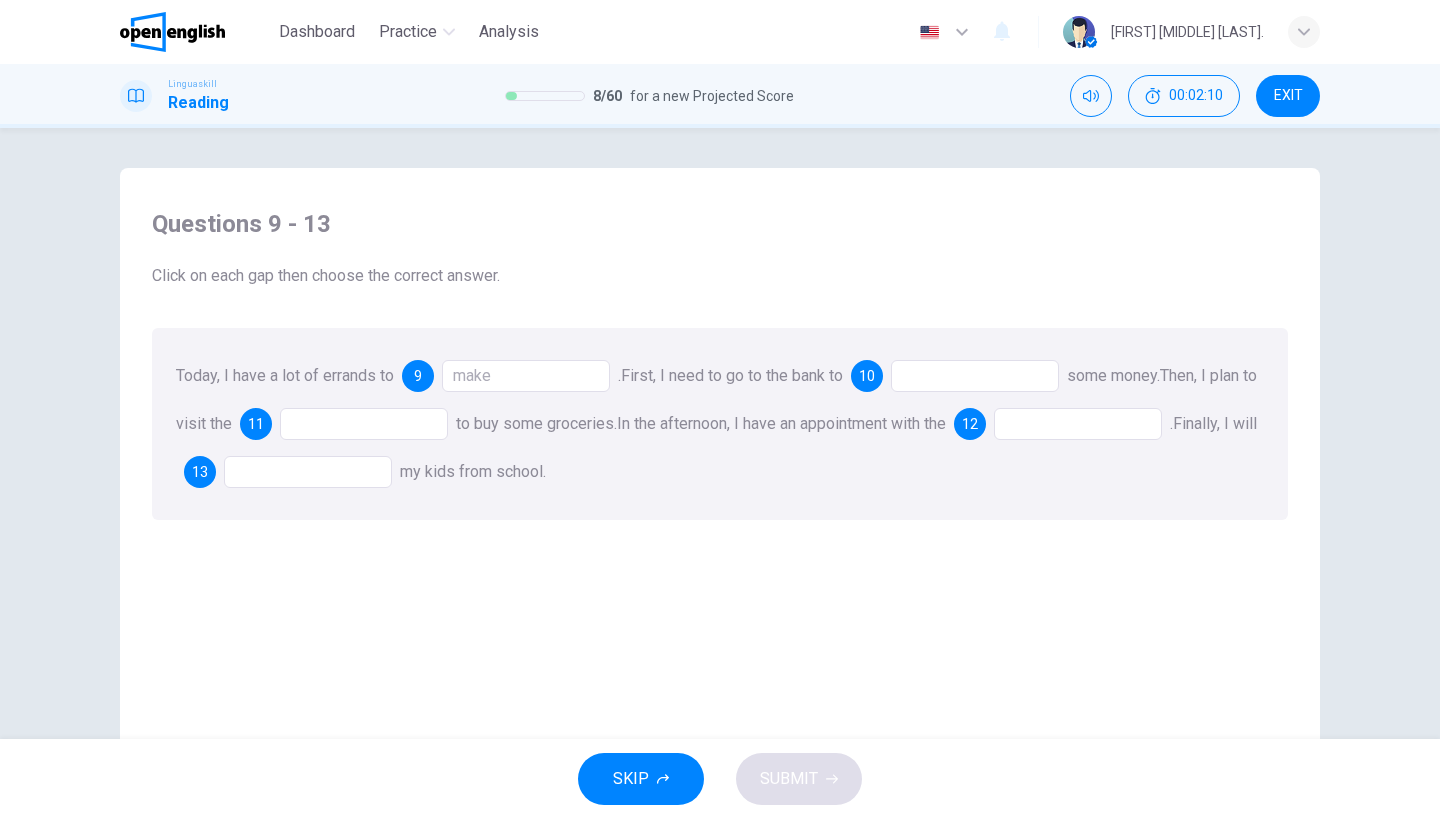 click at bounding box center [975, 376] 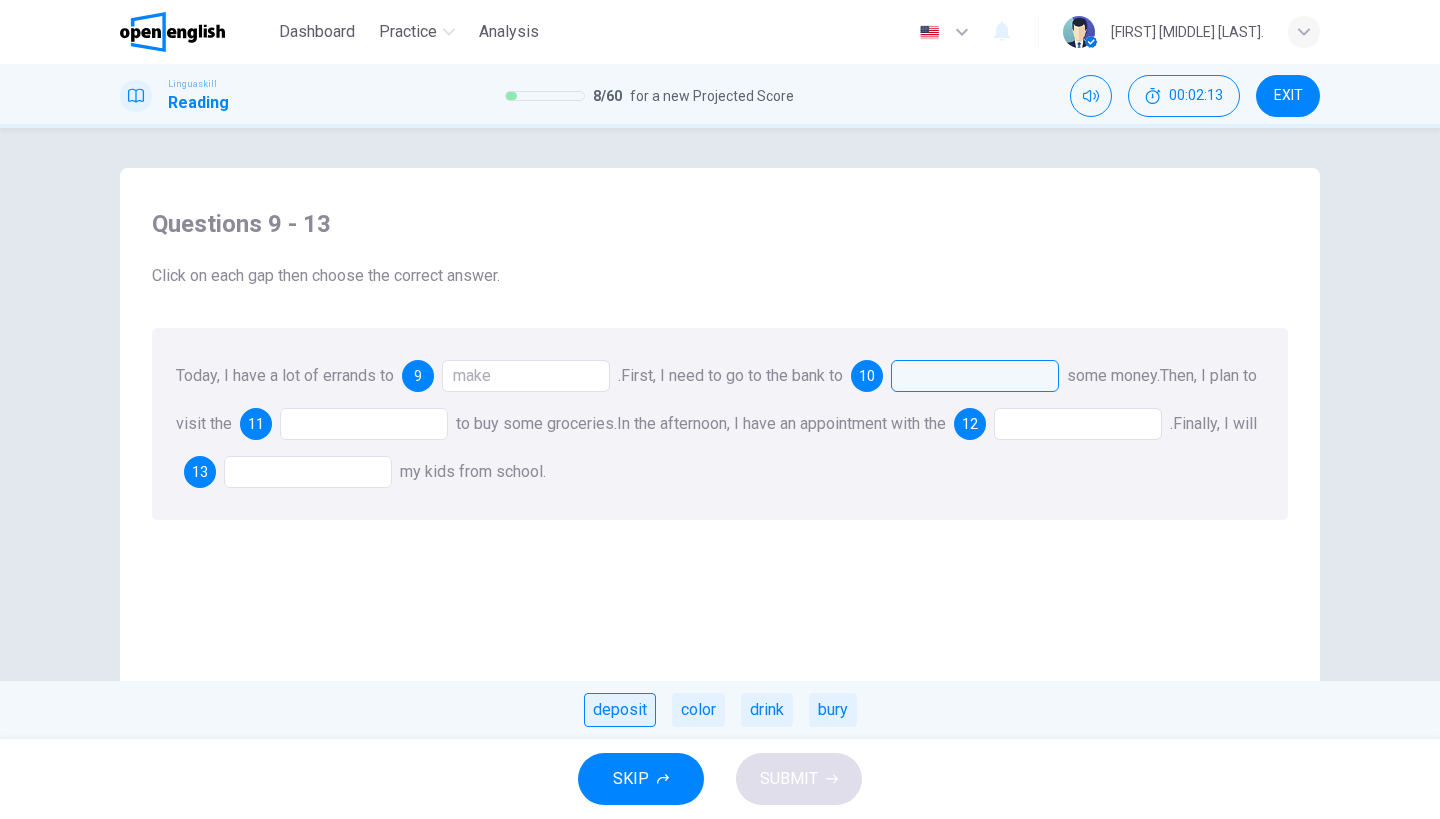click on "deposit" at bounding box center (620, 710) 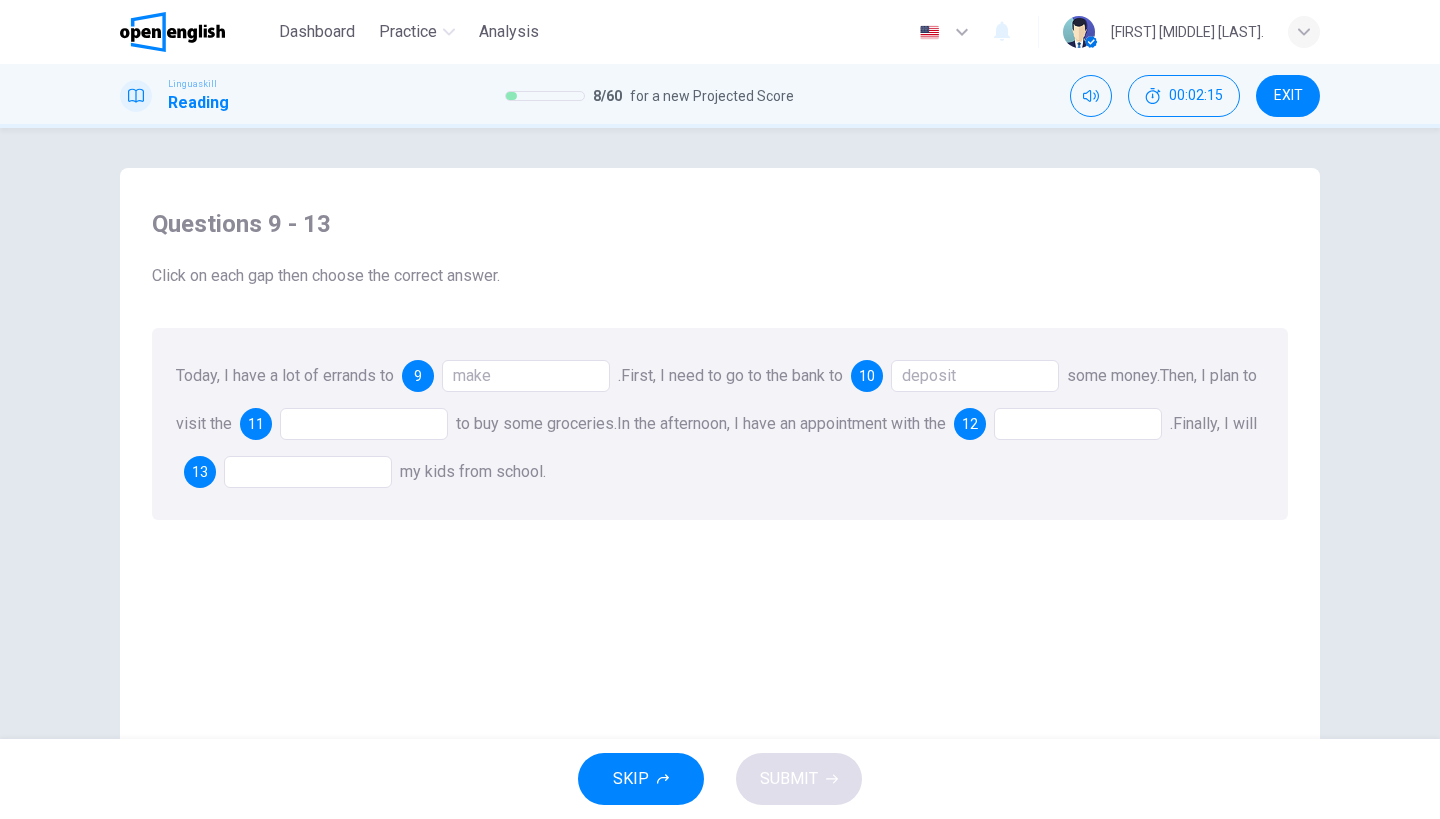 click at bounding box center (364, 424) 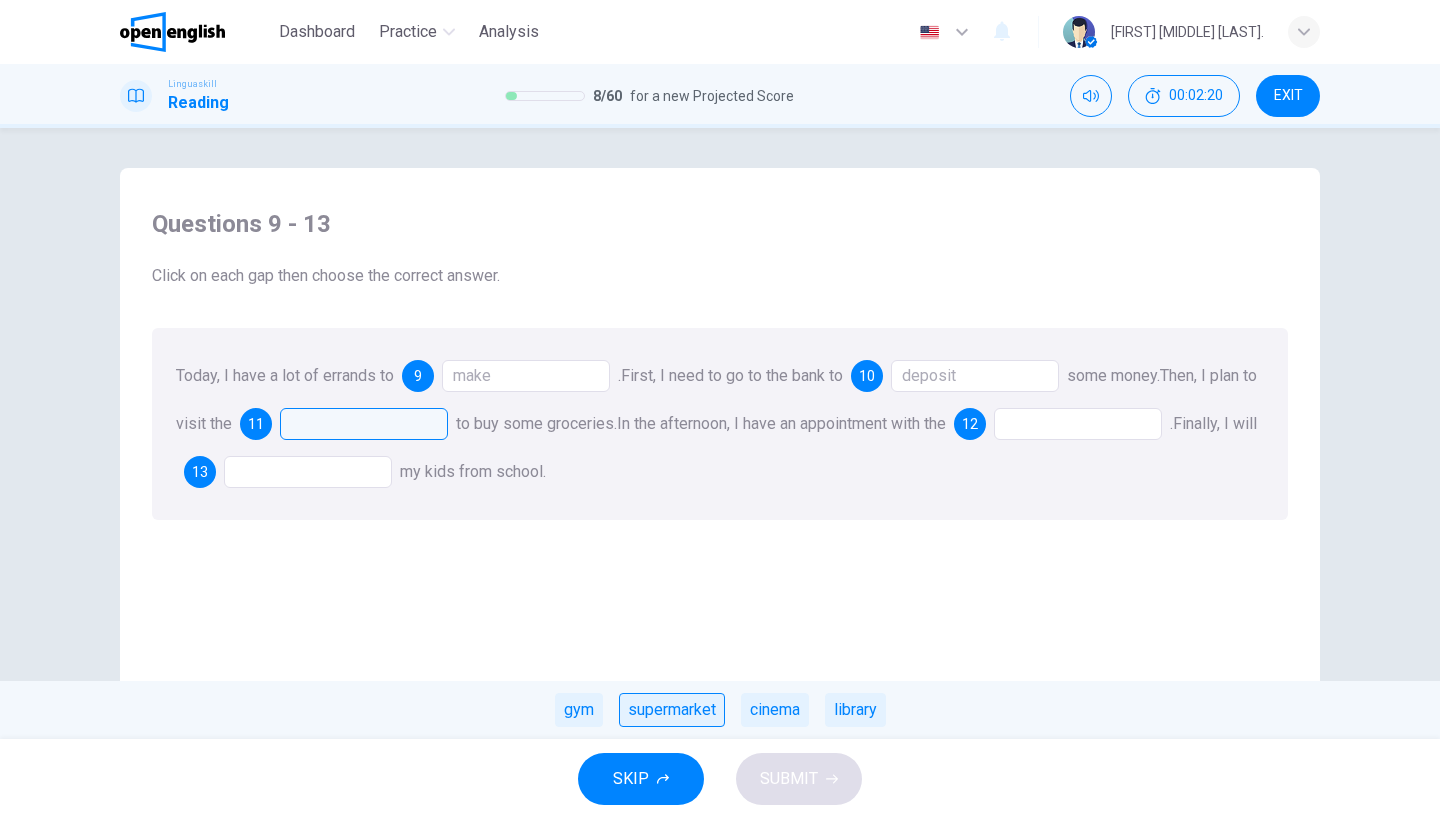 click on "supermarket" at bounding box center [672, 710] 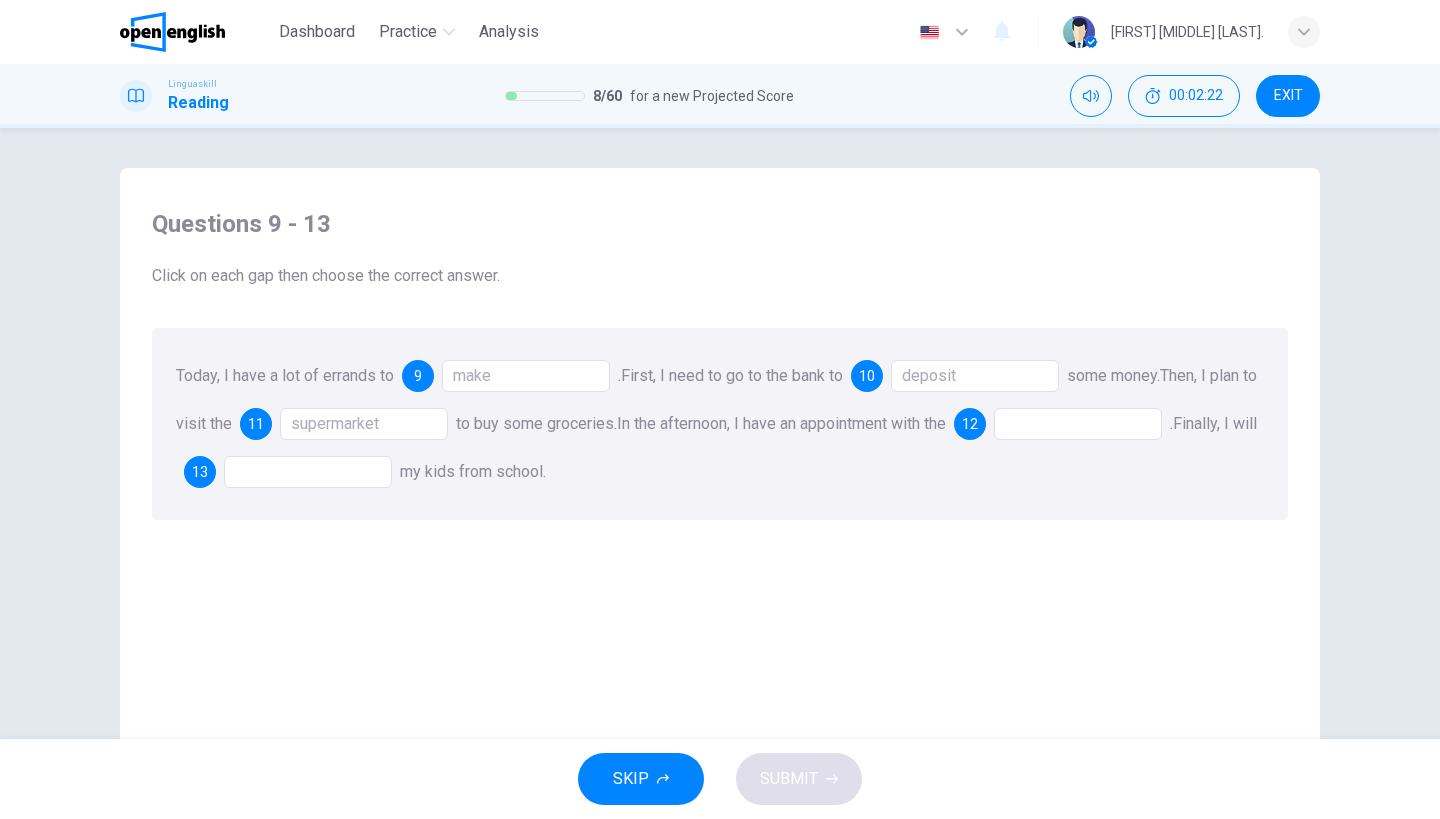 click at bounding box center (1078, 424) 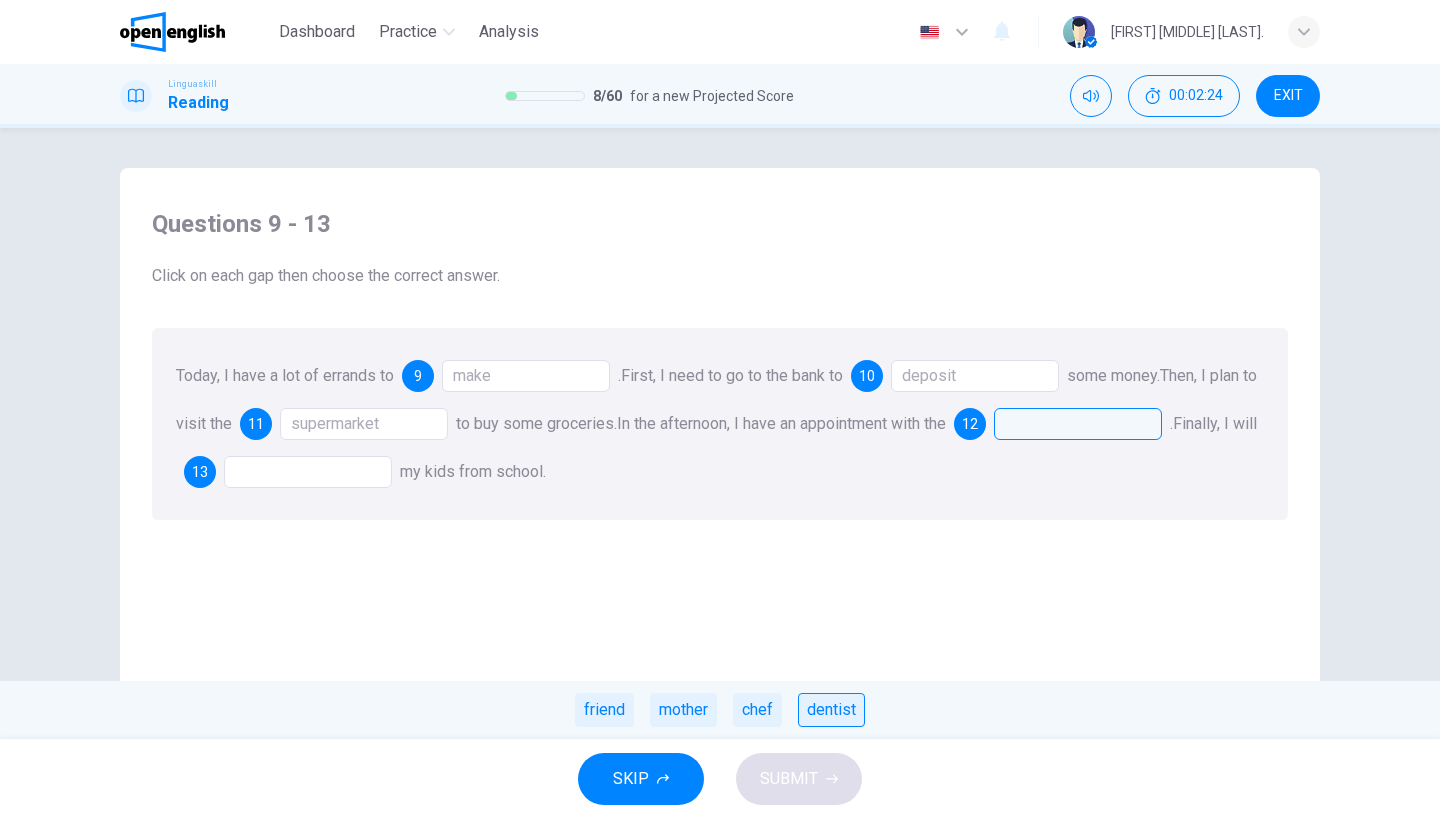 click on "dentist" at bounding box center (831, 710) 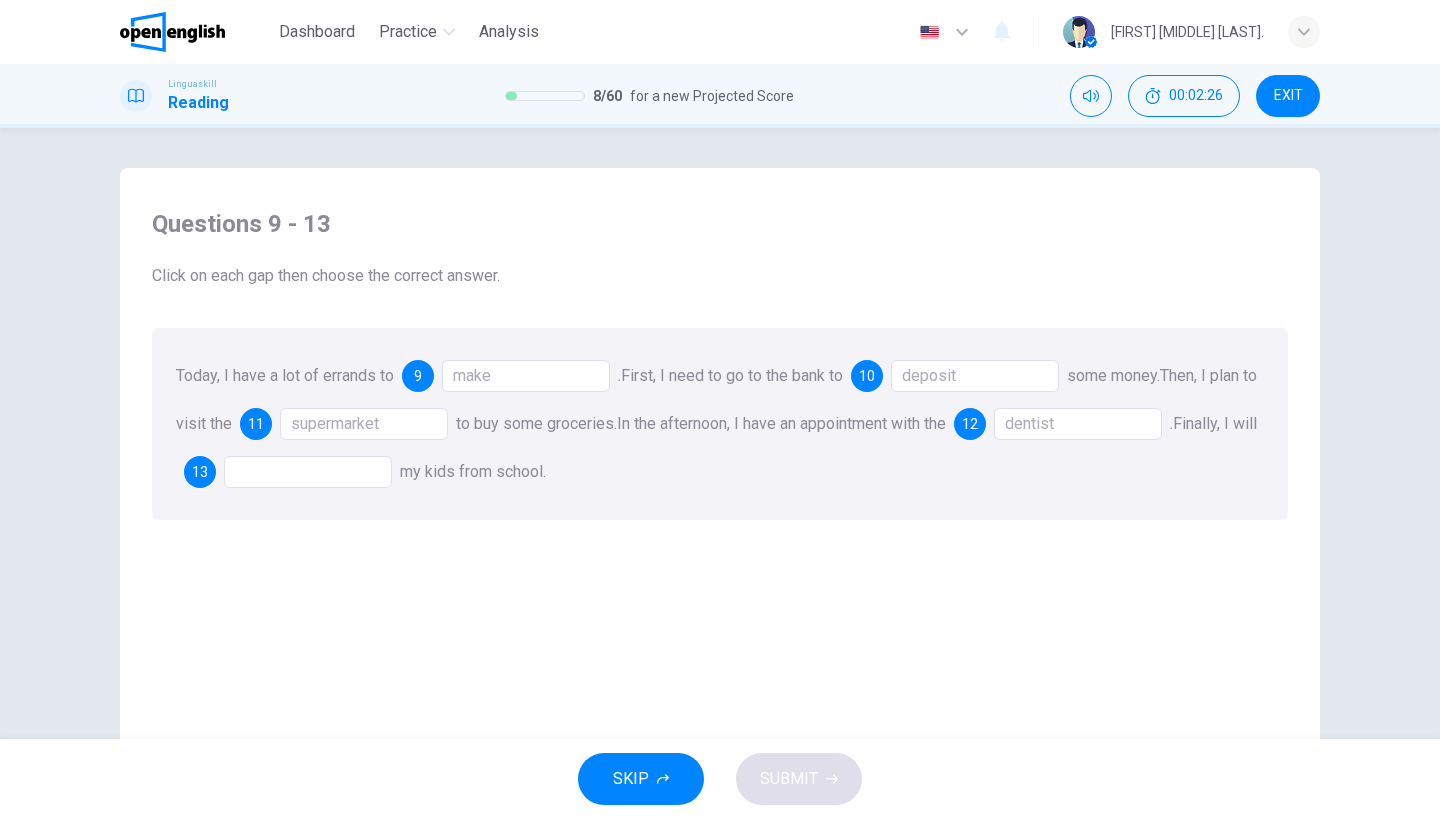 click at bounding box center [308, 472] 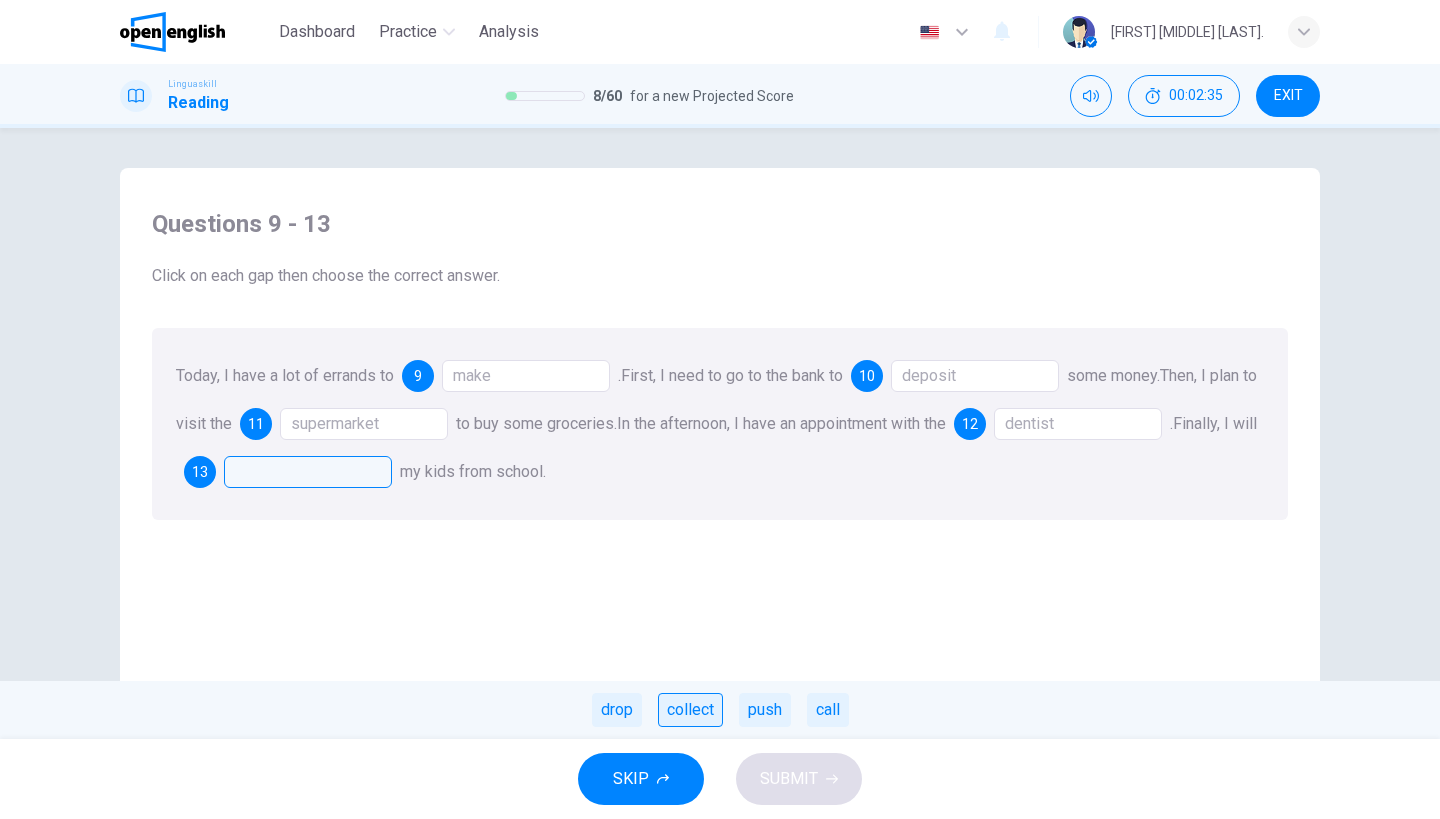 click on "collect" at bounding box center (690, 710) 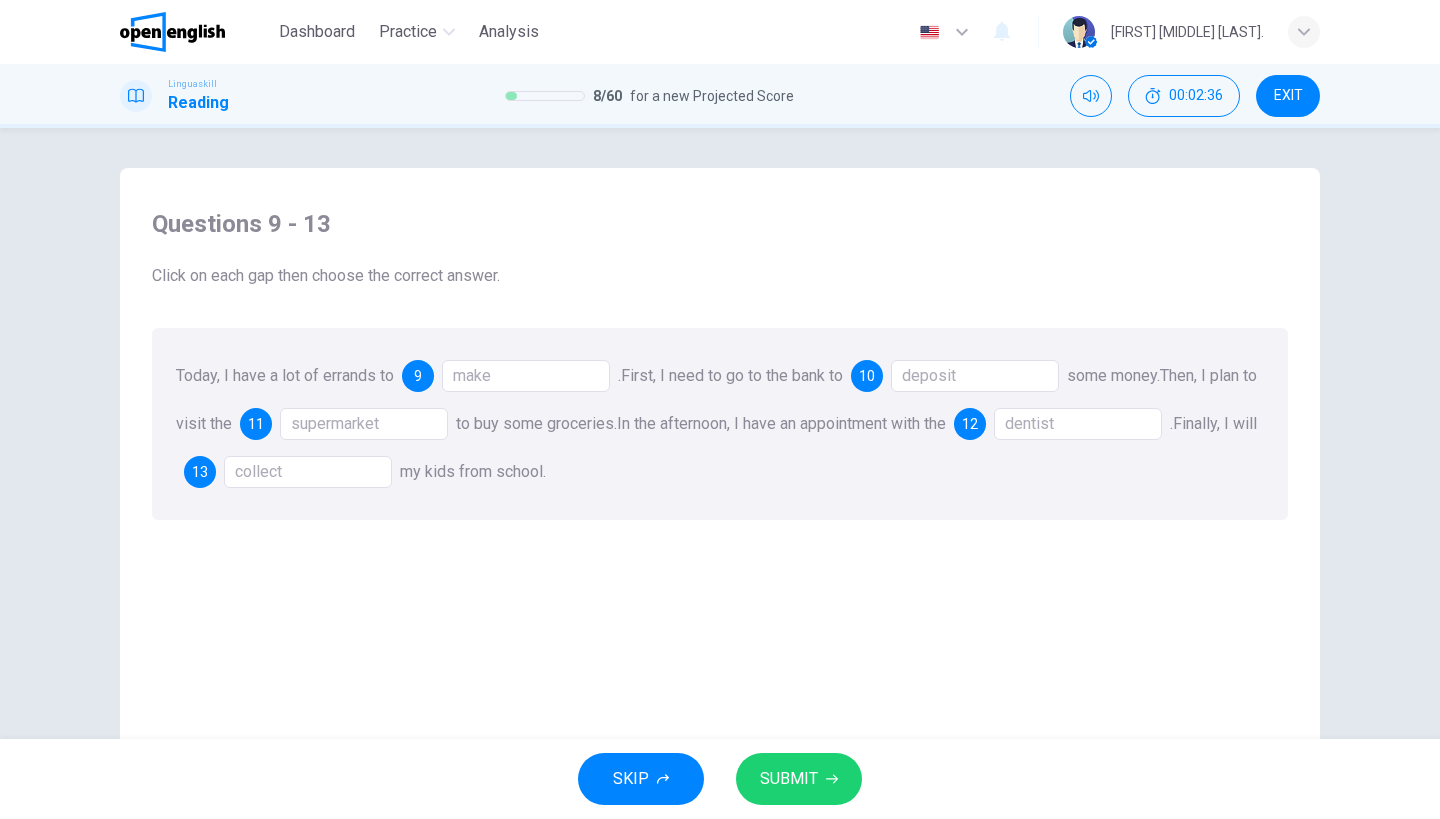 click on "SUBMIT" at bounding box center [799, 779] 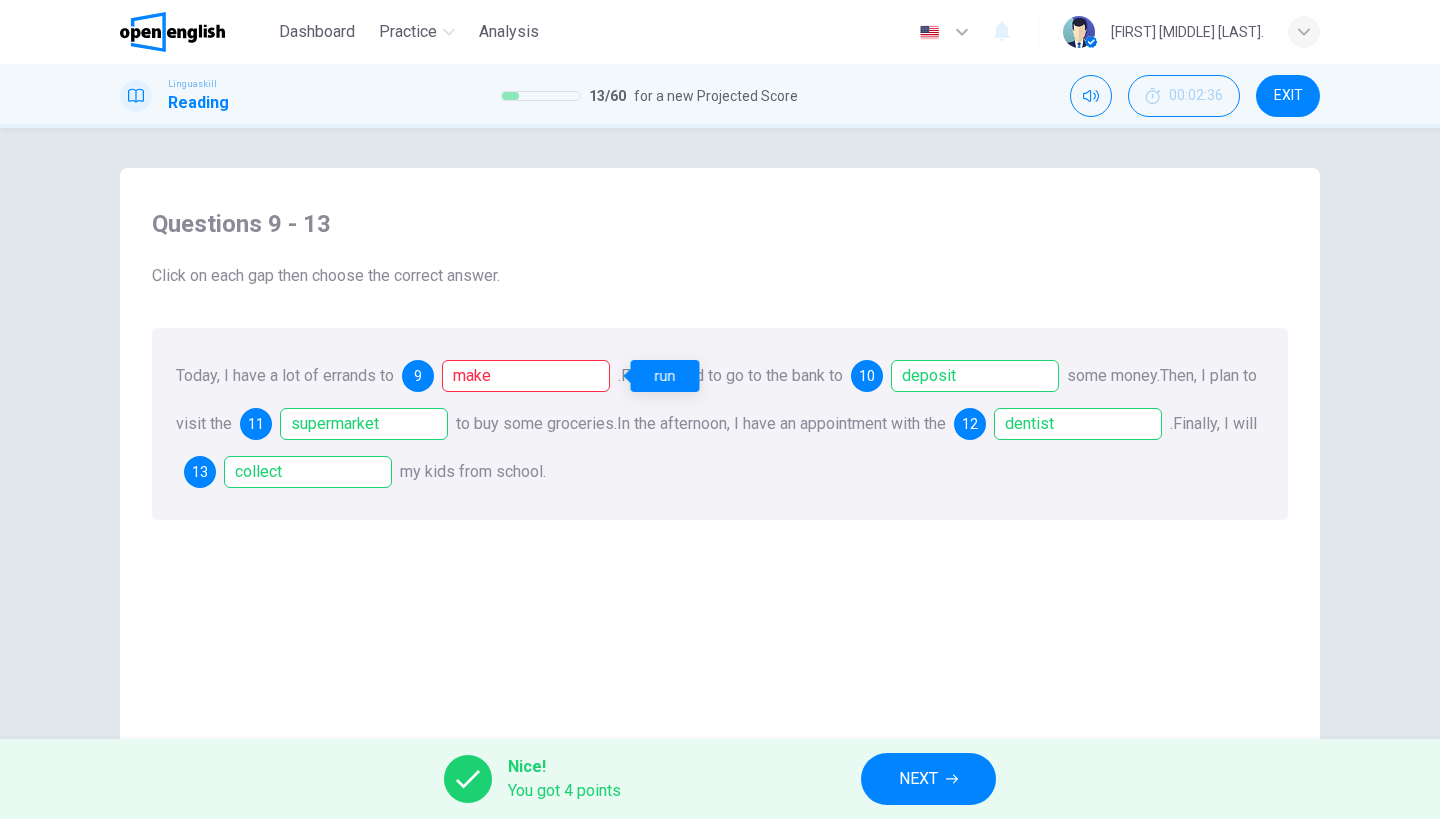 click on "make" at bounding box center [526, 376] 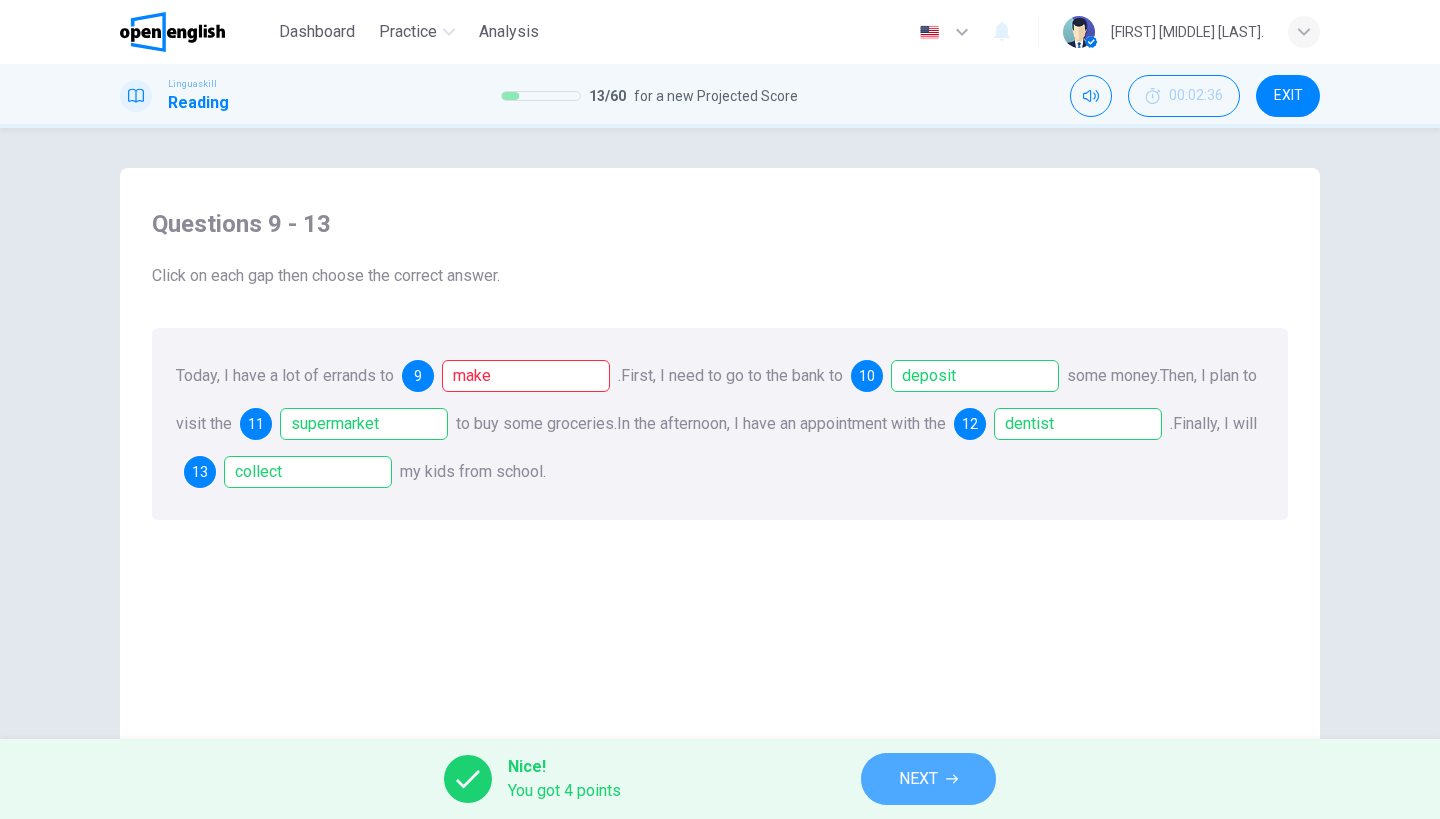 click on "NEXT" at bounding box center (918, 779) 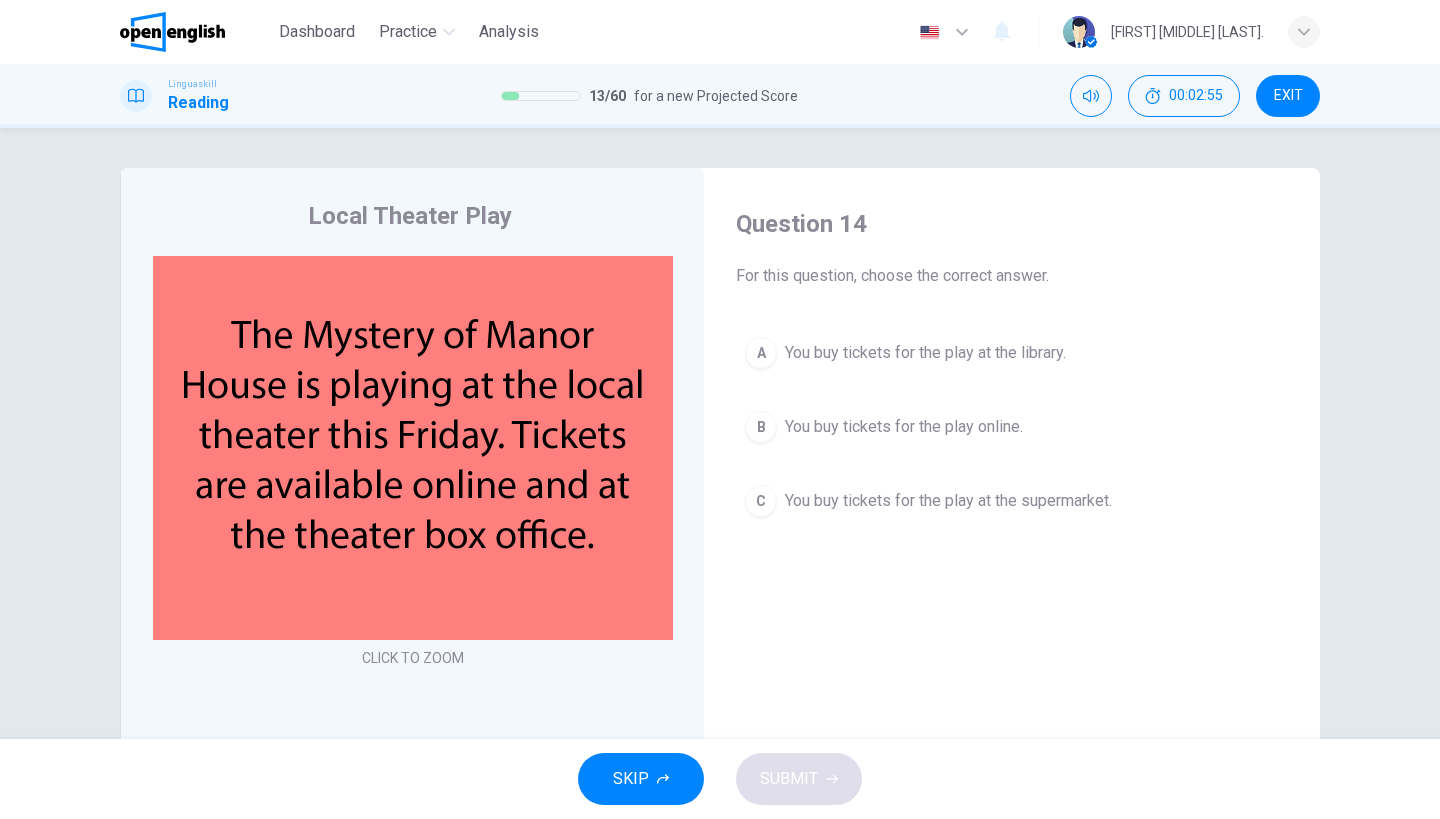 click on "You buy tickets for the play online." at bounding box center [904, 427] 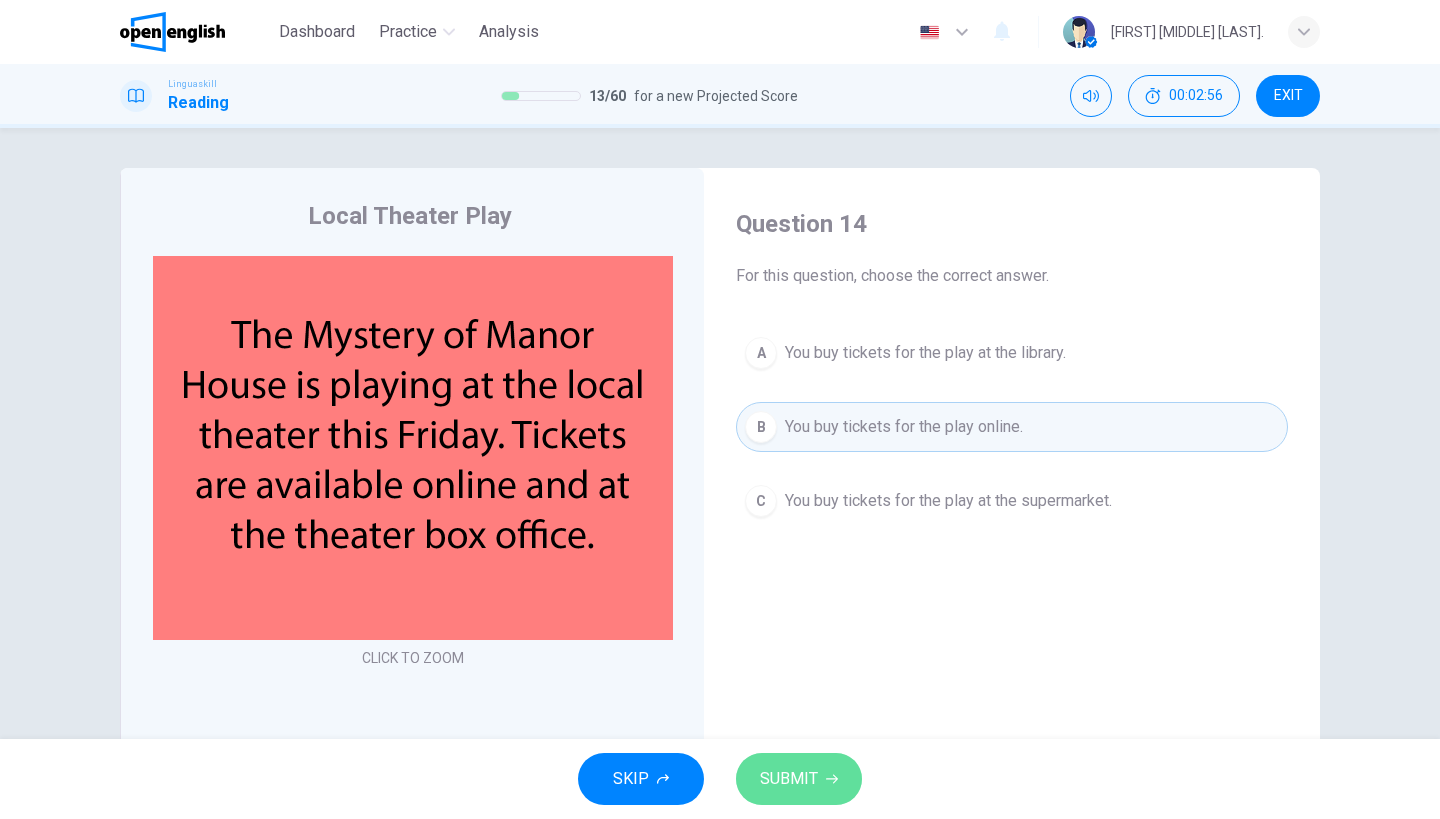 click on "SUBMIT" at bounding box center [789, 779] 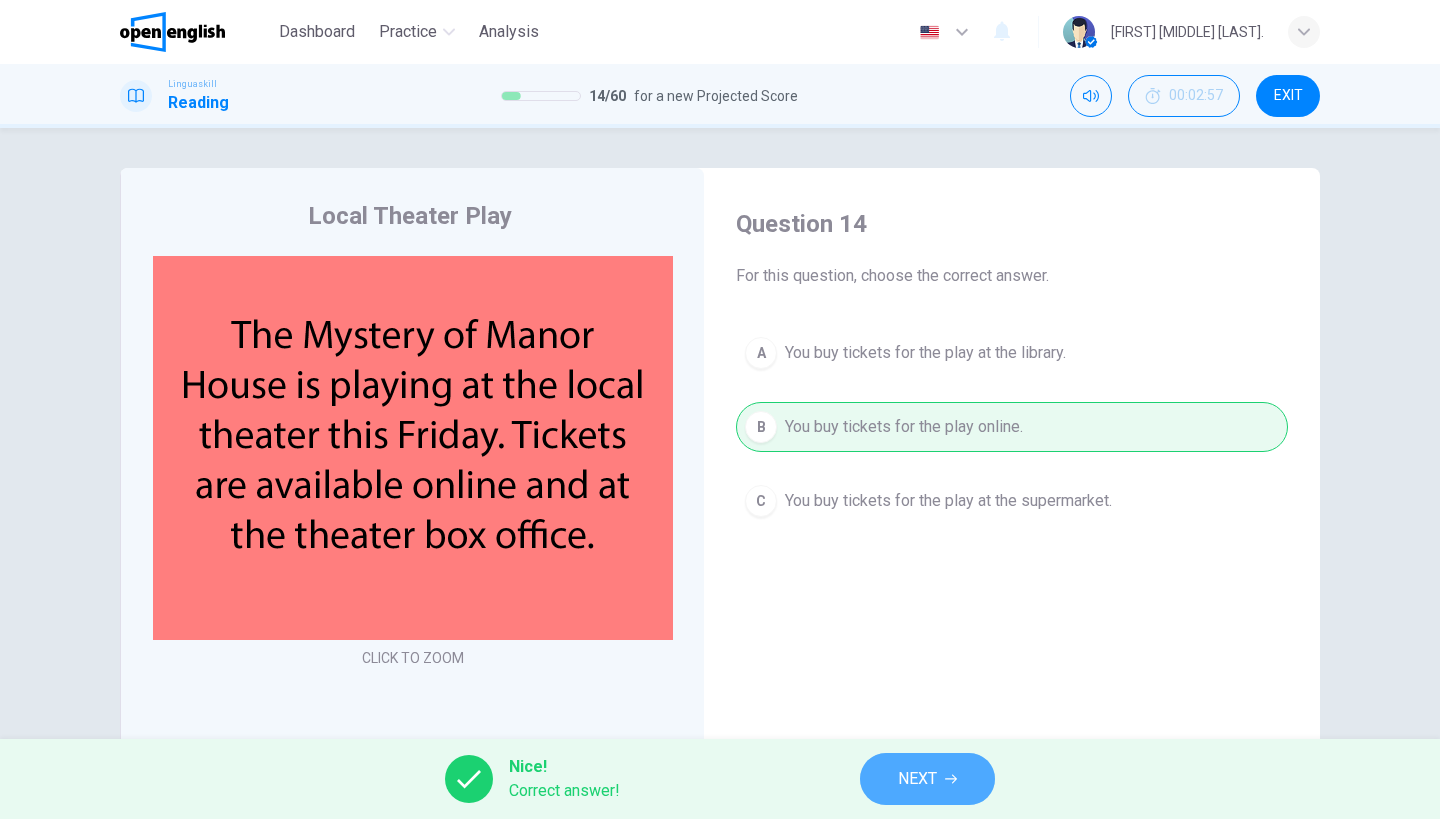 click on "NEXT" at bounding box center (927, 779) 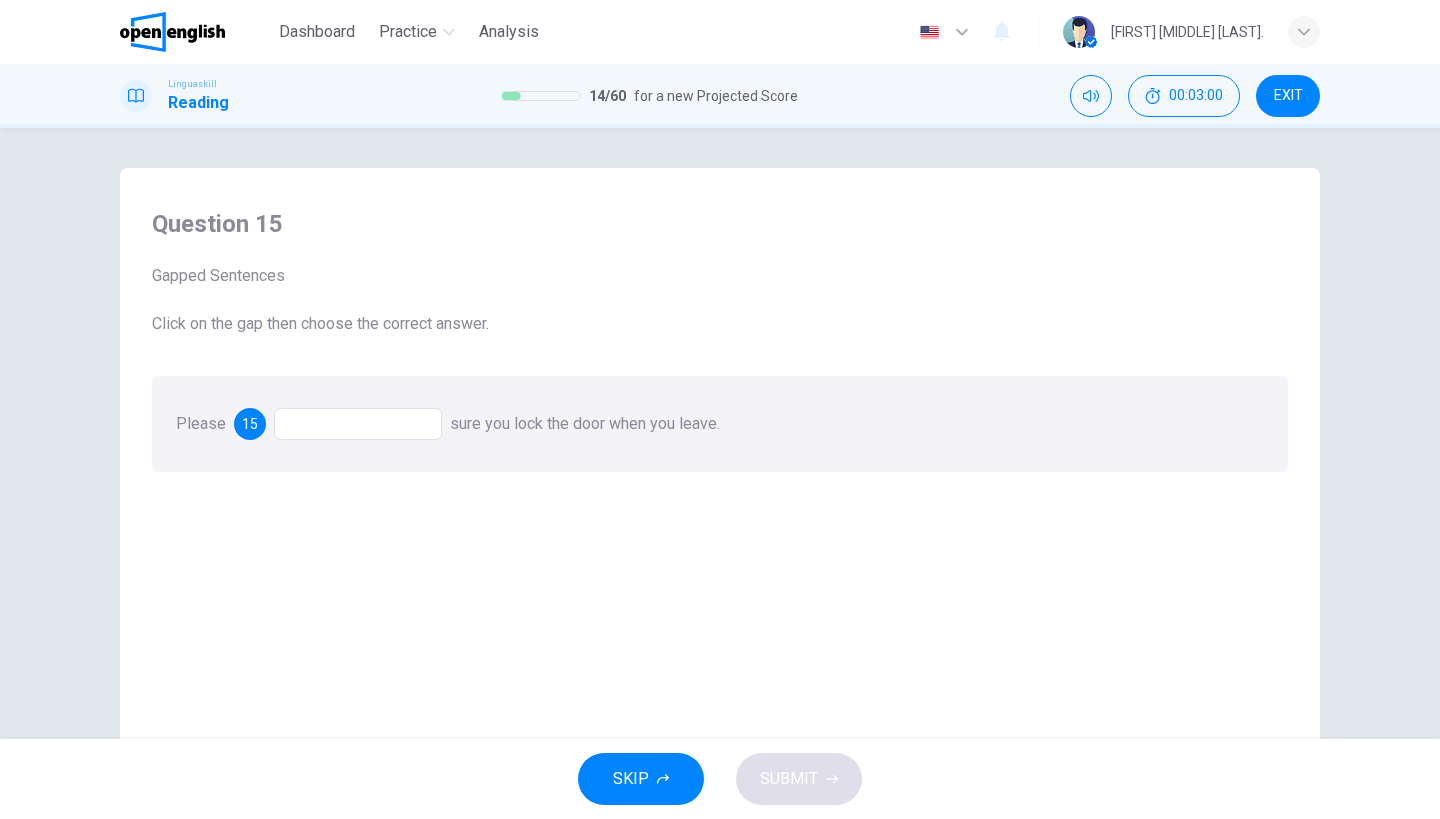 click at bounding box center [358, 424] 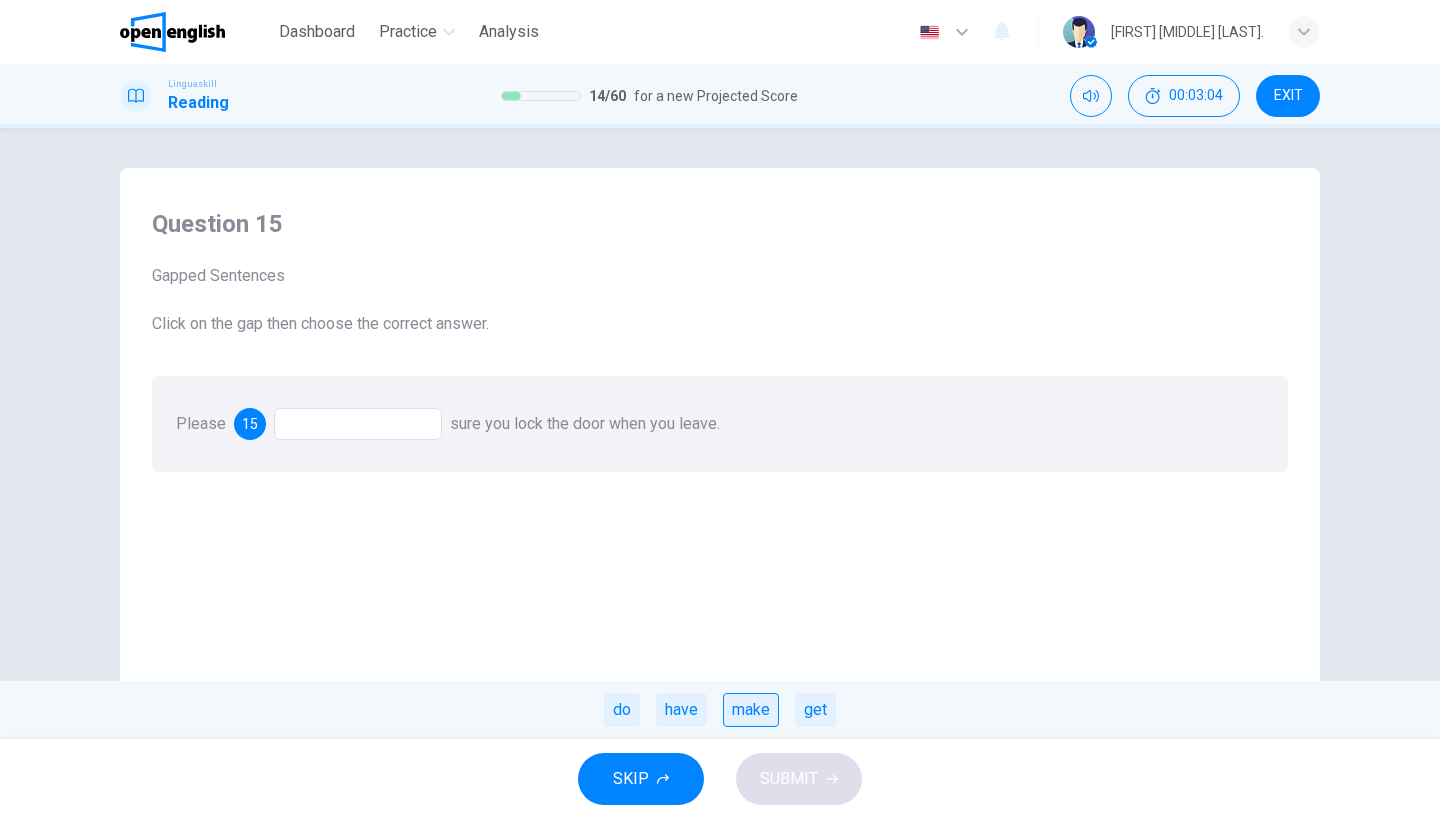 click on "make" at bounding box center (751, 710) 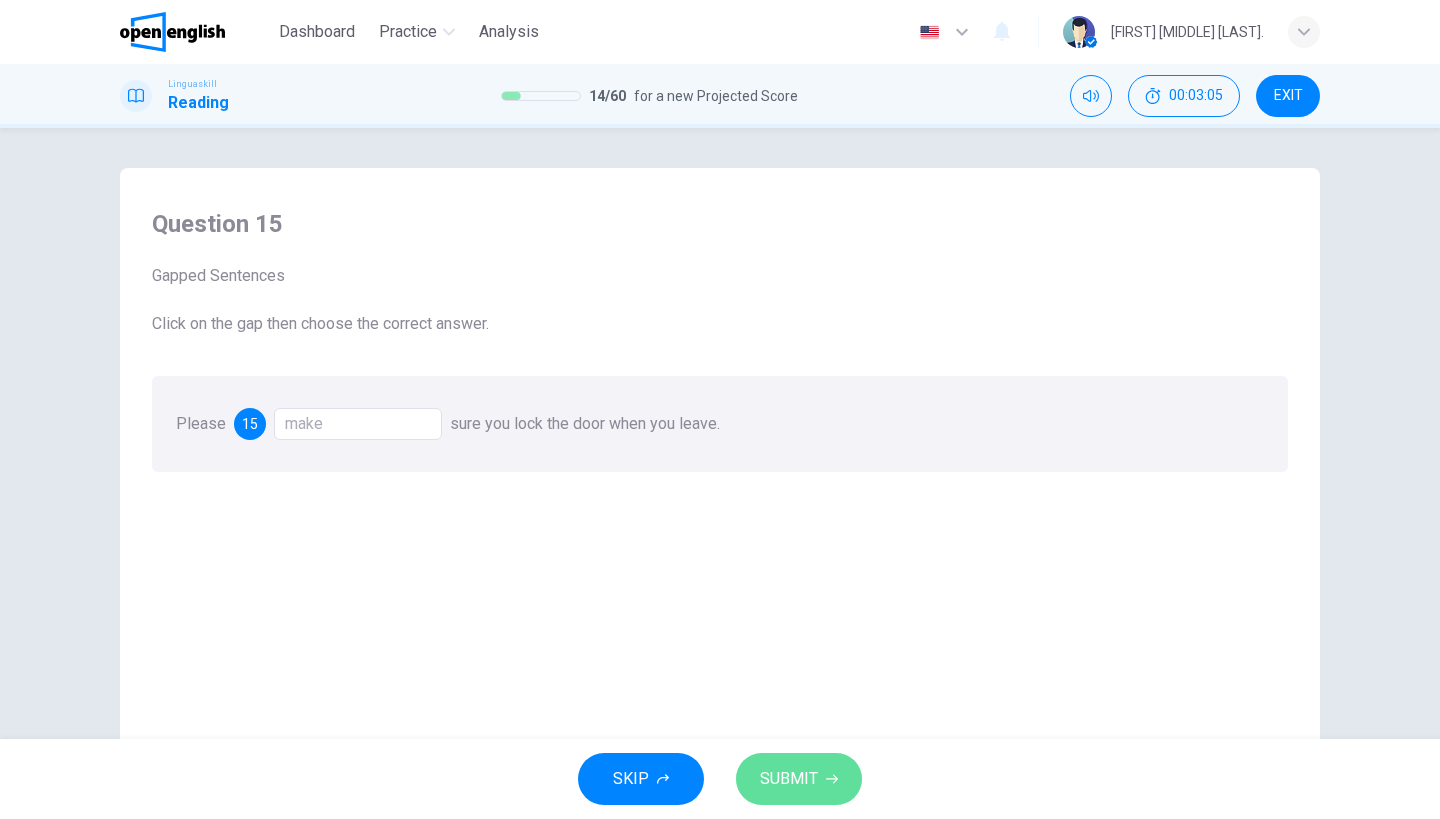 click on "SUBMIT" at bounding box center [789, 779] 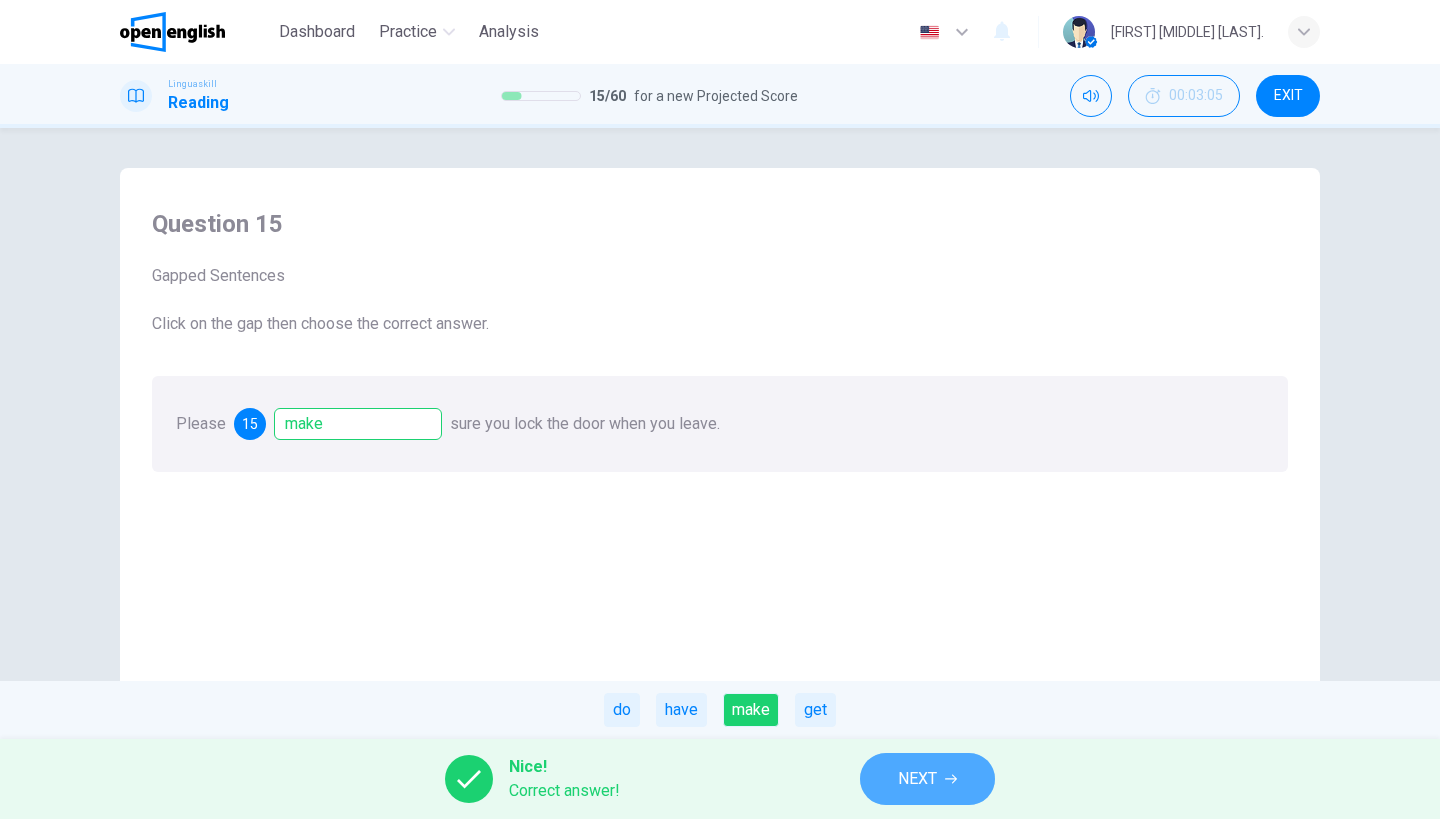 click on "NEXT" at bounding box center (917, 779) 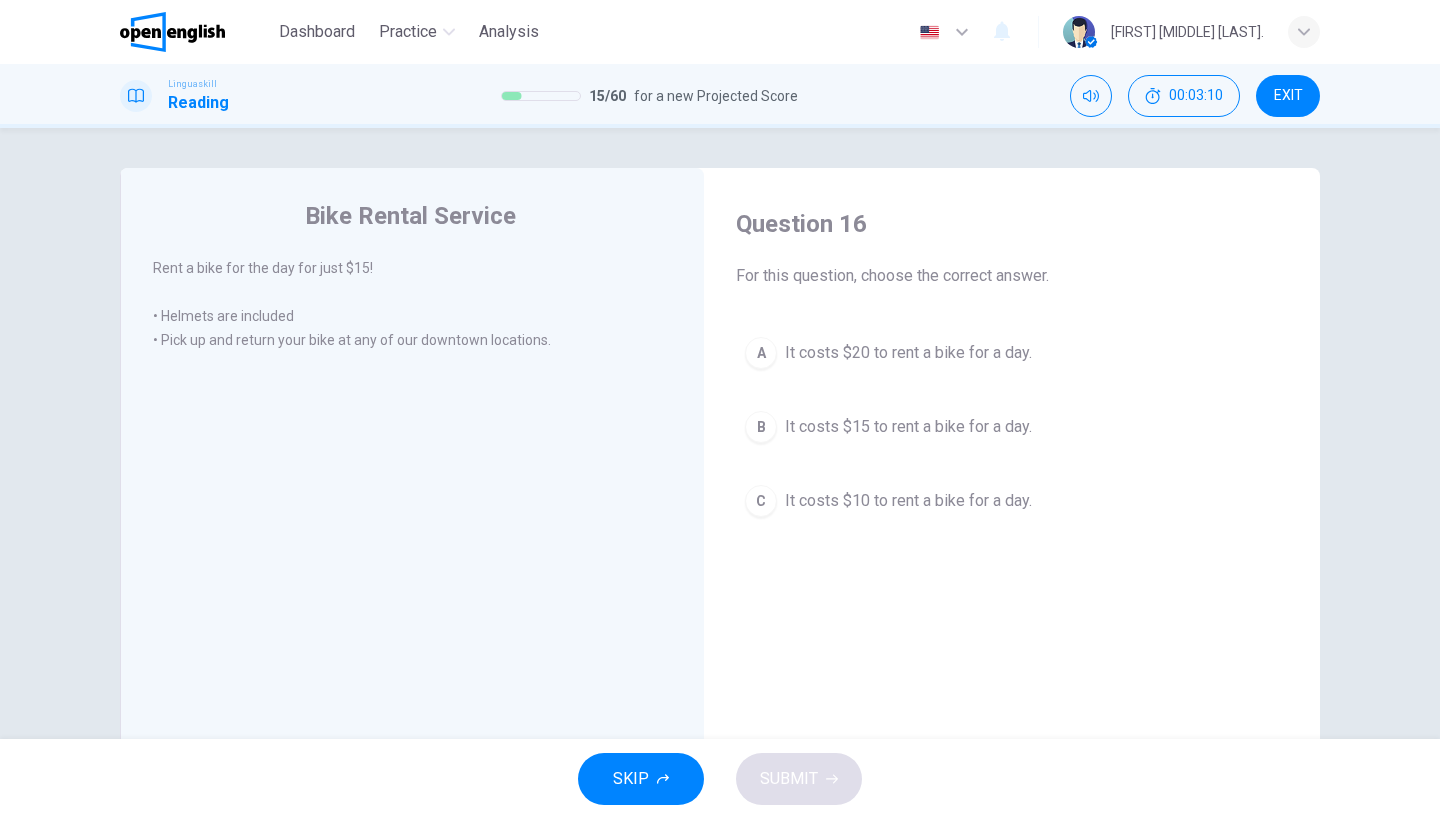 click on "It costs $15 to rent a bike for a day." at bounding box center (908, 427) 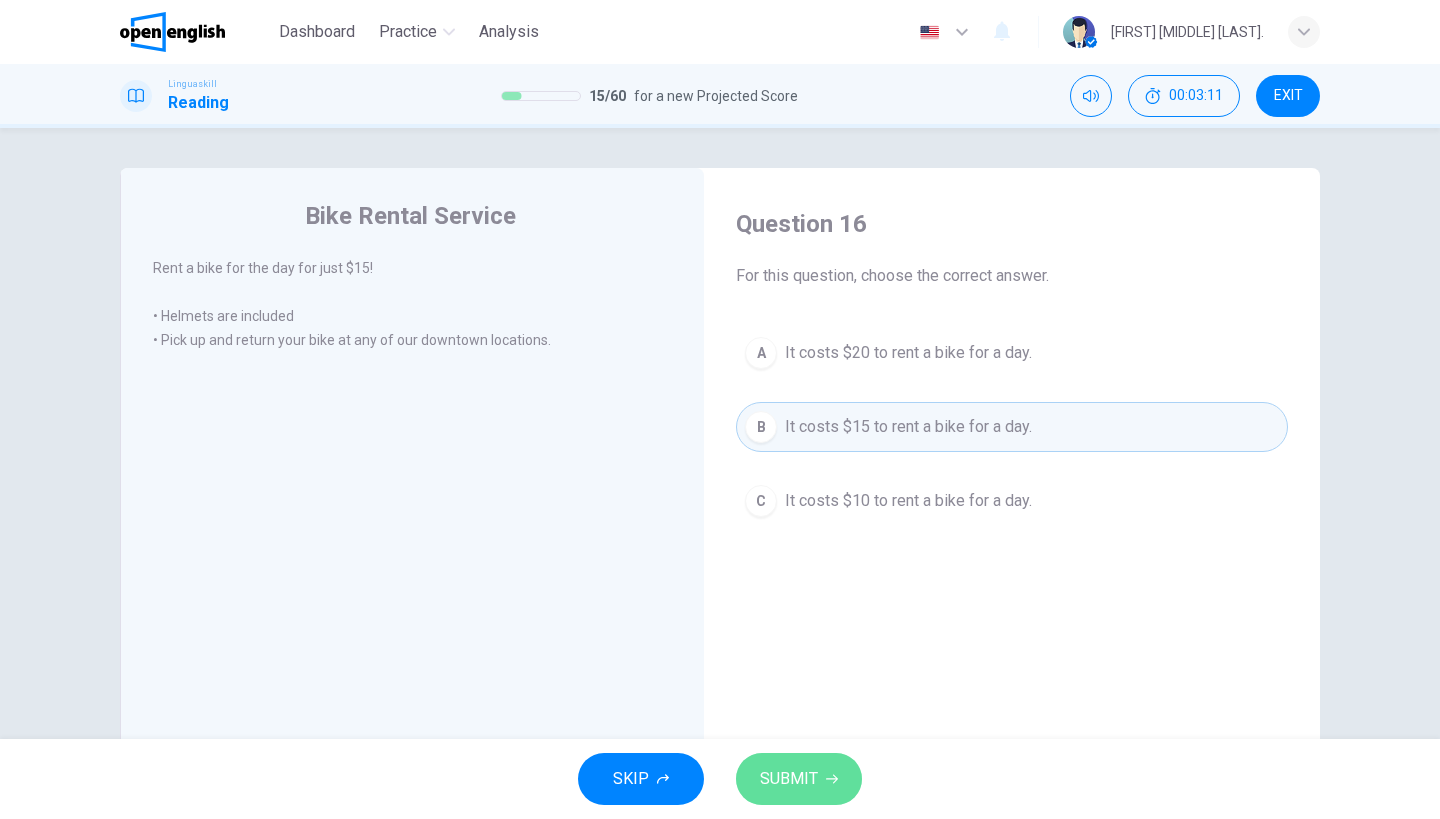 click on "SUBMIT" at bounding box center [799, 779] 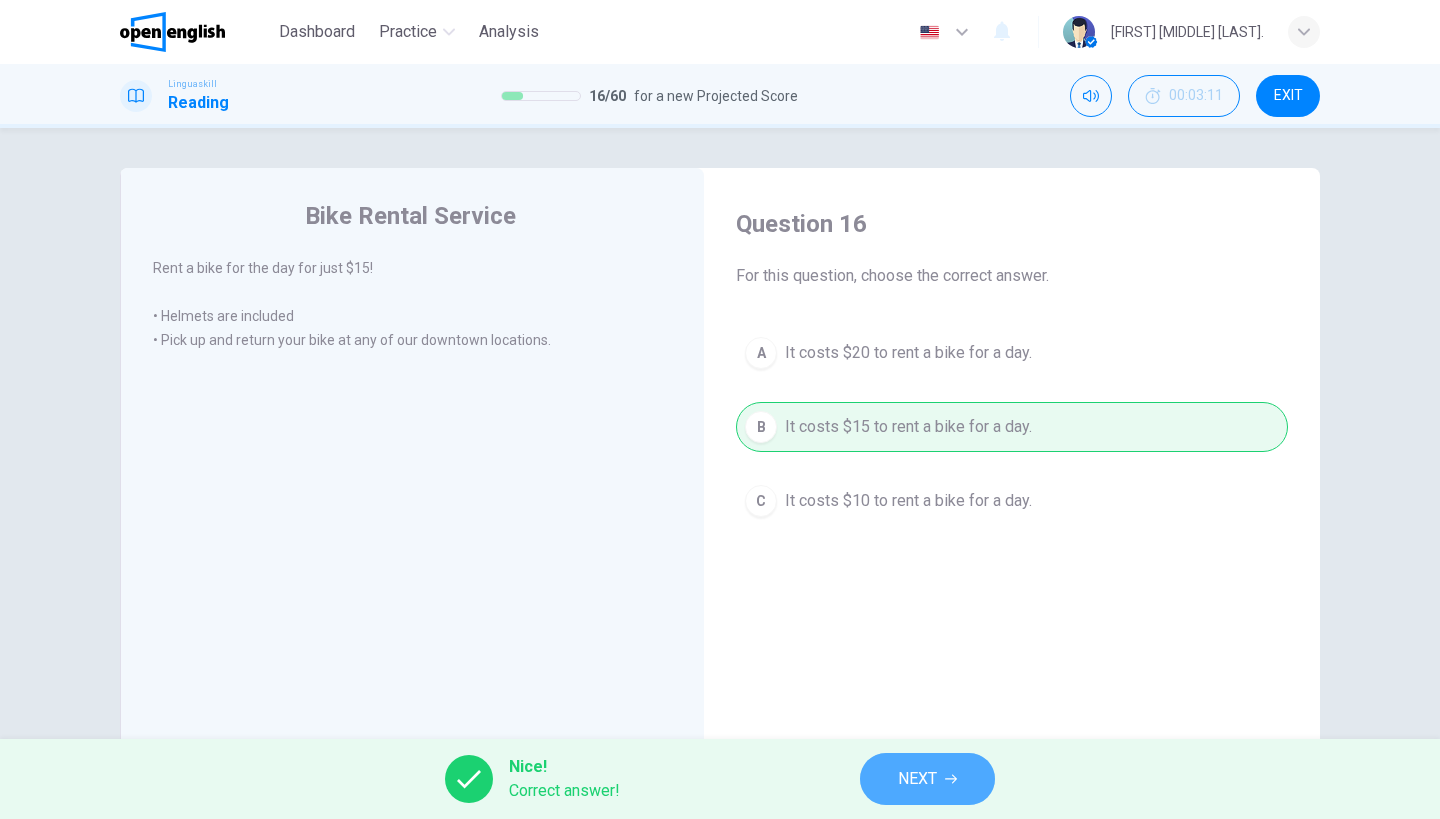 click on "NEXT" at bounding box center [927, 779] 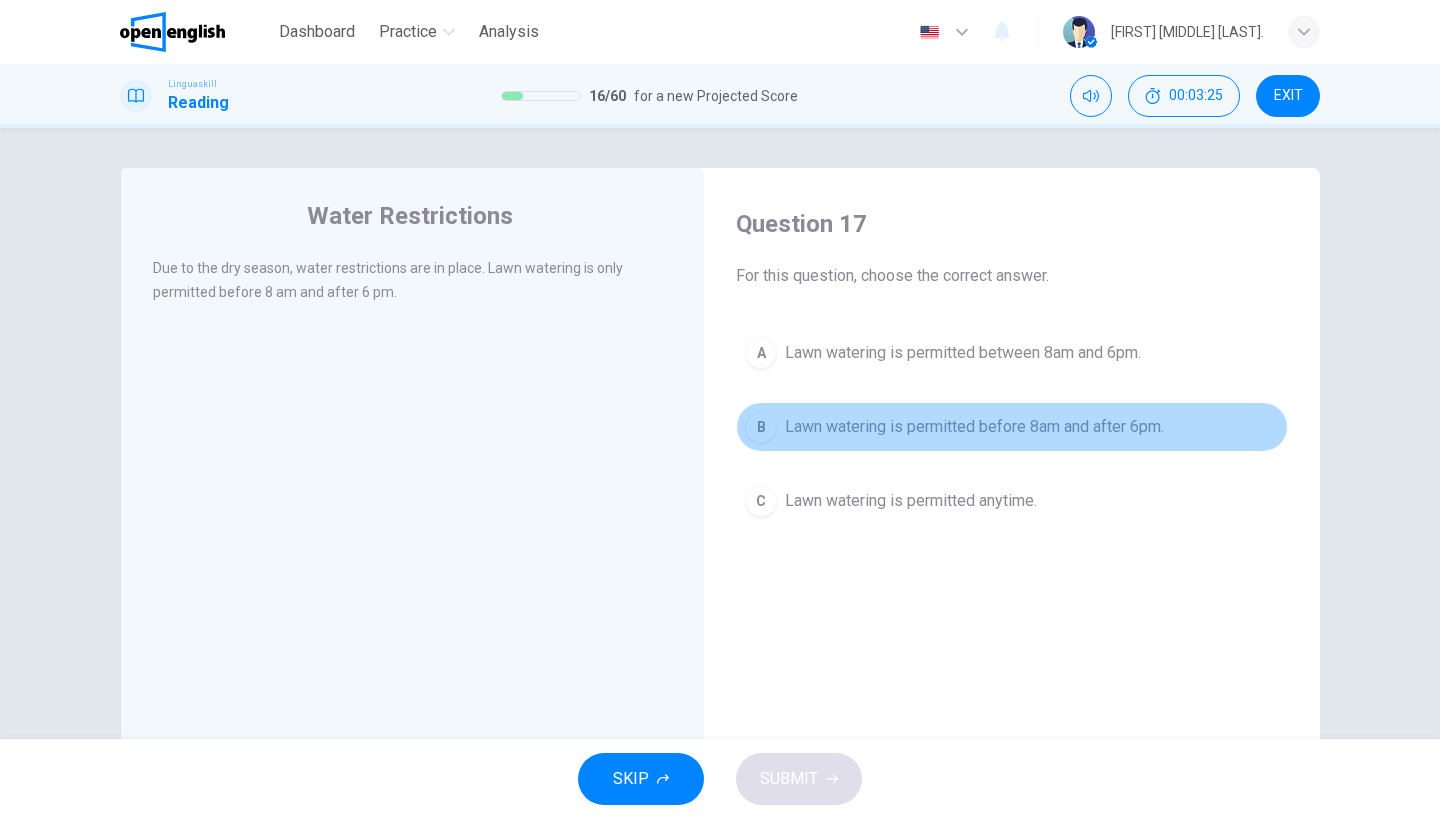 click on "Lawn watering is permitted before 8am and after 6pm." at bounding box center [974, 427] 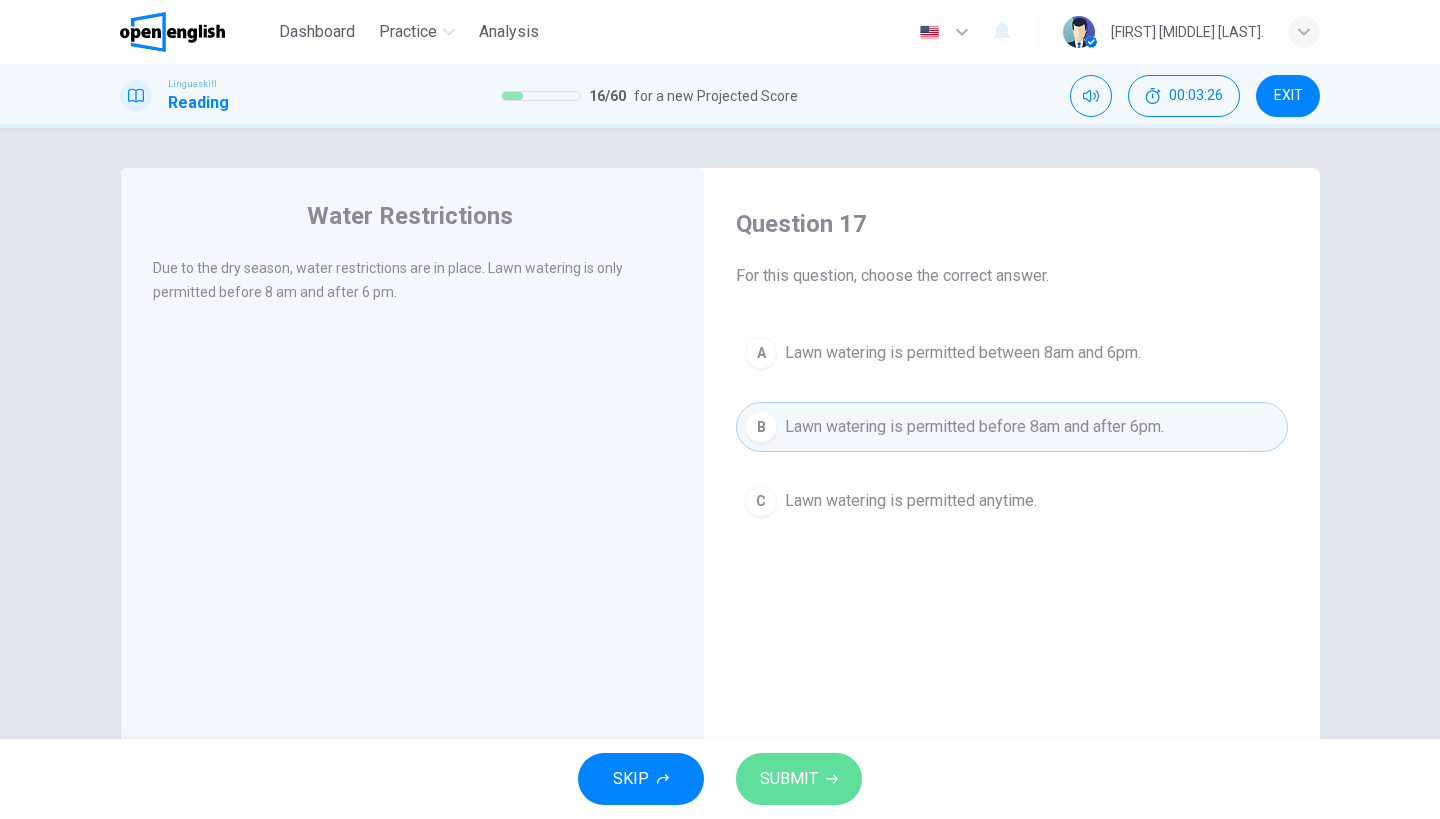 click 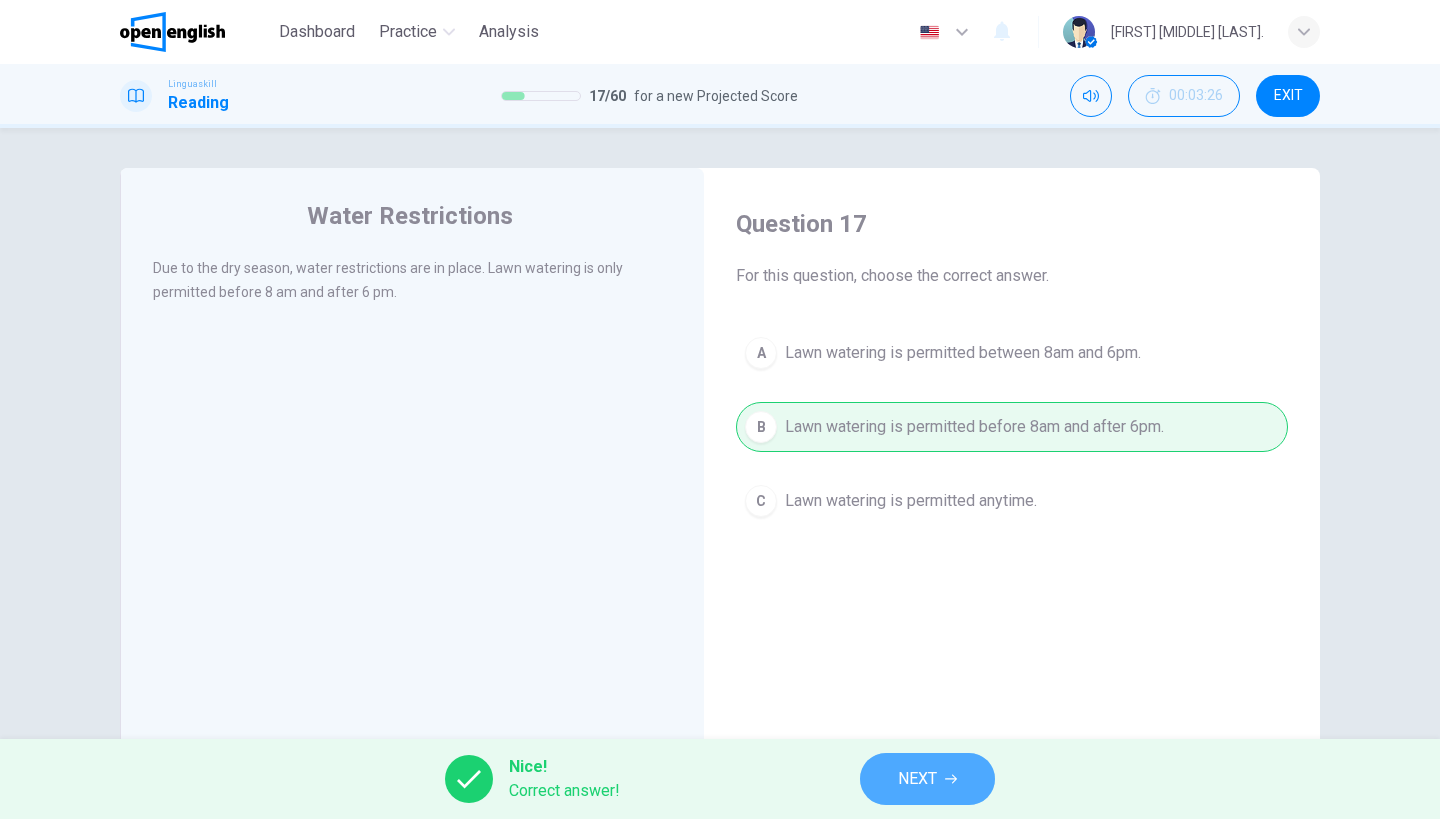 click on "NEXT" at bounding box center (917, 779) 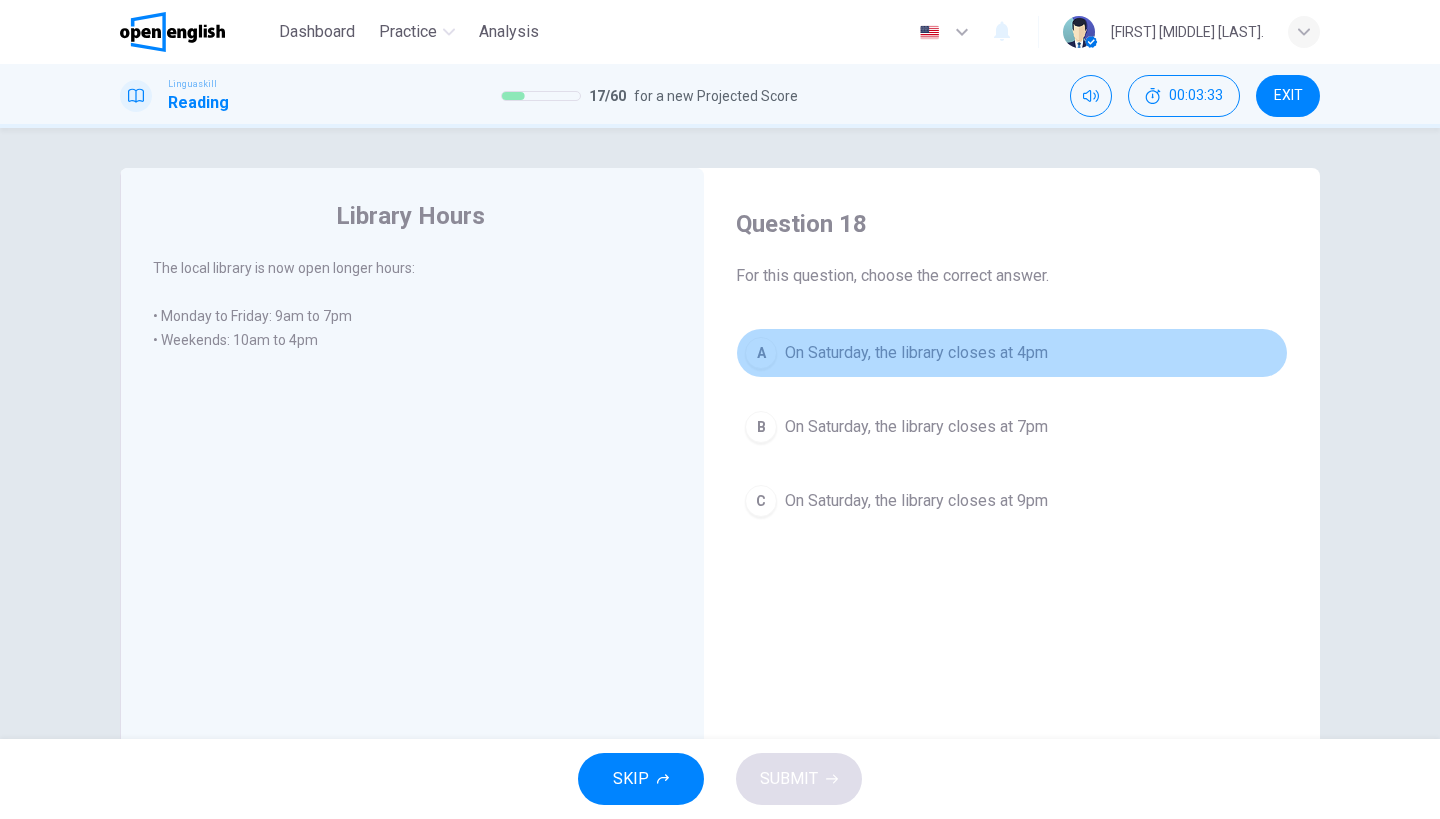 click on "On Saturday, the library closes at 4pm" at bounding box center (916, 353) 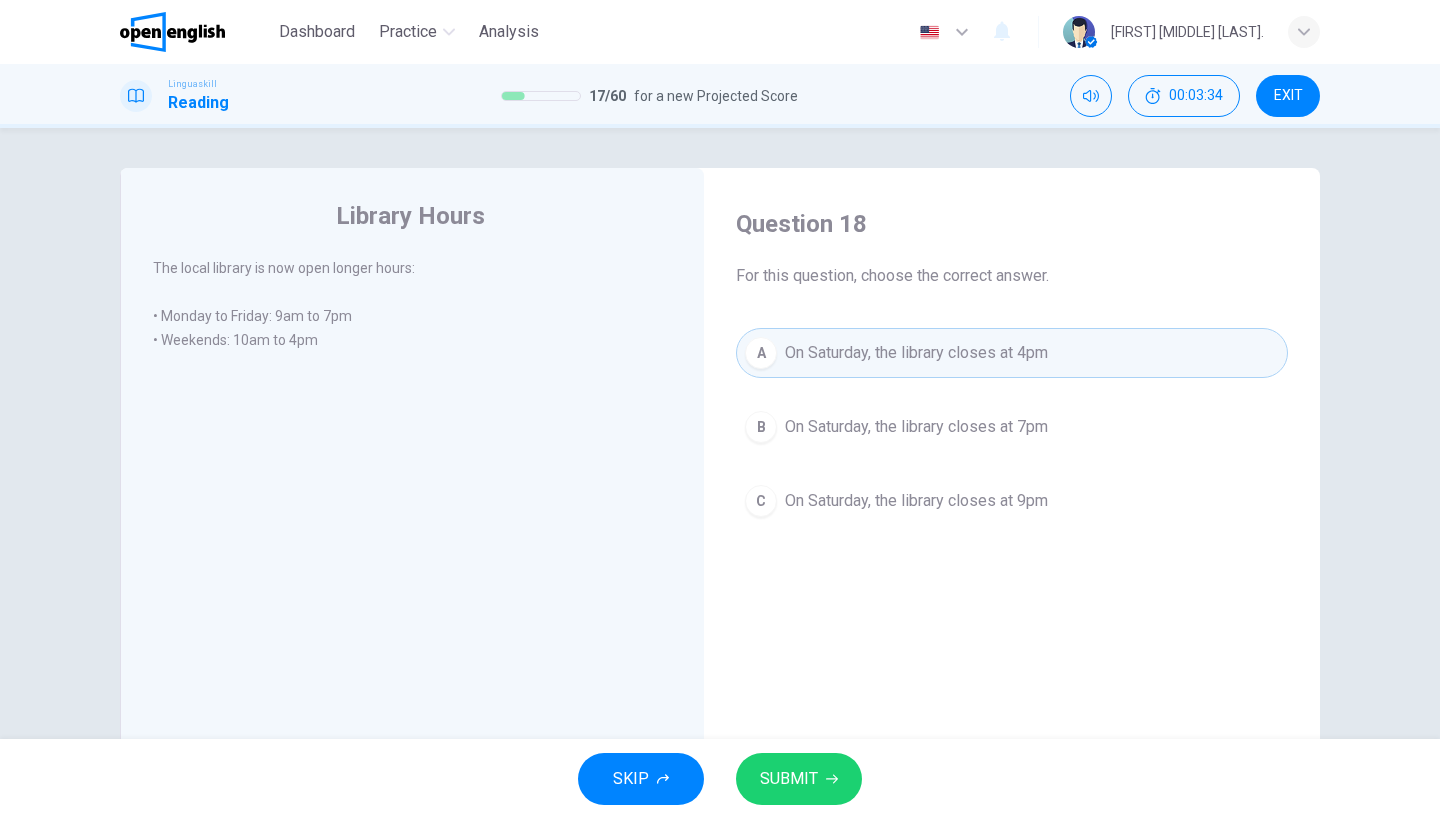 click on "SUBMIT" at bounding box center (789, 779) 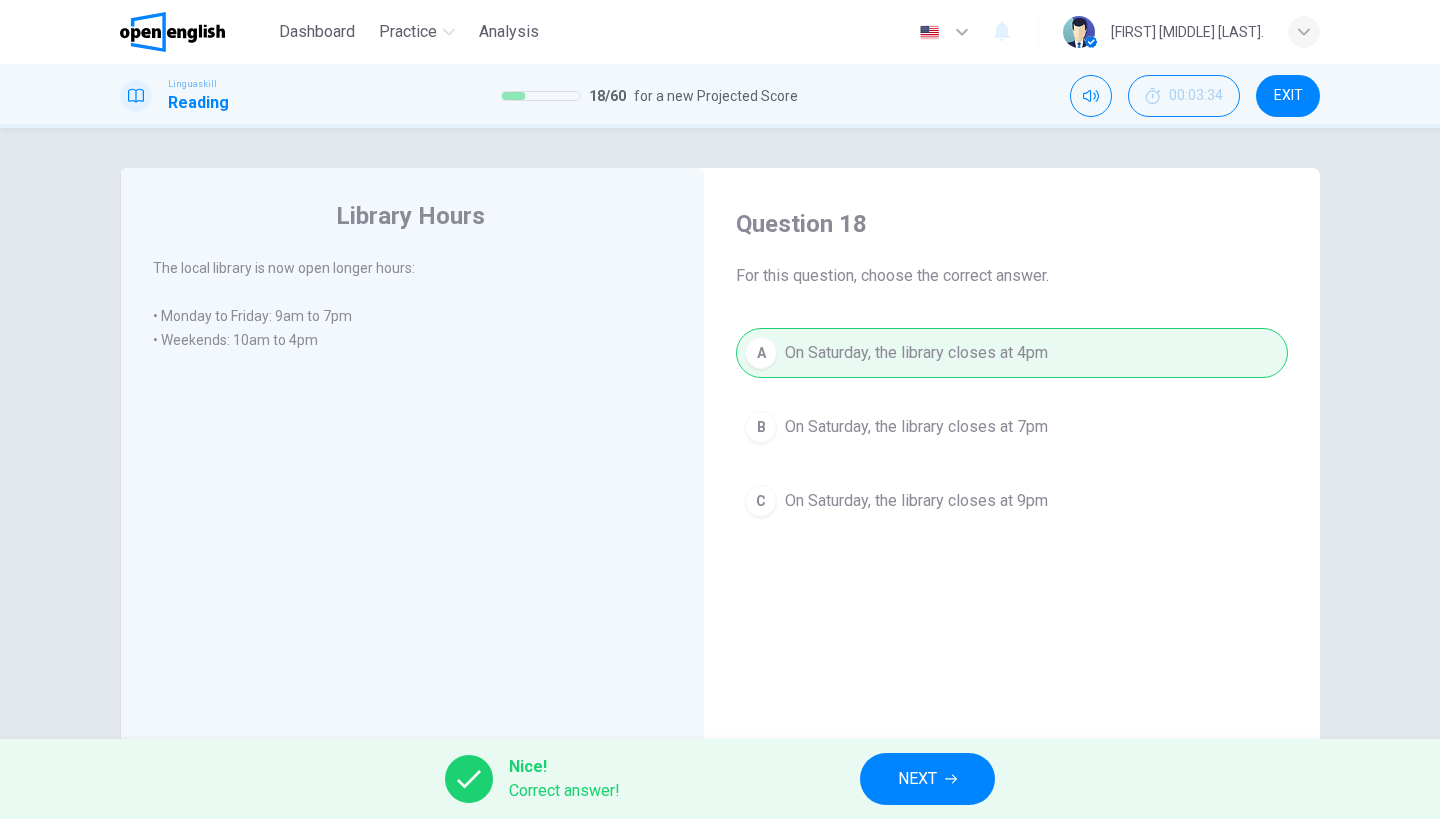click on "NEXT" at bounding box center (917, 779) 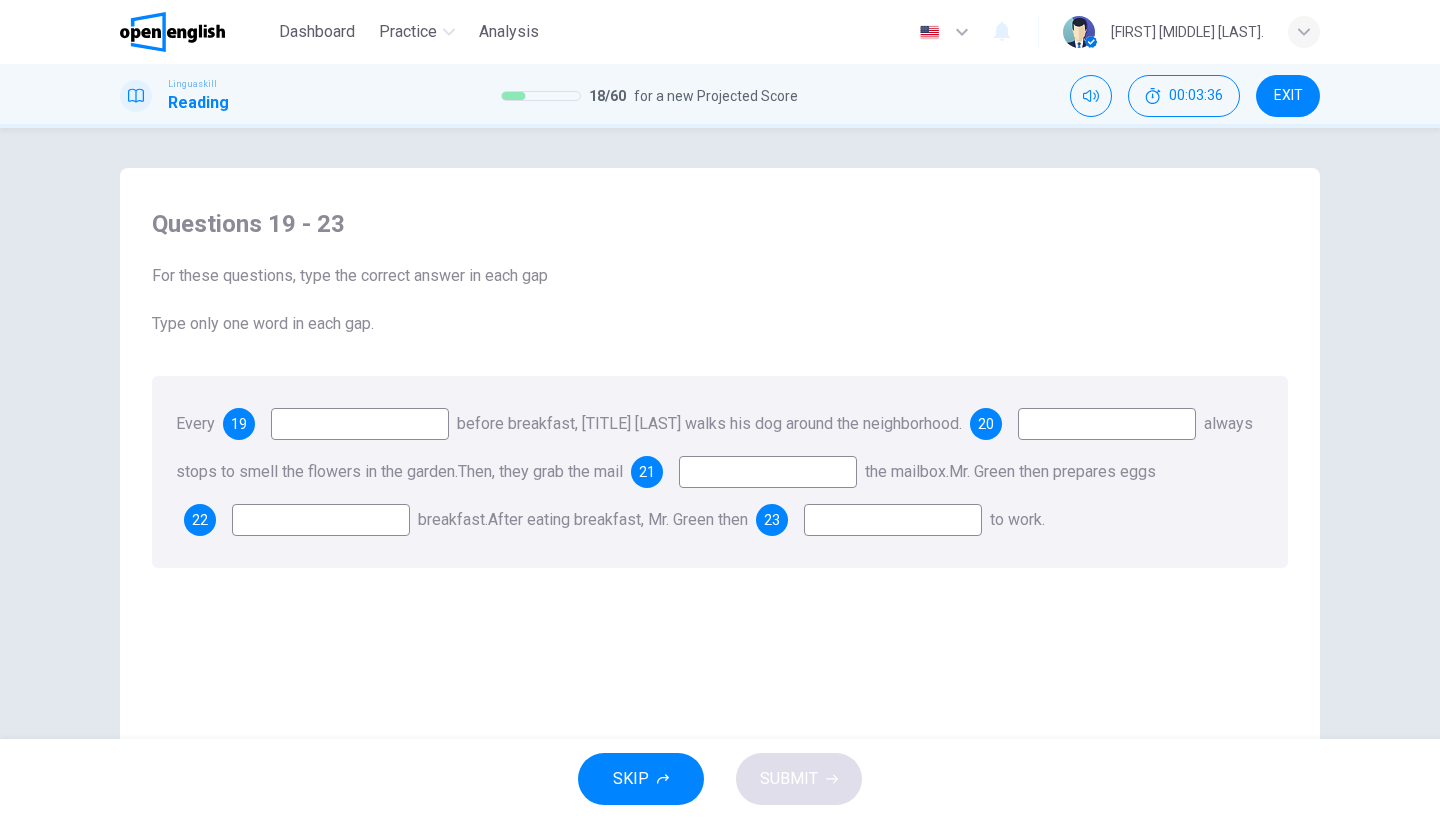 click at bounding box center (360, 424) 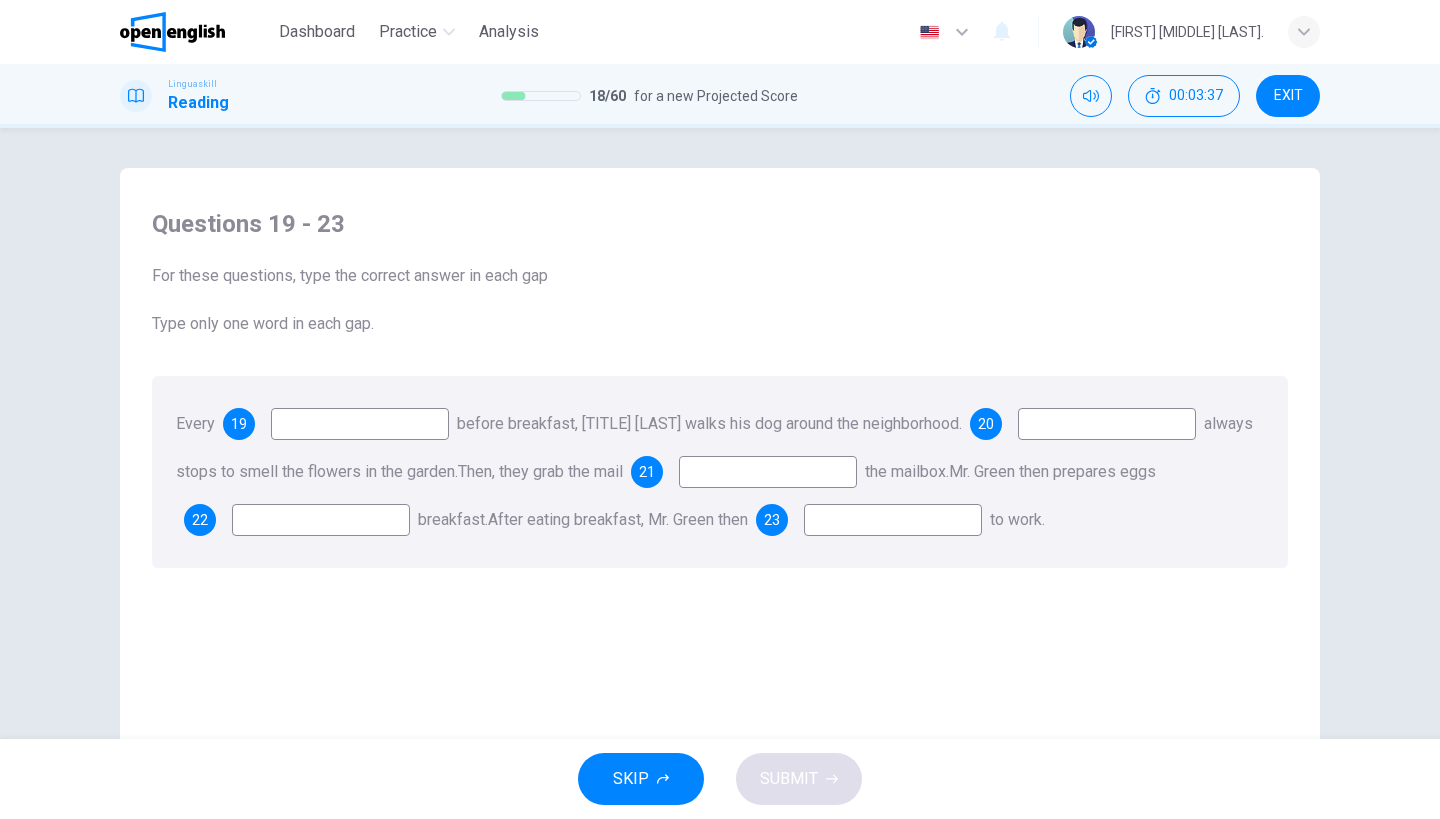 click at bounding box center [360, 424] 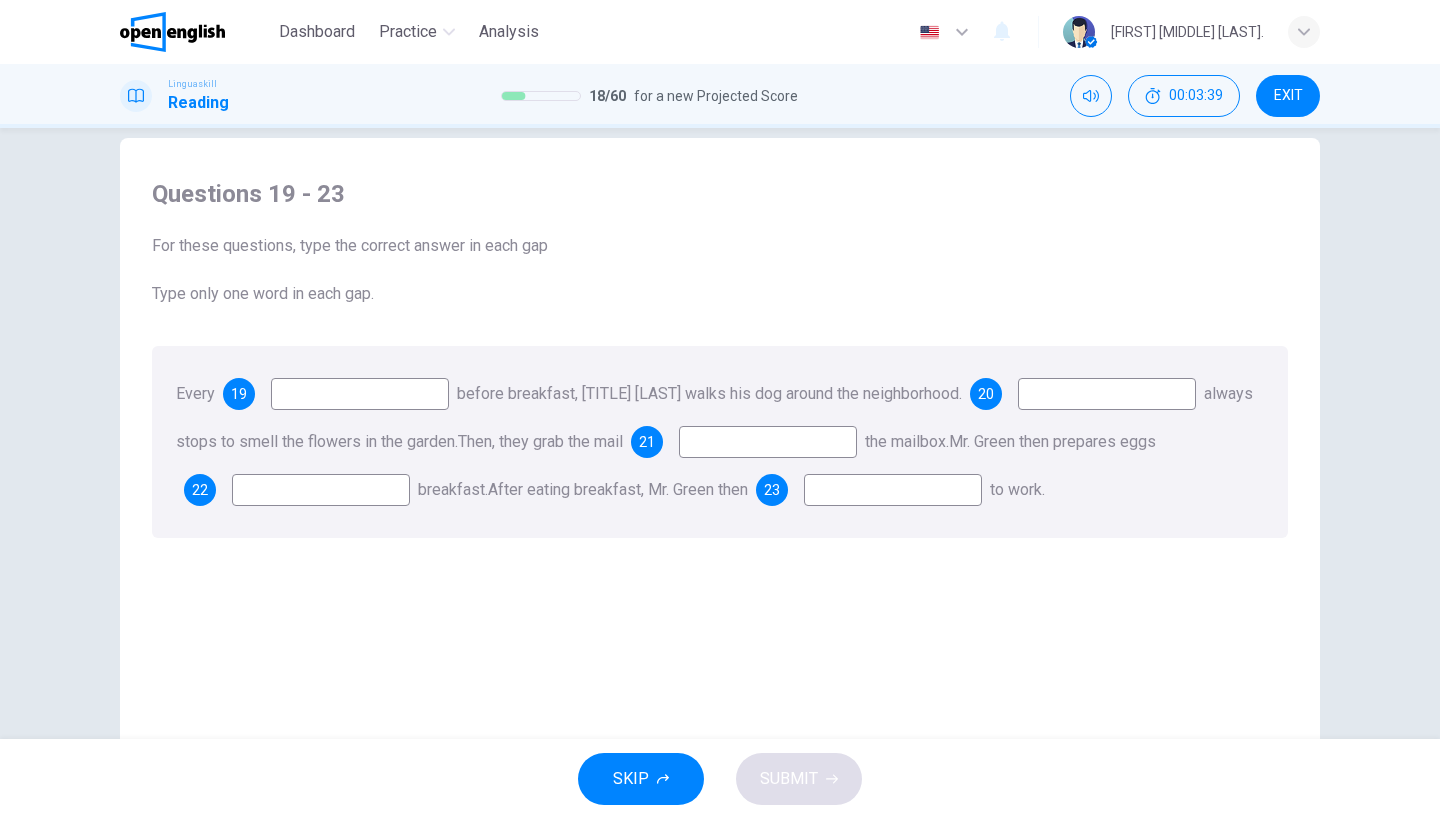 scroll, scrollTop: 26, scrollLeft: 0, axis: vertical 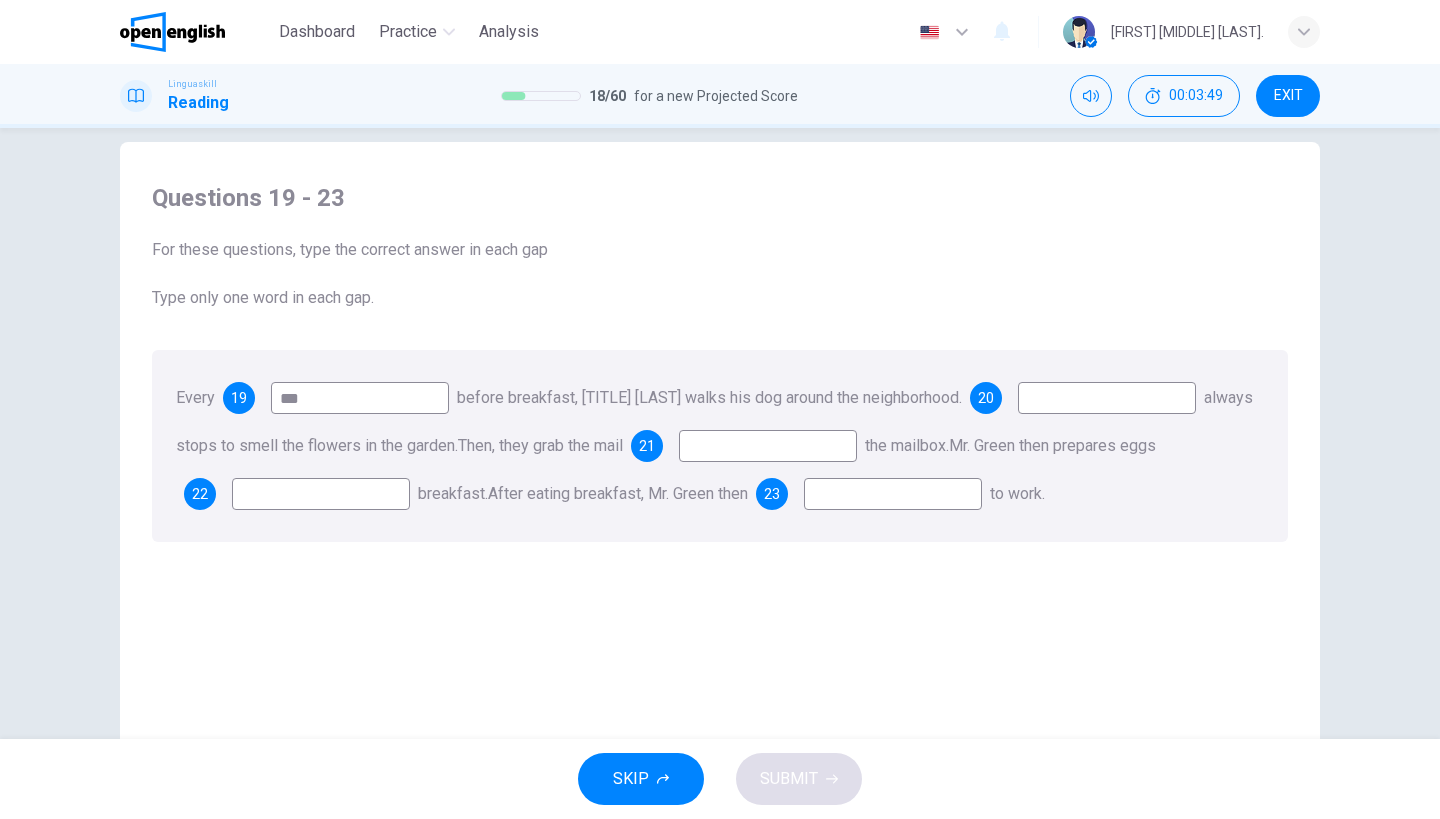 type on "***" 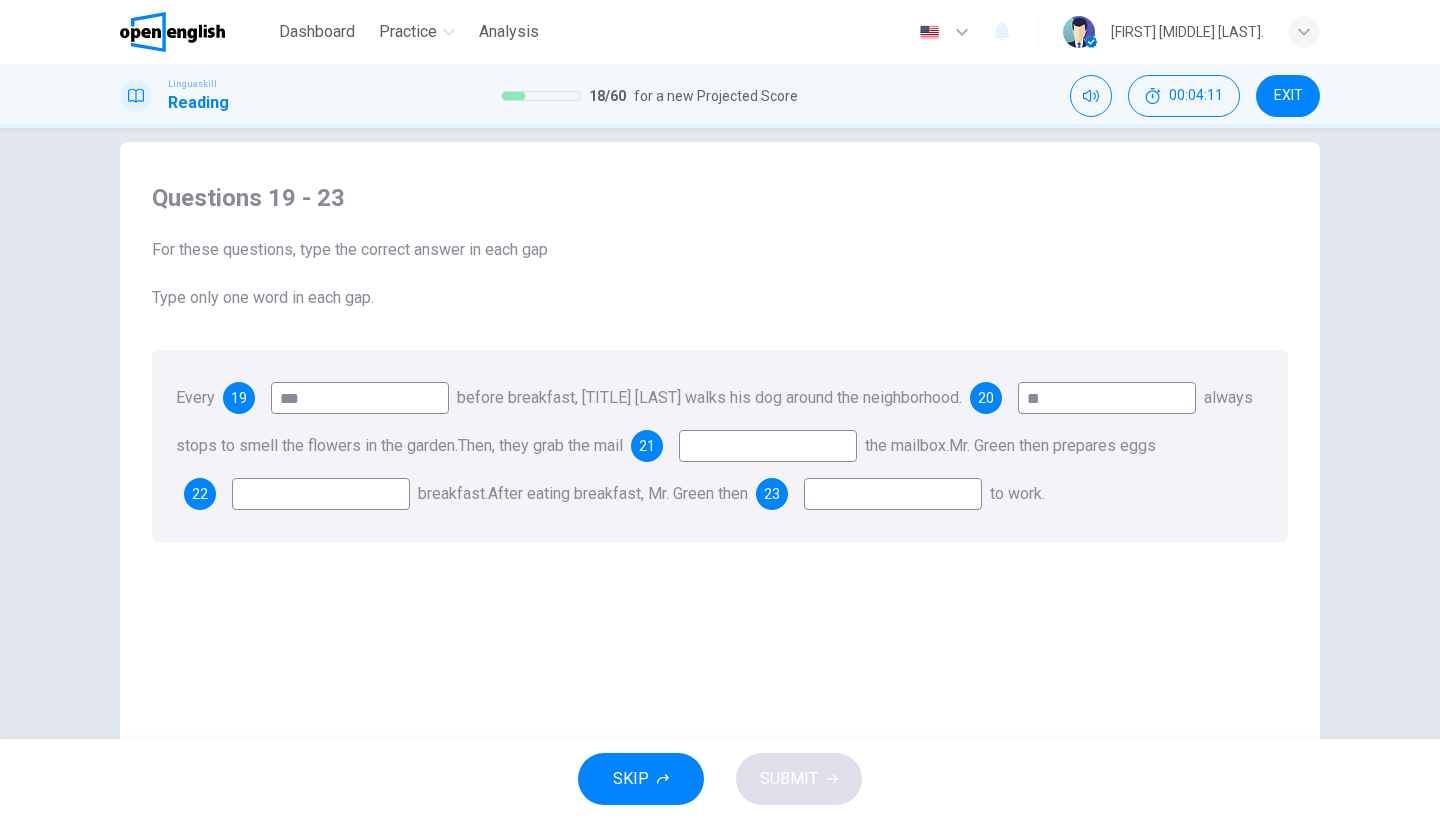type on "**" 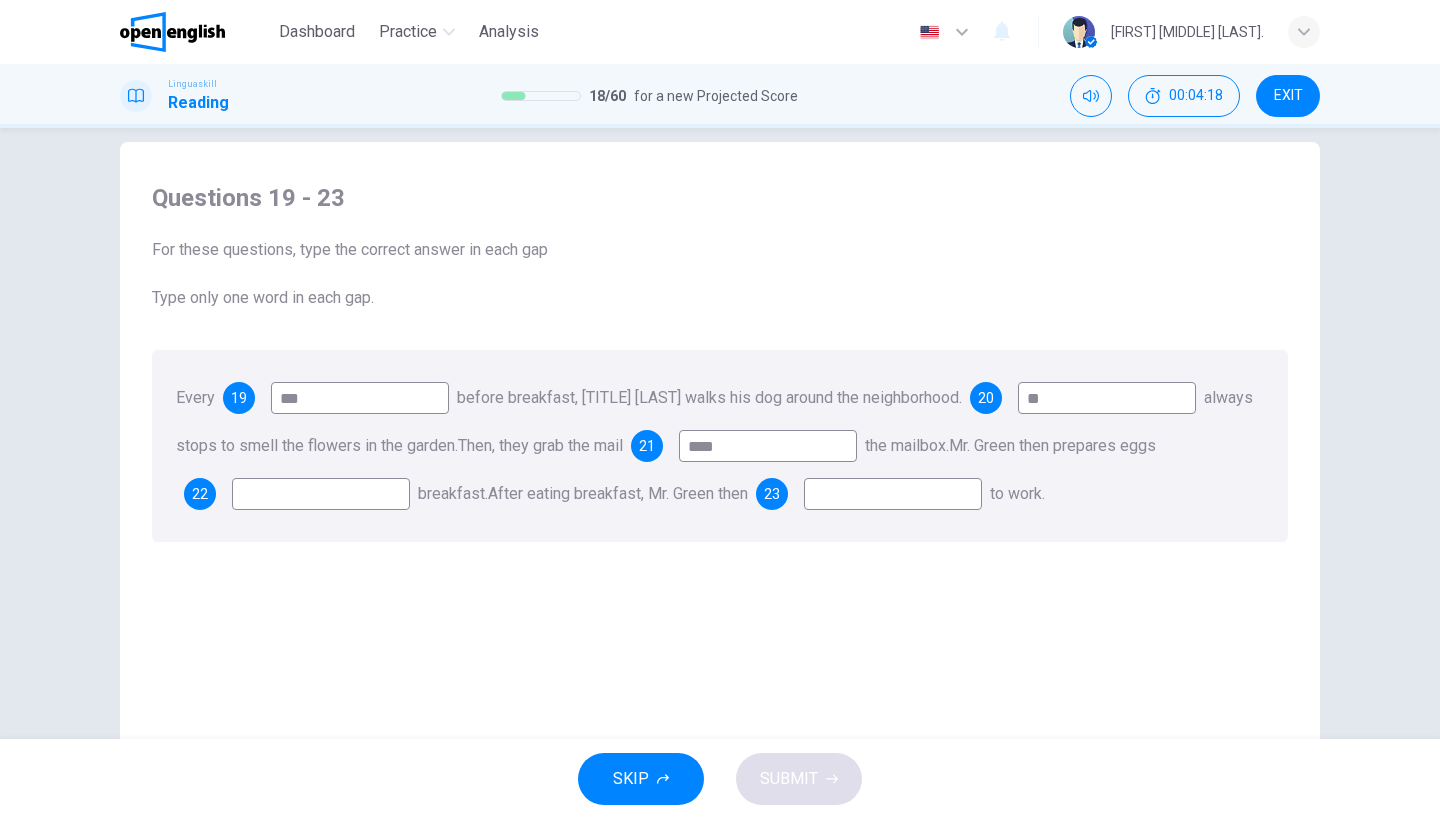 type on "****" 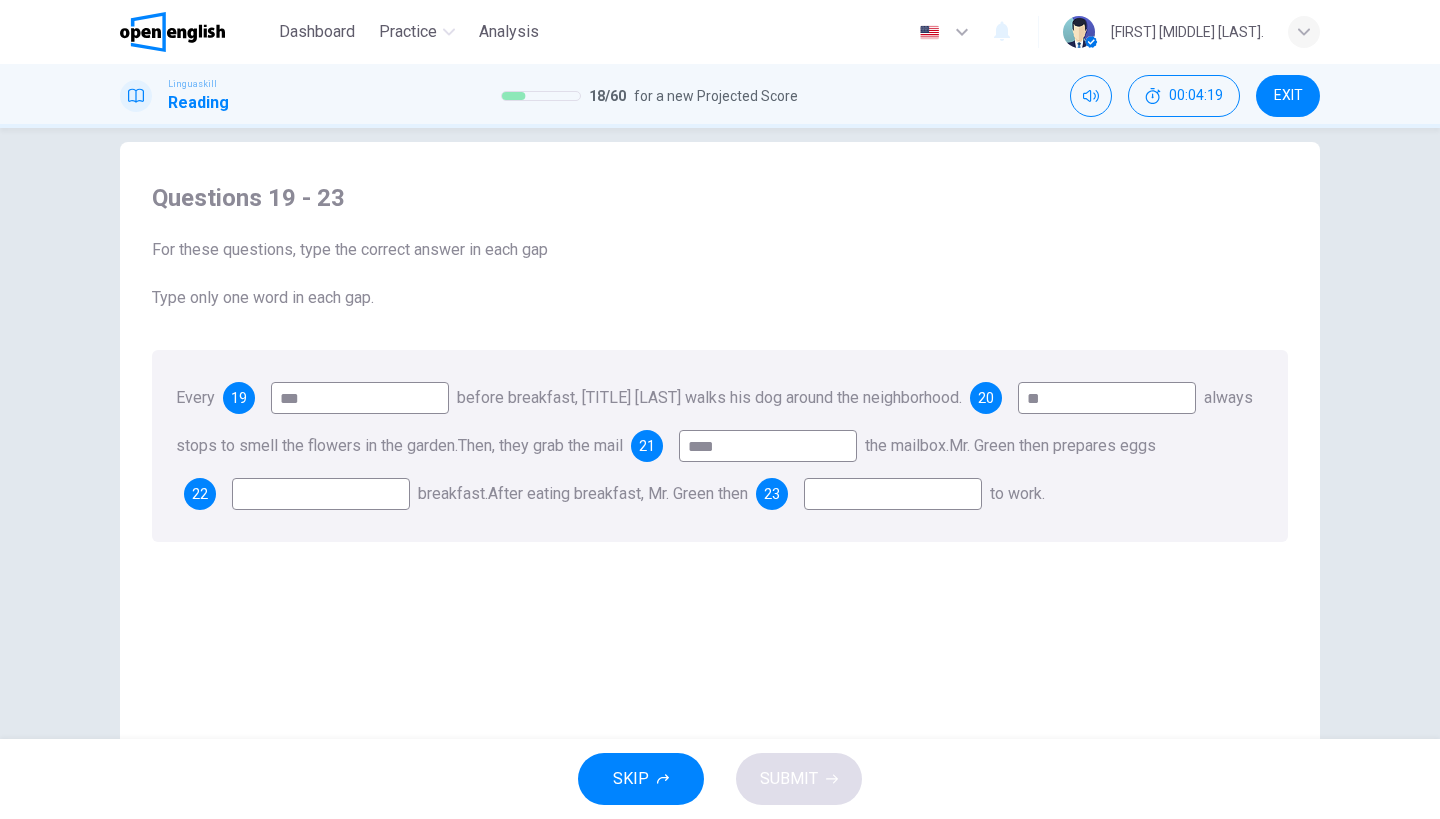 click at bounding box center (321, 494) 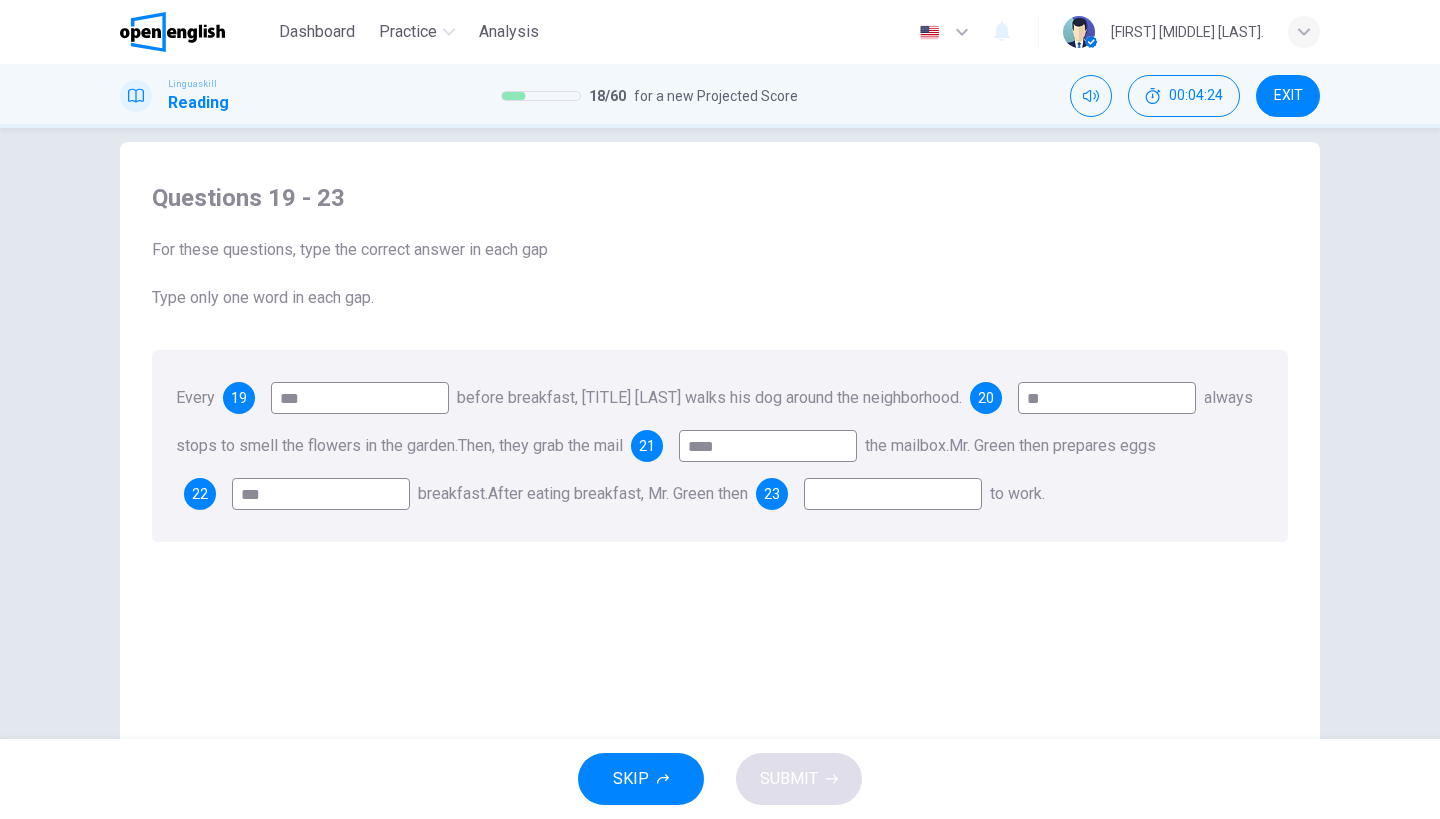 type on "***" 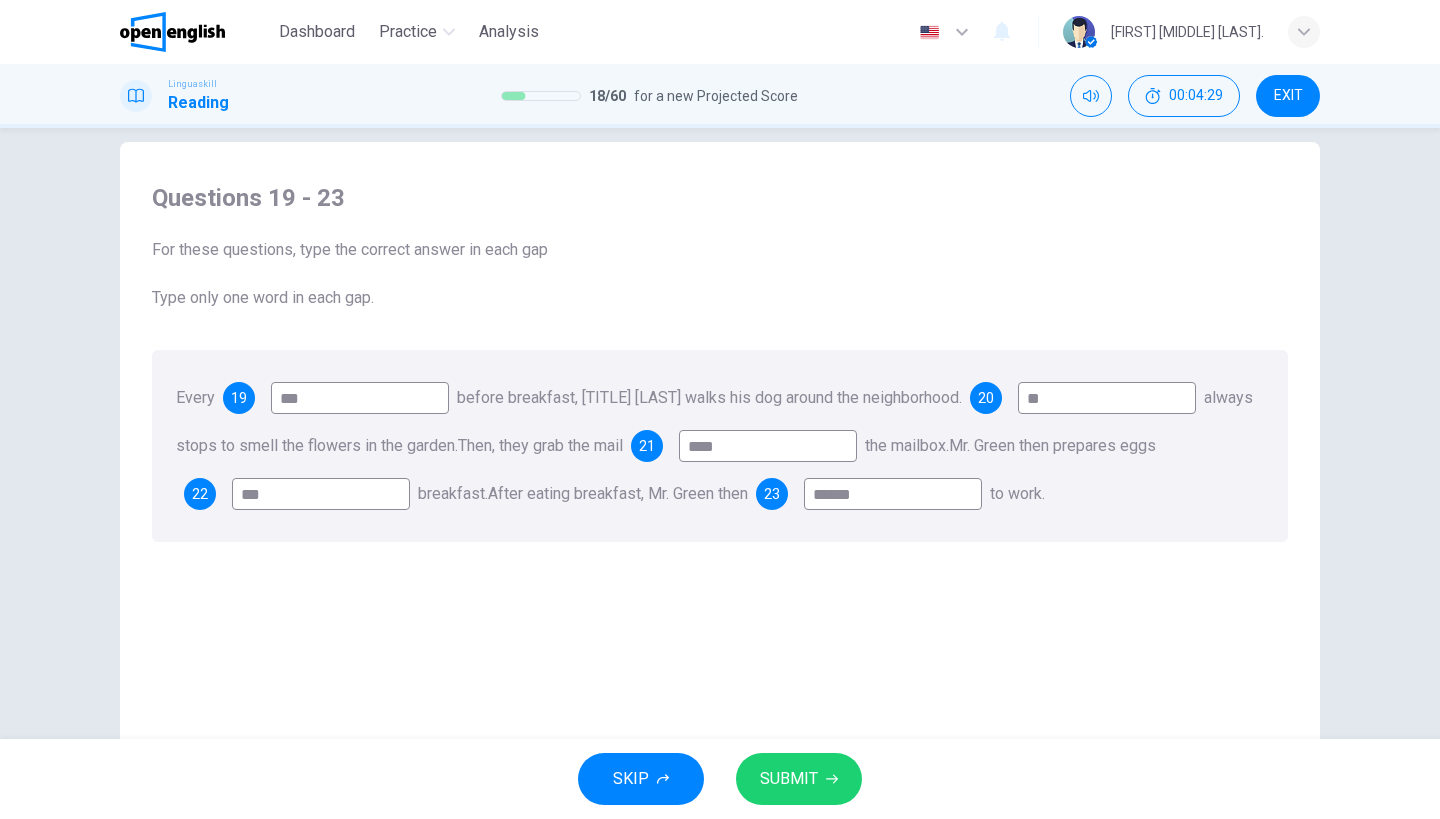 type on "******" 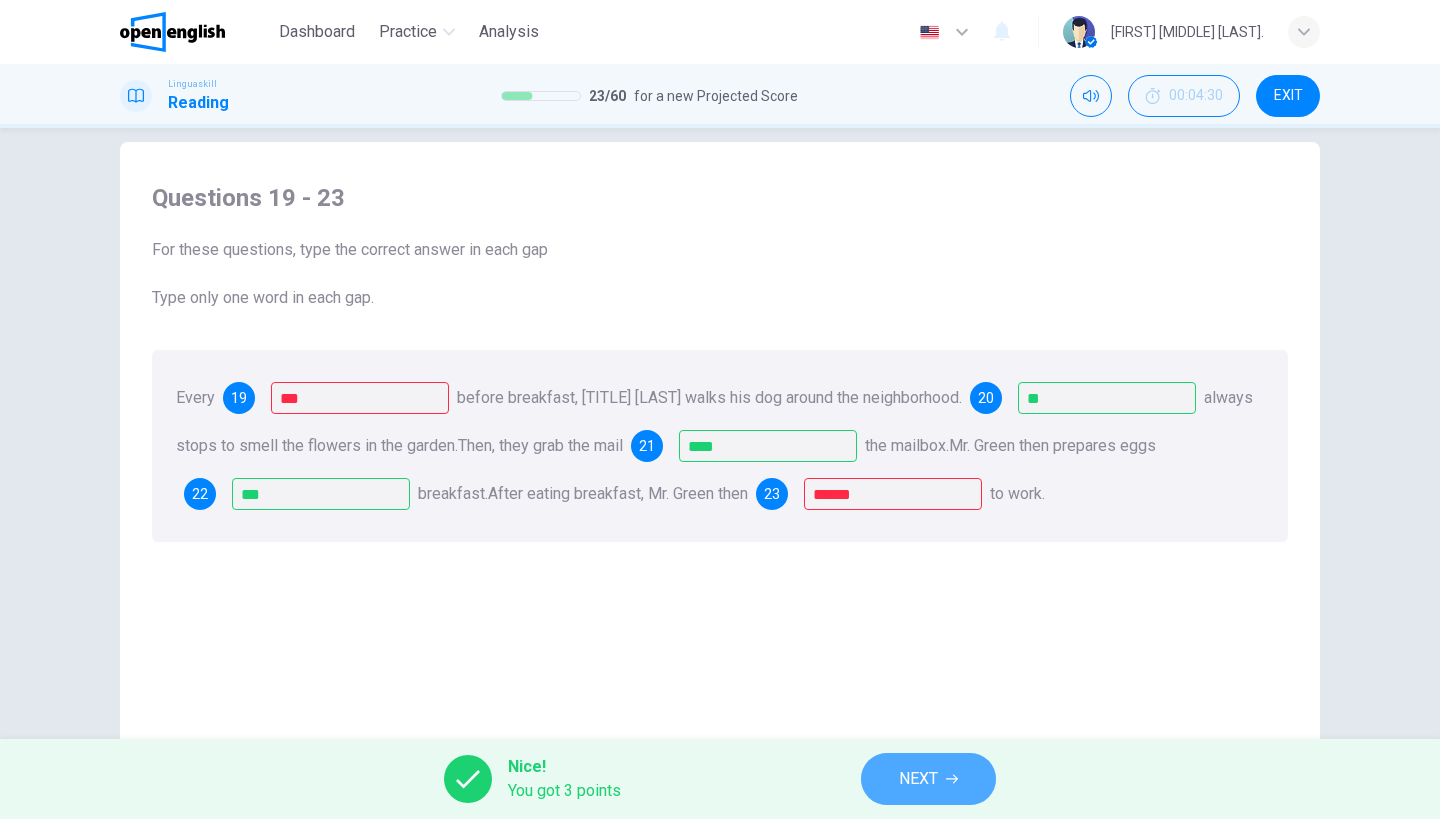 click on "NEXT" at bounding box center (918, 779) 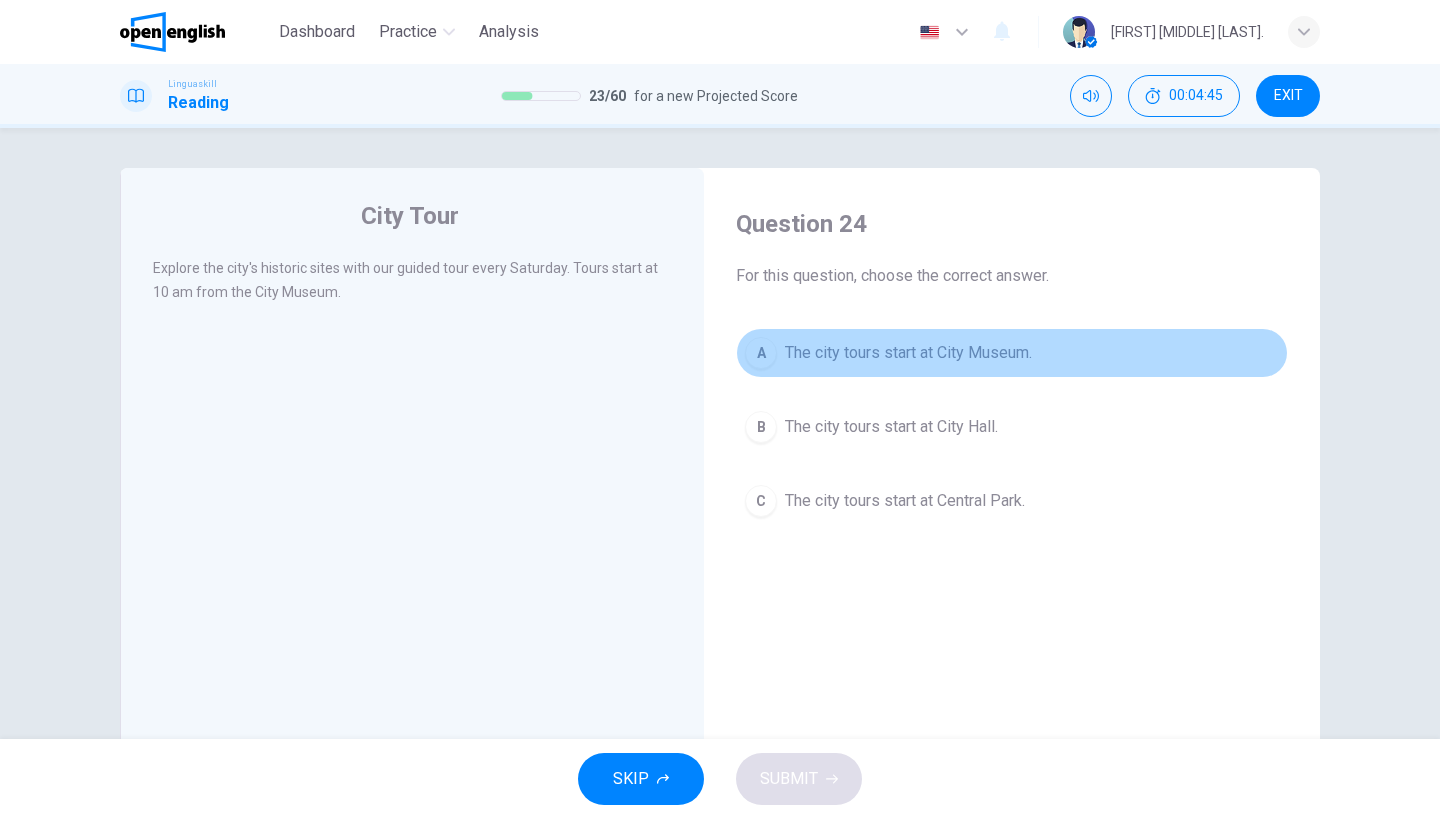 click on "The city tours start at City Museum." at bounding box center (908, 353) 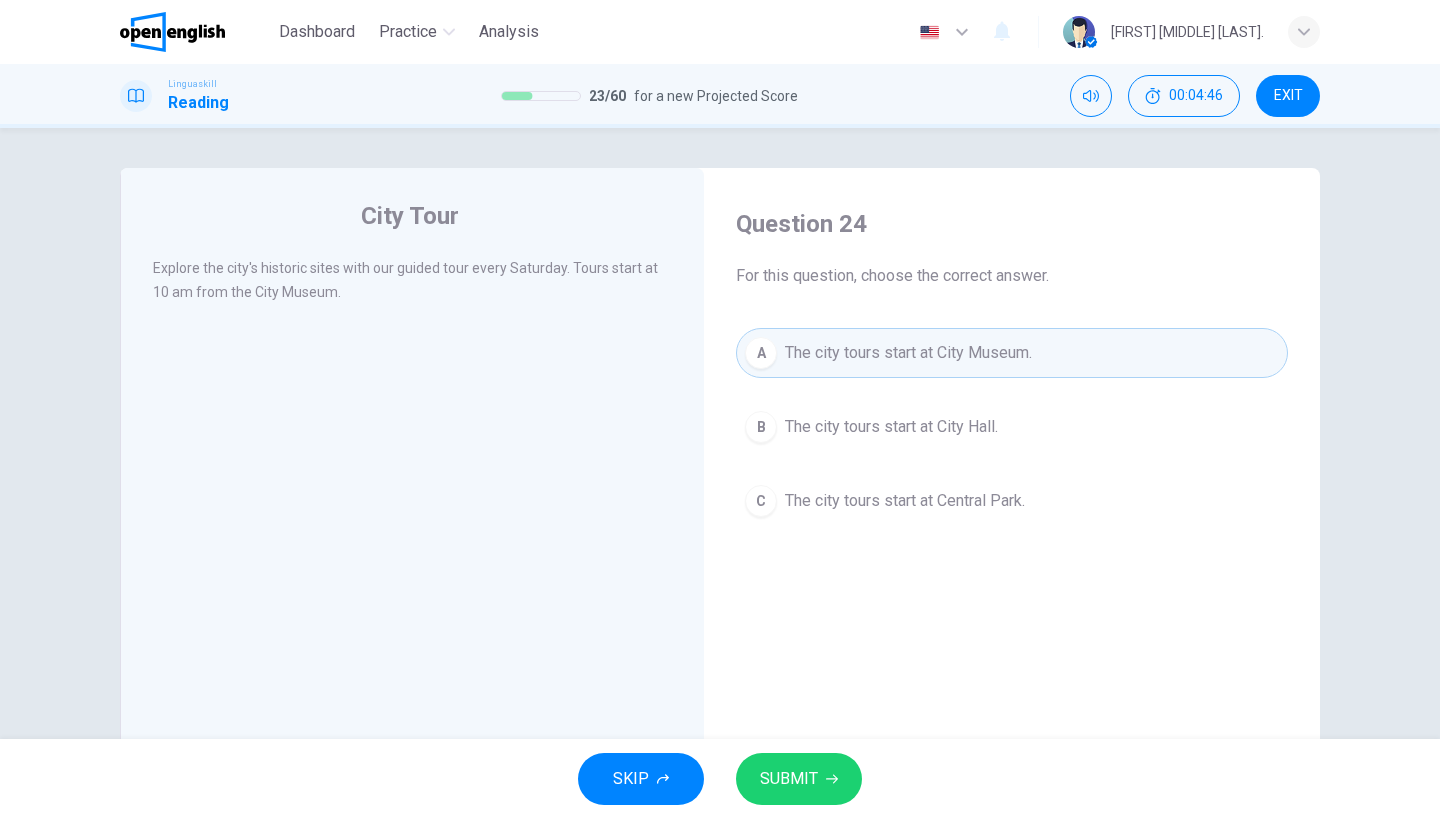 click on "SUBMIT" at bounding box center [799, 779] 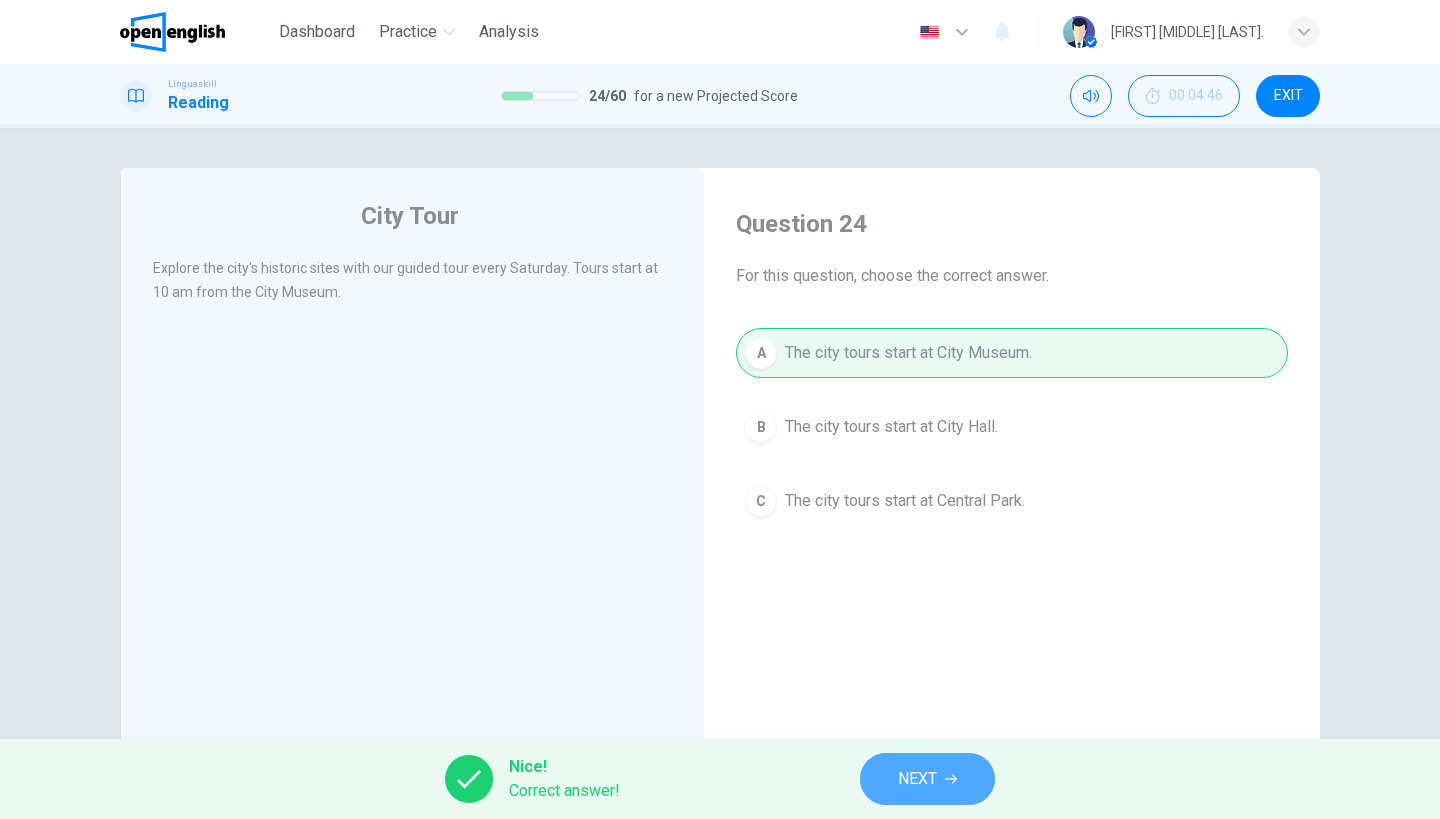 click on "NEXT" at bounding box center (927, 779) 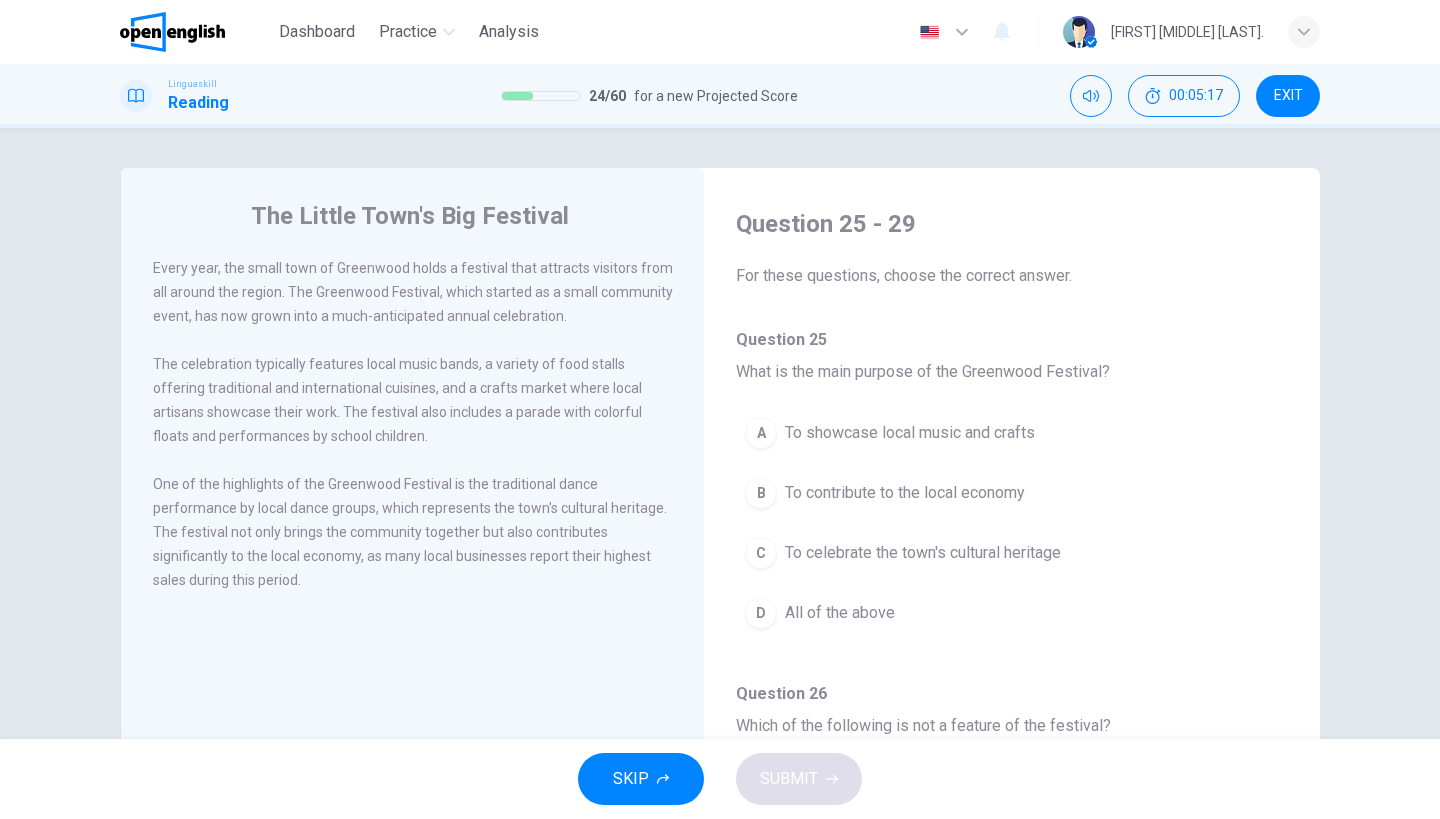 click on "All of the above" at bounding box center (840, 613) 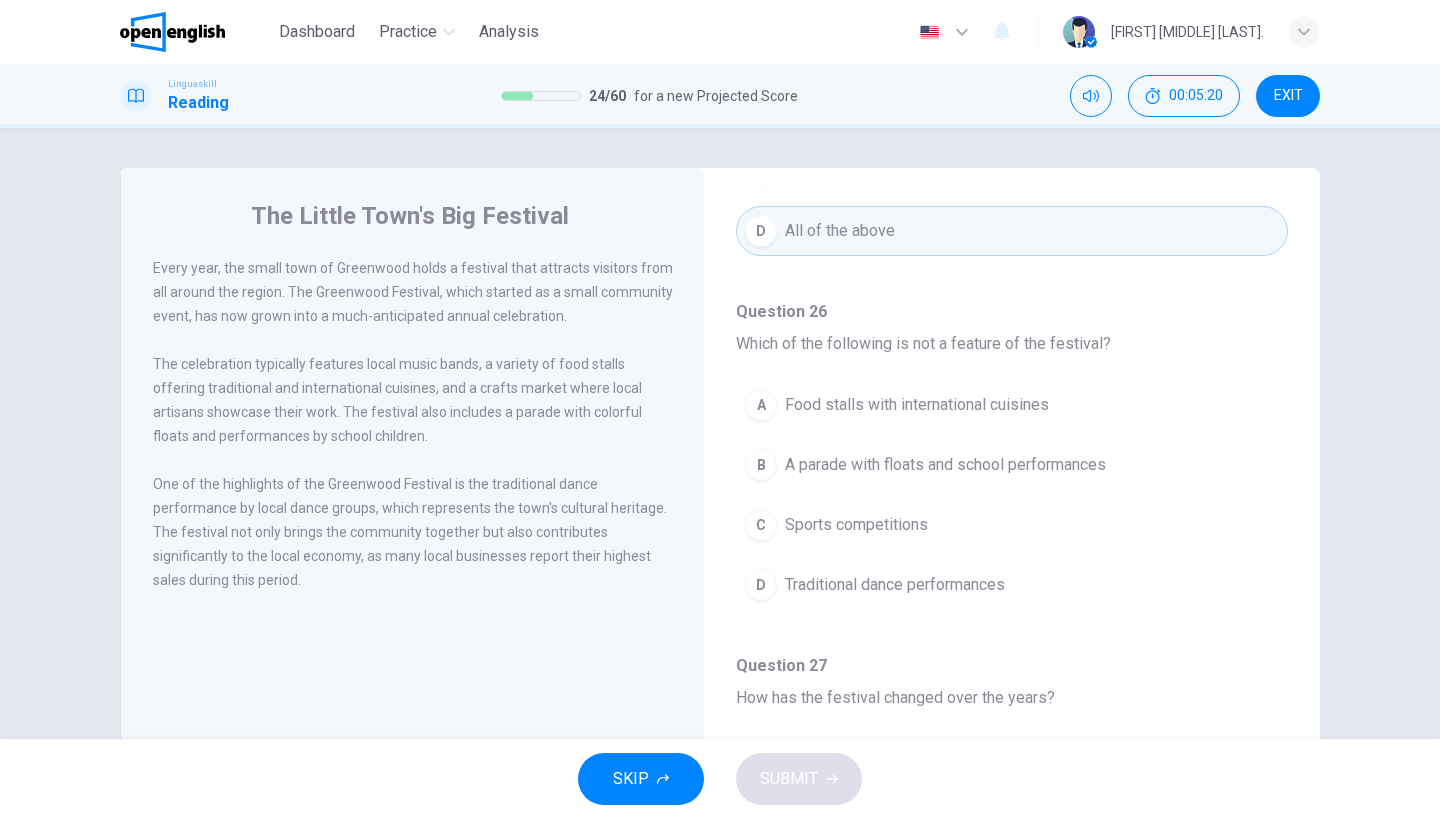 scroll, scrollTop: 383, scrollLeft: 0, axis: vertical 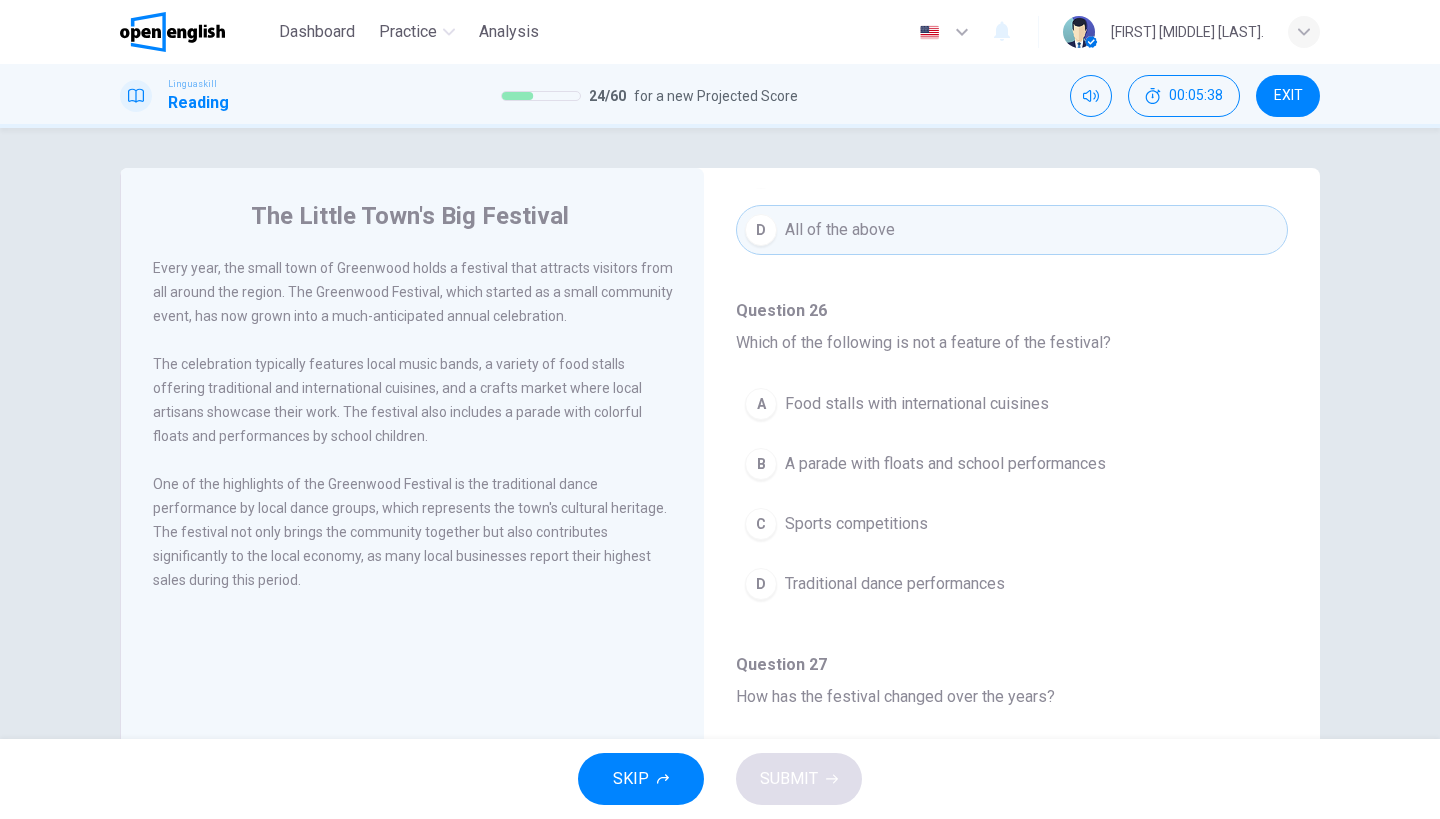 click on "Sports competitions" at bounding box center (856, 524) 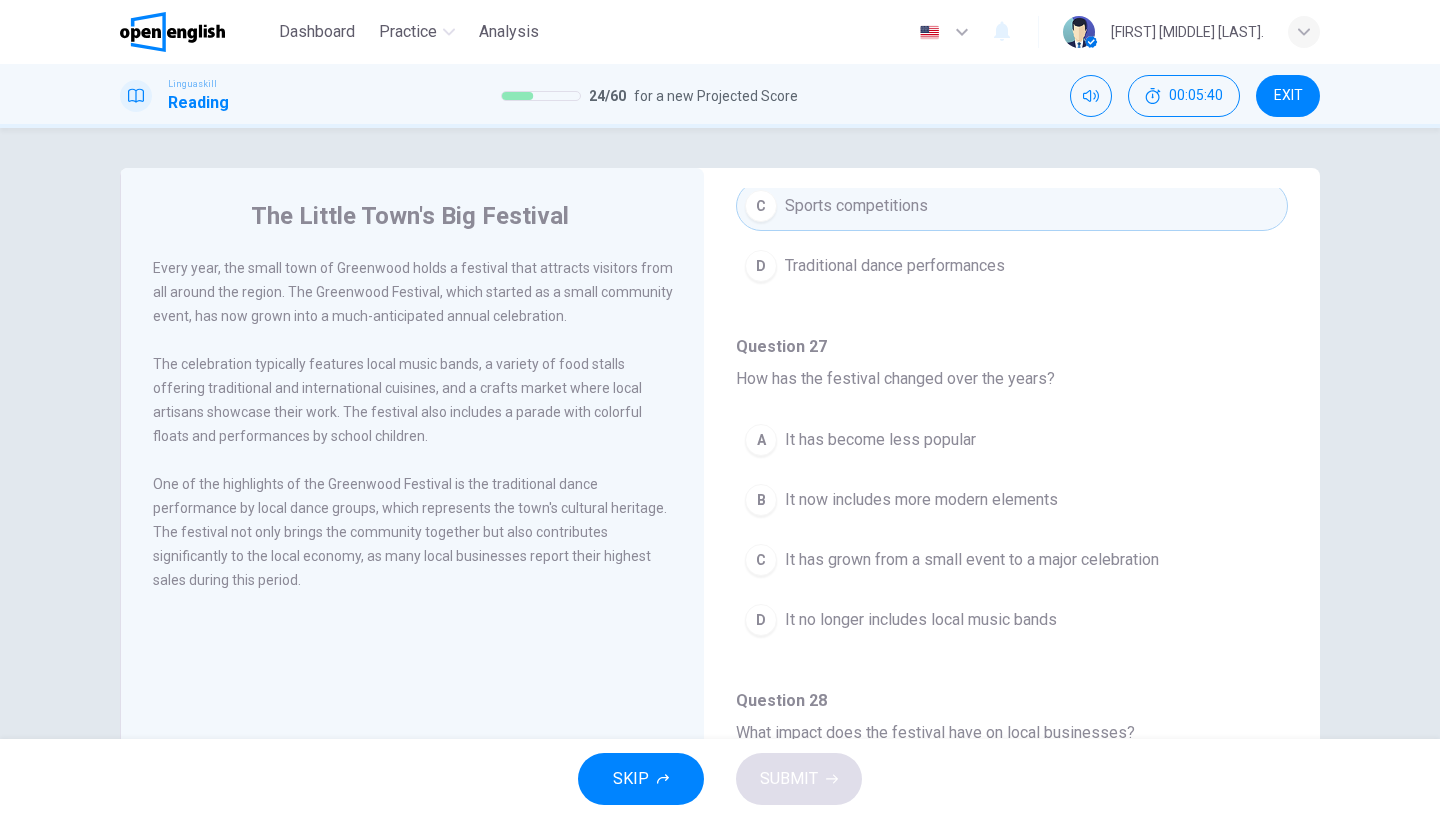 scroll, scrollTop: 701, scrollLeft: 0, axis: vertical 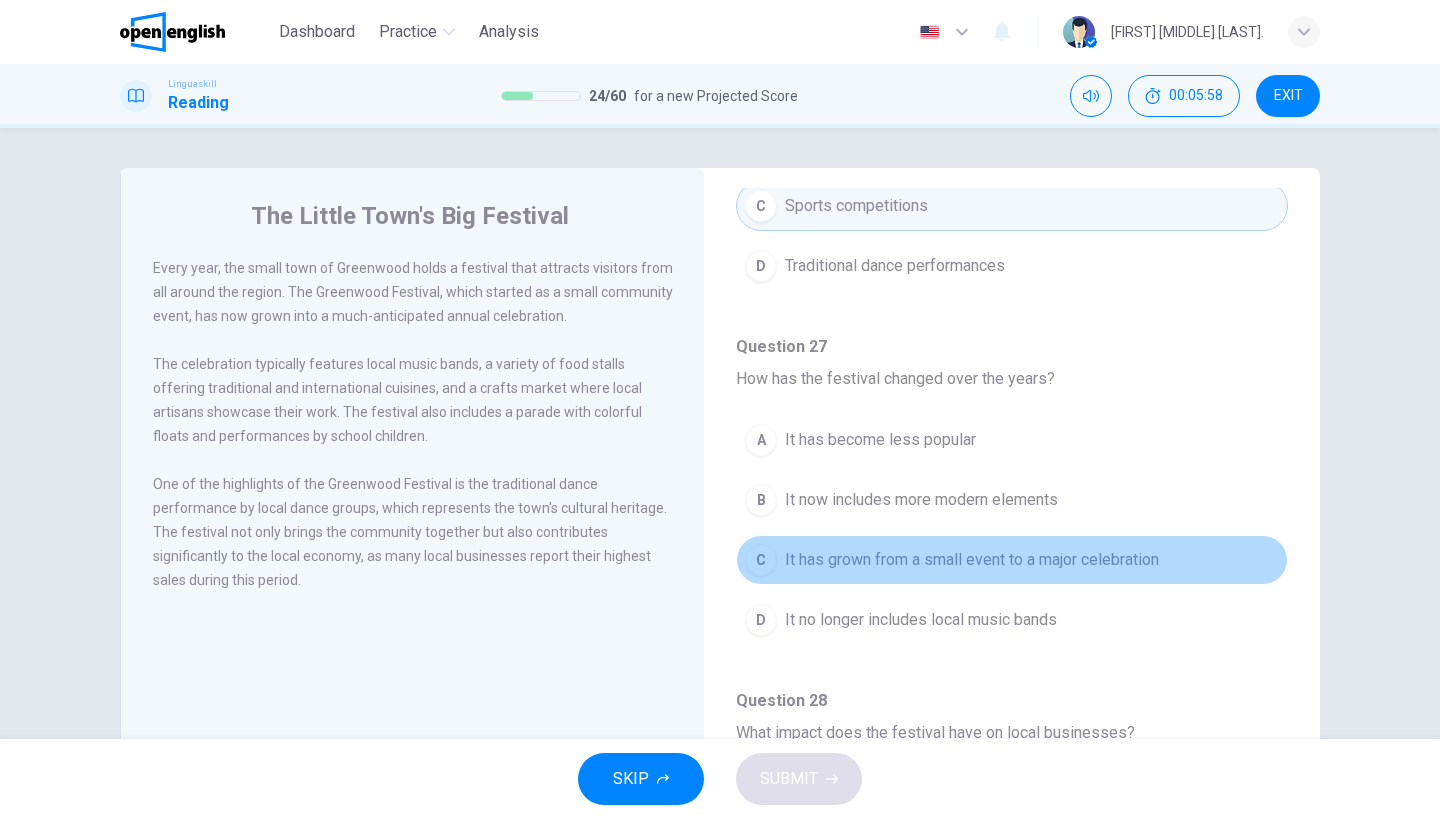 click on "It has grown from a small event to a major celebration" at bounding box center [972, 560] 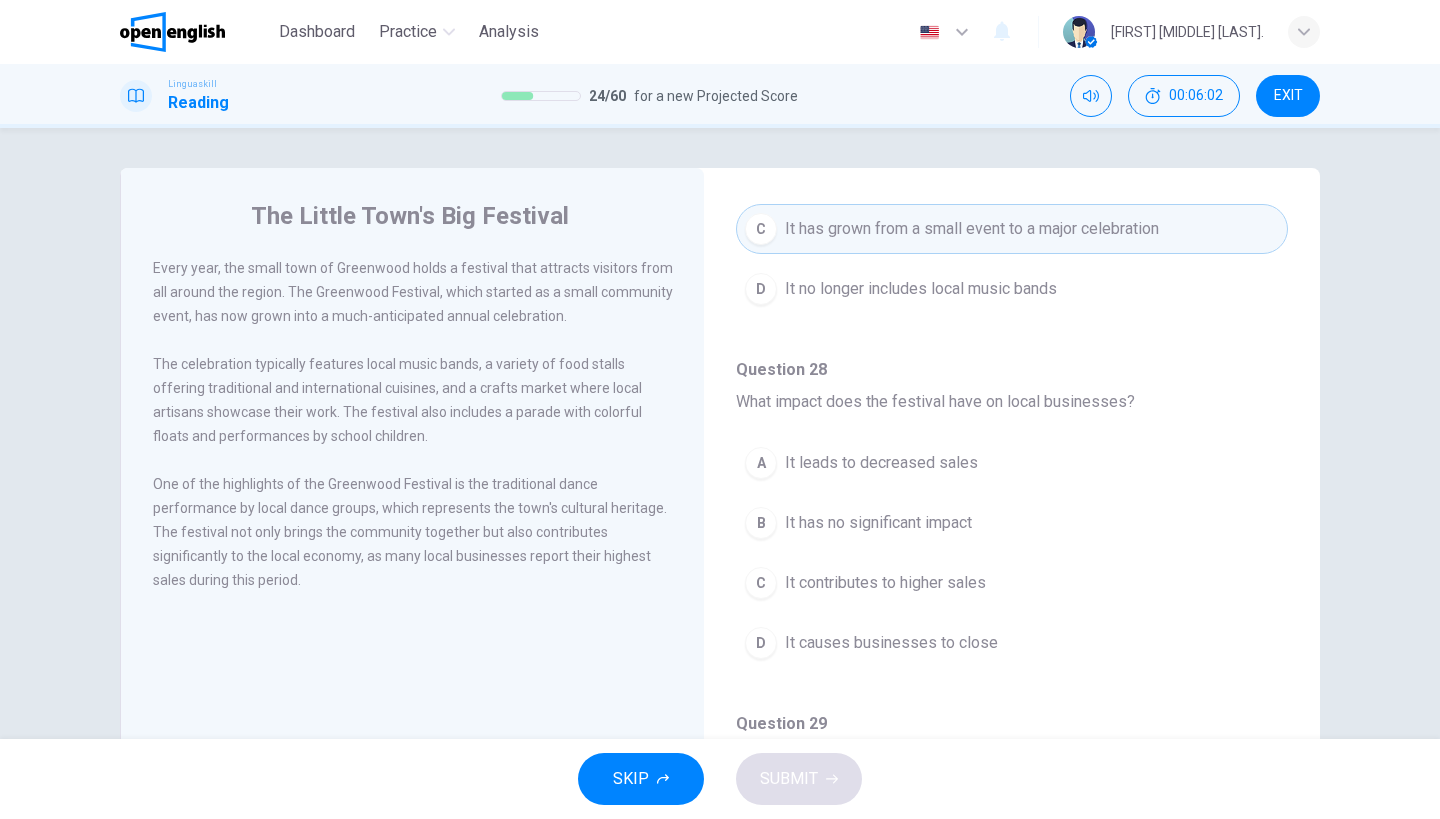scroll, scrollTop: 1053, scrollLeft: 0, axis: vertical 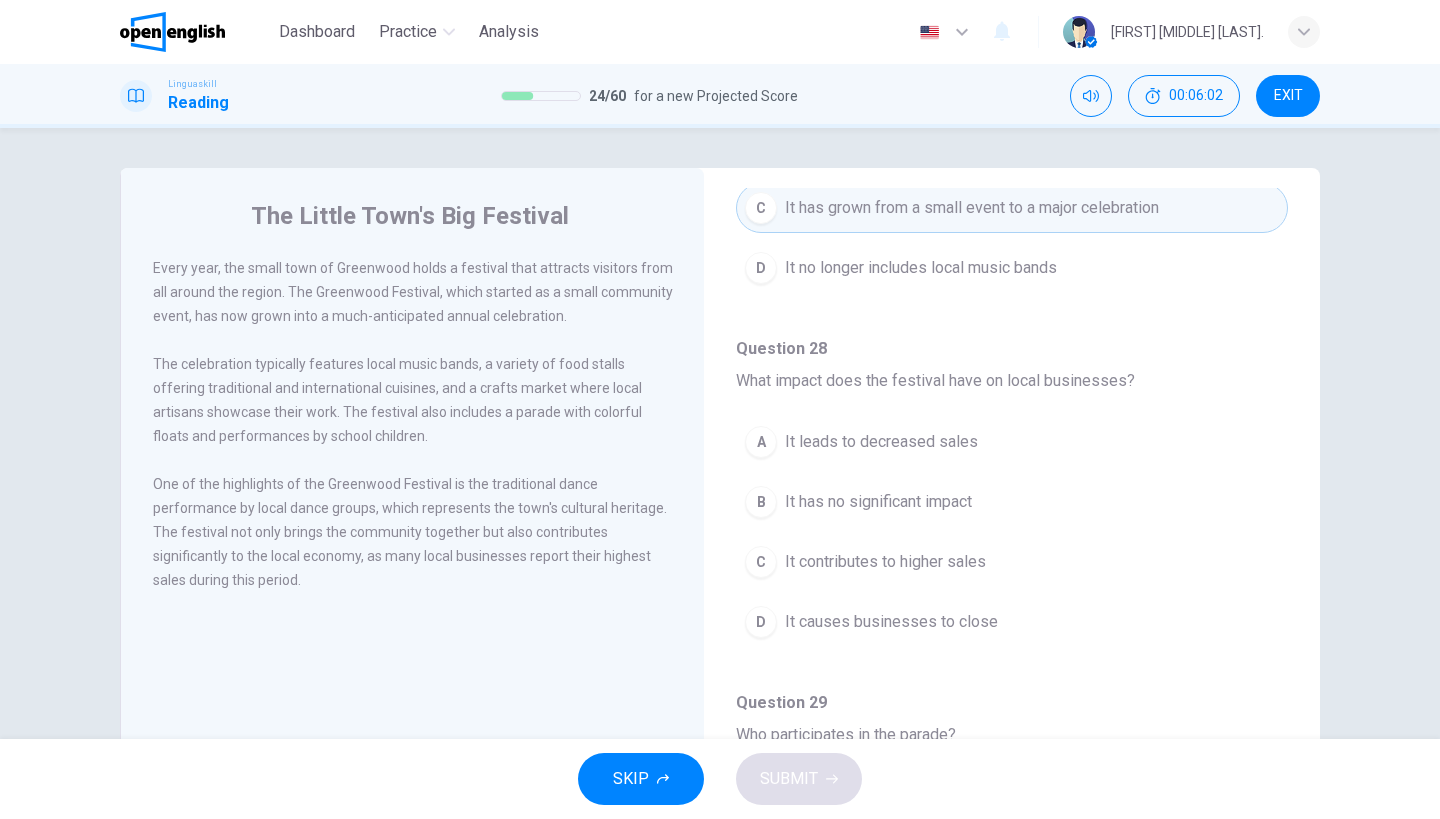 click on "It contributes to higher sales" at bounding box center (885, 562) 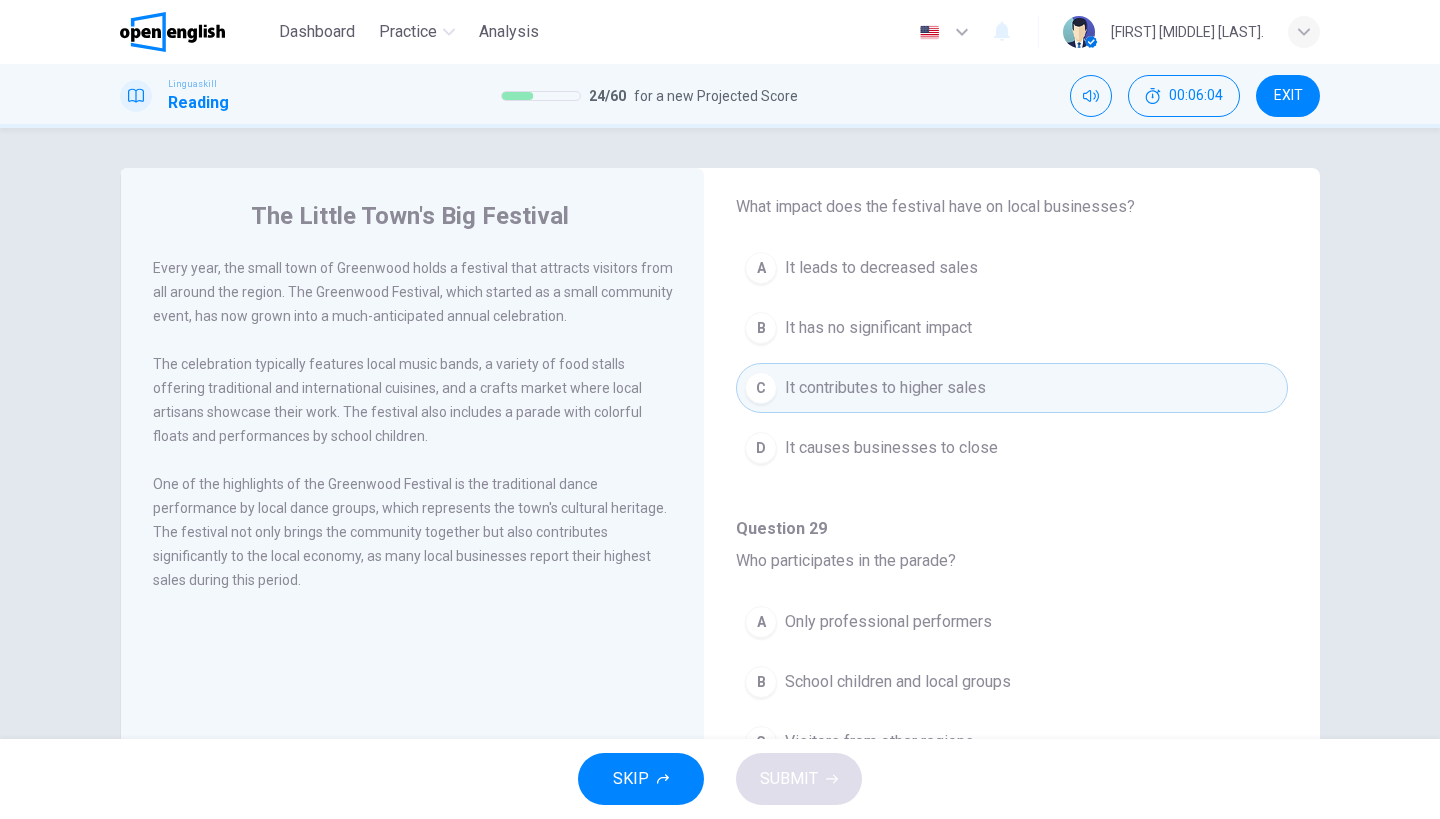 scroll, scrollTop: 1252, scrollLeft: 0, axis: vertical 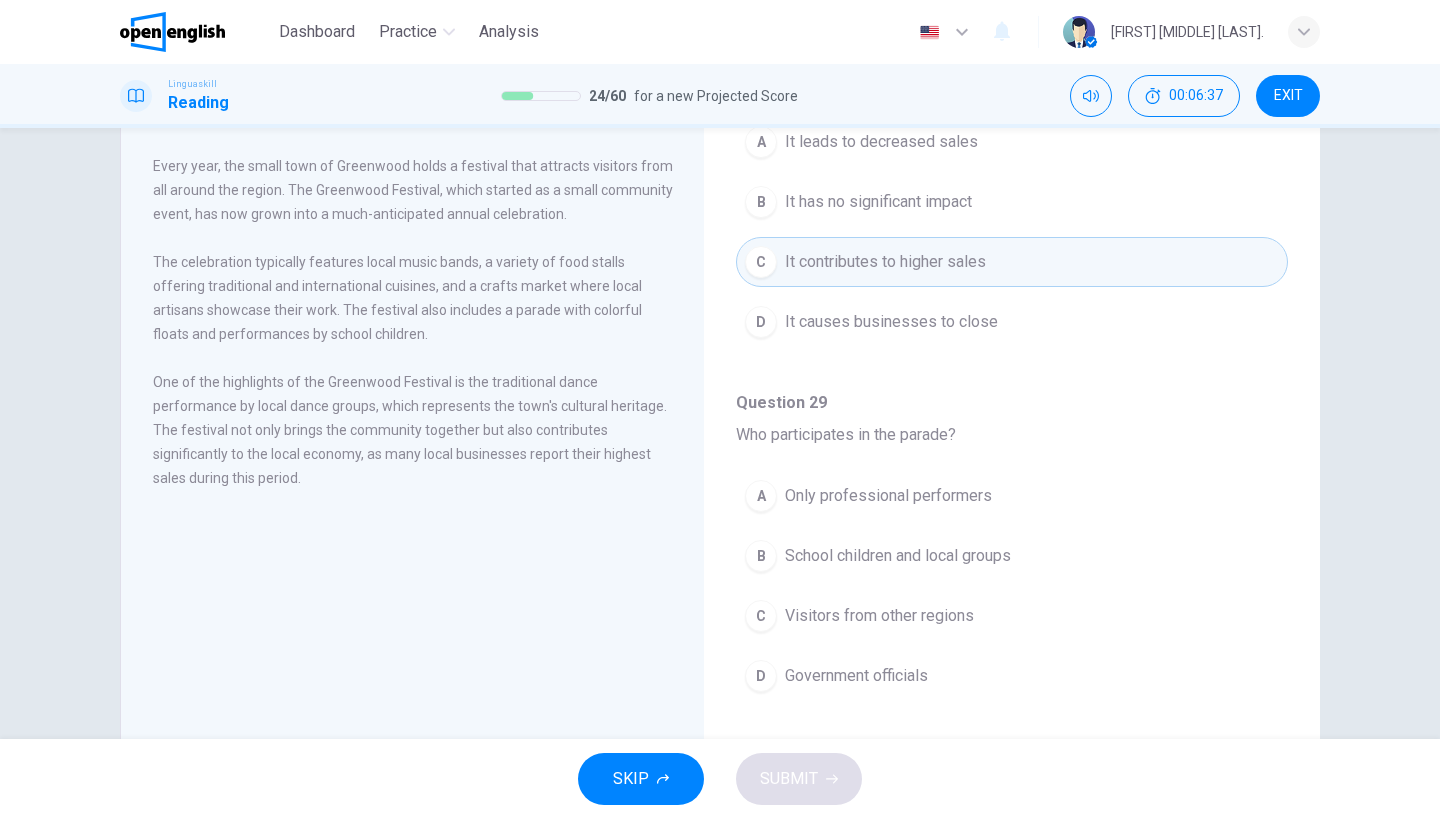 click on "School children and local groups" at bounding box center [898, 556] 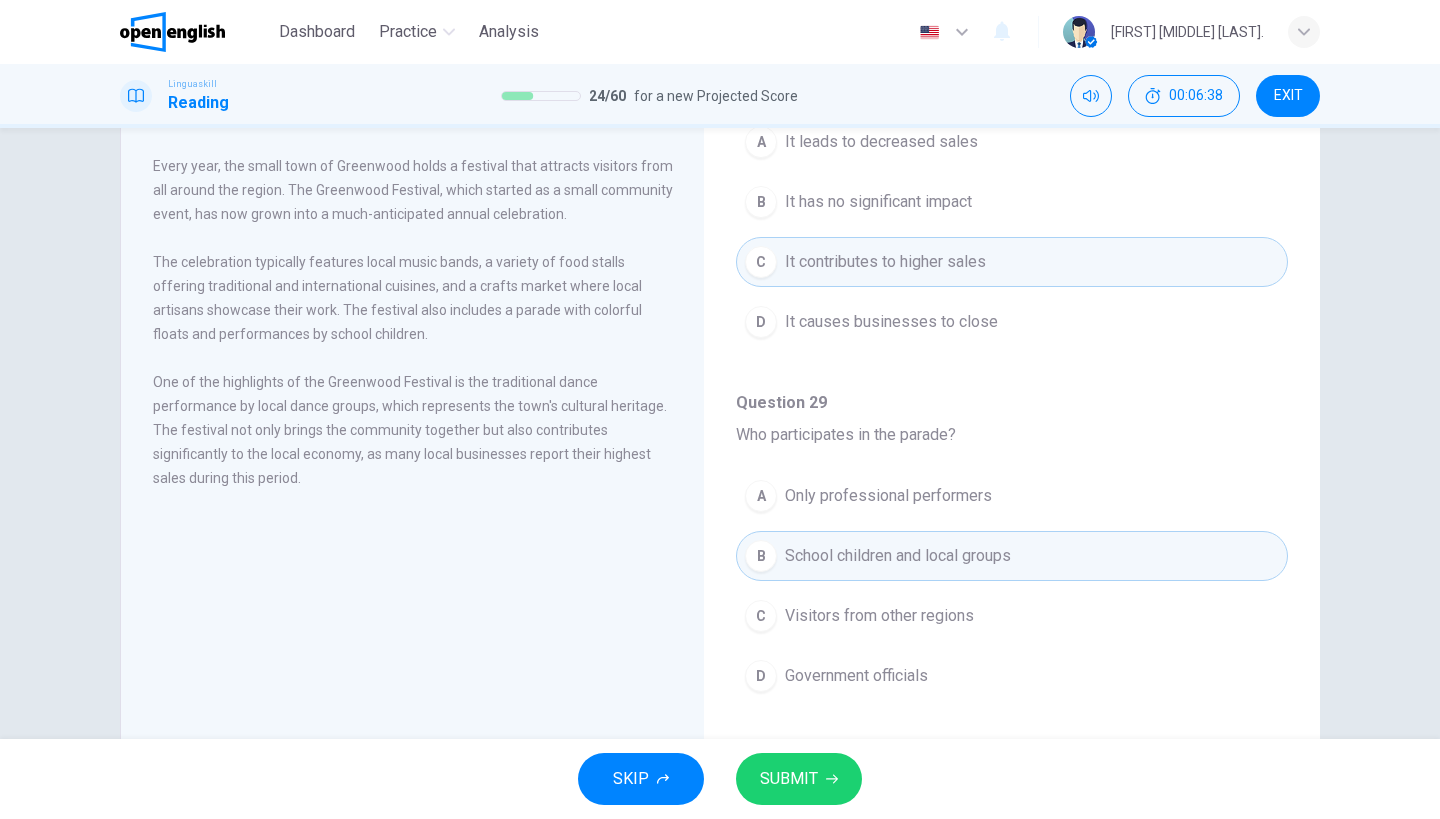 click 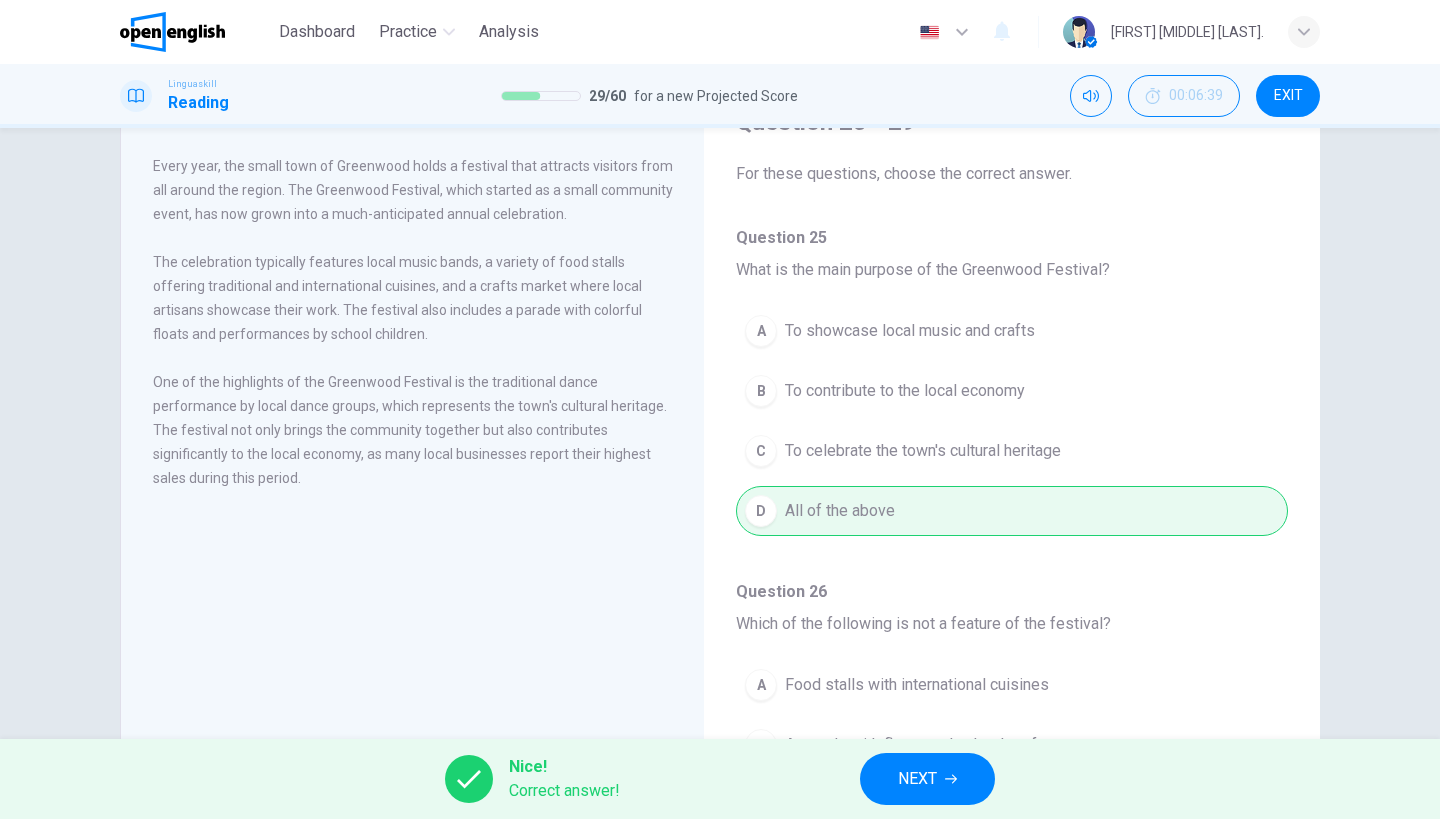 scroll, scrollTop: -1, scrollLeft: 0, axis: vertical 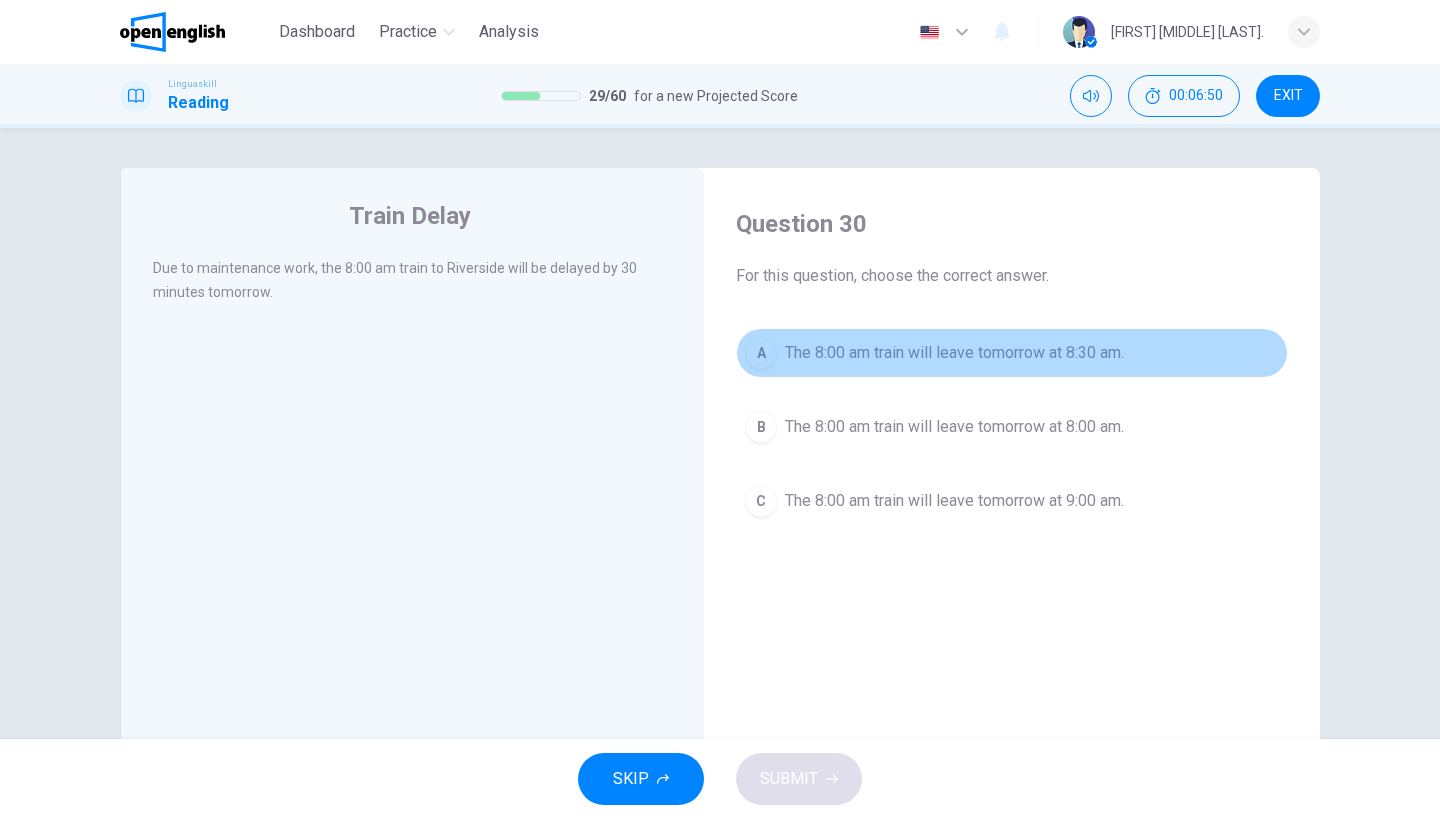 click on "A The 8:00 am train will leave tomorrow at 8:30 am." at bounding box center (1012, 353) 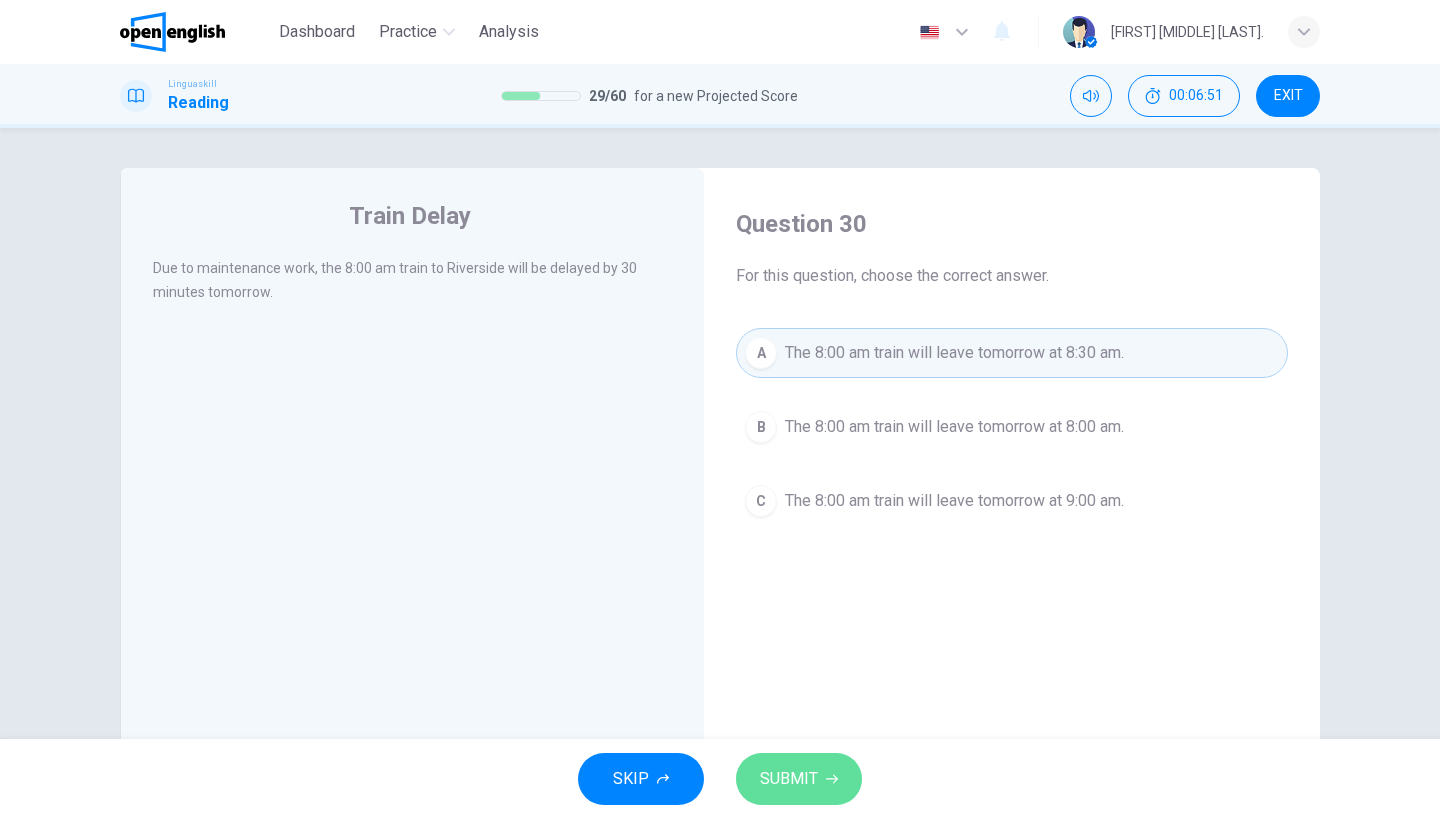 click on "SUBMIT" at bounding box center [789, 779] 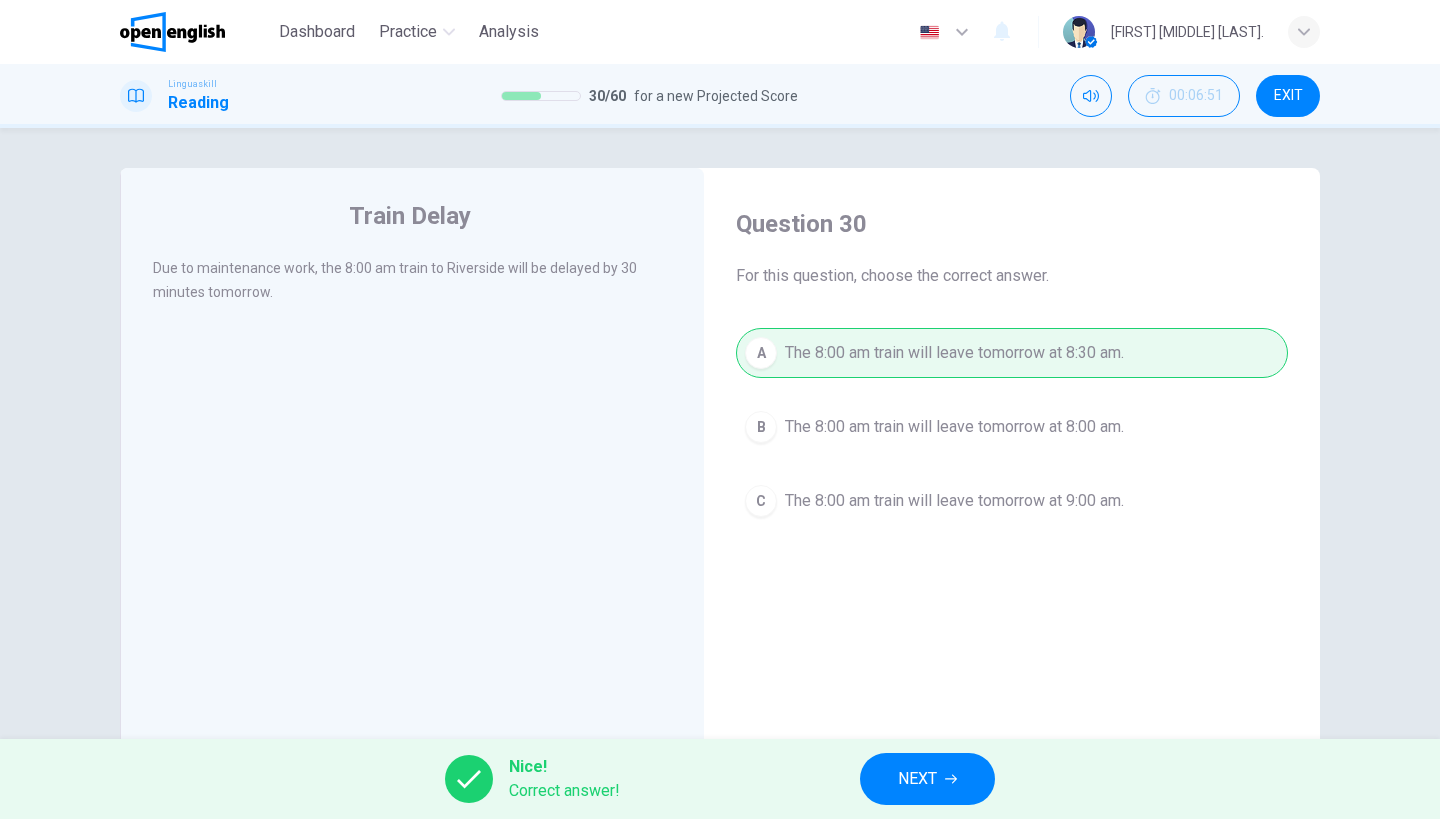 click on "NEXT" at bounding box center [927, 779] 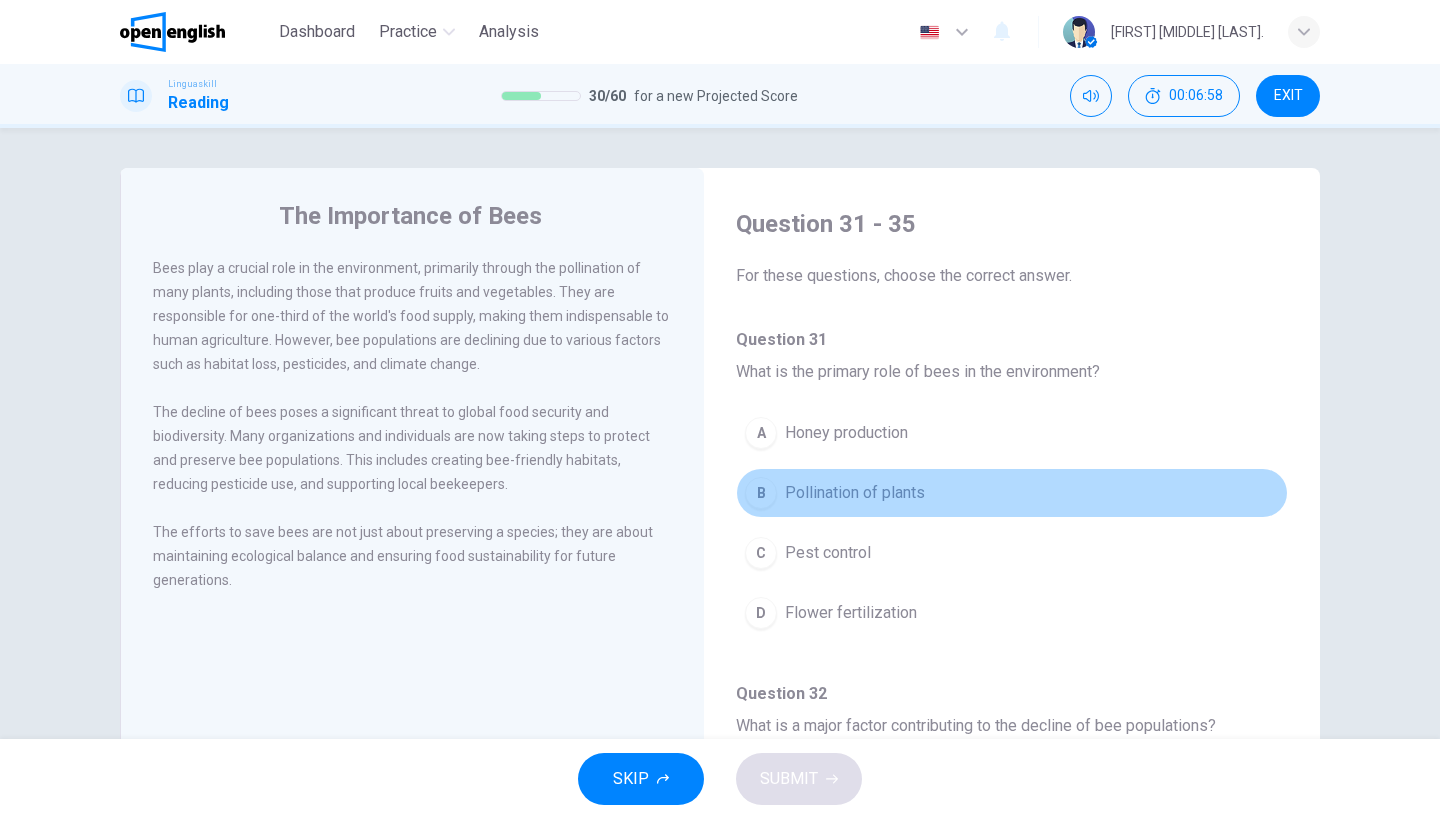 click on "Pollination of plants" at bounding box center (855, 493) 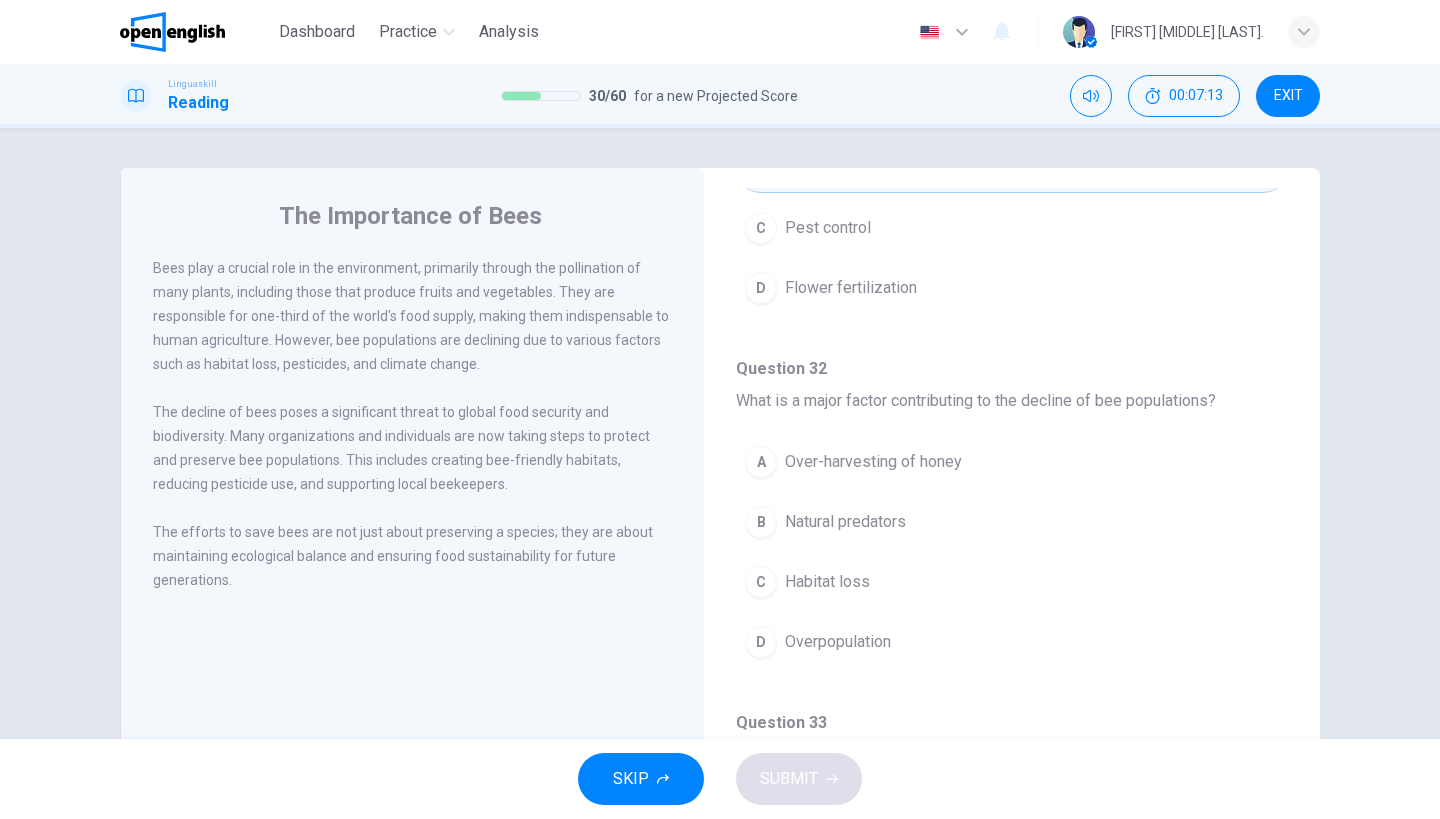 scroll, scrollTop: 325, scrollLeft: 0, axis: vertical 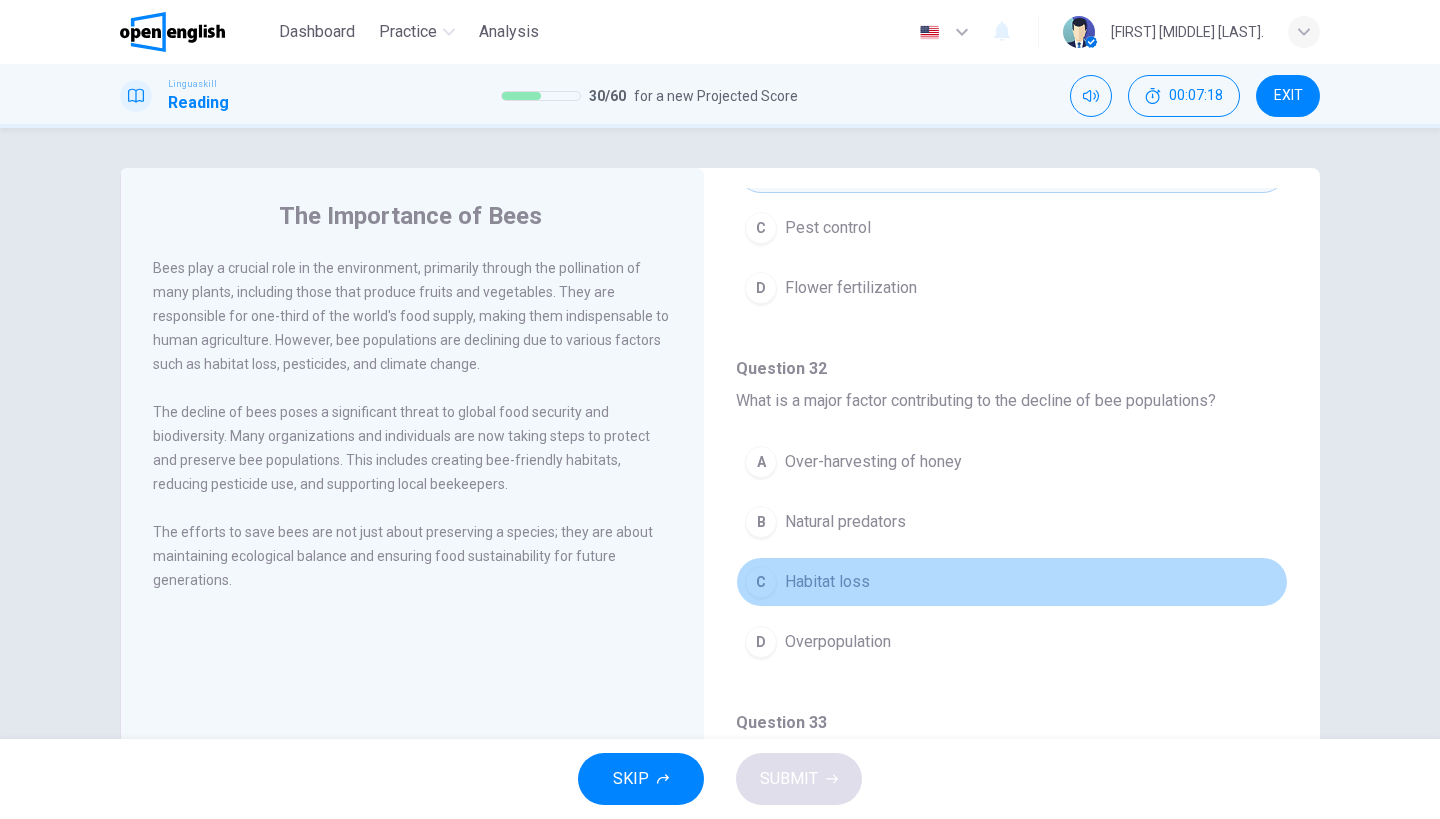 click on "Habitat loss" at bounding box center (827, 582) 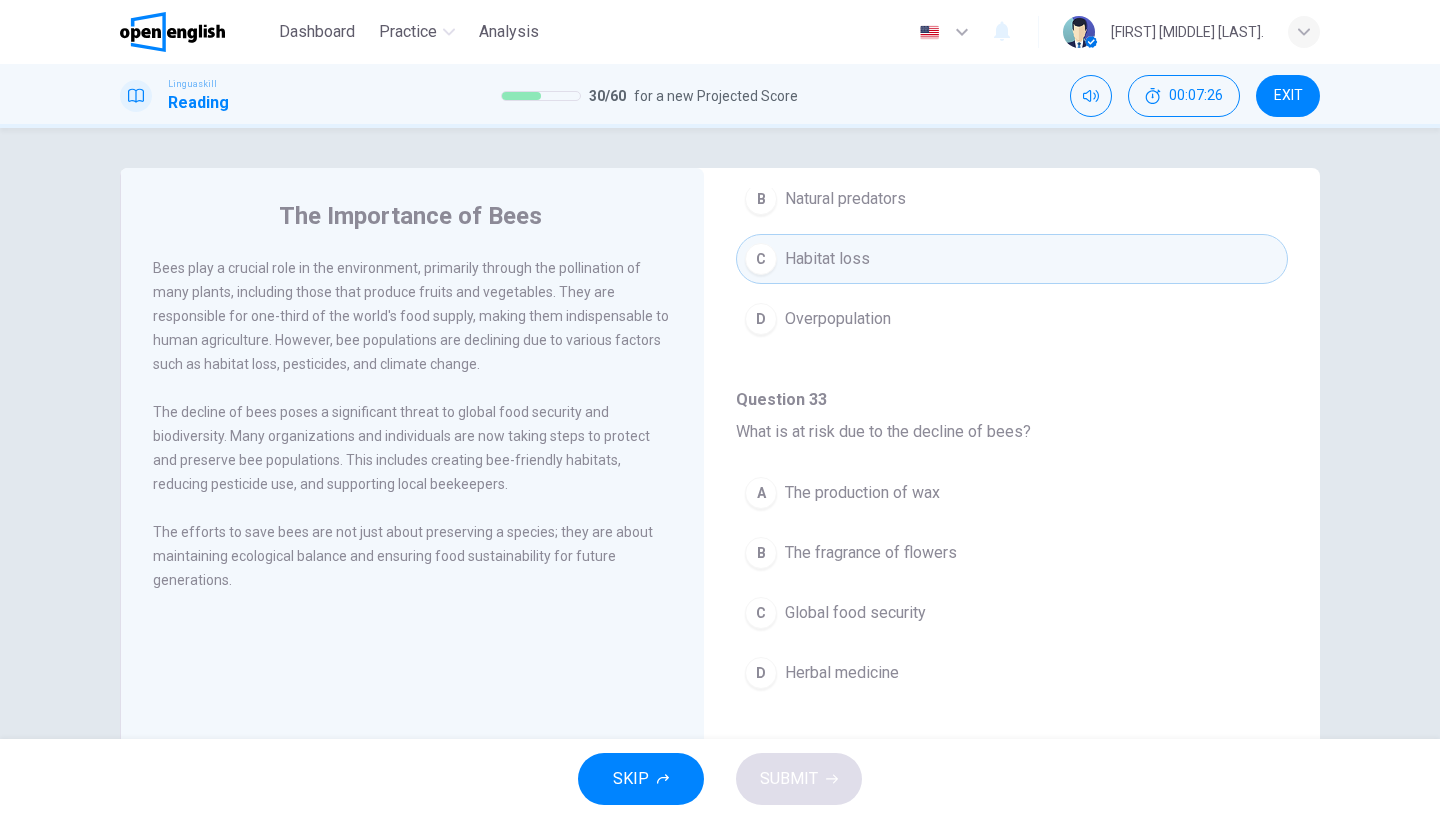 scroll, scrollTop: 652, scrollLeft: 0, axis: vertical 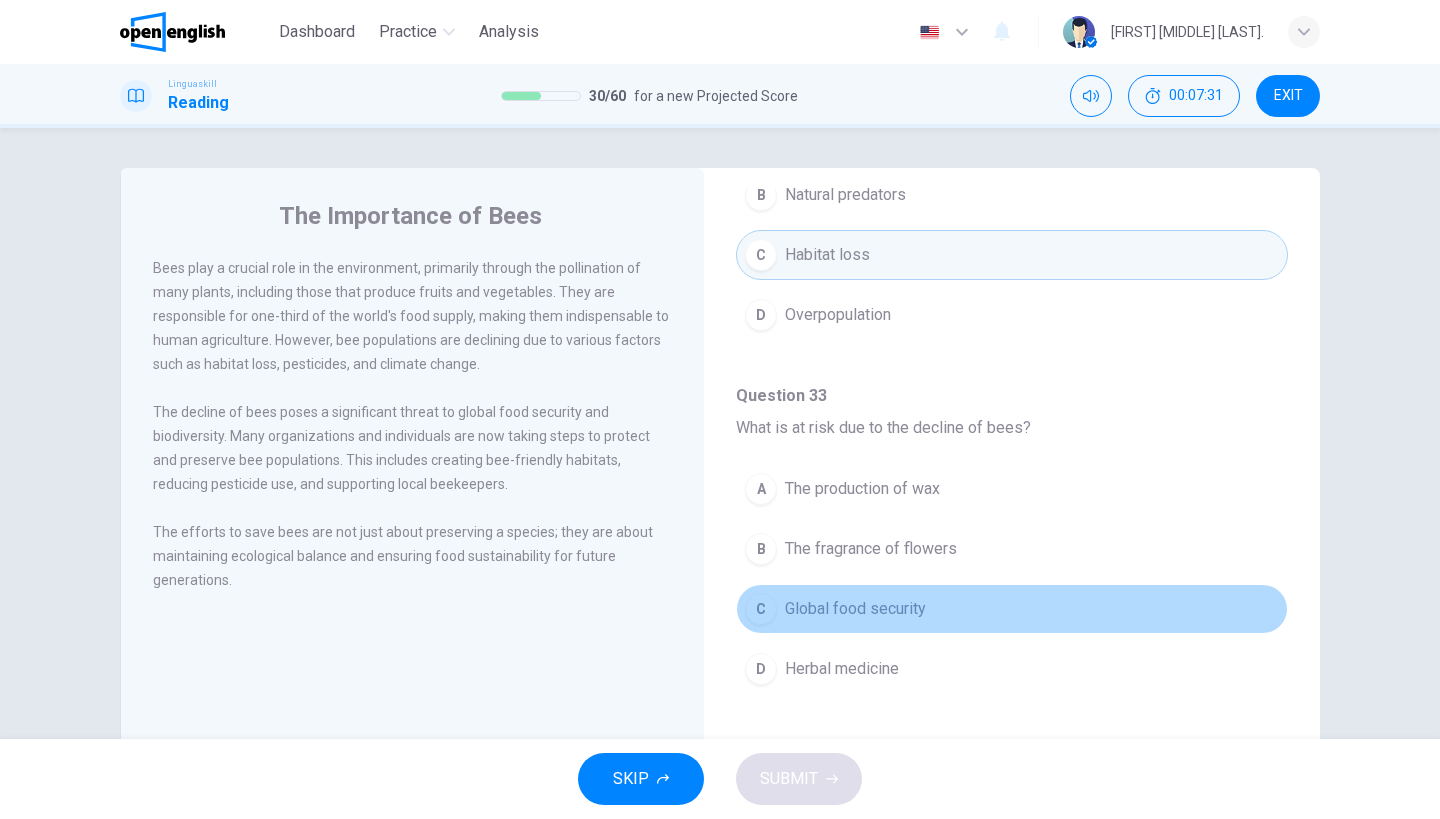 click on "C Global food security" at bounding box center [1012, 609] 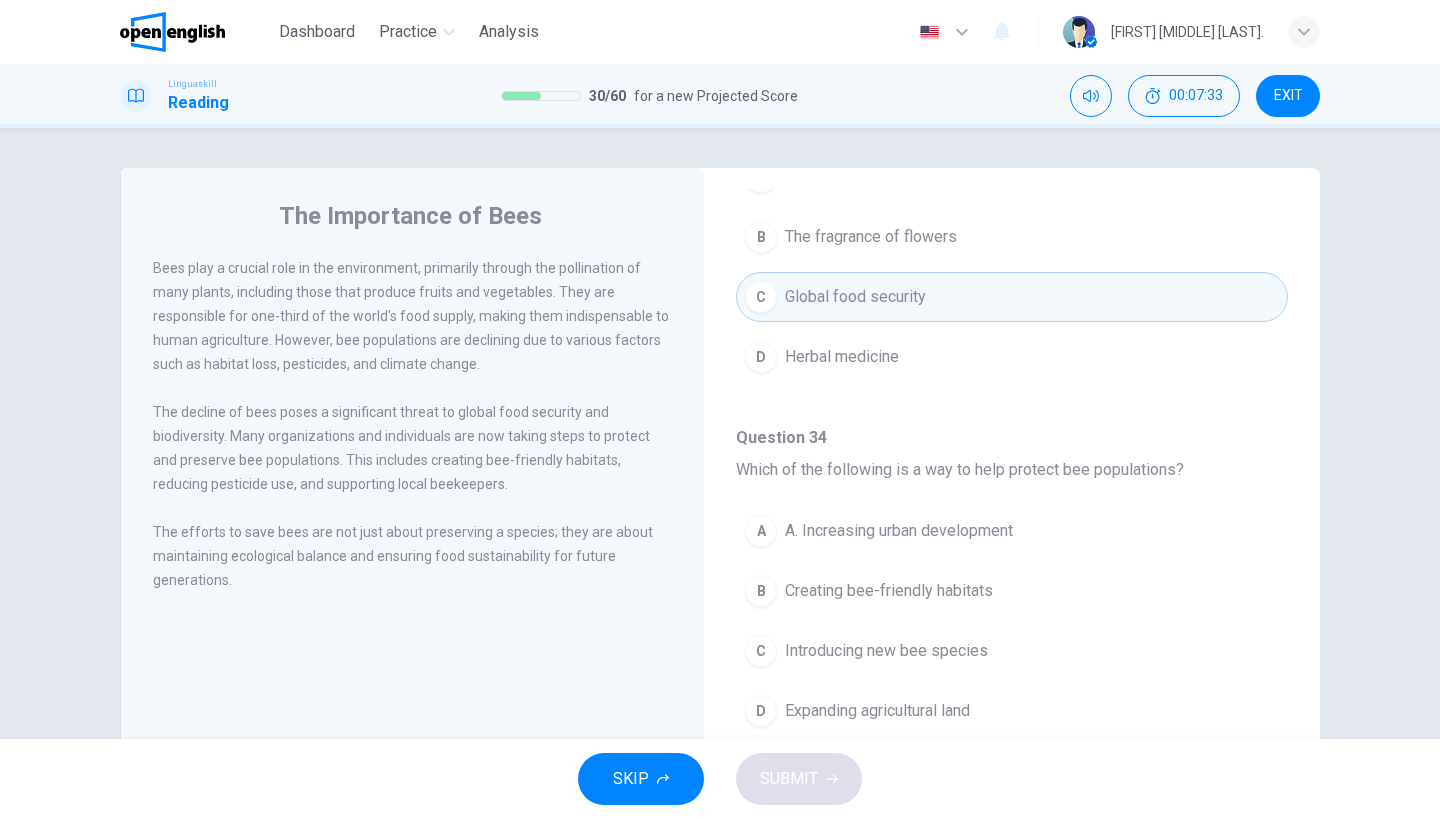 scroll, scrollTop: 1024, scrollLeft: 0, axis: vertical 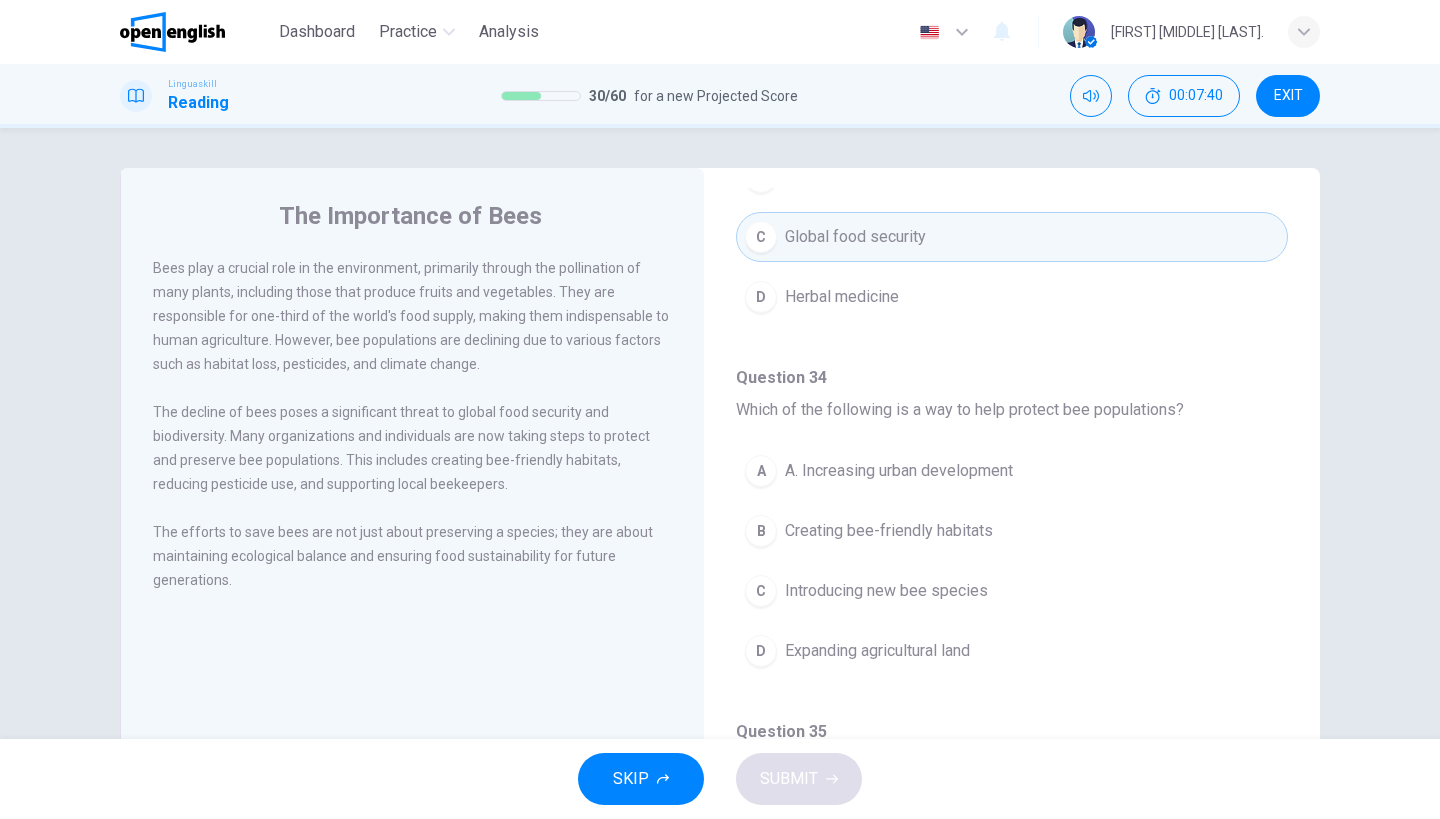 click on "B Creating bee-friendly habitats" at bounding box center (1012, 531) 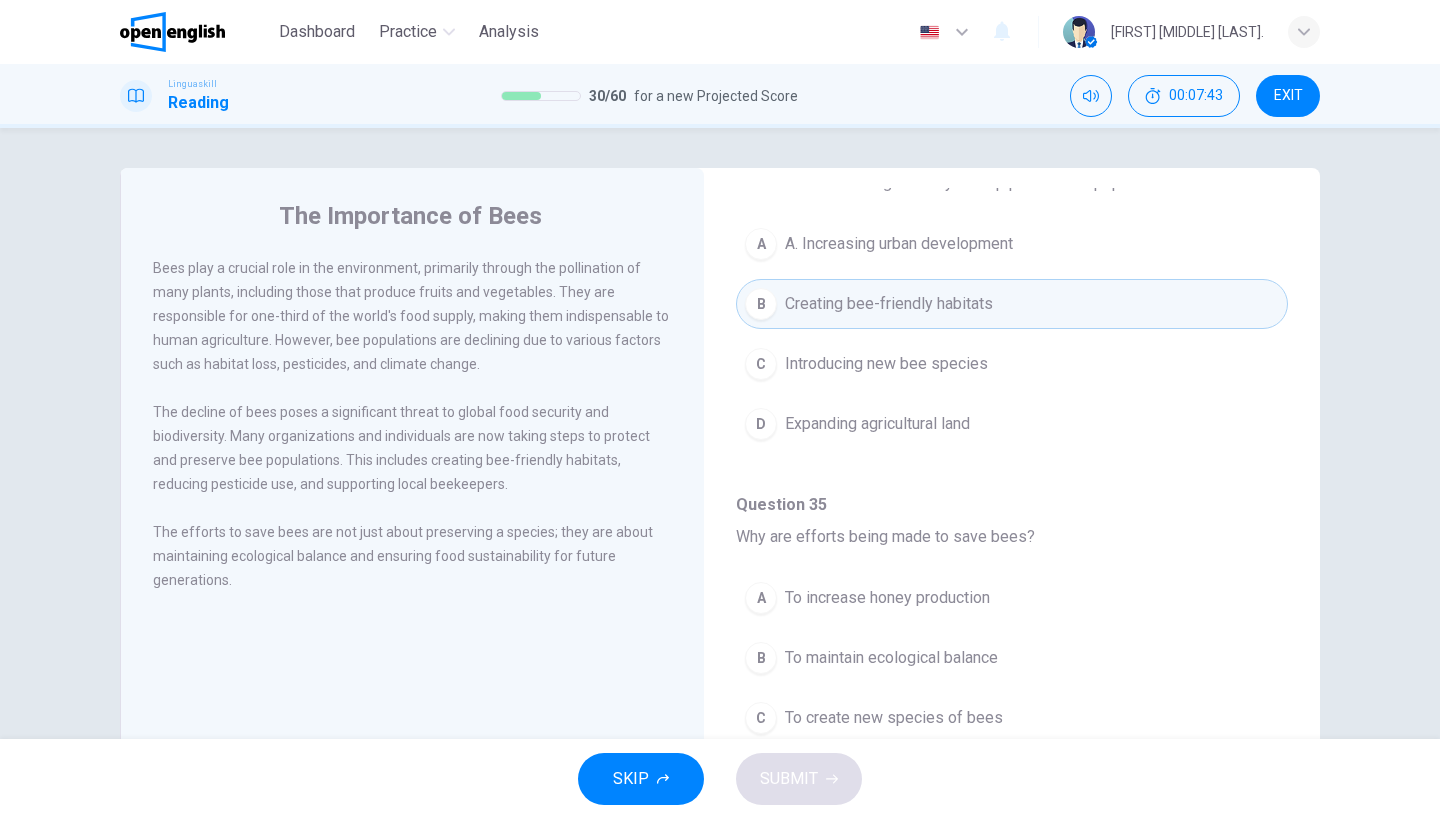 scroll, scrollTop: 1251, scrollLeft: 0, axis: vertical 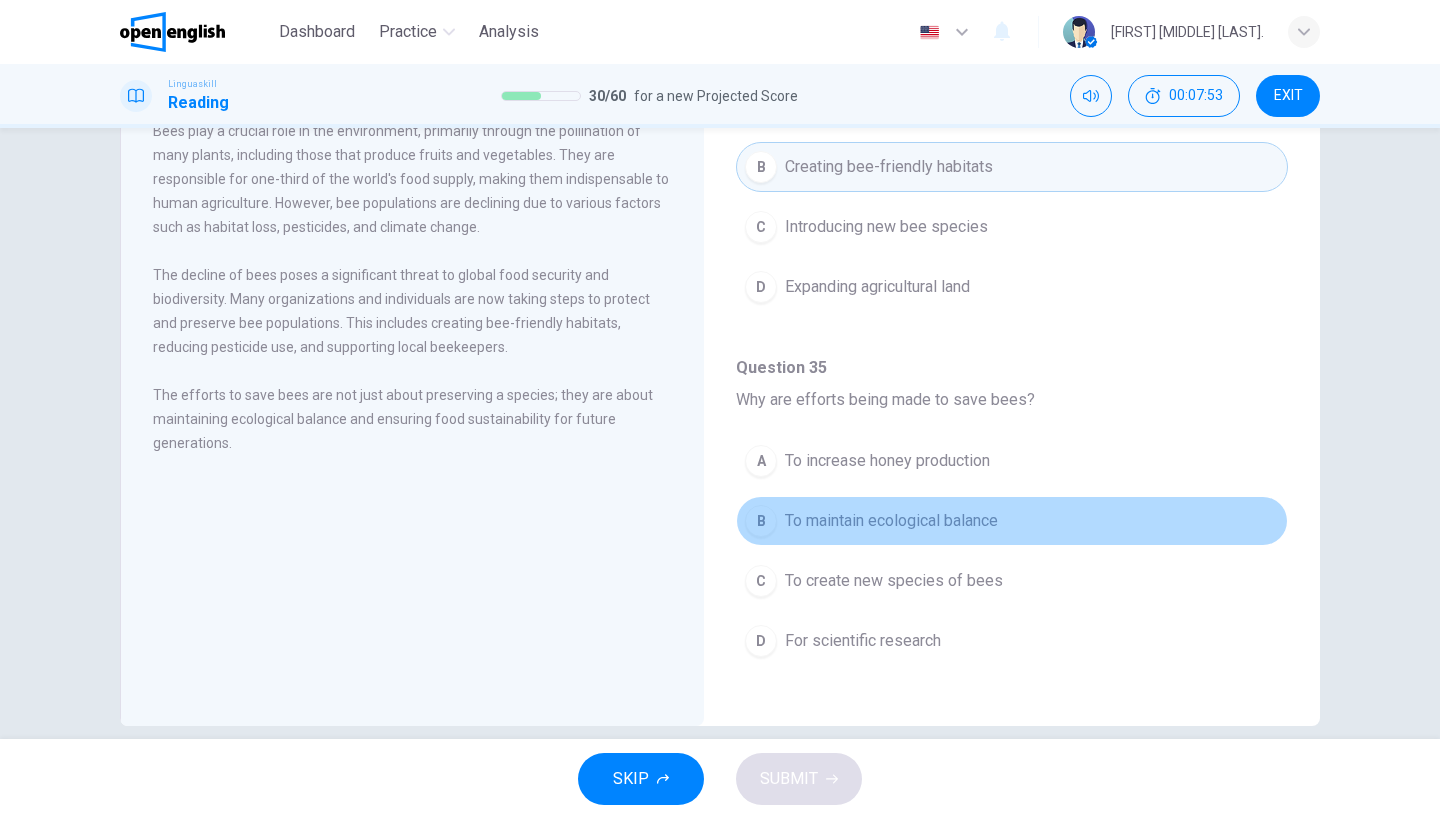 click on "To maintain ecological balance" at bounding box center (891, 521) 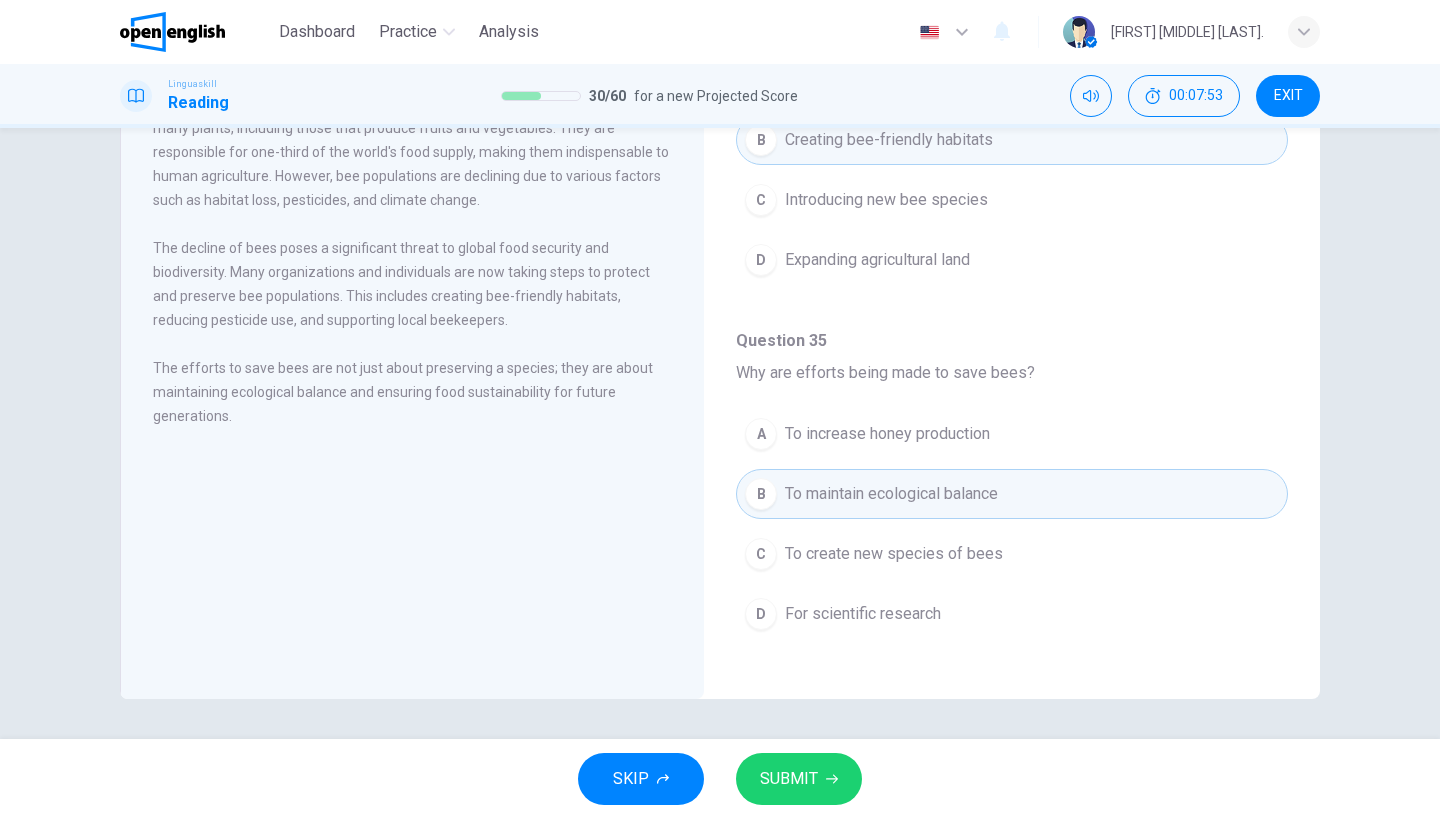 scroll, scrollTop: 164, scrollLeft: 0, axis: vertical 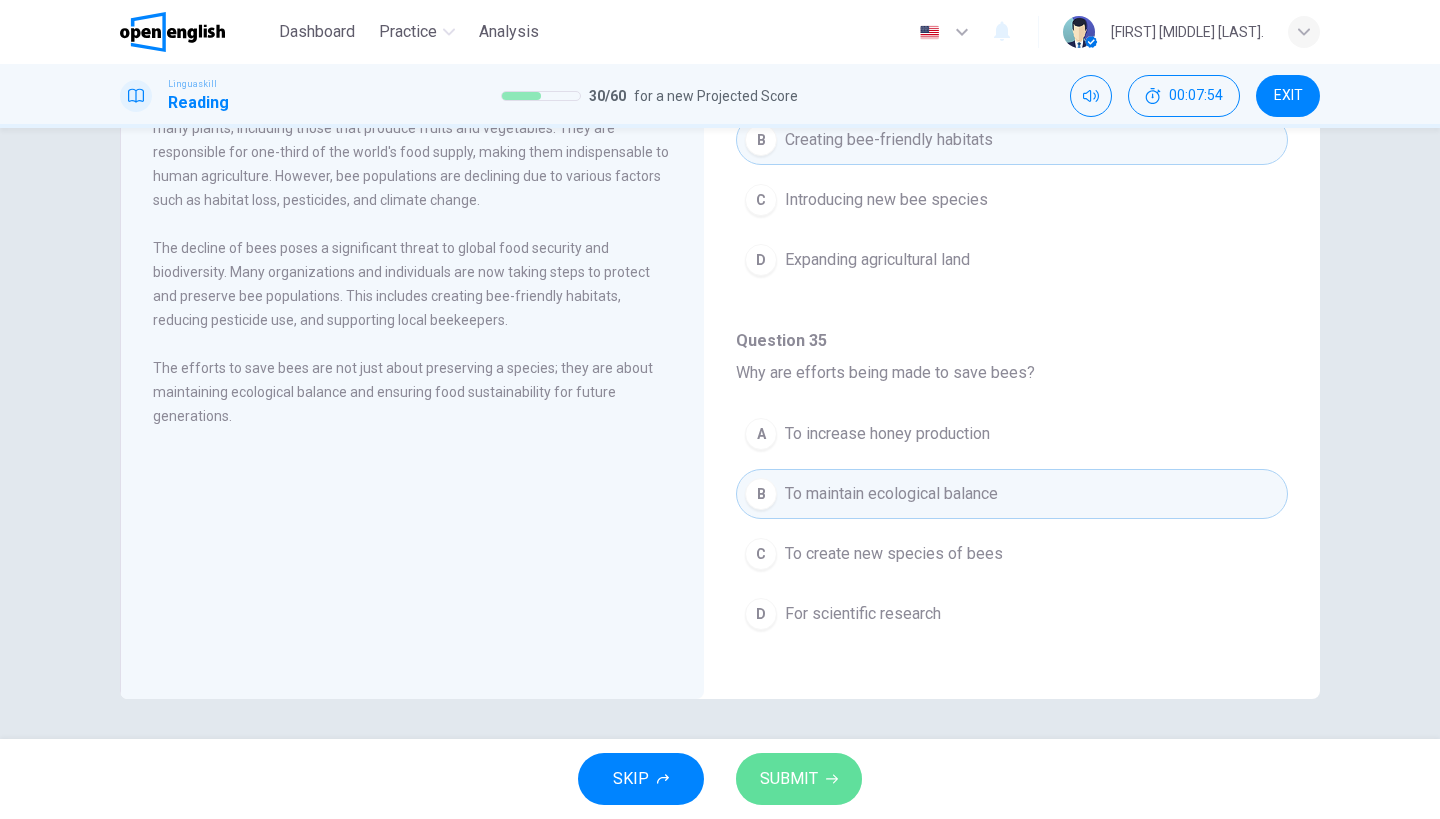 click on "SUBMIT" at bounding box center [799, 779] 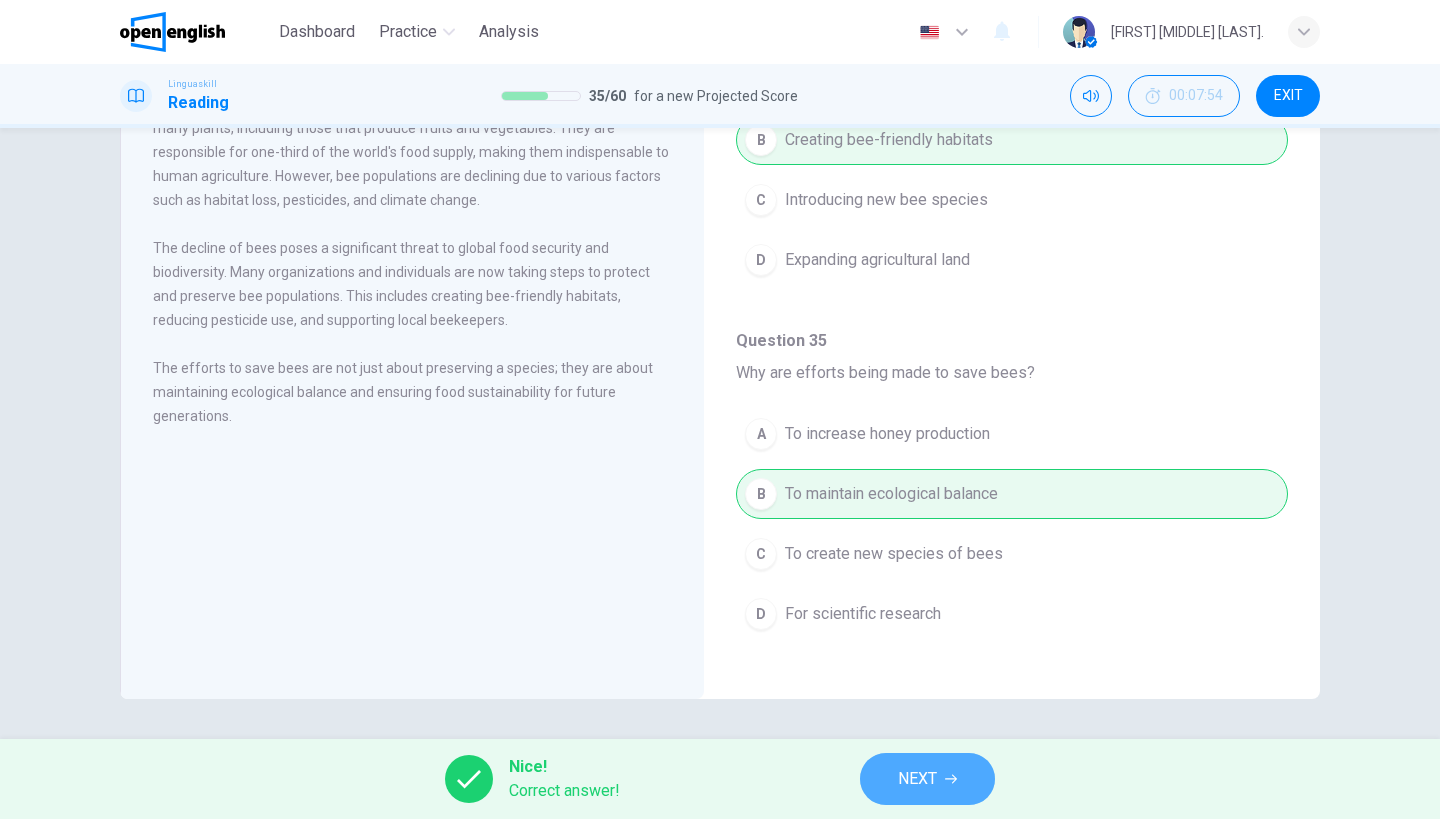 click on "NEXT" at bounding box center (917, 779) 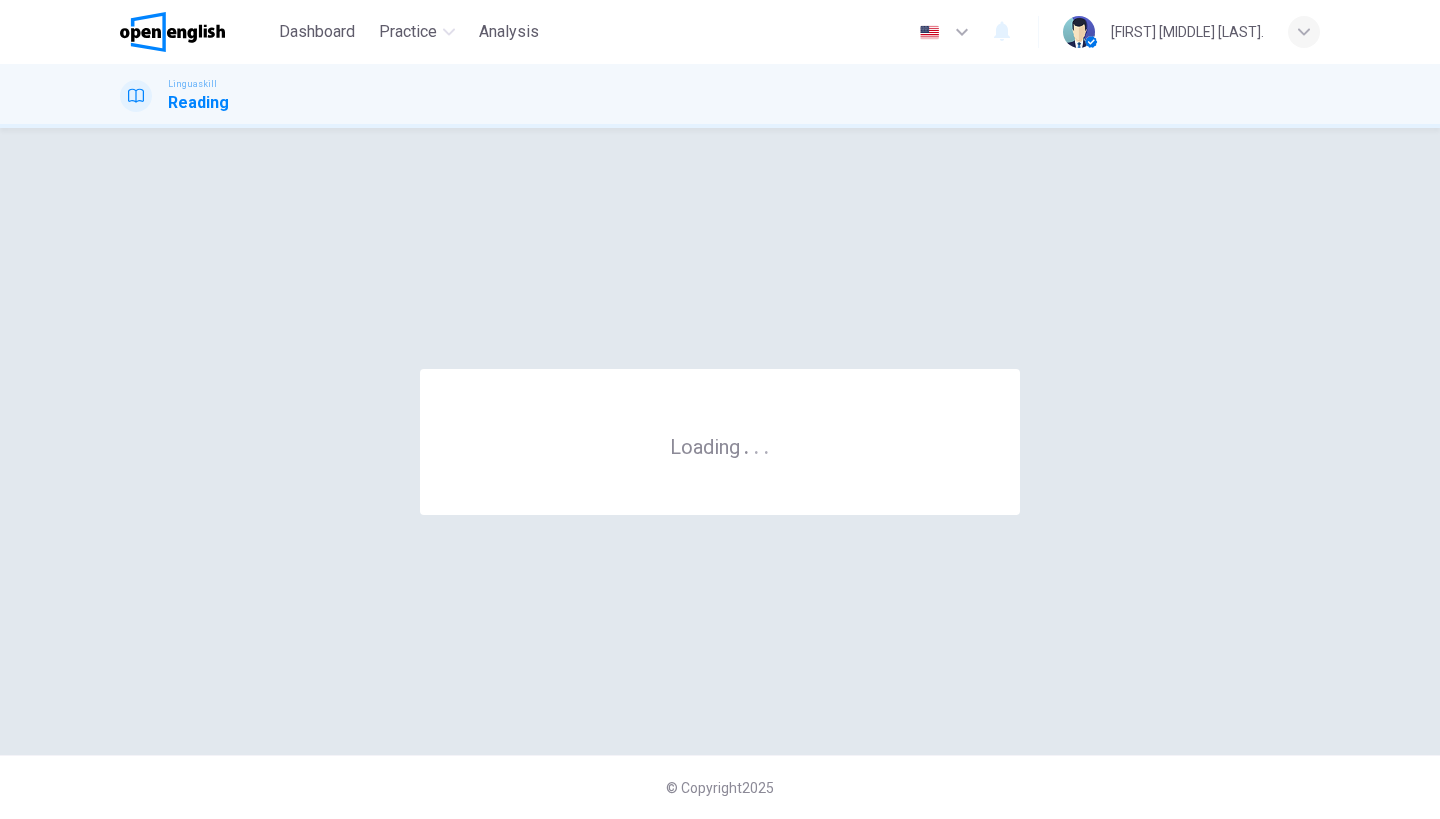 scroll, scrollTop: 0, scrollLeft: 0, axis: both 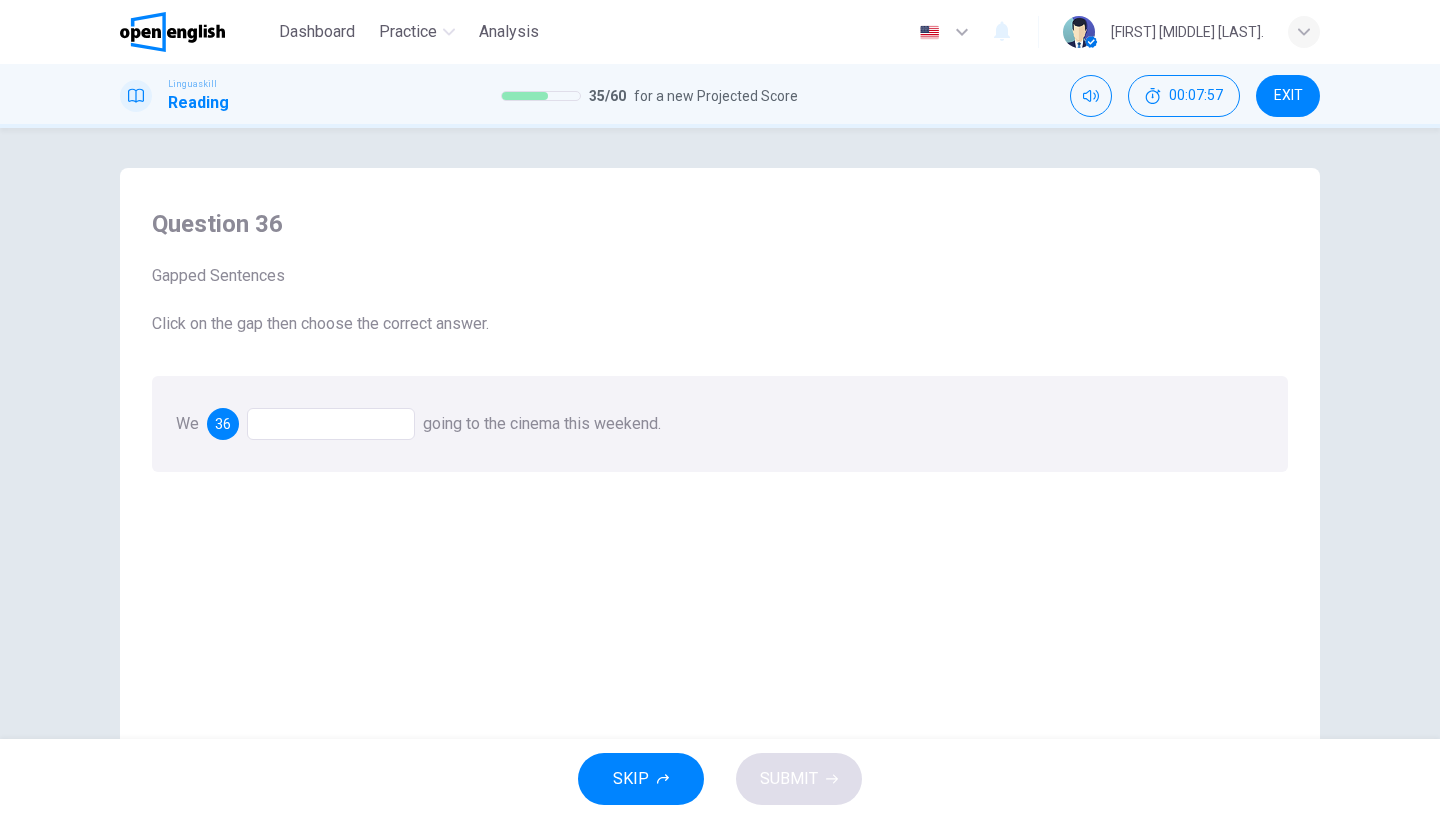 click at bounding box center (331, 424) 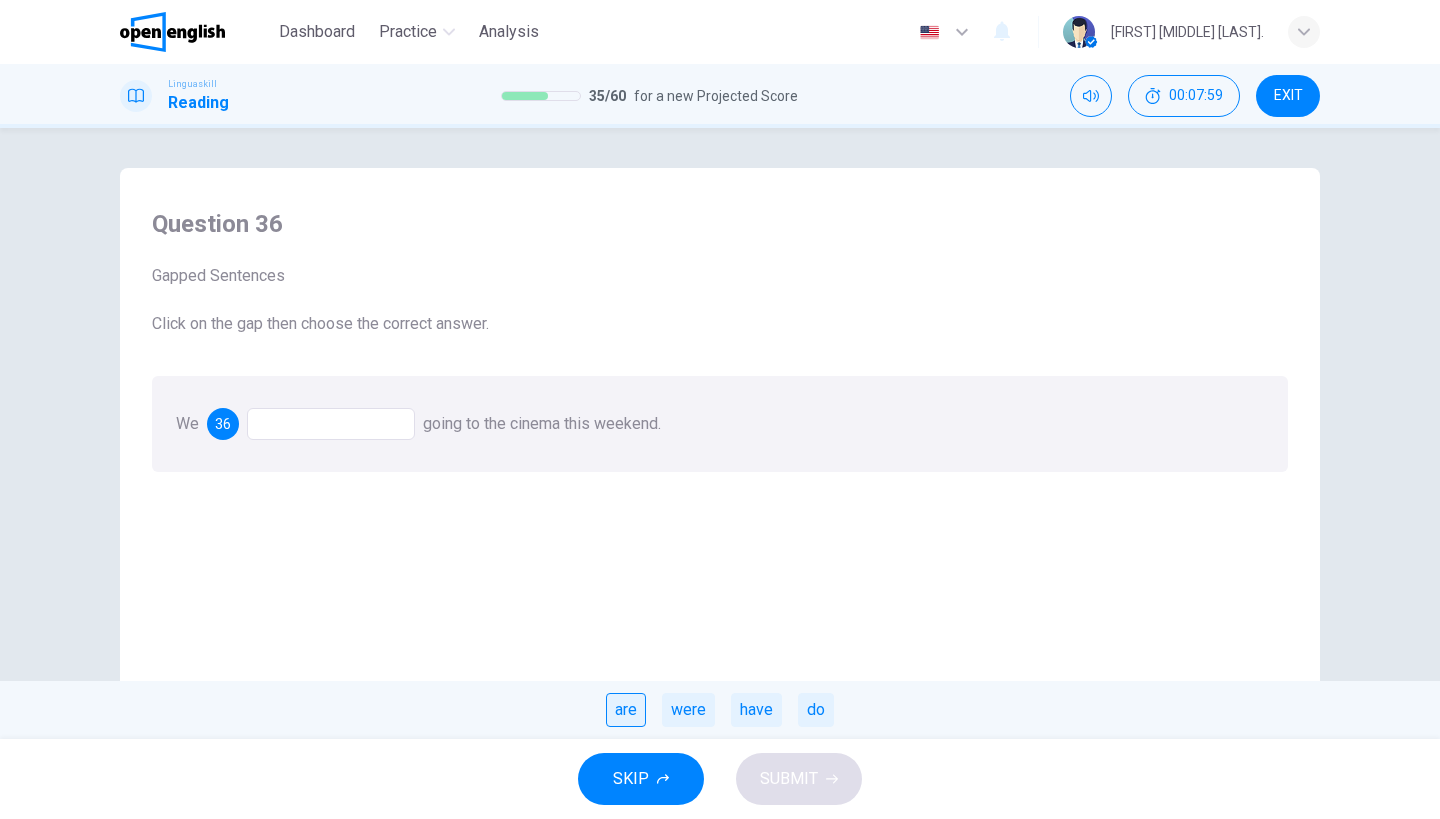 click on "are" at bounding box center [626, 710] 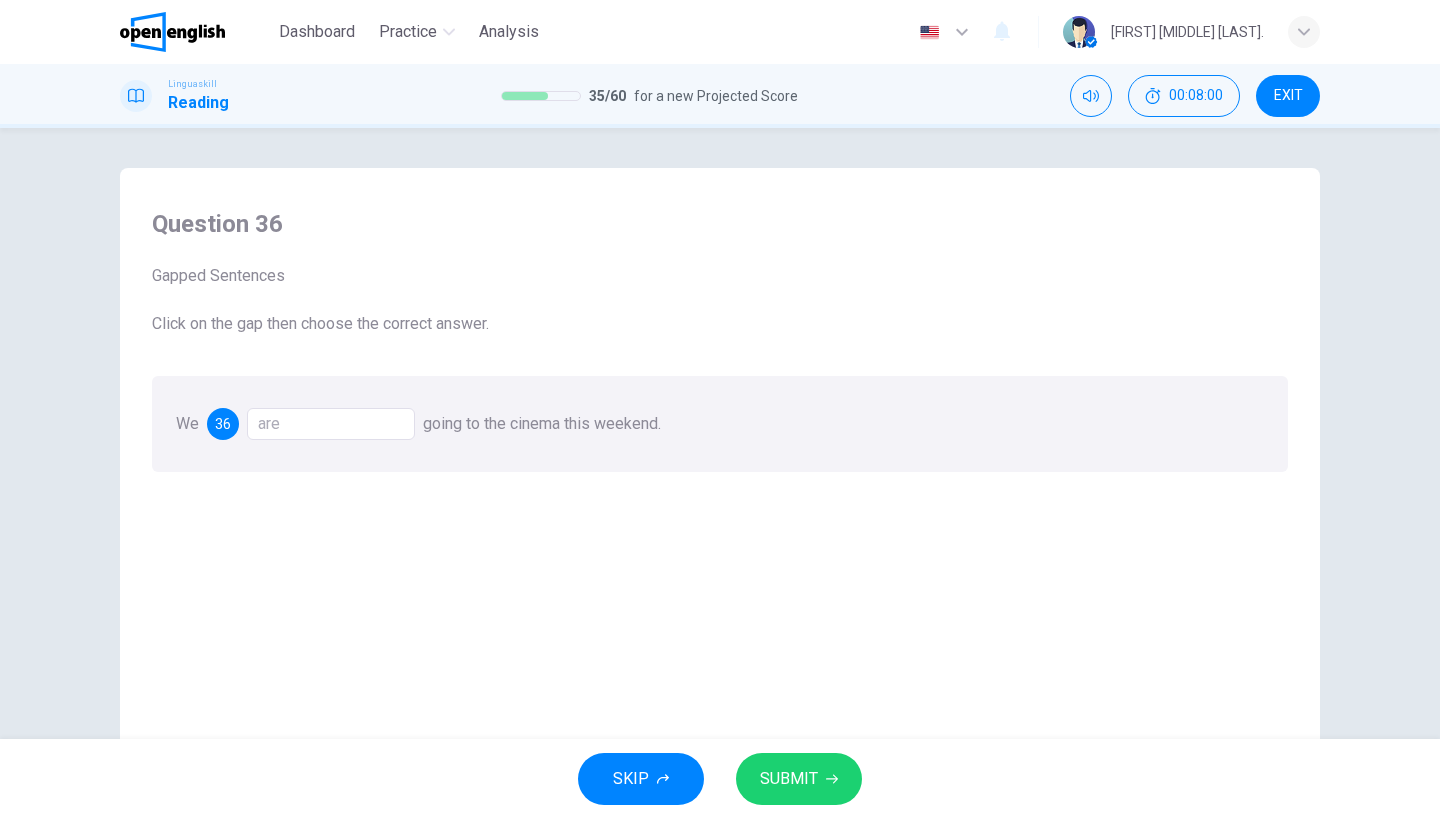 click on "SUBMIT" at bounding box center (789, 779) 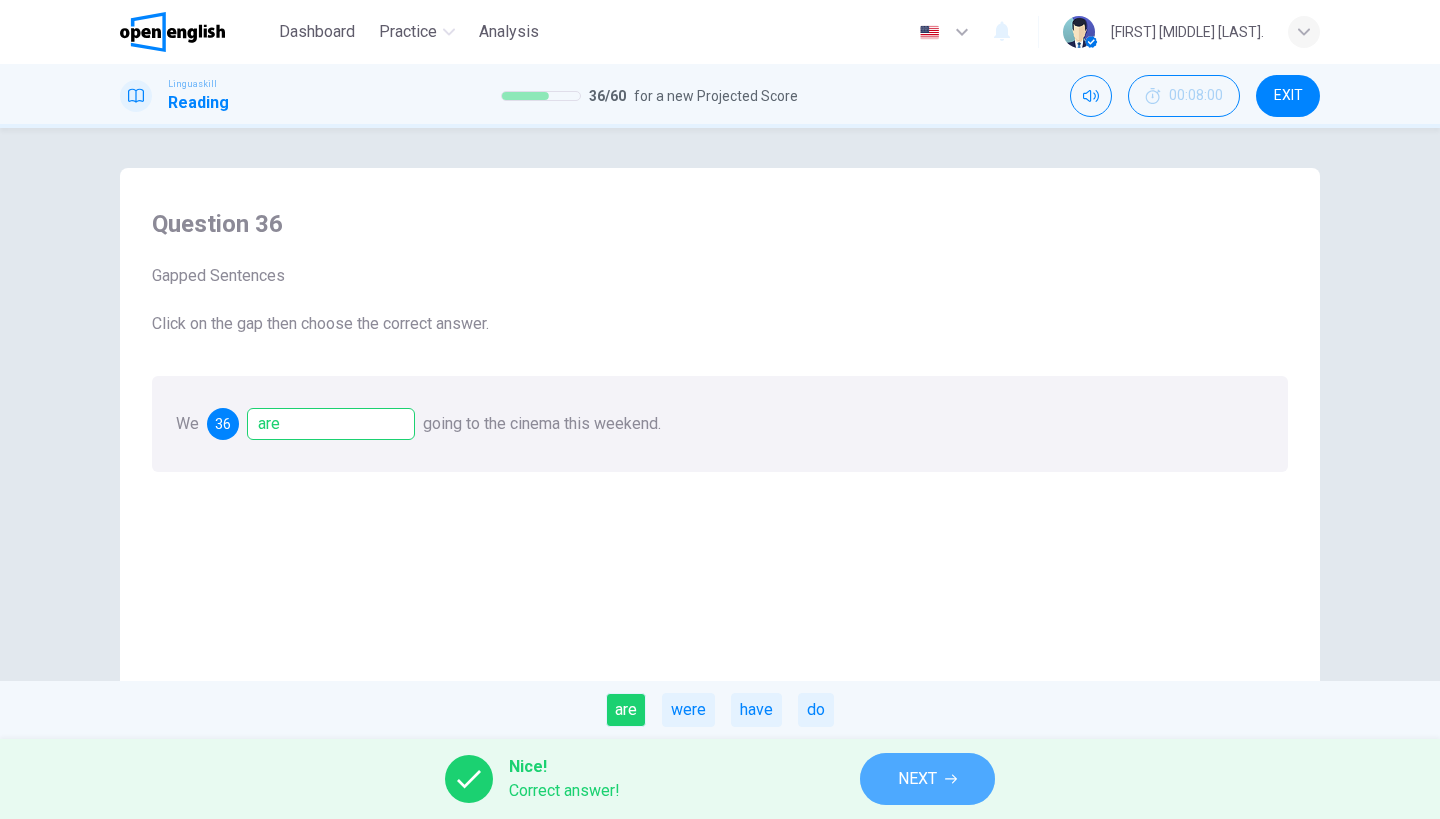click on "NEXT" at bounding box center [927, 779] 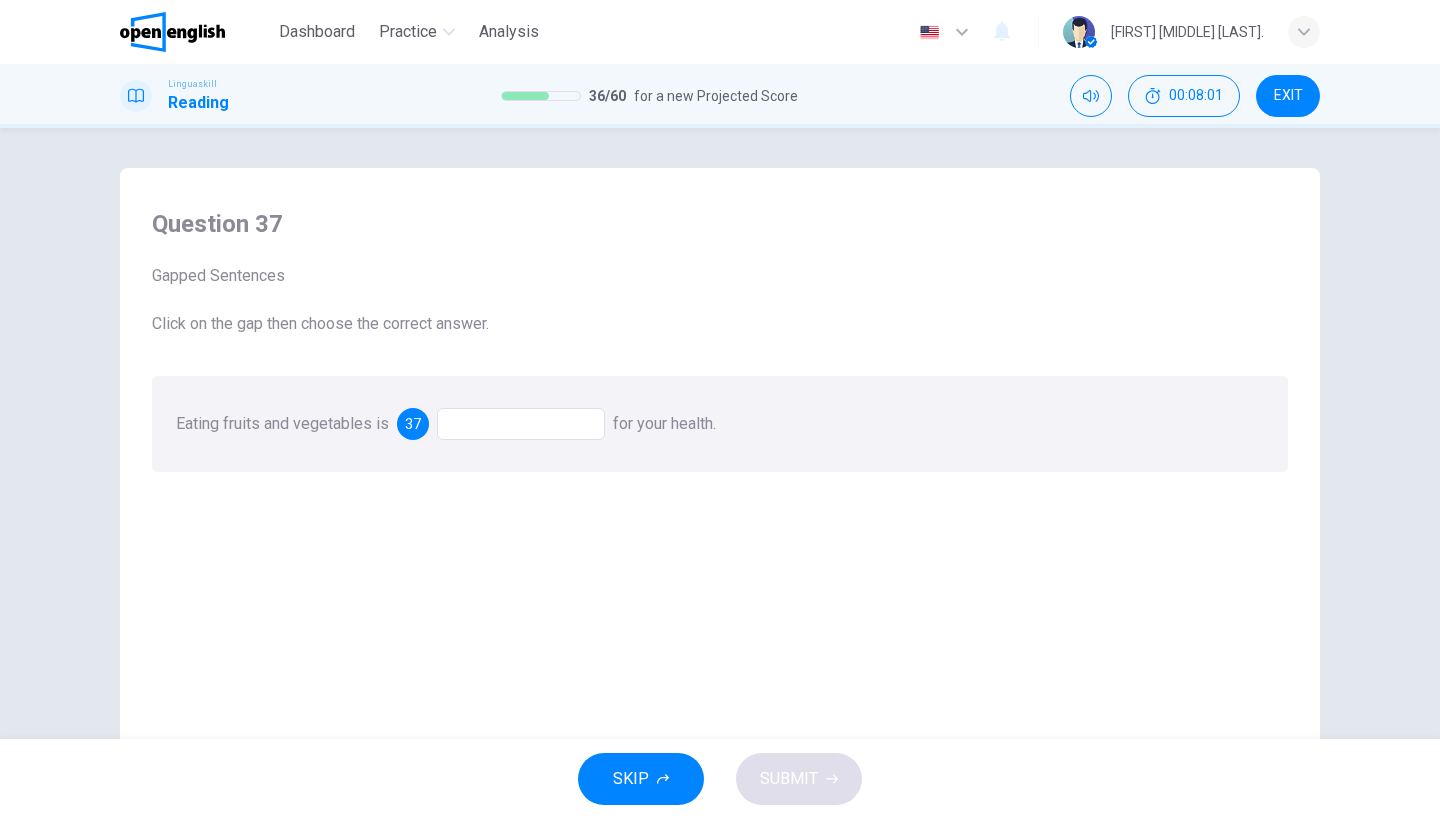click at bounding box center (521, 424) 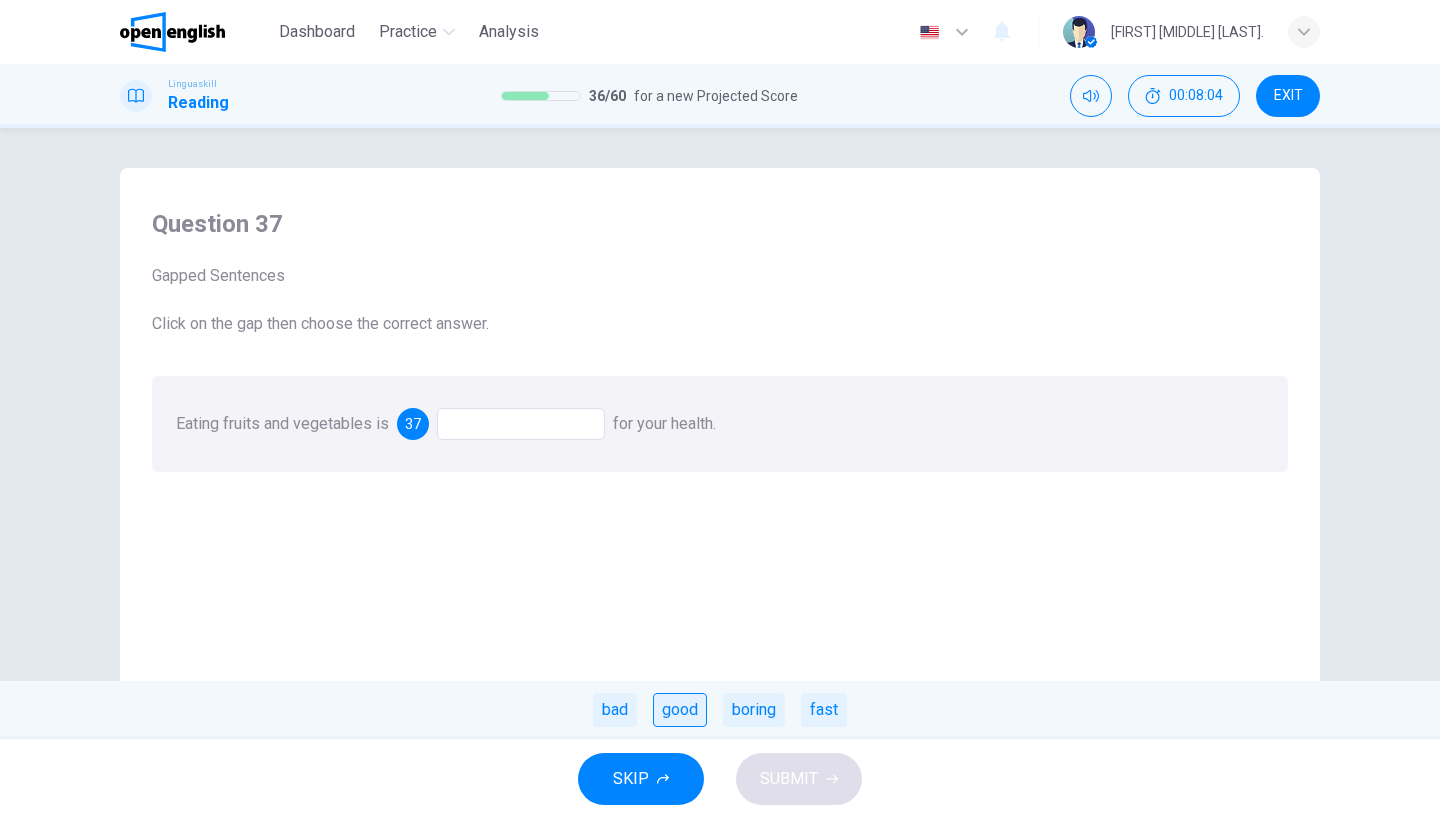 click on "good" at bounding box center (680, 710) 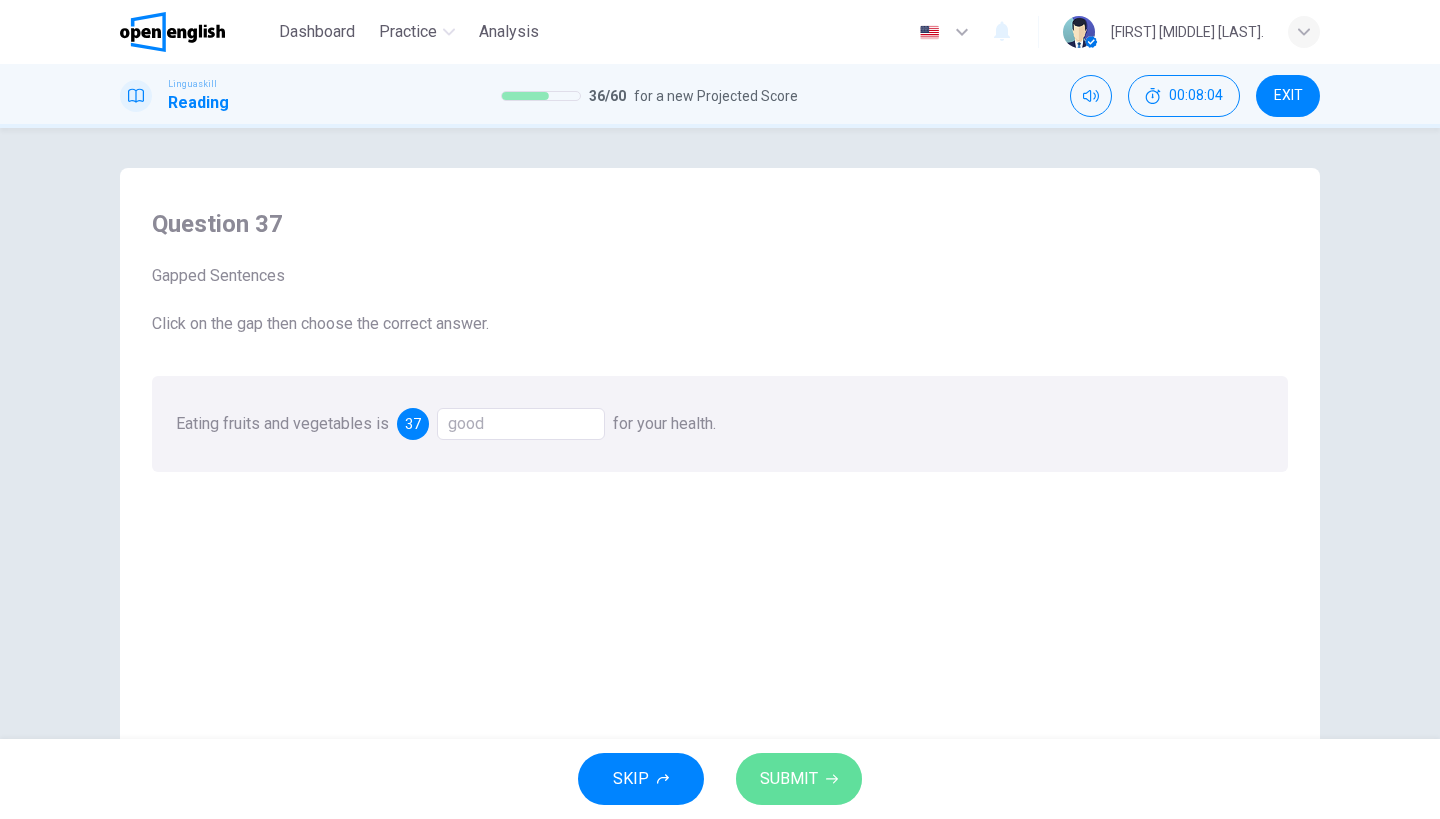 click on "SUBMIT" at bounding box center (799, 779) 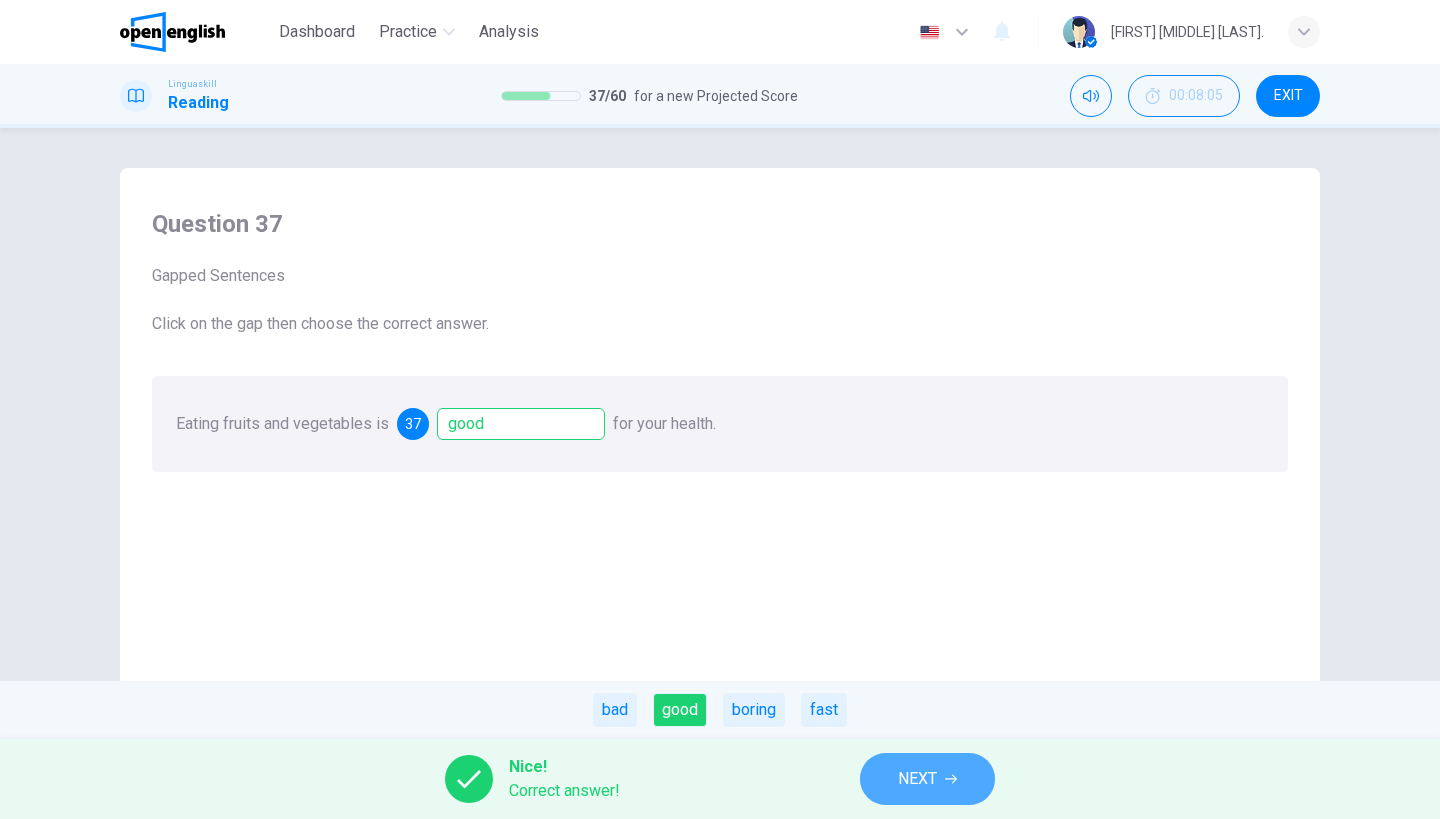 click on "NEXT" at bounding box center [917, 779] 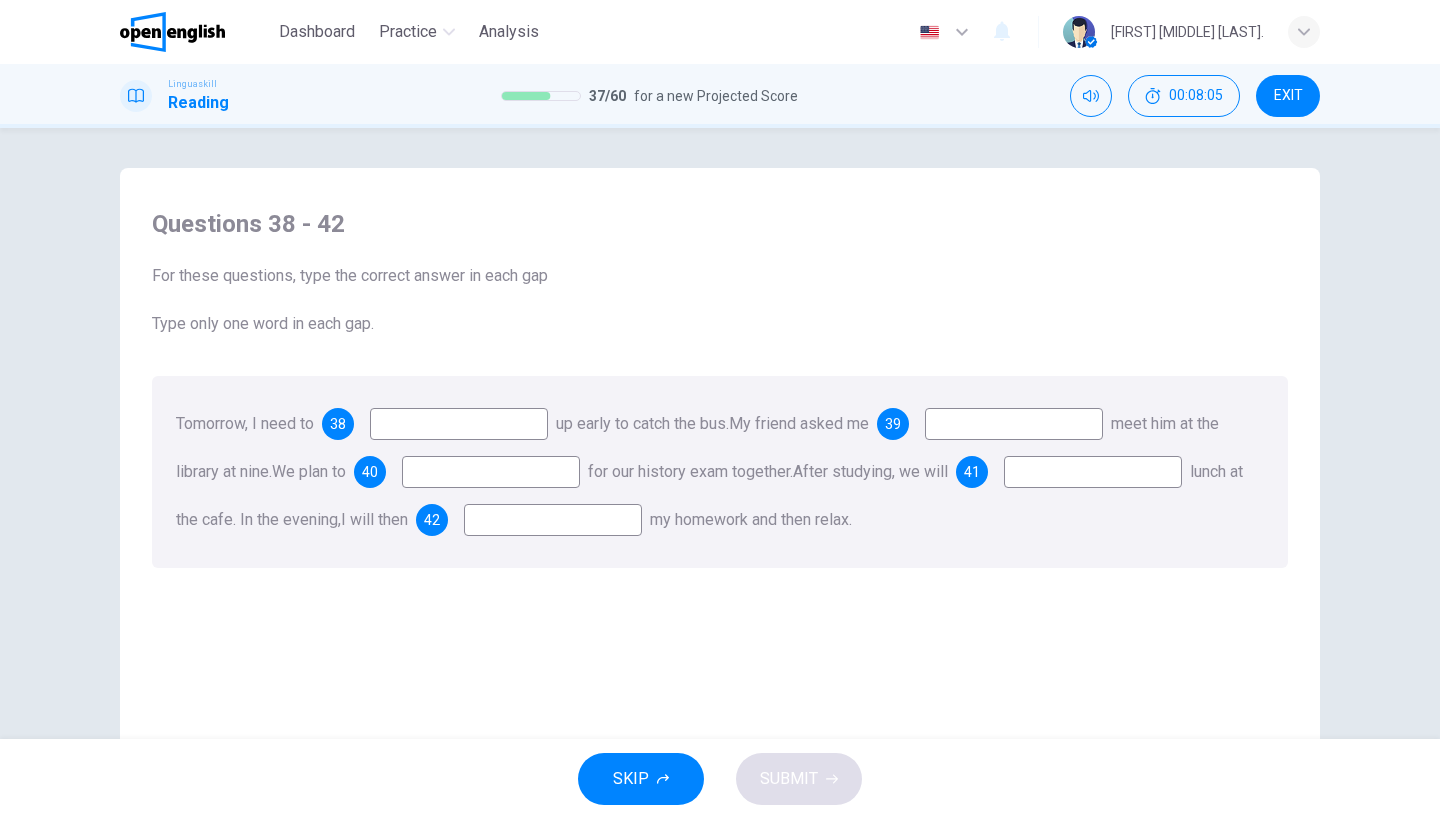 click at bounding box center [459, 424] 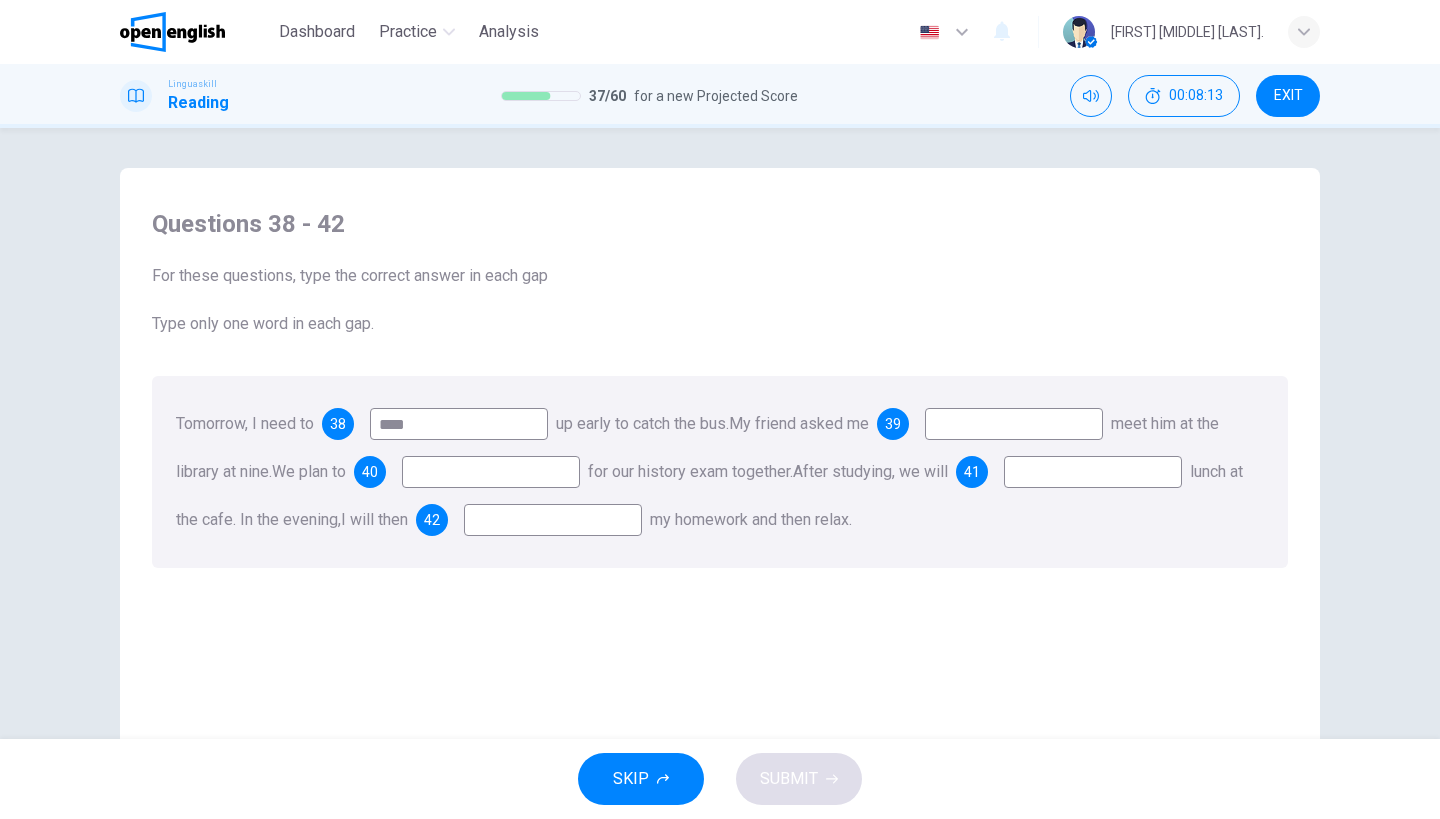 type on "****" 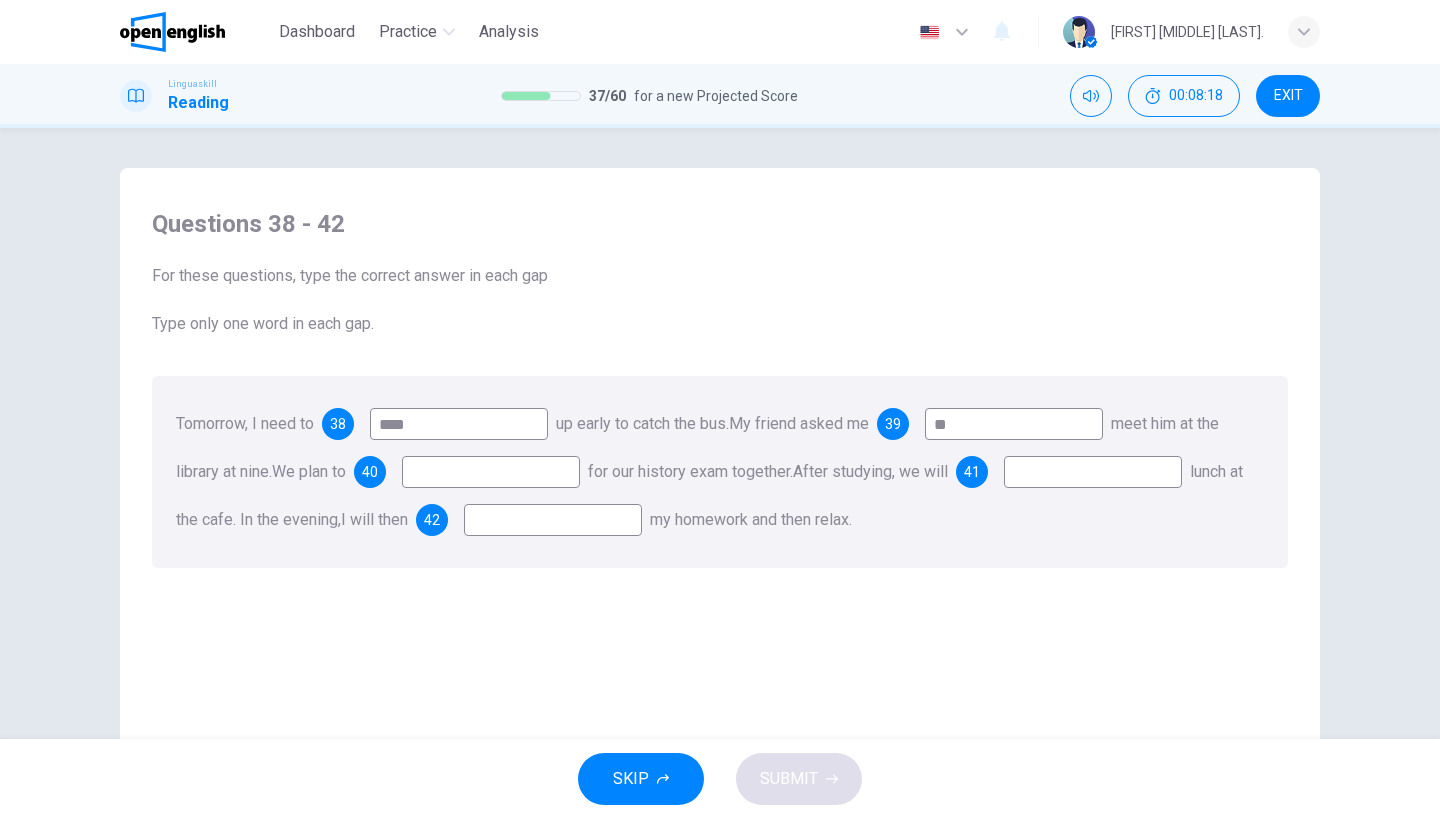 type on "**" 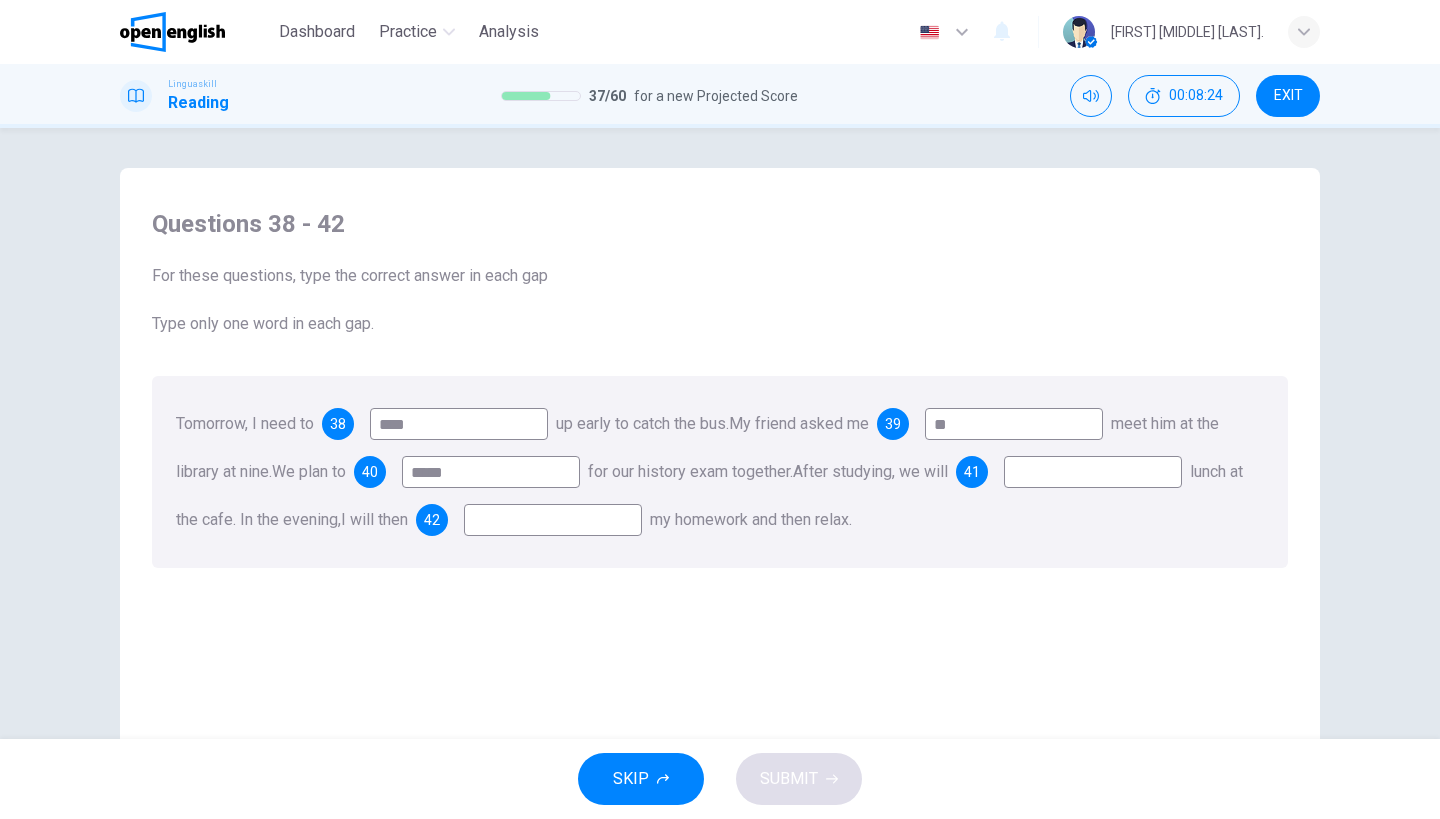 type on "*****" 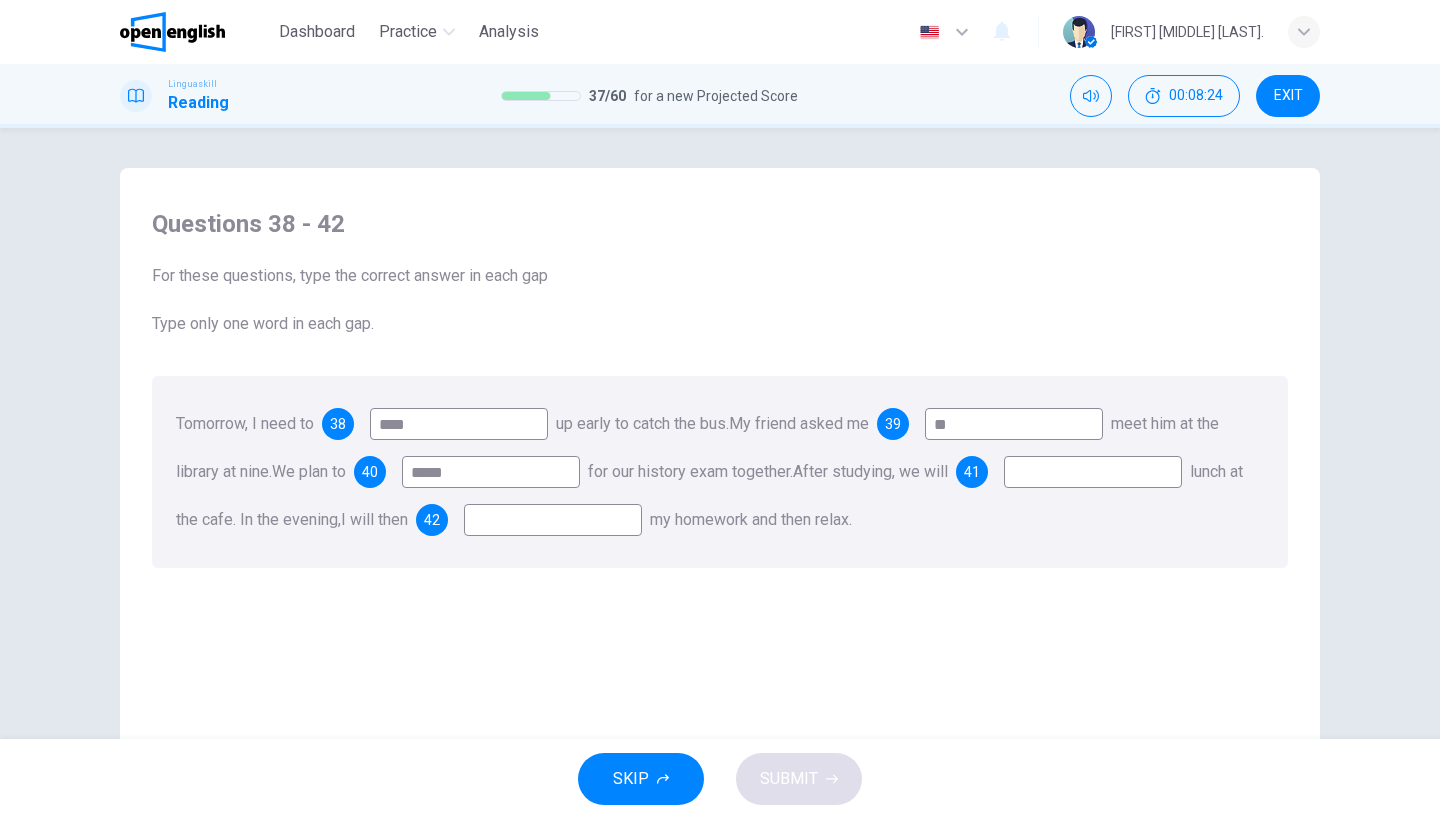 click at bounding box center (1093, 472) 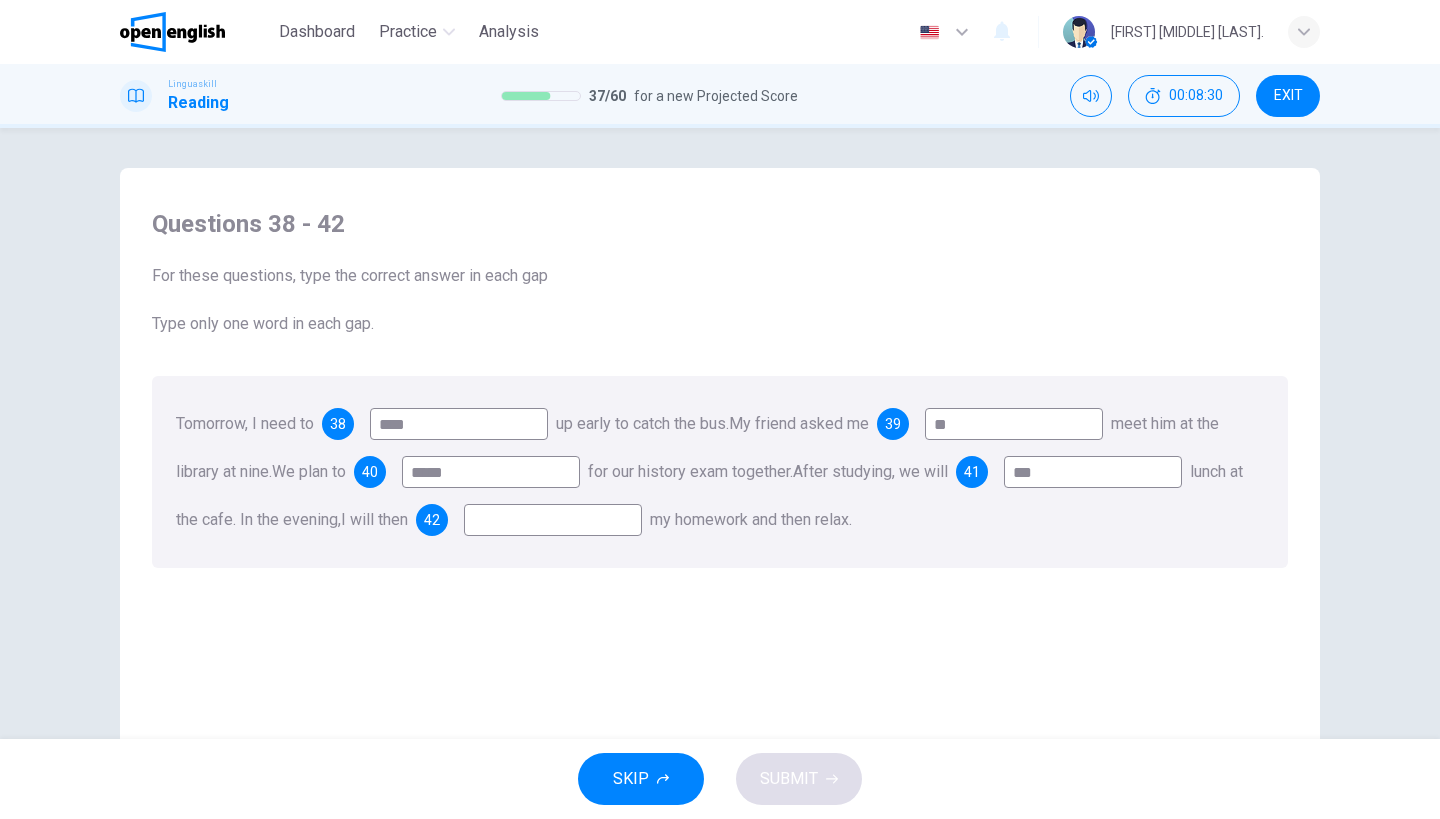 type on "***" 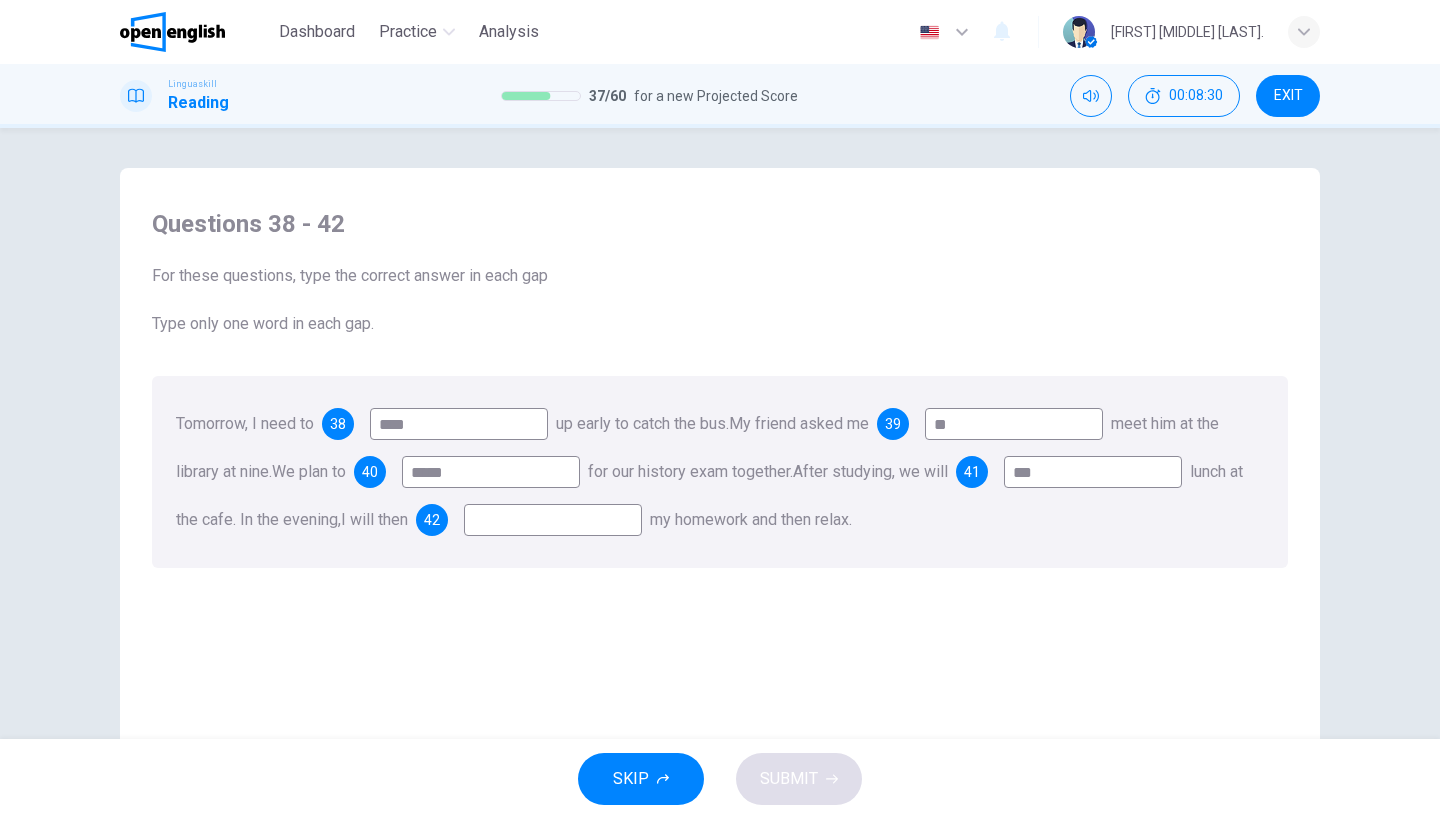 click at bounding box center (553, 520) 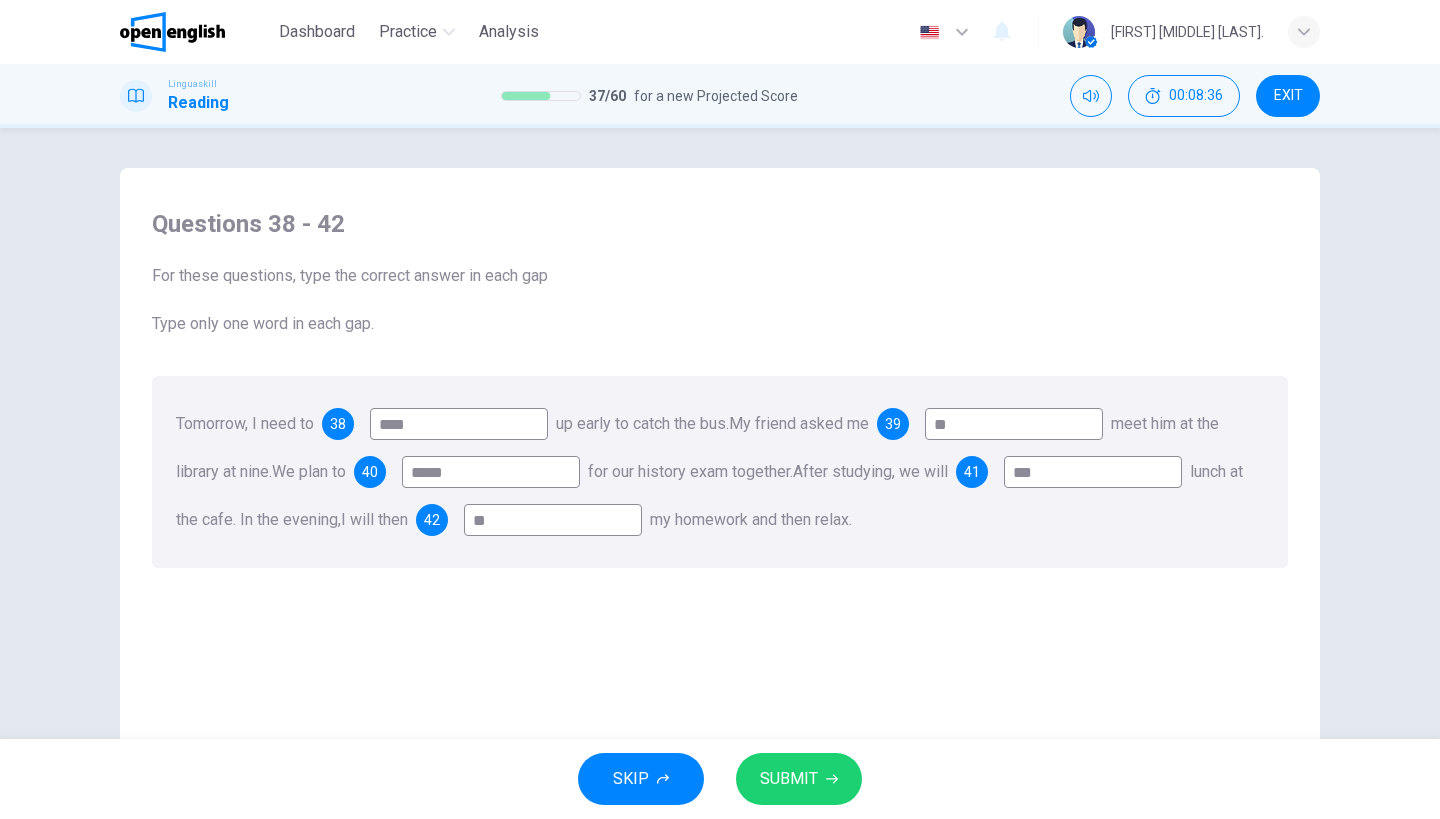 type on "*" 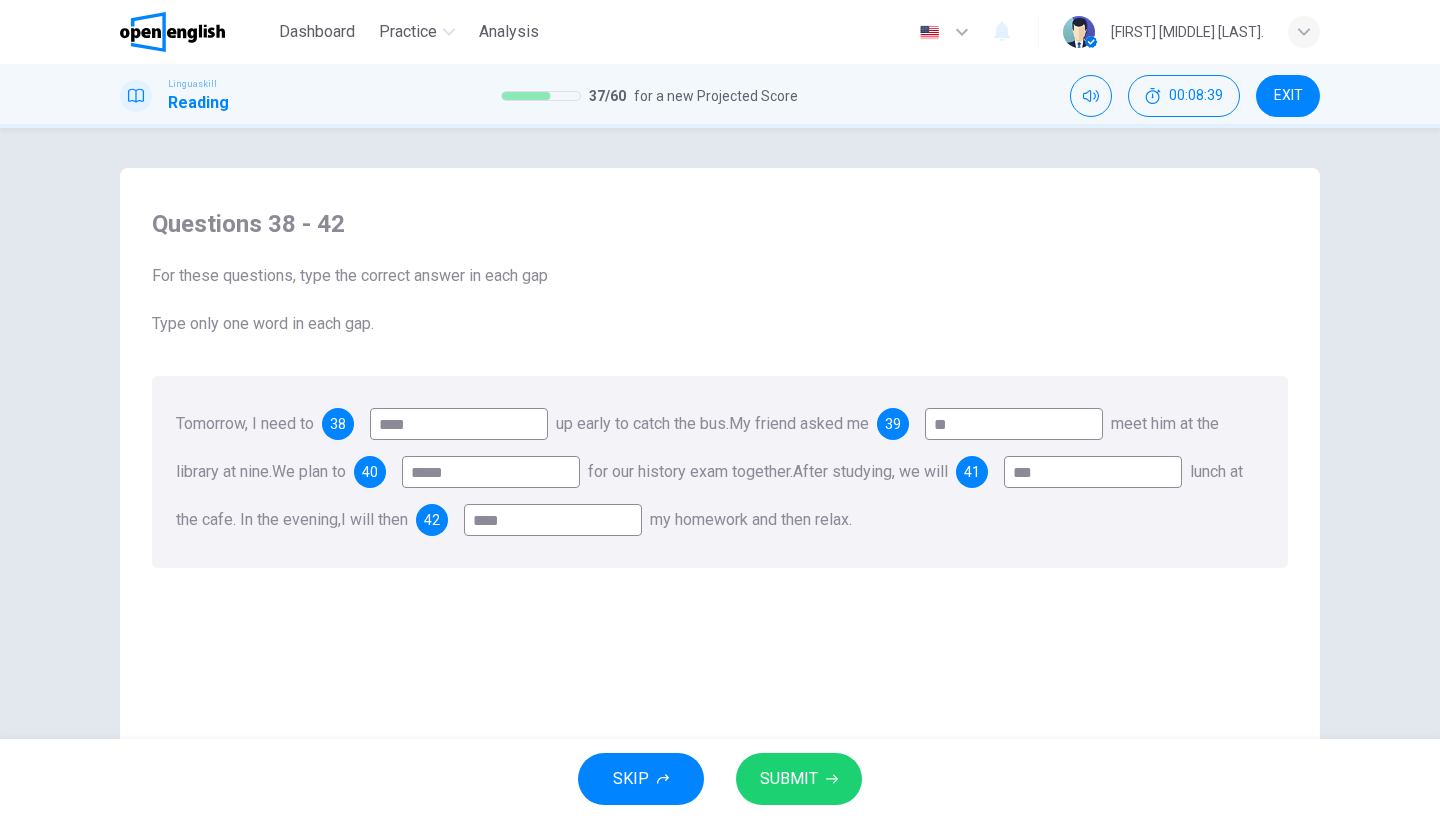 type on "****" 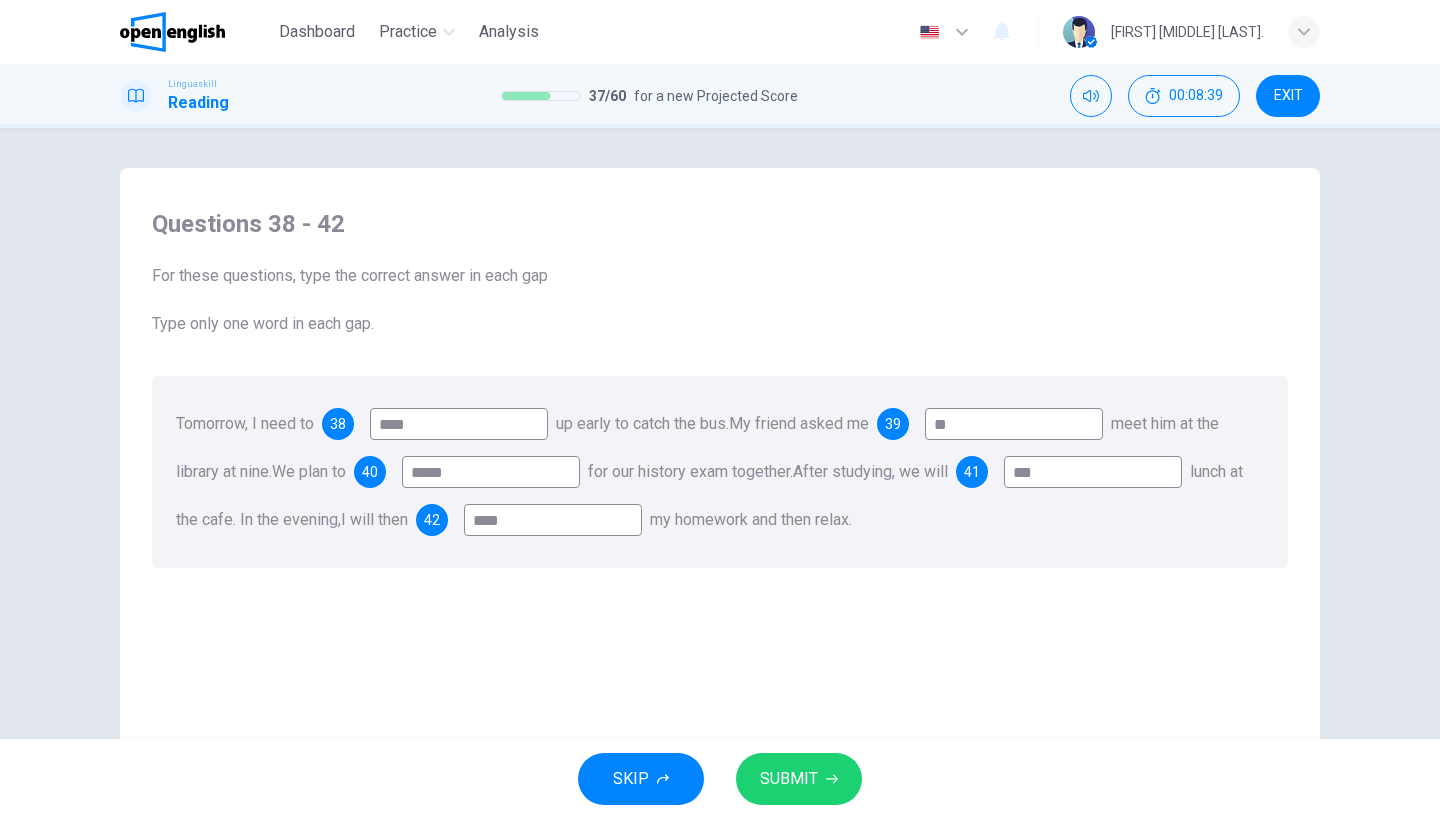 click on "SUBMIT" at bounding box center [799, 779] 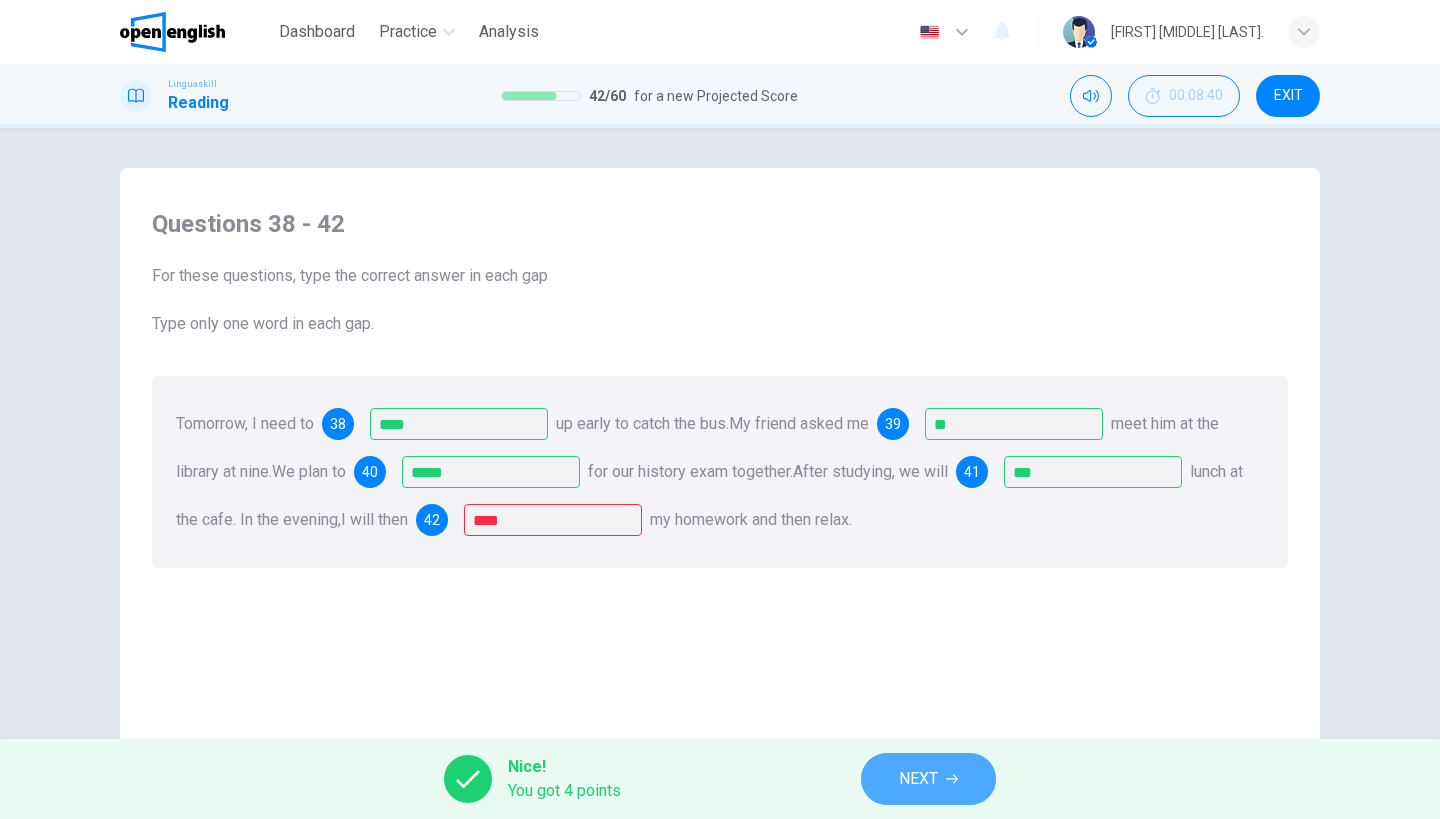 click on "NEXT" at bounding box center [928, 779] 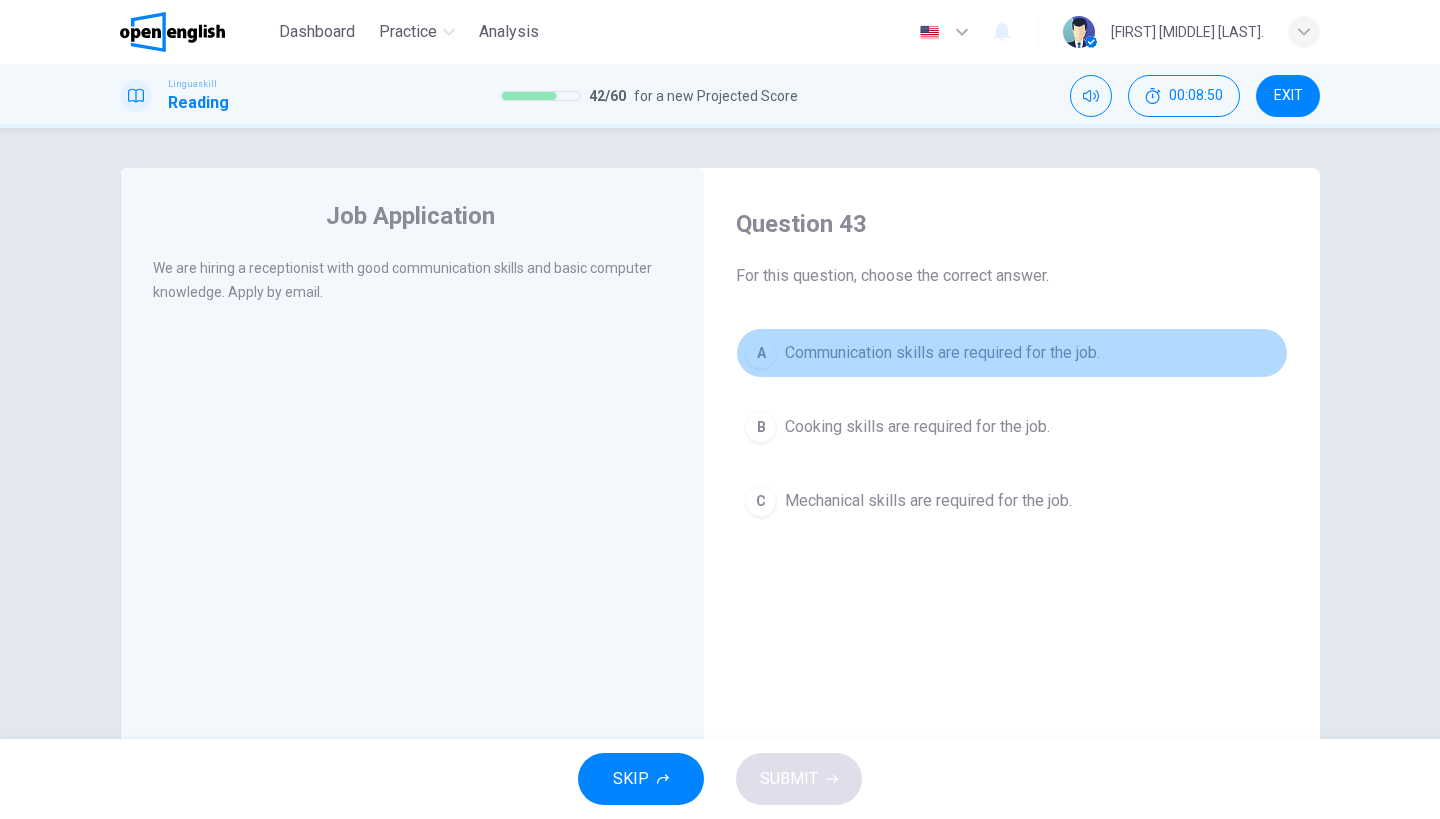 click on "Communication skills are required for the job." at bounding box center [942, 353] 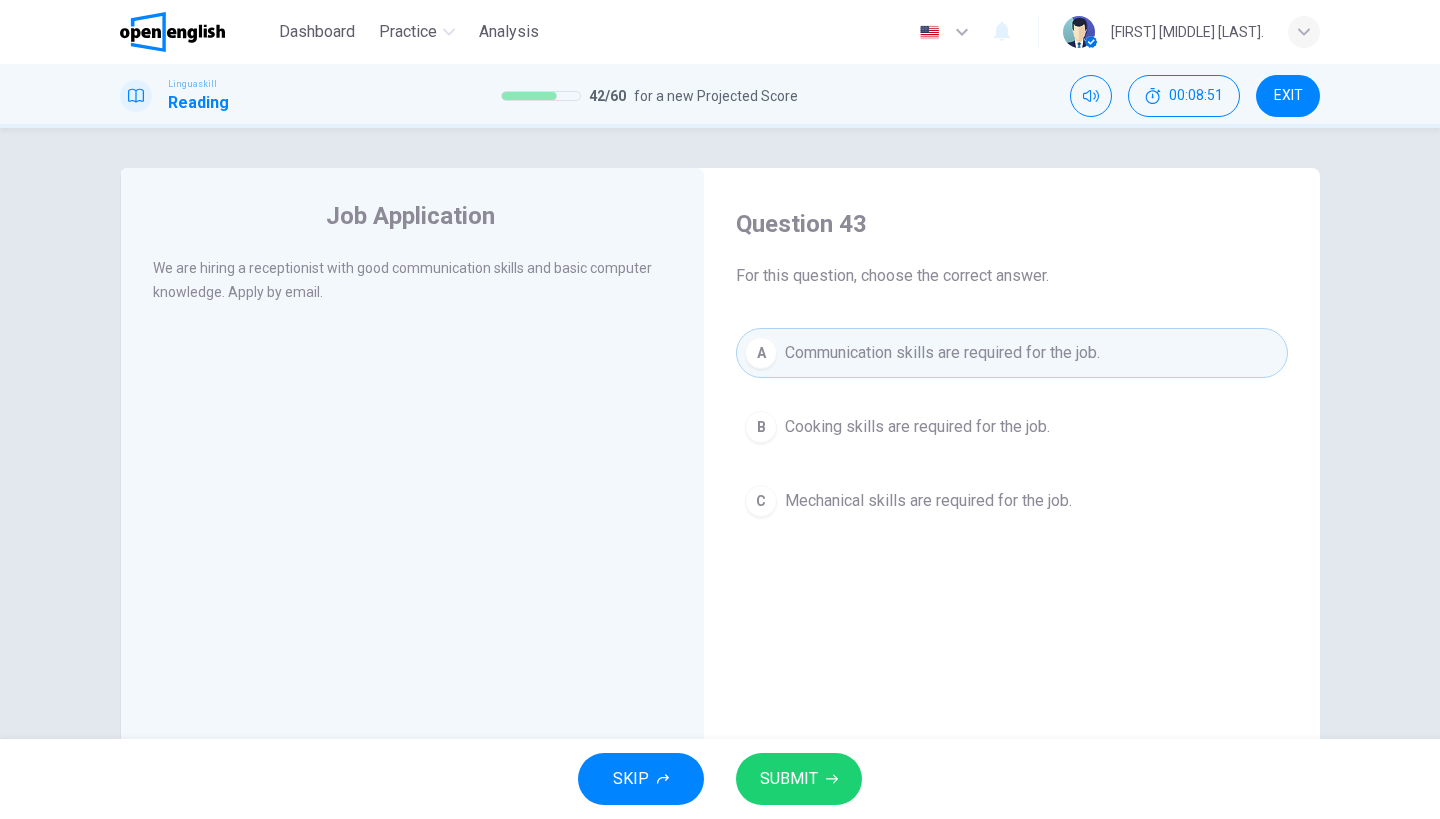 click on "SUBMIT" at bounding box center (789, 779) 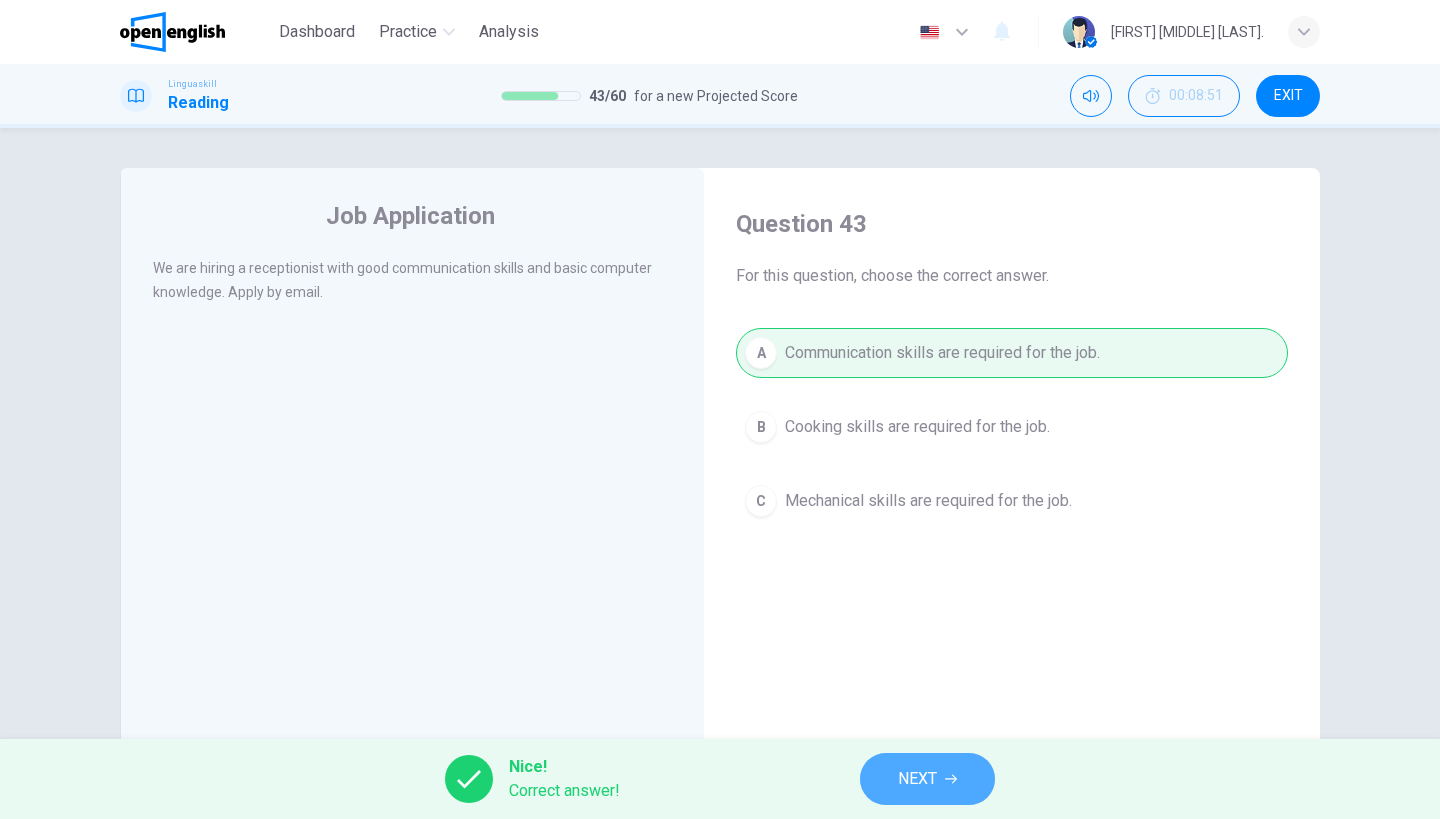 click on "NEXT" at bounding box center [917, 779] 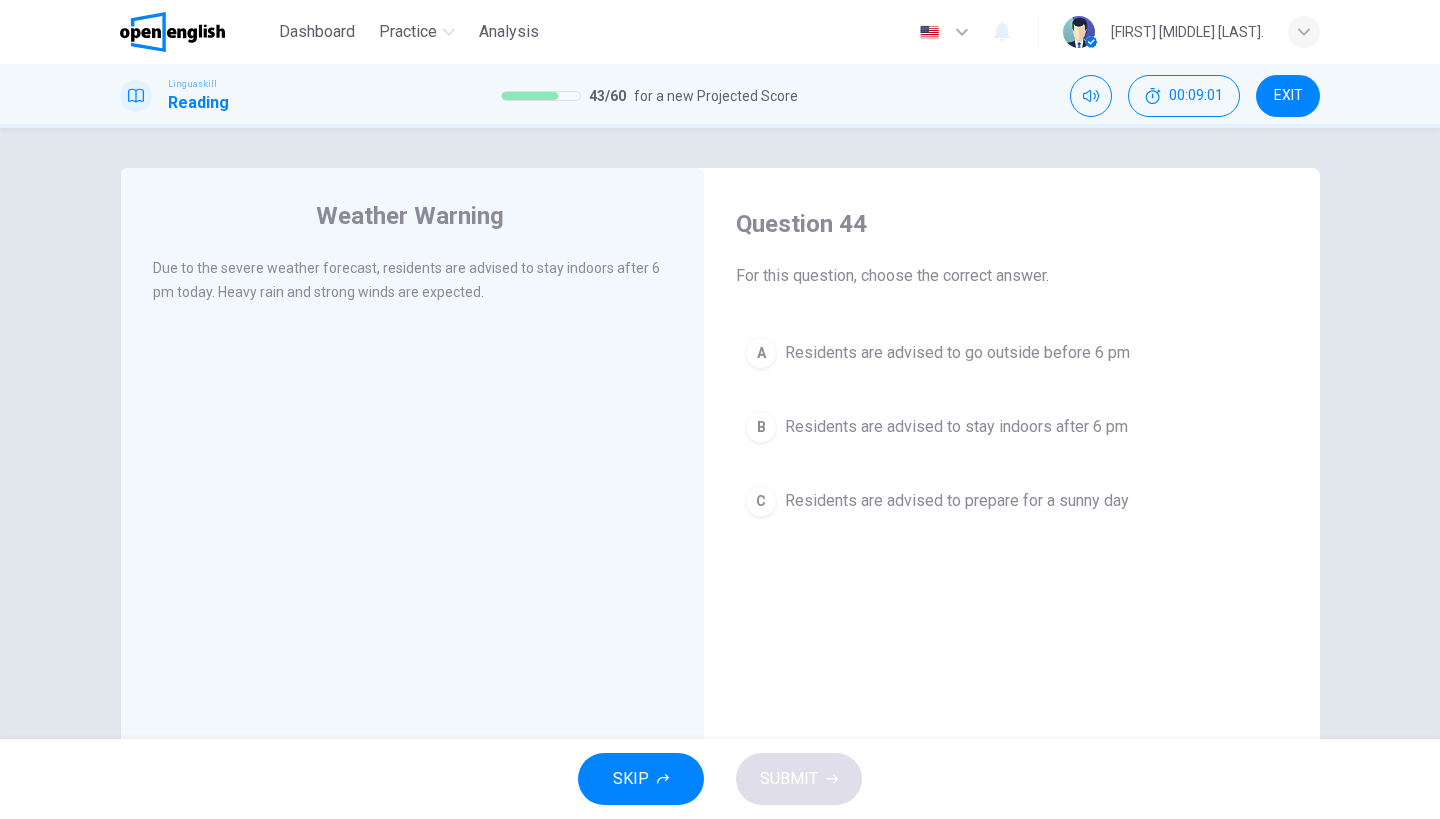 click on "Residents are advised to stay indoors after 6 pm" at bounding box center (956, 427) 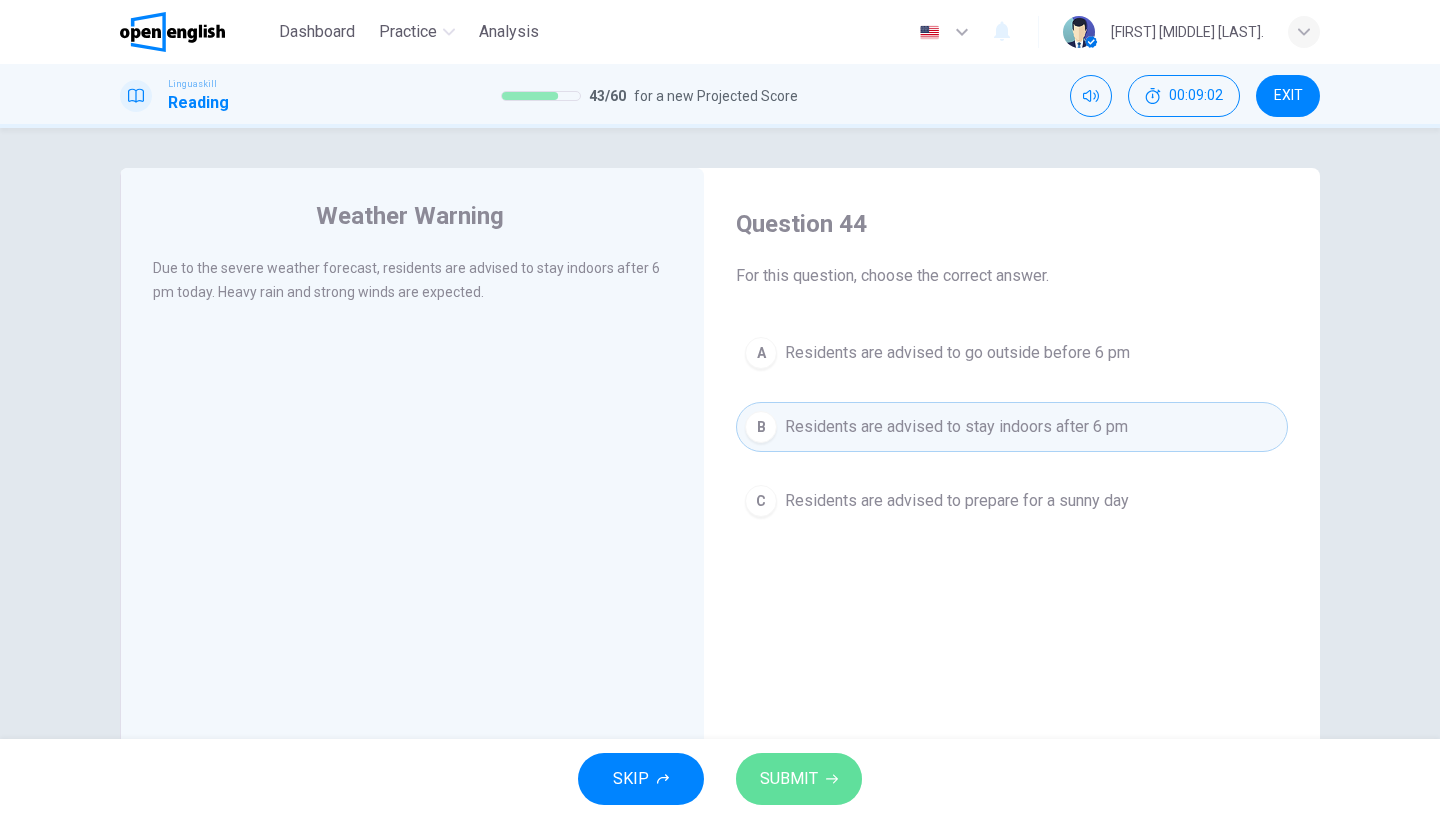 click on "SUBMIT" at bounding box center [789, 779] 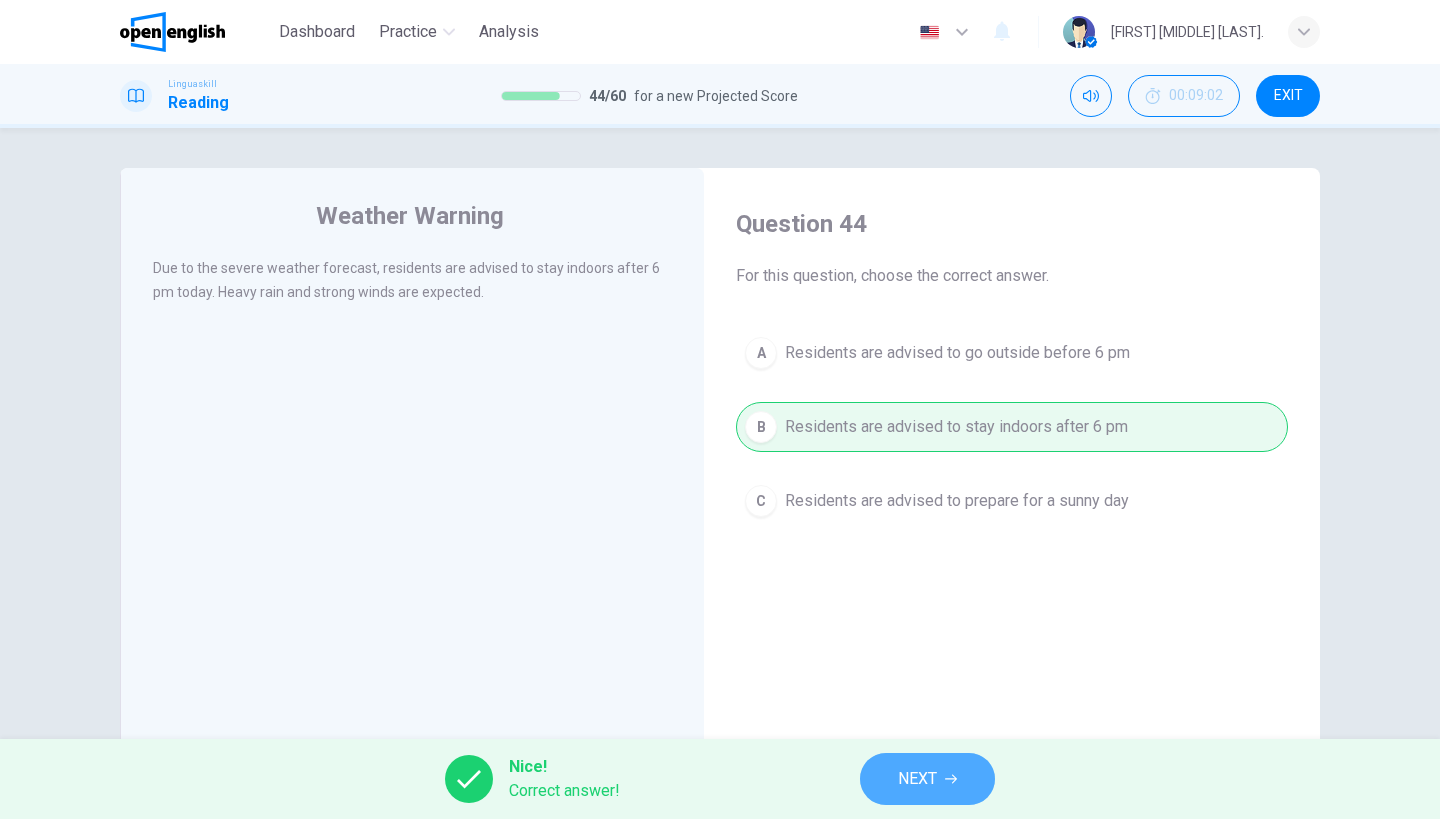 click on "NEXT" at bounding box center [927, 779] 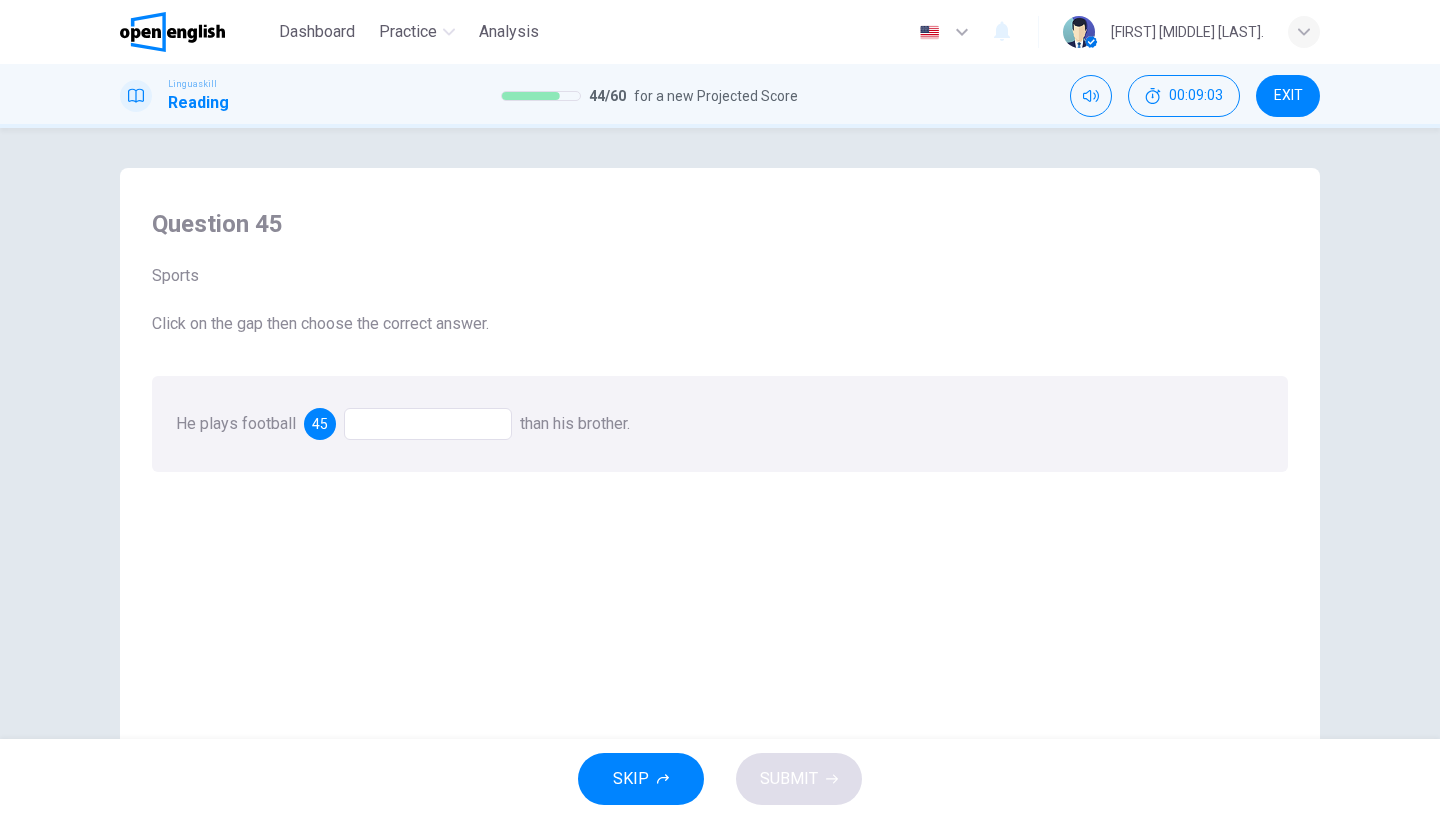 click at bounding box center (428, 424) 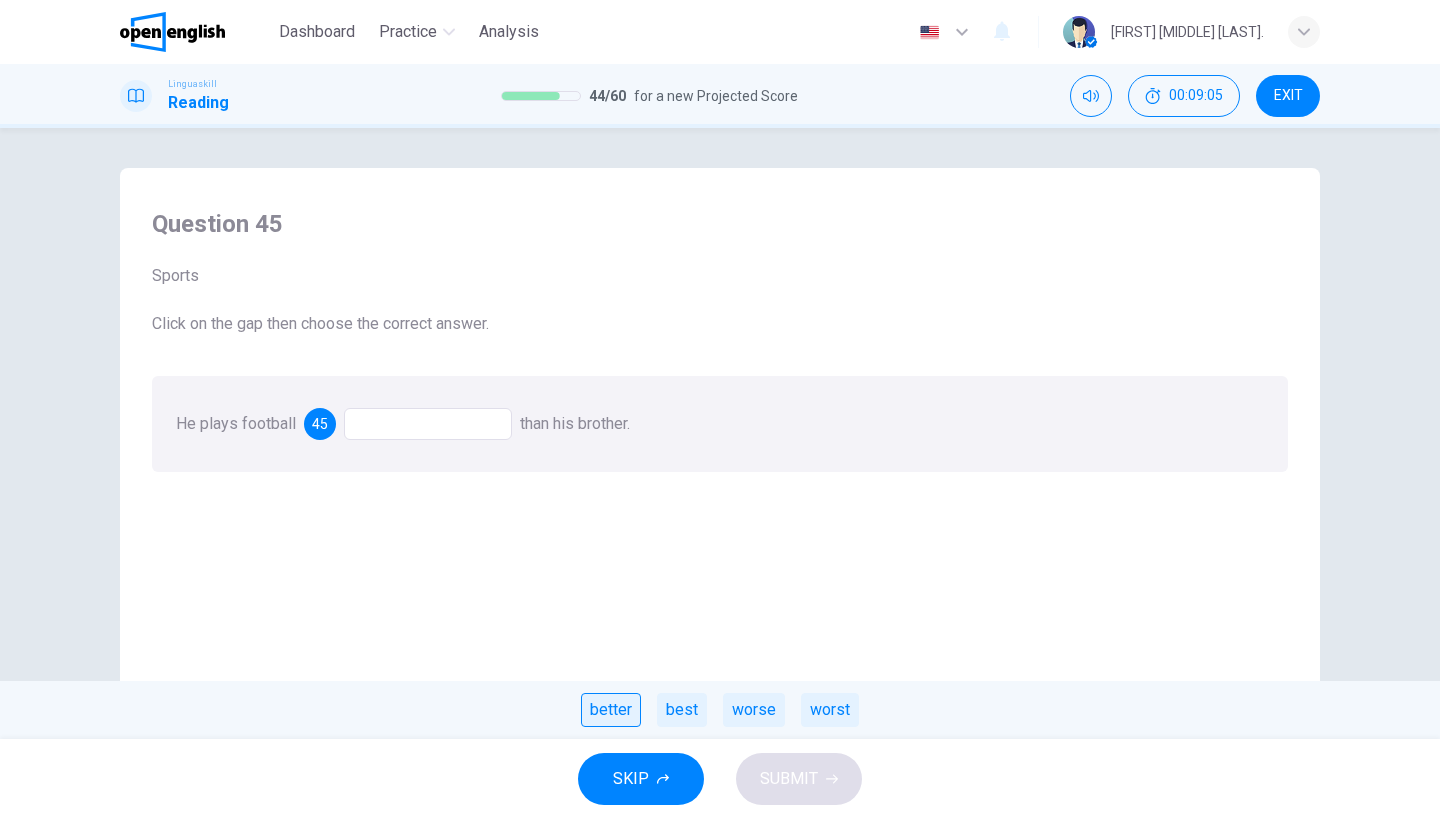 click on "better" at bounding box center [611, 710] 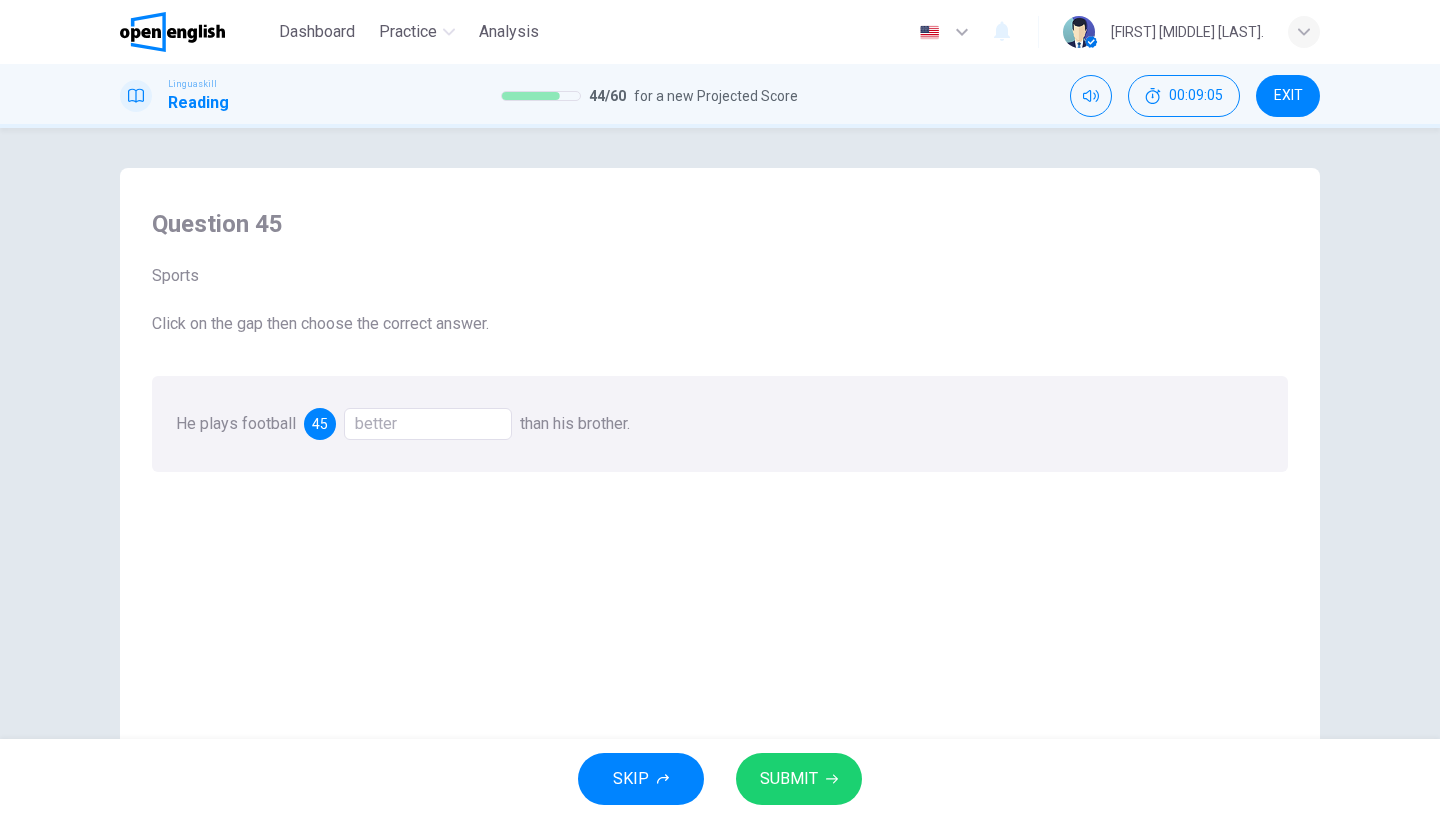 click on "SUBMIT" at bounding box center (789, 779) 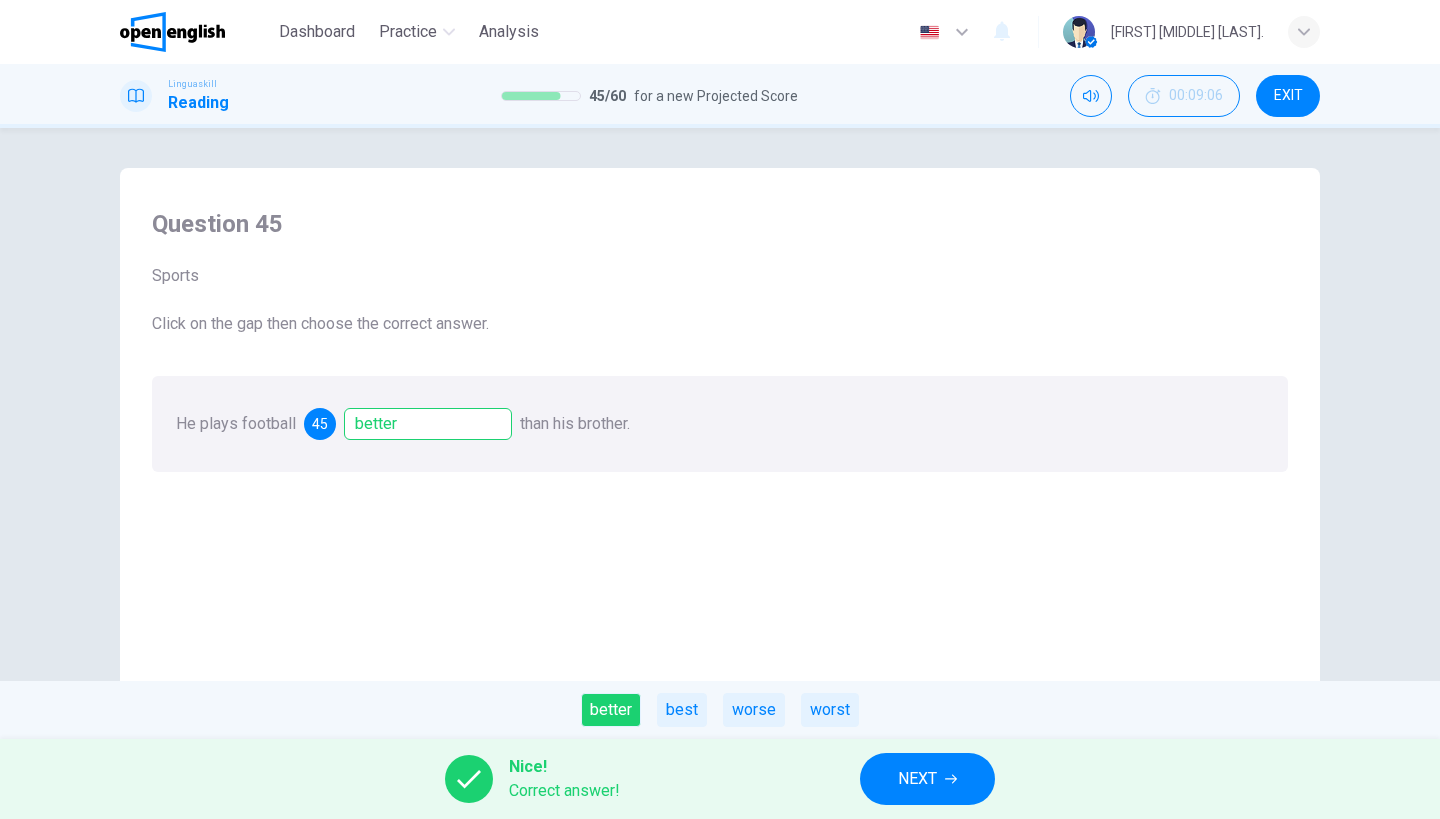 click on "NEXT" at bounding box center (927, 779) 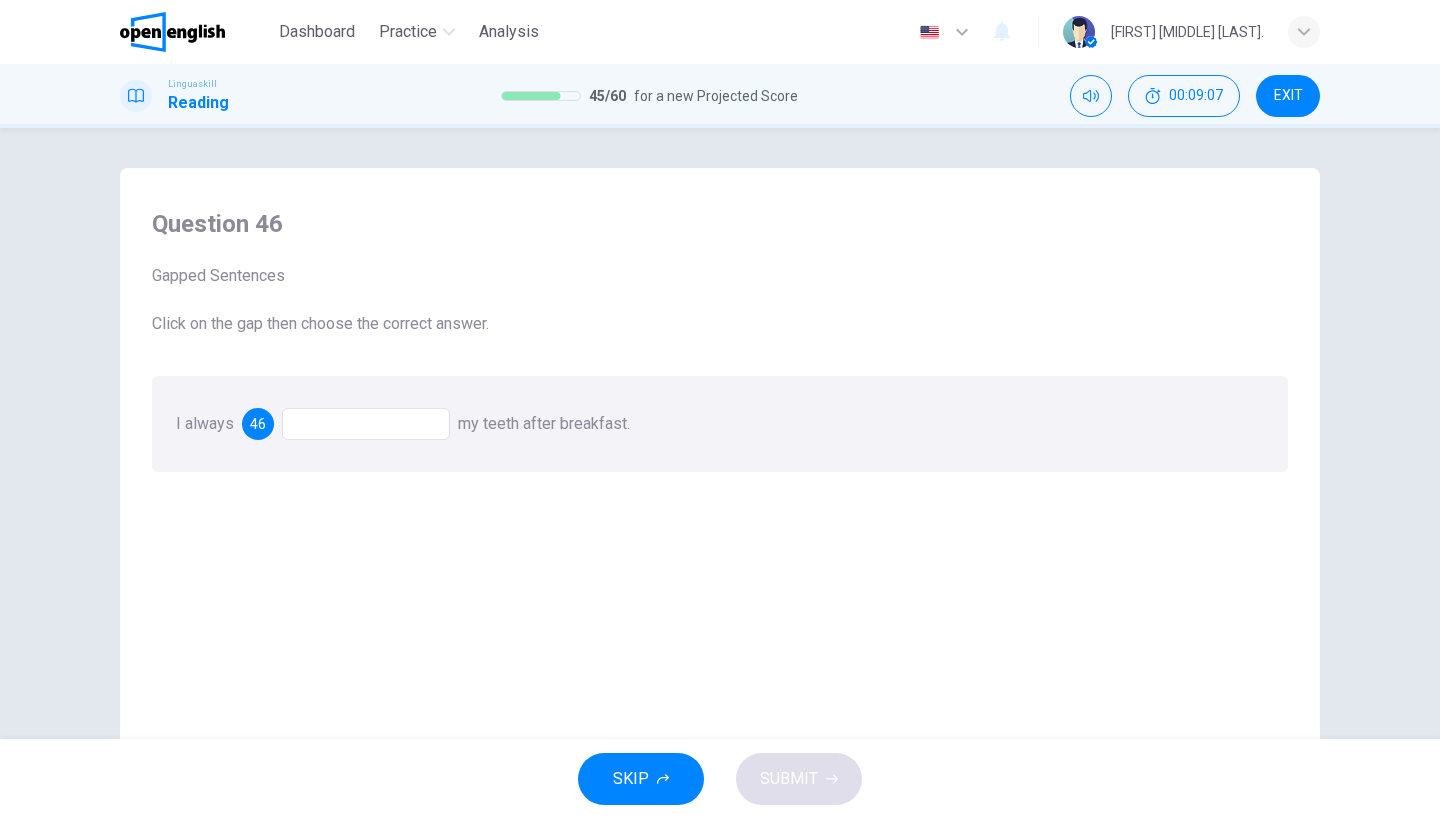 click at bounding box center [366, 424] 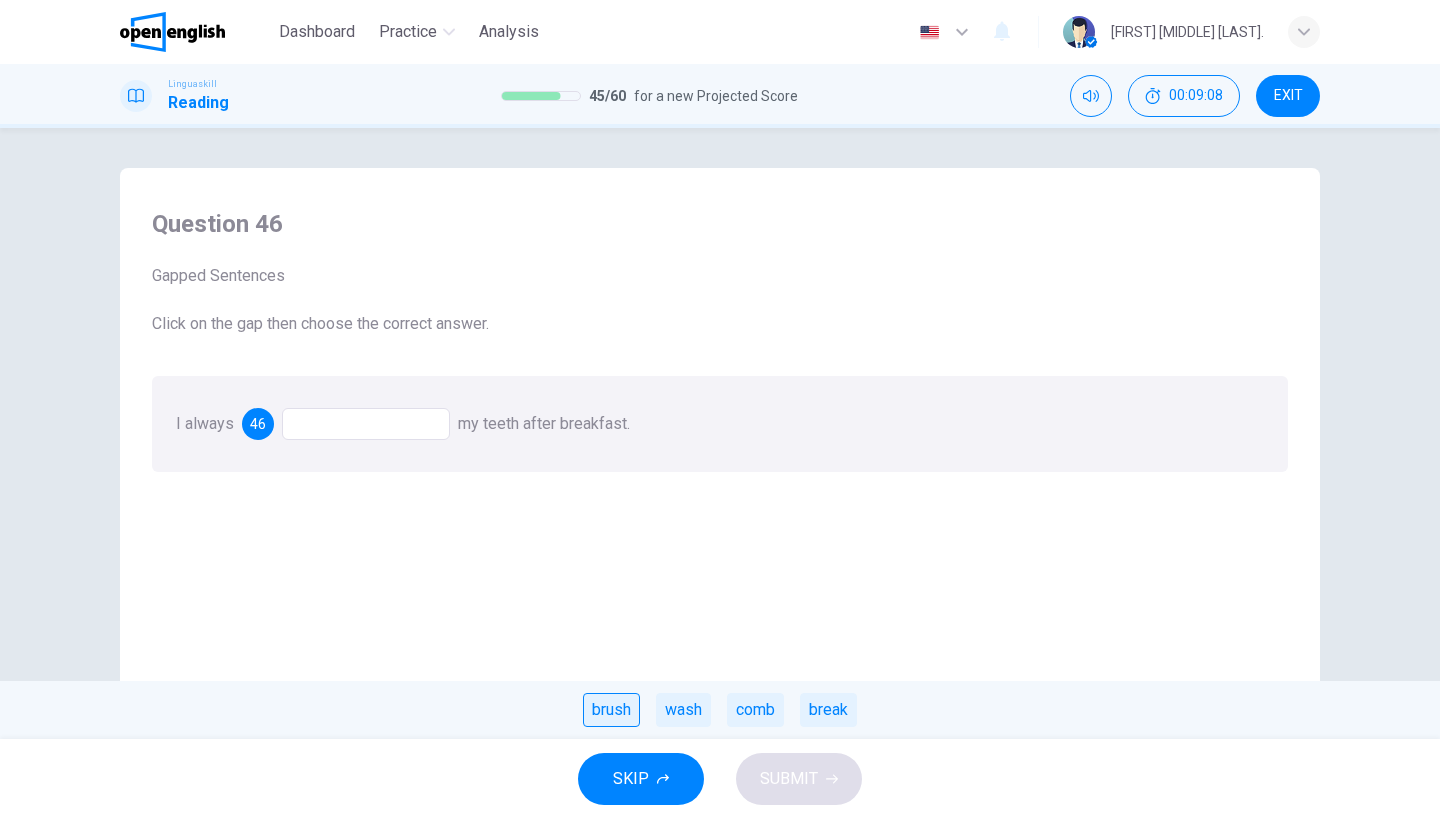 click on "brush" at bounding box center [611, 710] 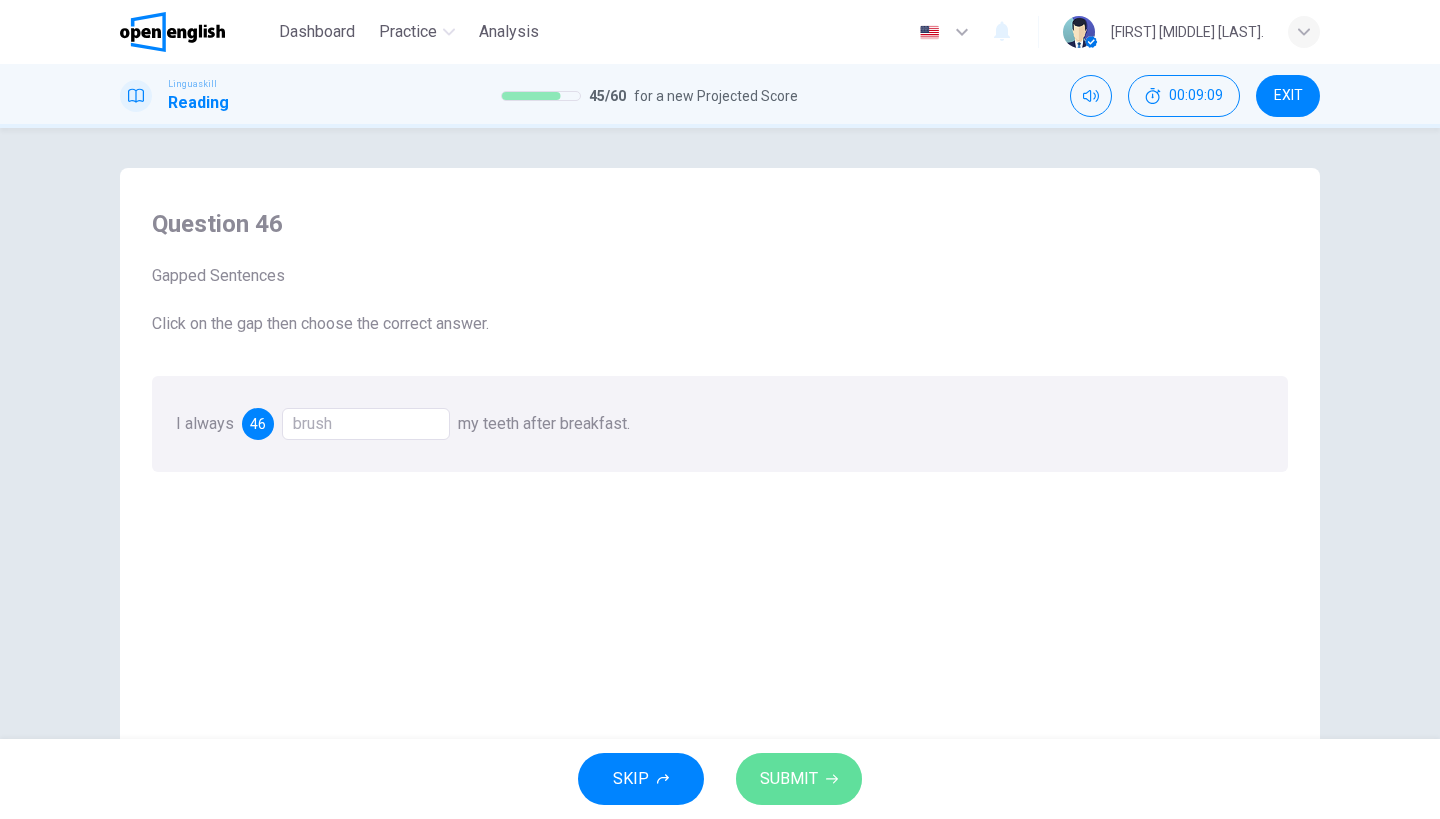 click on "SUBMIT" at bounding box center (789, 779) 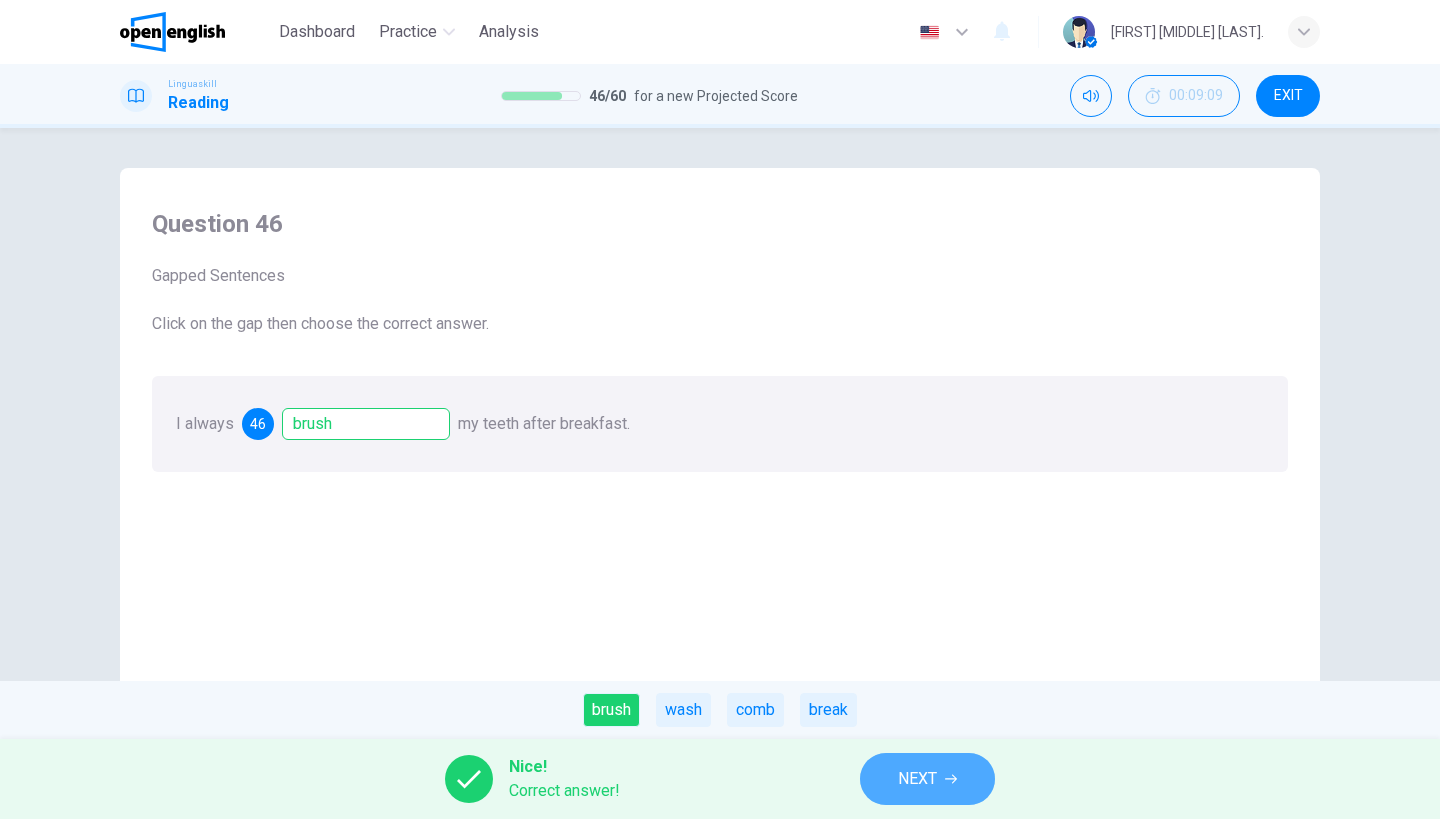 click on "NEXT" at bounding box center (917, 779) 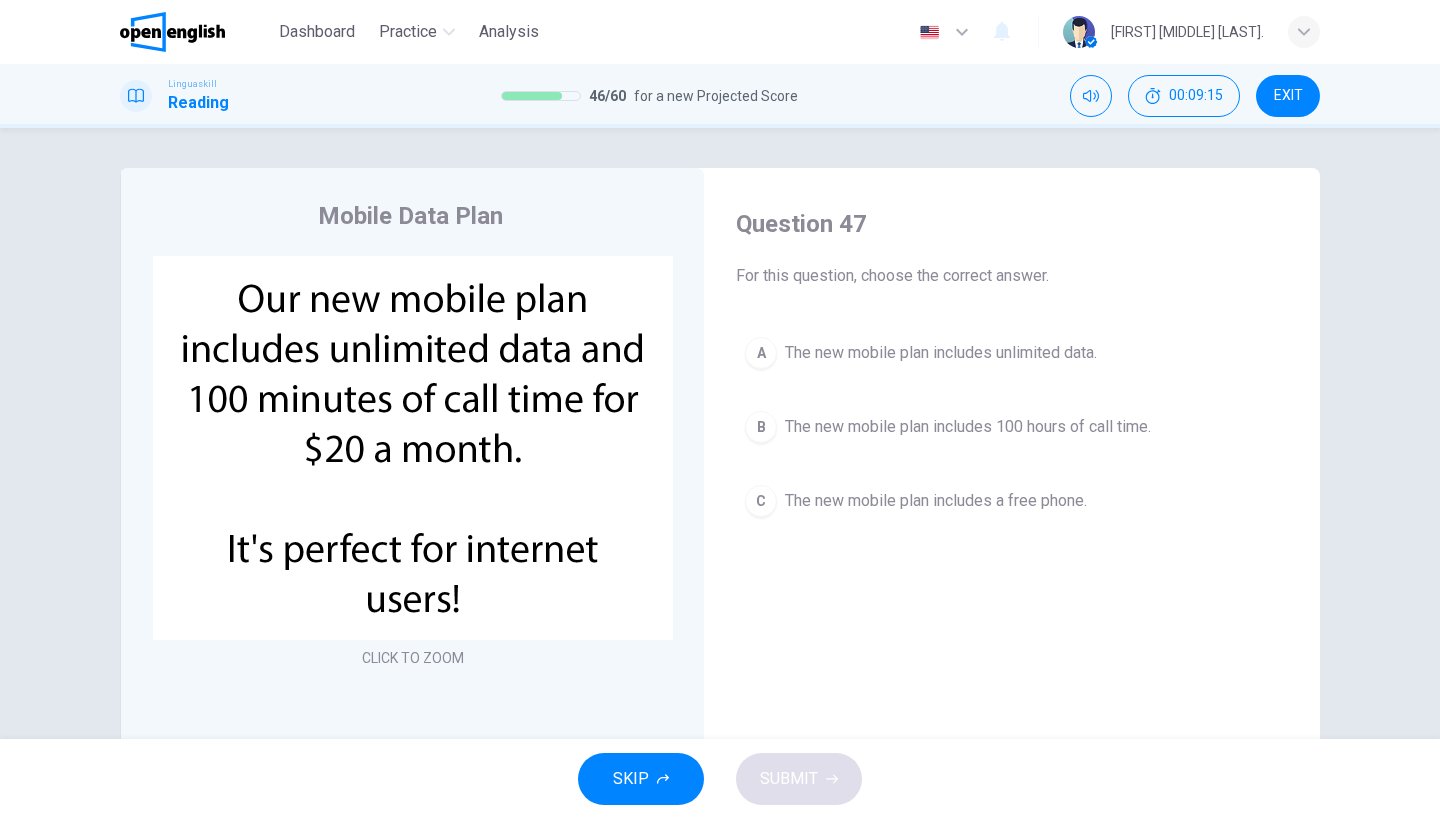 click on "The new mobile plan includes unlimited data." at bounding box center (941, 353) 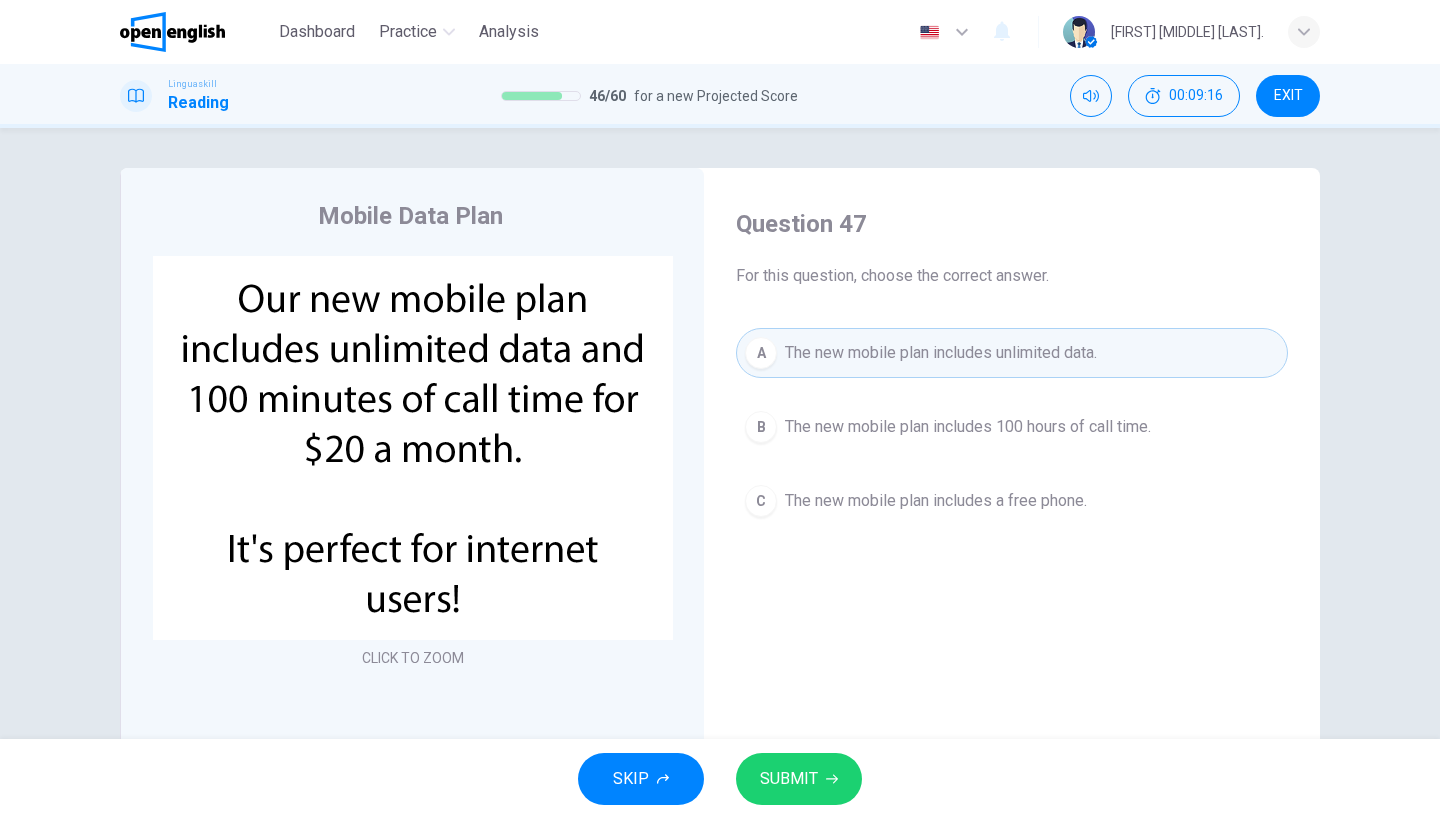 click on "SUBMIT" at bounding box center [799, 779] 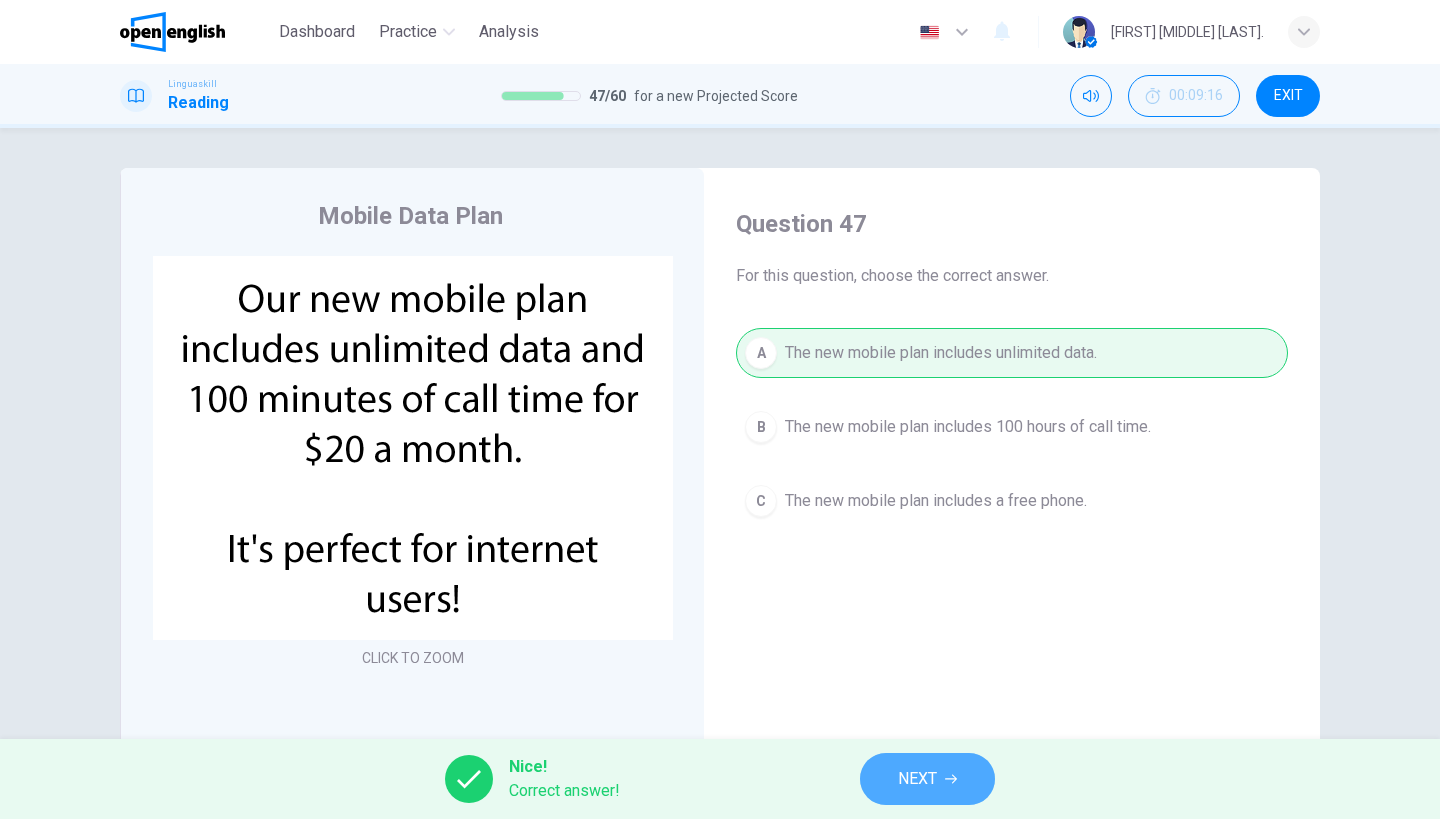 click on "NEXT" at bounding box center [917, 779] 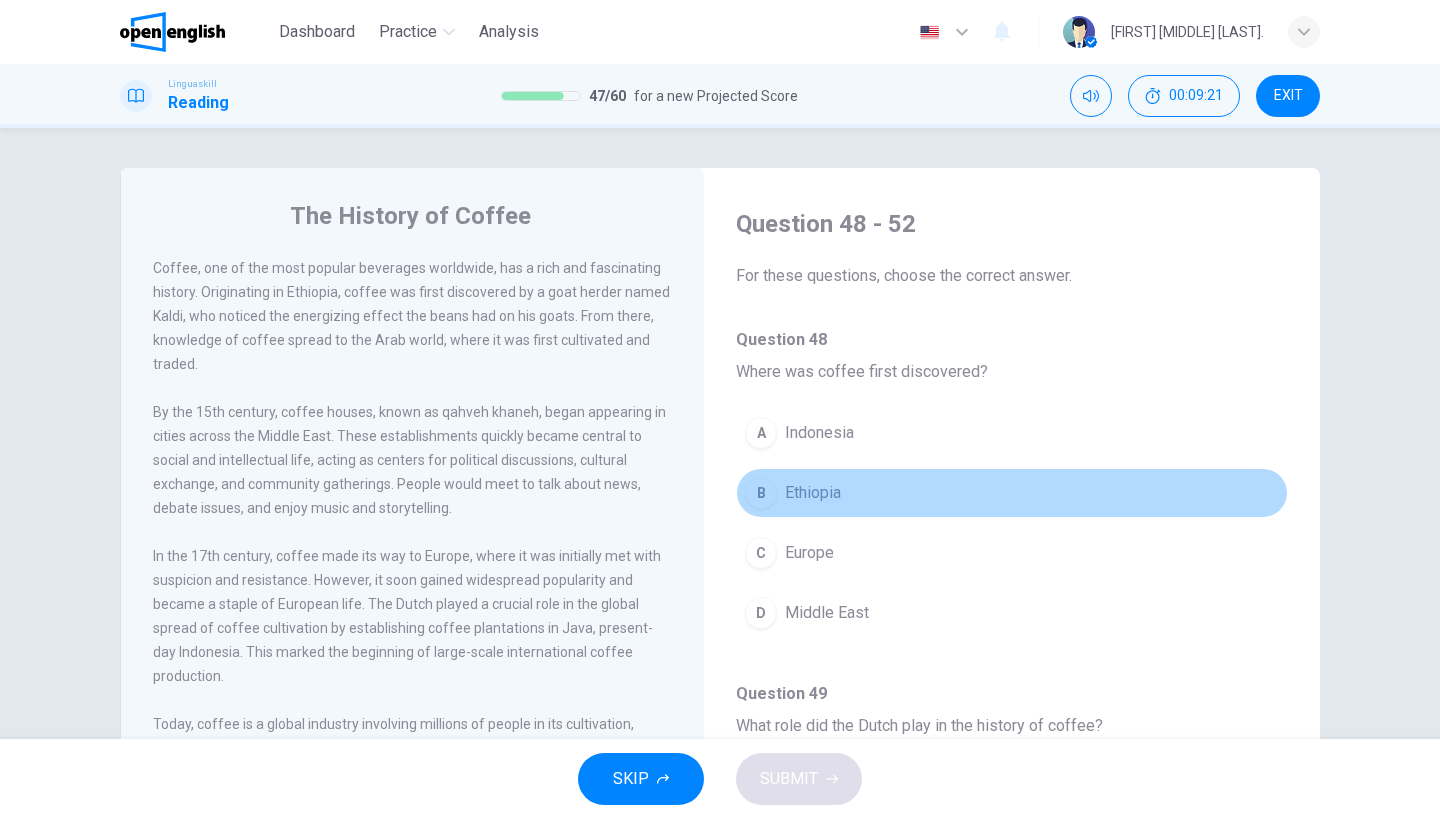 click on "Ethiopia" at bounding box center (813, 493) 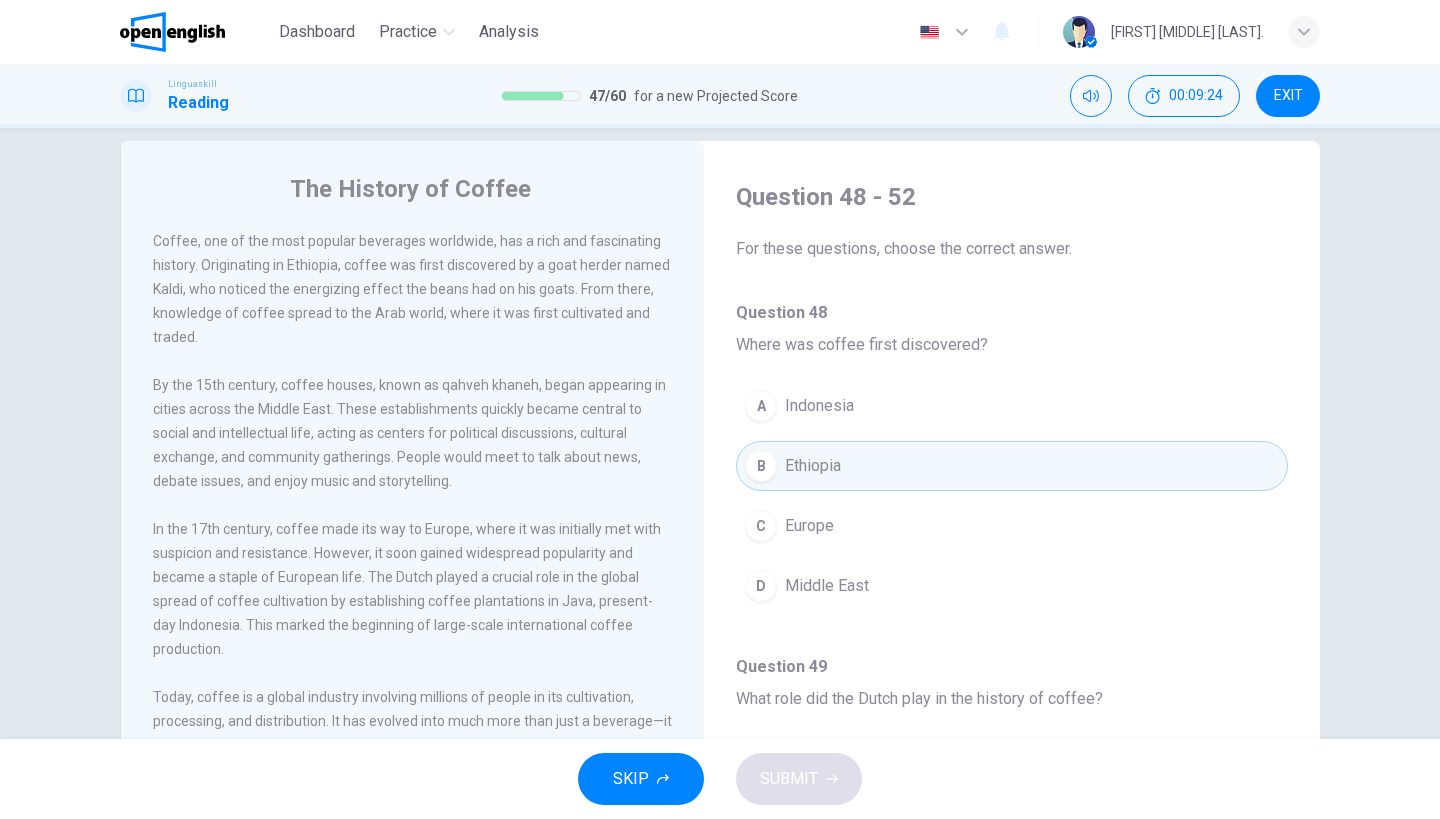 scroll, scrollTop: 30, scrollLeft: 0, axis: vertical 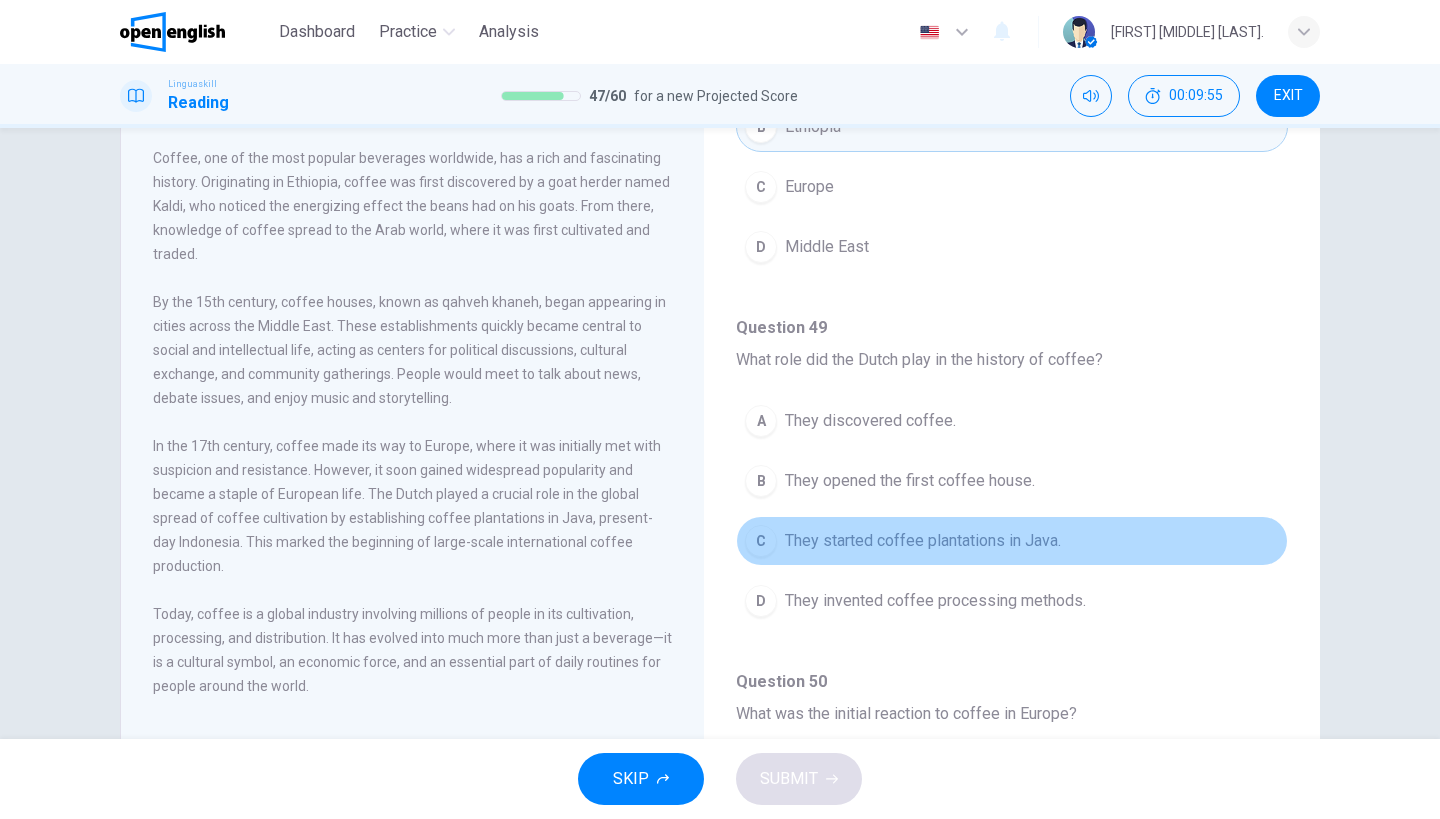 click on "They started coffee plantations in Java." at bounding box center (923, 541) 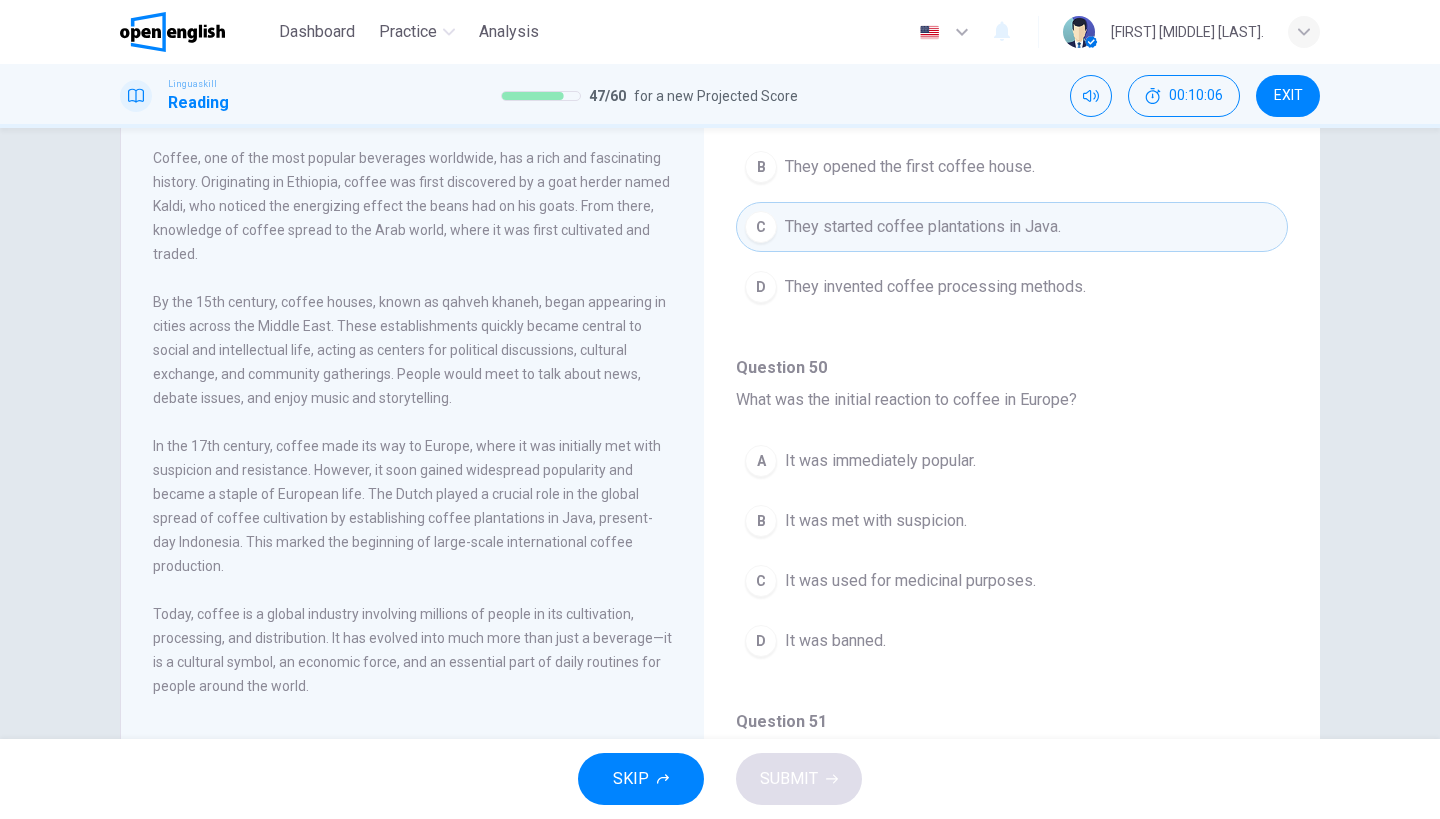 scroll, scrollTop: 580, scrollLeft: 0, axis: vertical 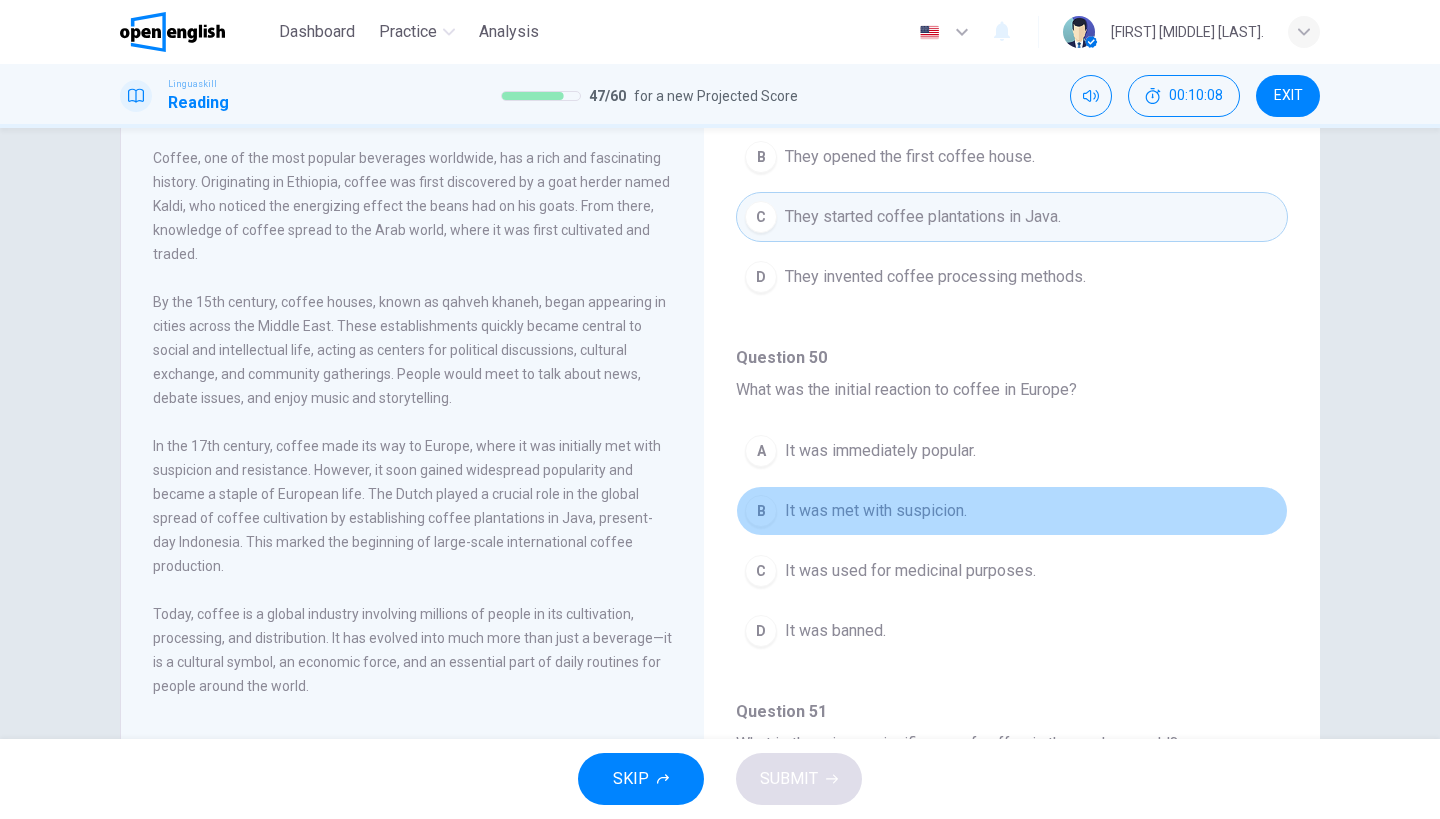 click on "It was met with suspicion." at bounding box center (876, 511) 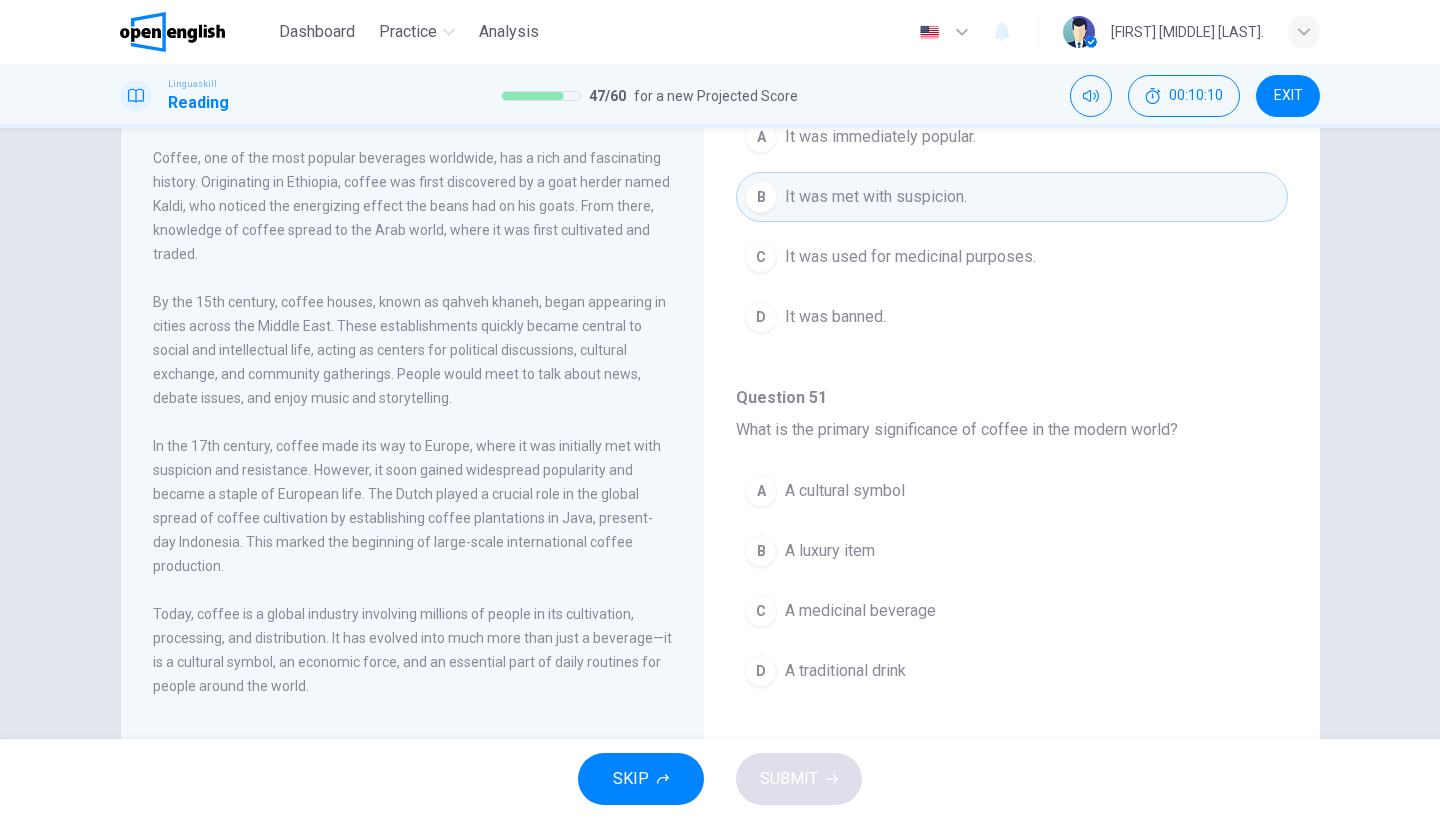scroll, scrollTop: 896, scrollLeft: 0, axis: vertical 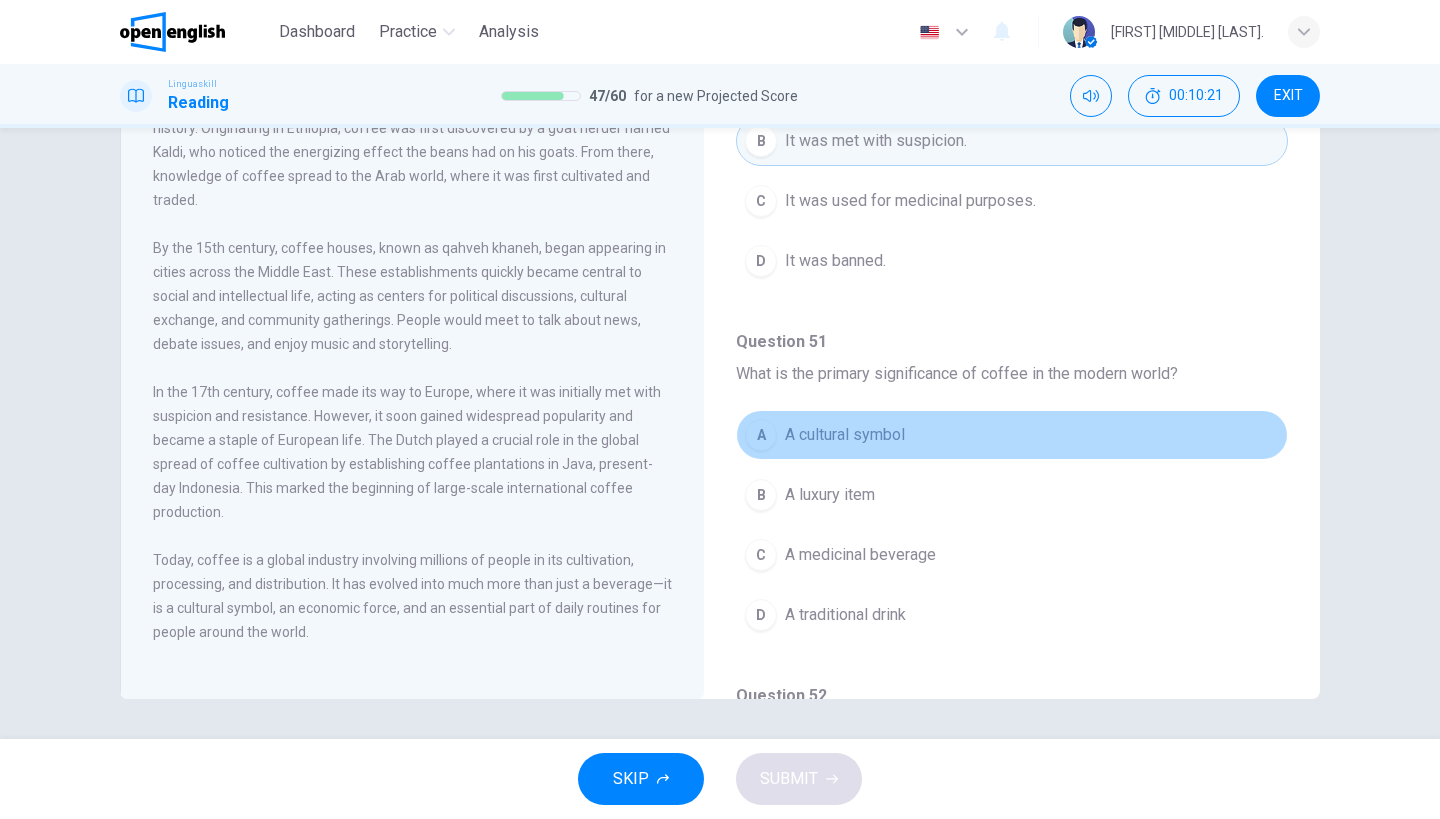 click on "A cultural symbol" at bounding box center [845, 435] 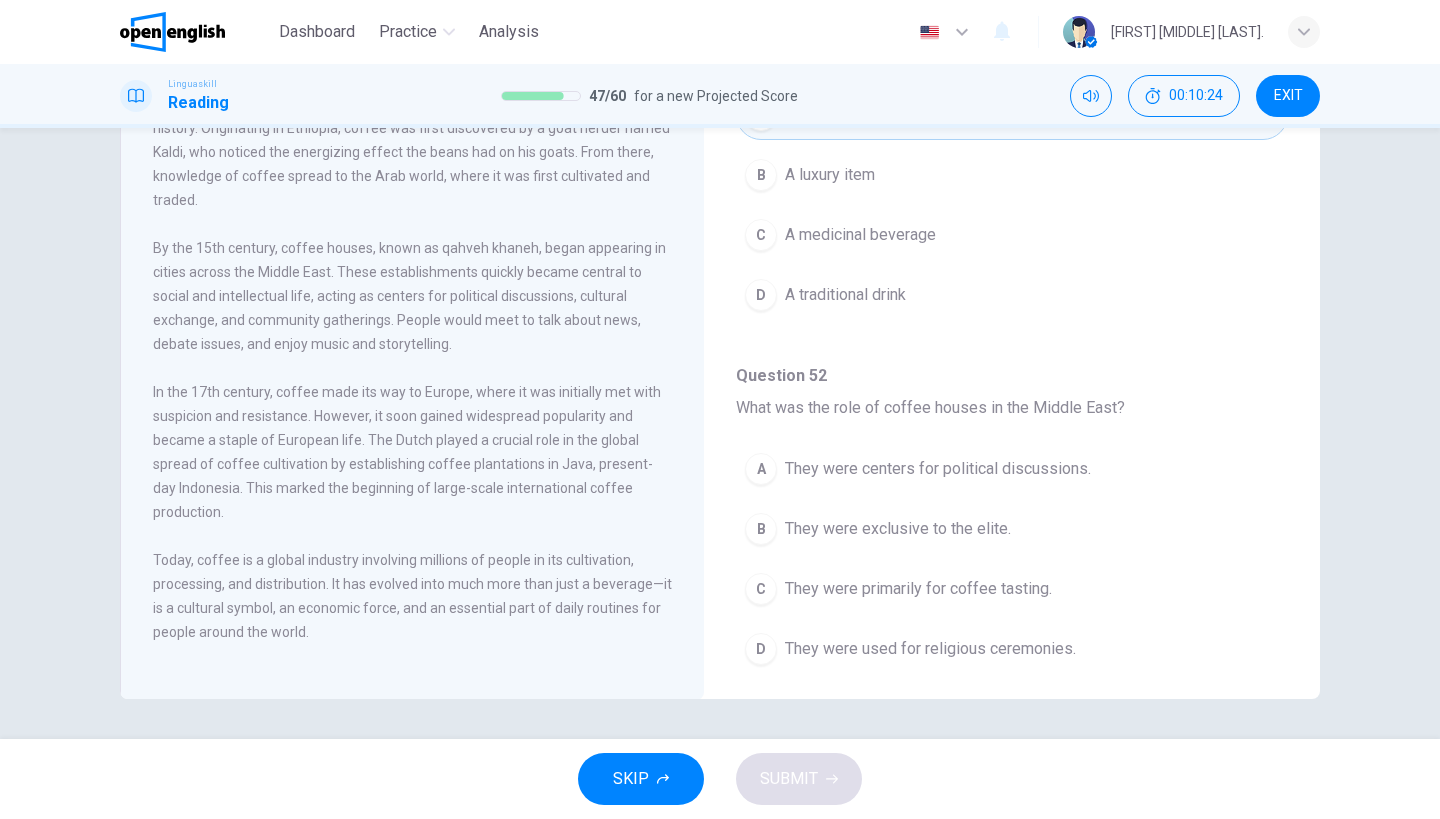 scroll, scrollTop: 1218, scrollLeft: 0, axis: vertical 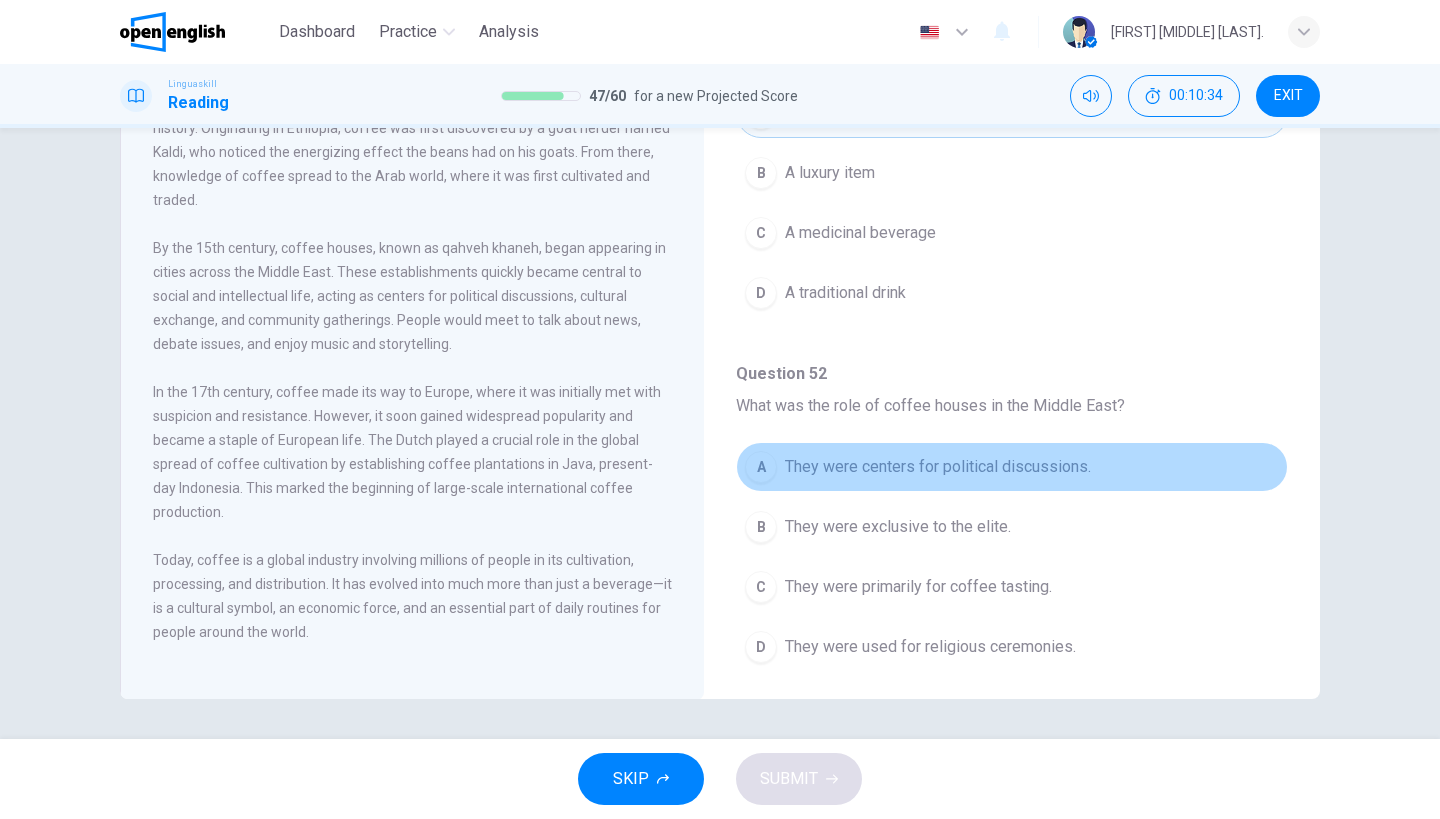 click on "A They were centers for political discussions." at bounding box center (1012, 467) 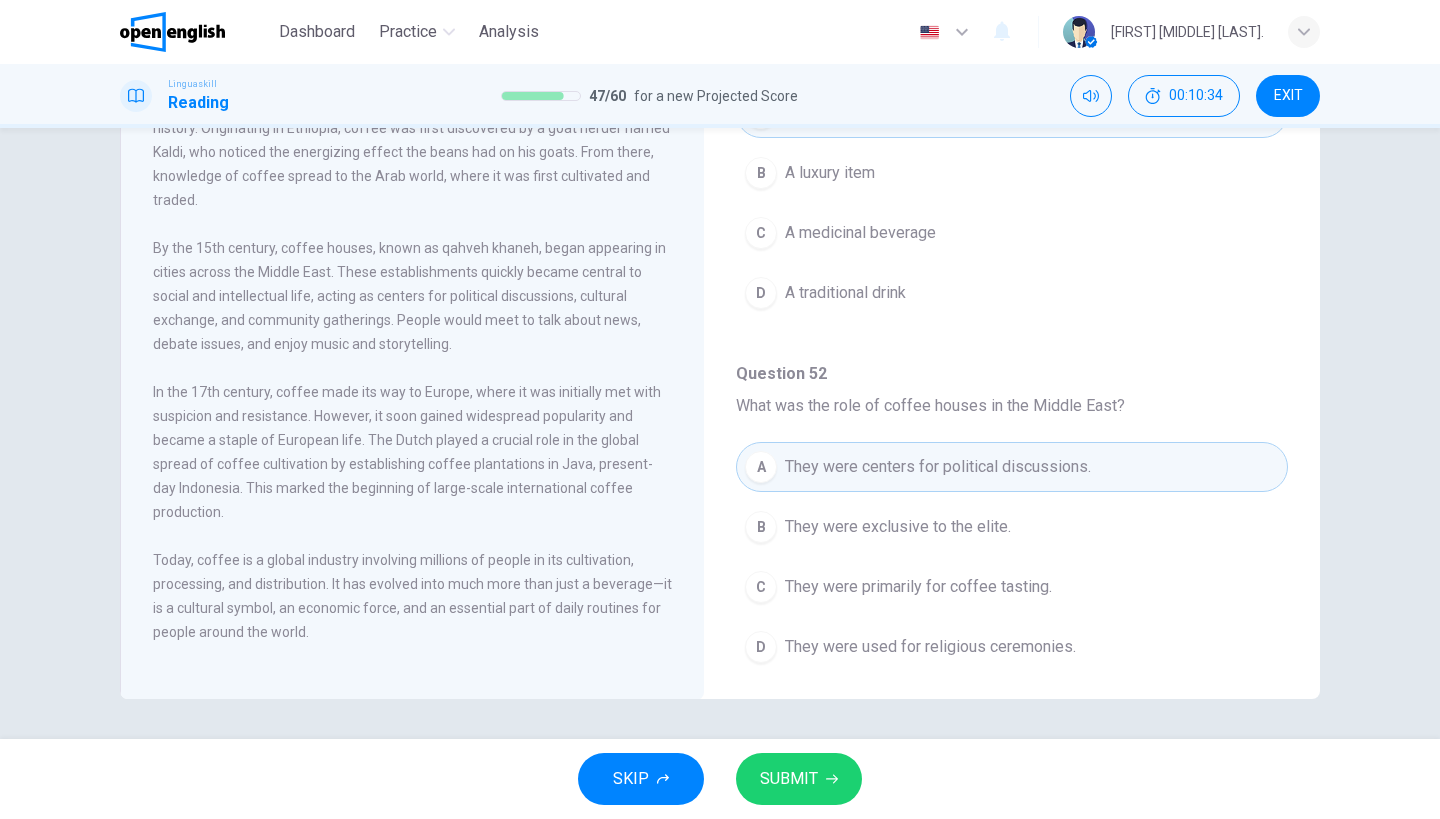 click on "SUBMIT" at bounding box center [799, 779] 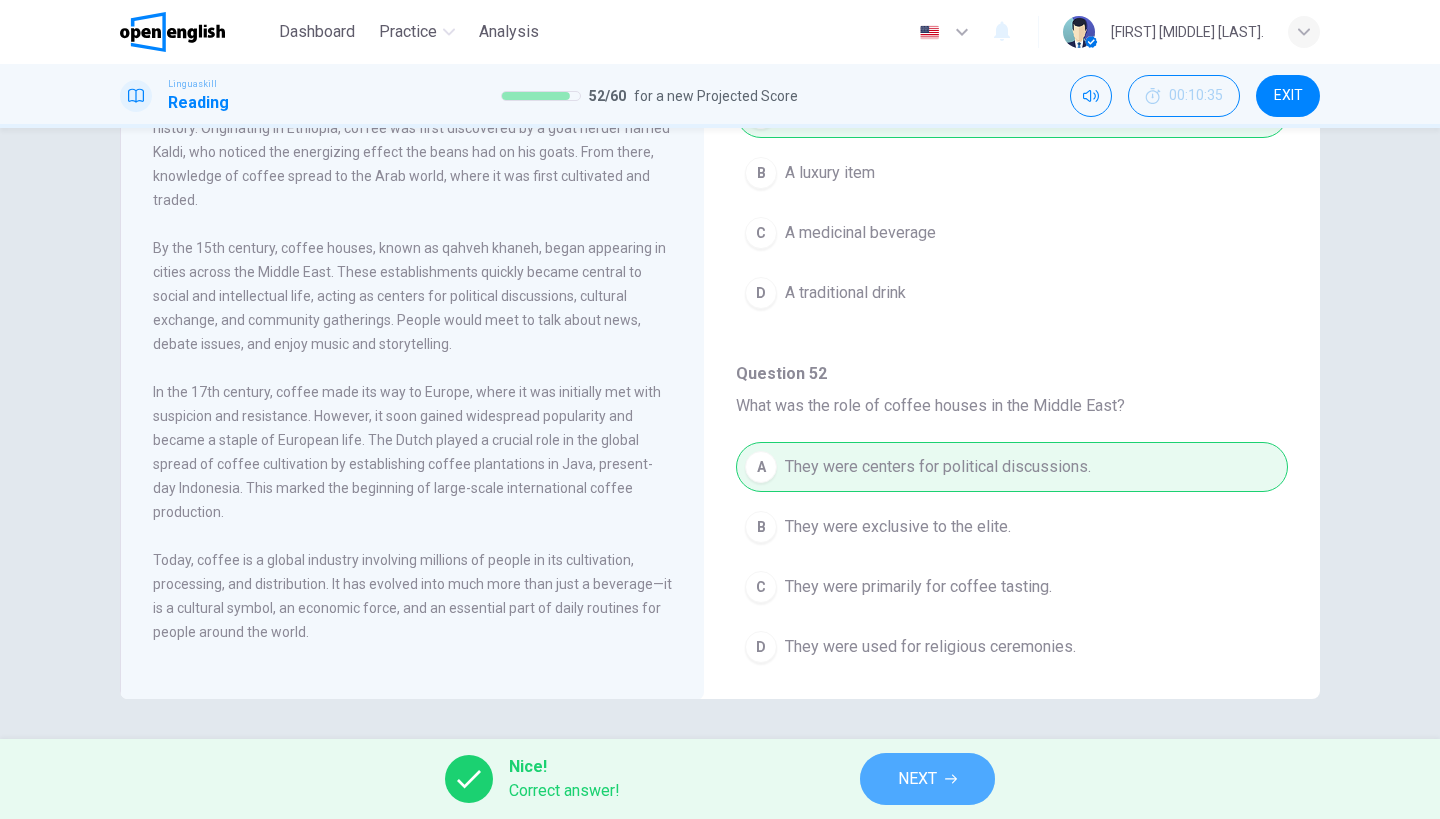 click on "NEXT" at bounding box center [917, 779] 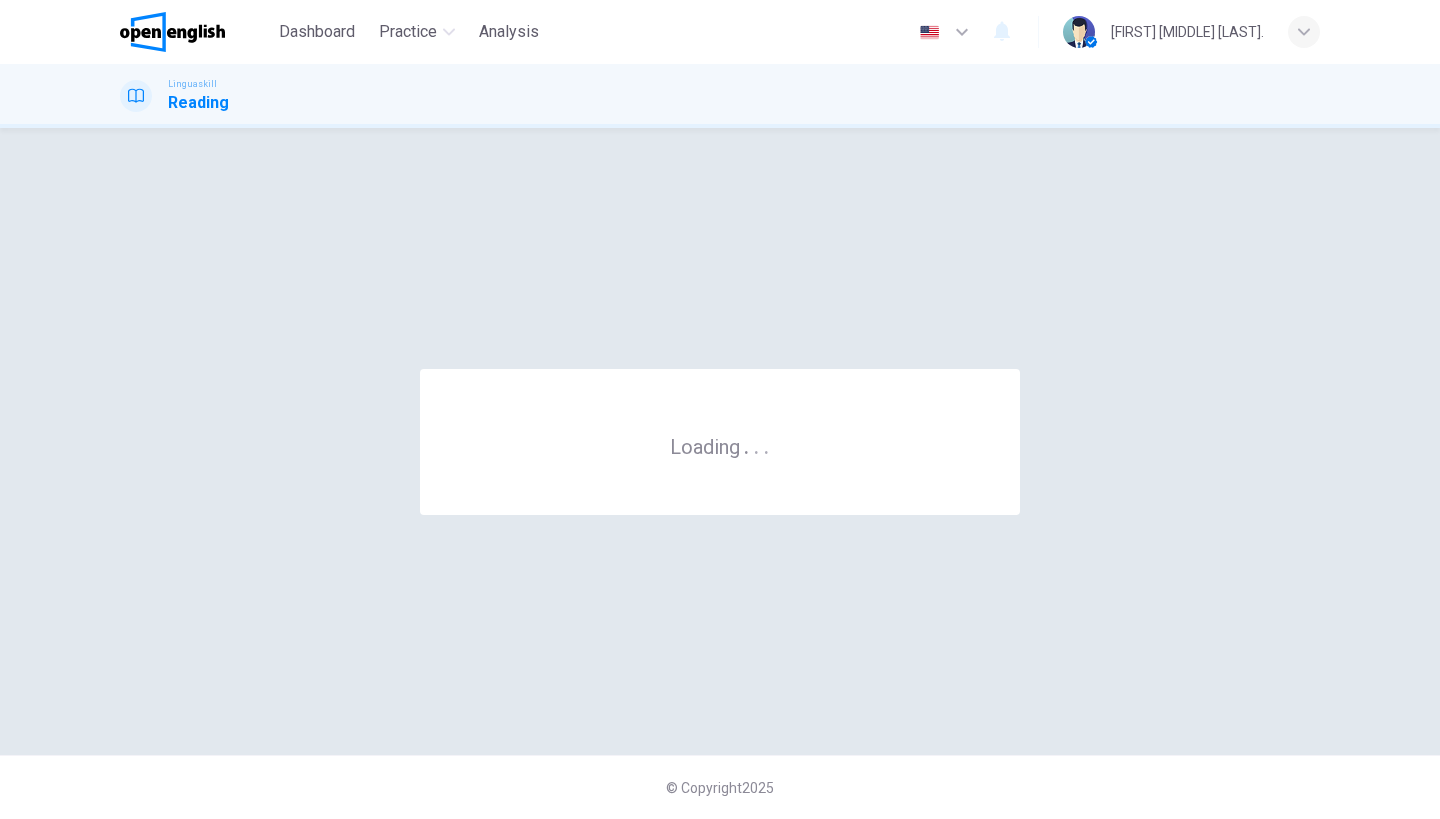 scroll, scrollTop: 0, scrollLeft: 0, axis: both 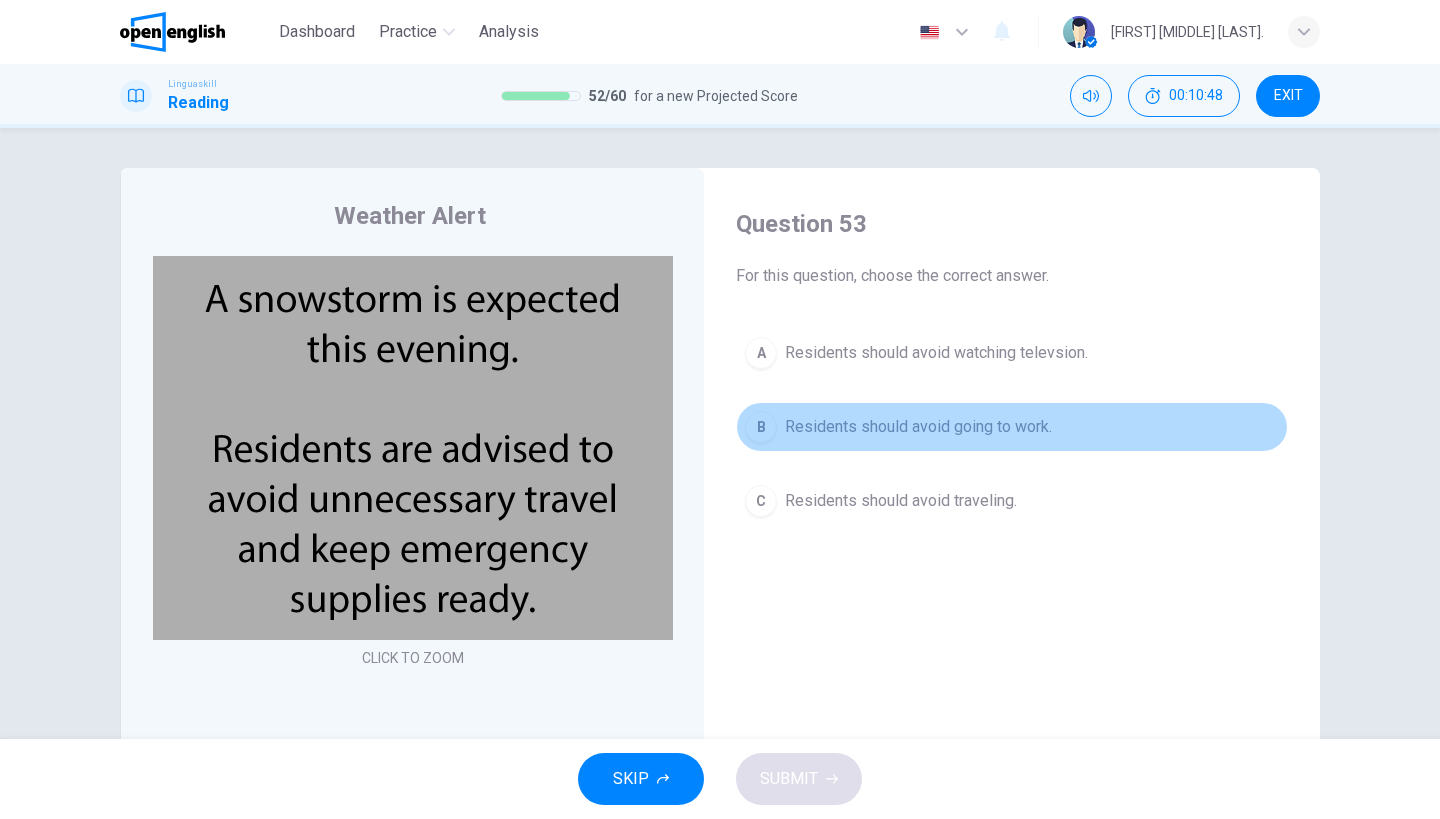 click on "Residents should avoid going to work." at bounding box center (918, 427) 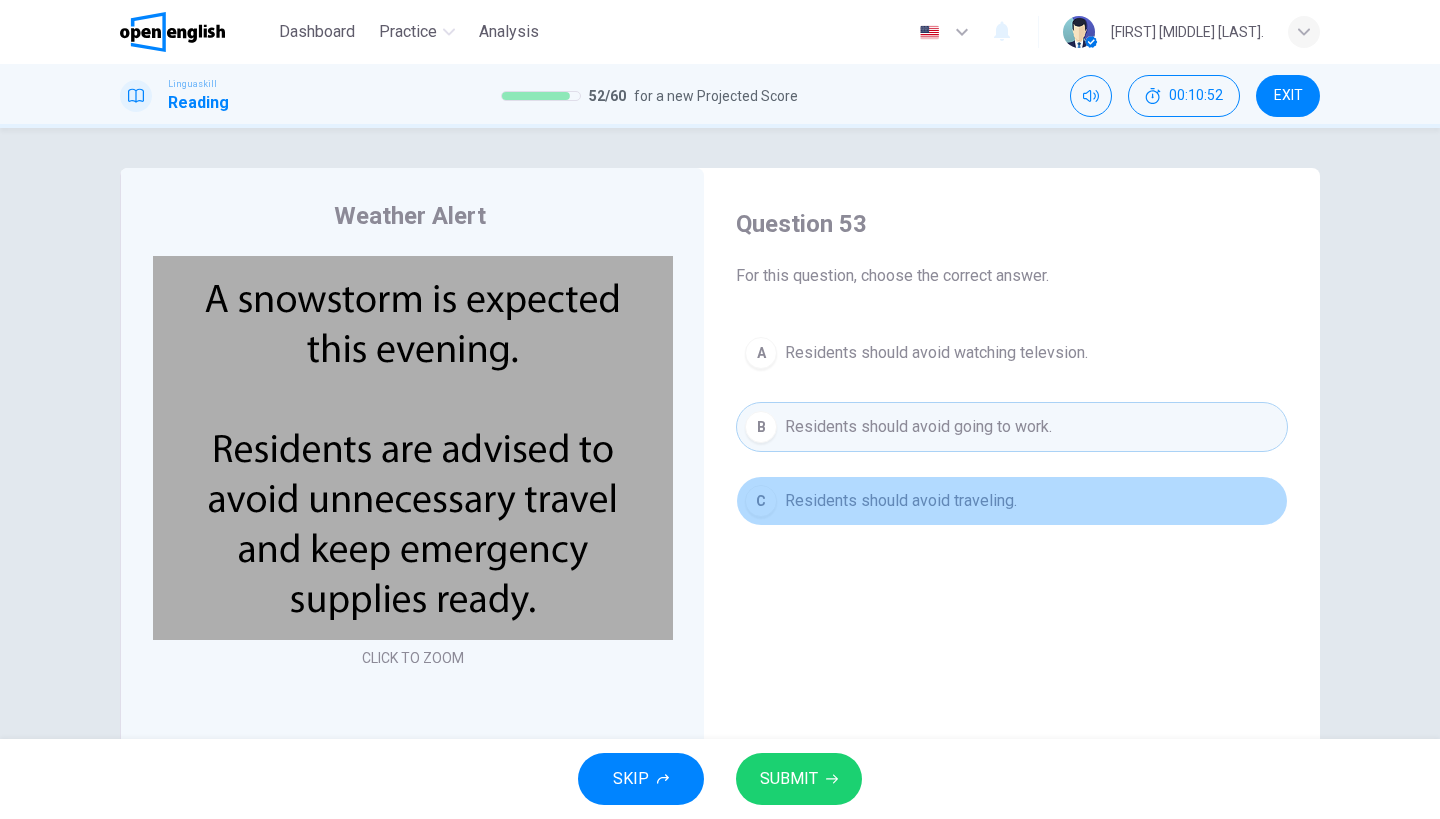 click on "Residents should avoid traveling." at bounding box center [901, 501] 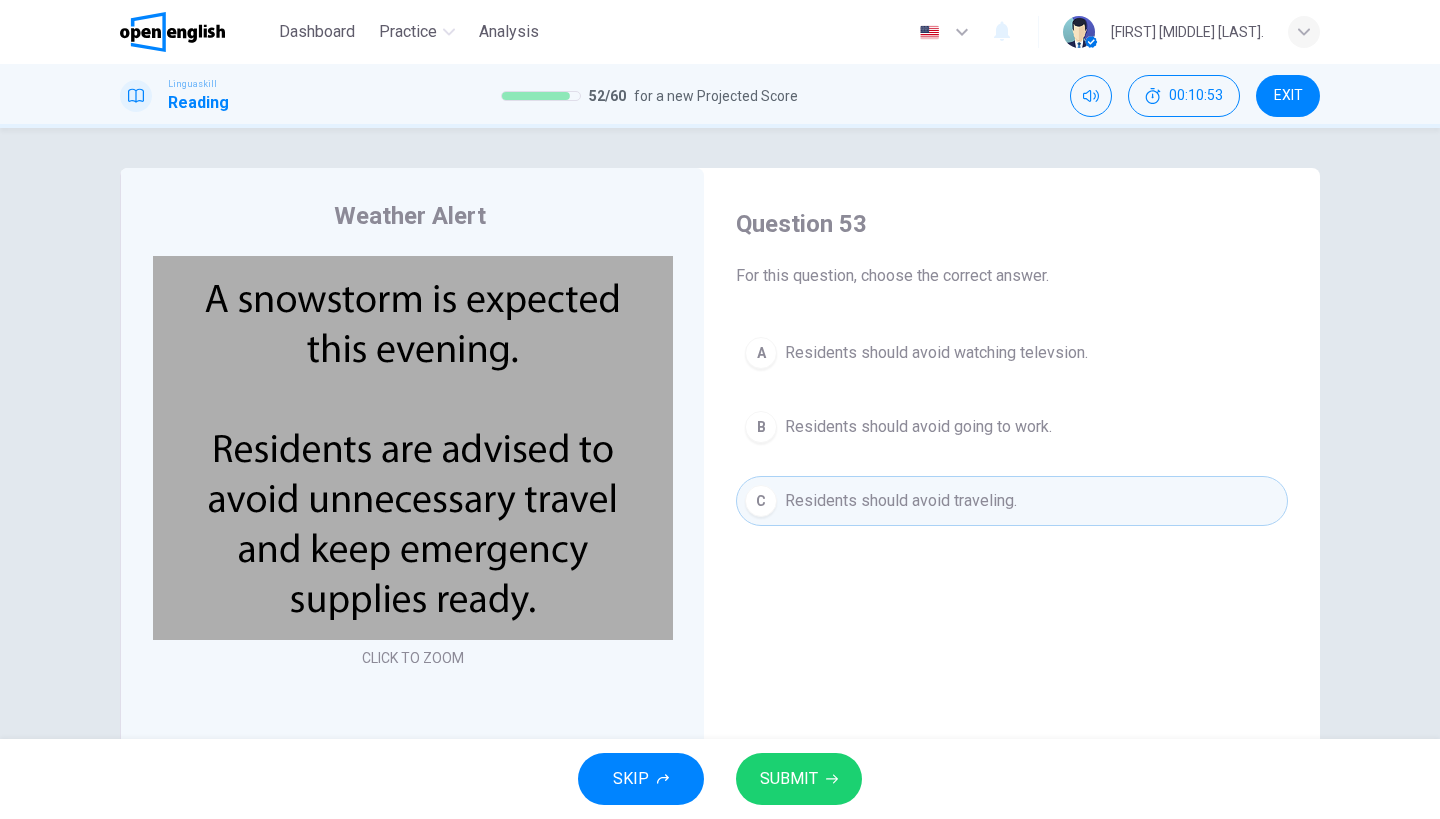 click on "SUBMIT" at bounding box center (799, 779) 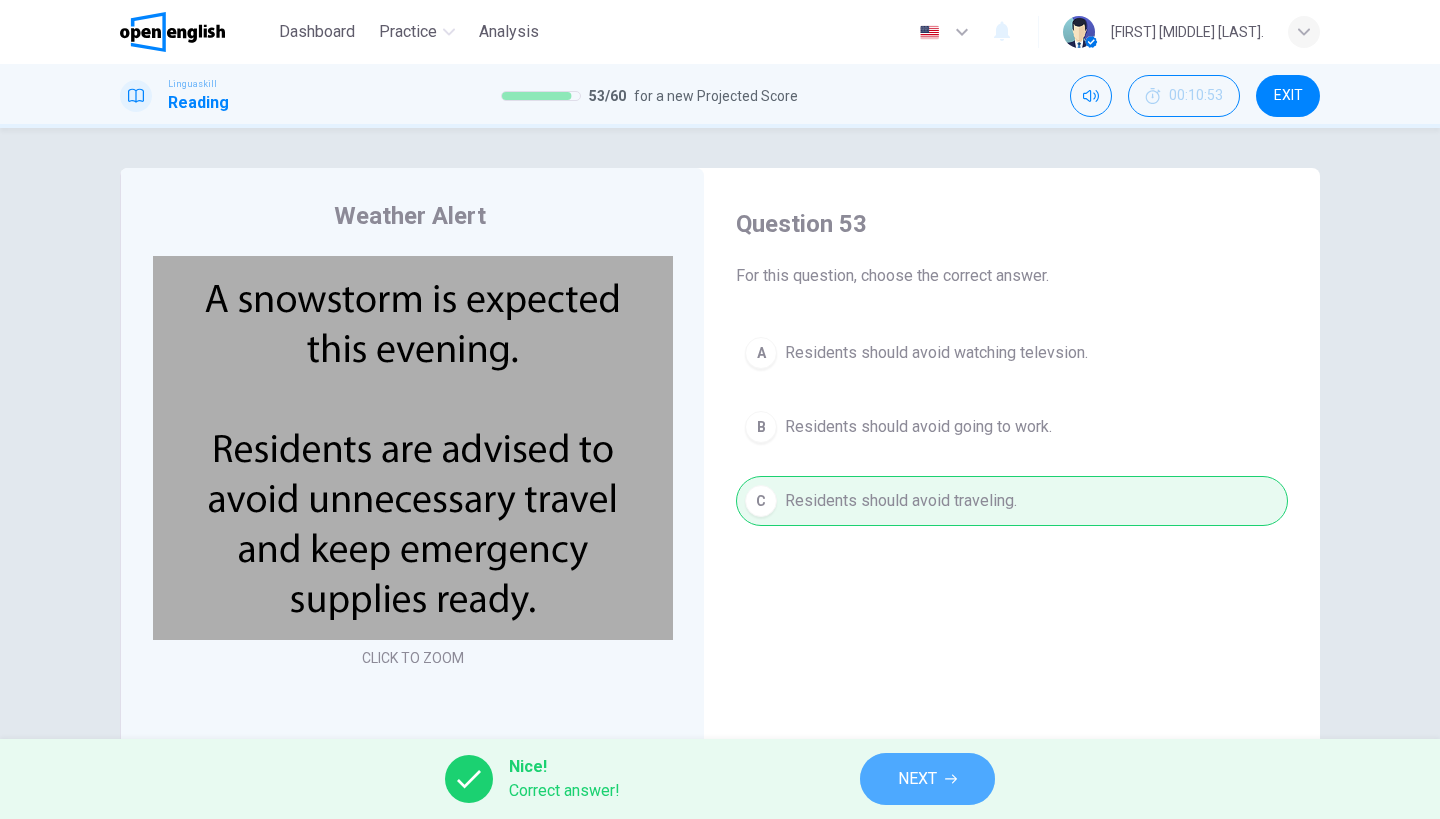click on "NEXT" at bounding box center (927, 779) 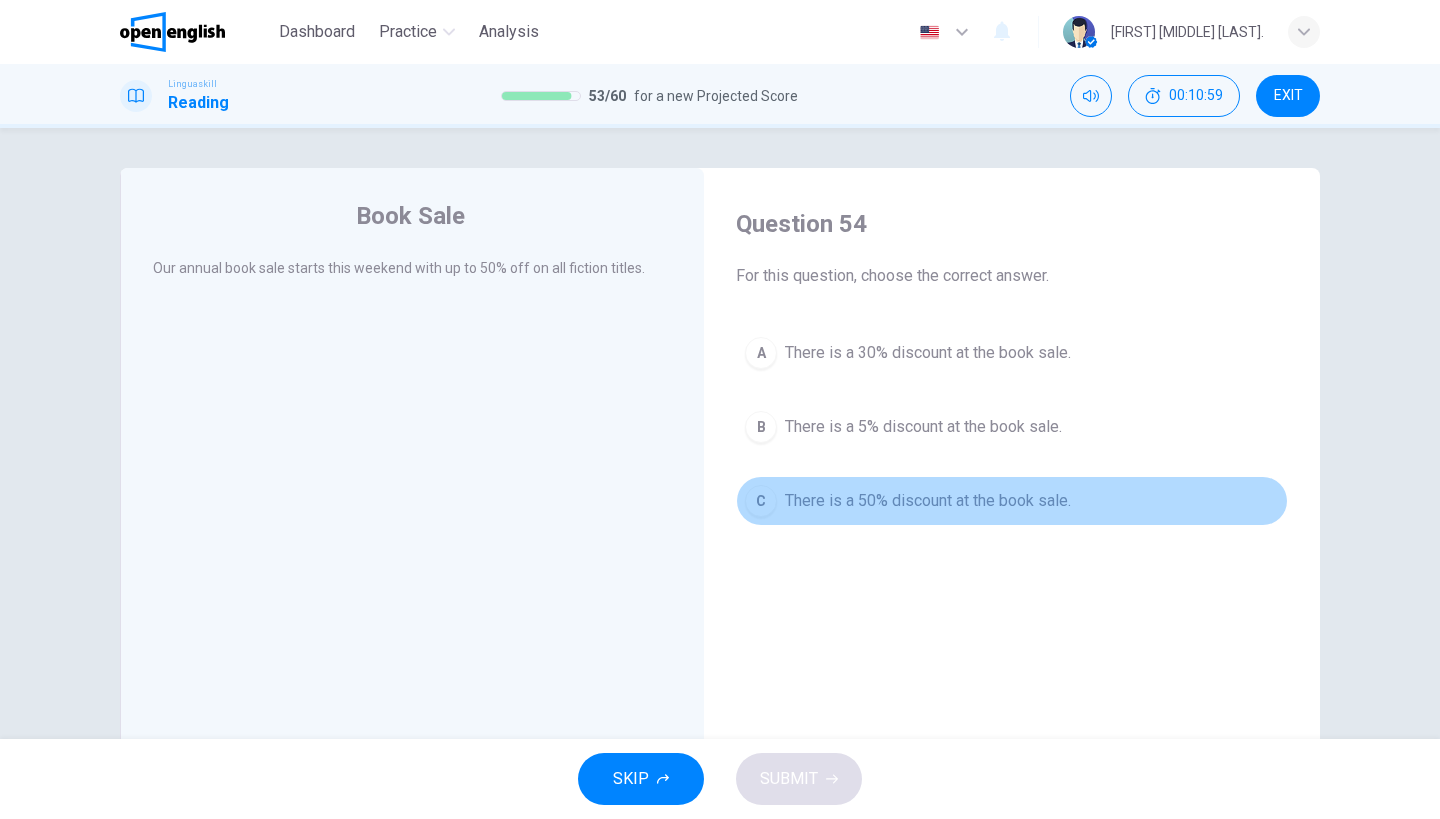 click on "There is a 50% discount at the book sale." at bounding box center (928, 501) 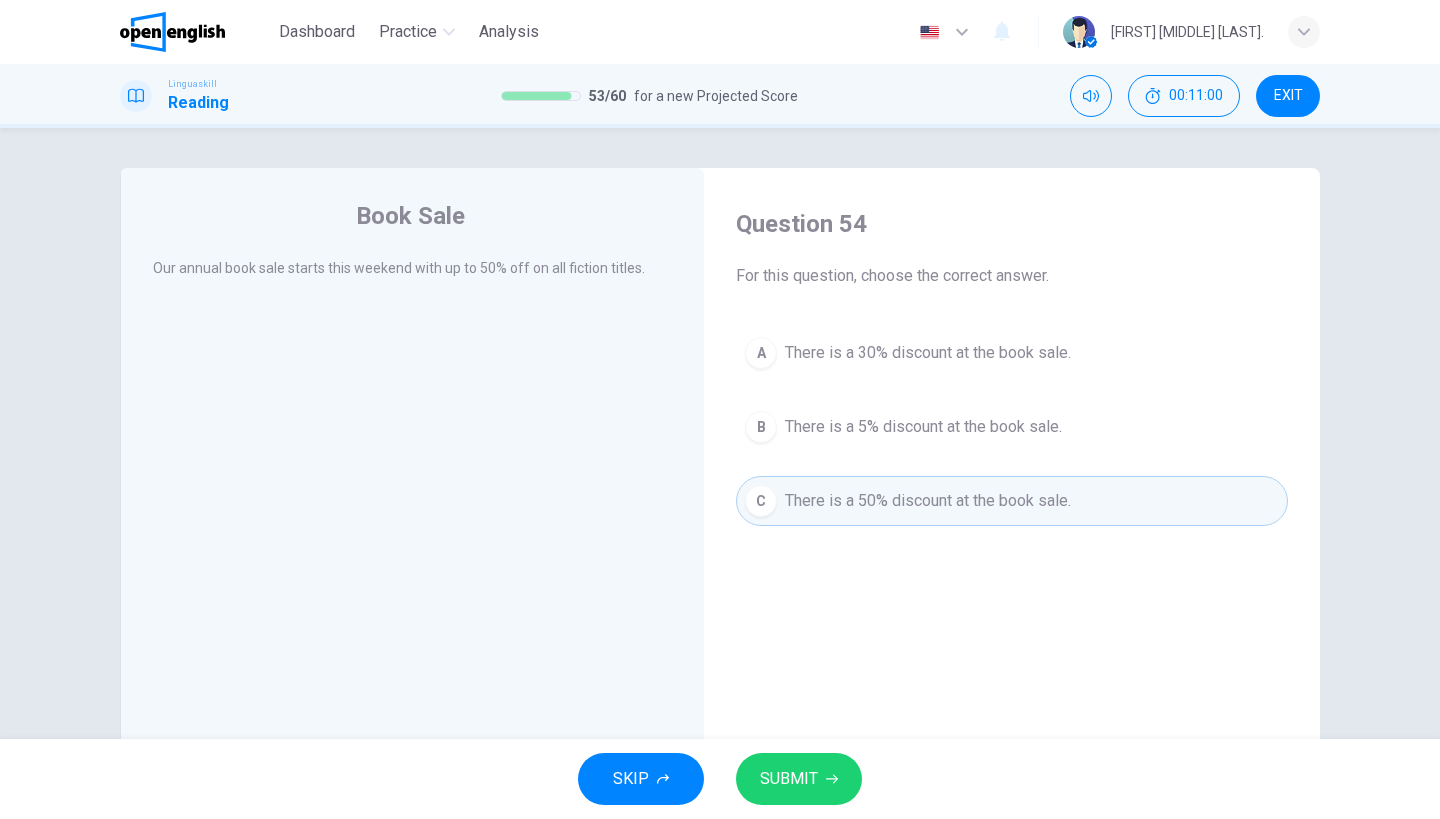 click on "SUBMIT" at bounding box center (799, 779) 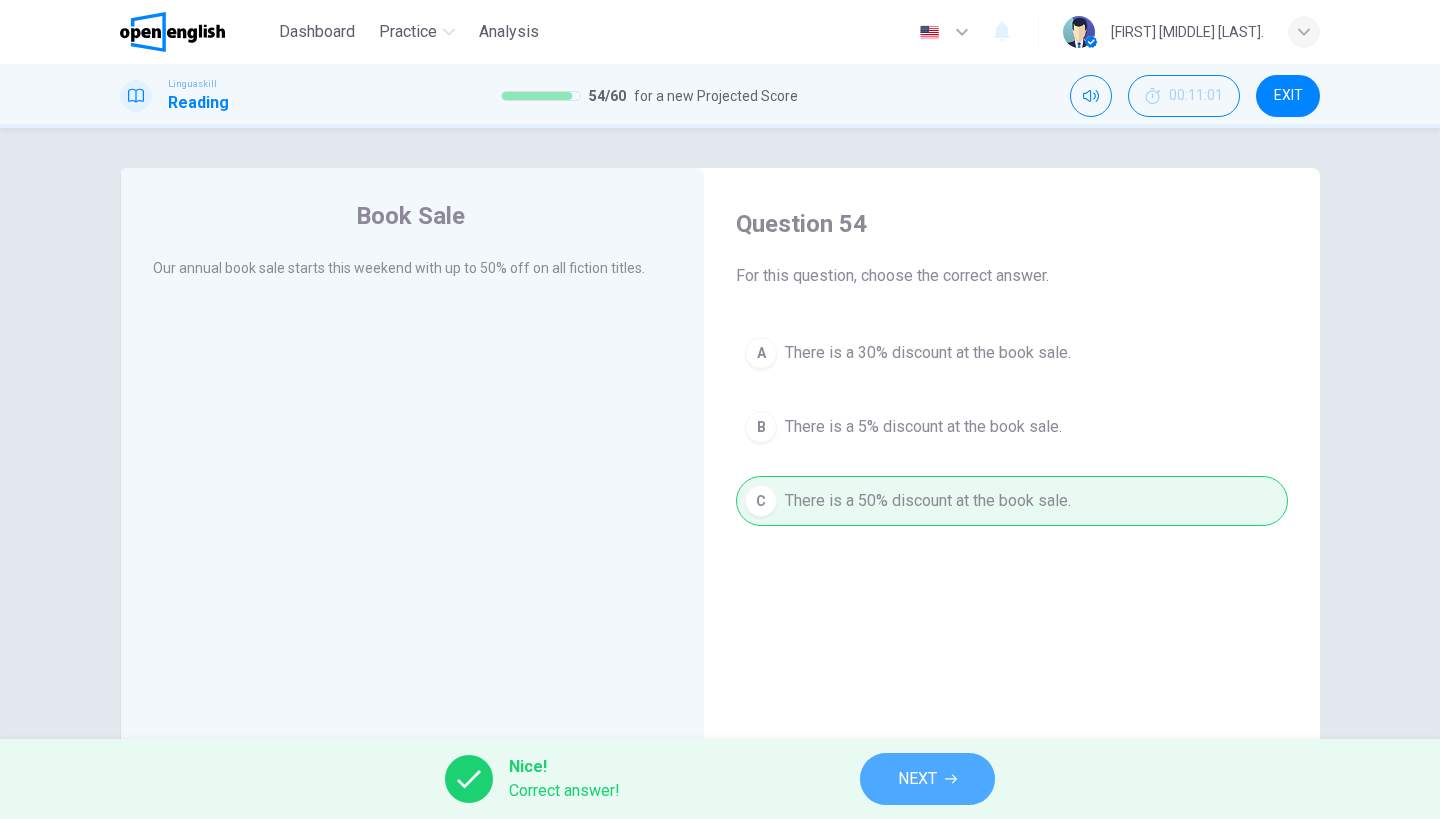 click on "NEXT" at bounding box center (917, 779) 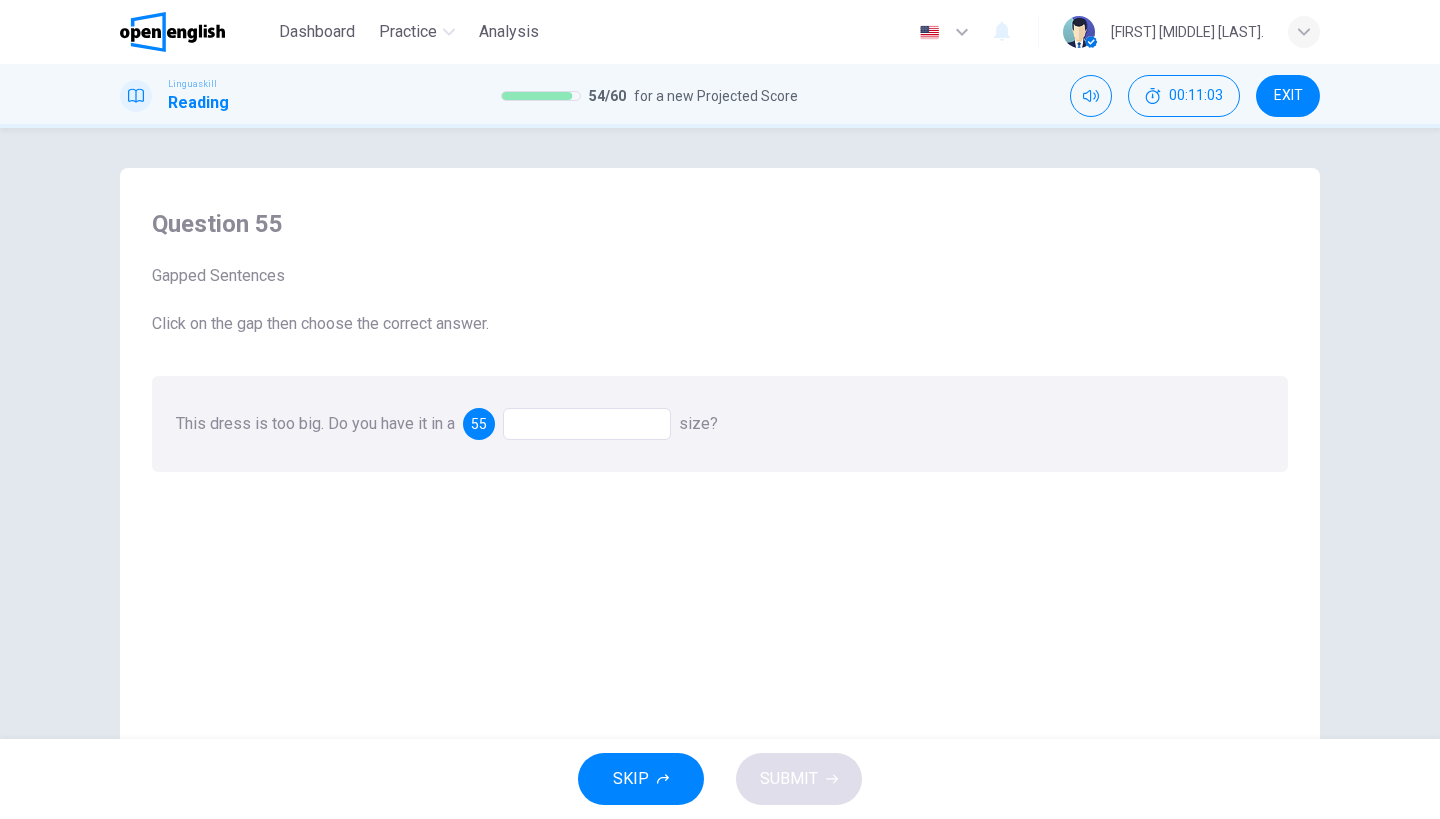 click at bounding box center (587, 424) 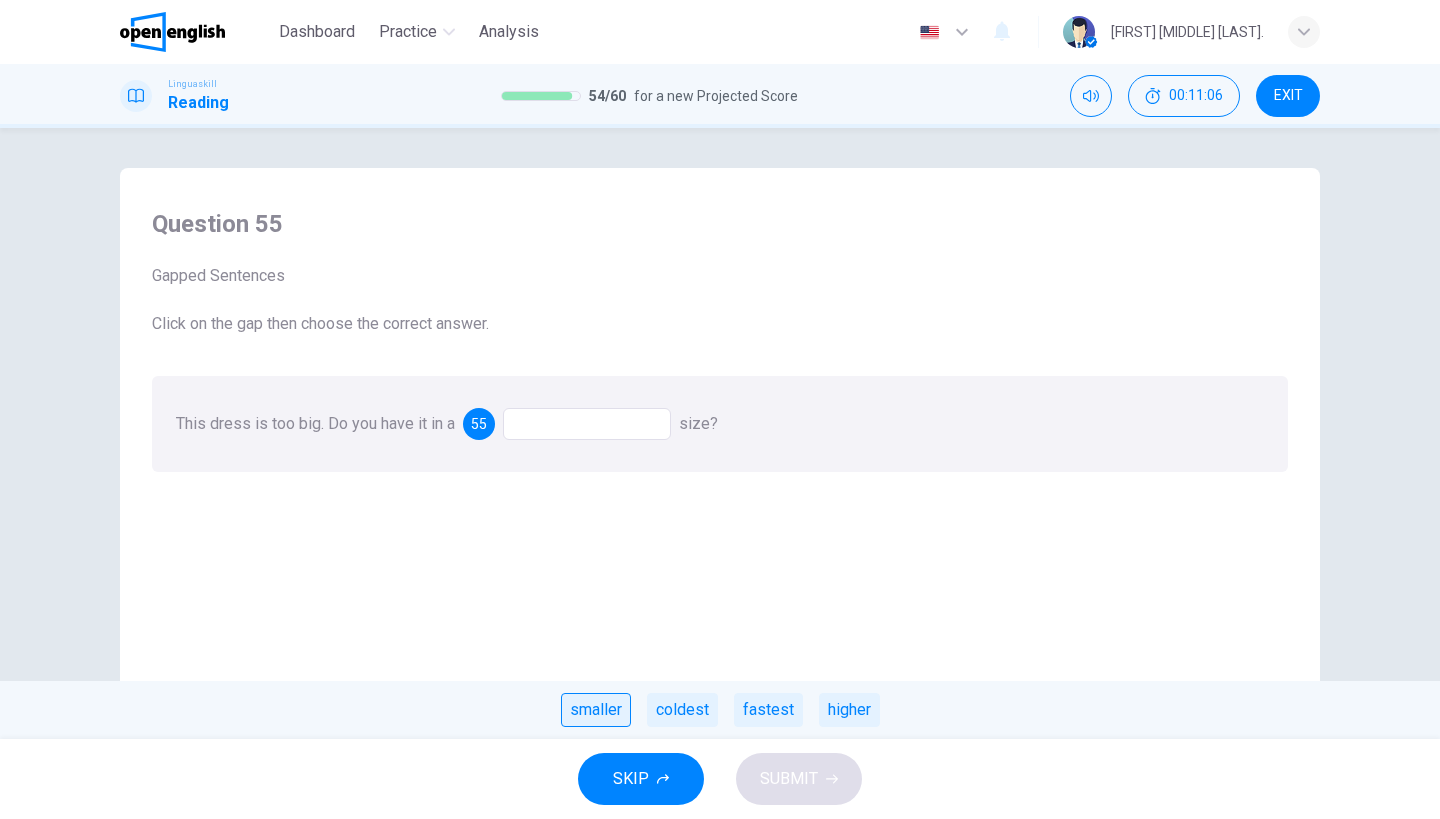 click on "smaller" at bounding box center [596, 710] 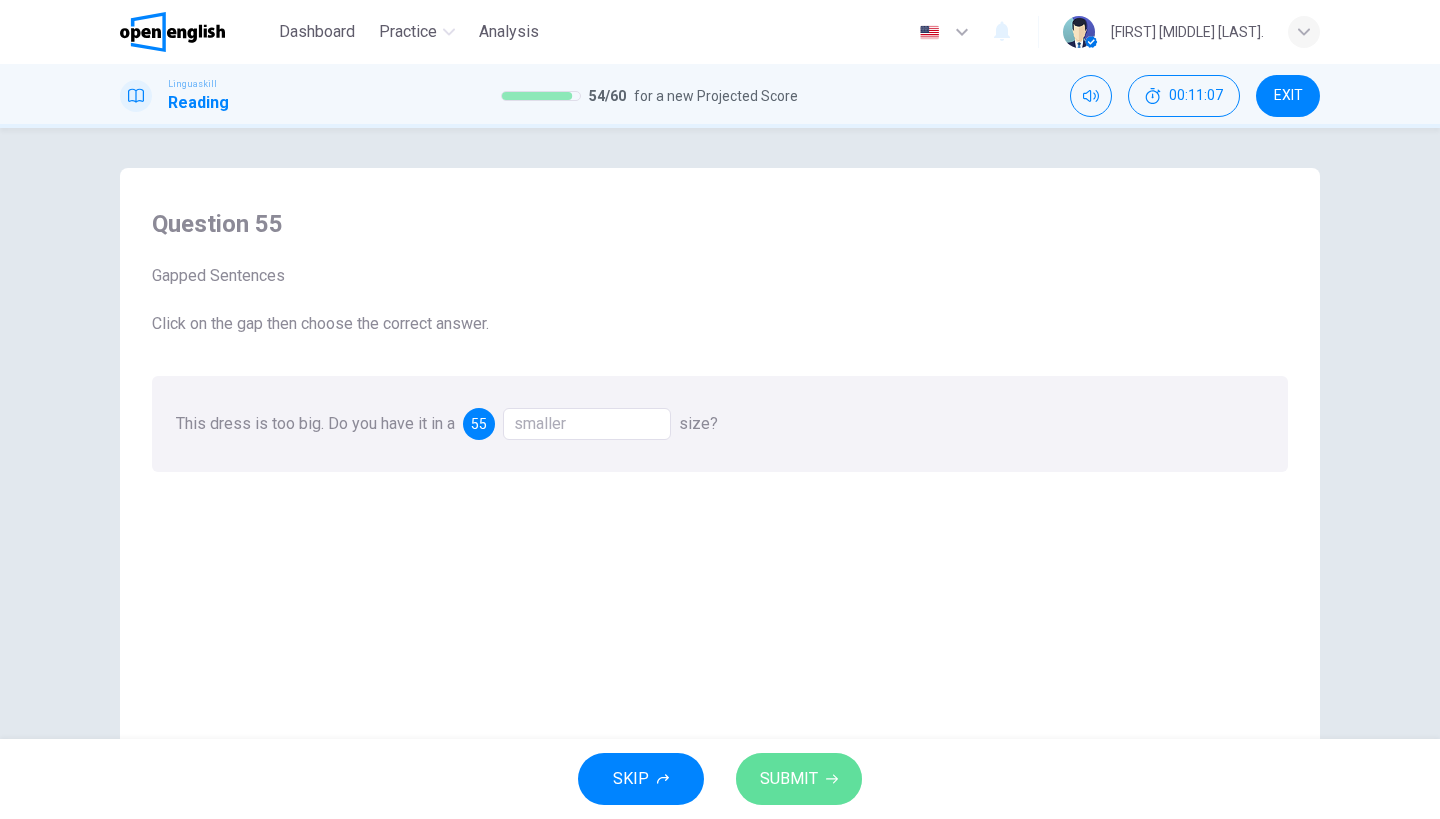 click on "SUBMIT" at bounding box center [799, 779] 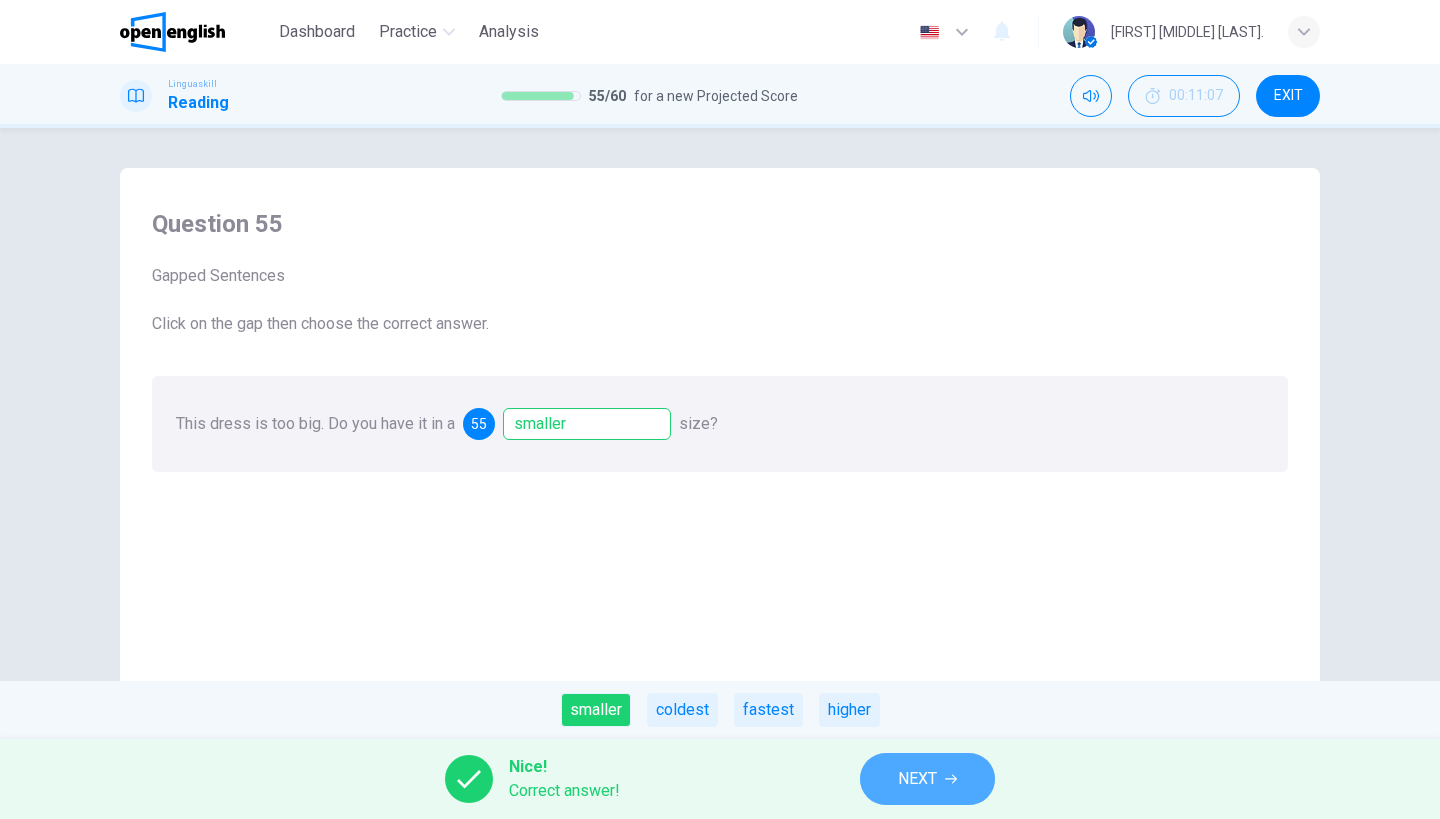 click on "NEXT" at bounding box center (927, 779) 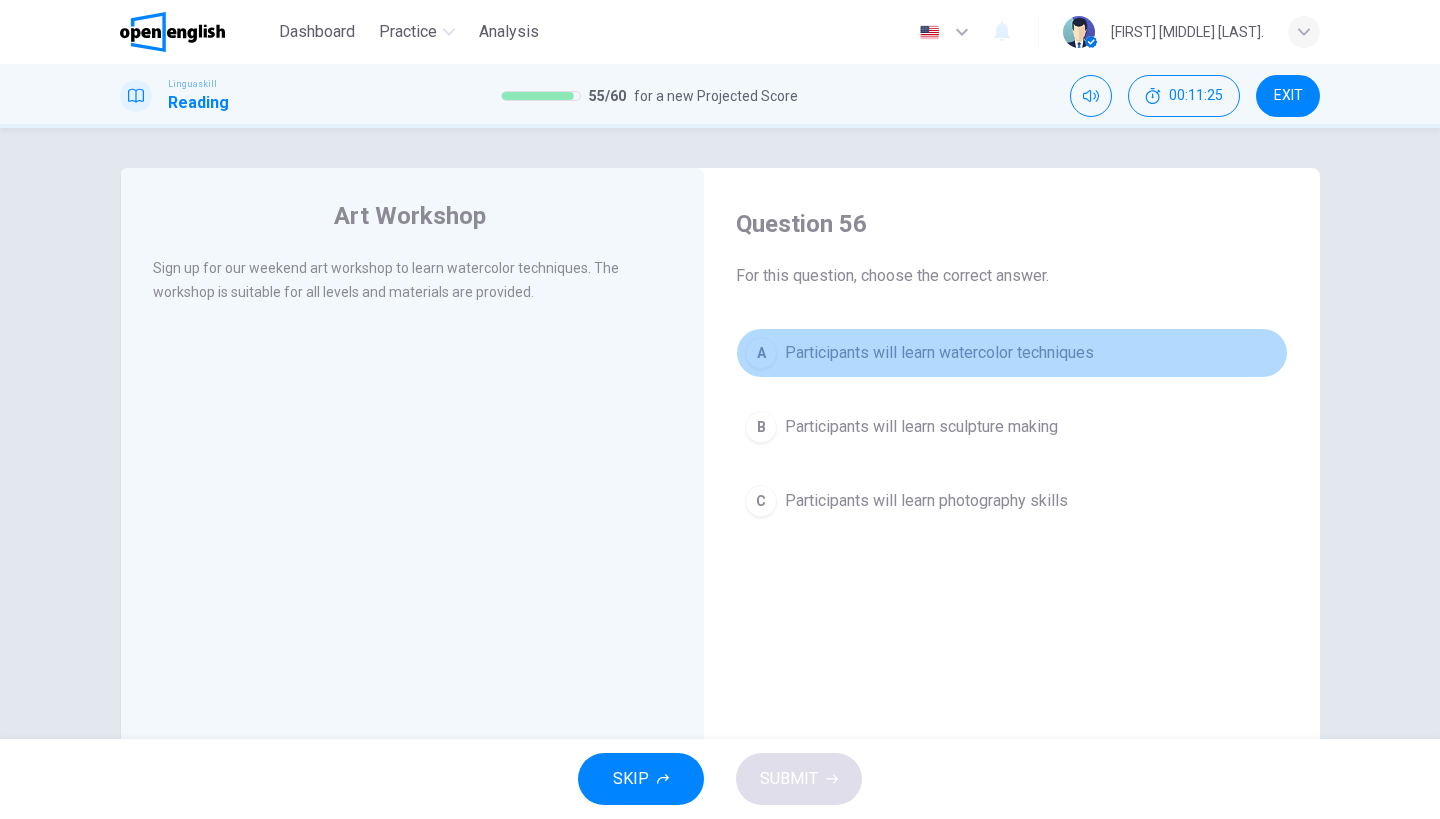 click on "Participants will learn watercolor techniques" at bounding box center [939, 353] 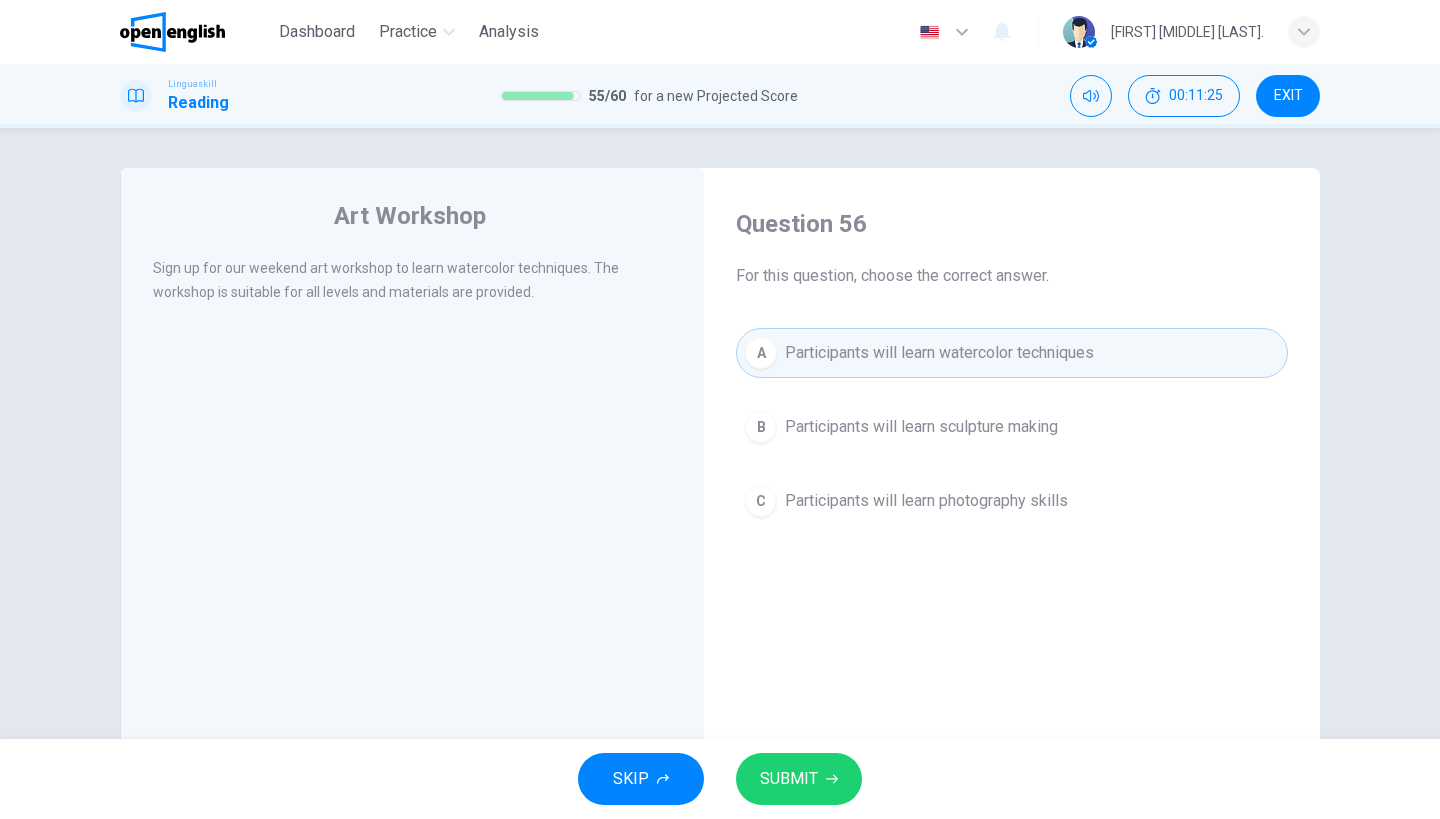 click on "SKIP SUBMIT" at bounding box center (720, 779) 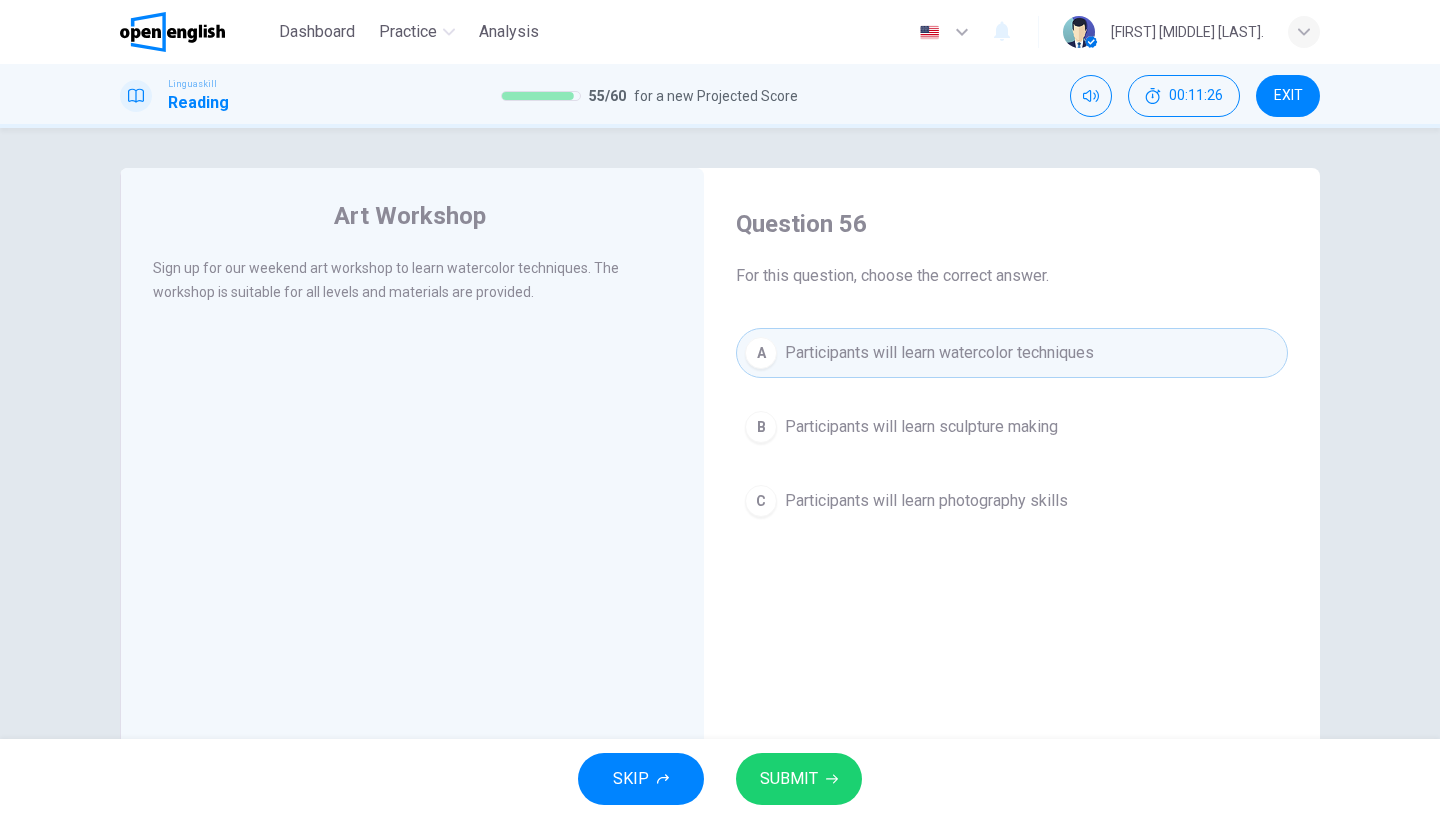 click on "SUBMIT" at bounding box center [799, 779] 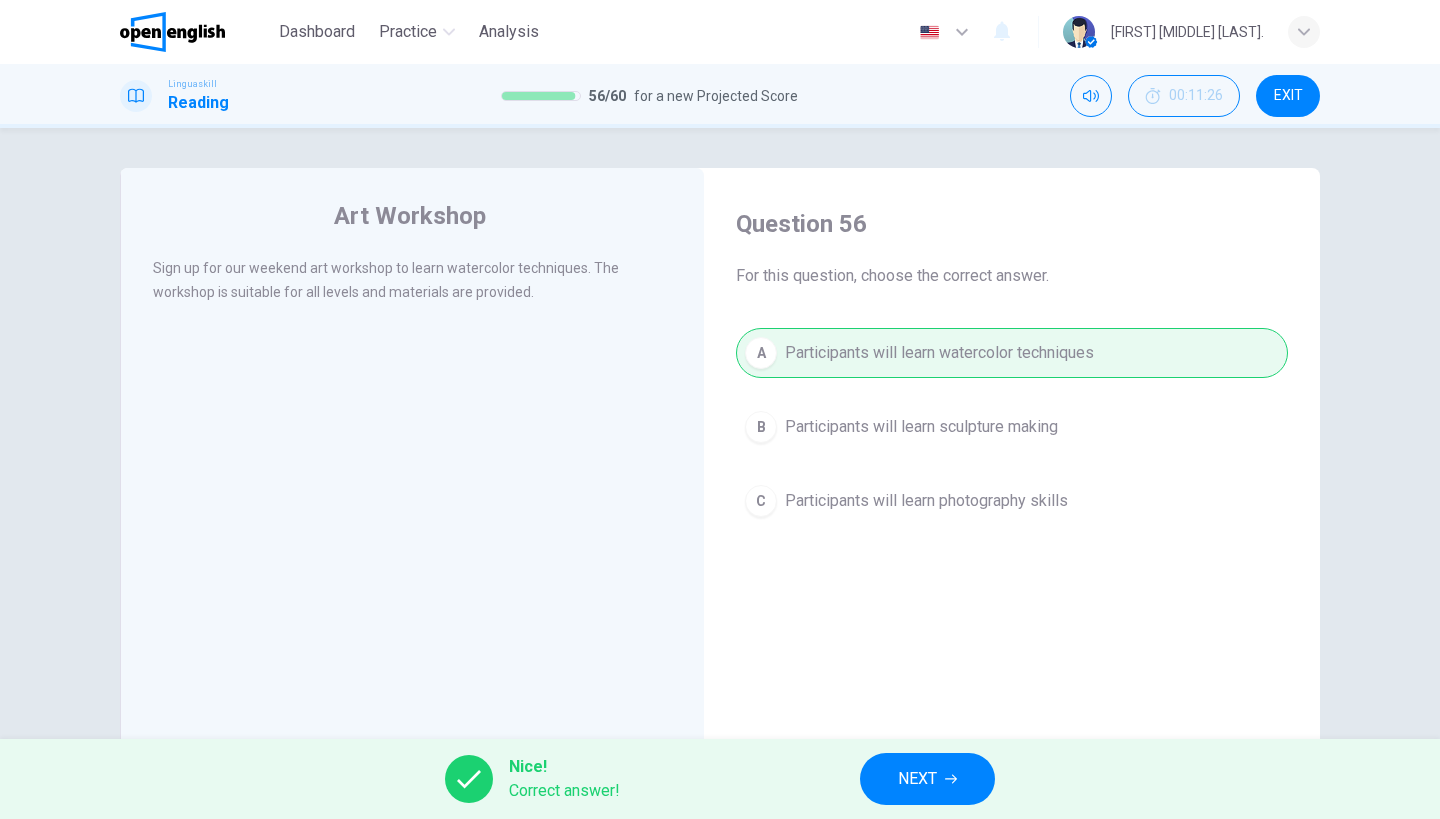 click on "NEXT" at bounding box center [927, 779] 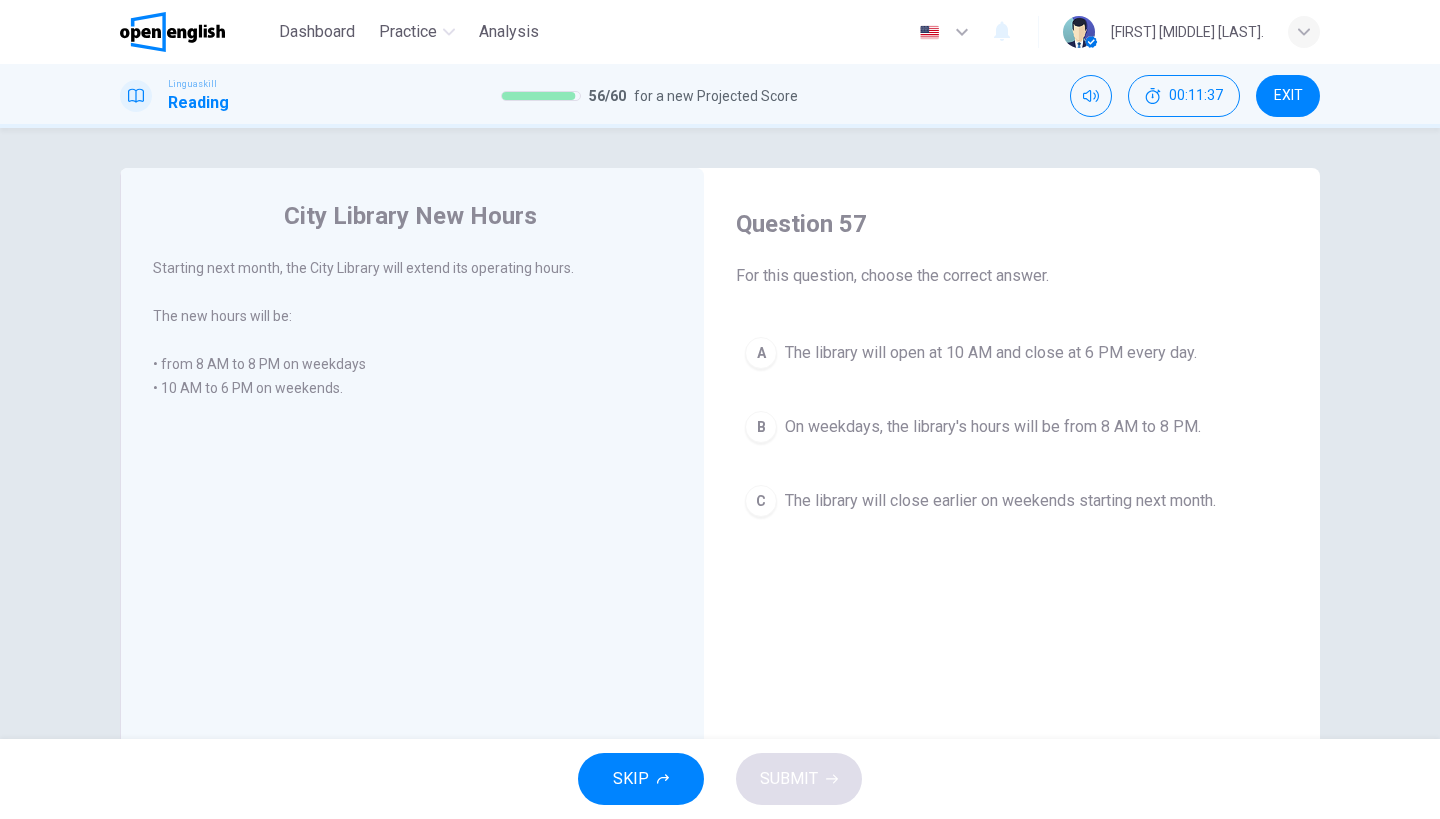 click on "The library will close earlier on weekends starting next month." at bounding box center (1000, 501) 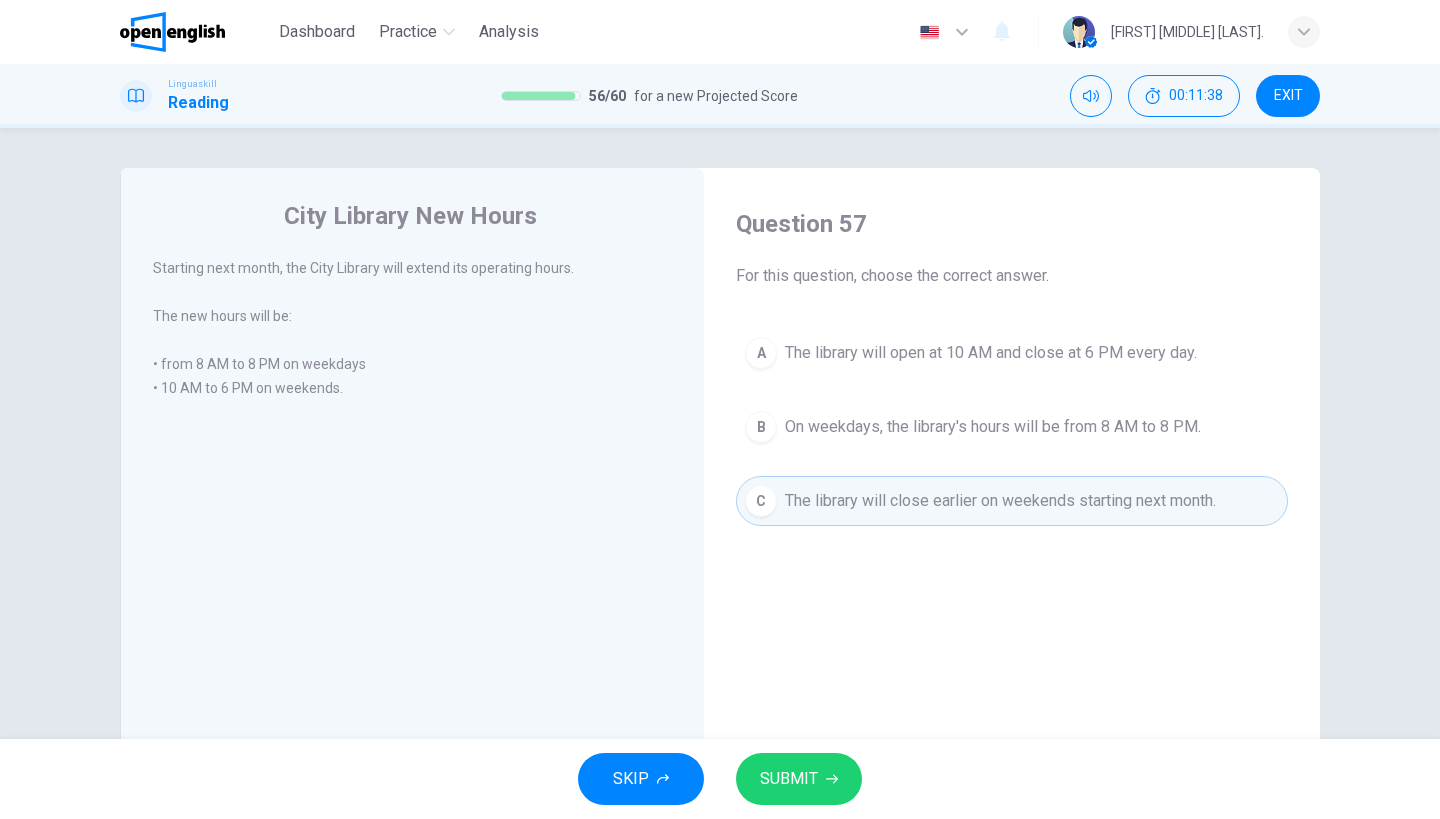click on "SUBMIT" at bounding box center (799, 779) 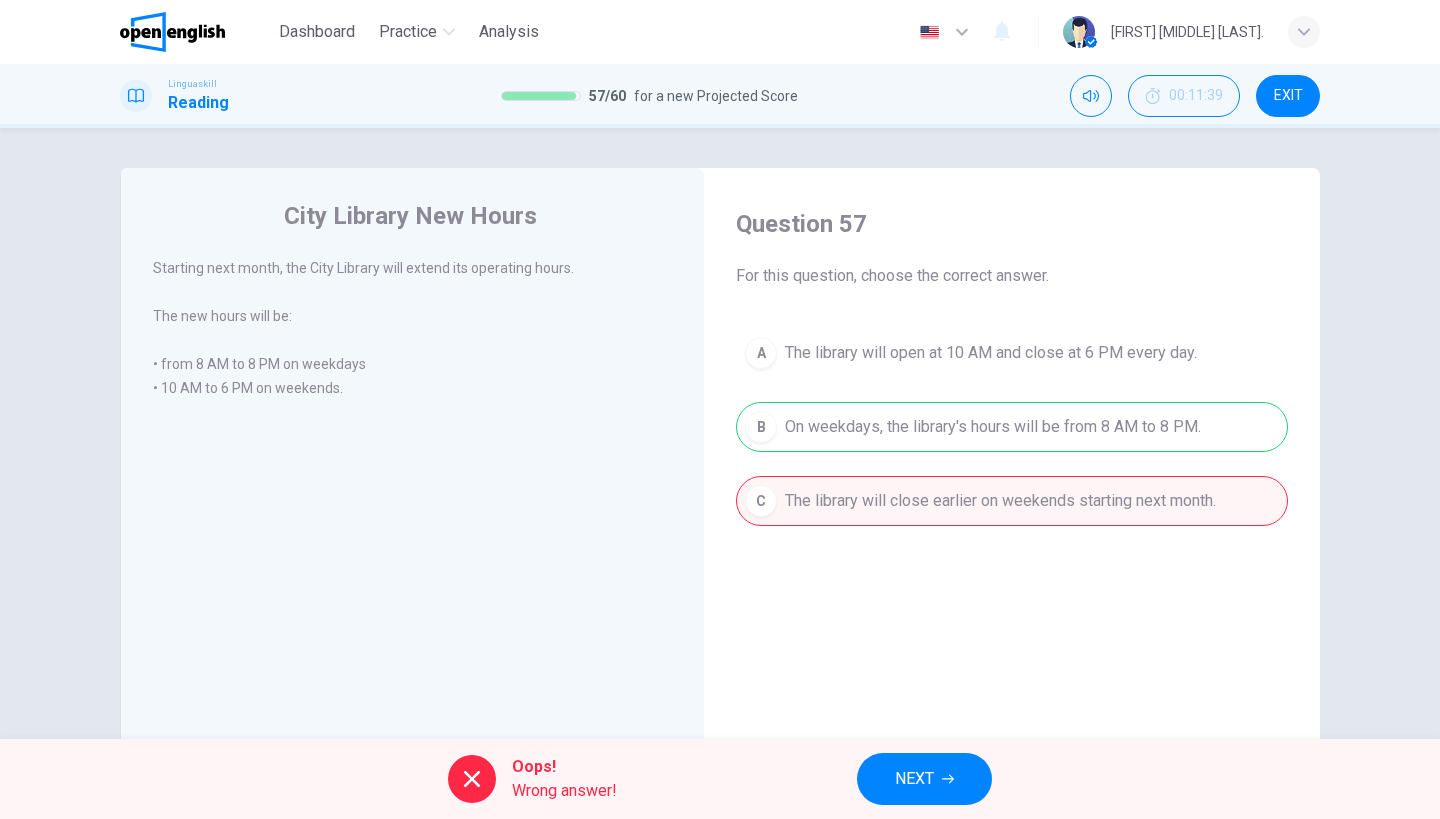 drag, startPoint x: 928, startPoint y: 769, endPoint x: 1027, endPoint y: 630, distance: 170.65169 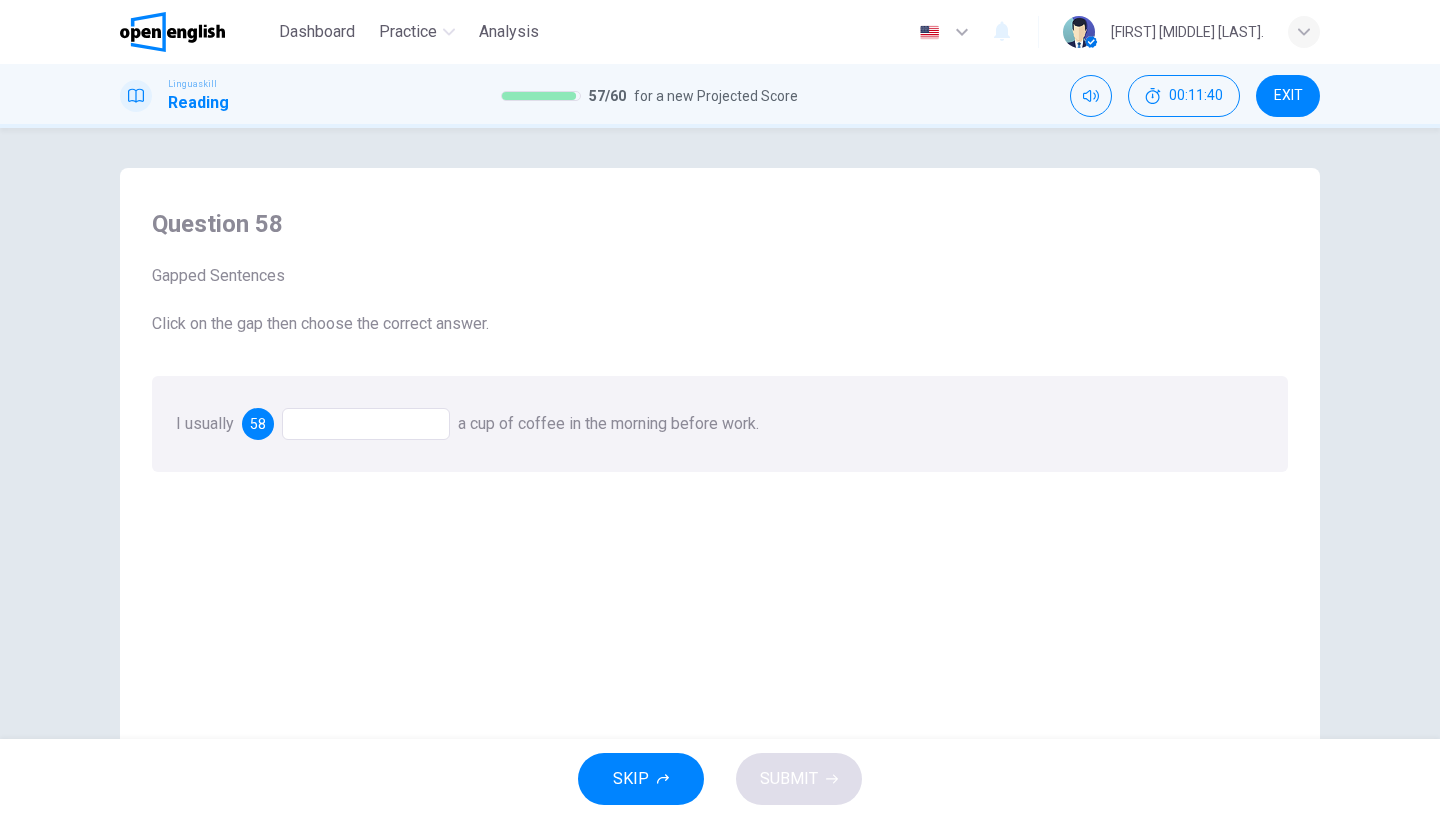 click at bounding box center (366, 424) 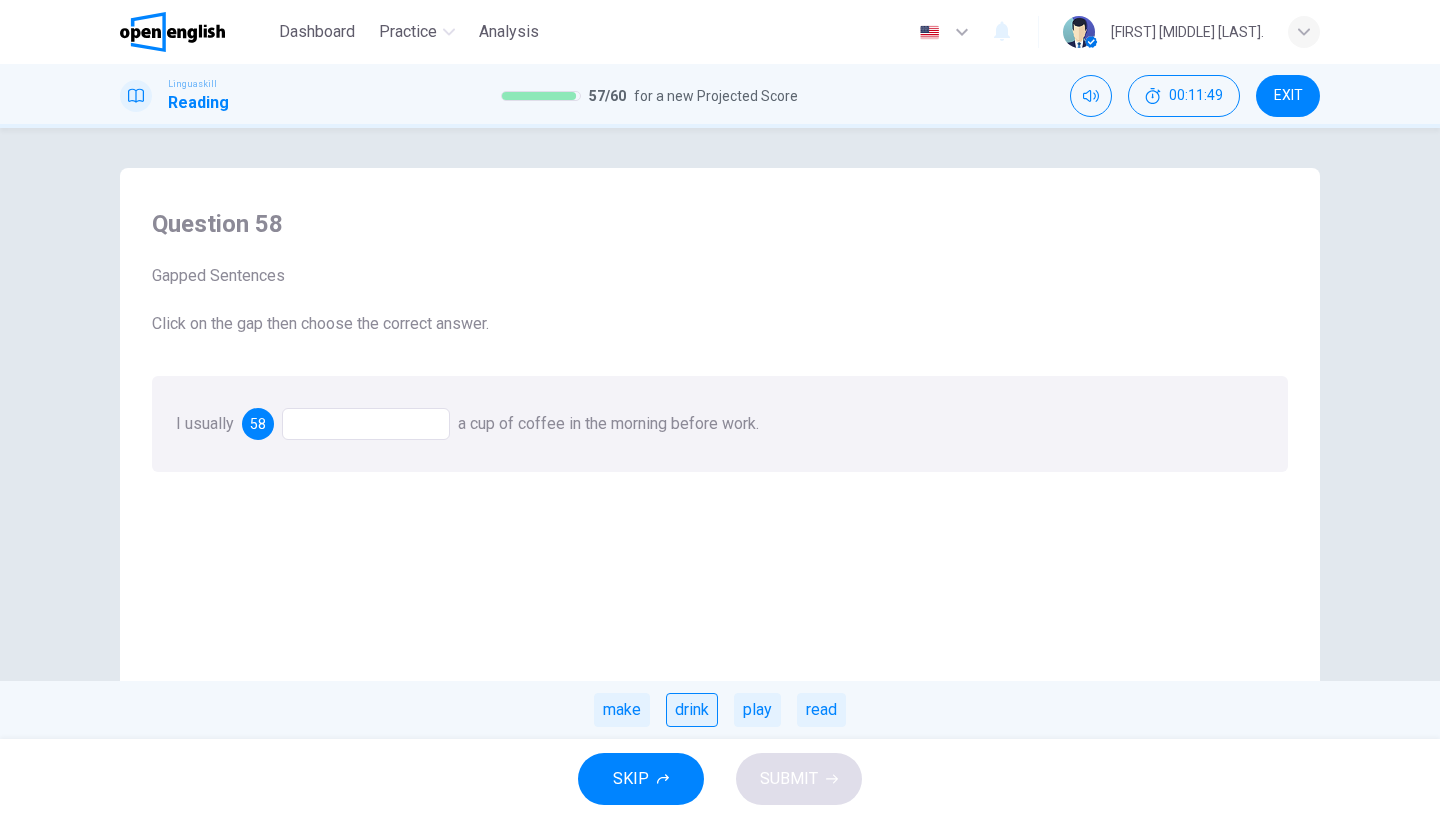 click on "drink" at bounding box center [692, 710] 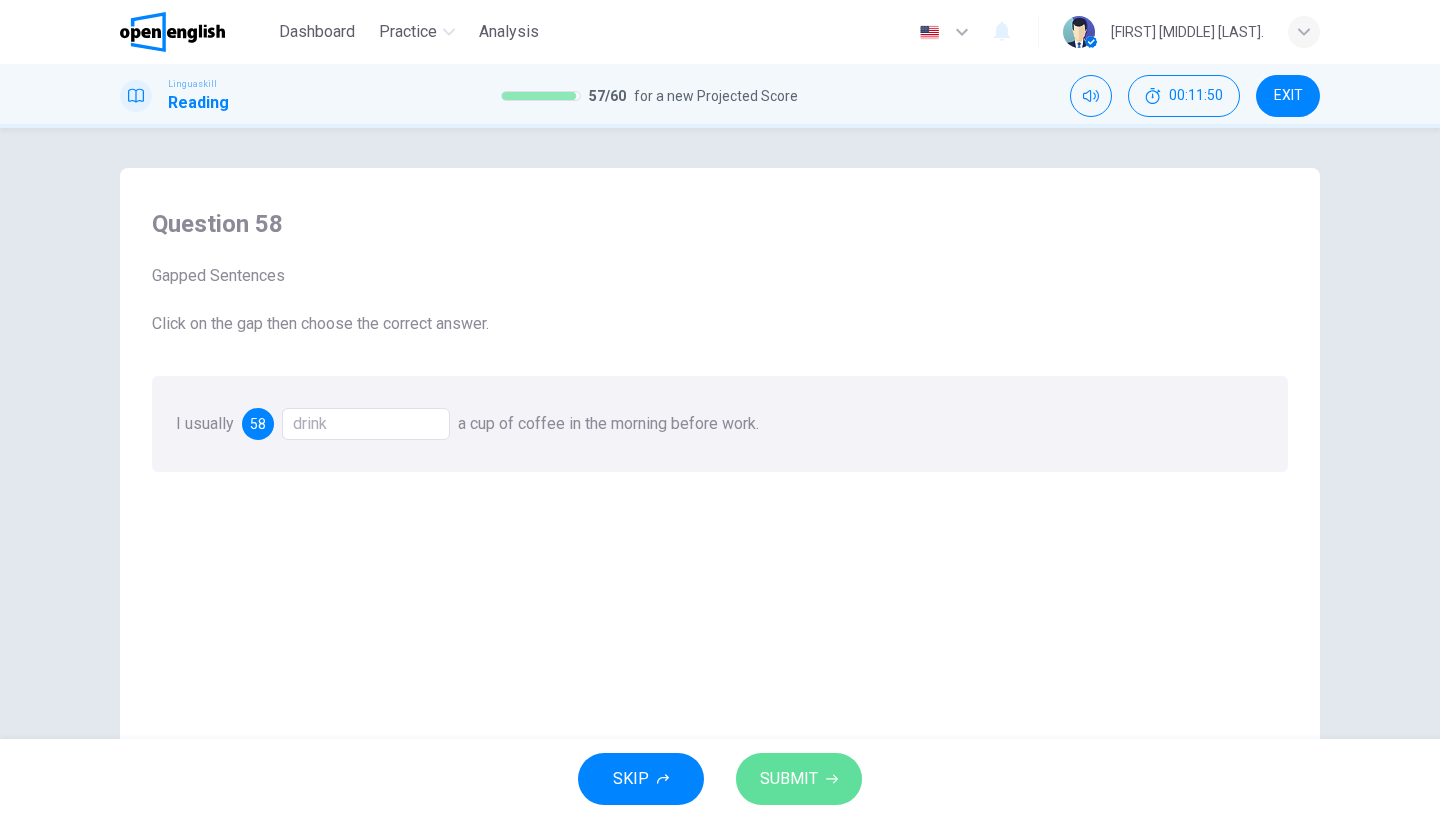 click on "SUBMIT" at bounding box center [789, 779] 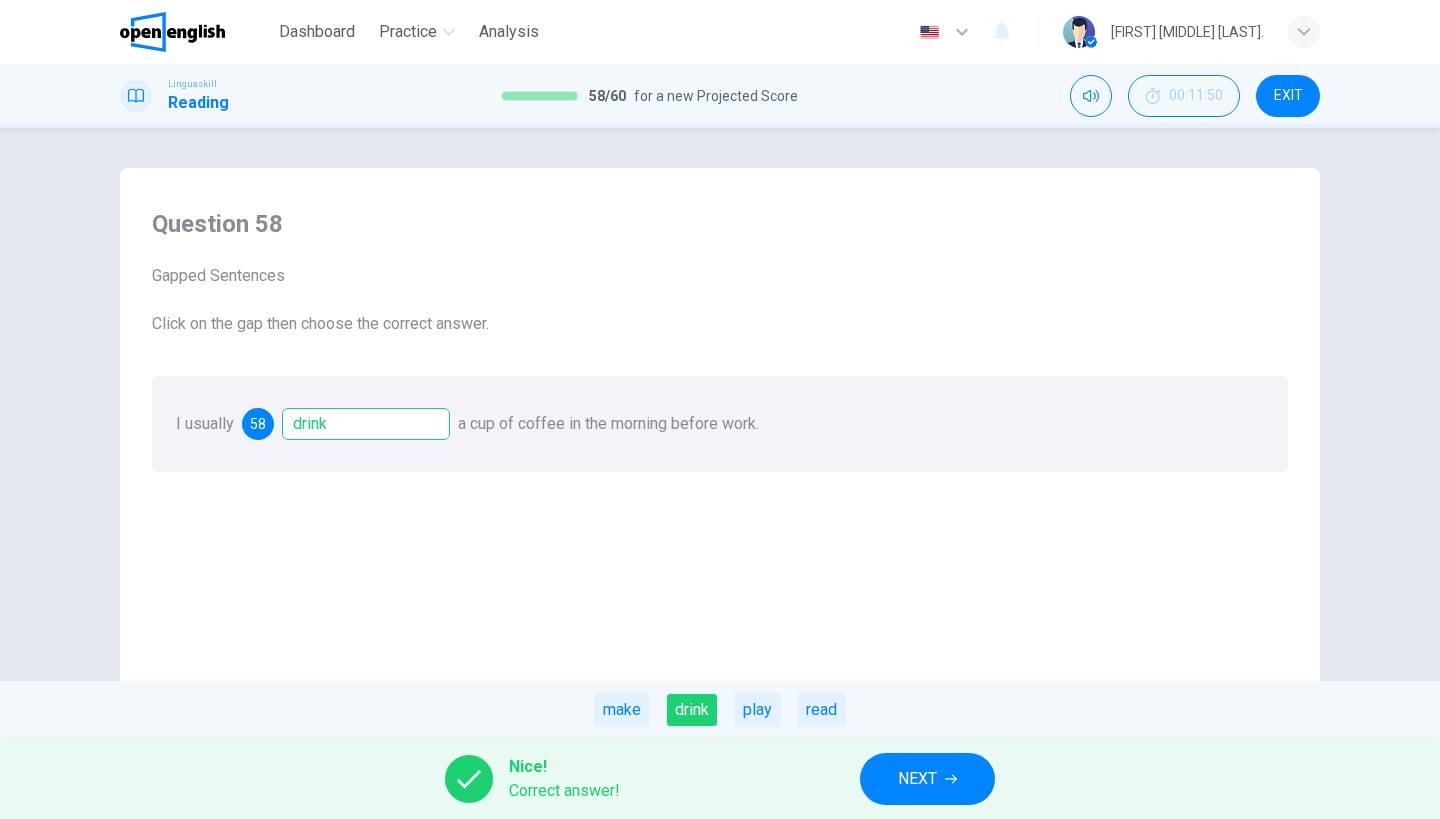 click on "NEXT" at bounding box center [917, 779] 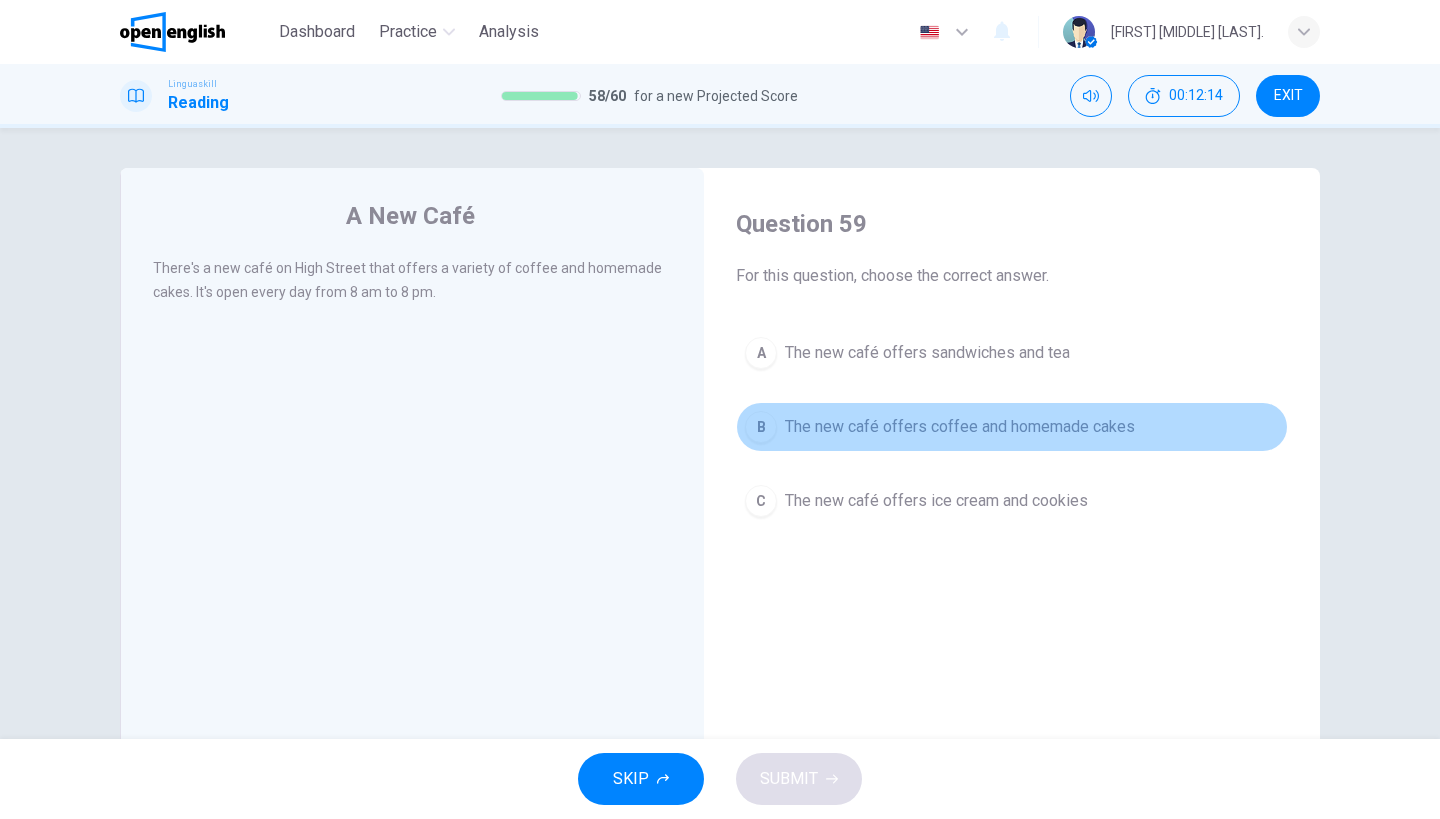 click on "The new café offers coffee and homemade cakes" at bounding box center [960, 427] 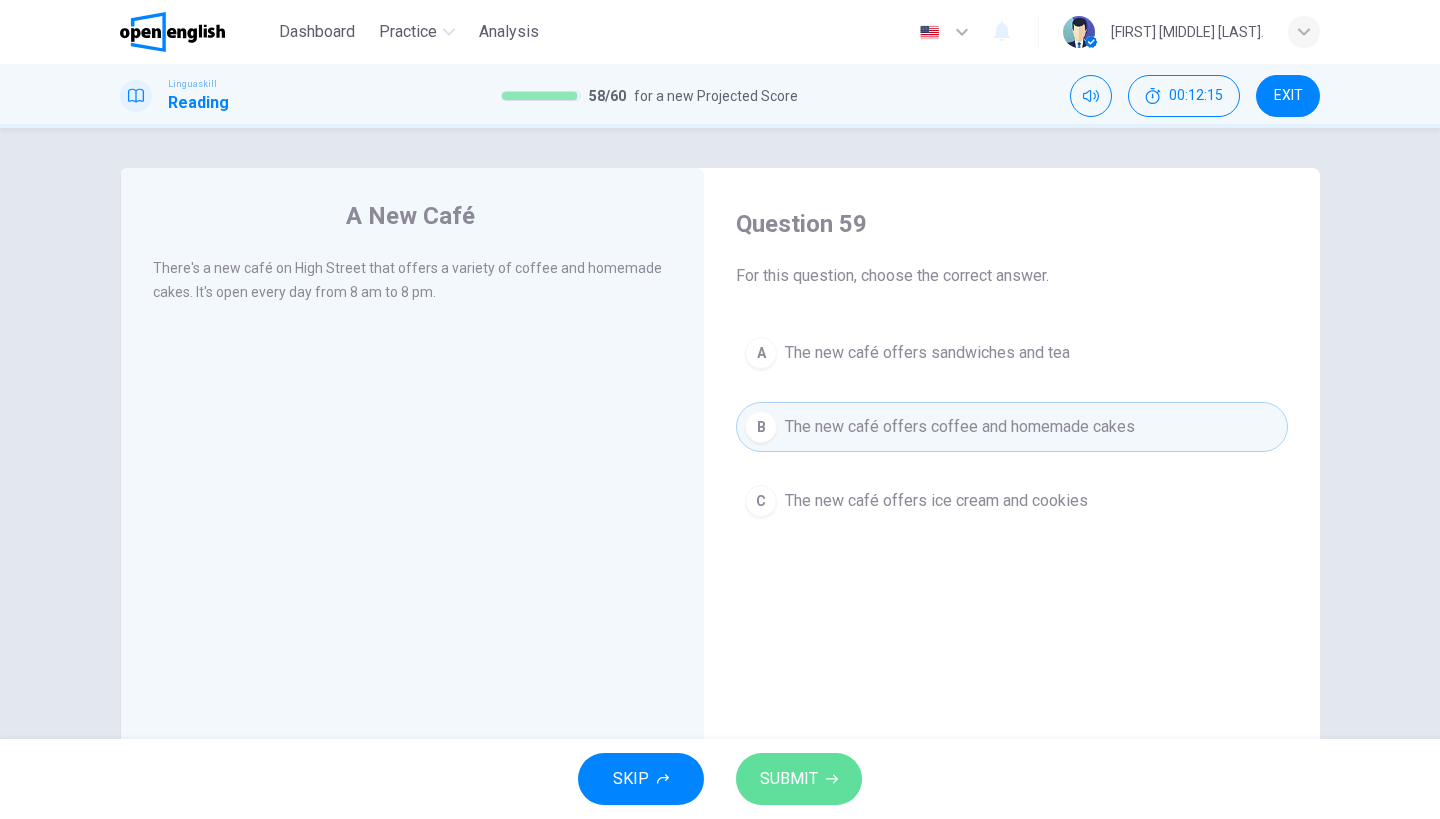 click 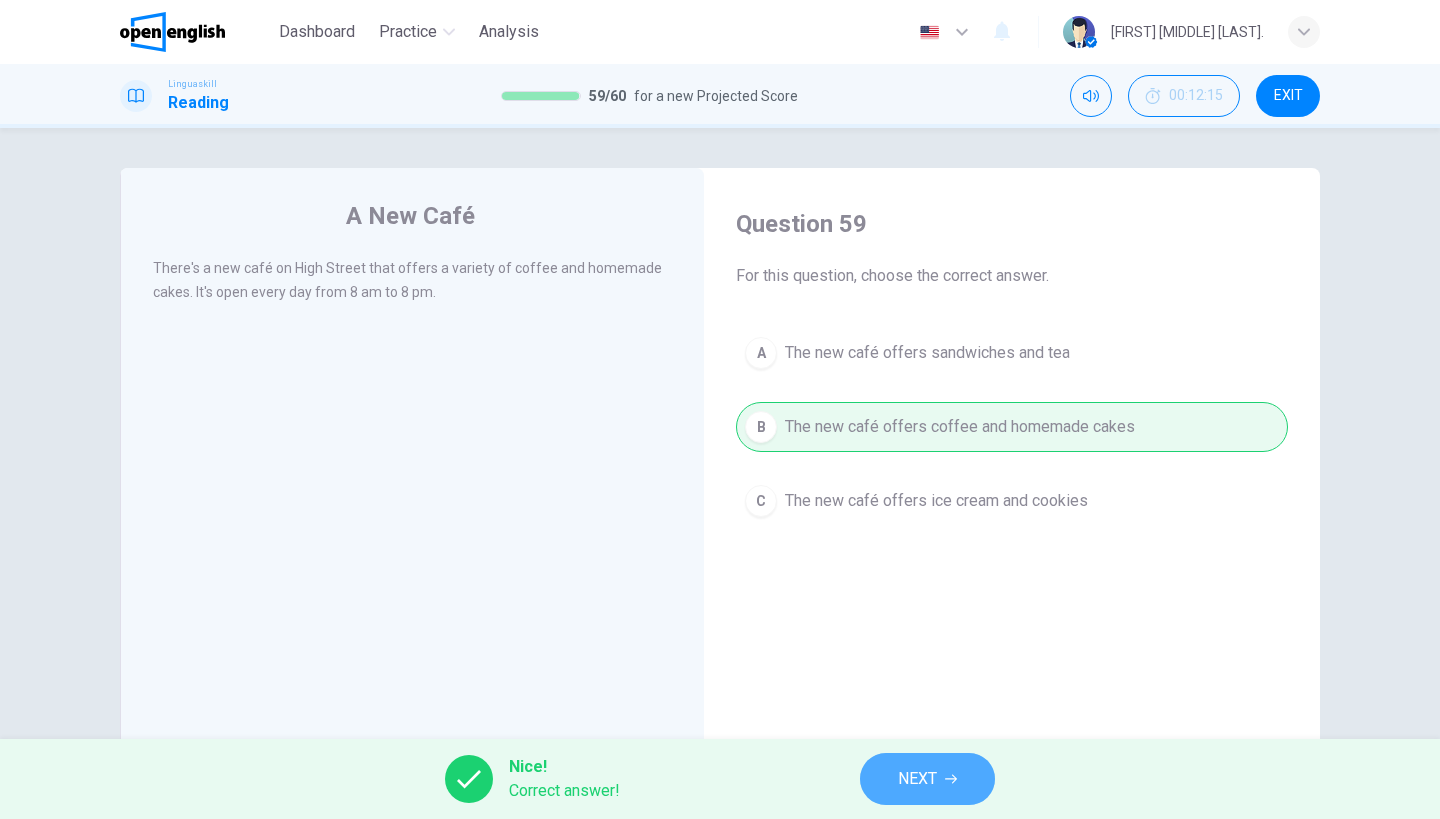 click on "NEXT" at bounding box center [917, 779] 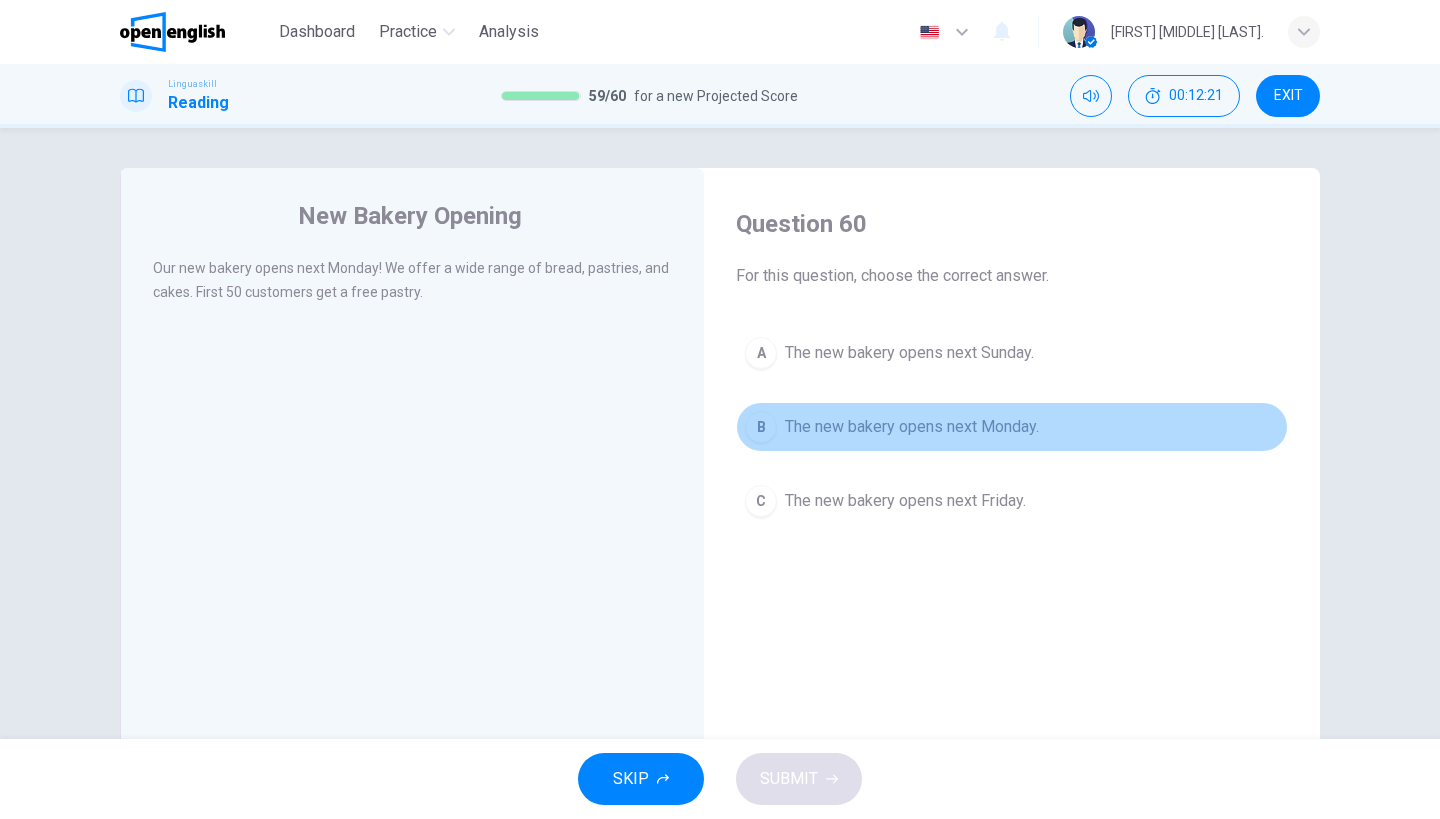 click on "The new bakery opens next Monday." at bounding box center (912, 427) 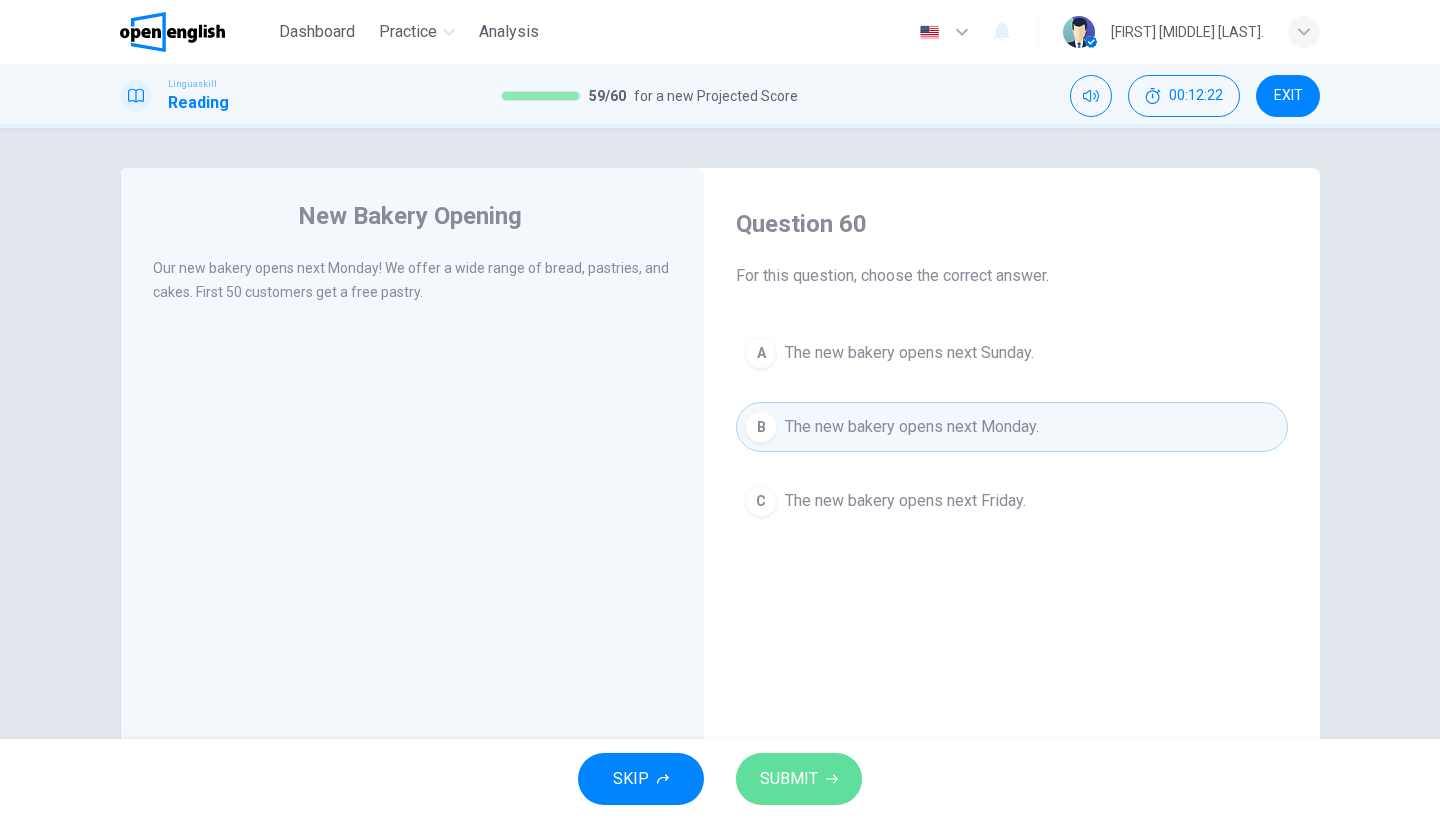 click on "SUBMIT" at bounding box center [799, 779] 